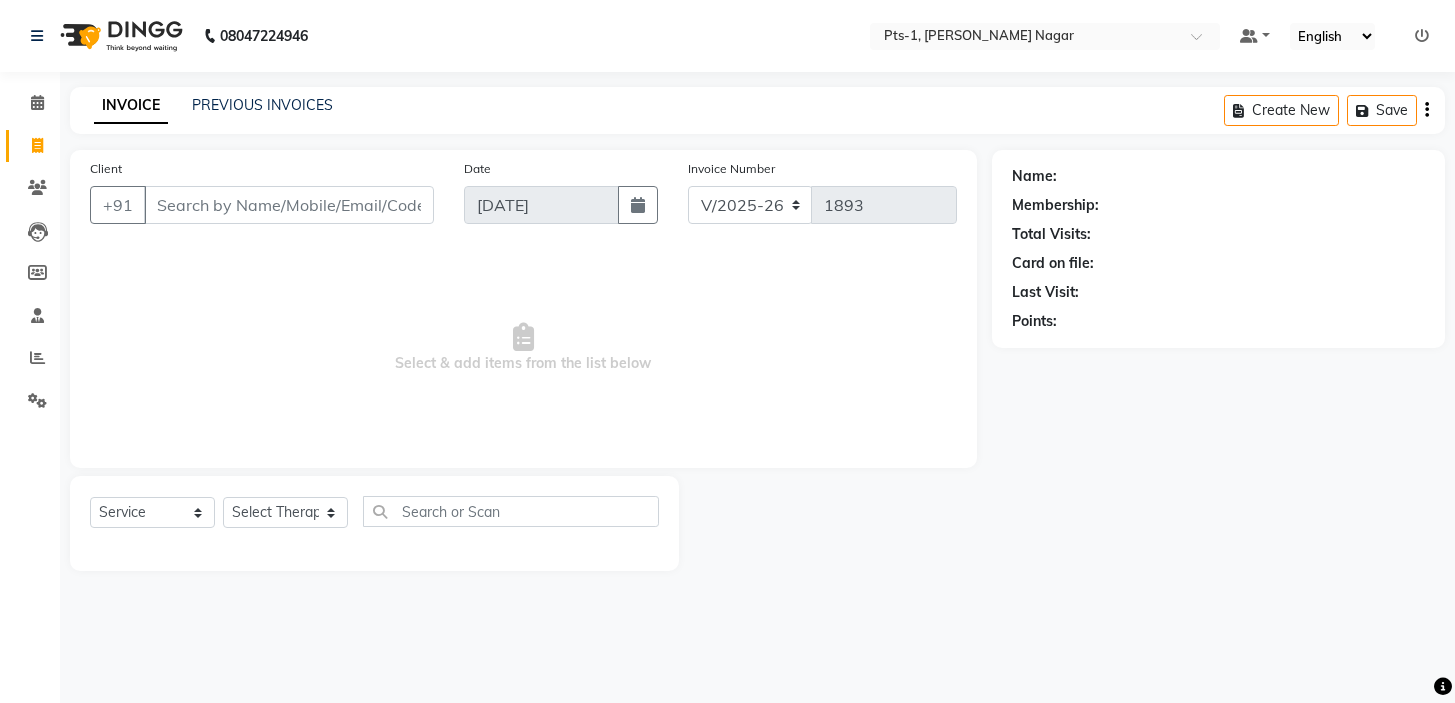 select on "5296" 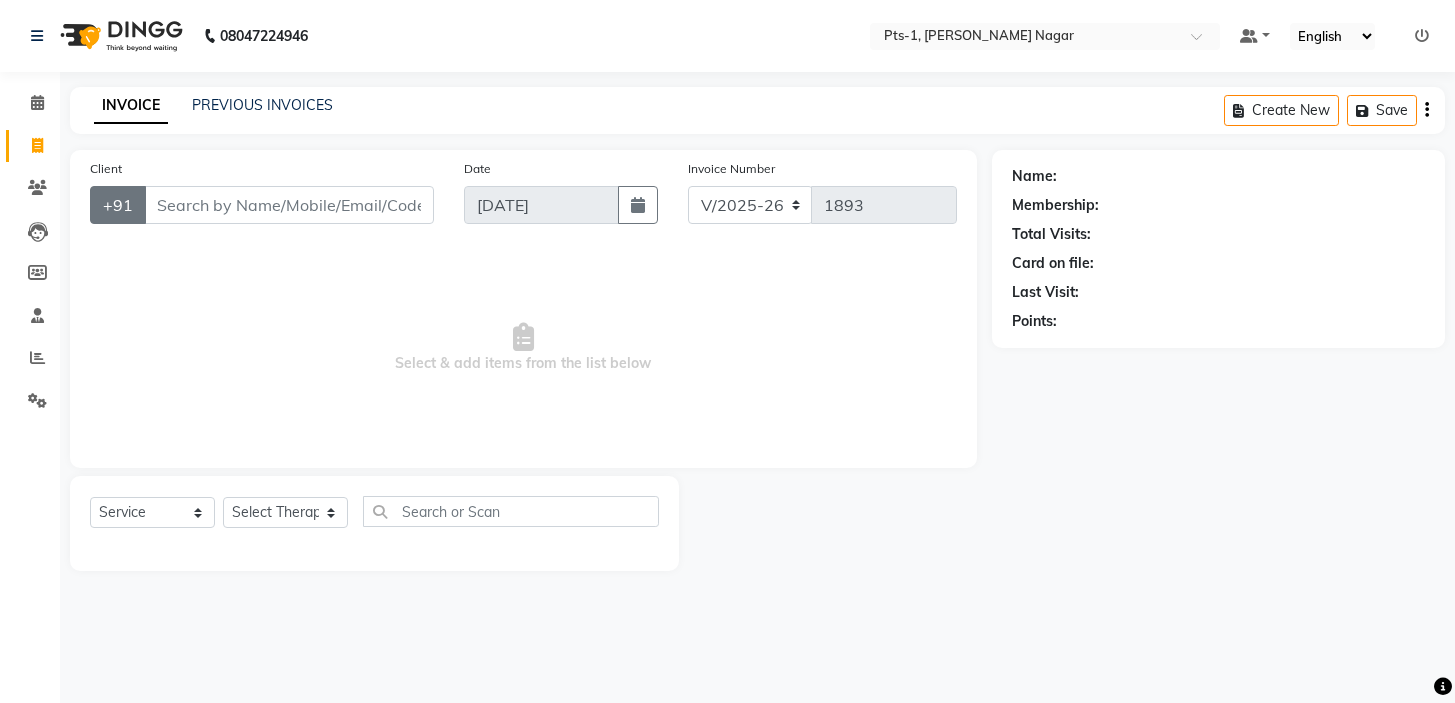 scroll, scrollTop: 0, scrollLeft: 0, axis: both 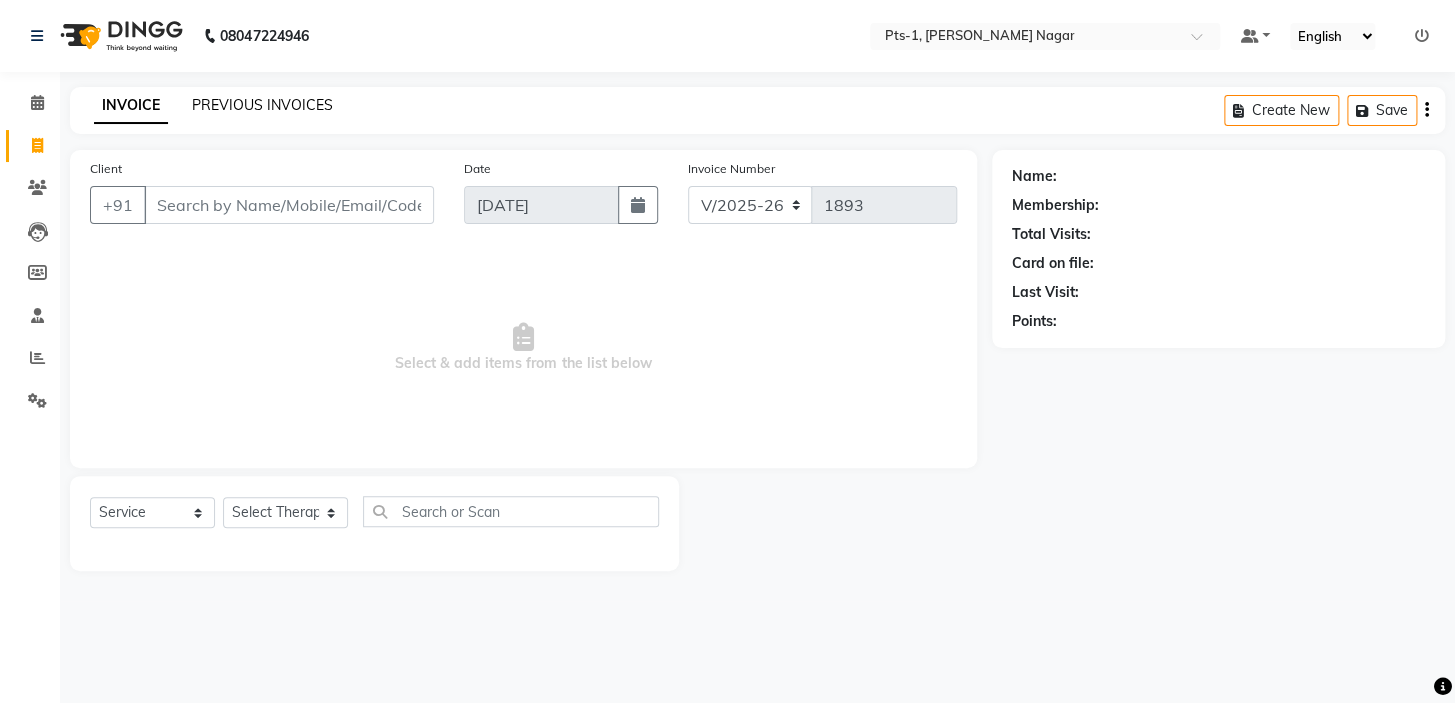 click on "PREVIOUS INVOICES" 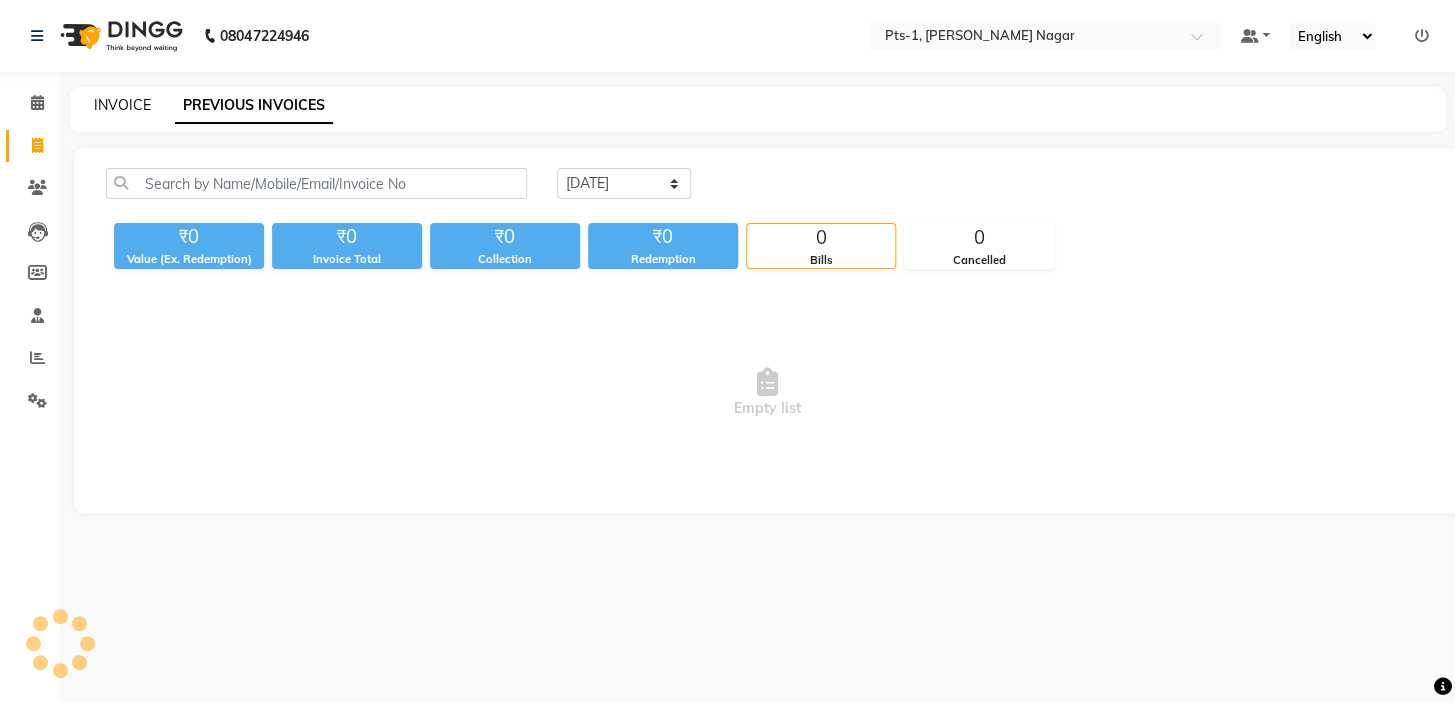 click on "INVOICE" 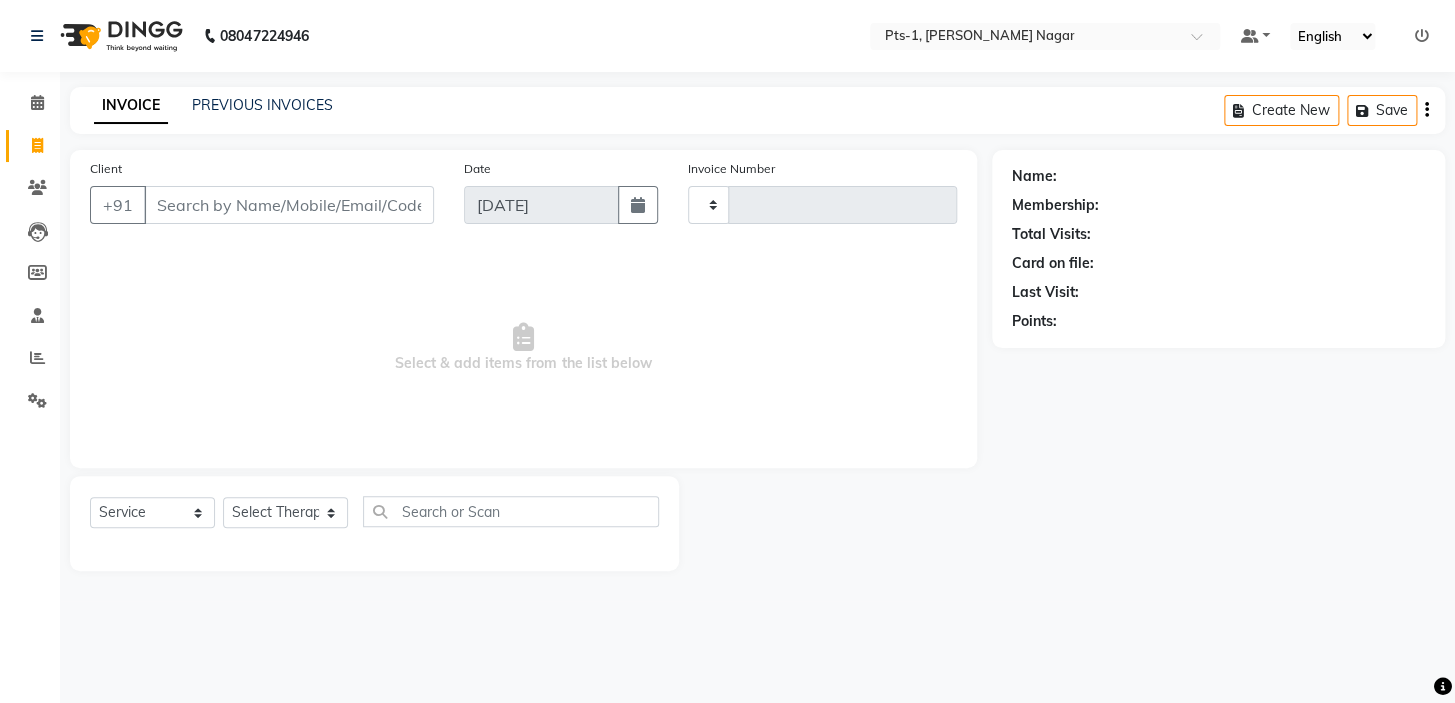 type on "1893" 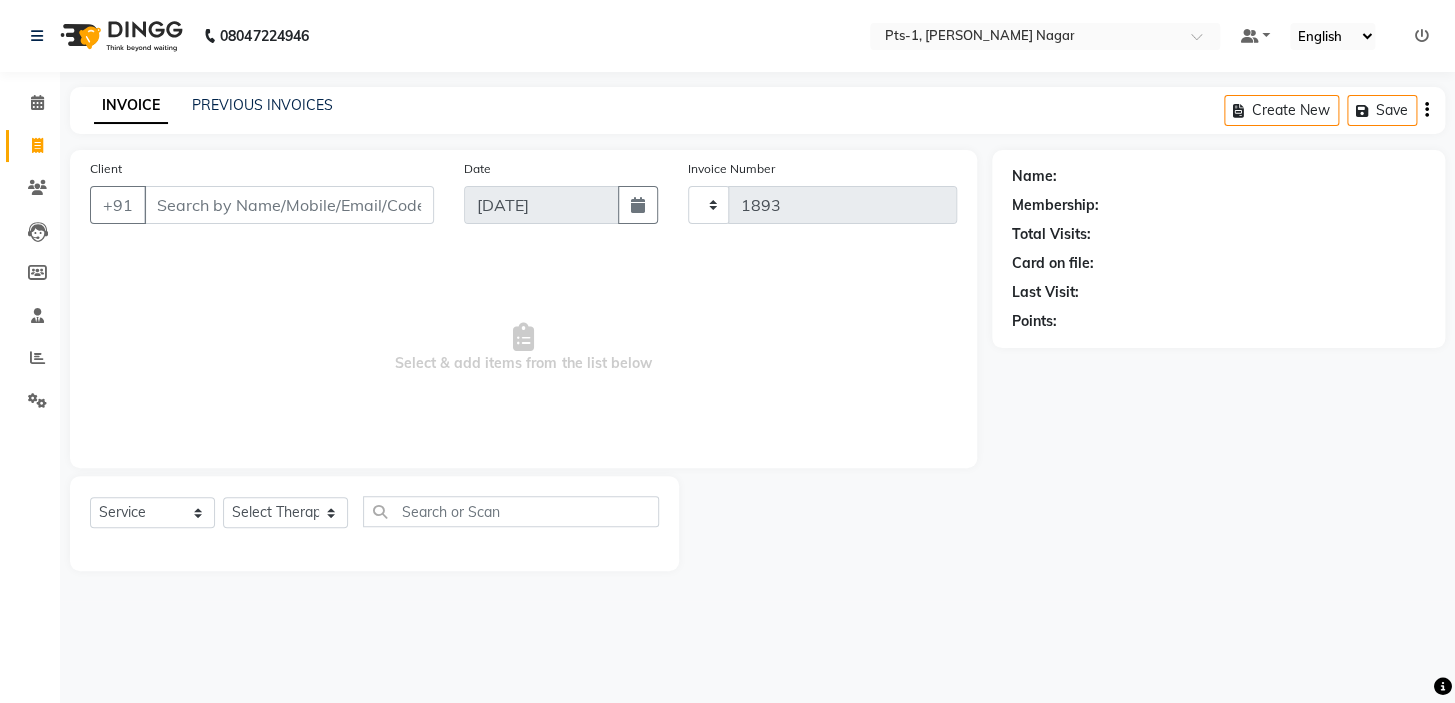 select on "5296" 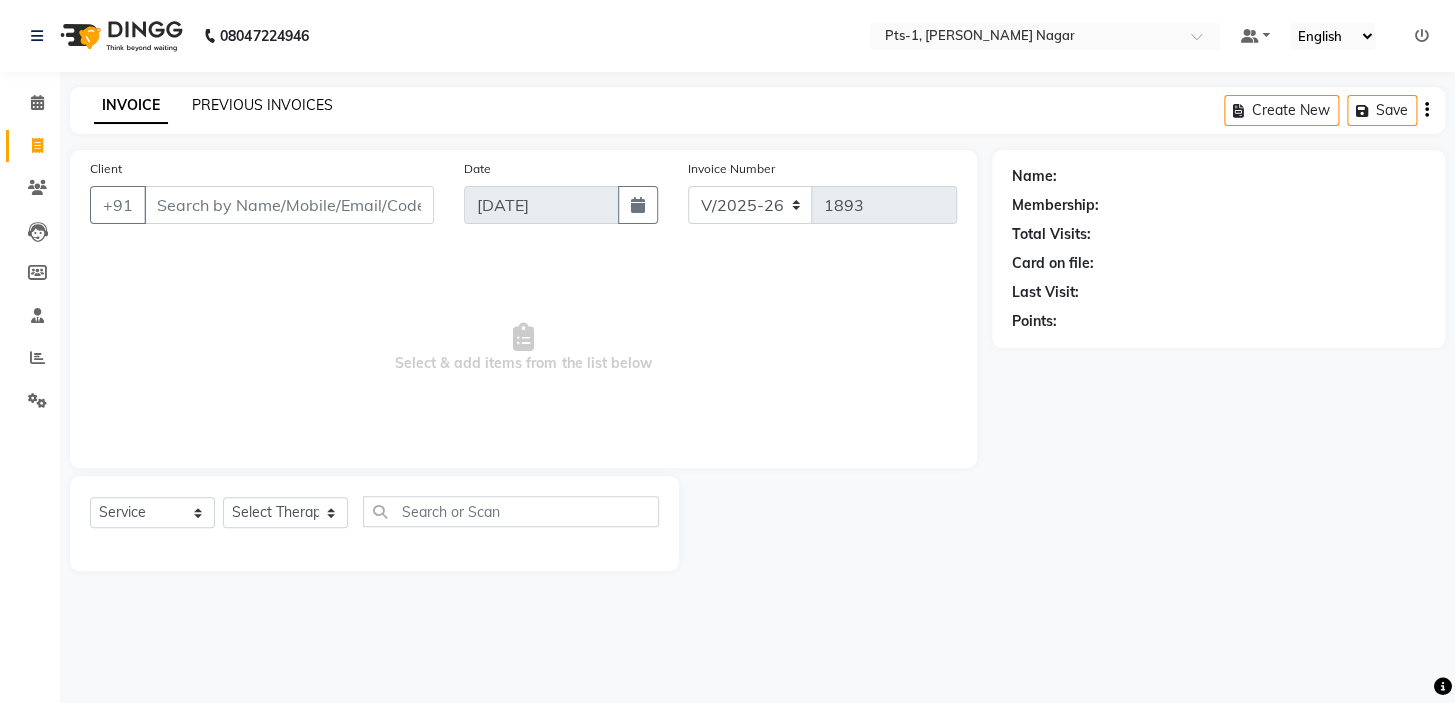 click on "PREVIOUS INVOICES" 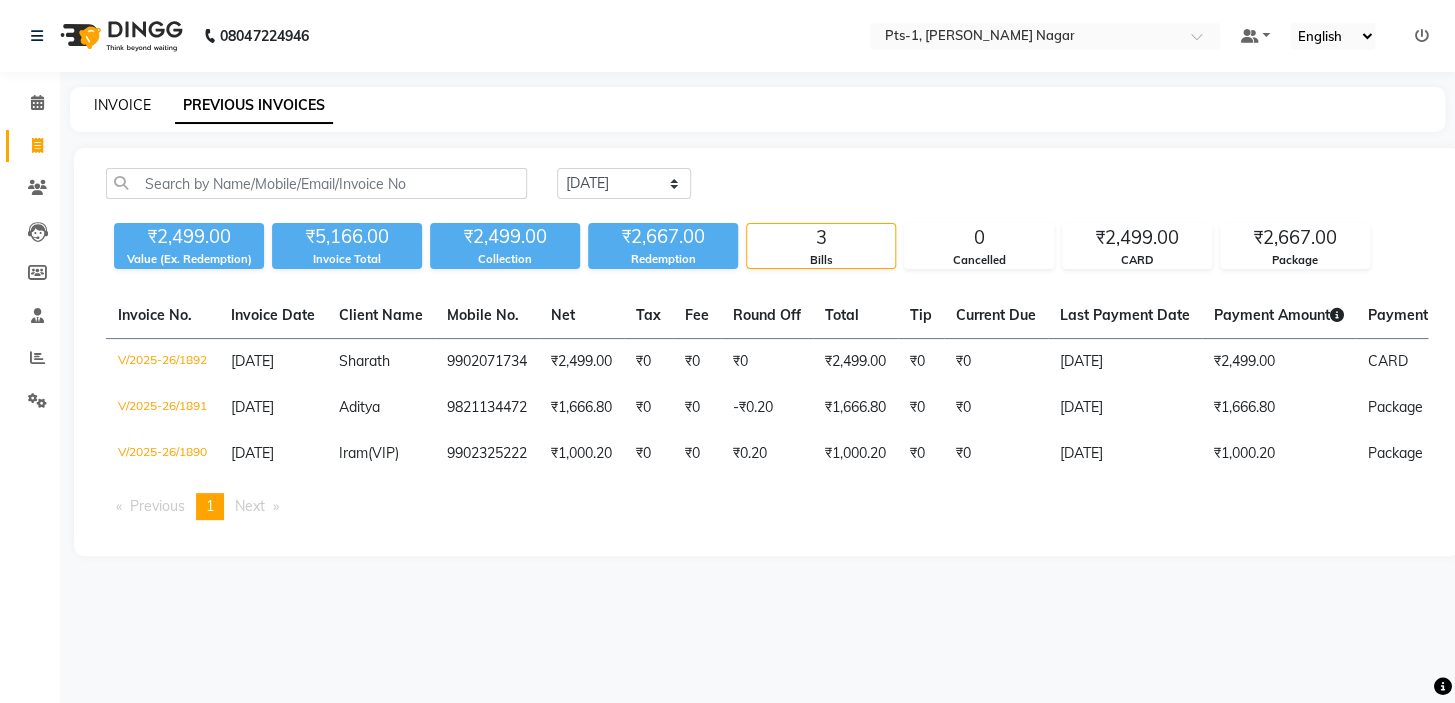 click on "INVOICE" 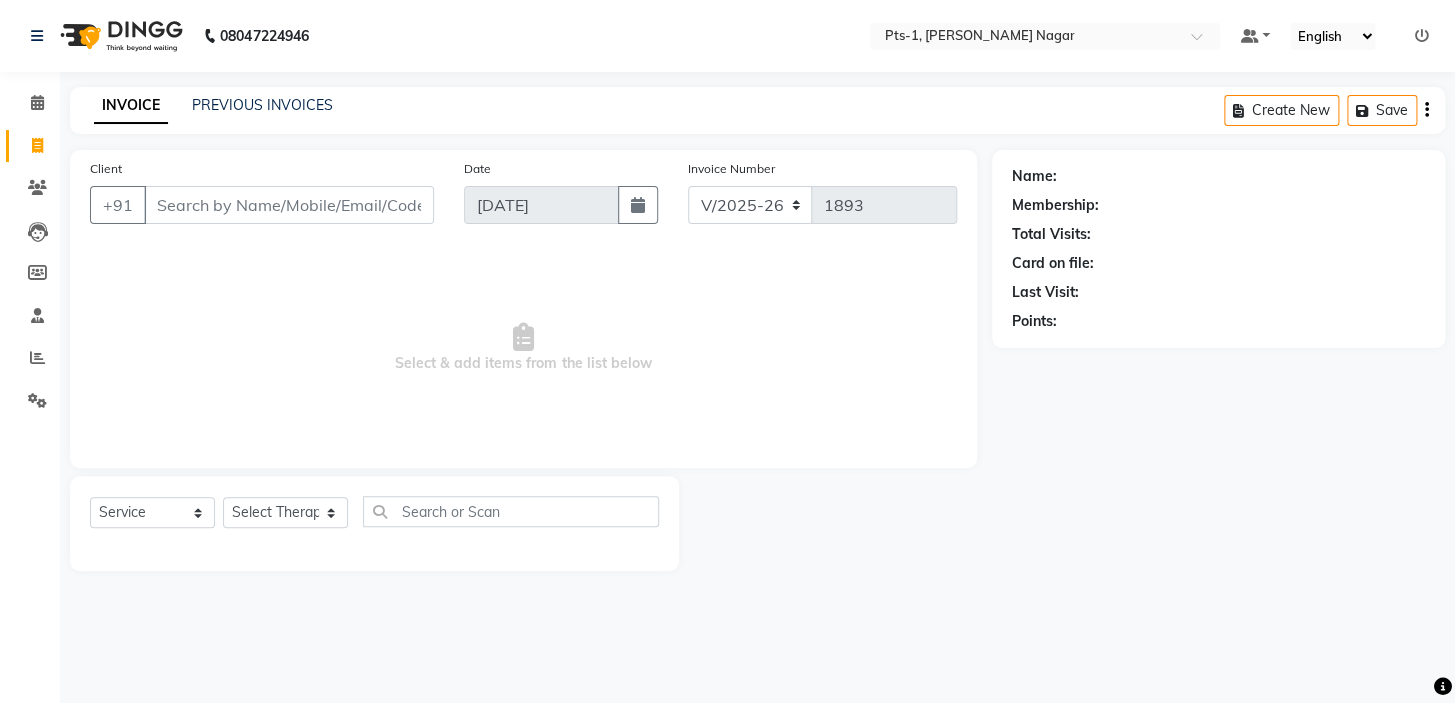 click on "INVOICE PREVIOUS INVOICES" 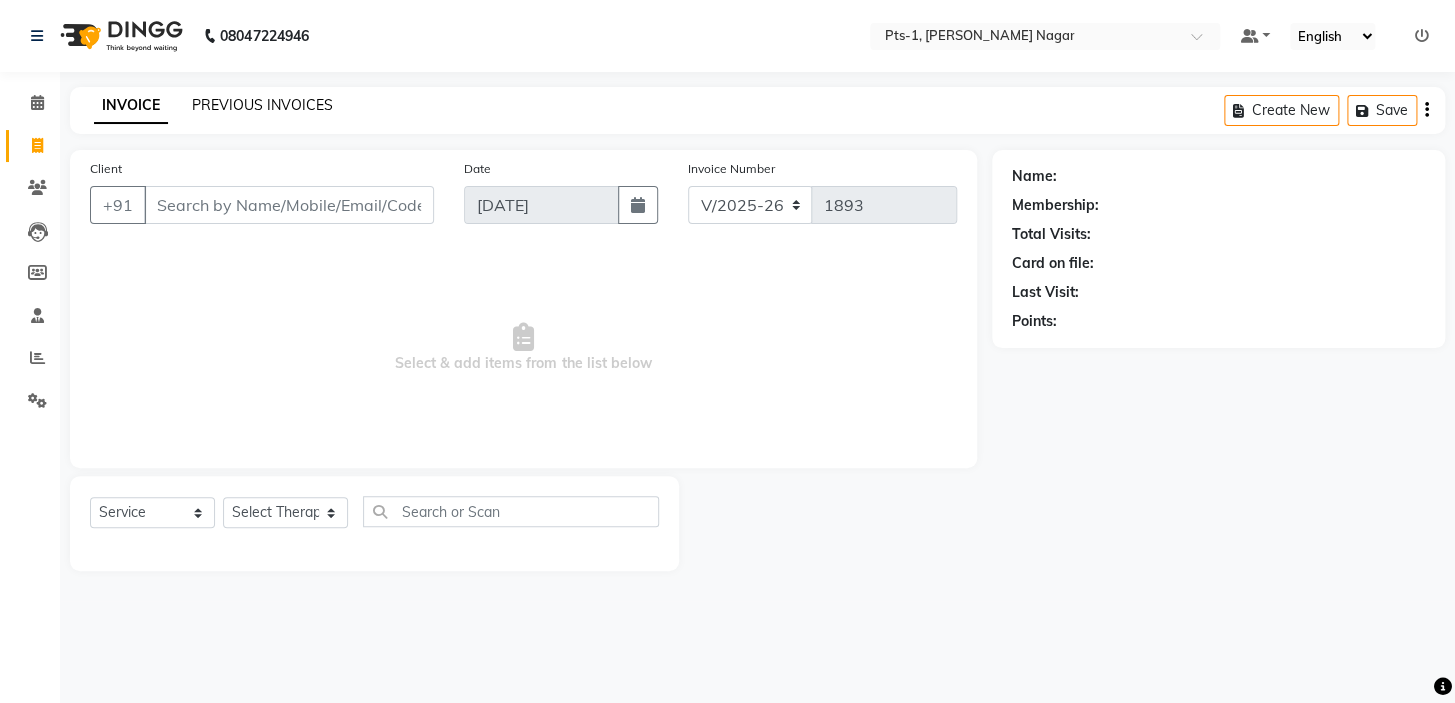 click on "PREVIOUS INVOICES" 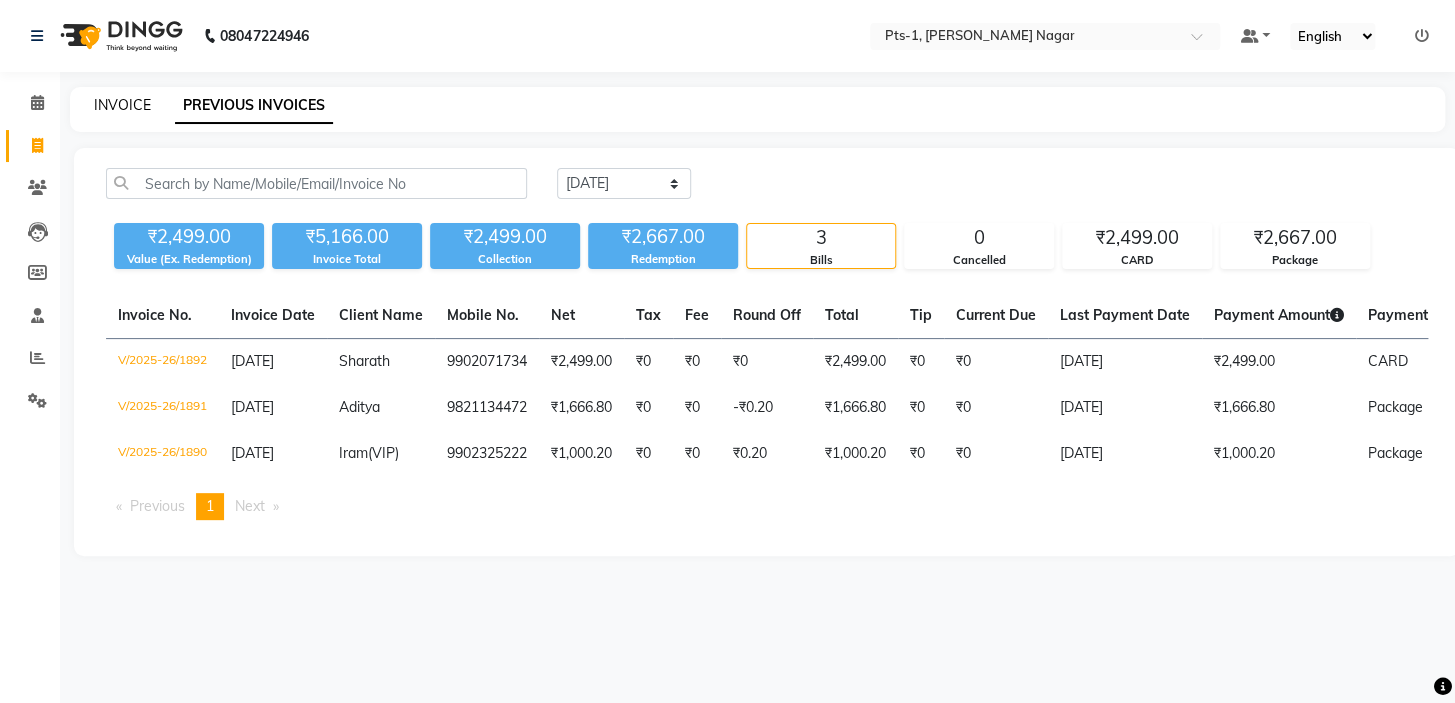 click on "INVOICE" 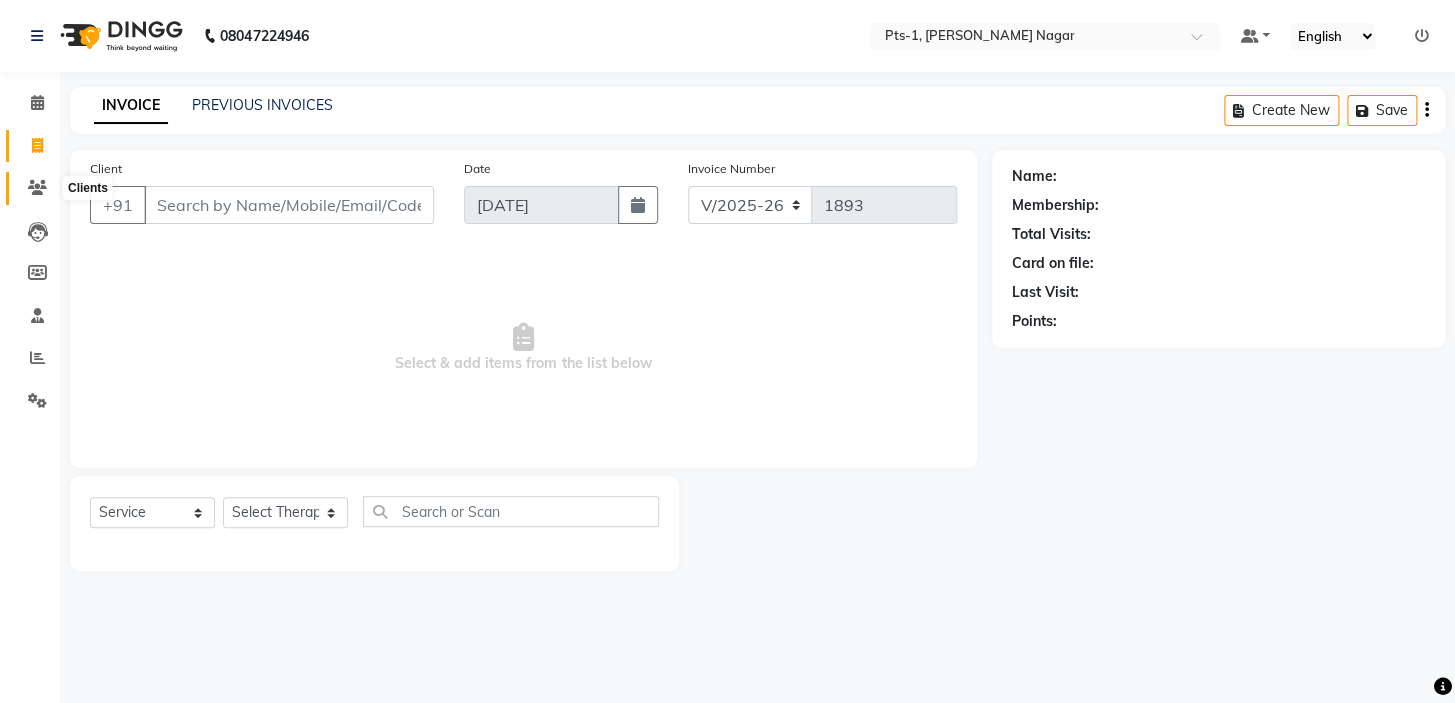 click 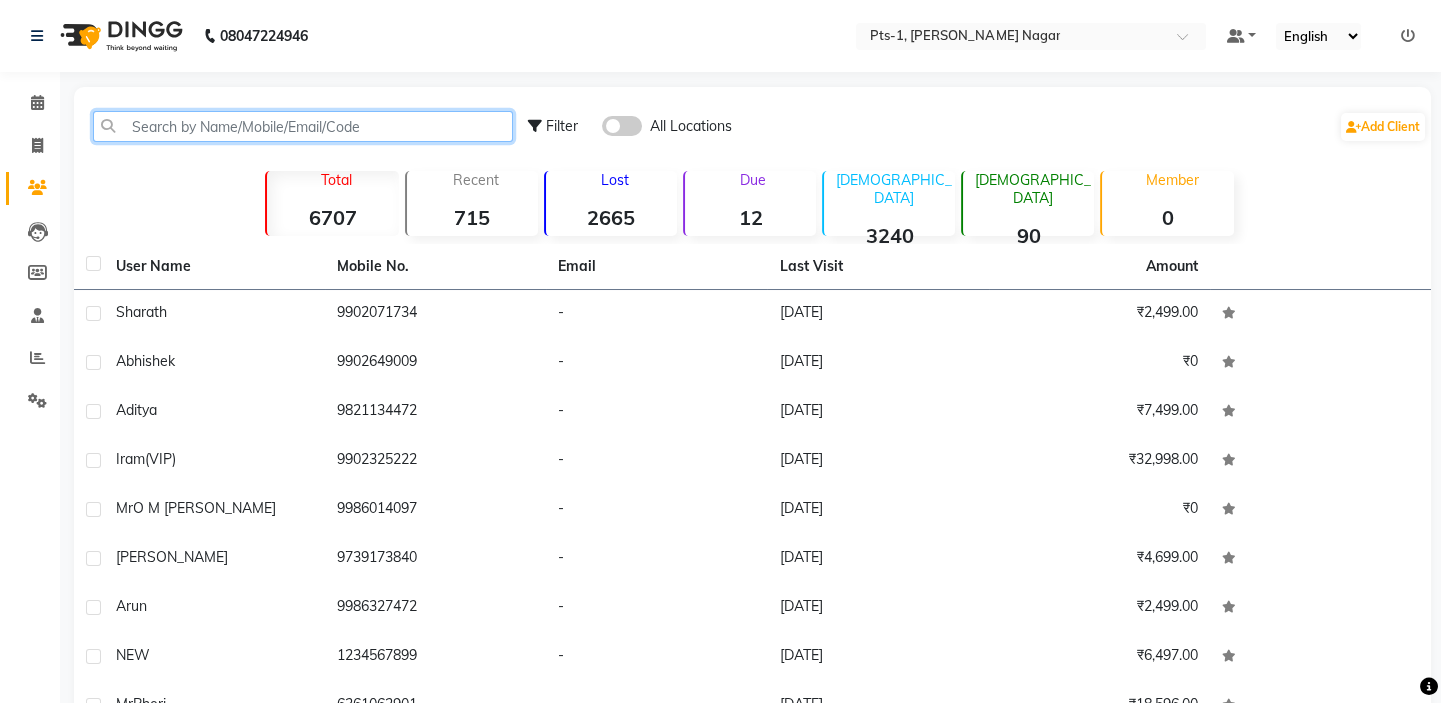 click 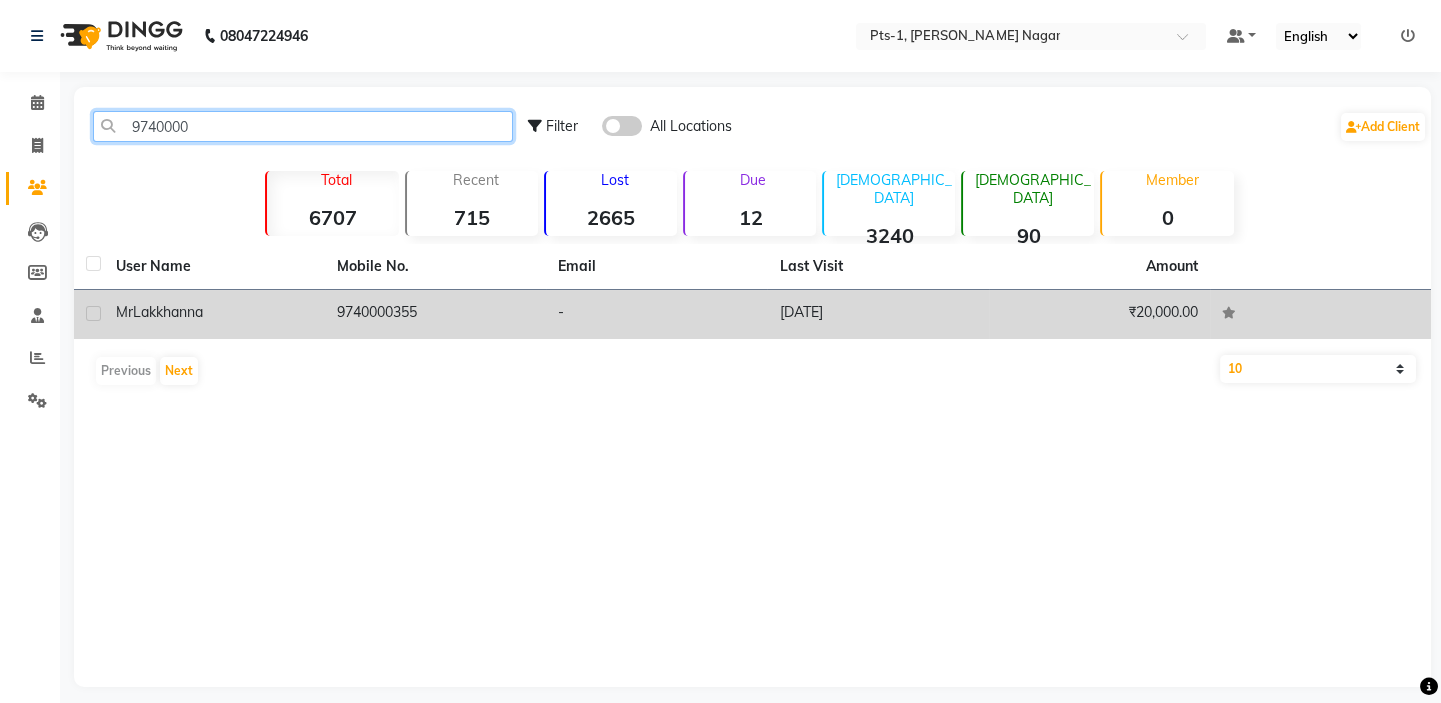 type on "9740000" 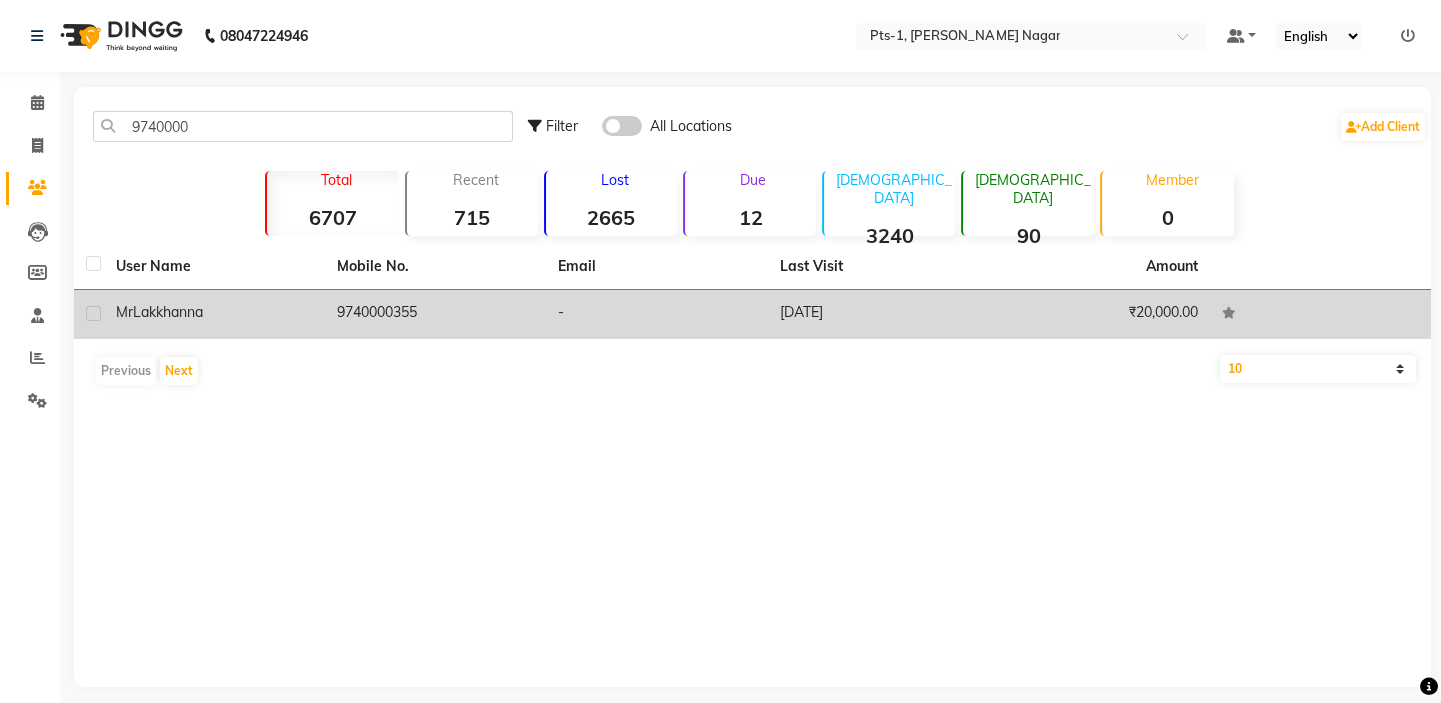 click on "9740000355" 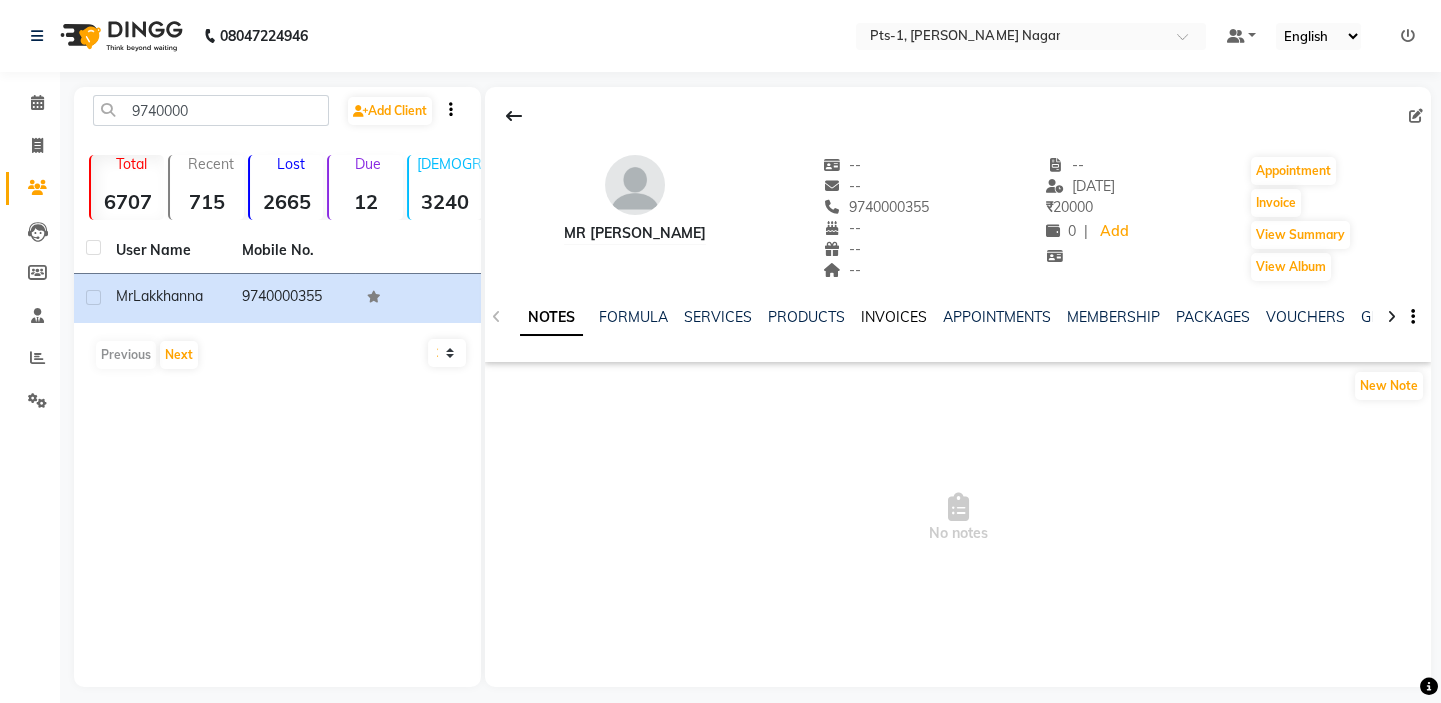 click on "INVOICES" 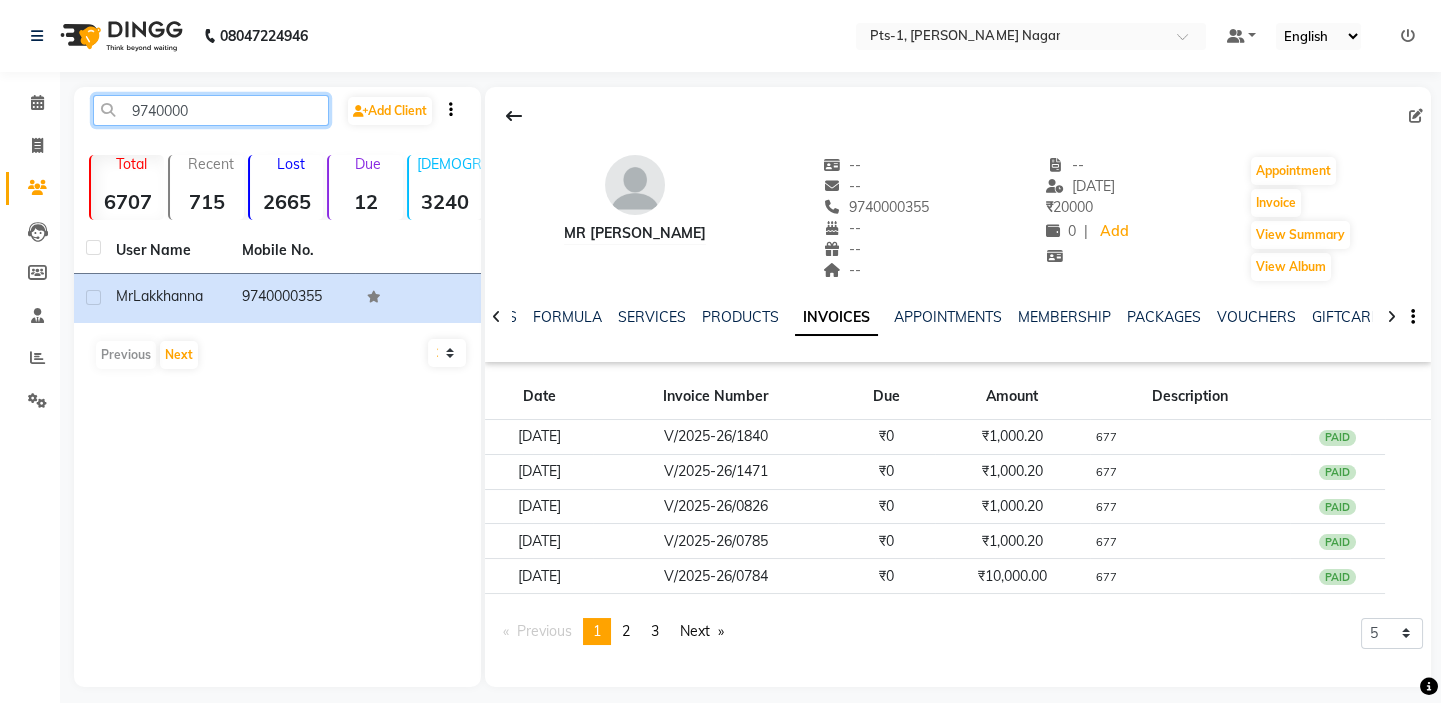 drag, startPoint x: 237, startPoint y: 110, endPoint x: 59, endPoint y: 120, distance: 178.28067 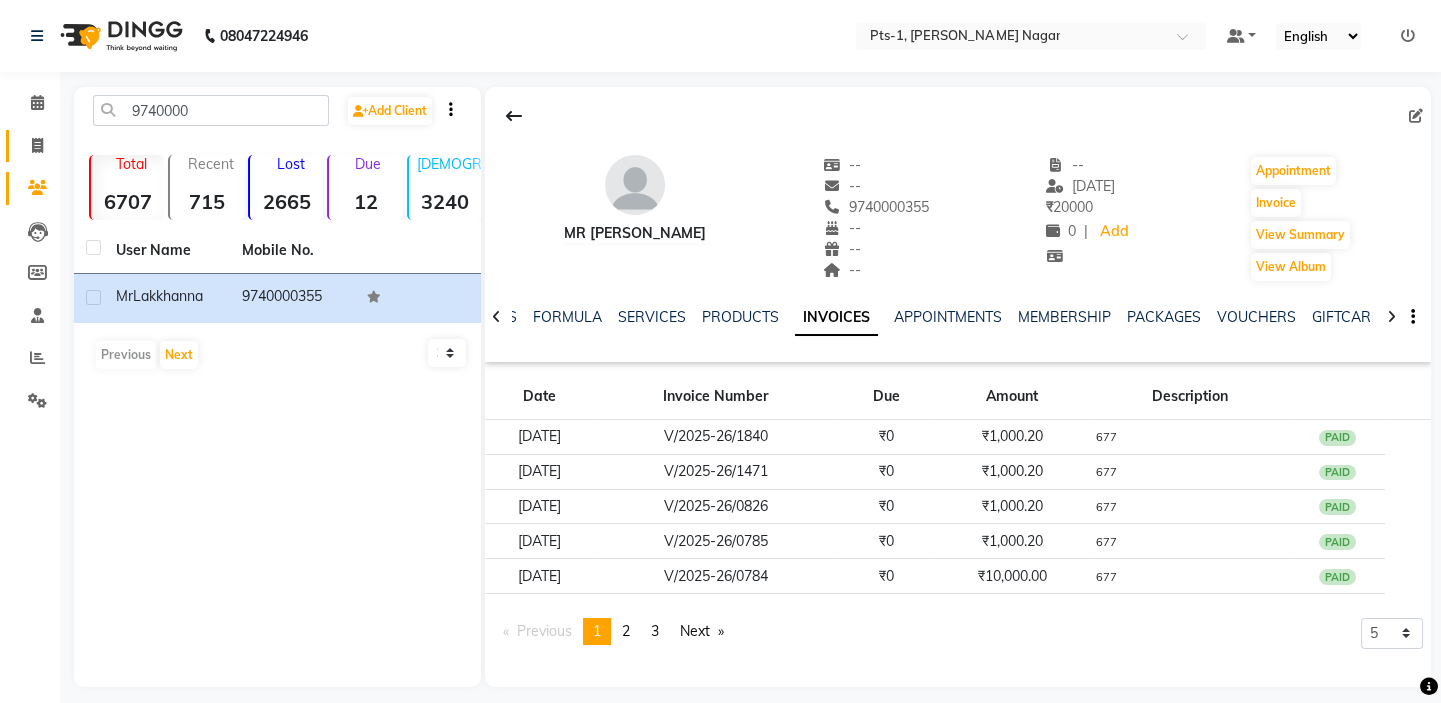 click 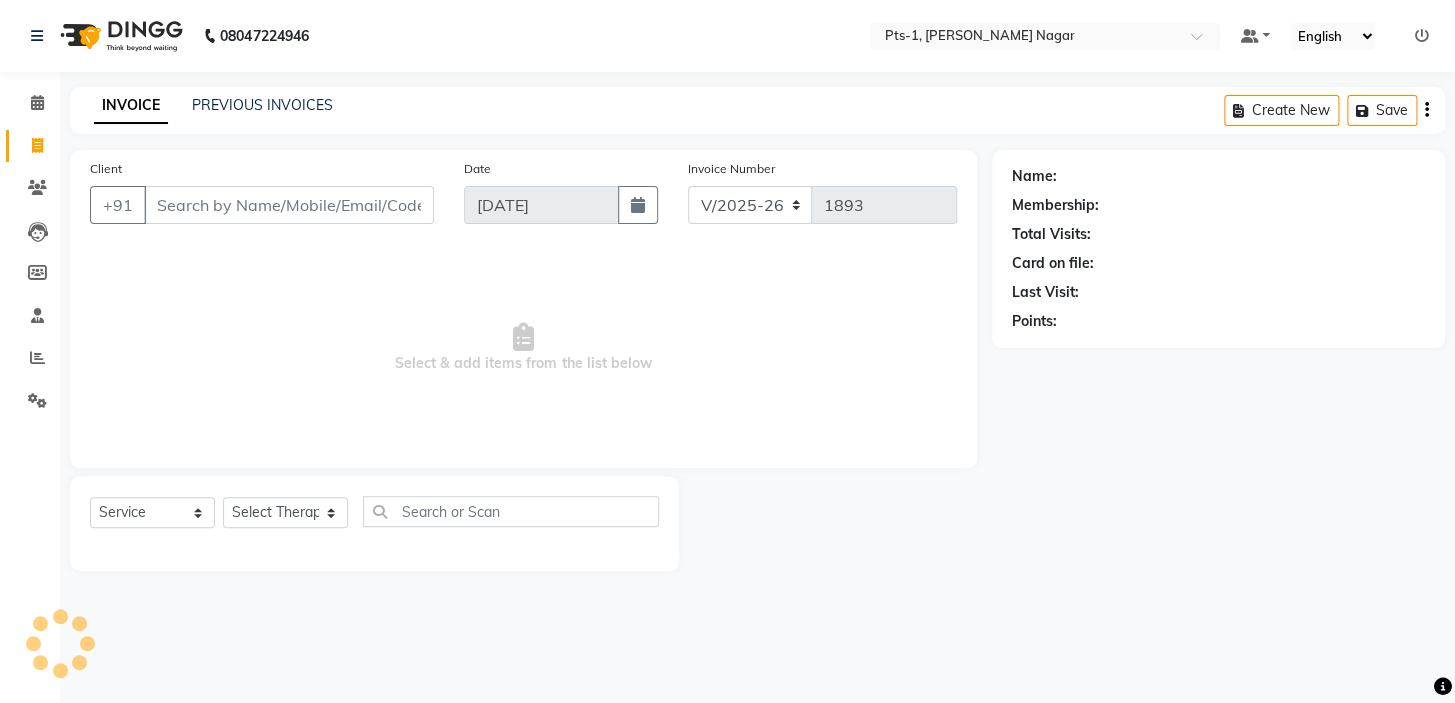 click on "Client" at bounding box center [289, 205] 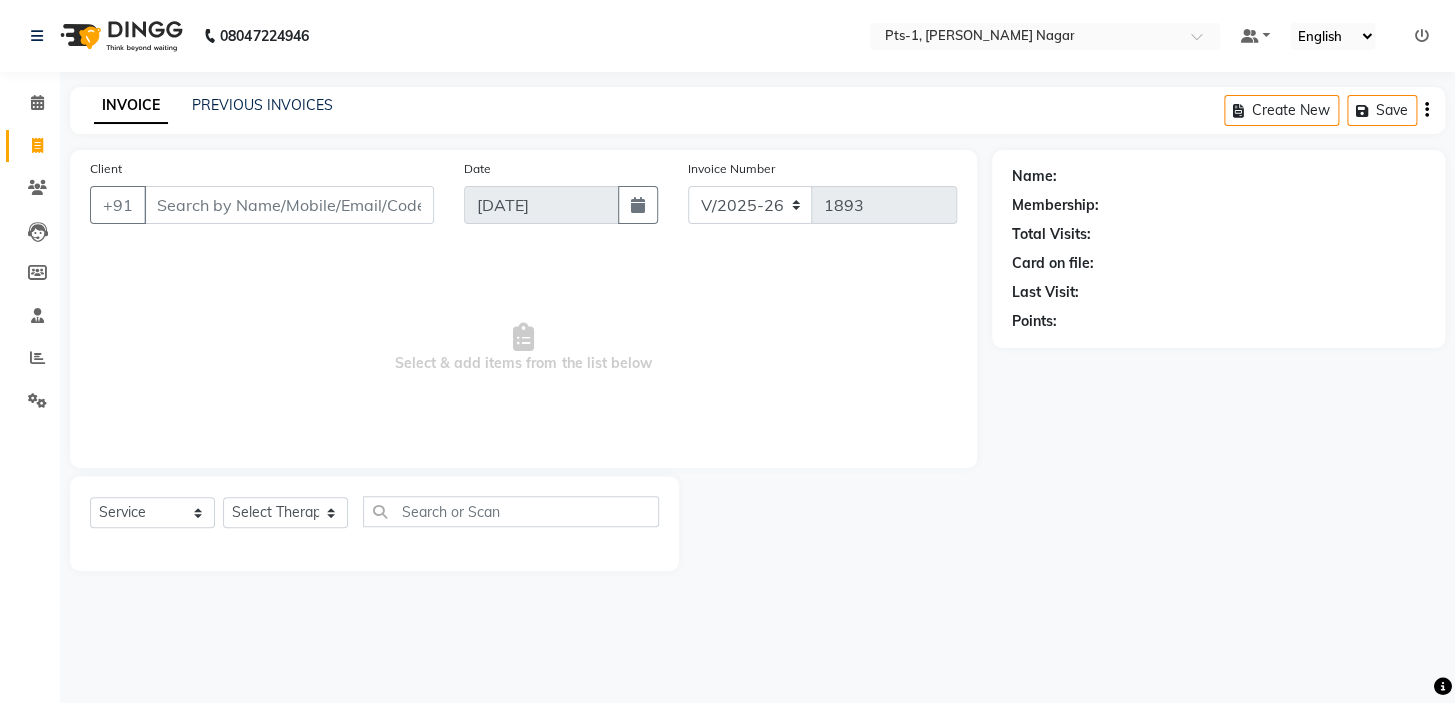 click on "Client" at bounding box center (289, 205) 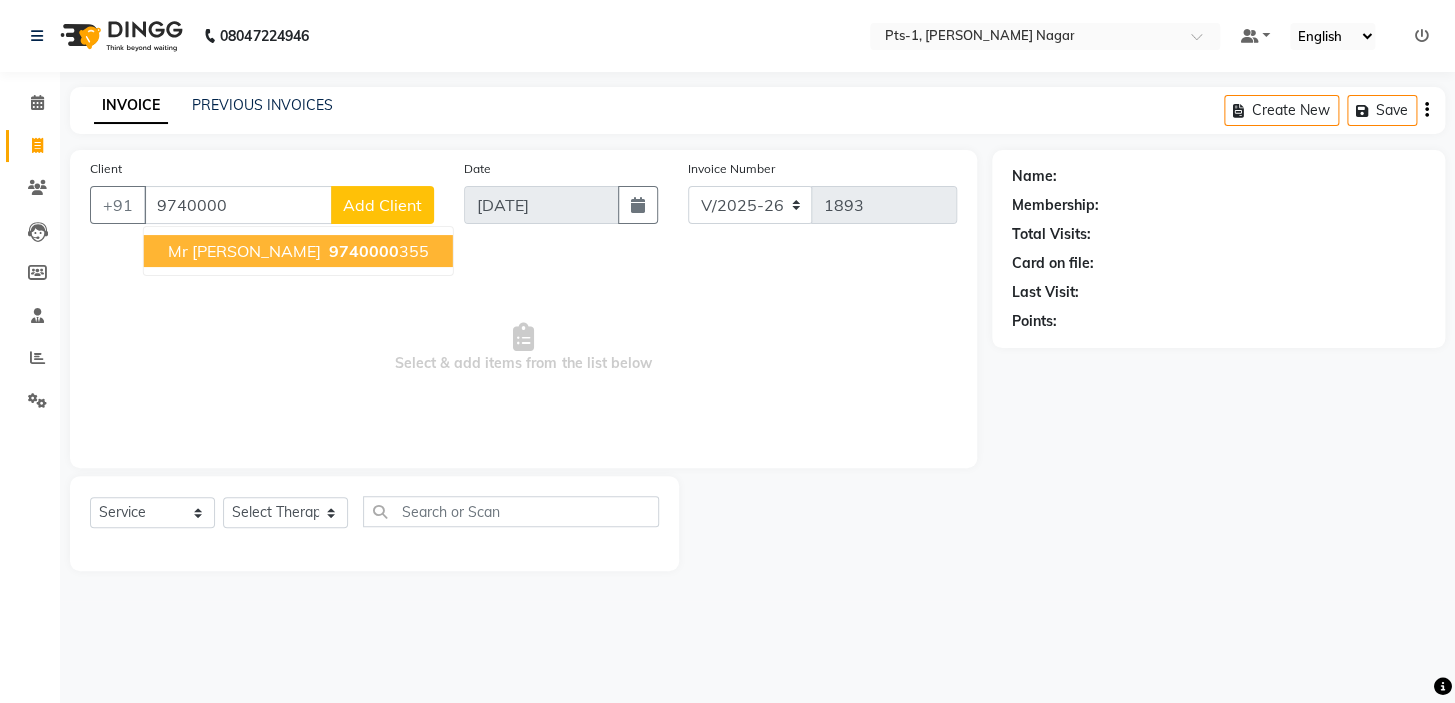 click on "Mr Lakkhanna" at bounding box center [244, 251] 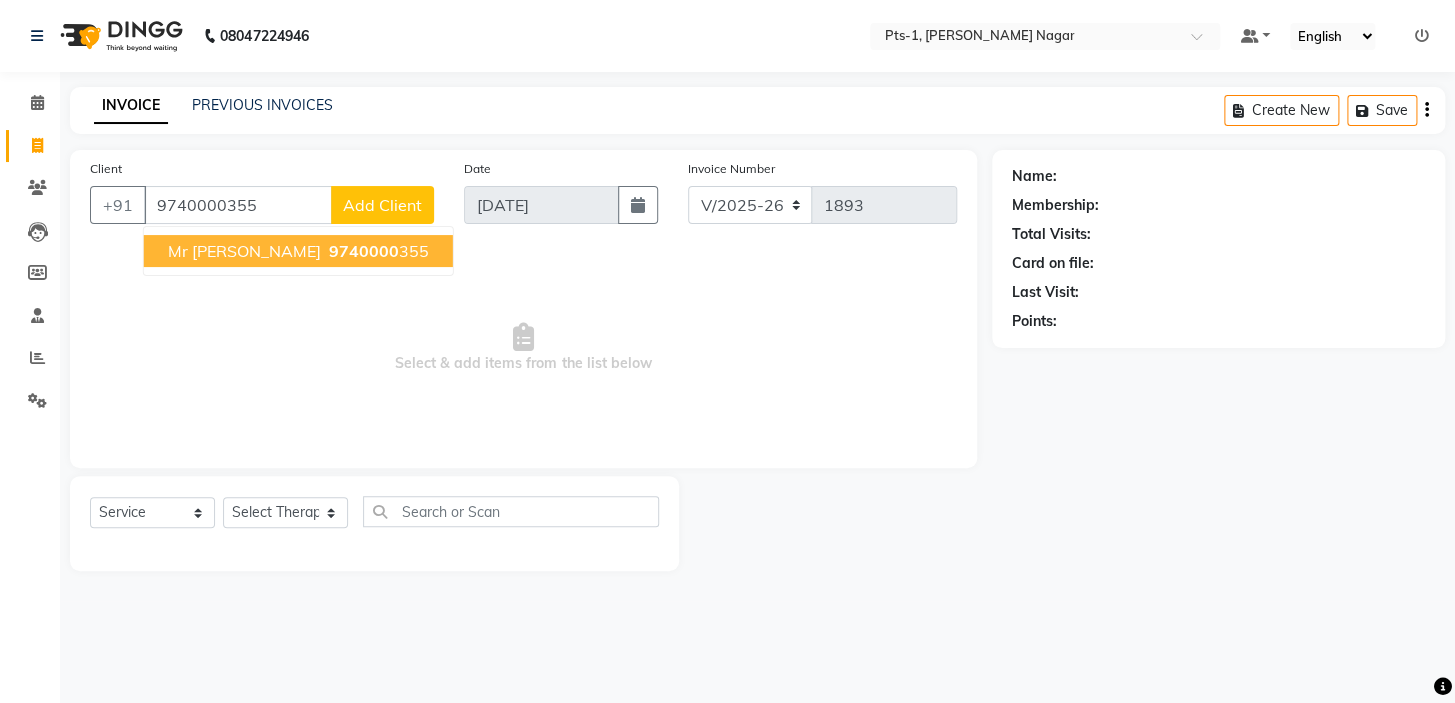 type on "9740000355" 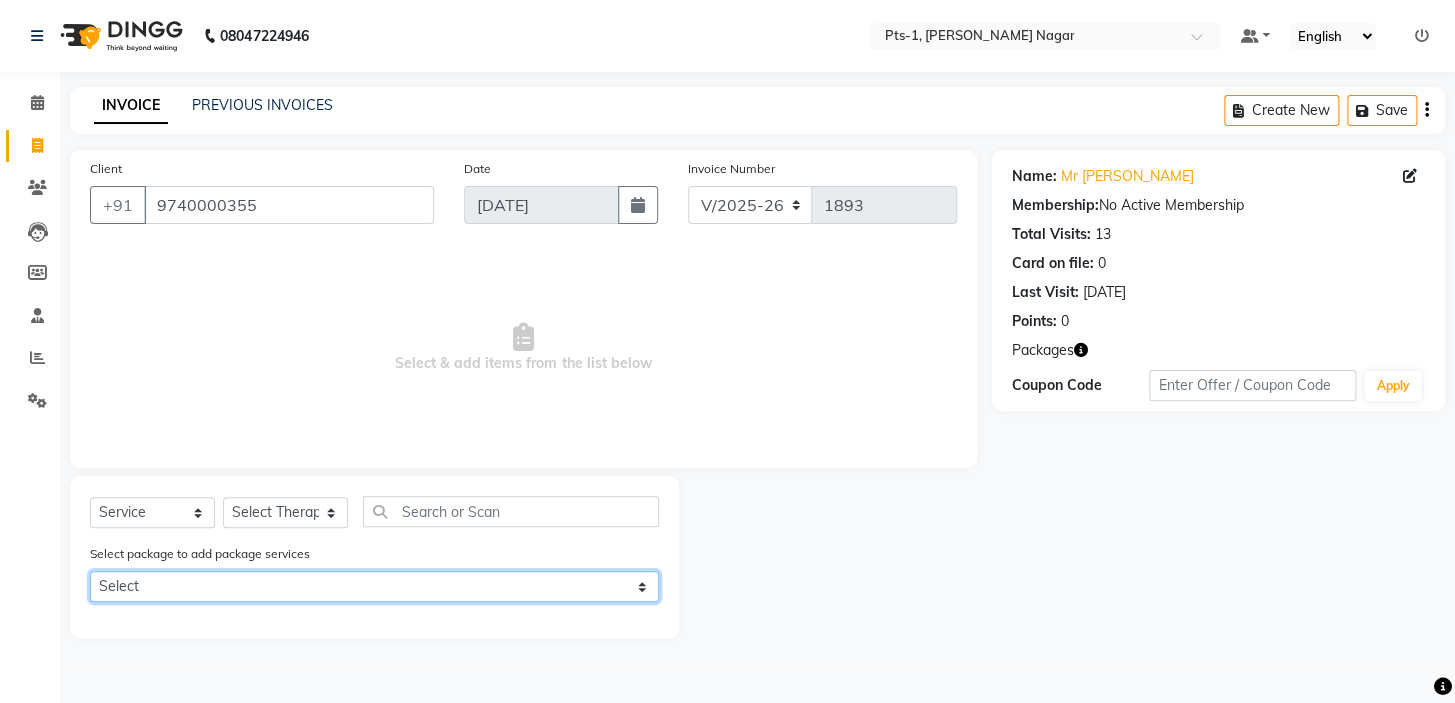 click on "Select PTS PACKAGE (10K) 10 SERVICES" 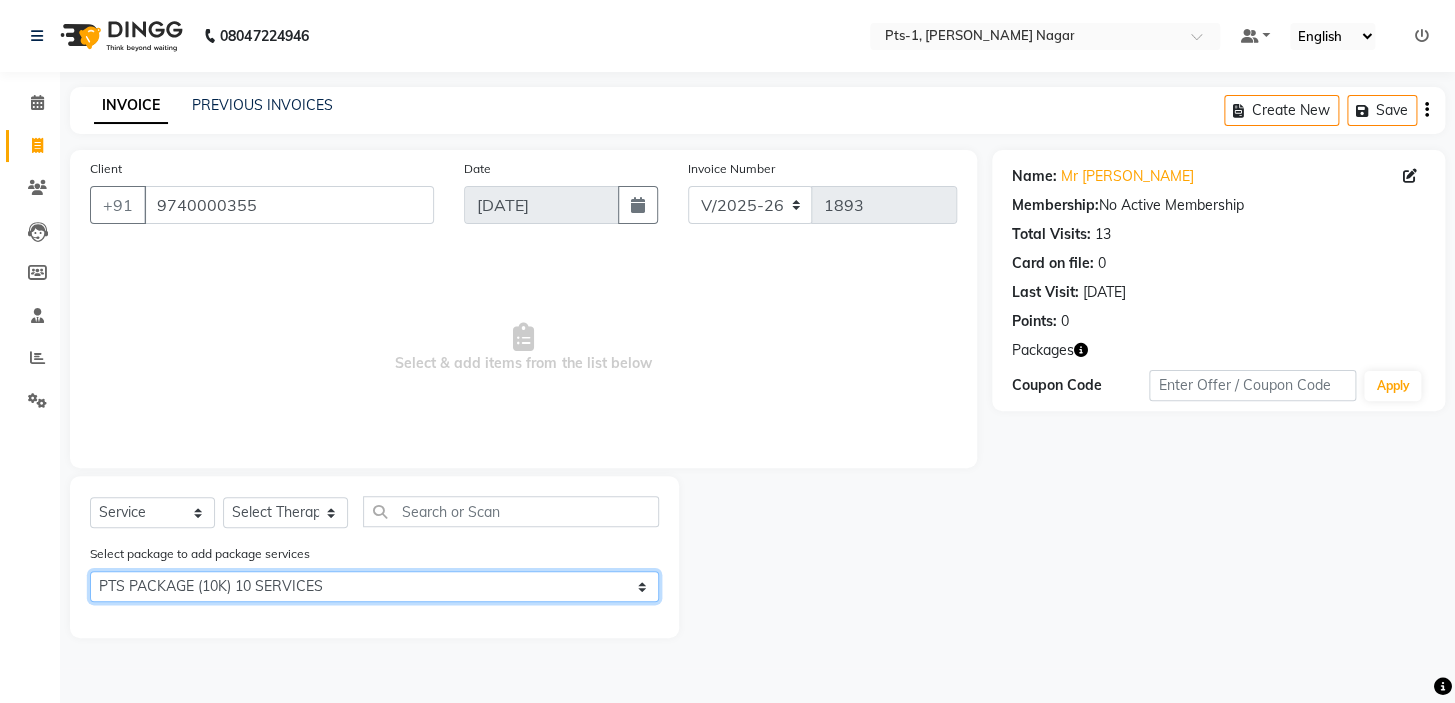click on "Select PTS PACKAGE (10K) 10 SERVICES" 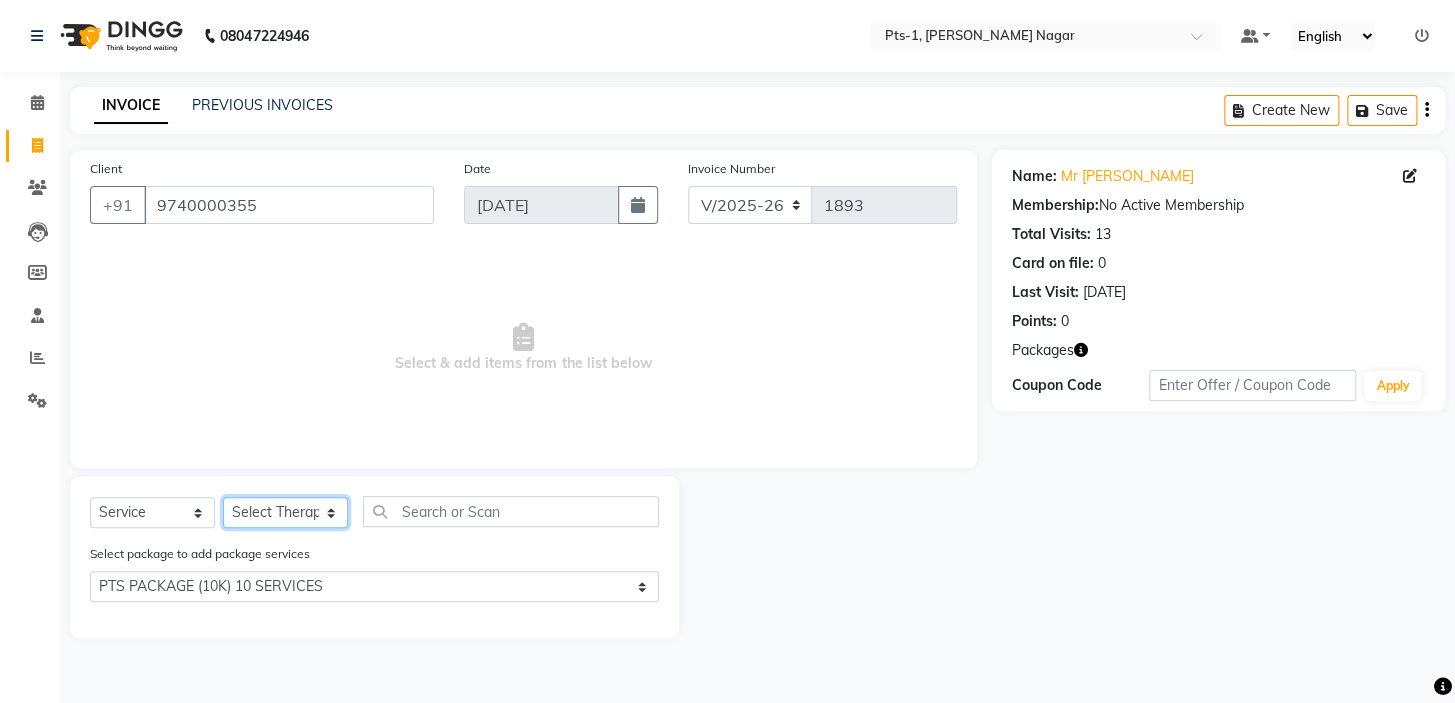 click on "Select Therapist Anand Annie anyone Babu Bela Gia Jeje Jincy JOE Lilly Nanny Rita Shodika Sun Tashi VINOD KUMAR" 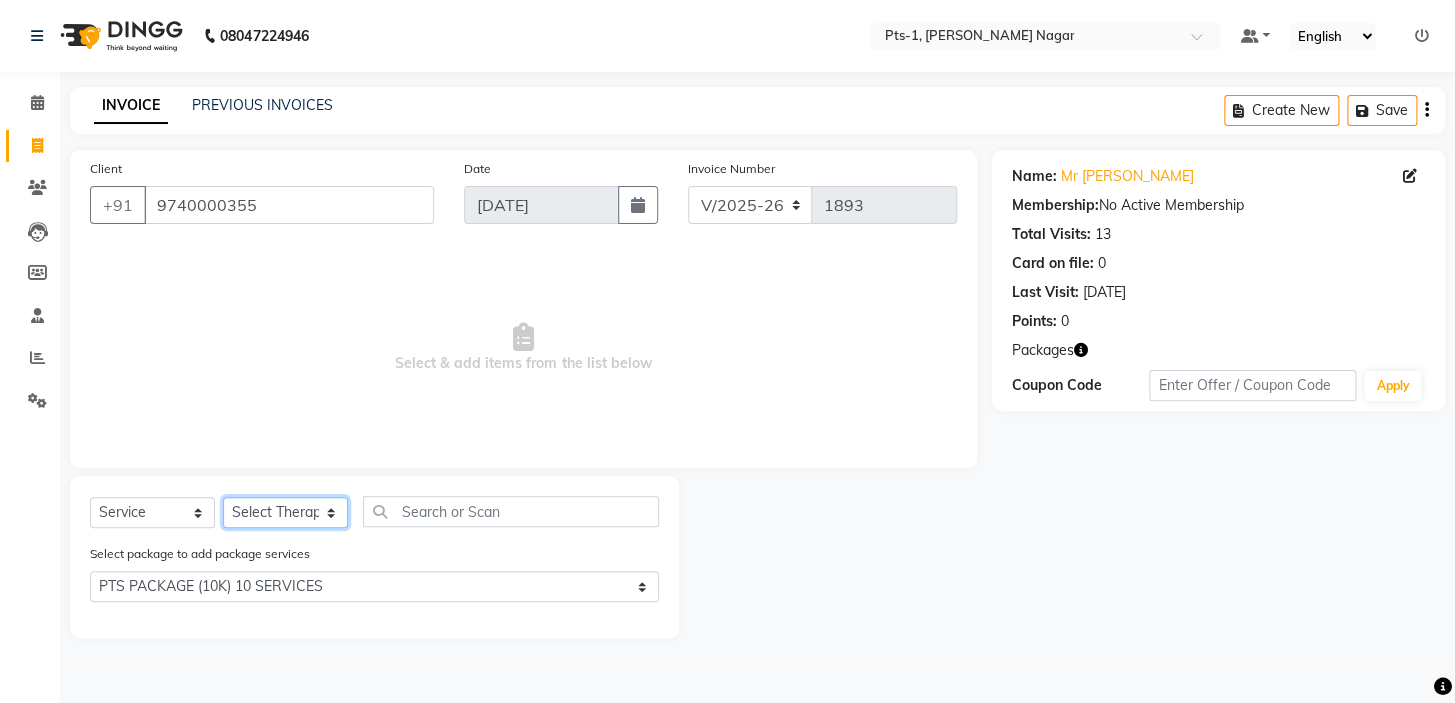 select on "85045" 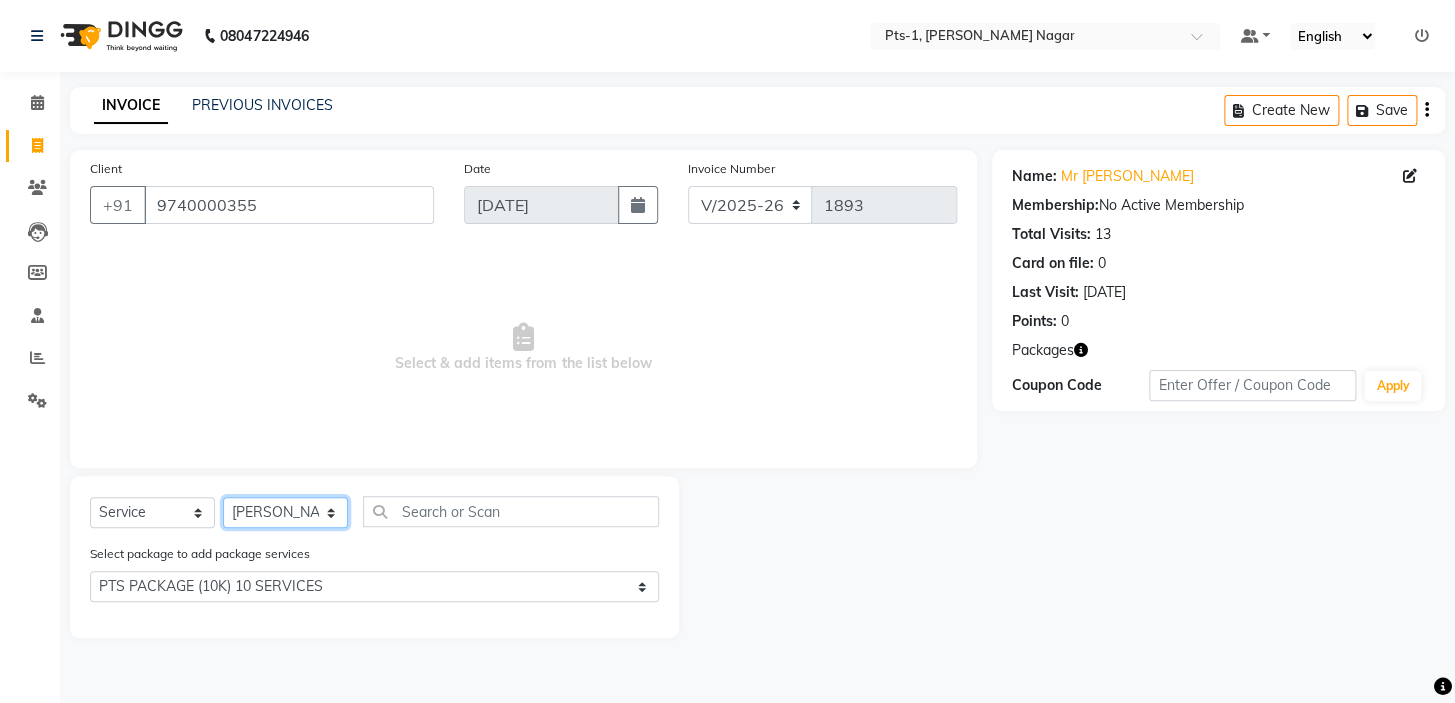click on "Select Therapist Anand Annie anyone Babu Bela Gia Jeje Jincy JOE Lilly Nanny Rita Shodika Sun Tashi VINOD KUMAR" 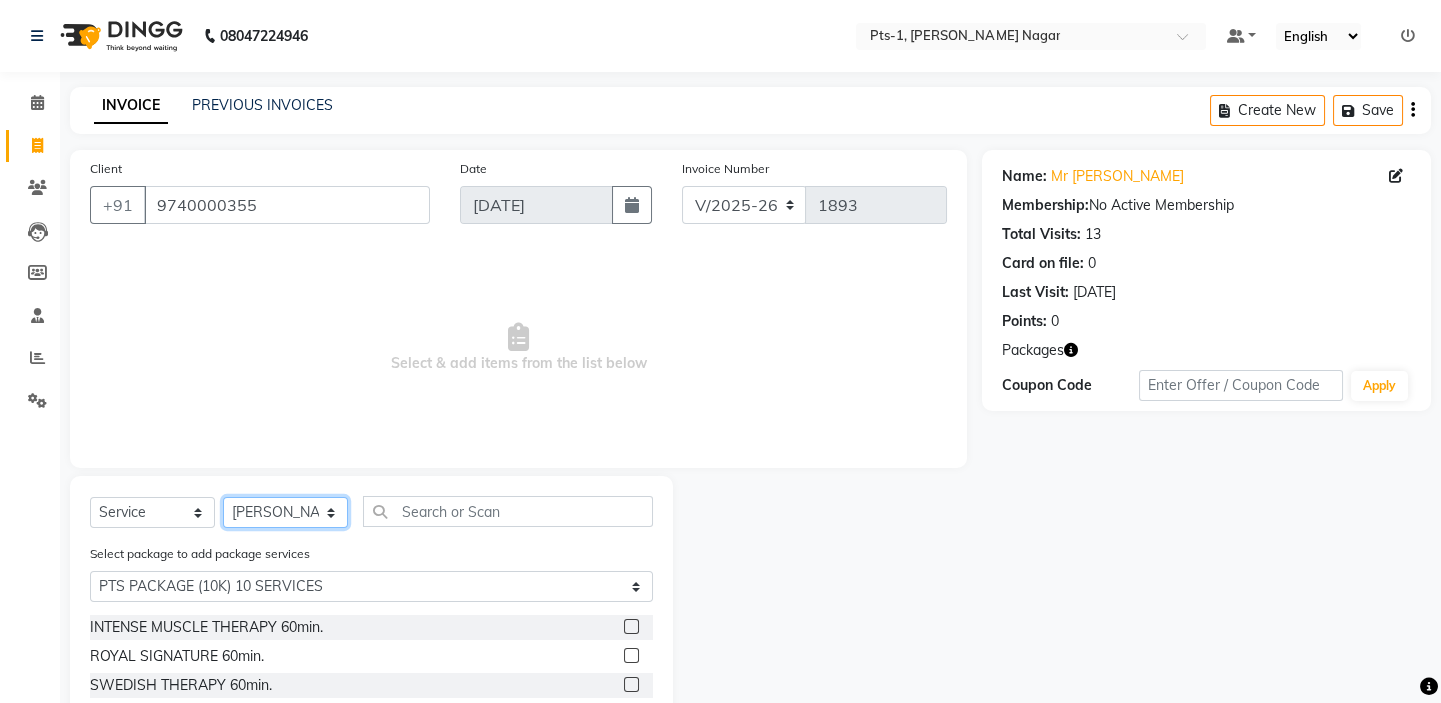 scroll, scrollTop: 90, scrollLeft: 0, axis: vertical 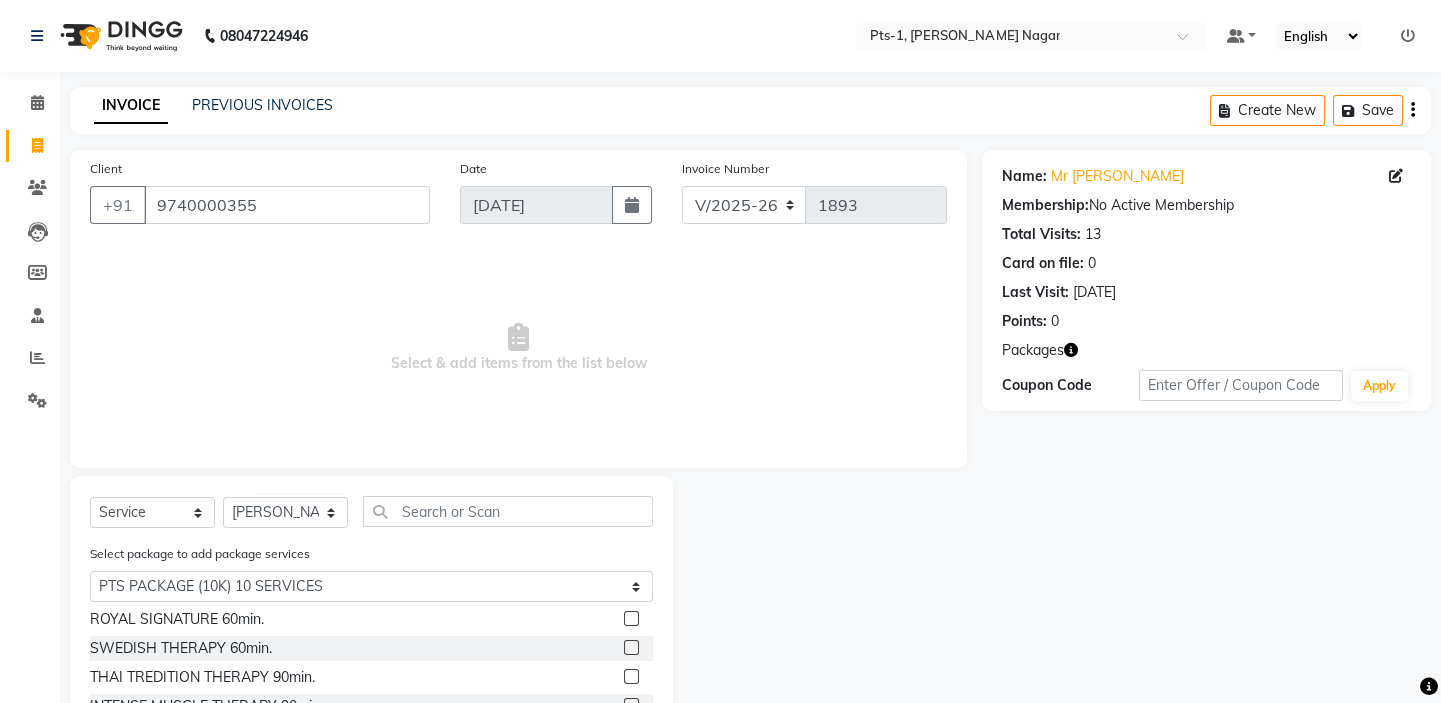 click 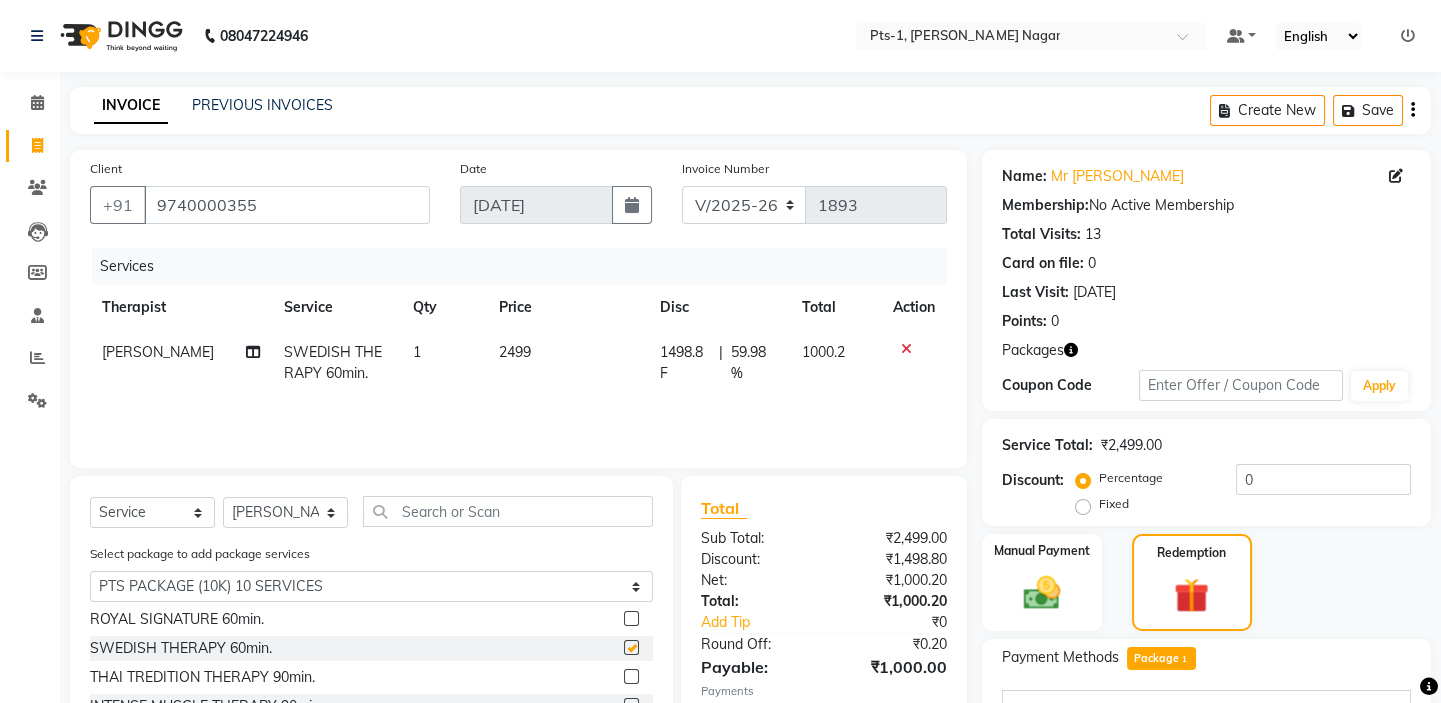 checkbox on "false" 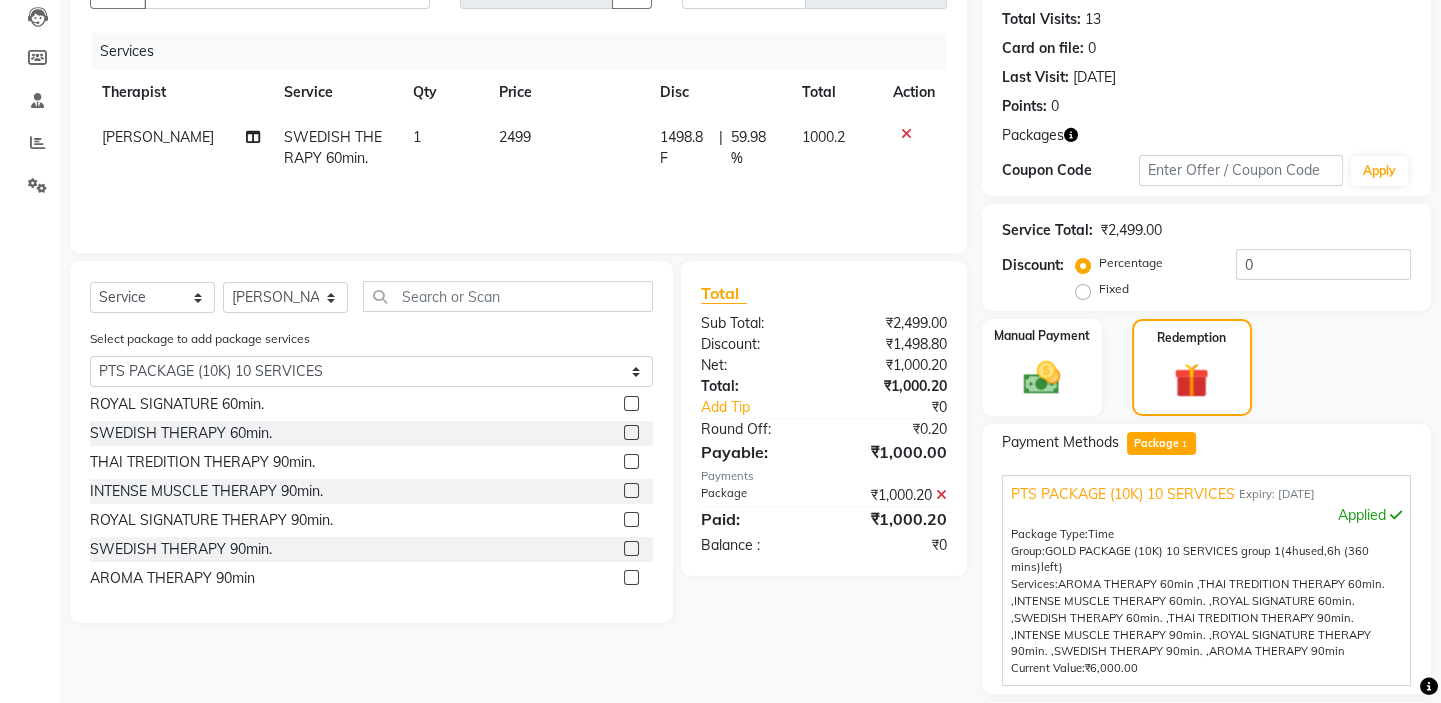 scroll, scrollTop: 389, scrollLeft: 0, axis: vertical 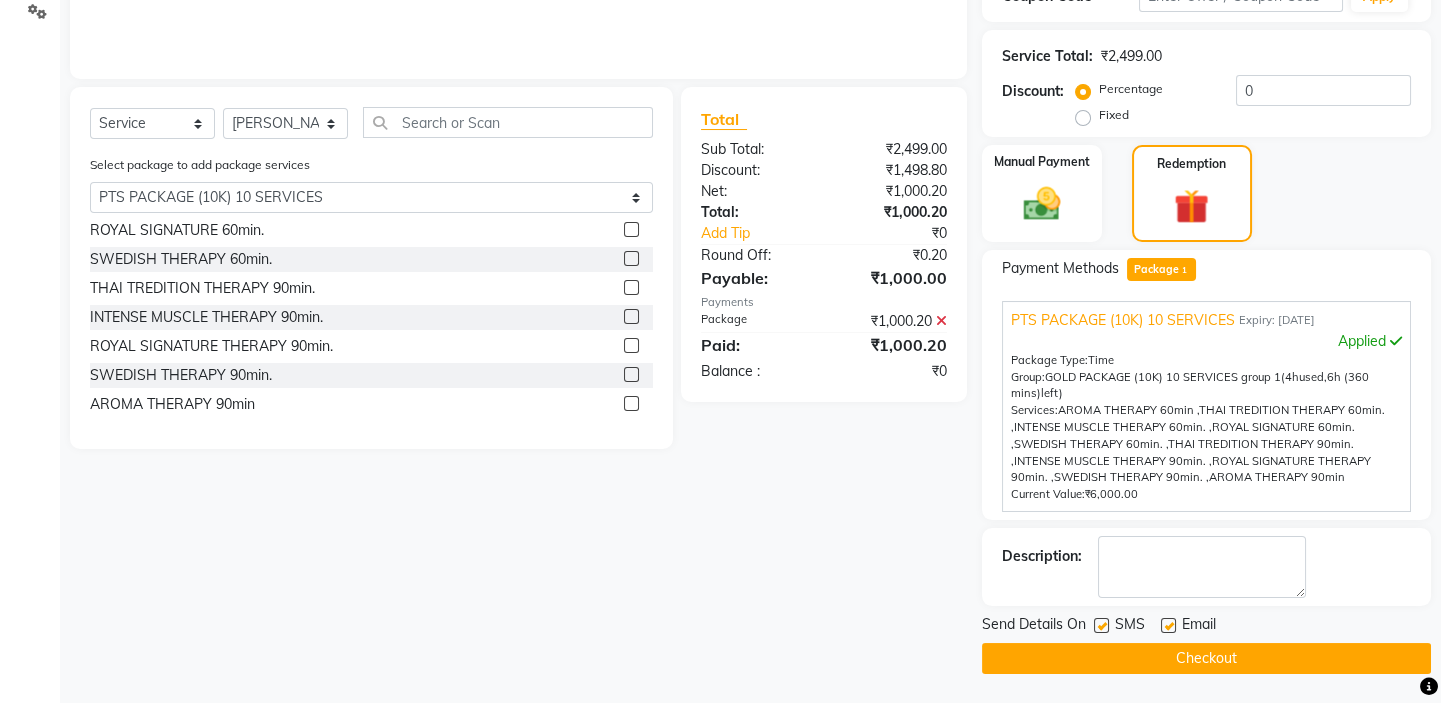 click 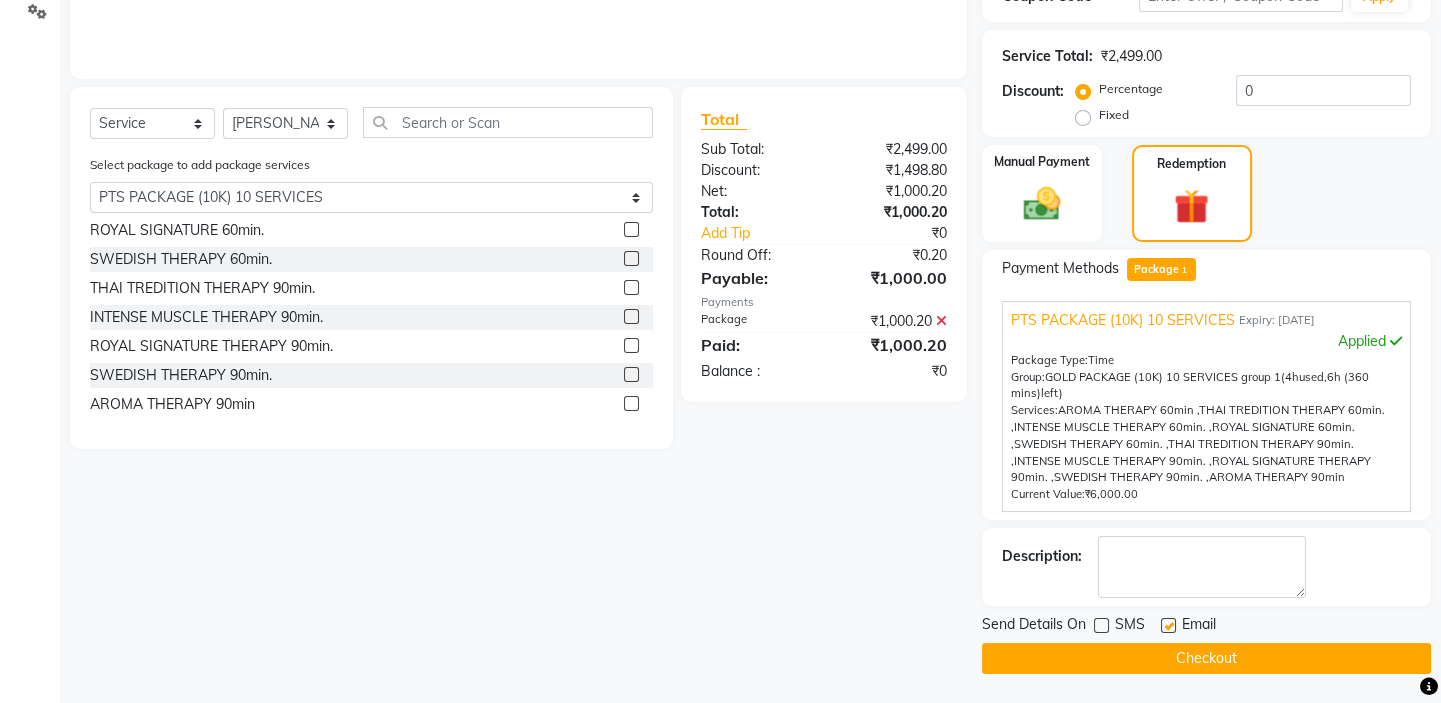click 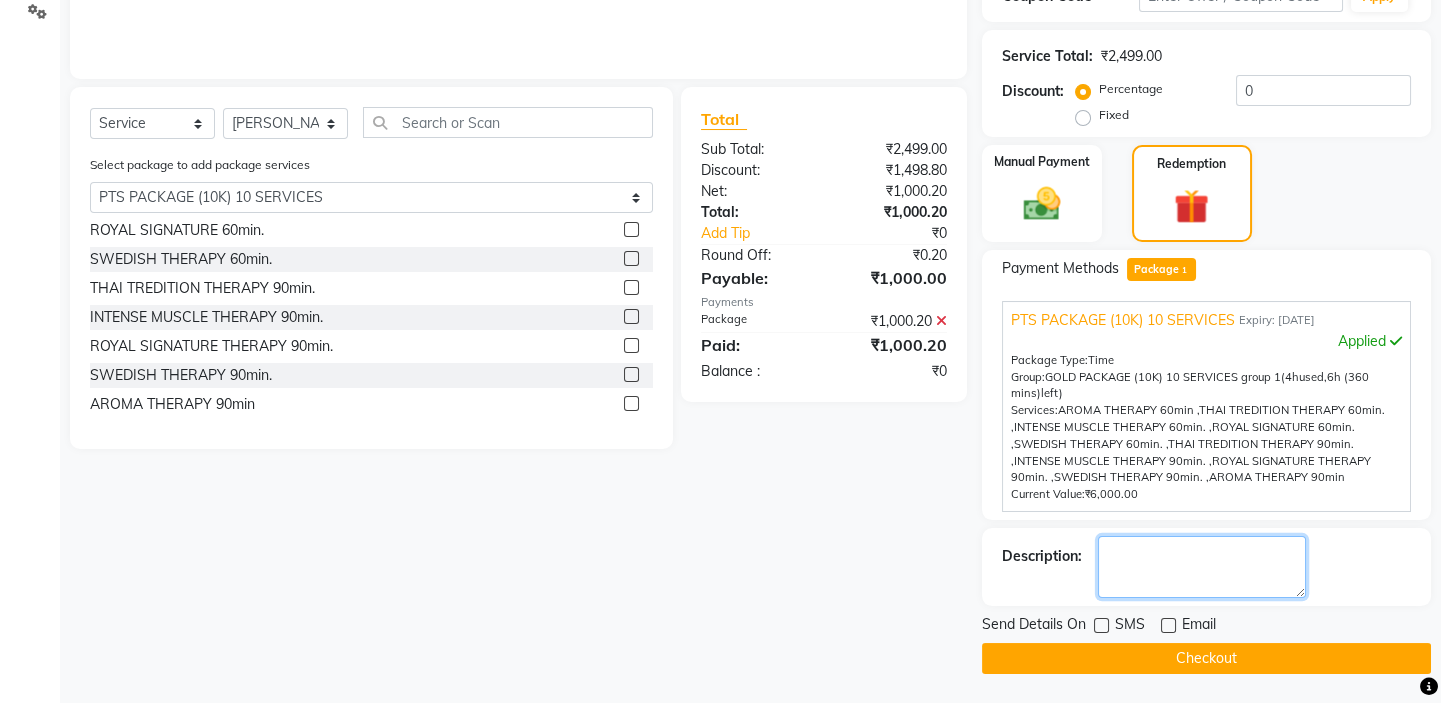 click 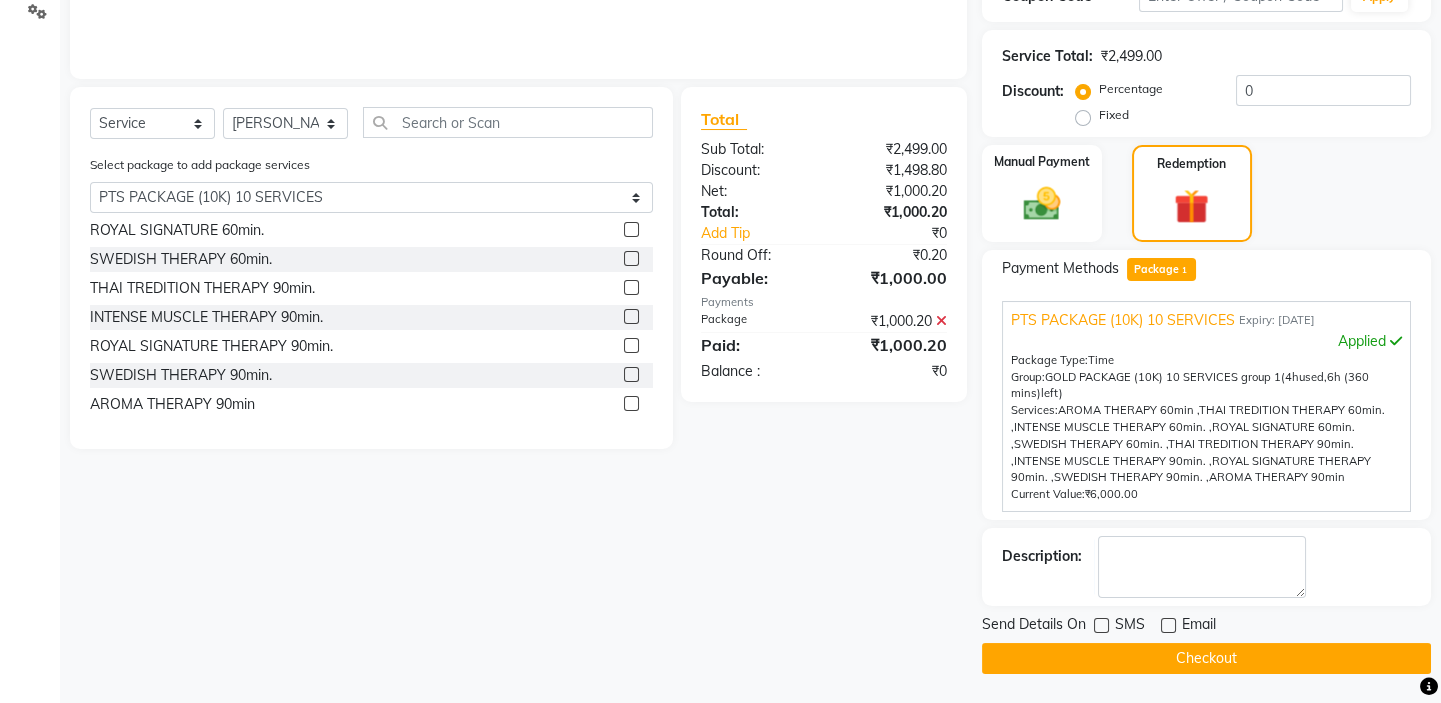 click on "Checkout" 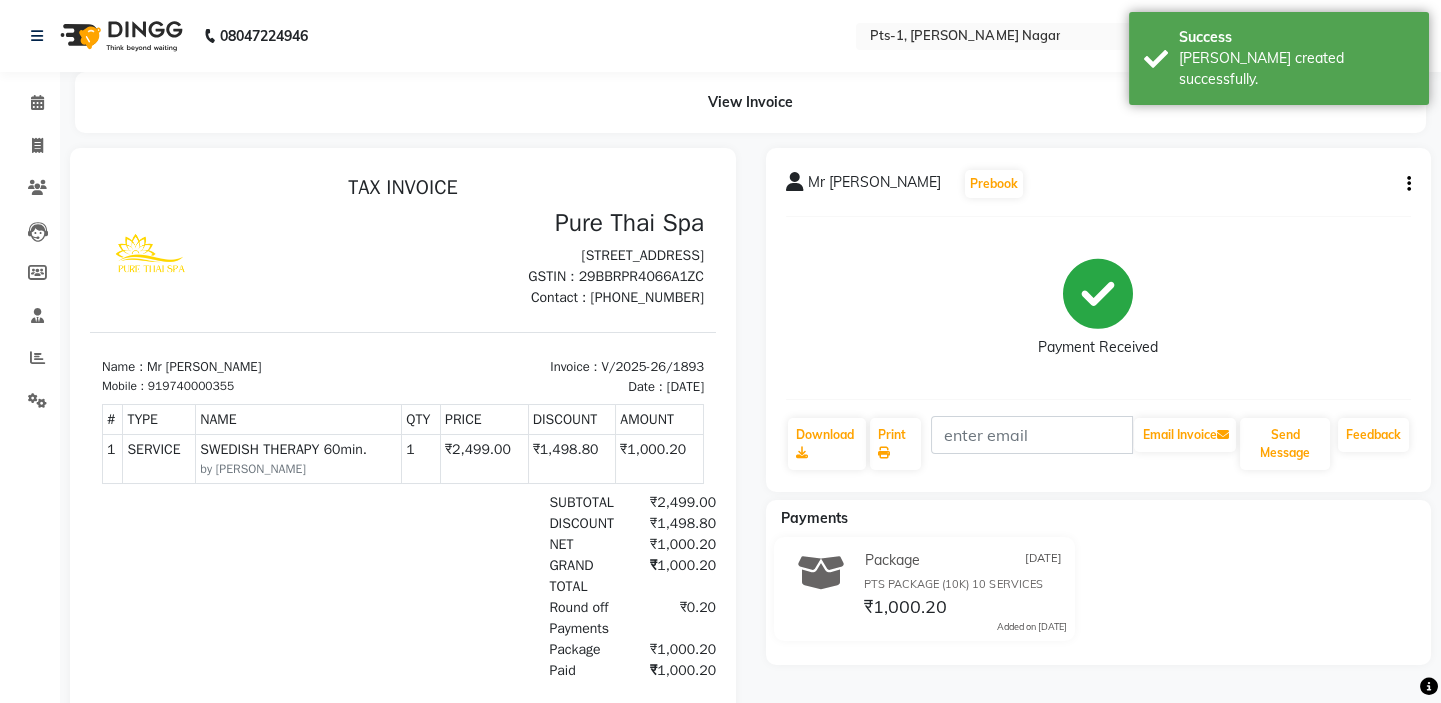 scroll, scrollTop: 0, scrollLeft: 0, axis: both 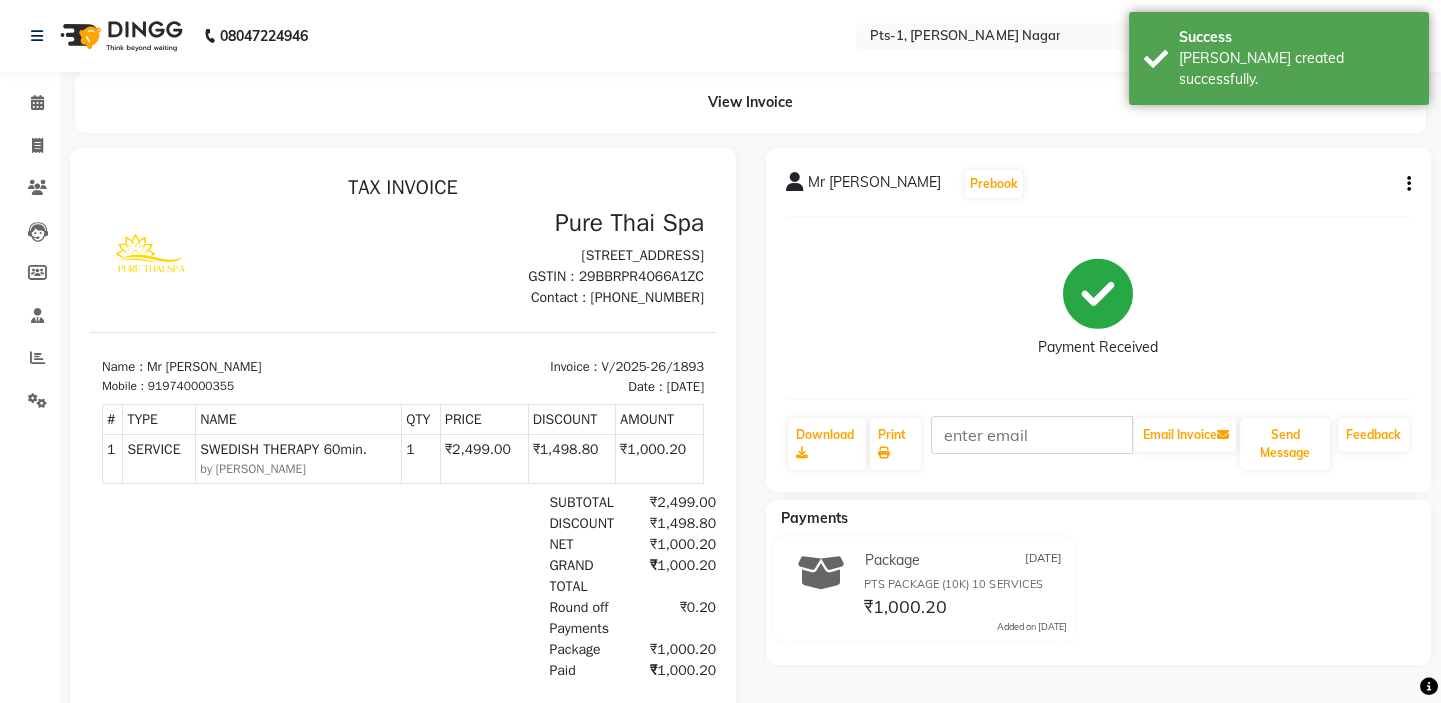 click 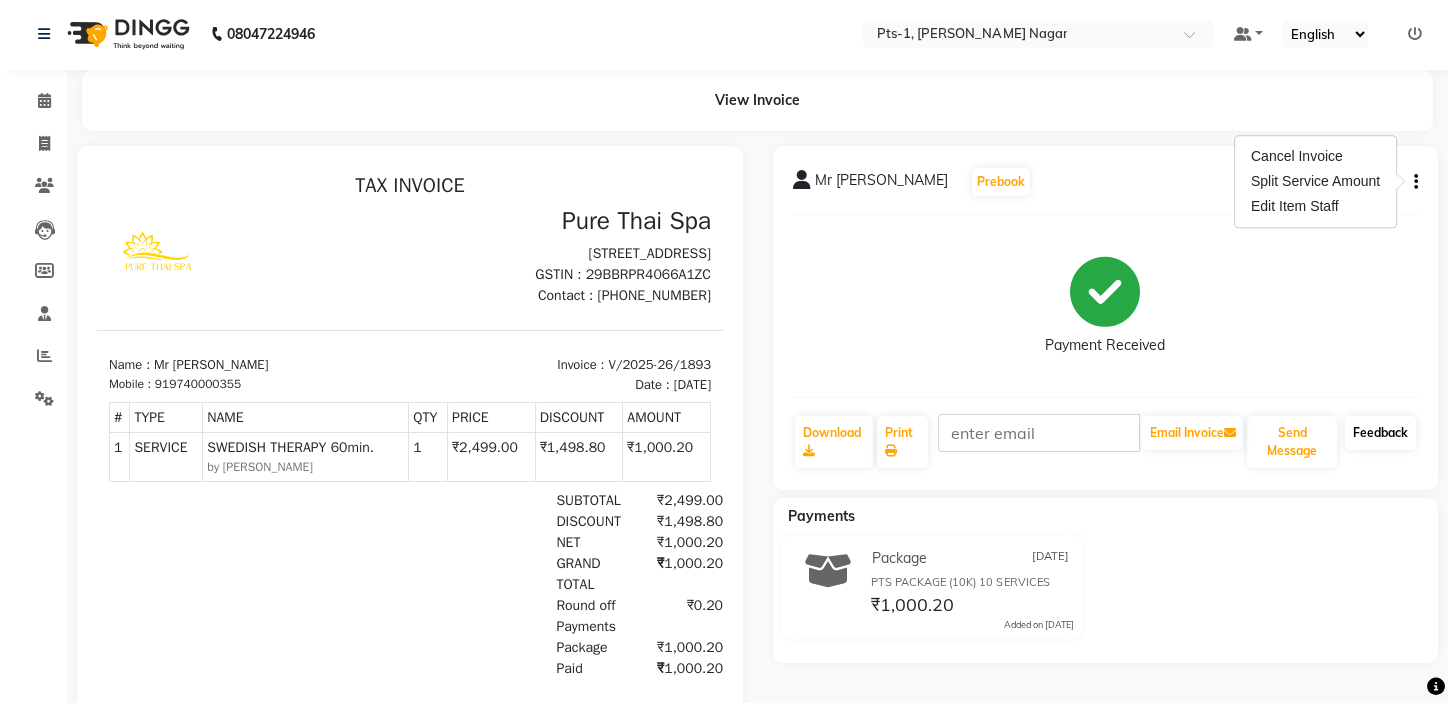 scroll, scrollTop: 0, scrollLeft: 0, axis: both 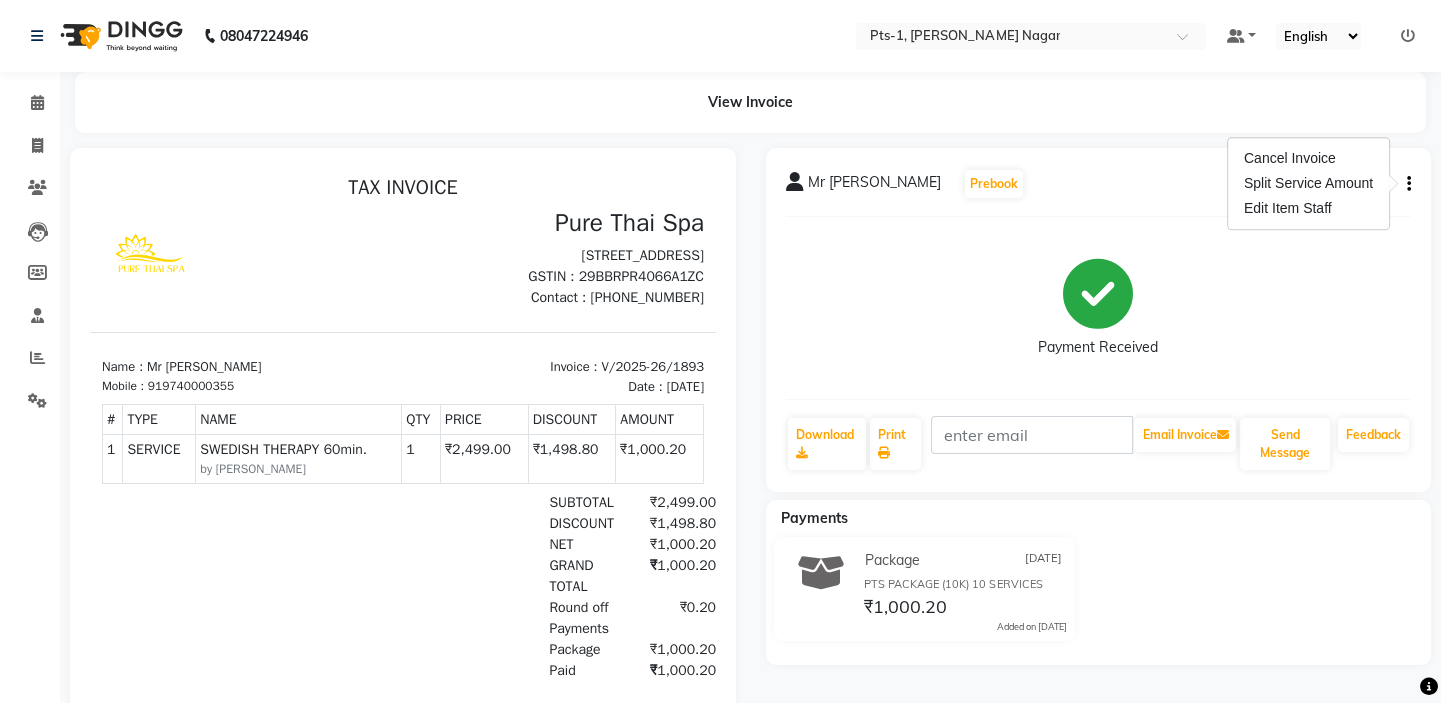 click 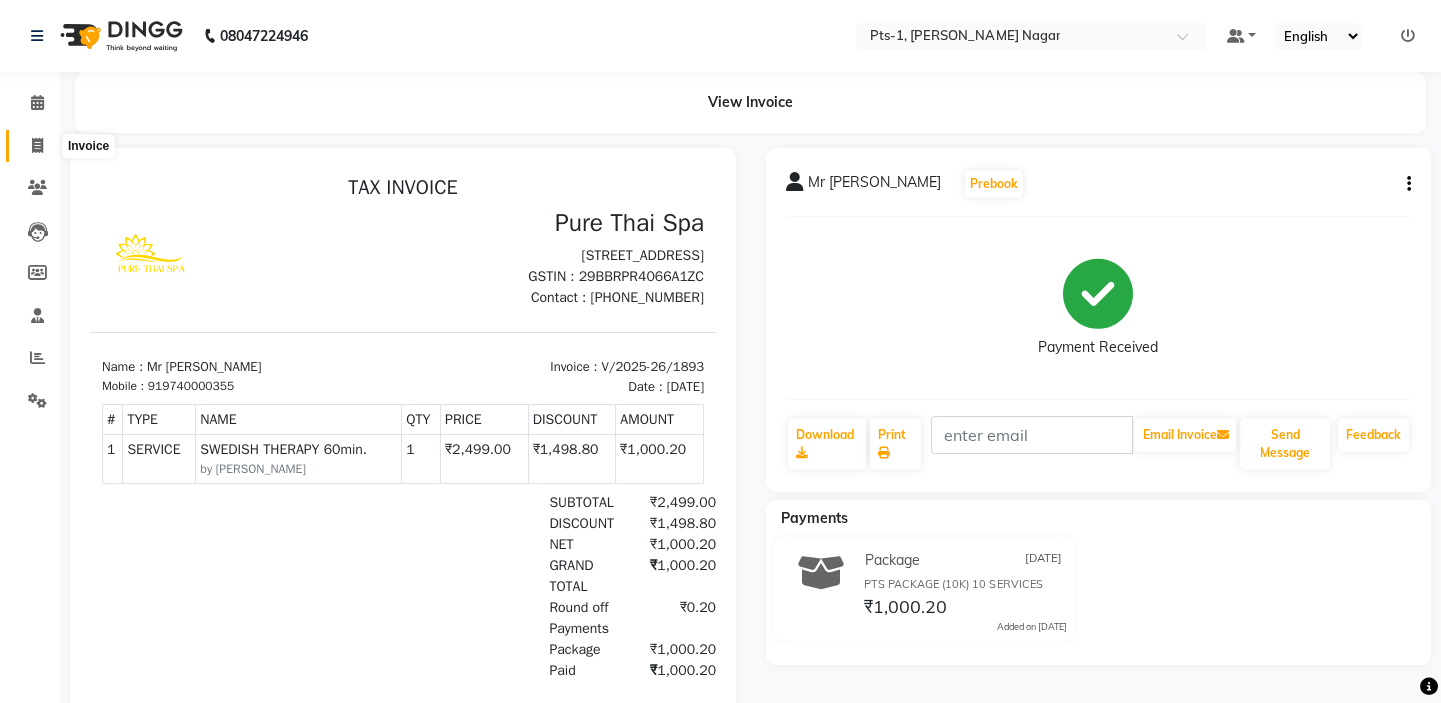 click 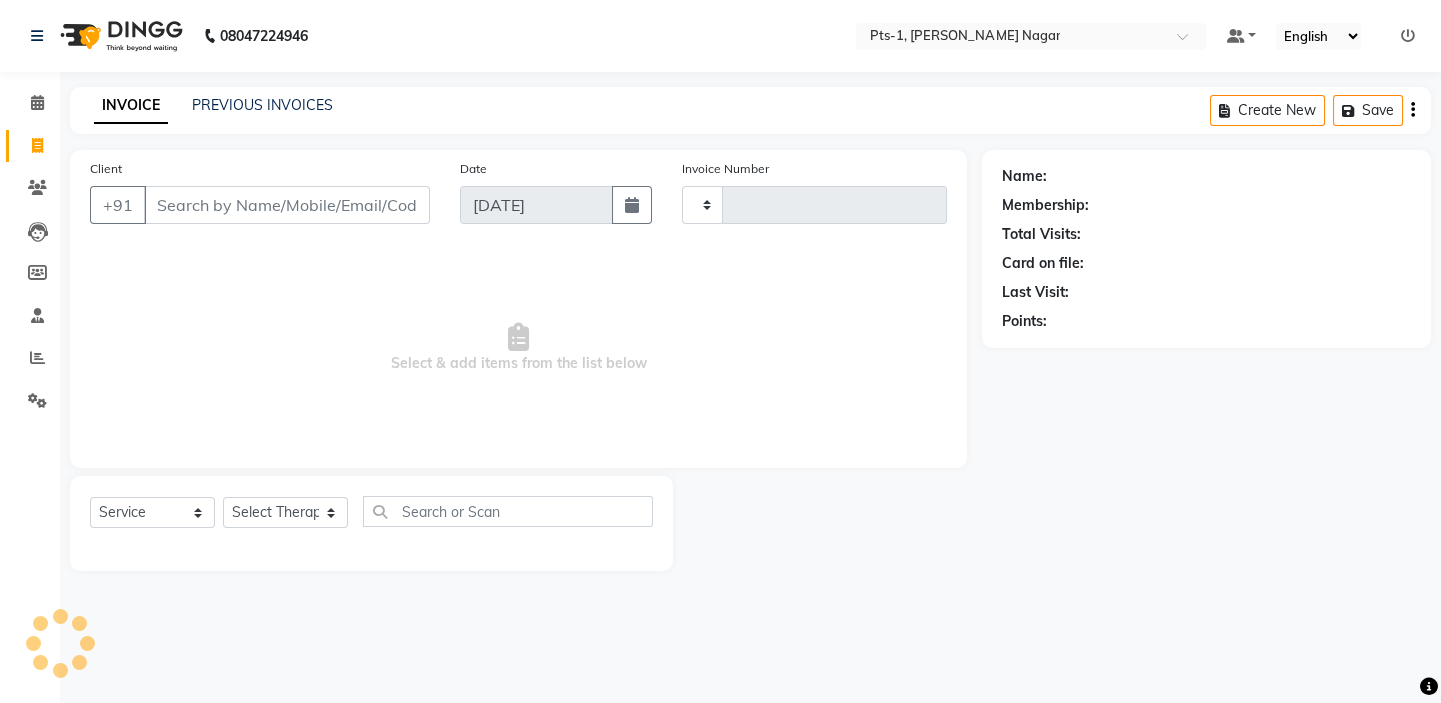 type on "1894" 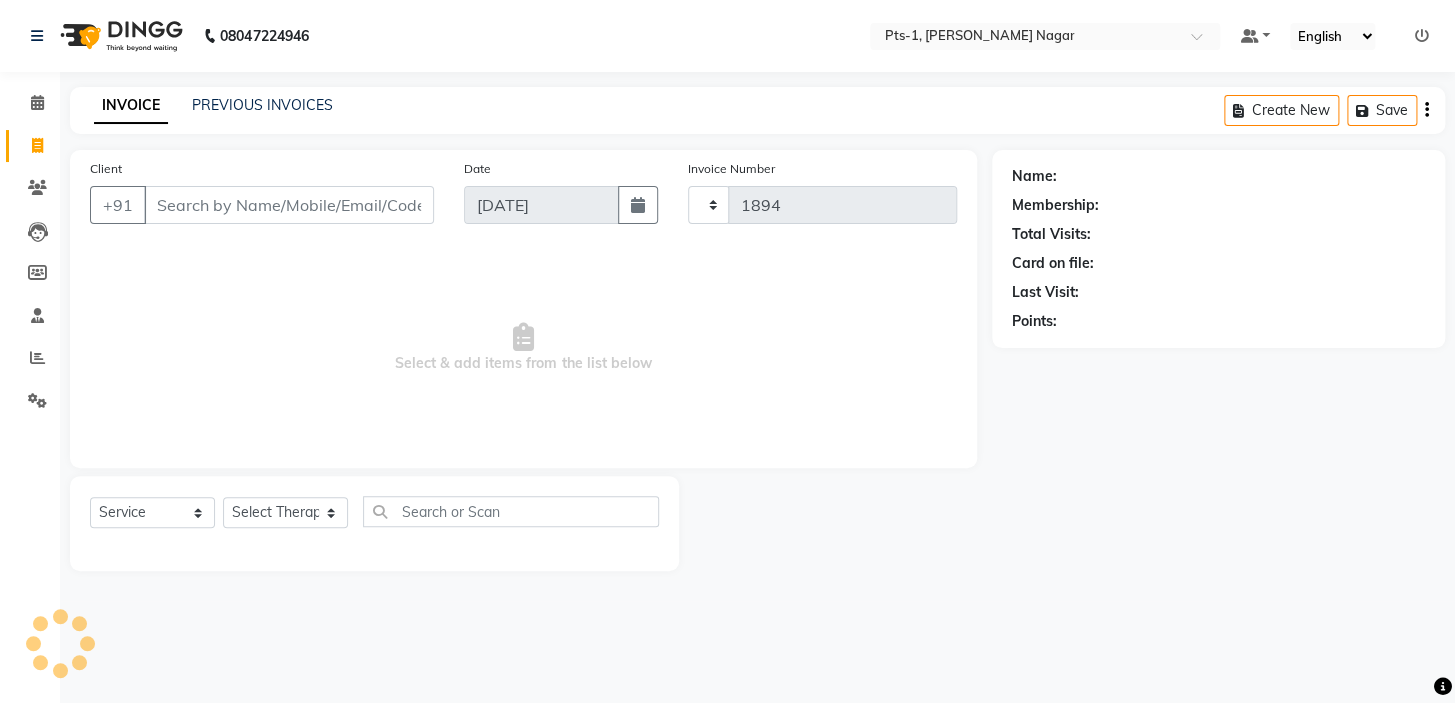 select on "5296" 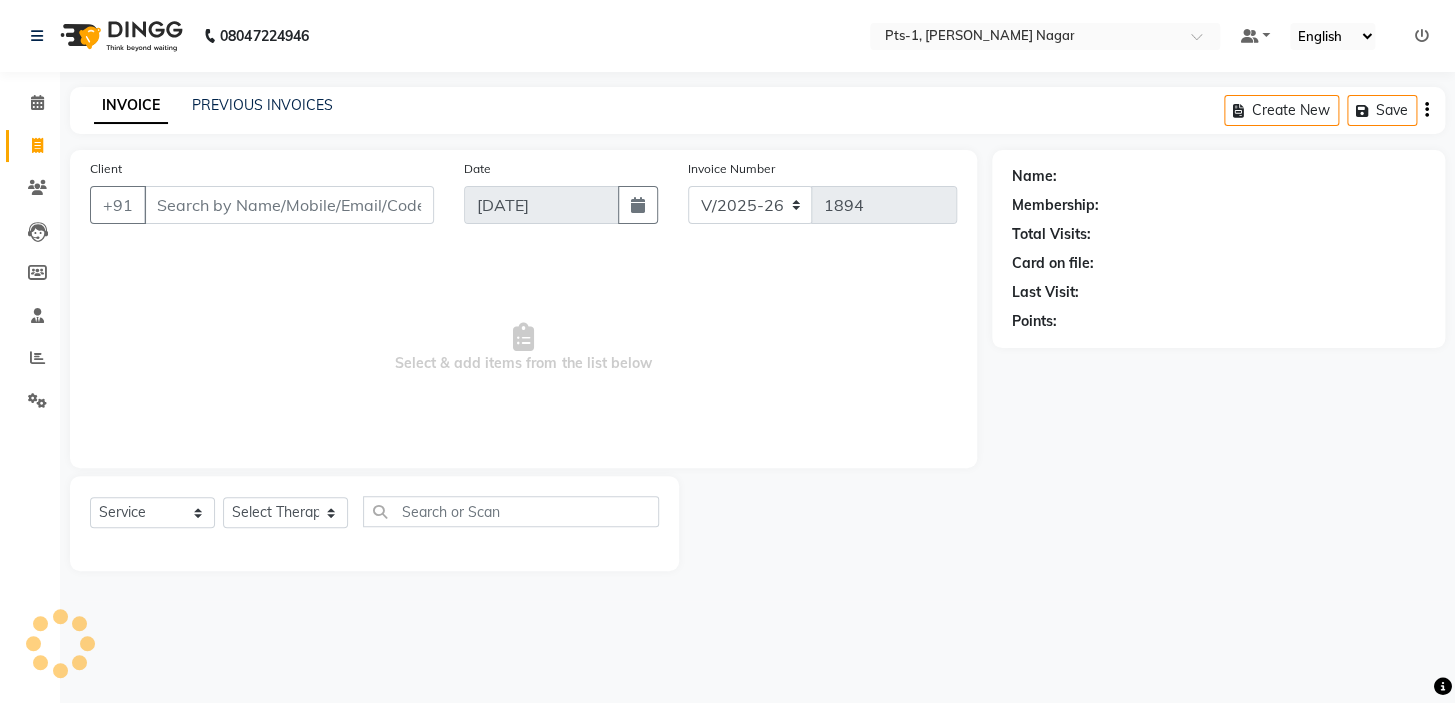 click on "INVOICE PREVIOUS INVOICES Create New   Save" 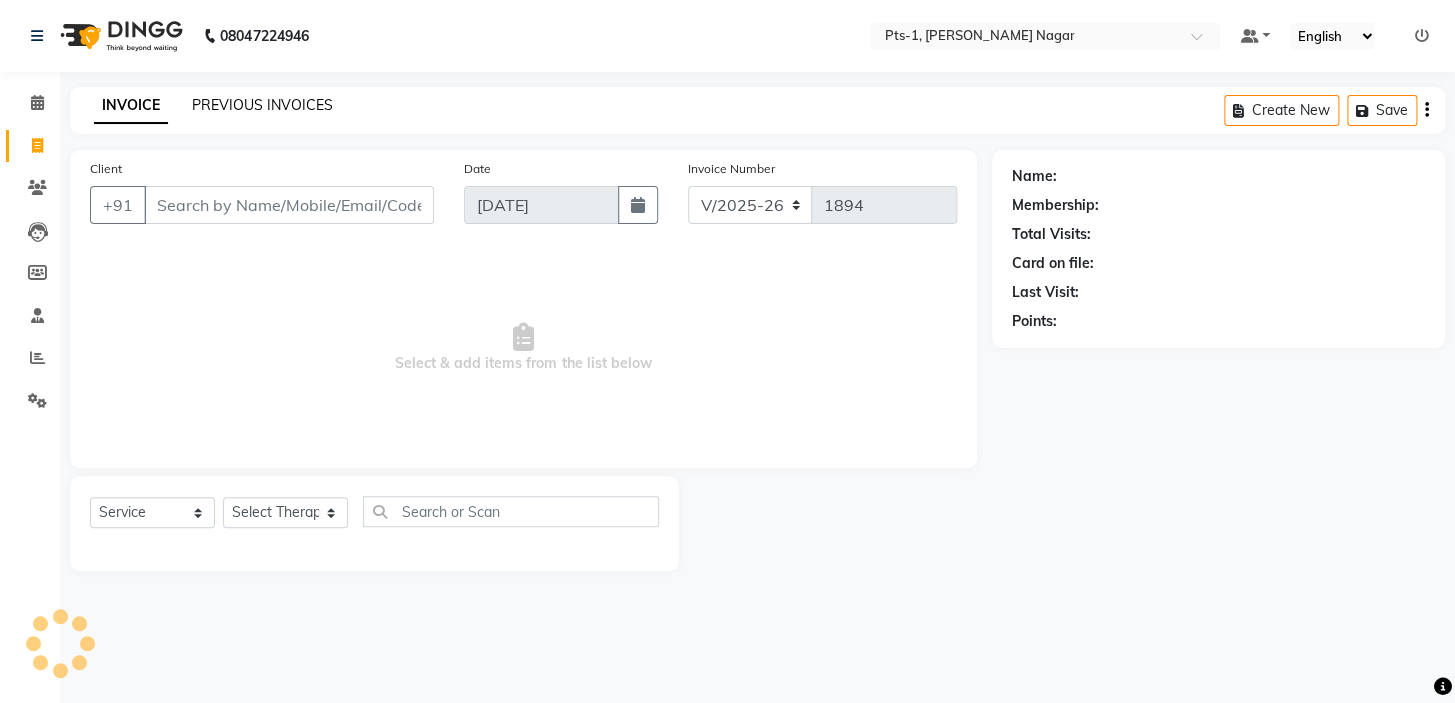 click on "PREVIOUS INVOICES" 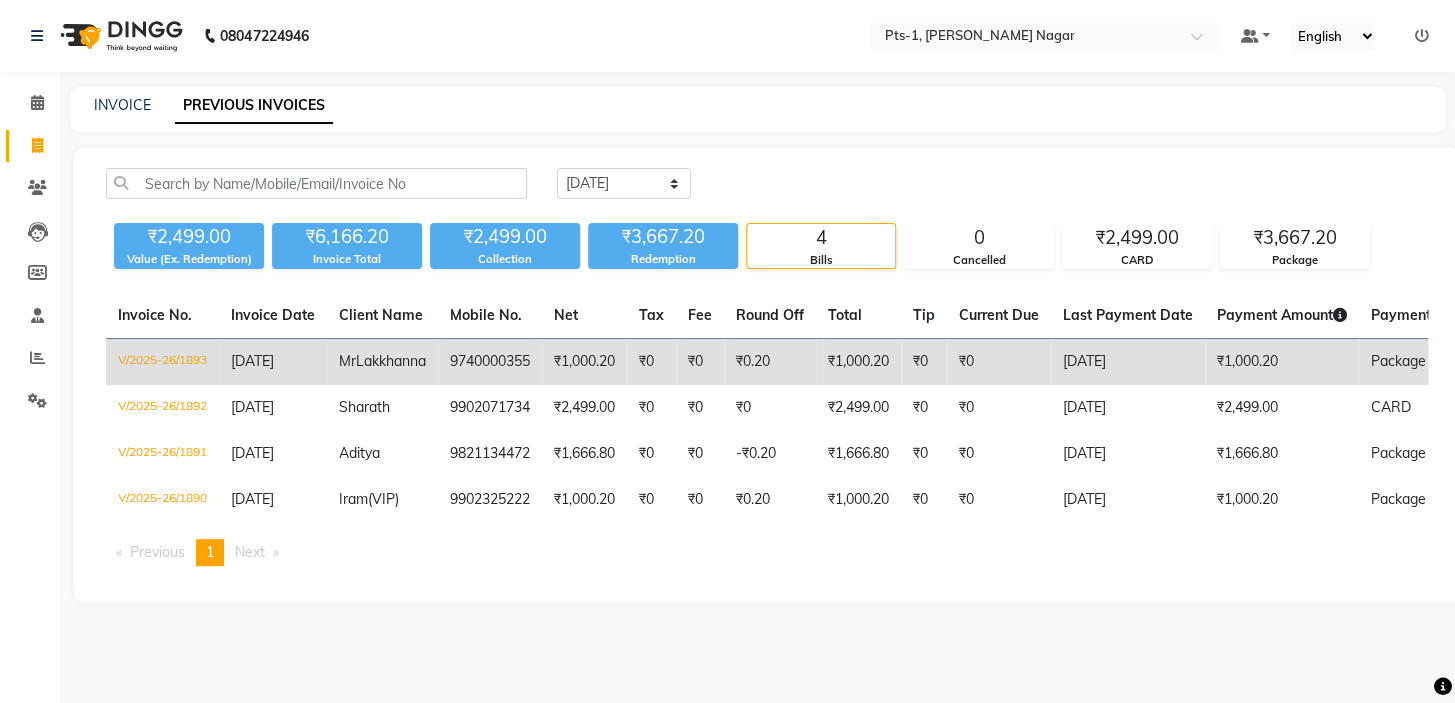 click on "₹1,000.20" 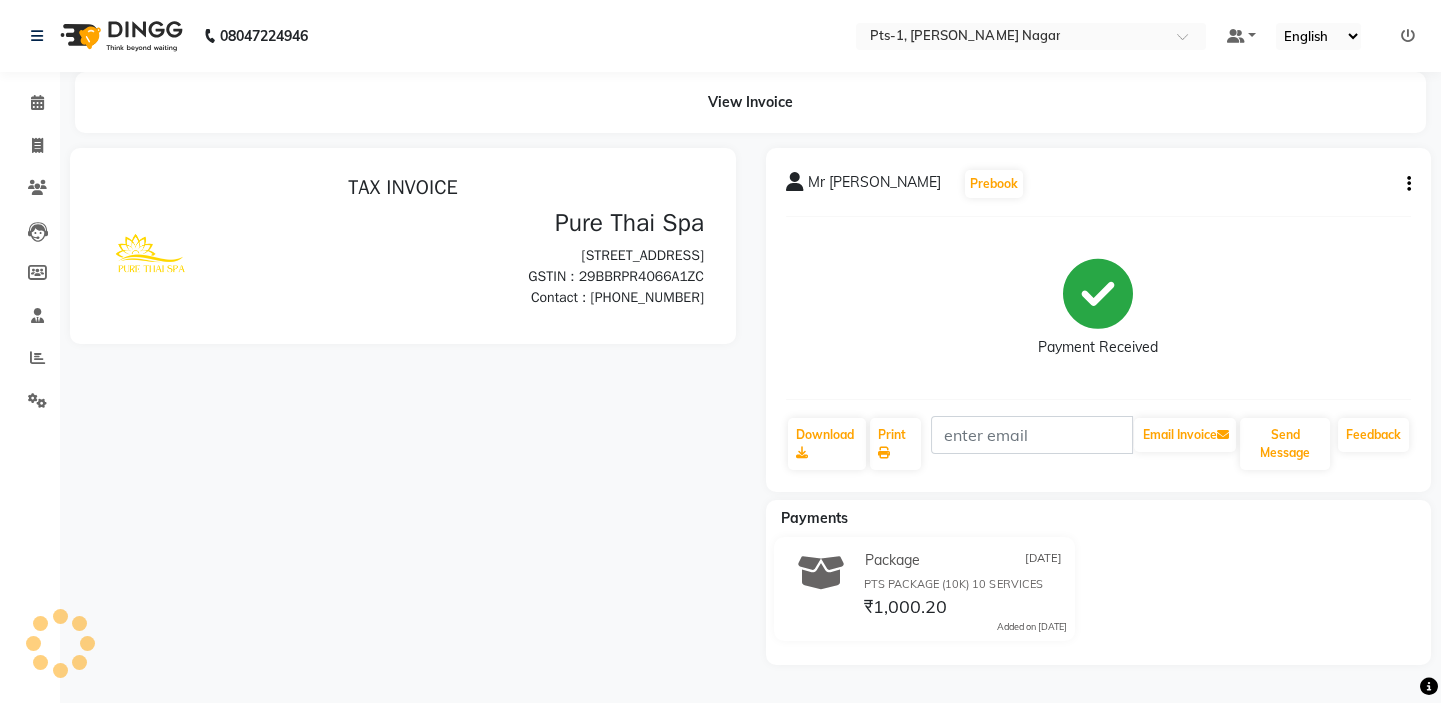 scroll, scrollTop: 0, scrollLeft: 0, axis: both 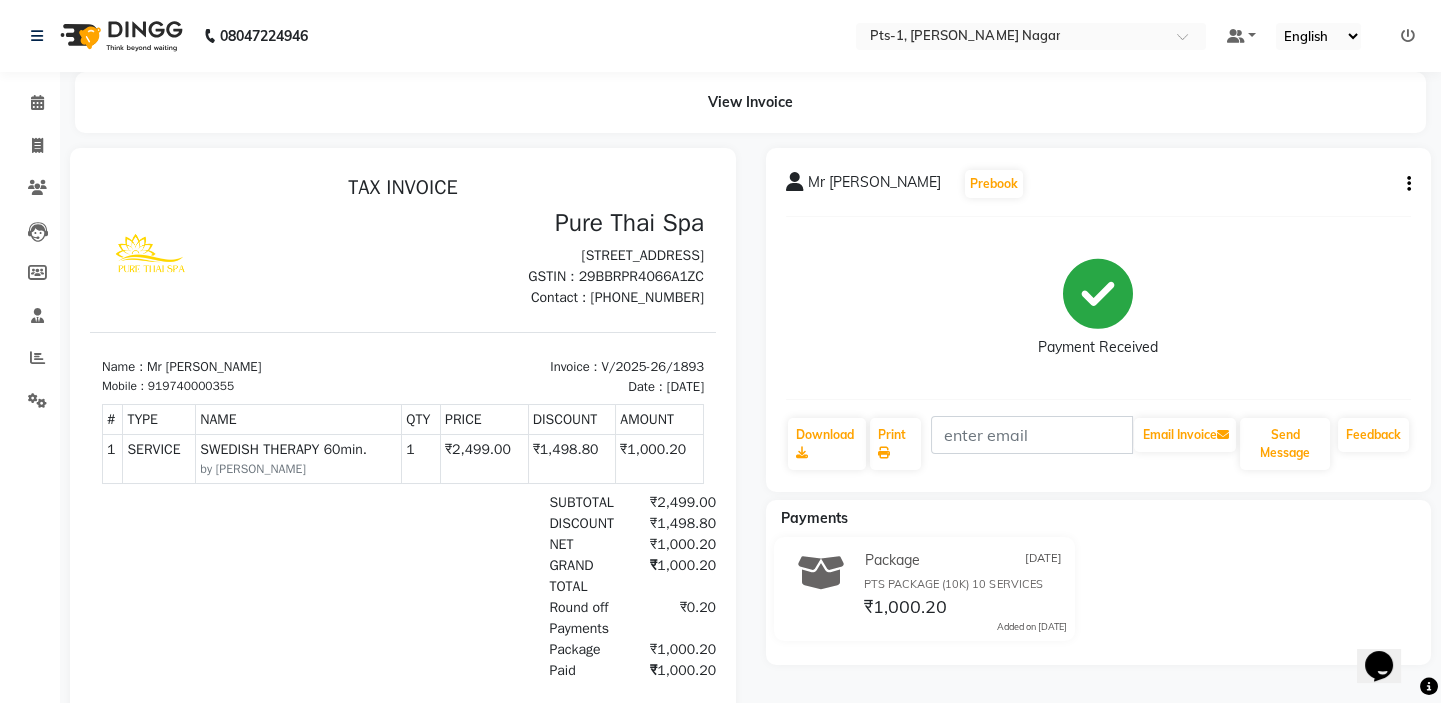click 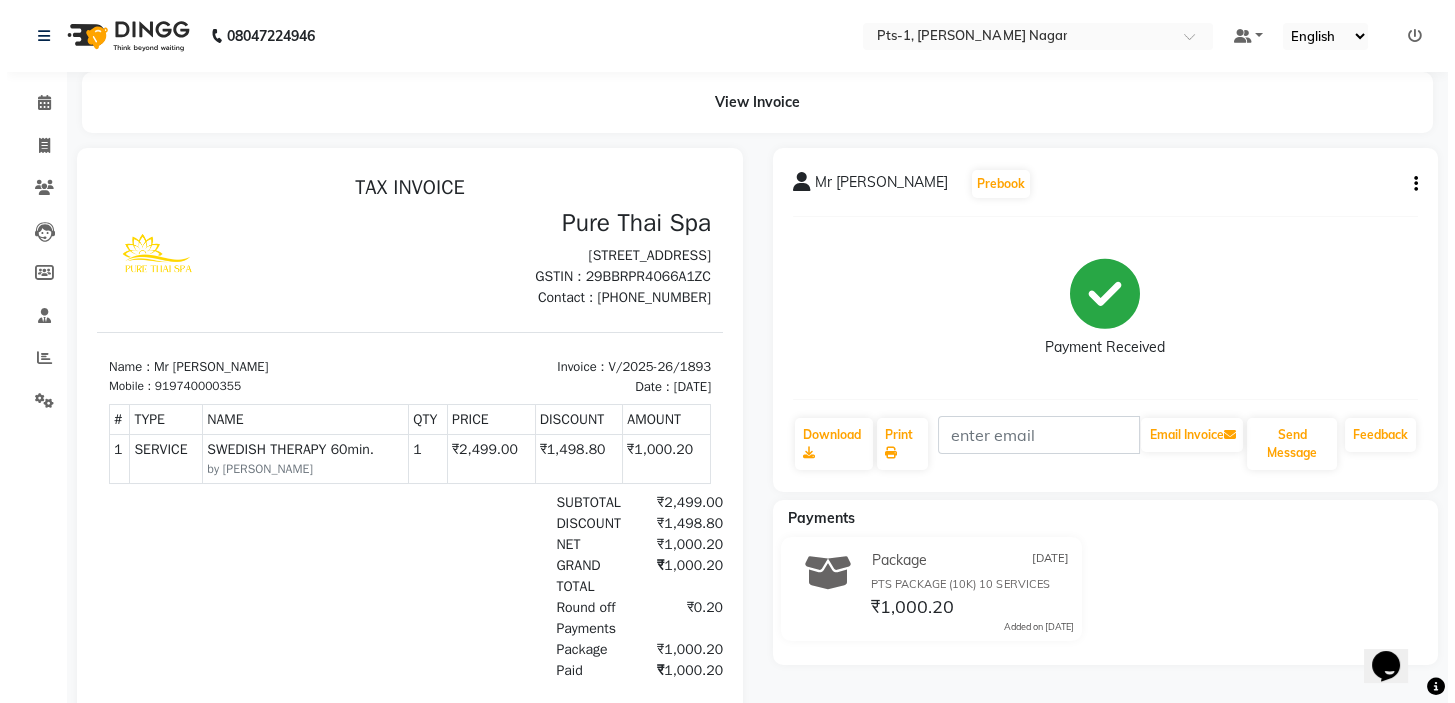 scroll, scrollTop: 0, scrollLeft: 0, axis: both 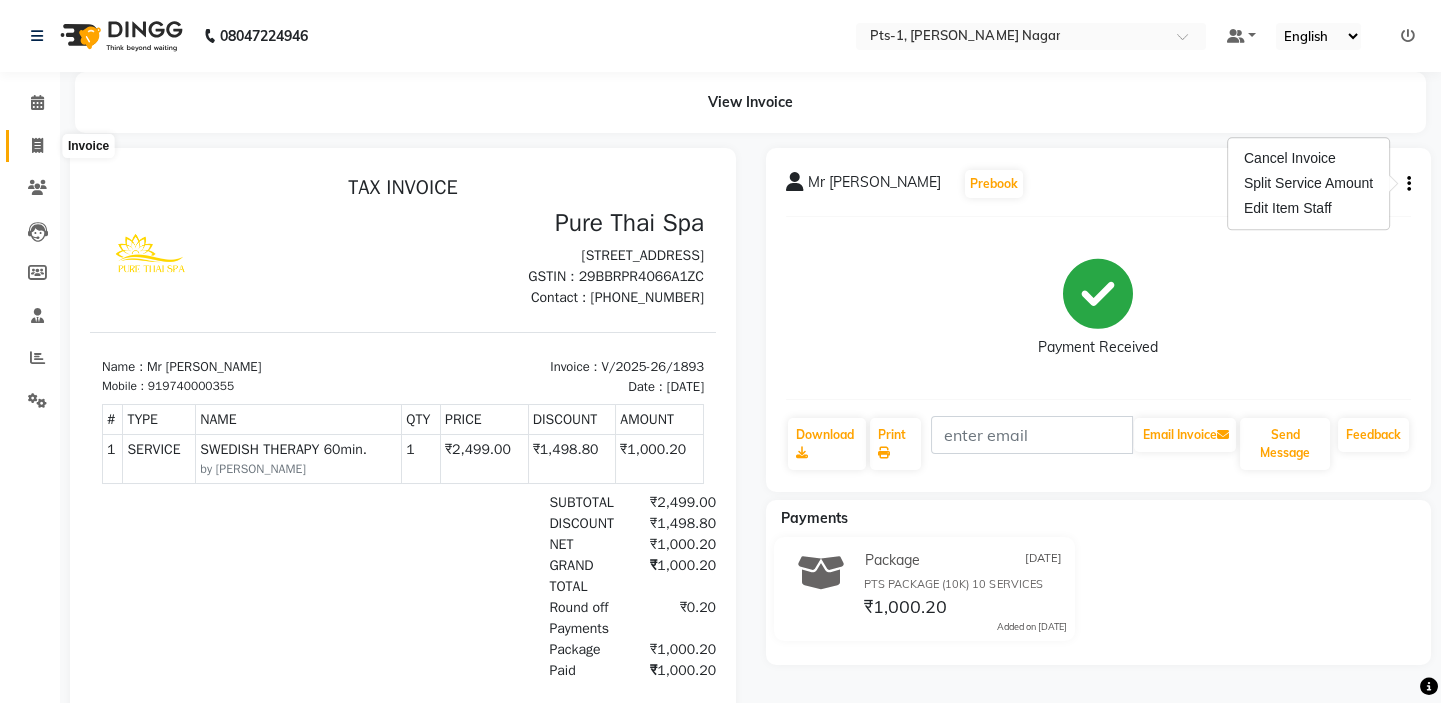 click 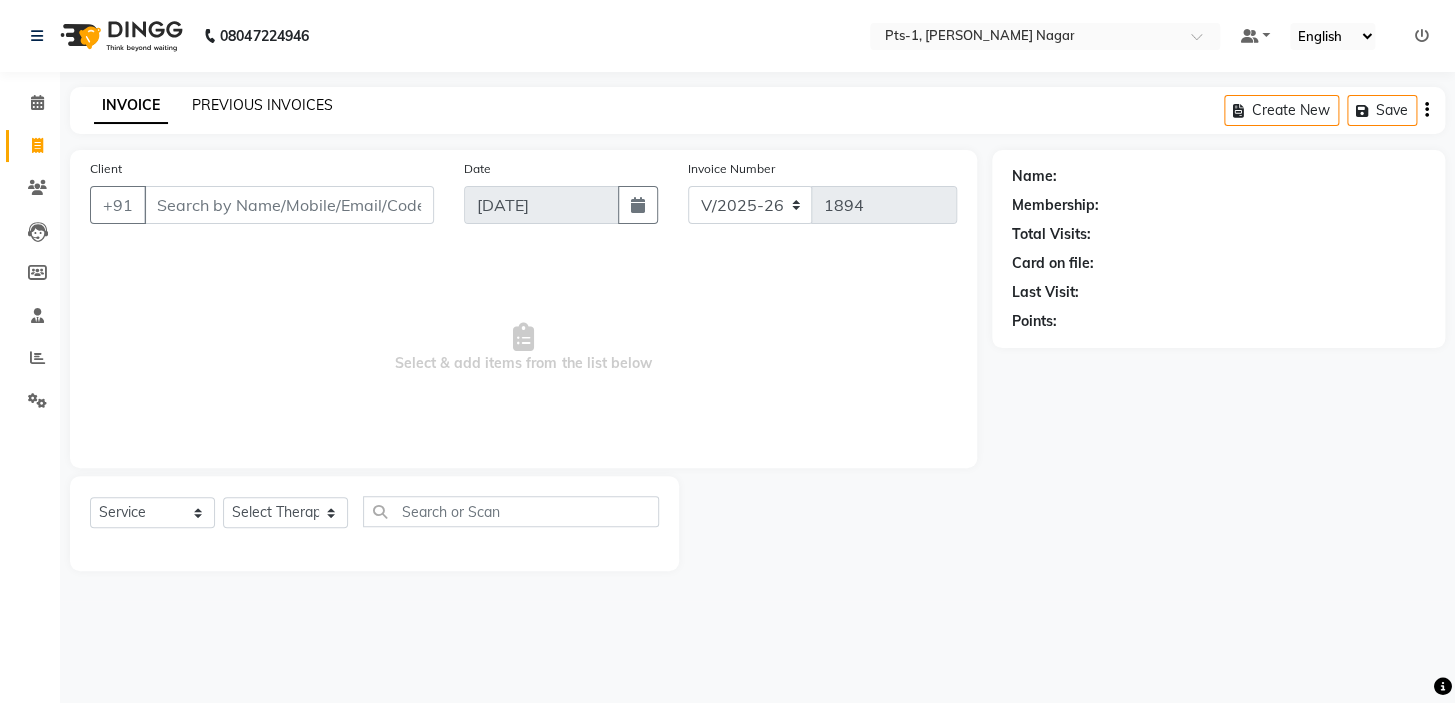 click on "PREVIOUS INVOICES" 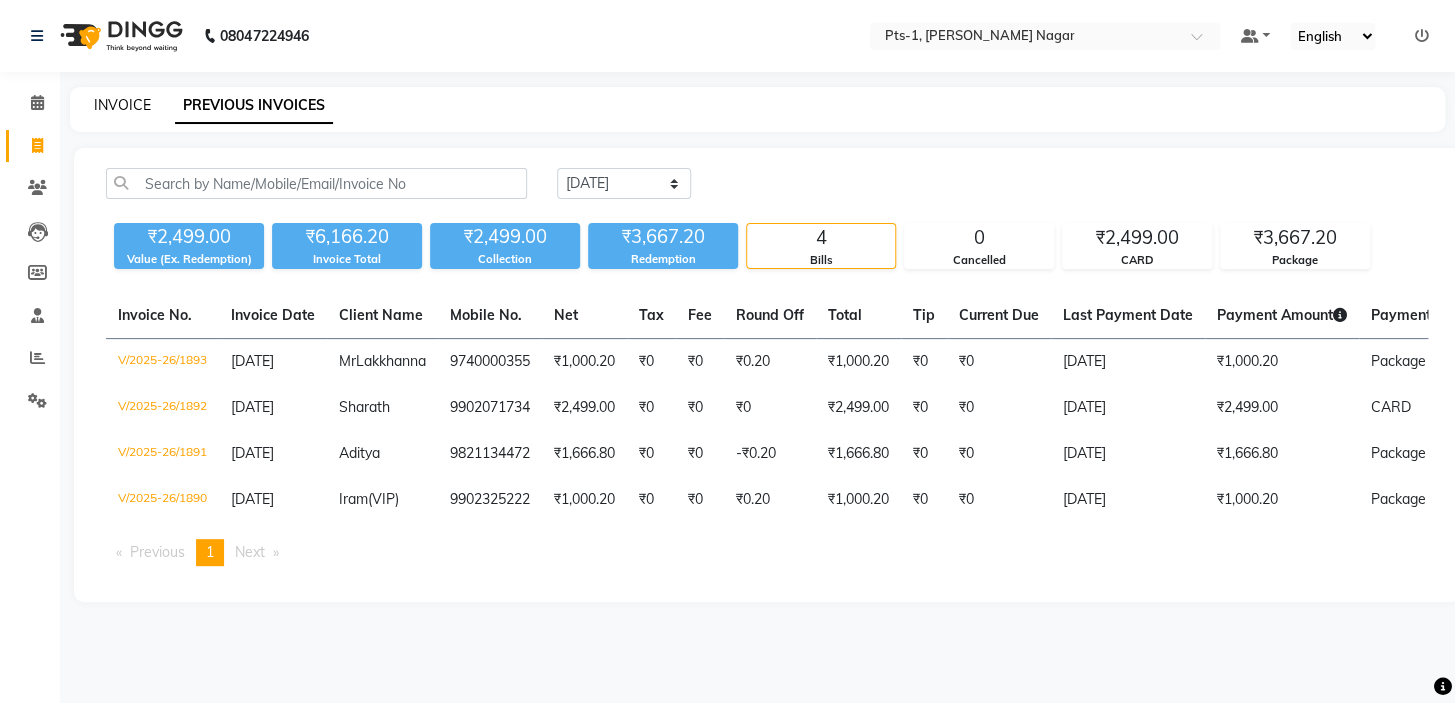 click on "INVOICE" 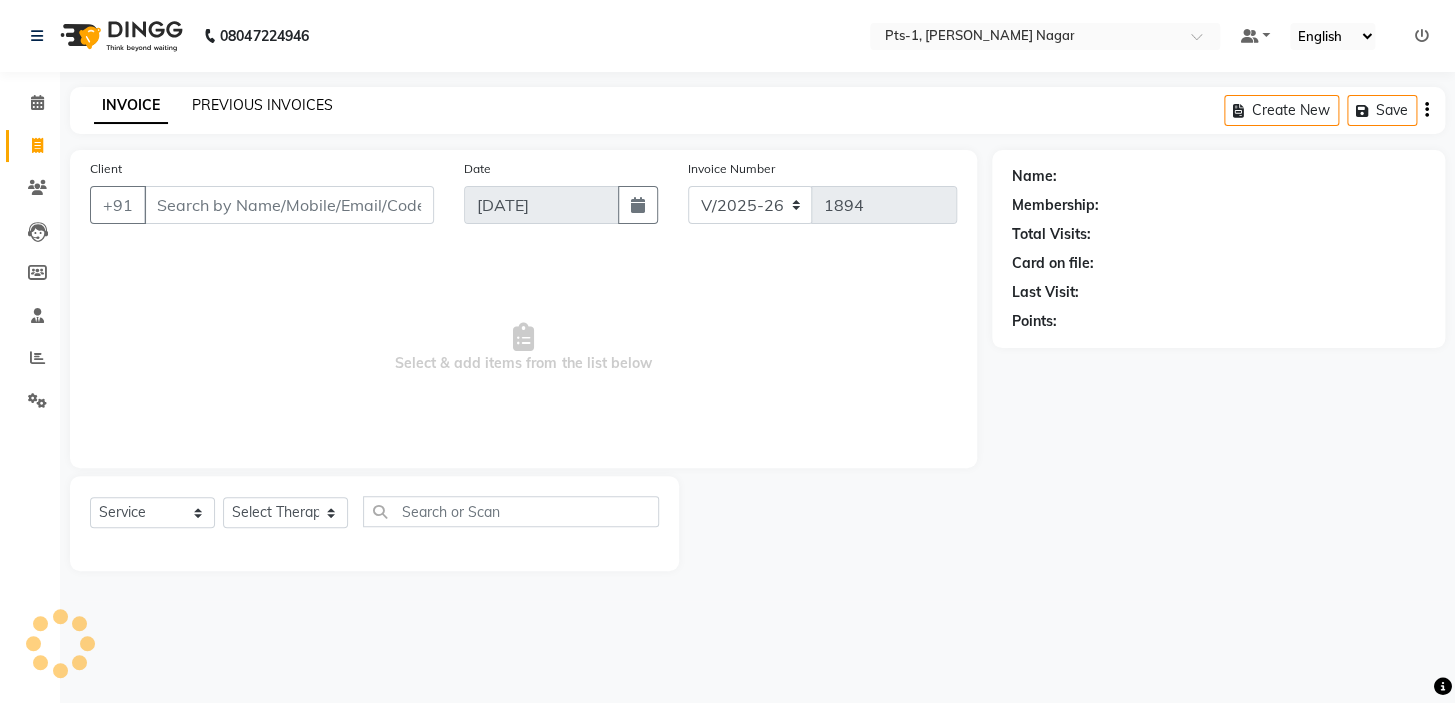 click on "PREVIOUS INVOICES" 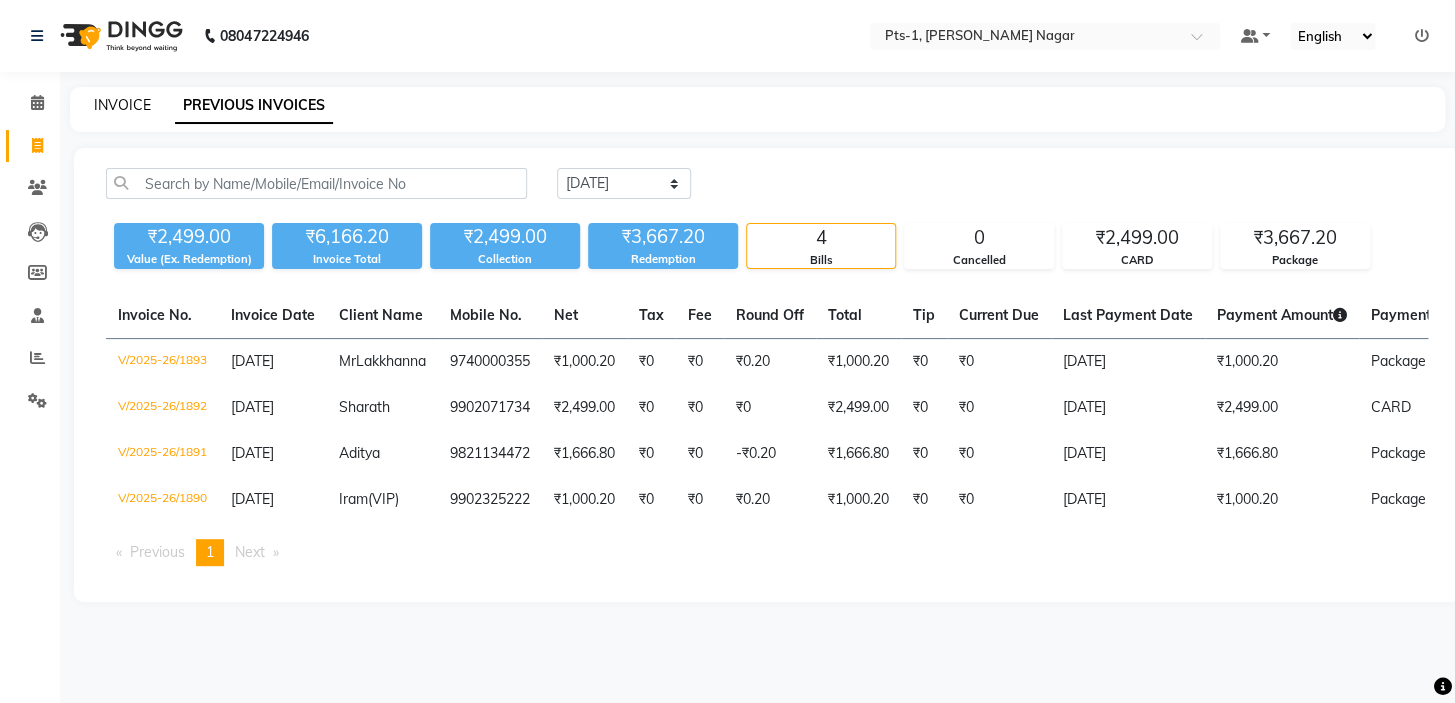 click on "INVOICE" 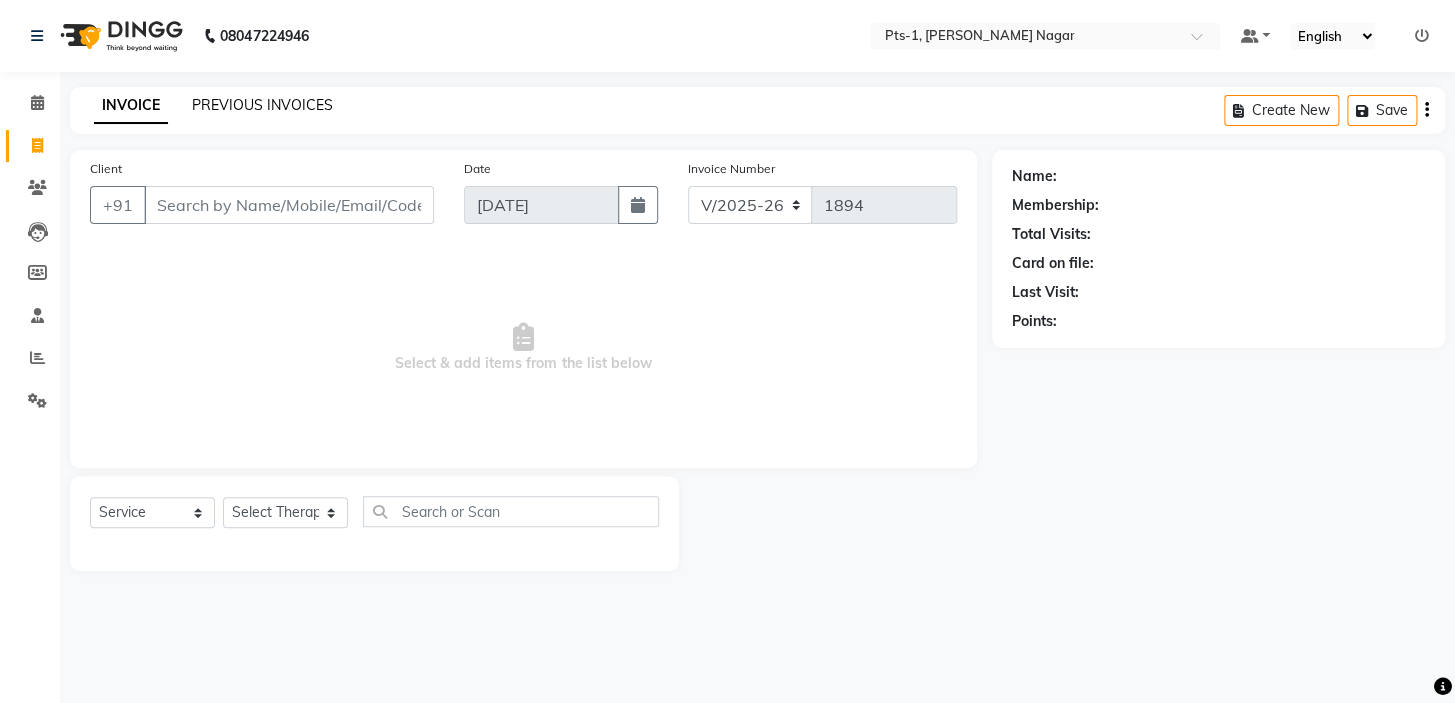 click on "PREVIOUS INVOICES" 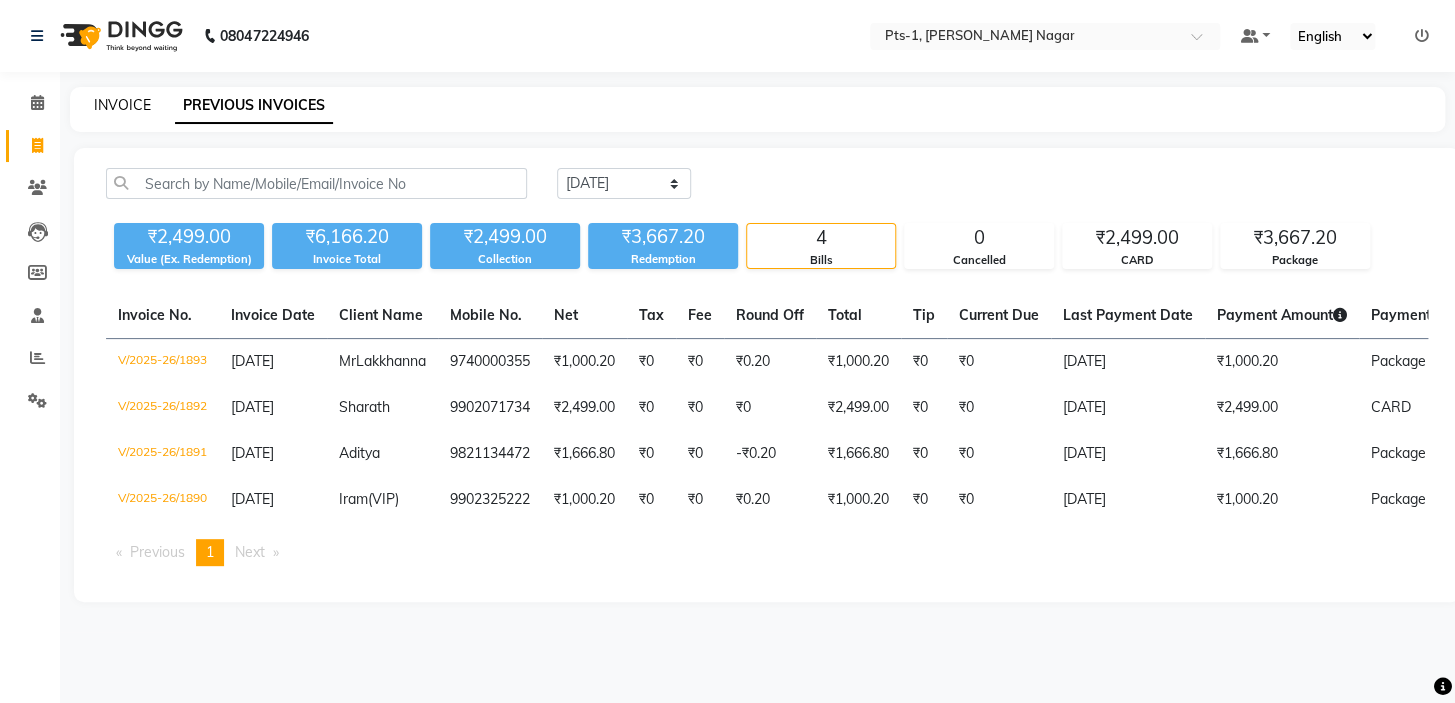 click on "INVOICE" 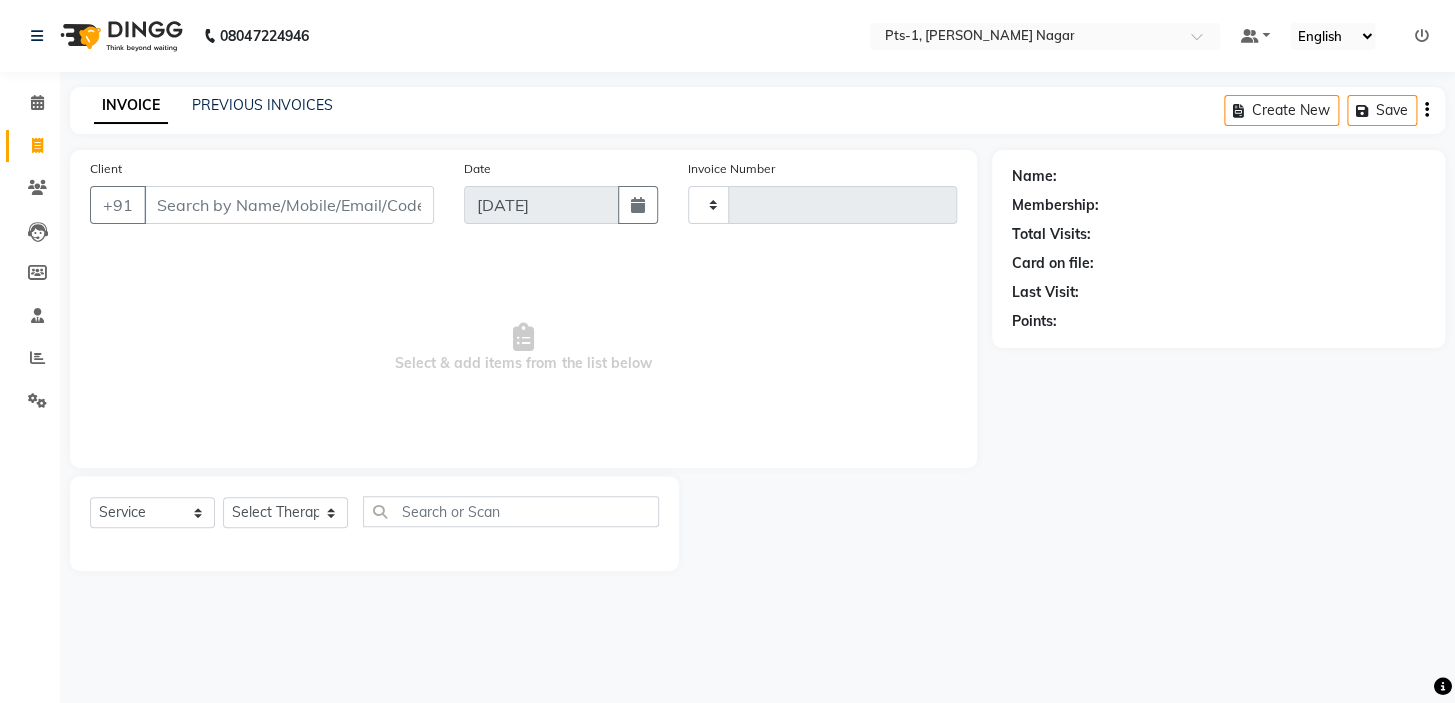 type on "1894" 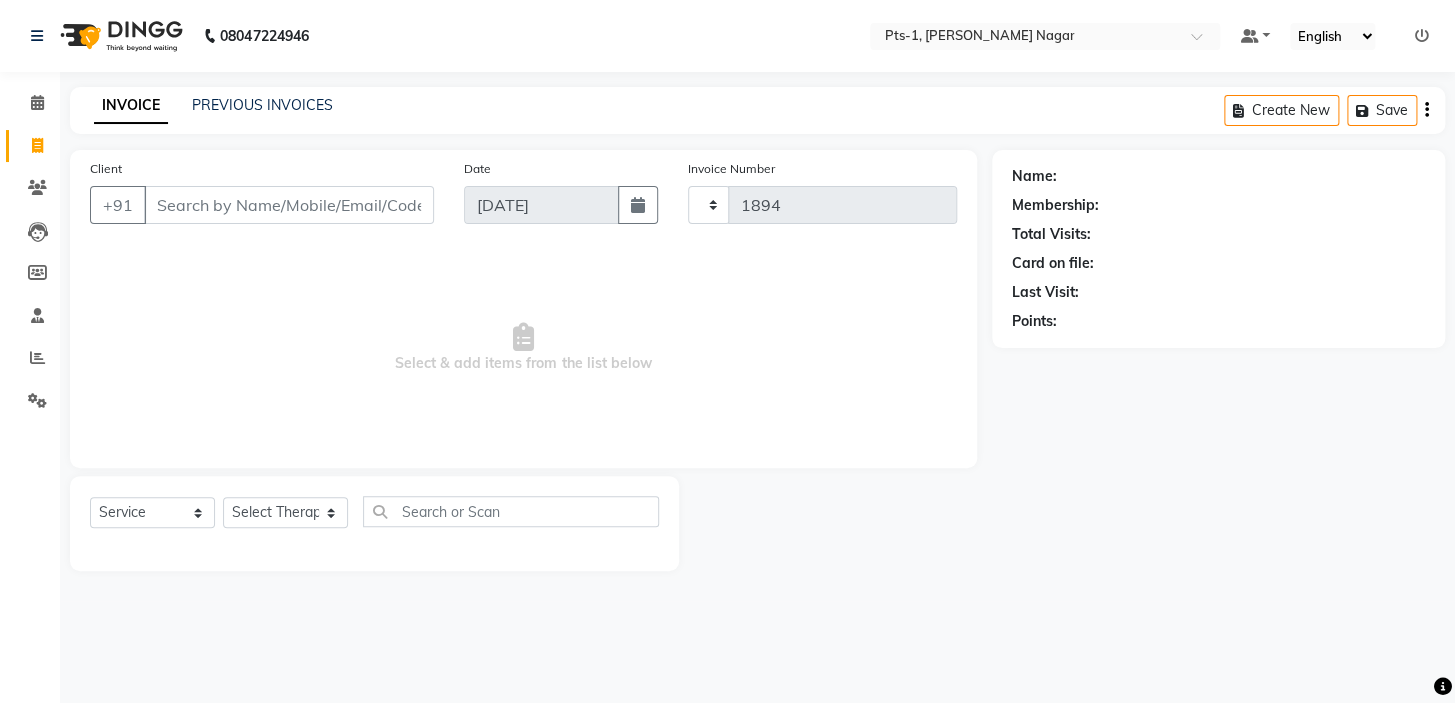 select on "5296" 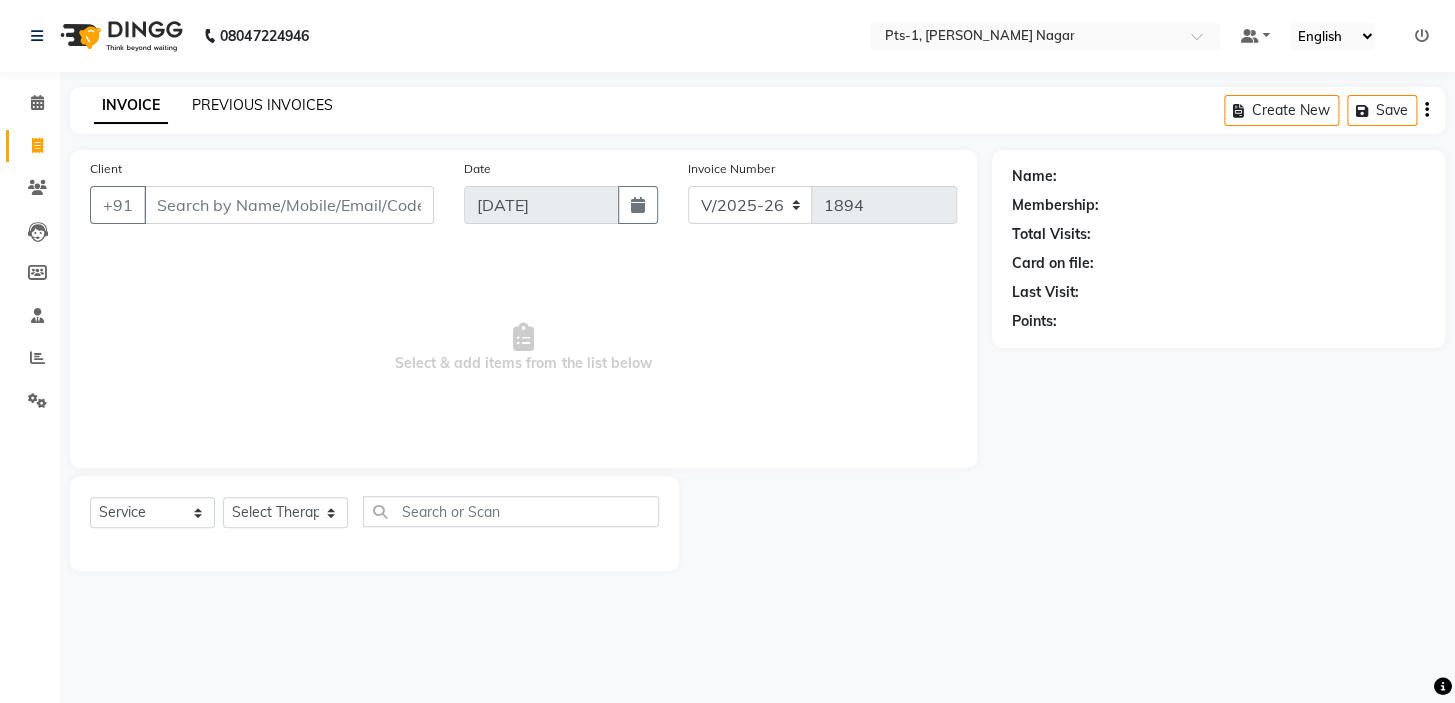 click on "PREVIOUS INVOICES" 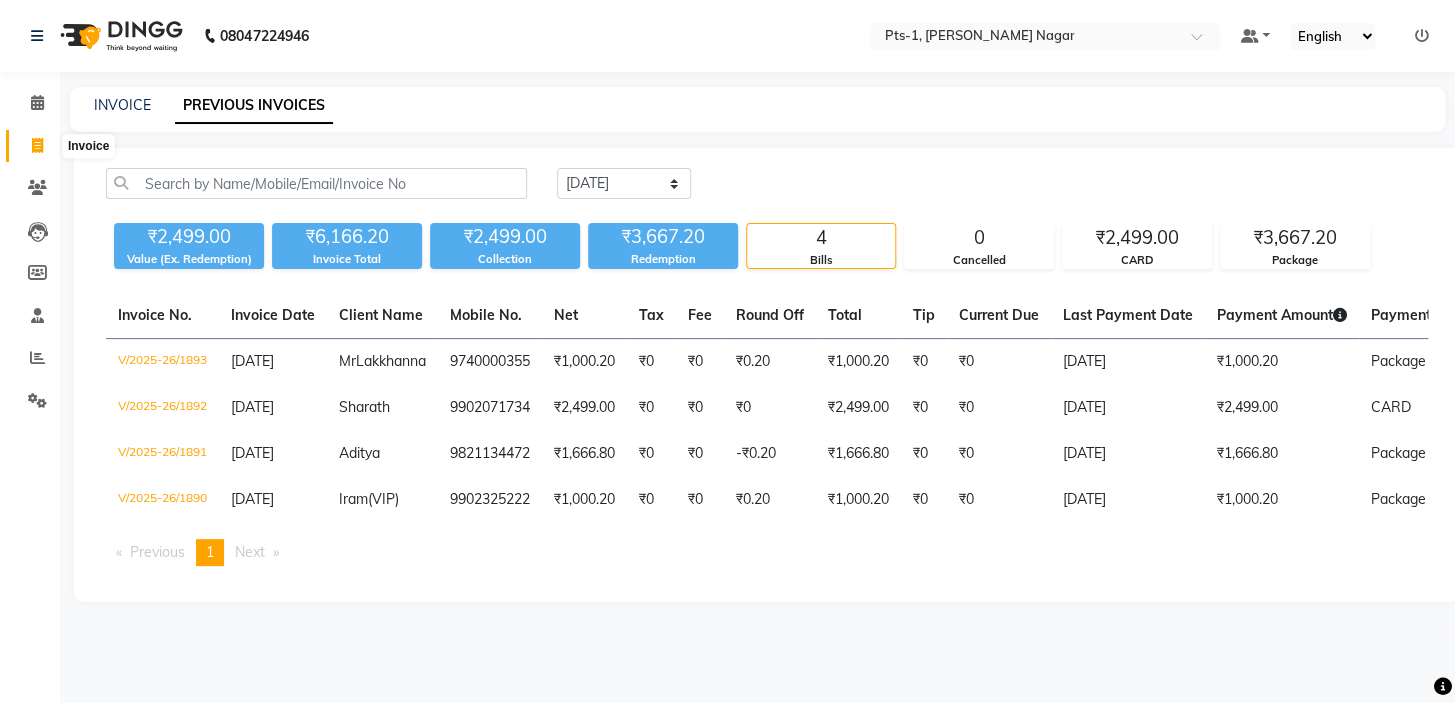 click 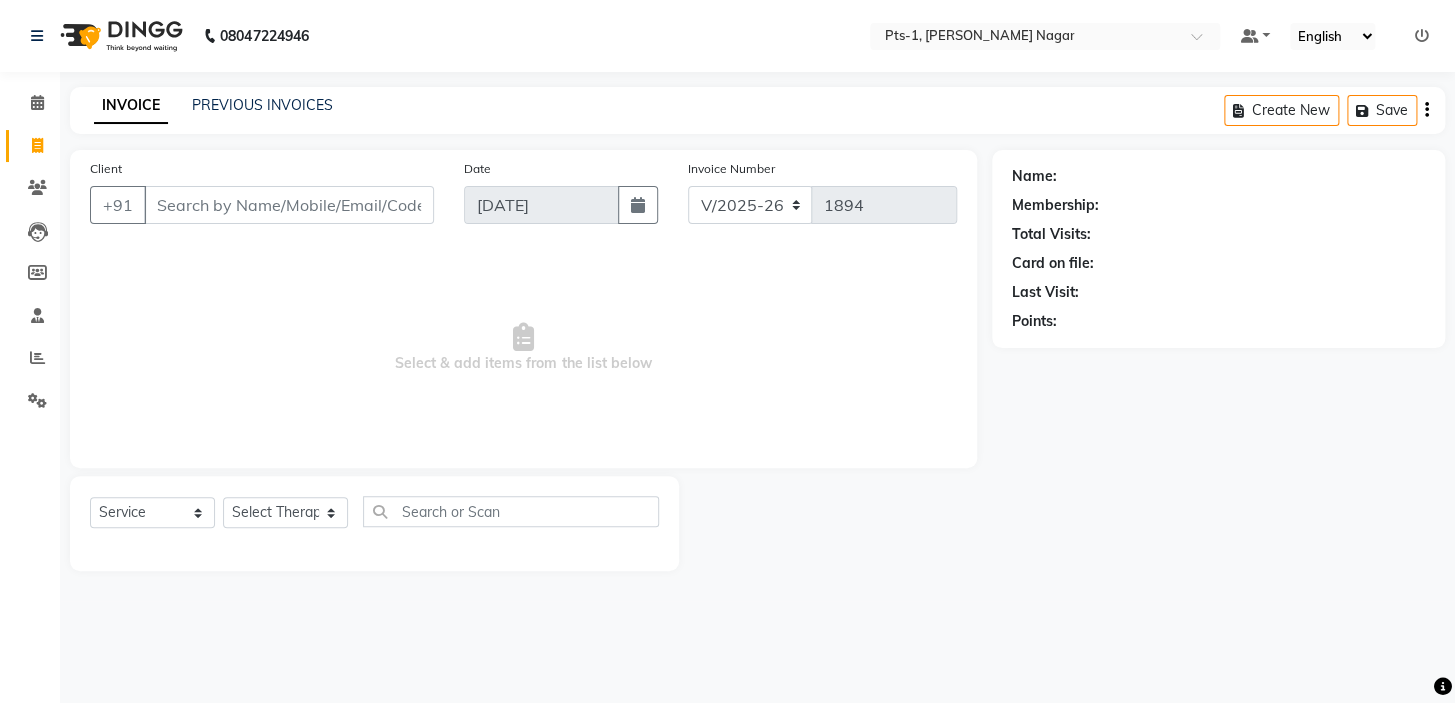 click on "Client" at bounding box center [289, 205] 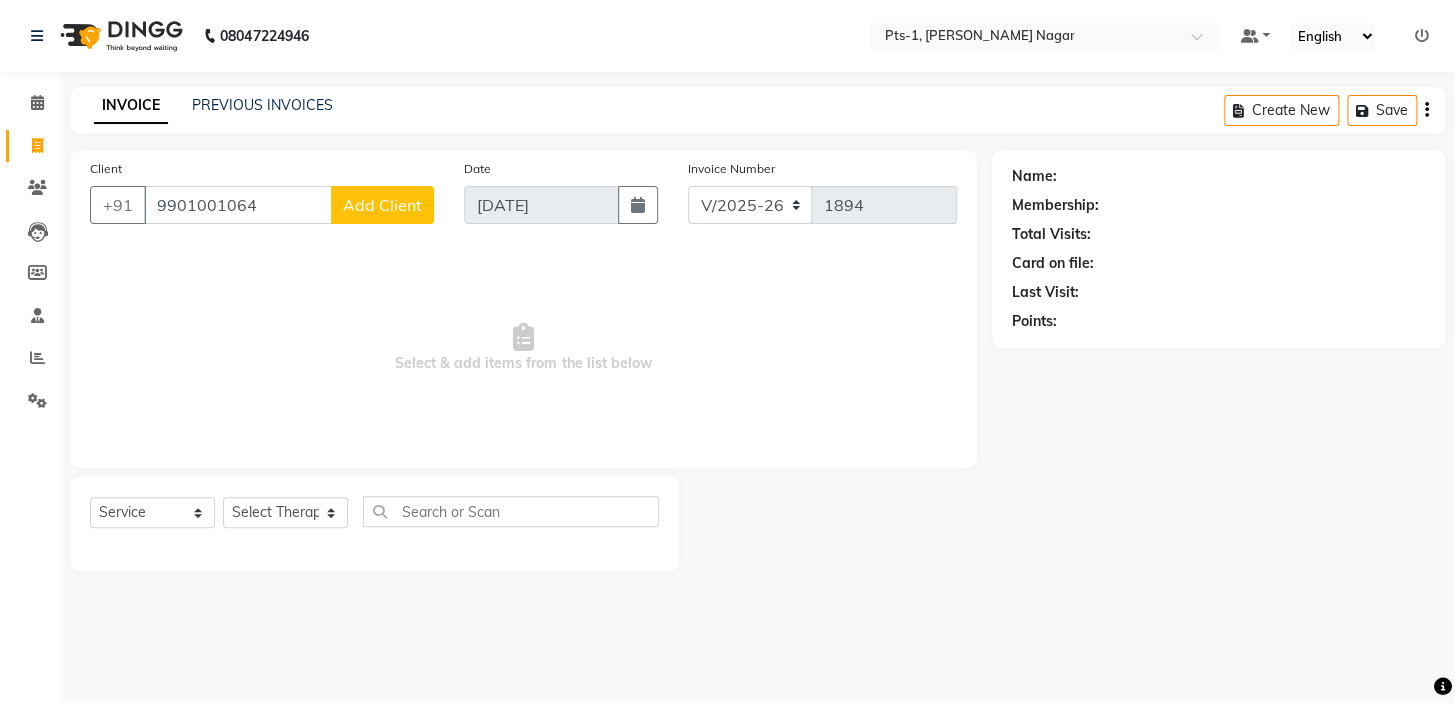 type on "9901001064" 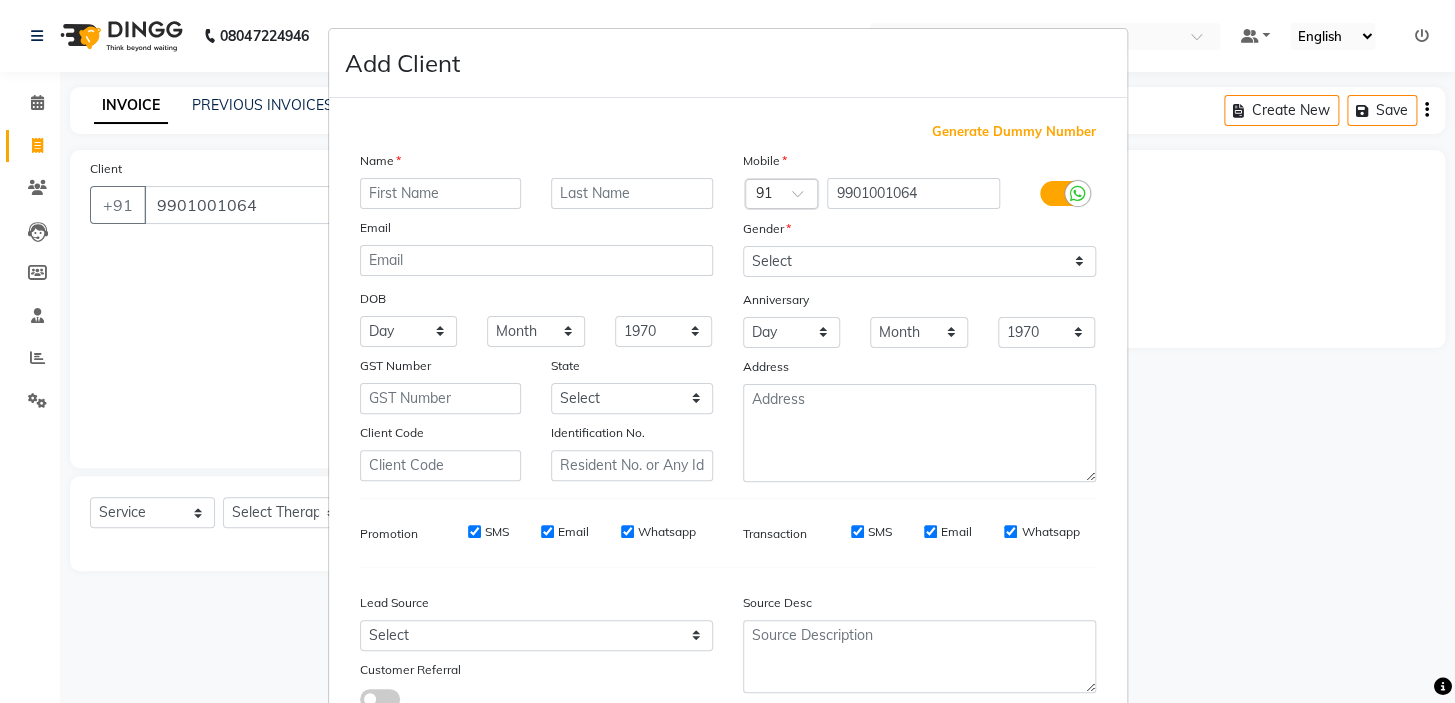 click at bounding box center (441, 193) 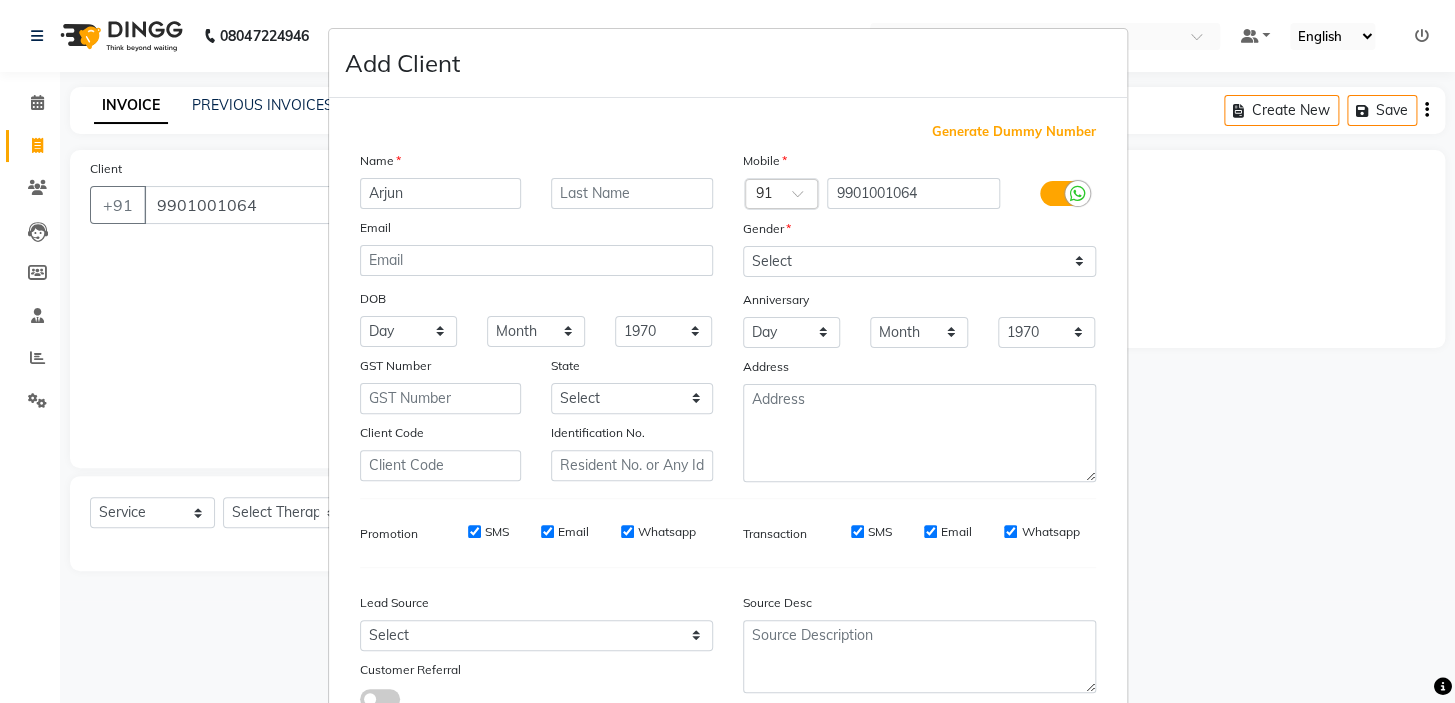 type on "Arjun" 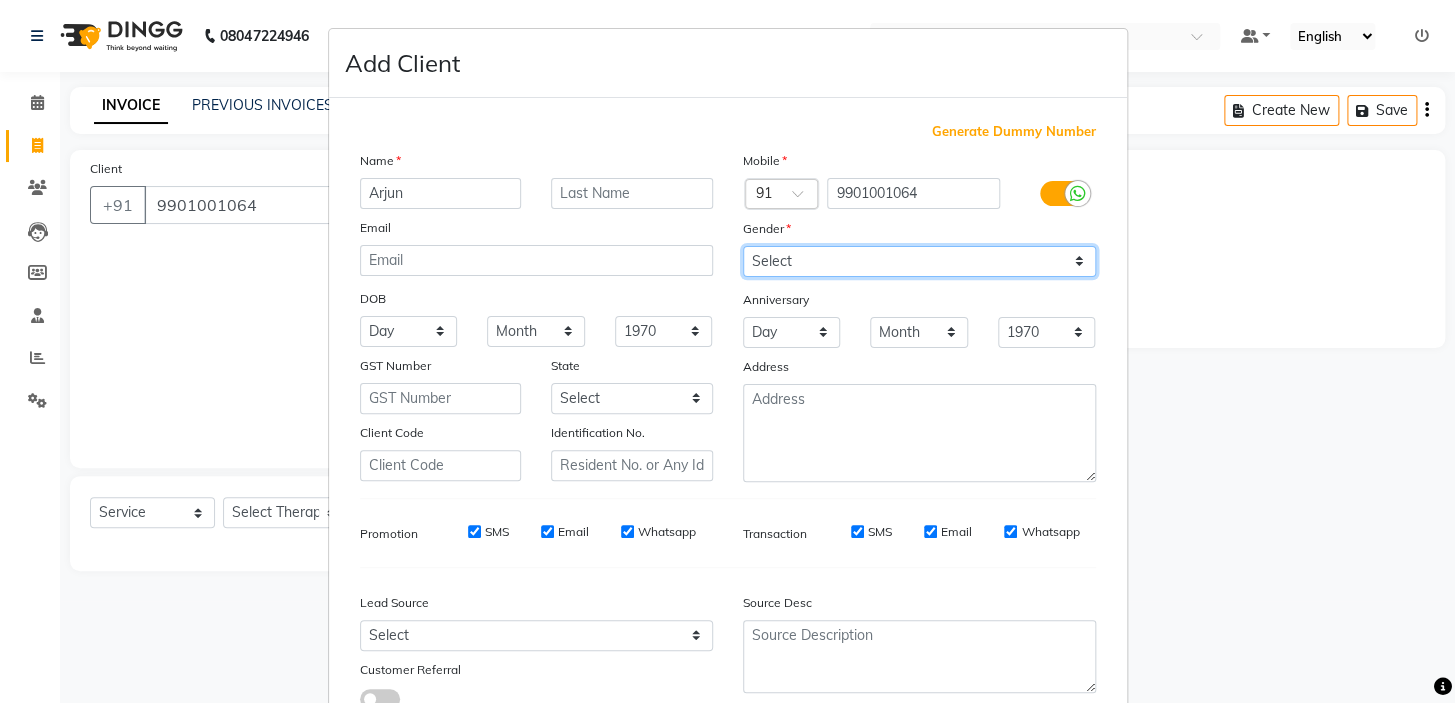 click on "Select Male Female Other Prefer Not To Say" at bounding box center [919, 261] 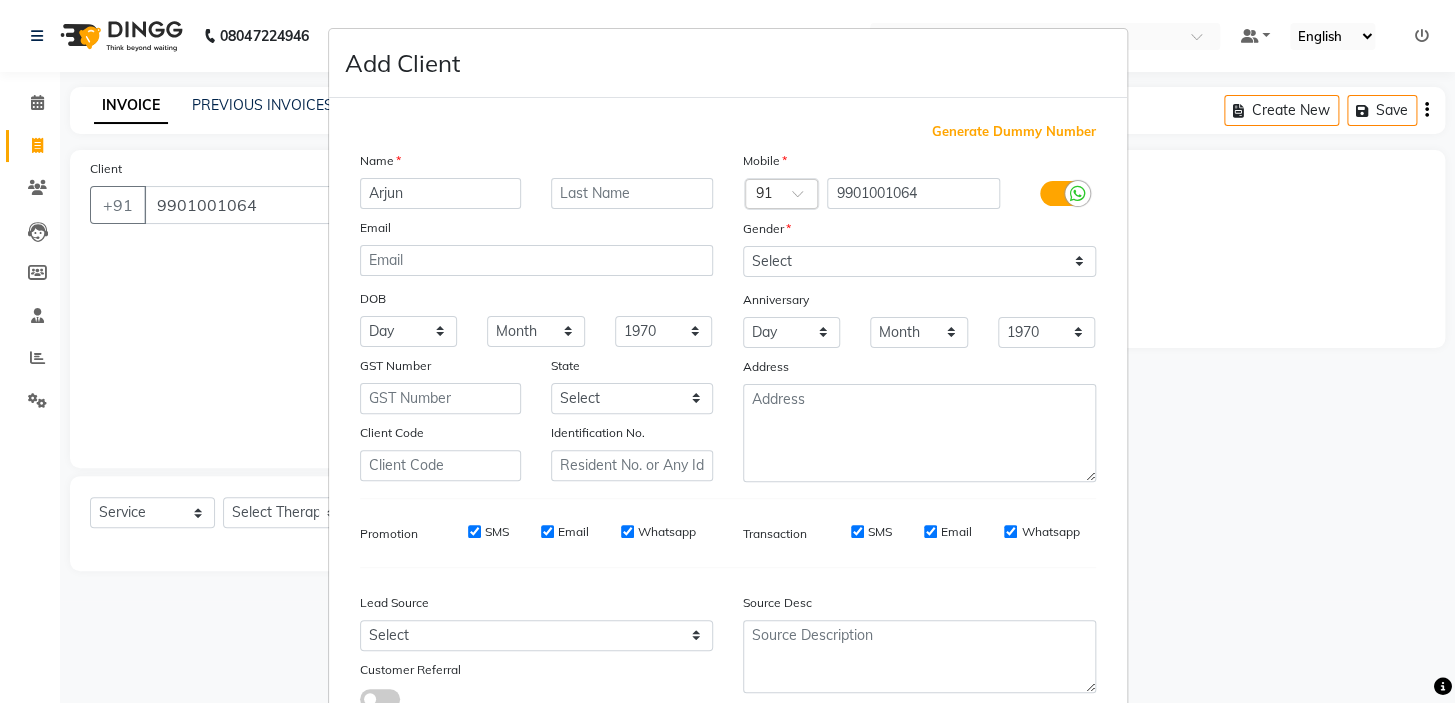 click on "SMS" at bounding box center [474, 531] 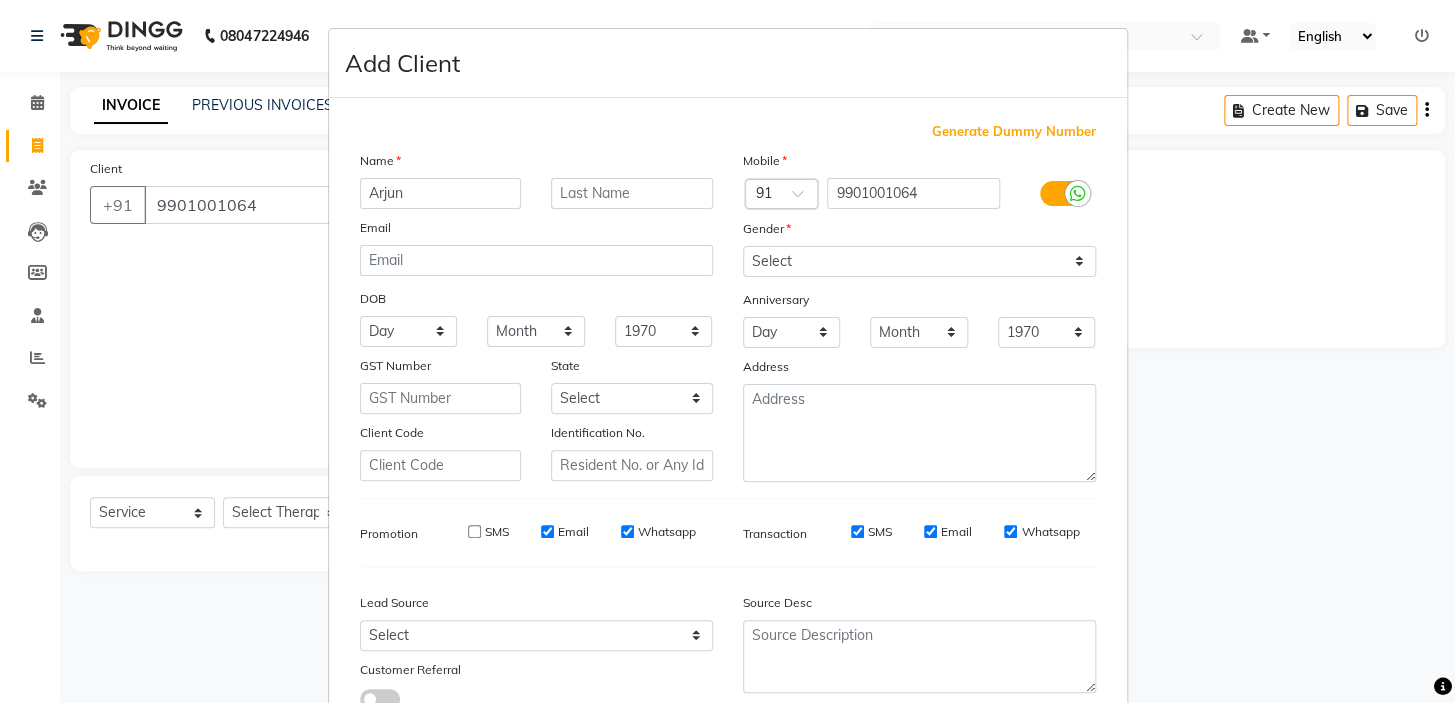 click on "Email" at bounding box center (547, 531) 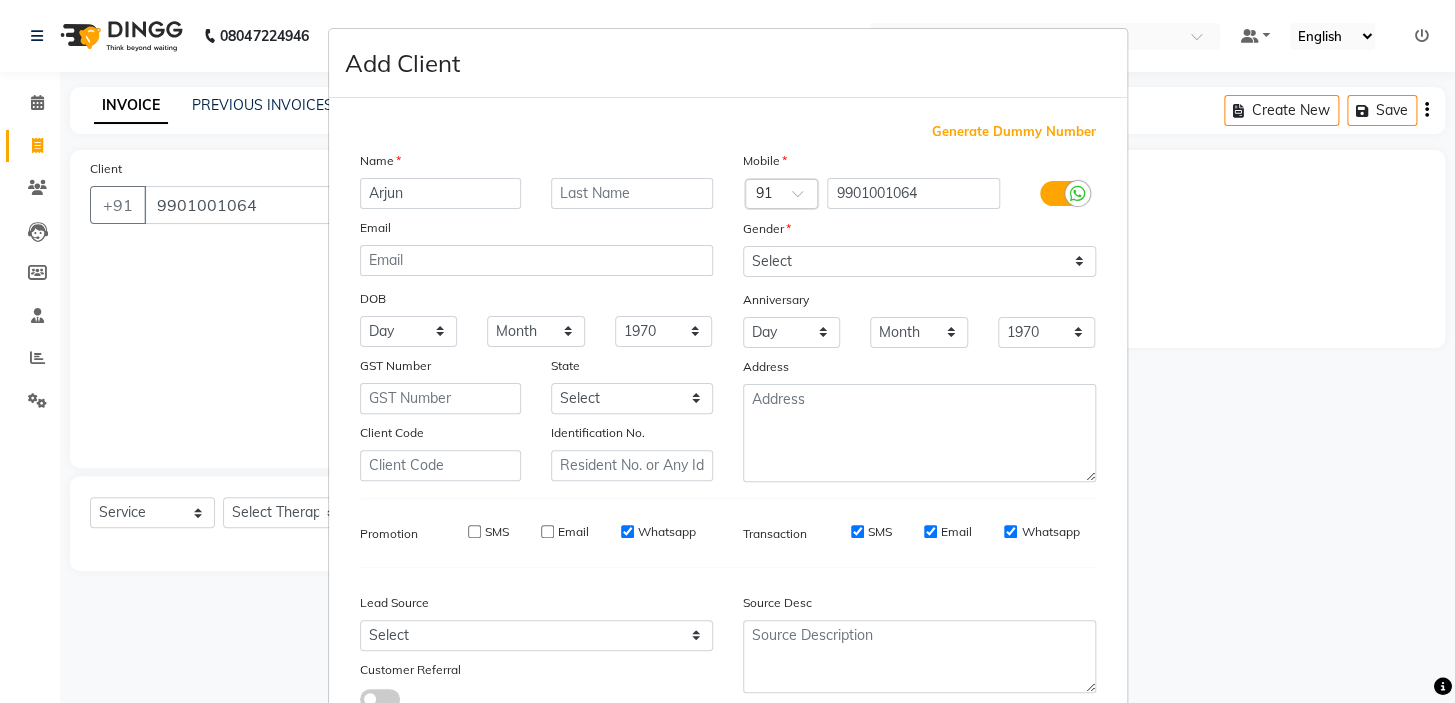 click on "Whatsapp" at bounding box center (627, 531) 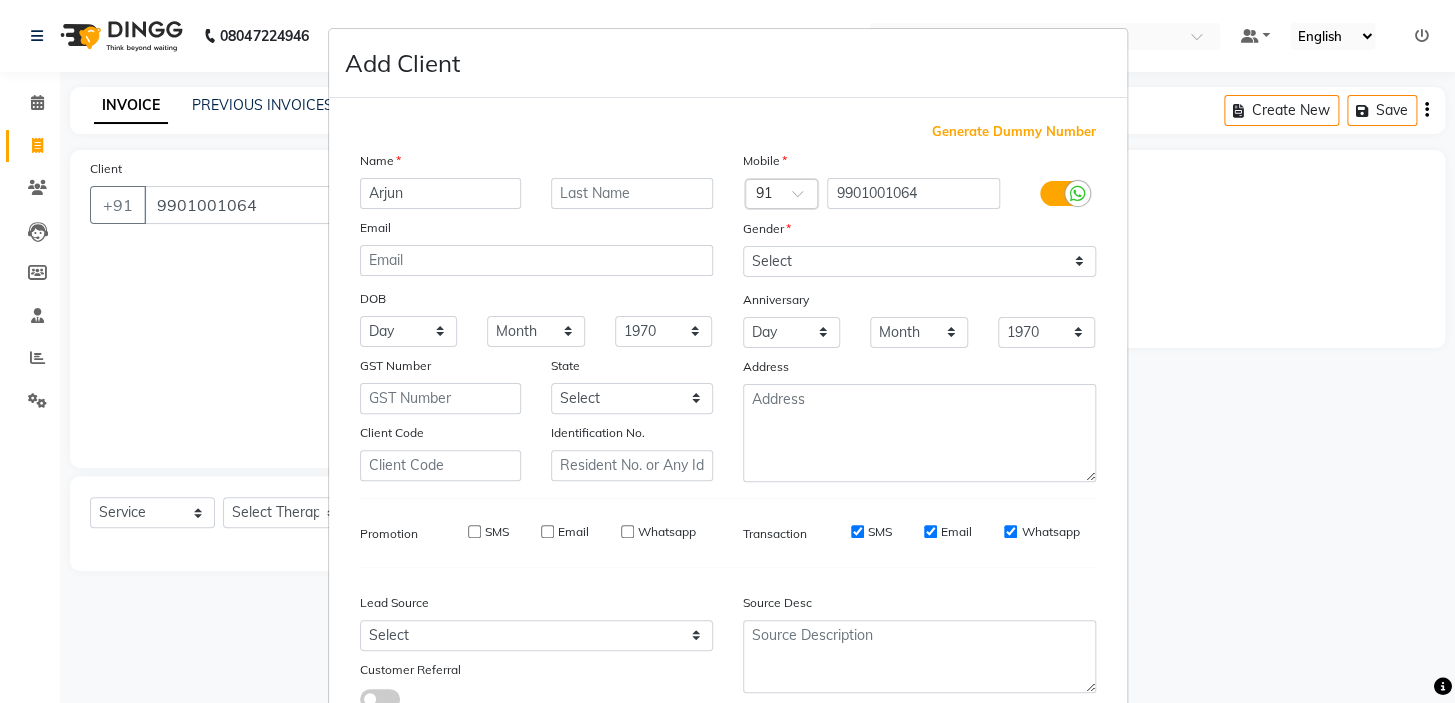 click on "SMS" at bounding box center (857, 531) 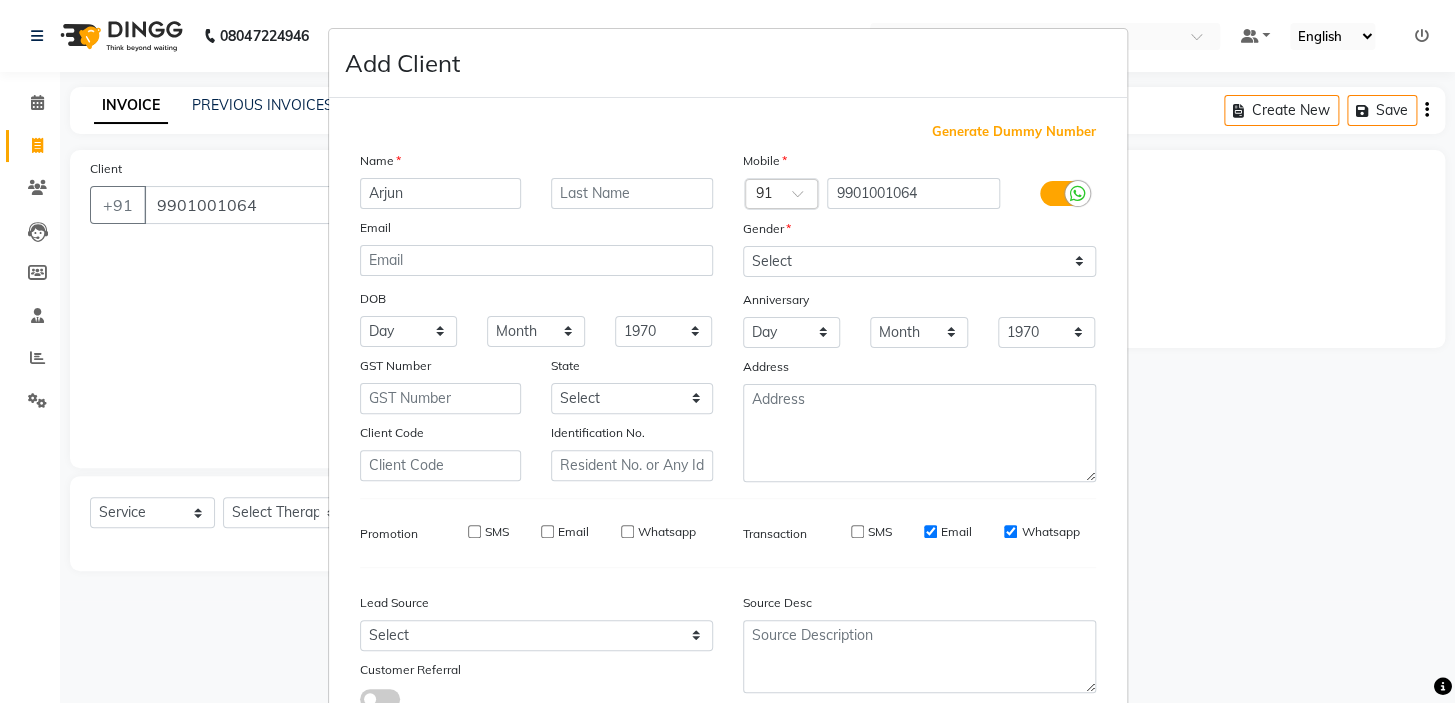 click on "Email" at bounding box center [930, 531] 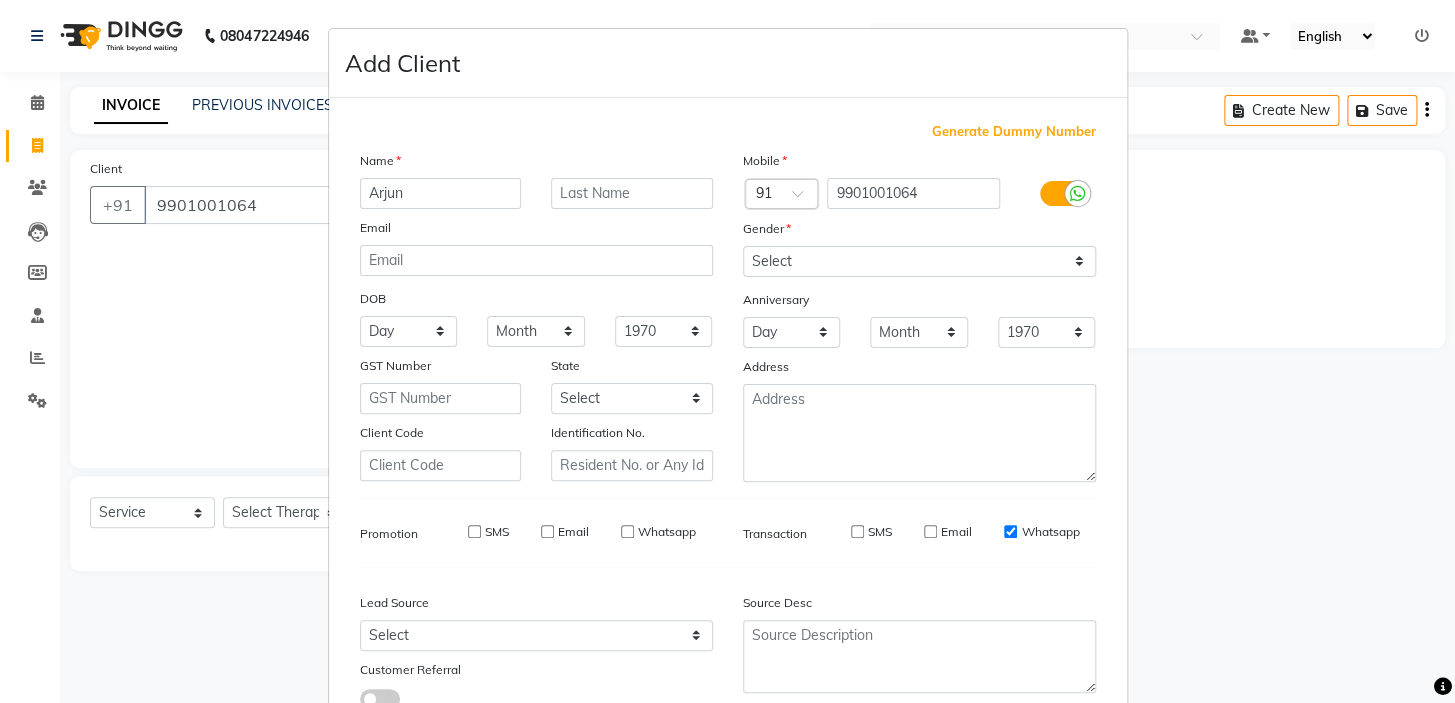 click on "SMS Email Whatsapp" at bounding box center (950, 532) 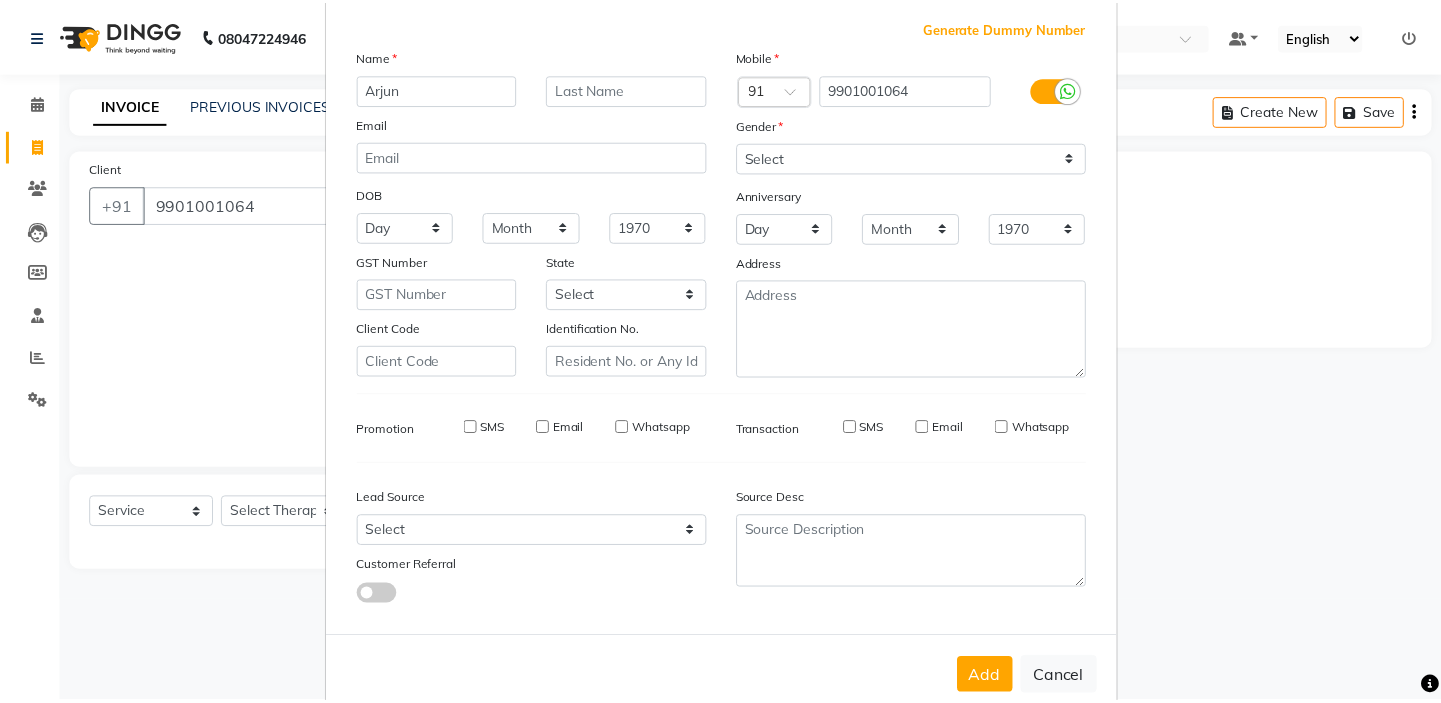 scroll, scrollTop: 150, scrollLeft: 0, axis: vertical 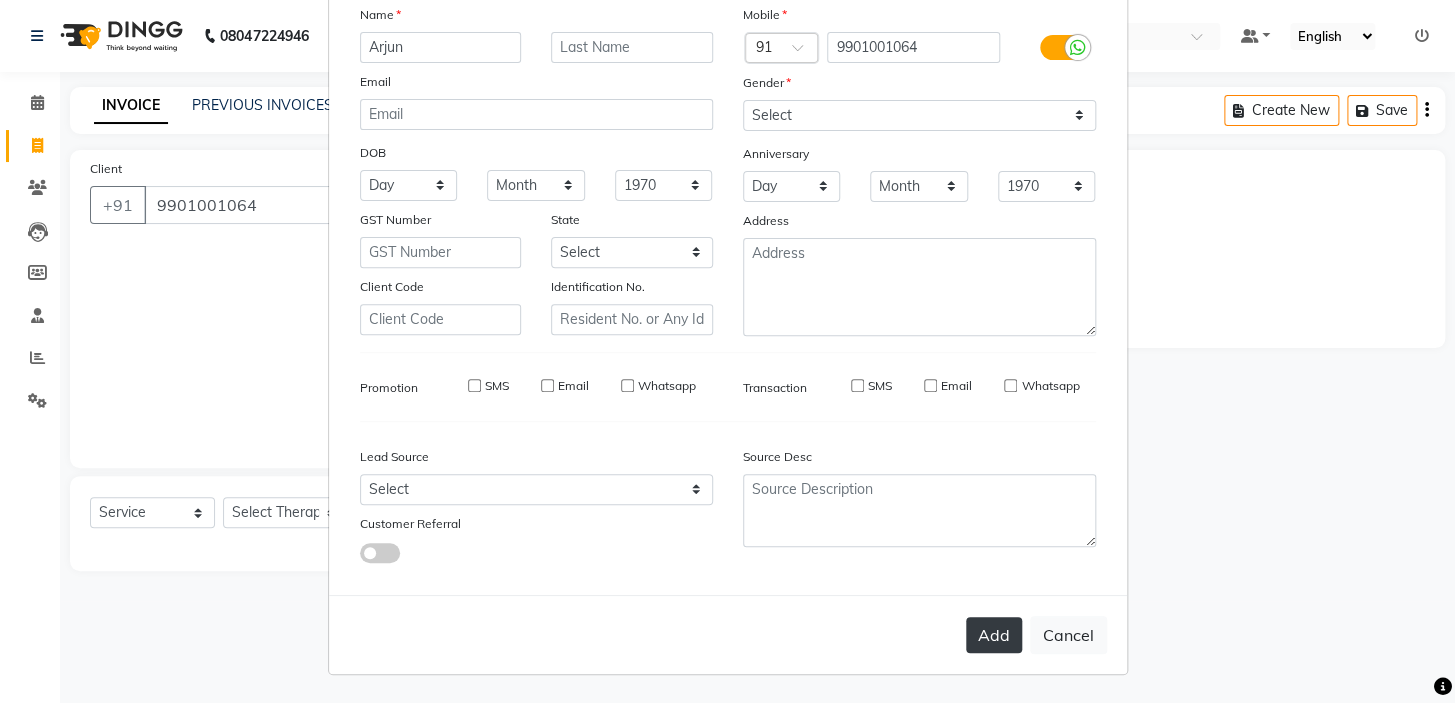 click on "Add" at bounding box center [994, 635] 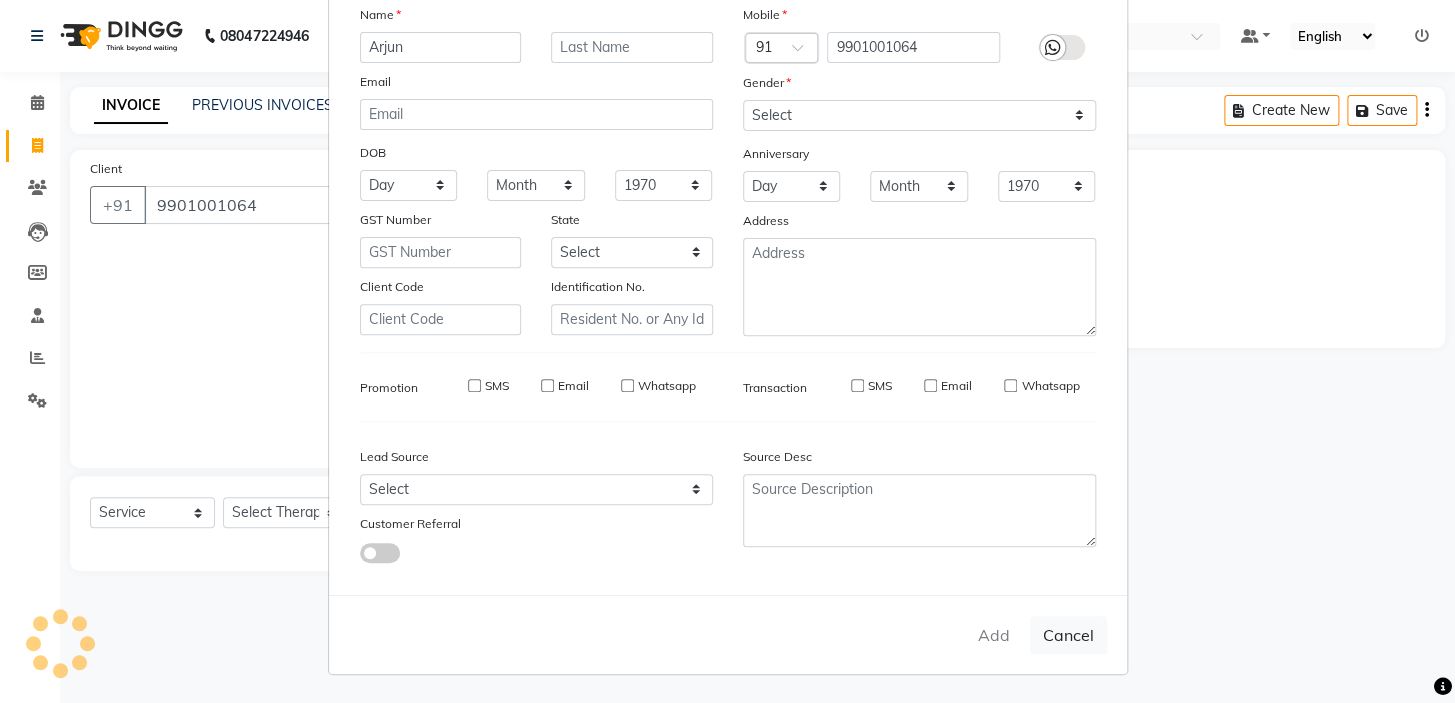type 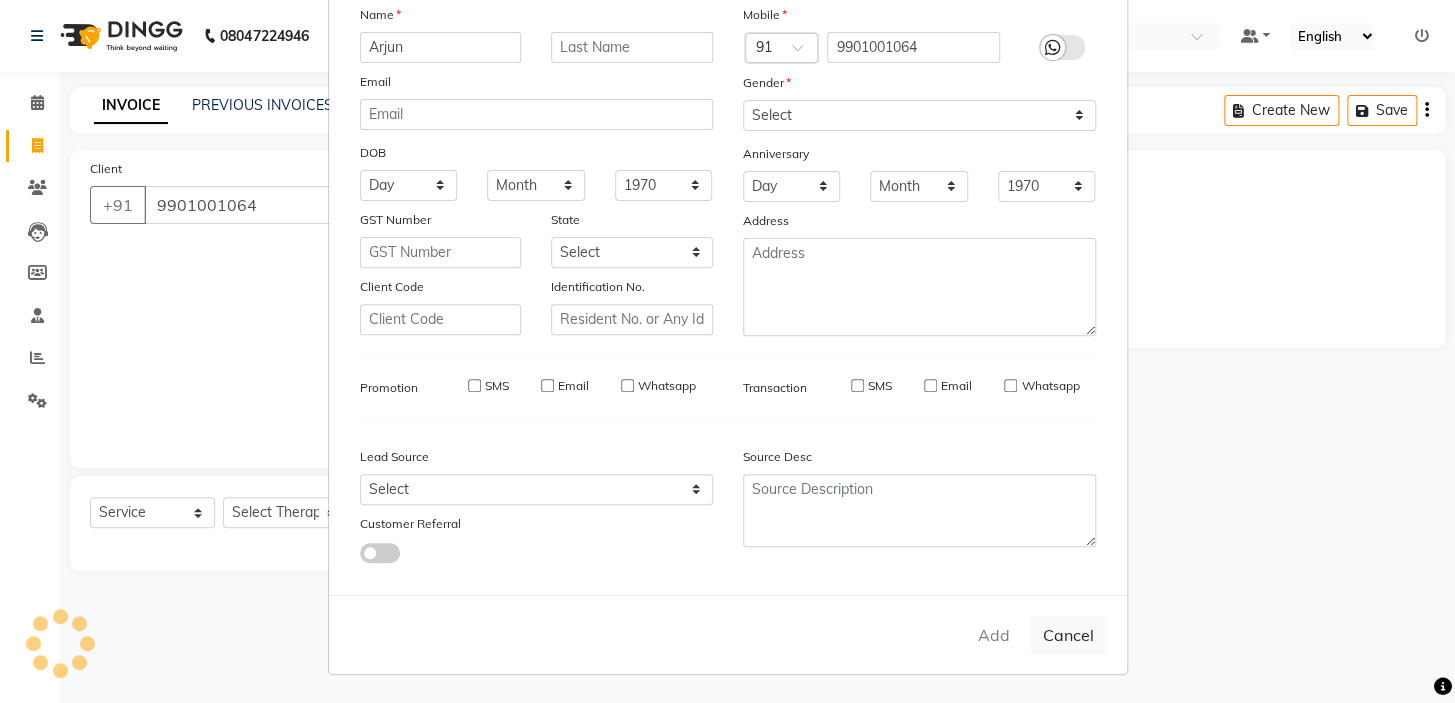 select 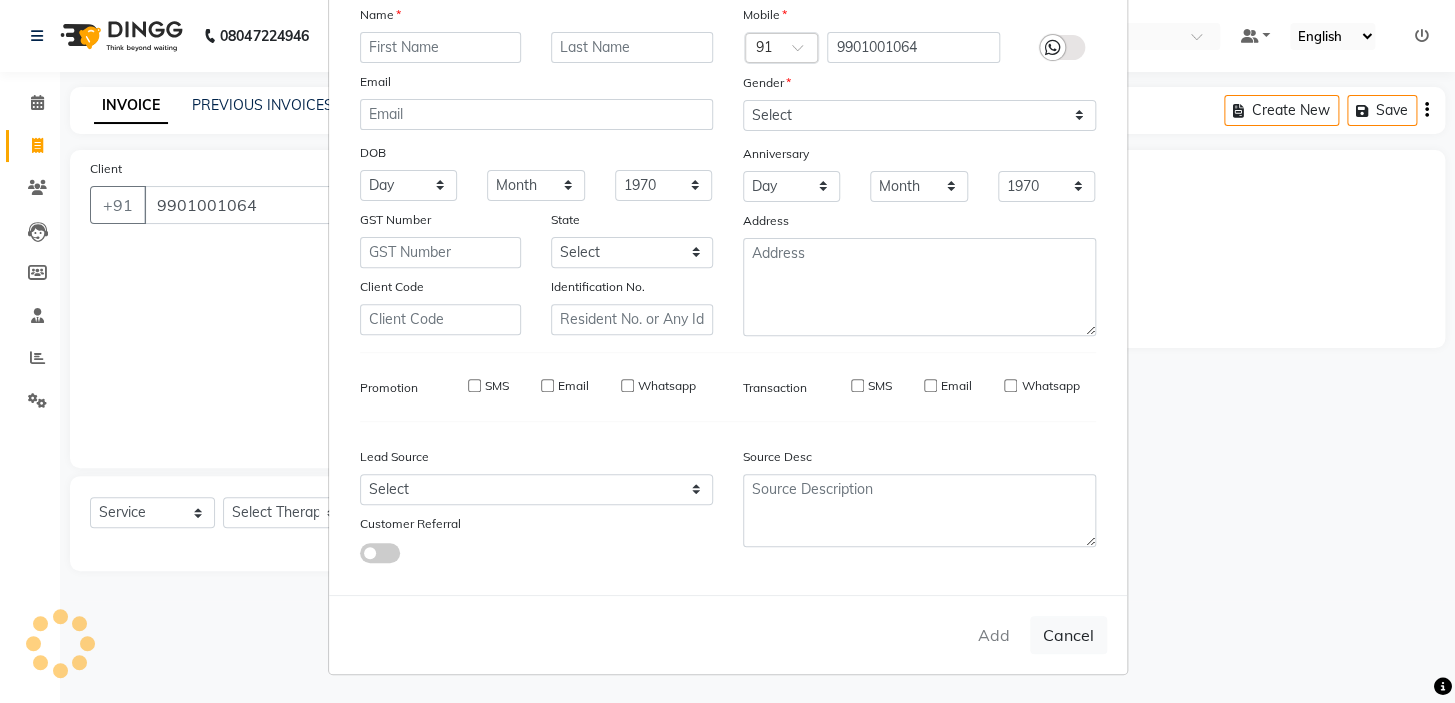 select 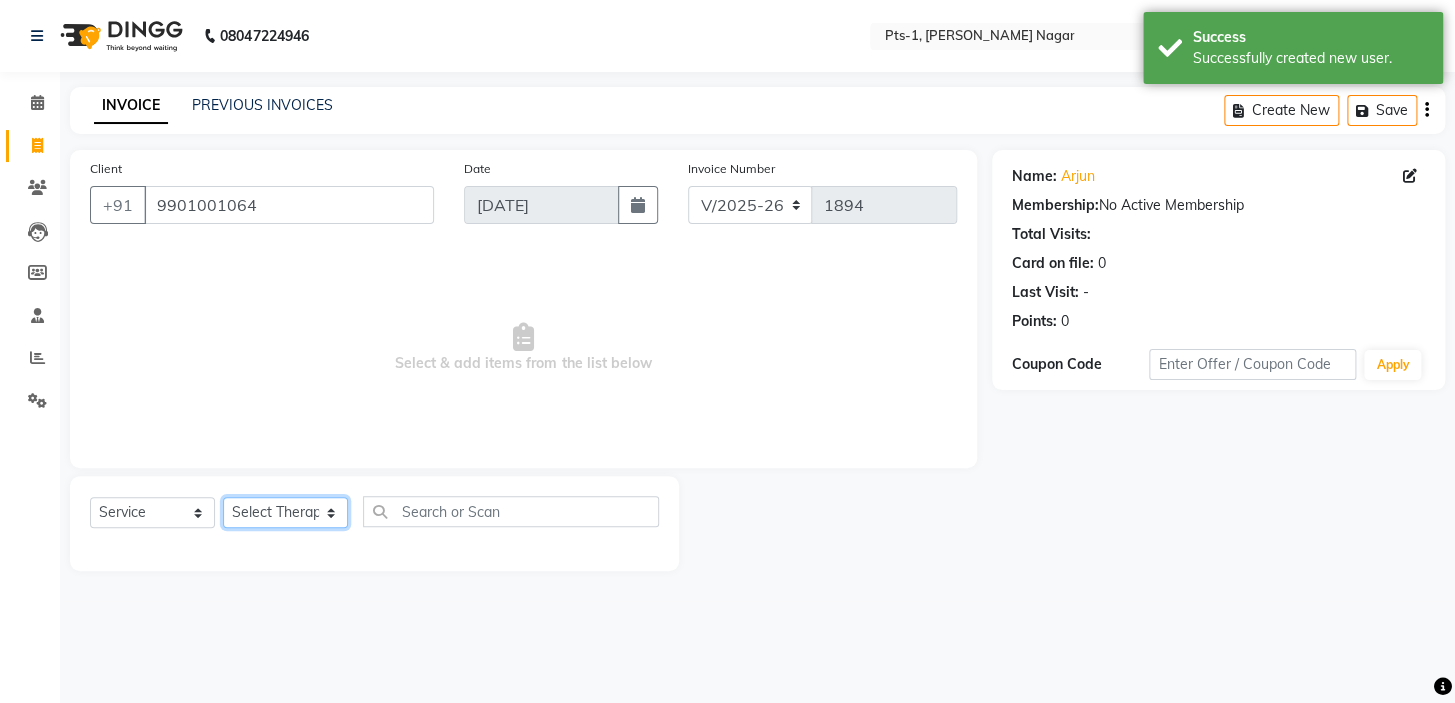click on "Select Therapist Anand Annie anyone Babu Bela Gia Jeje Jincy JOE Lilly Nanny Rita Shodika Sun Tashi VINOD KUMAR" 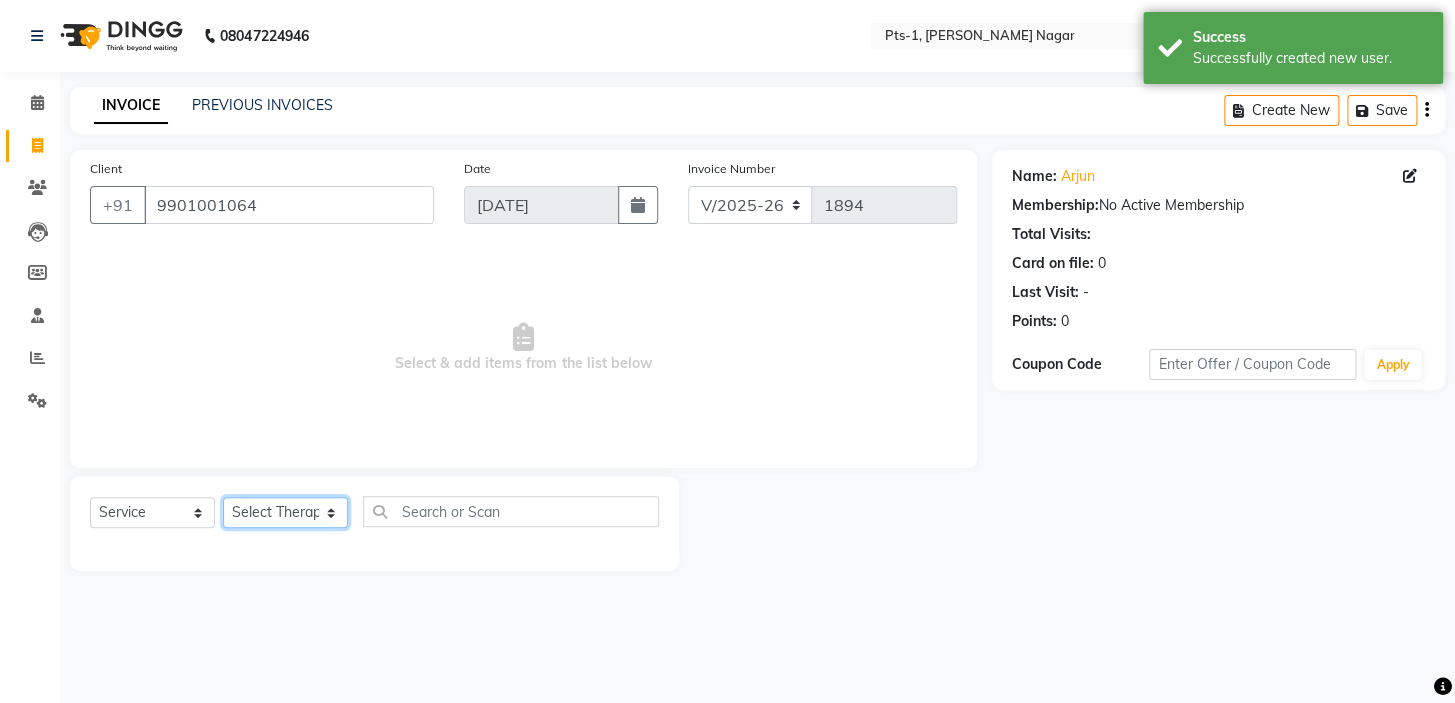 select on "85045" 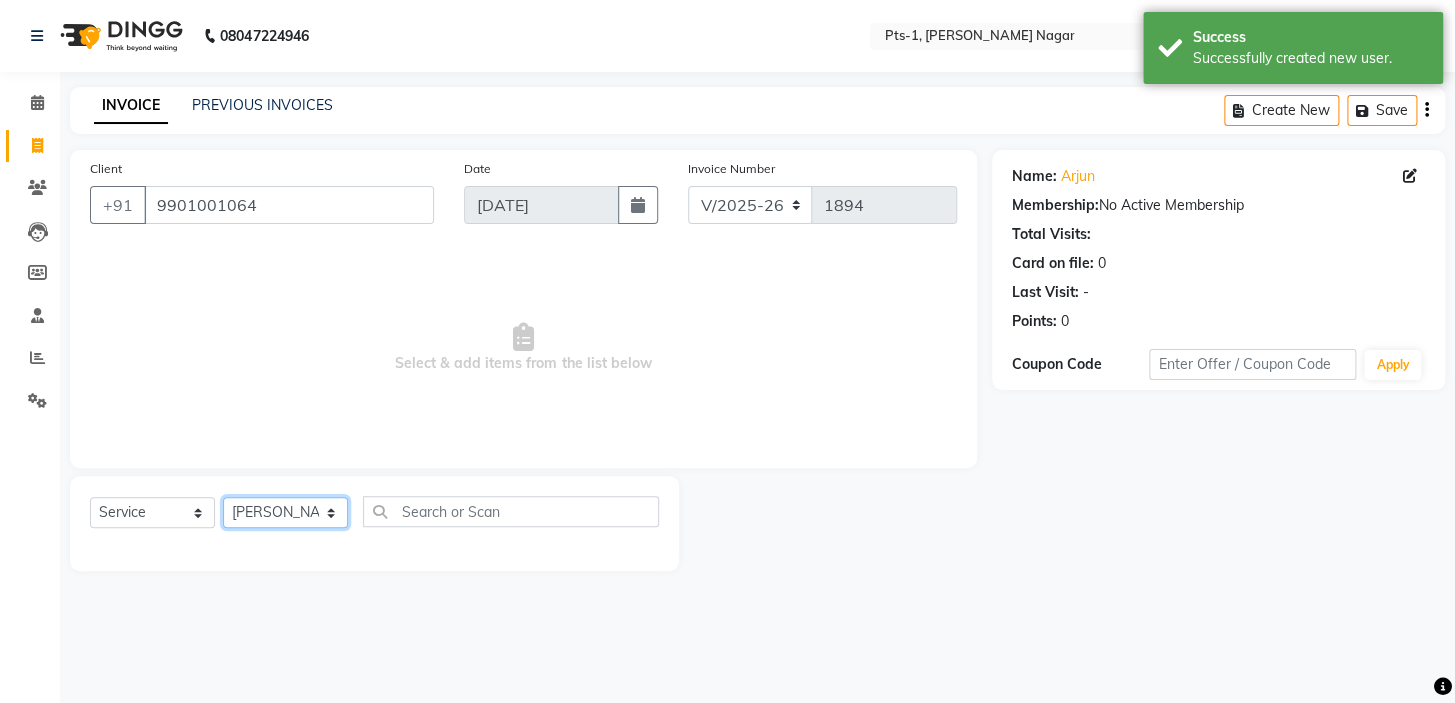 click on "Select Therapist Anand Annie anyone Babu Bela Gia Jeje Jincy JOE Lilly Nanny Rita Shodika Sun Tashi VINOD KUMAR" 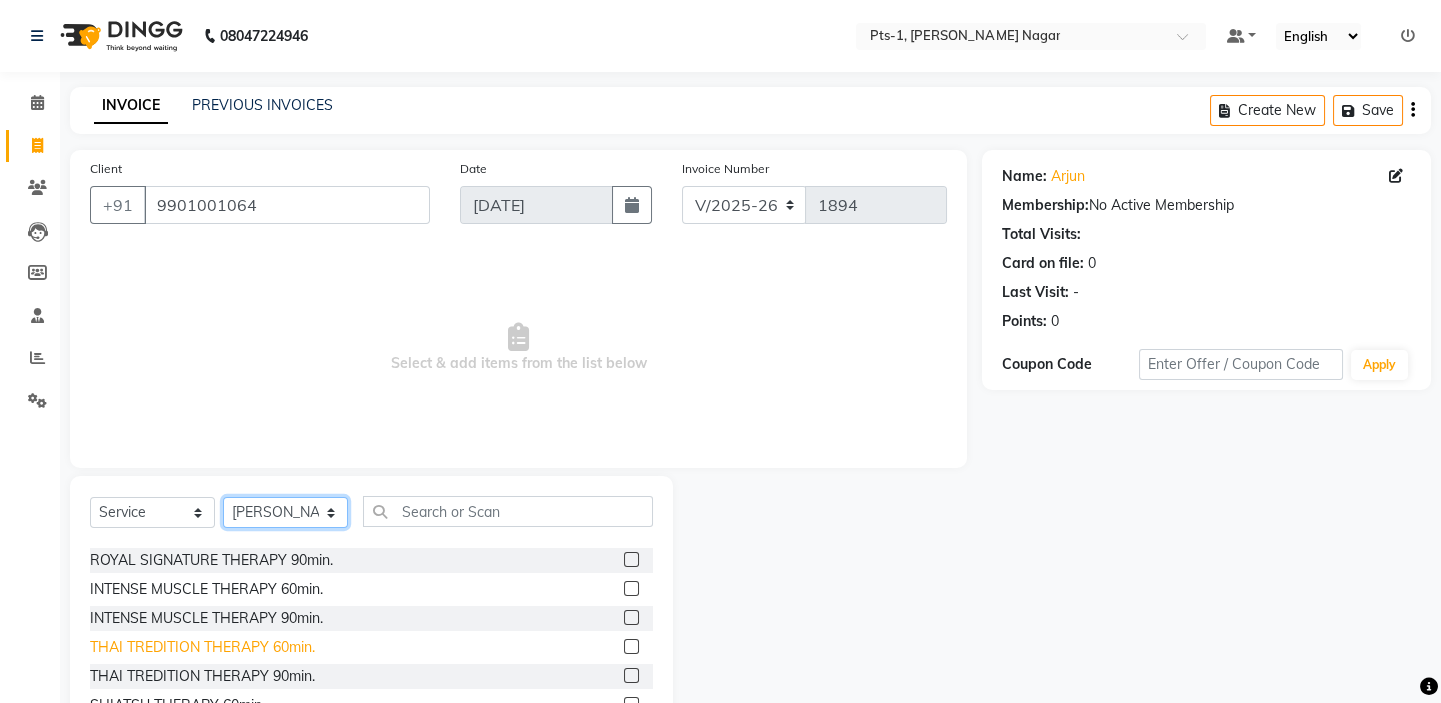 scroll, scrollTop: 181, scrollLeft: 0, axis: vertical 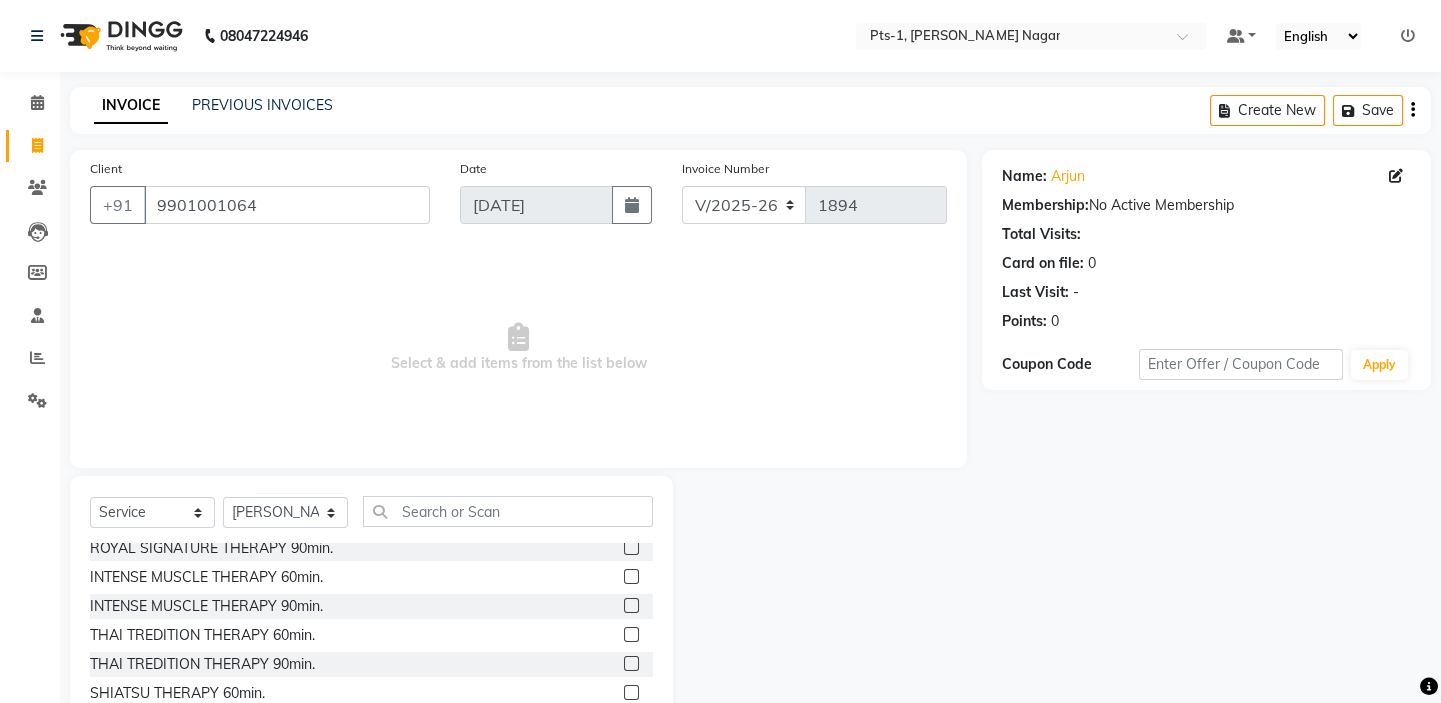 click 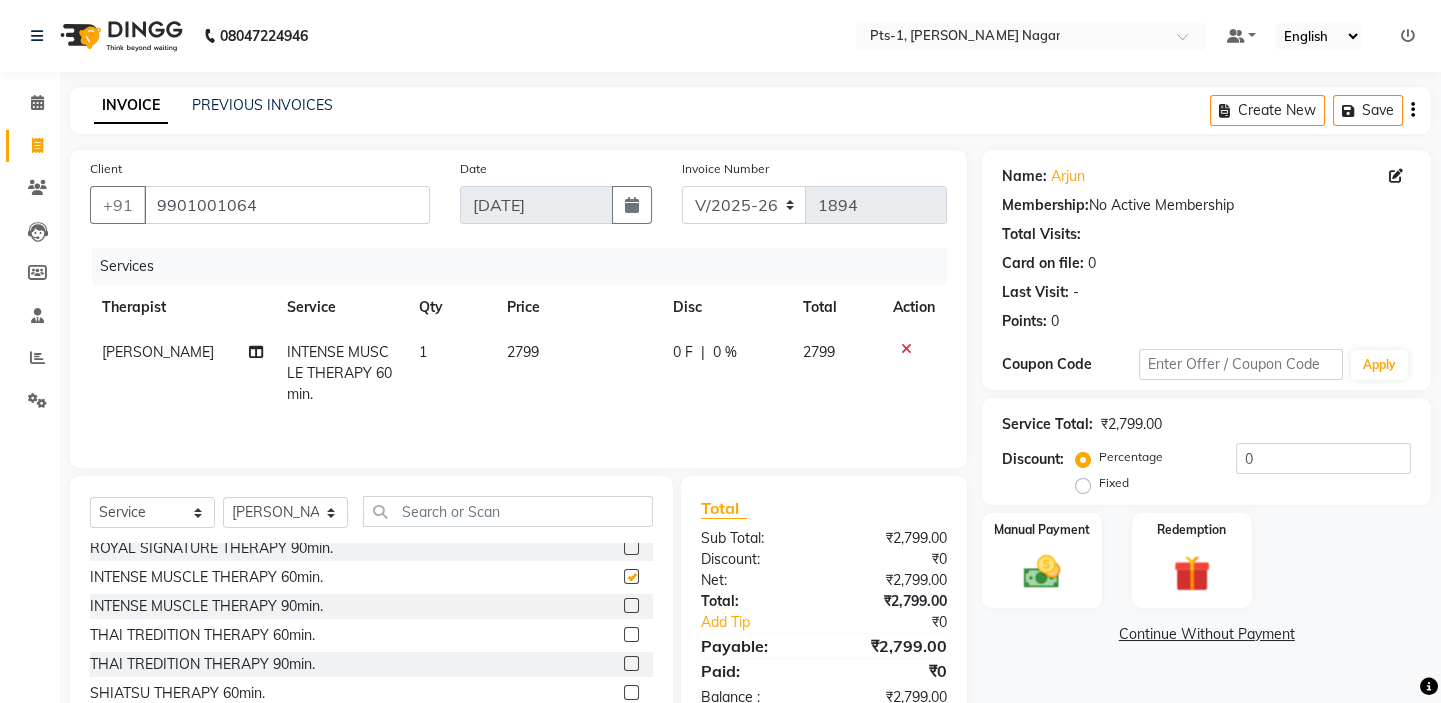 checkbox on "false" 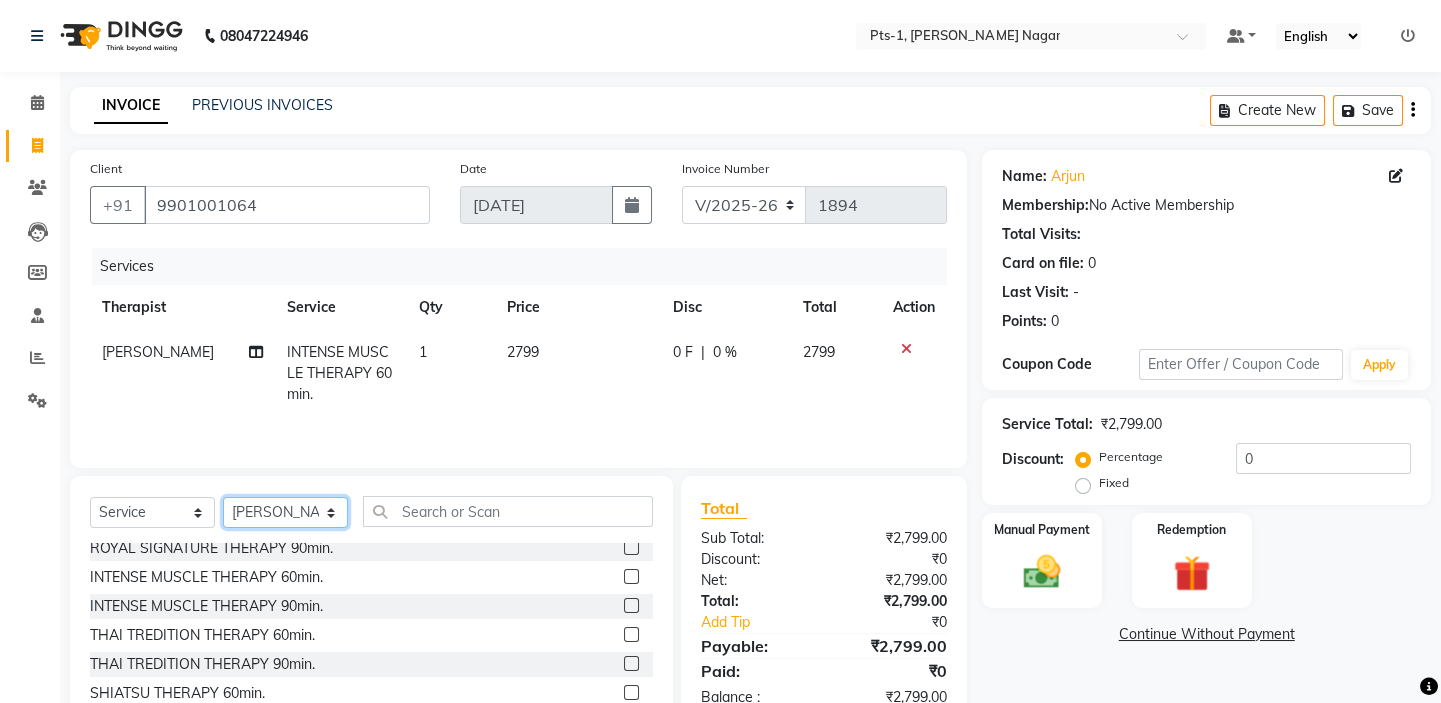 click on "Select Therapist Anand Annie anyone Babu Bela Gia Jeje Jincy JOE Lilly Nanny Rita Shodika Sun Tashi VINOD KUMAR" 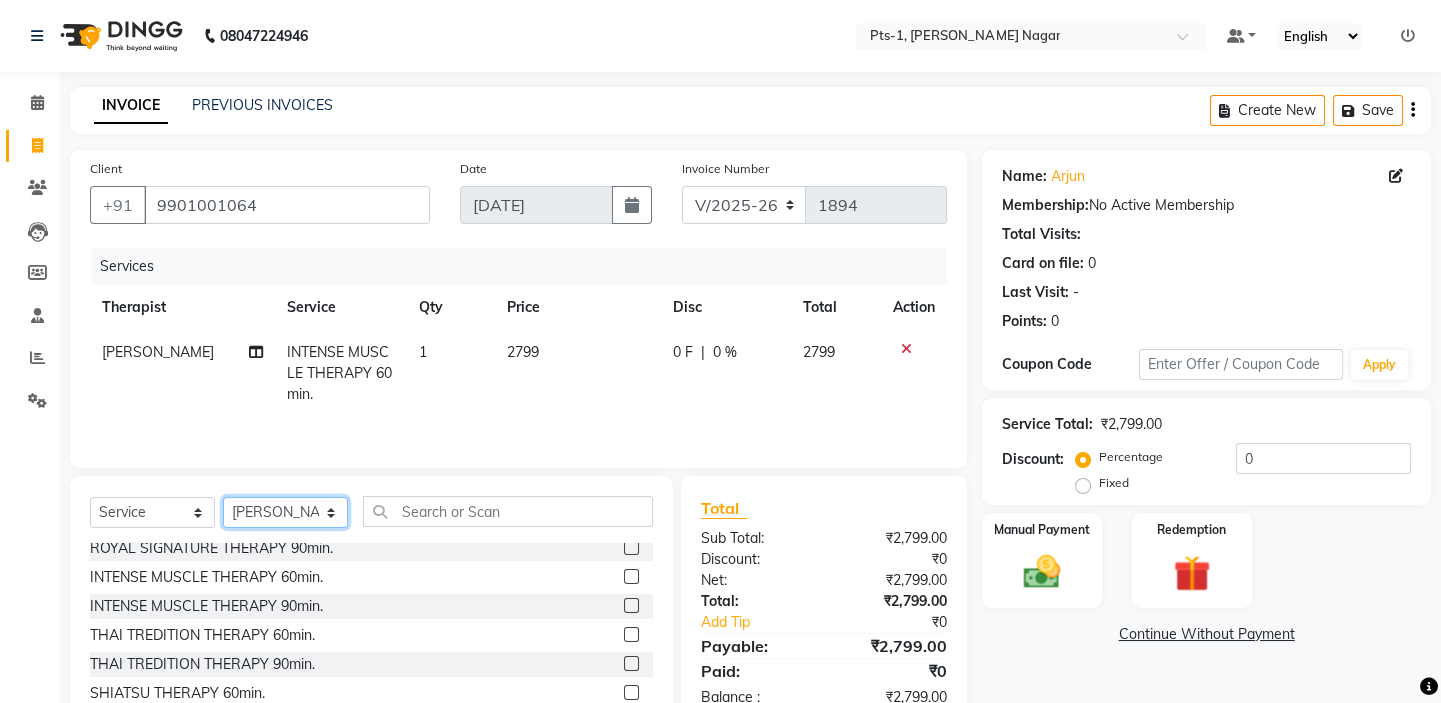 select on "61014" 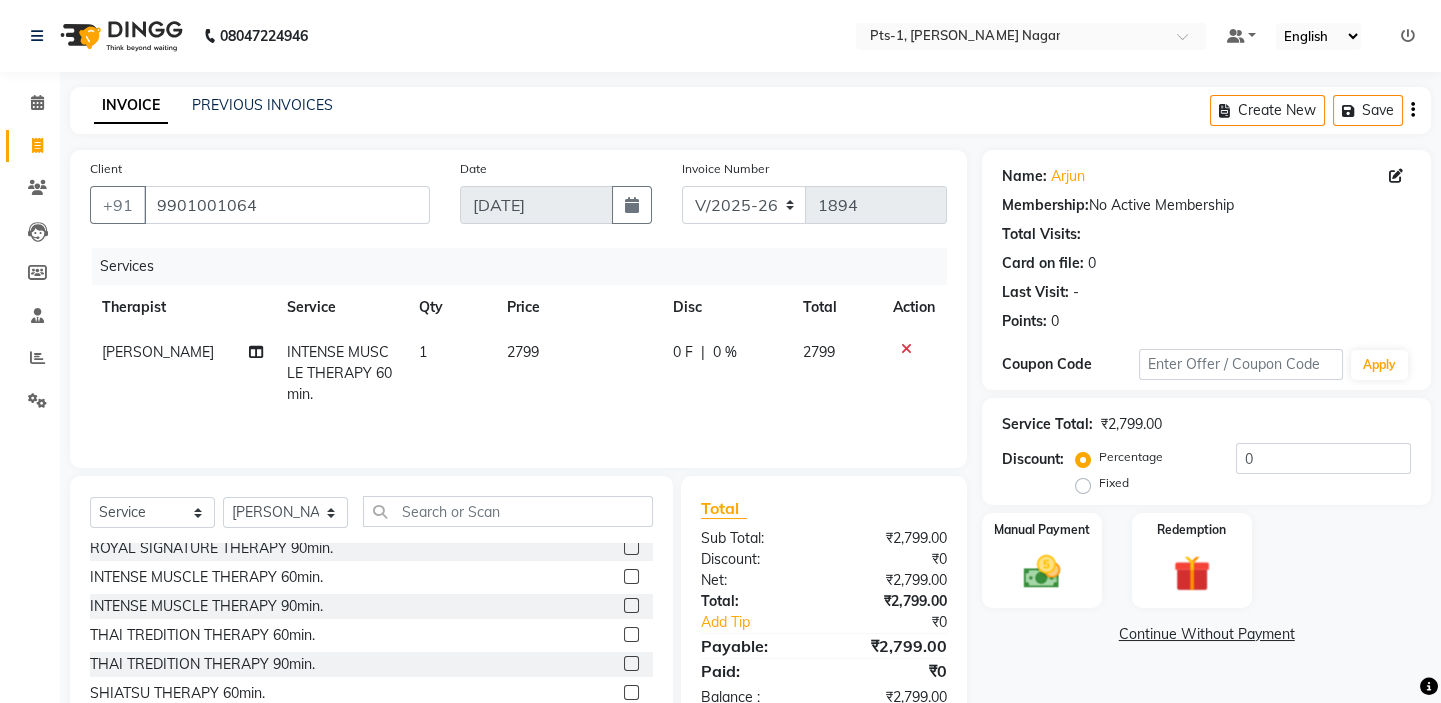 click 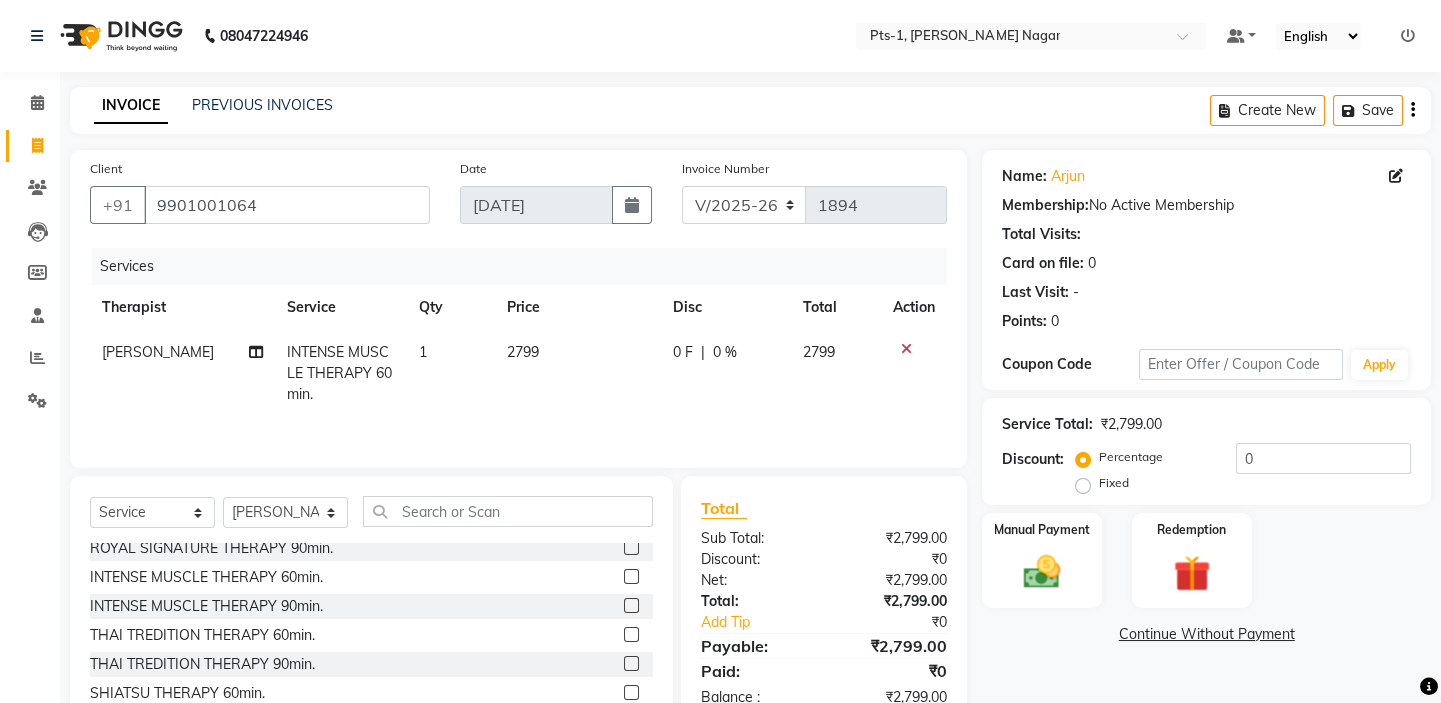 click at bounding box center [630, 577] 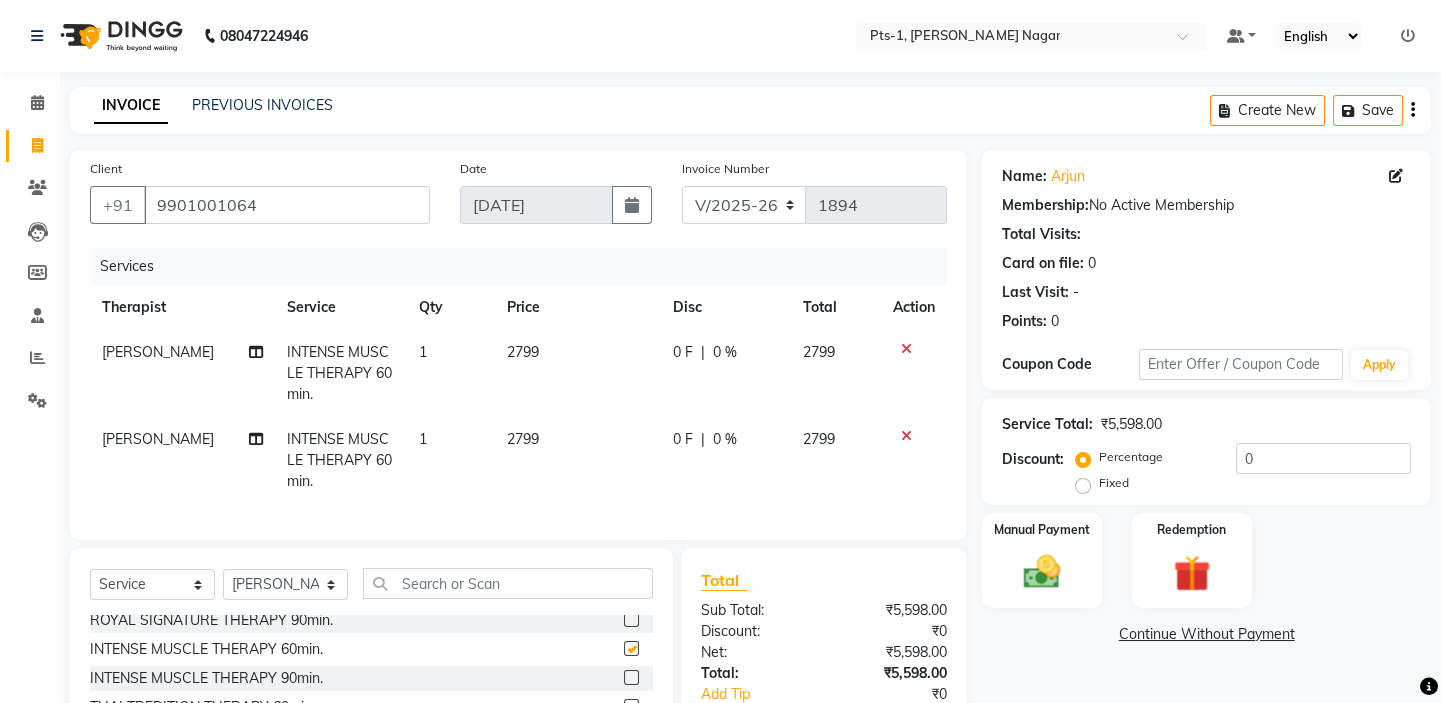checkbox on "false" 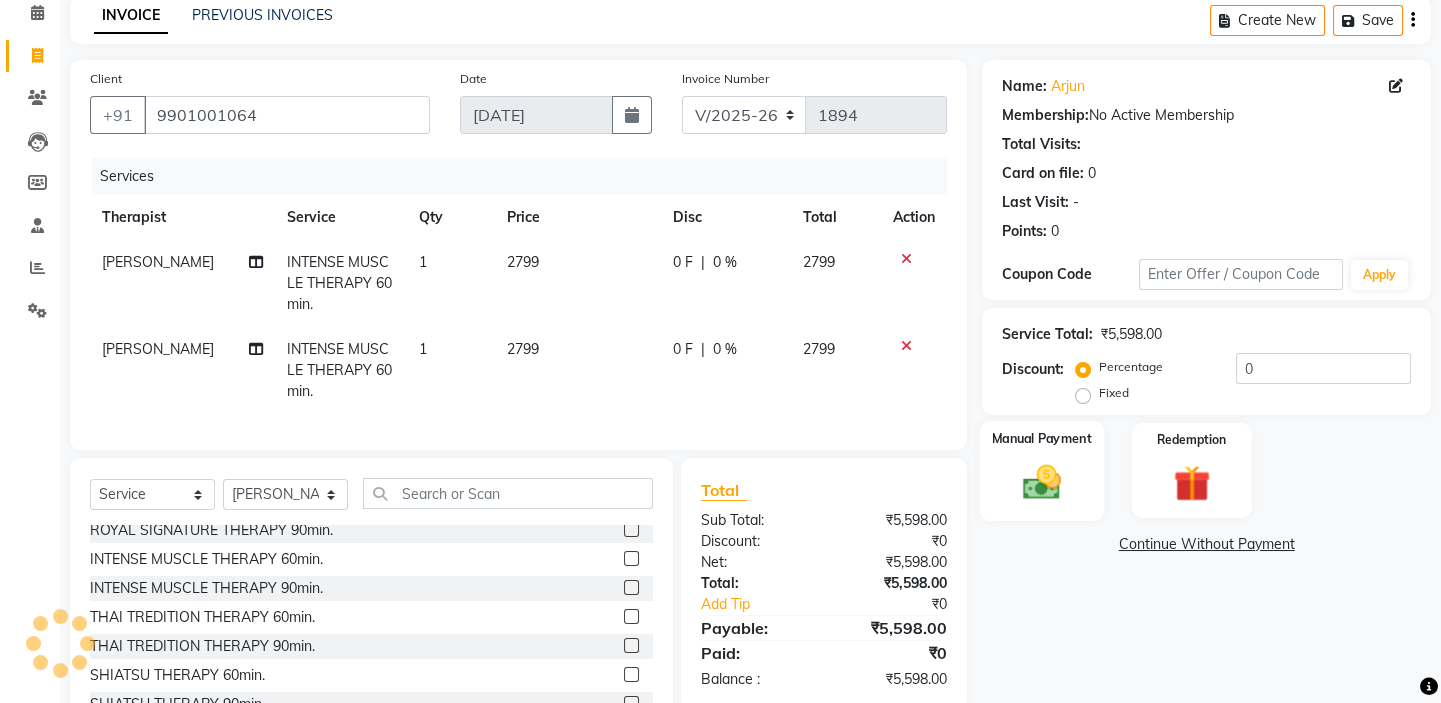 scroll, scrollTop: 90, scrollLeft: 0, axis: vertical 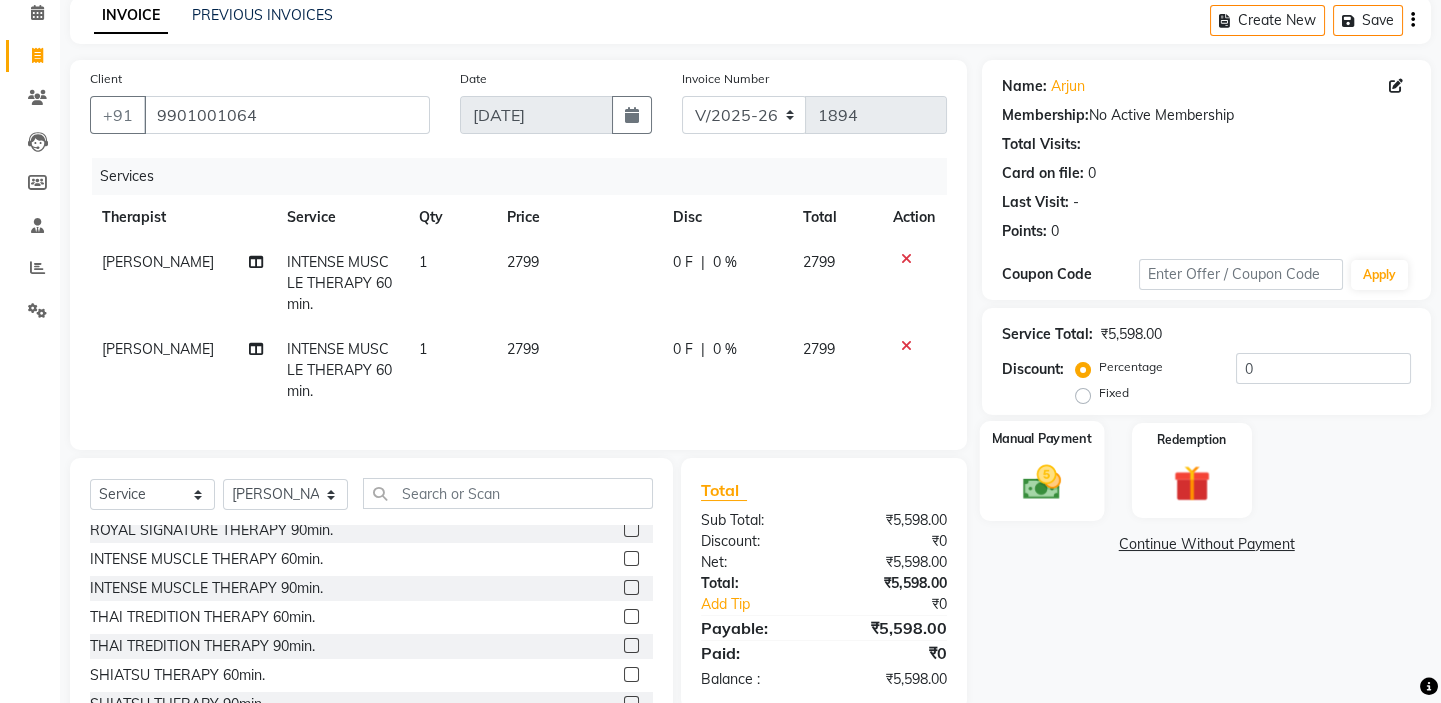 click 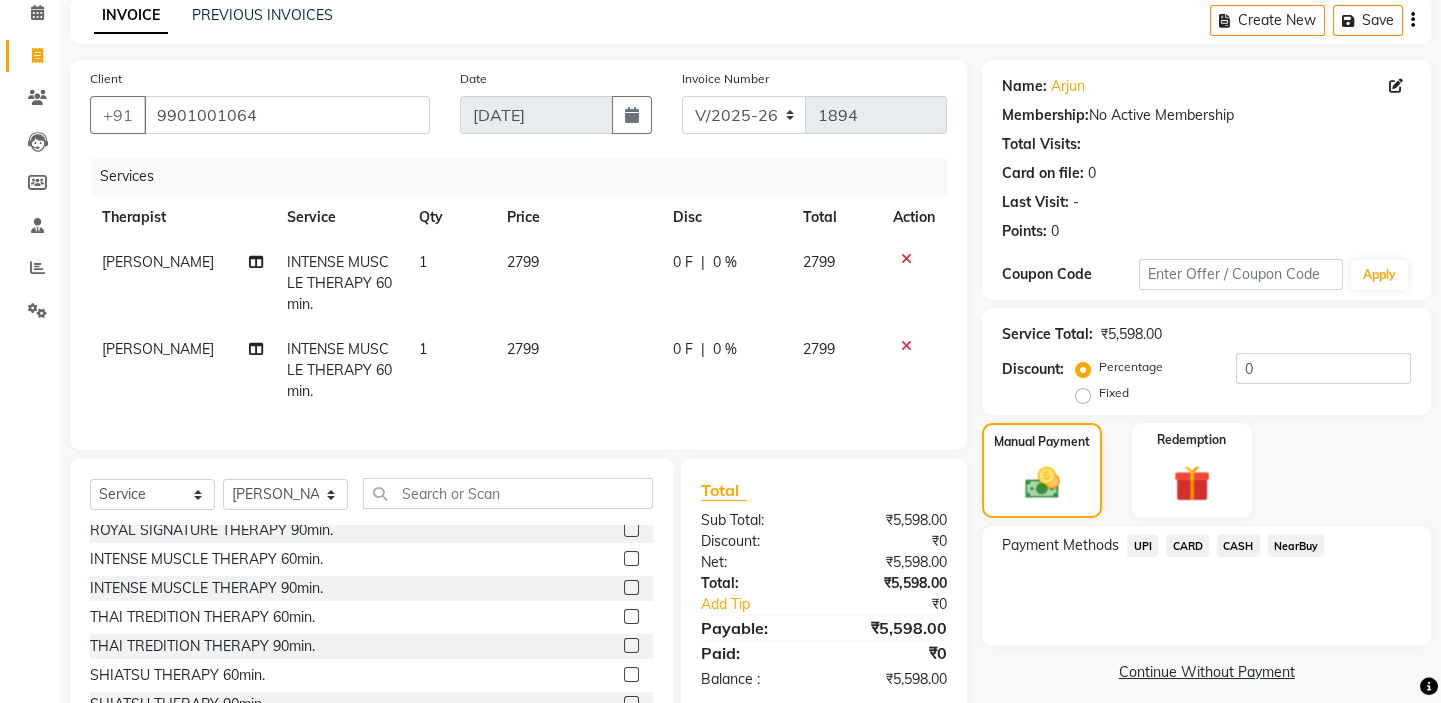 click on "CARD" 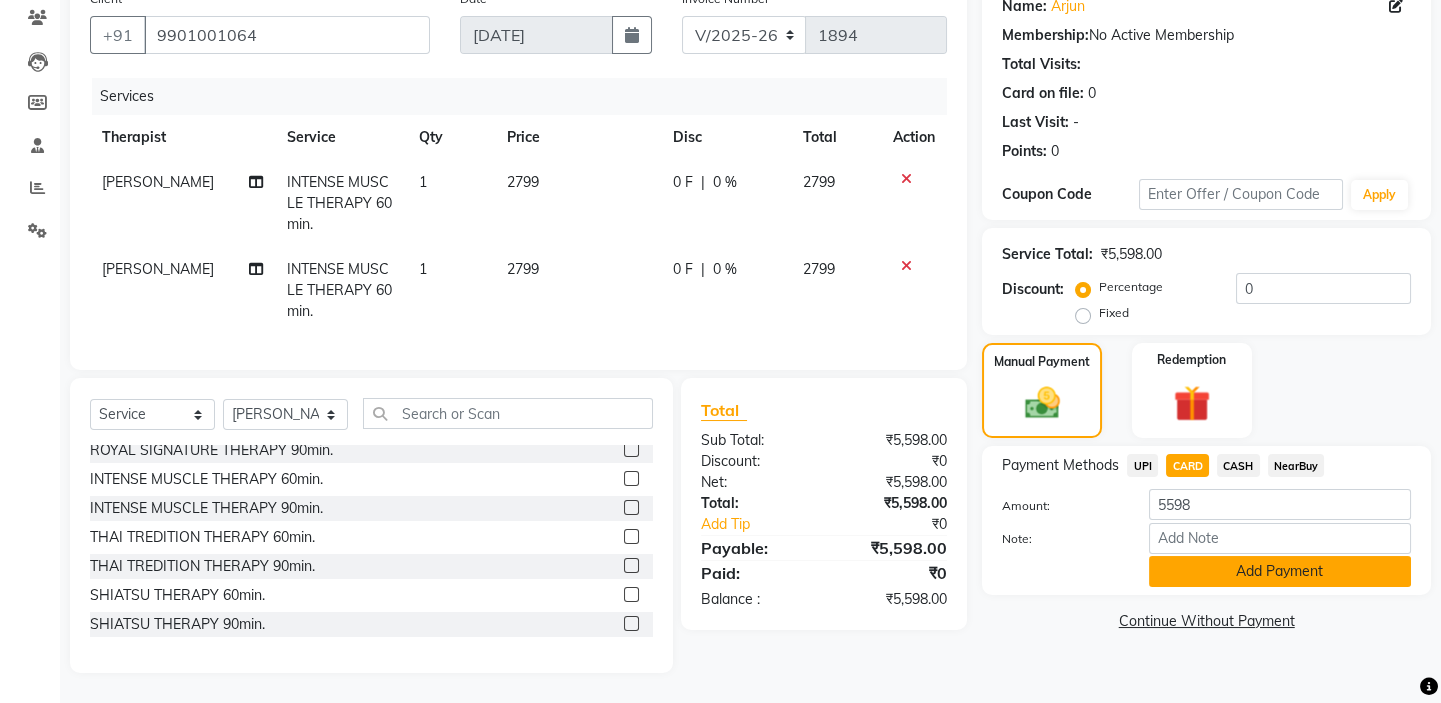 click on "Add Payment" 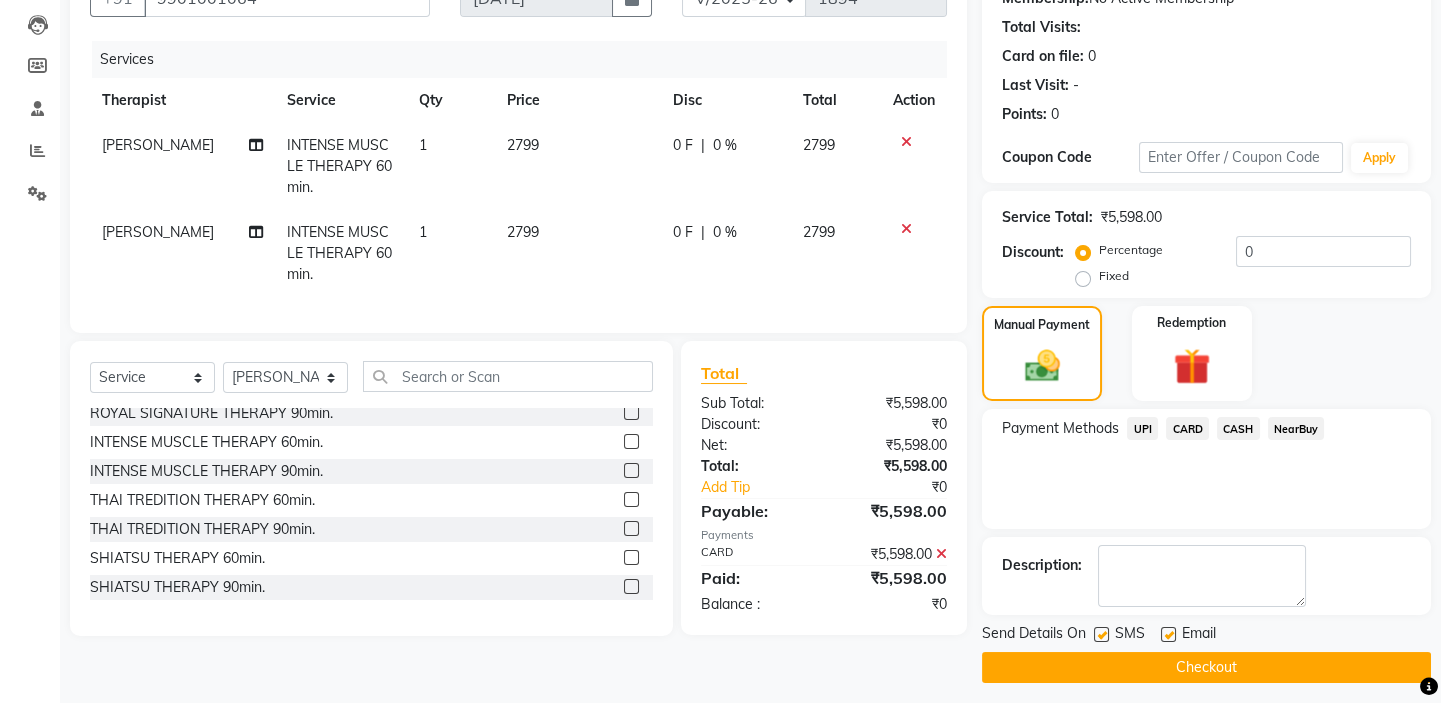 scroll, scrollTop: 216, scrollLeft: 0, axis: vertical 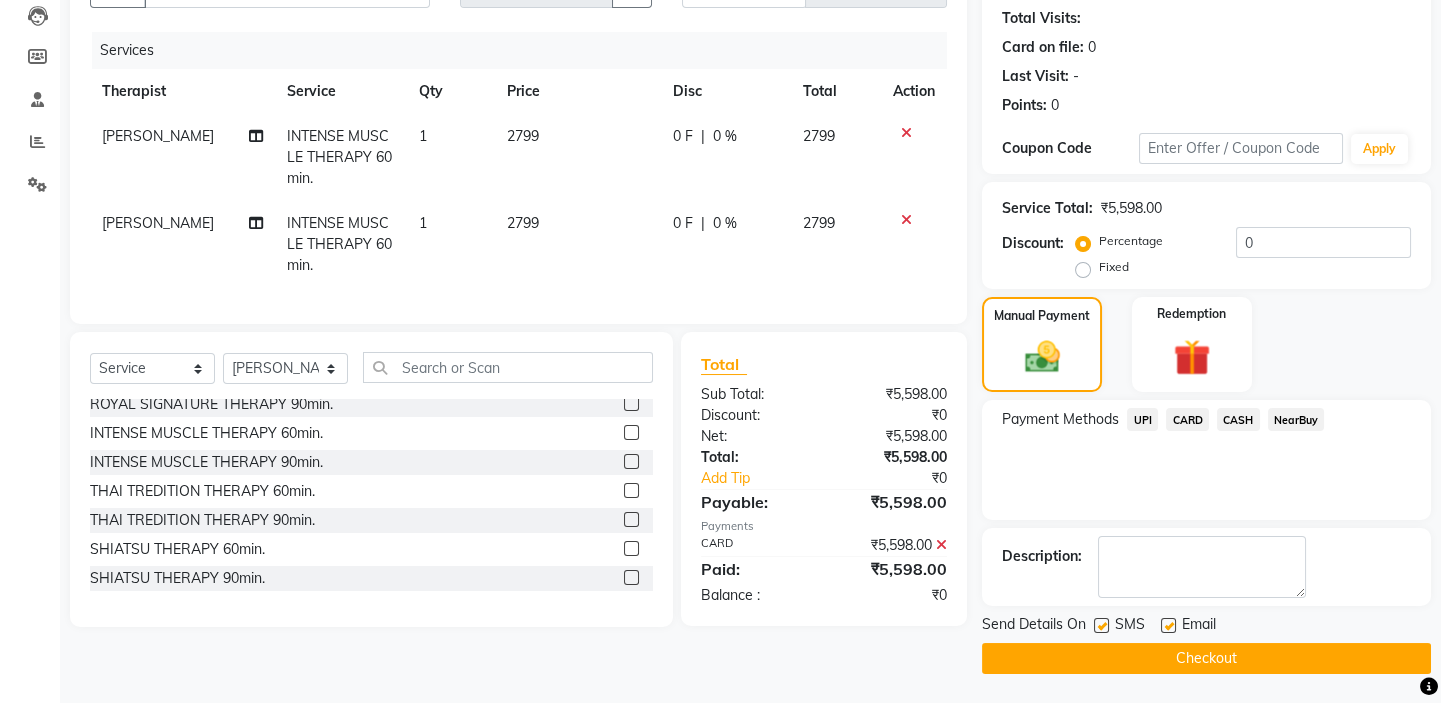 click 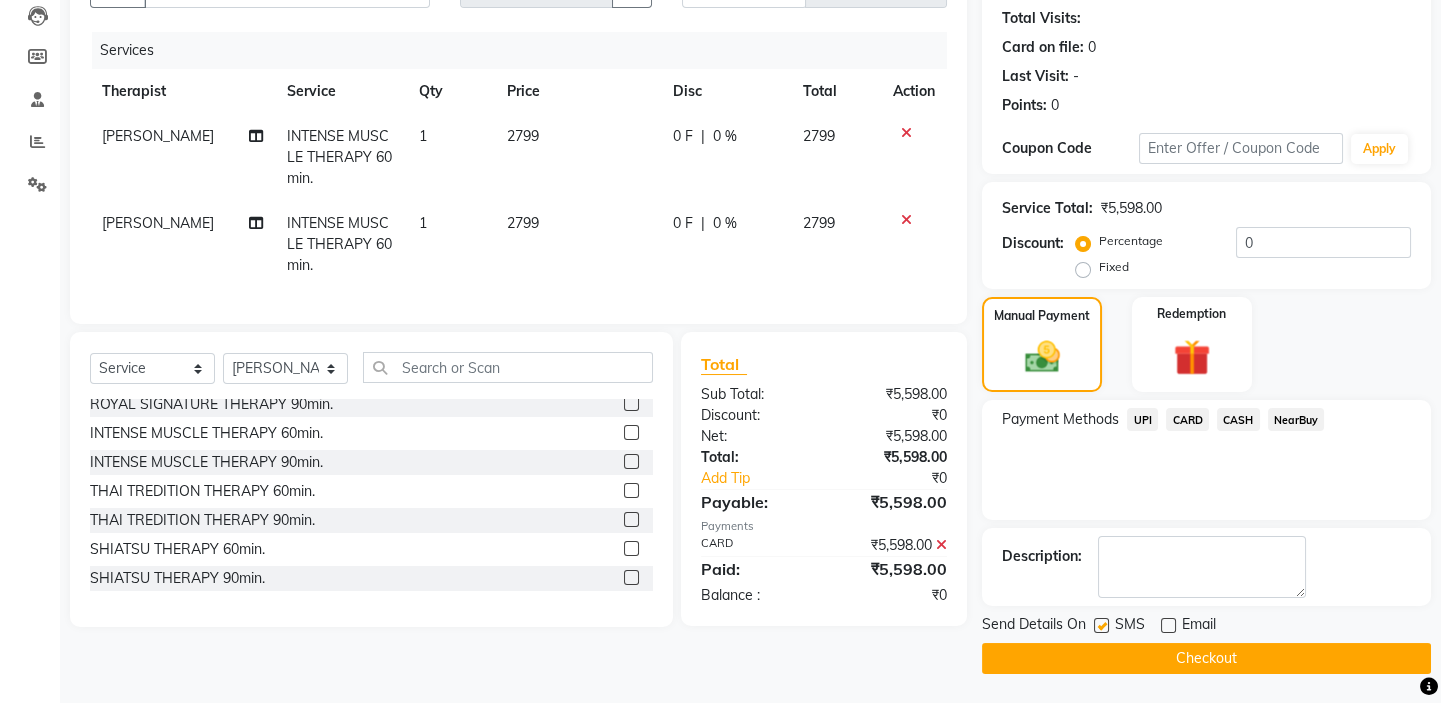click 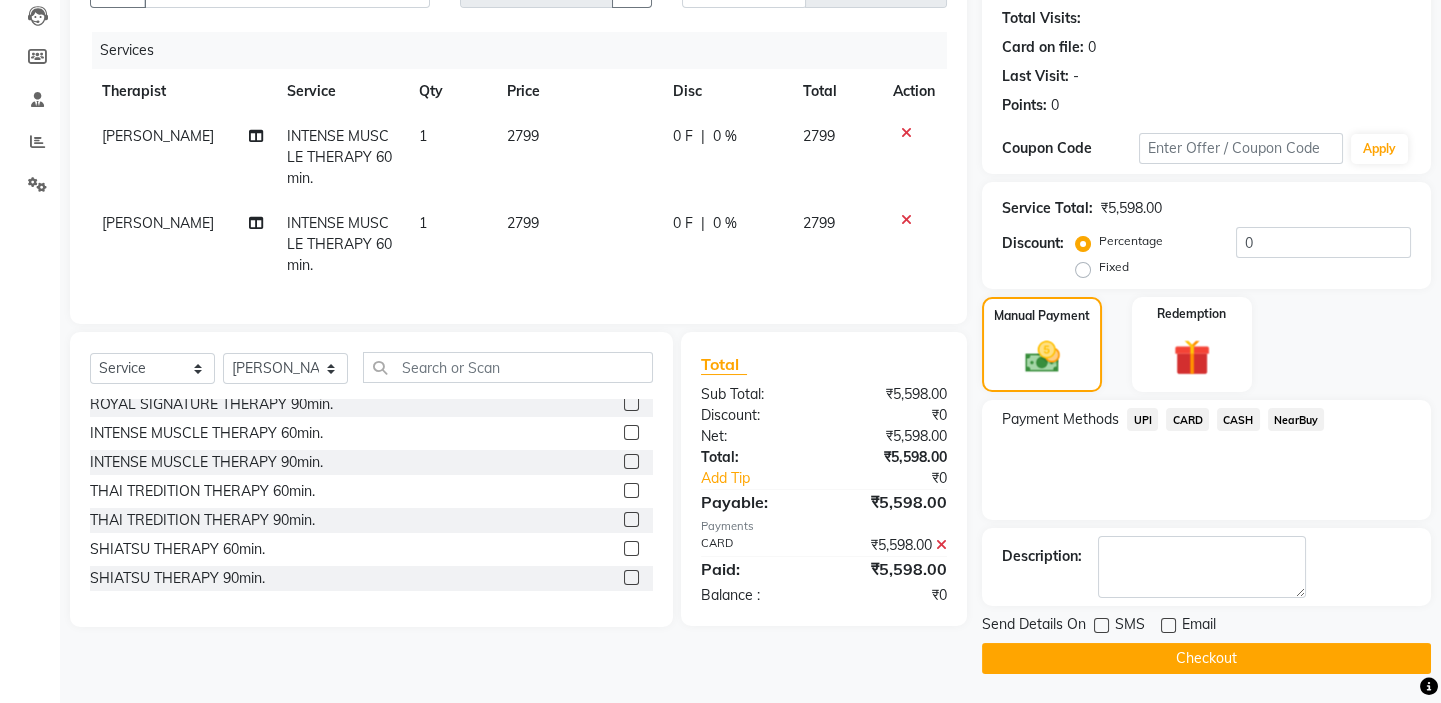 click on "Checkout" 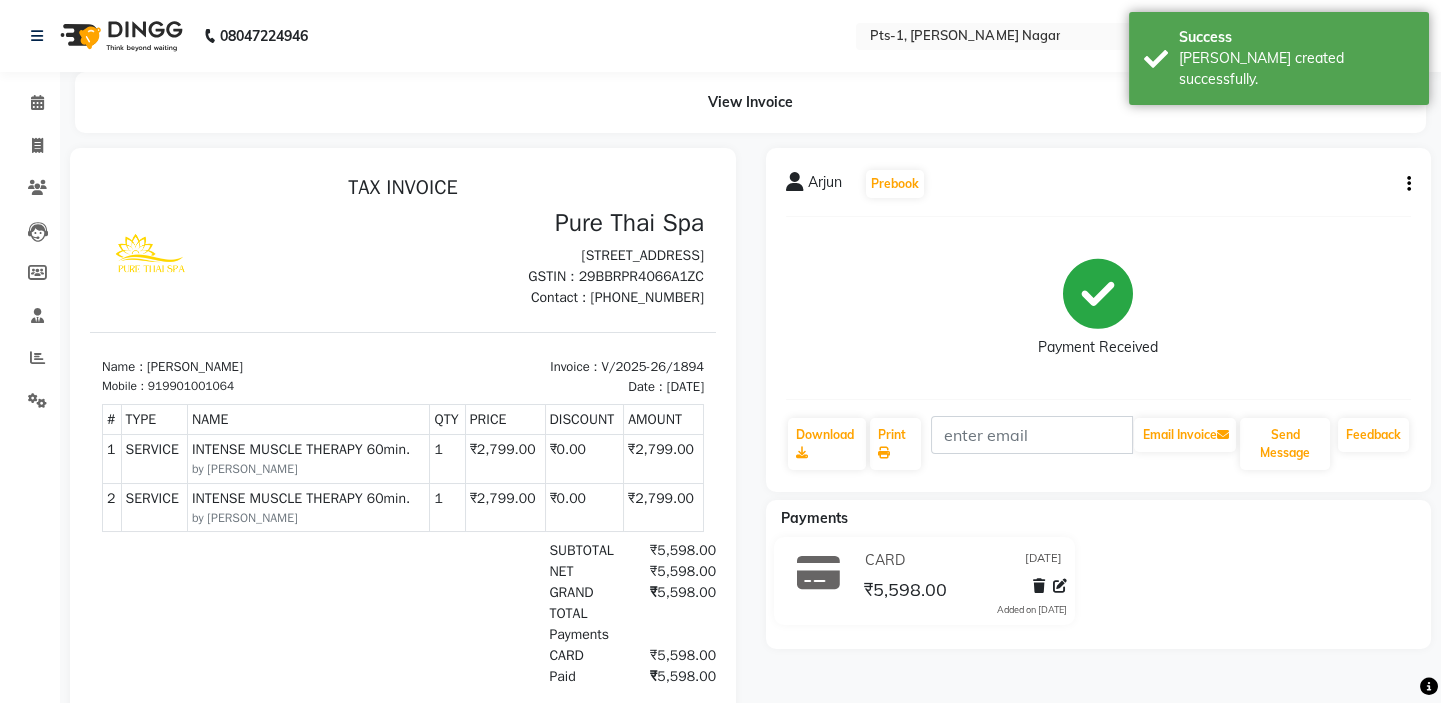 scroll, scrollTop: 0, scrollLeft: 0, axis: both 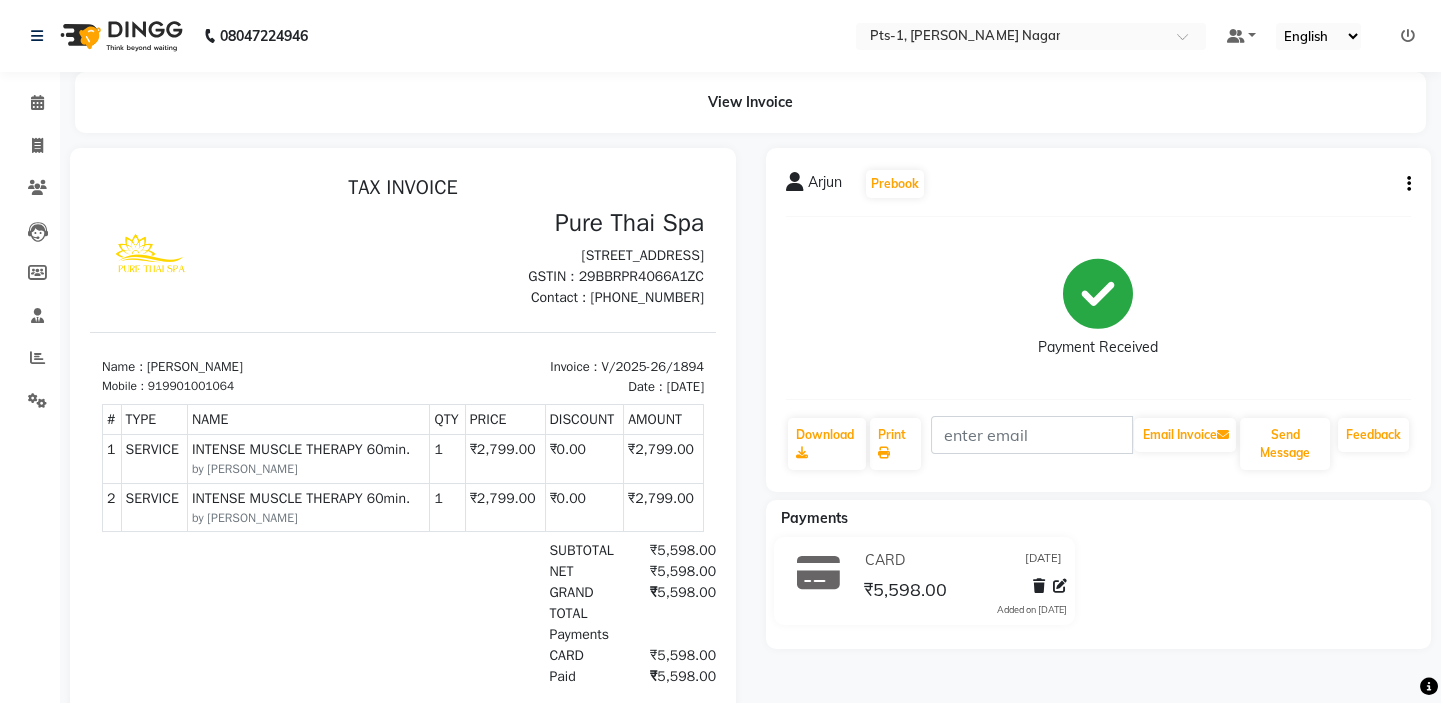 click 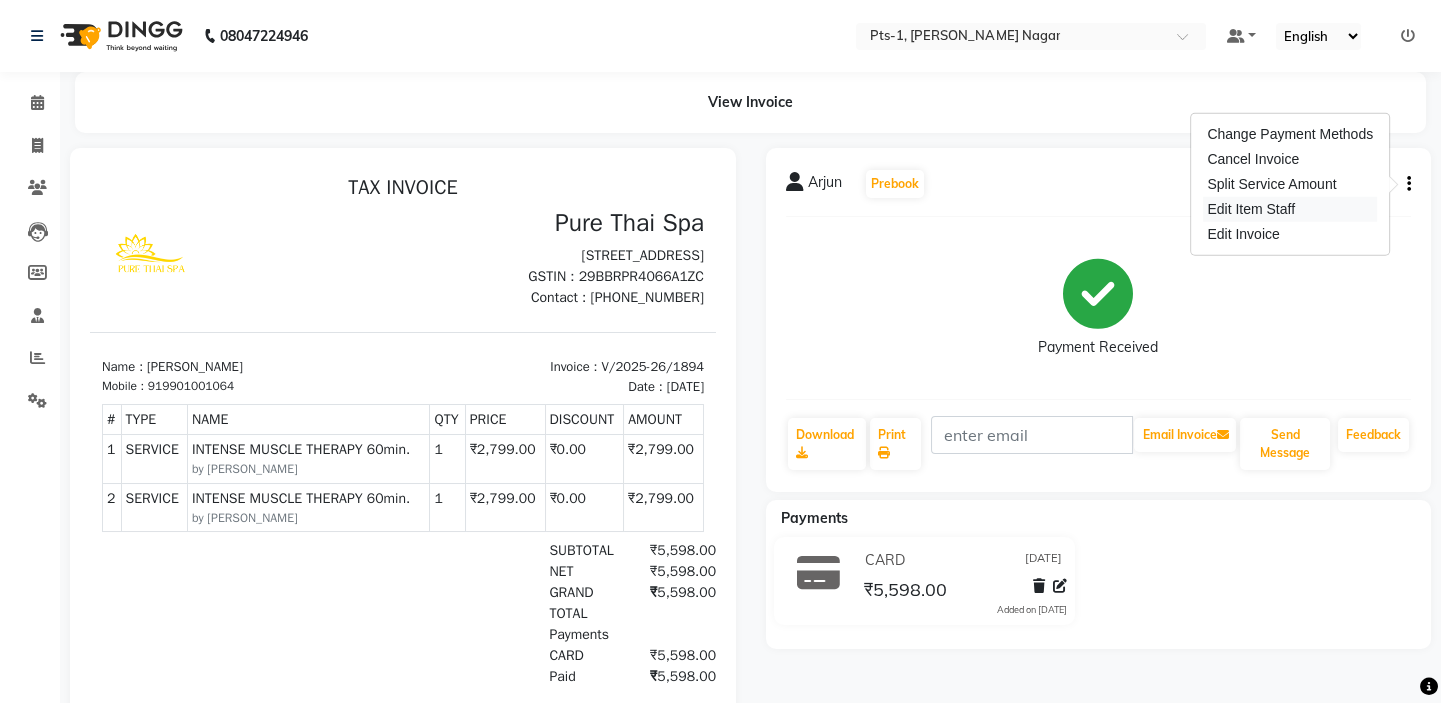 click on "Edit Item Staff" at bounding box center [1290, 209] 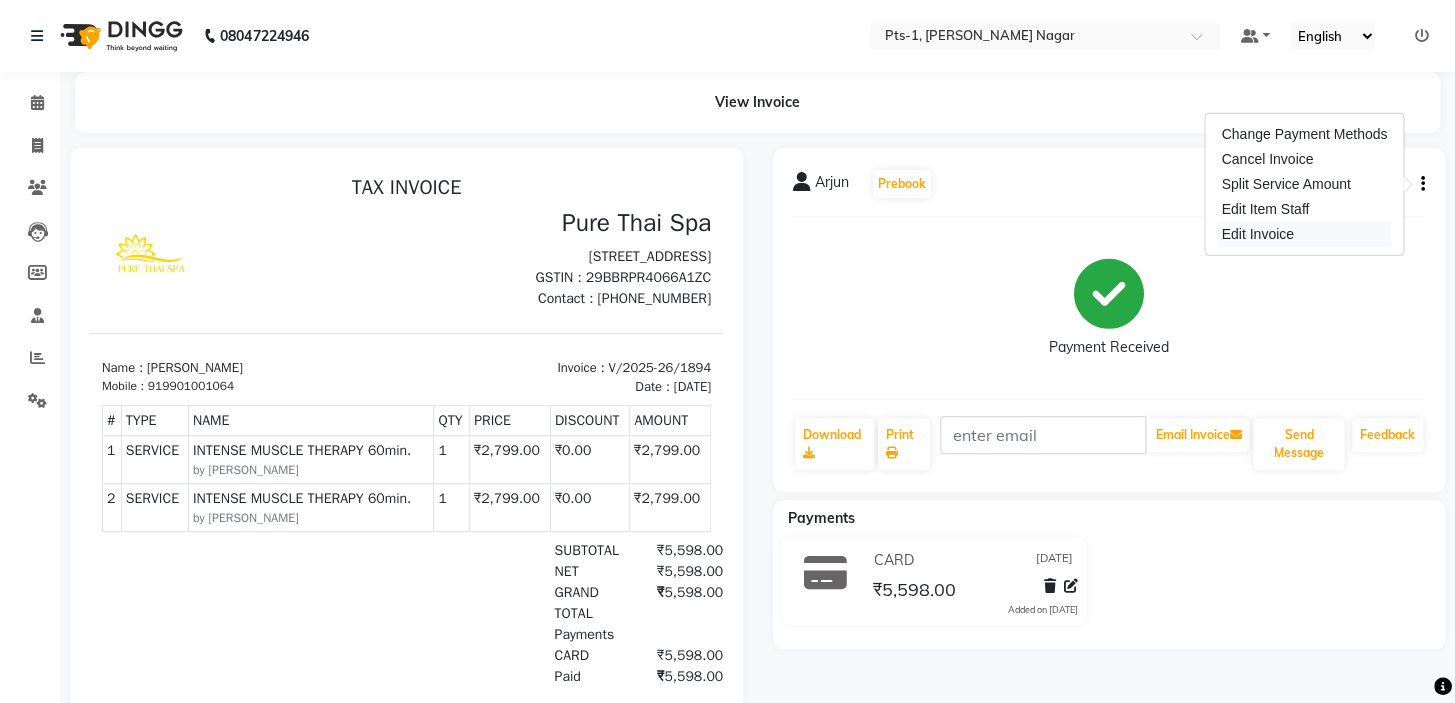select 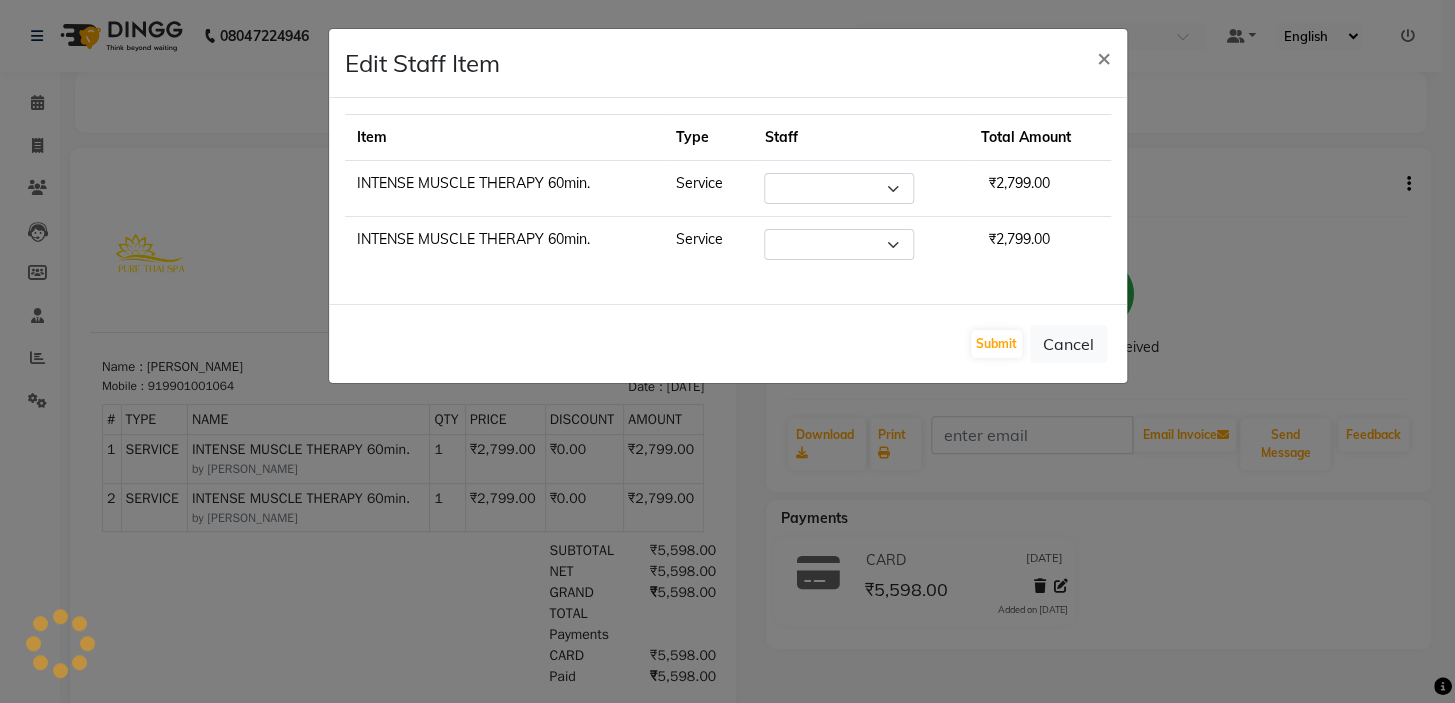 select on "85045" 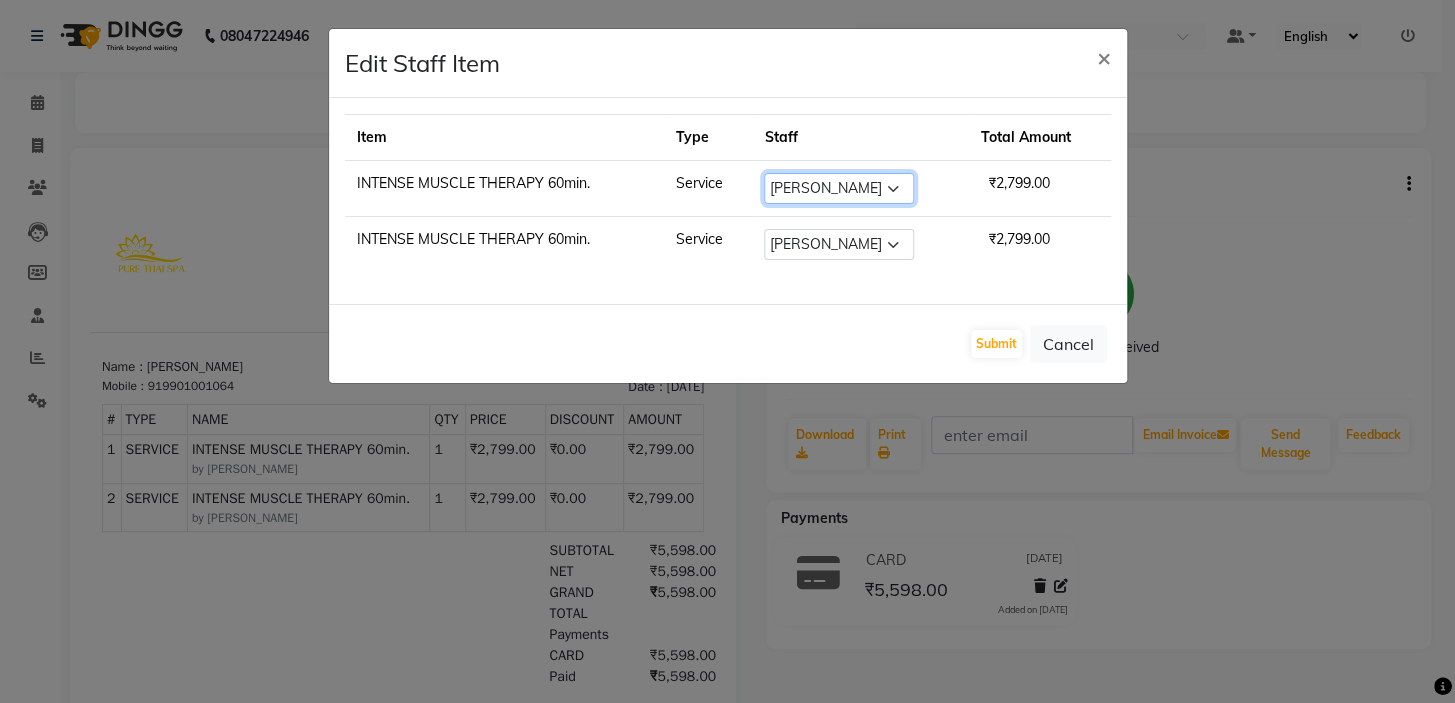 click on "Select  Anand   Annie   anyone   Babu   Bela   Gia   Jeje   Jincy   JOE   Lilly   Nanny   Rita   Shodika   Sun   Tashi   VINOD KUMAR" 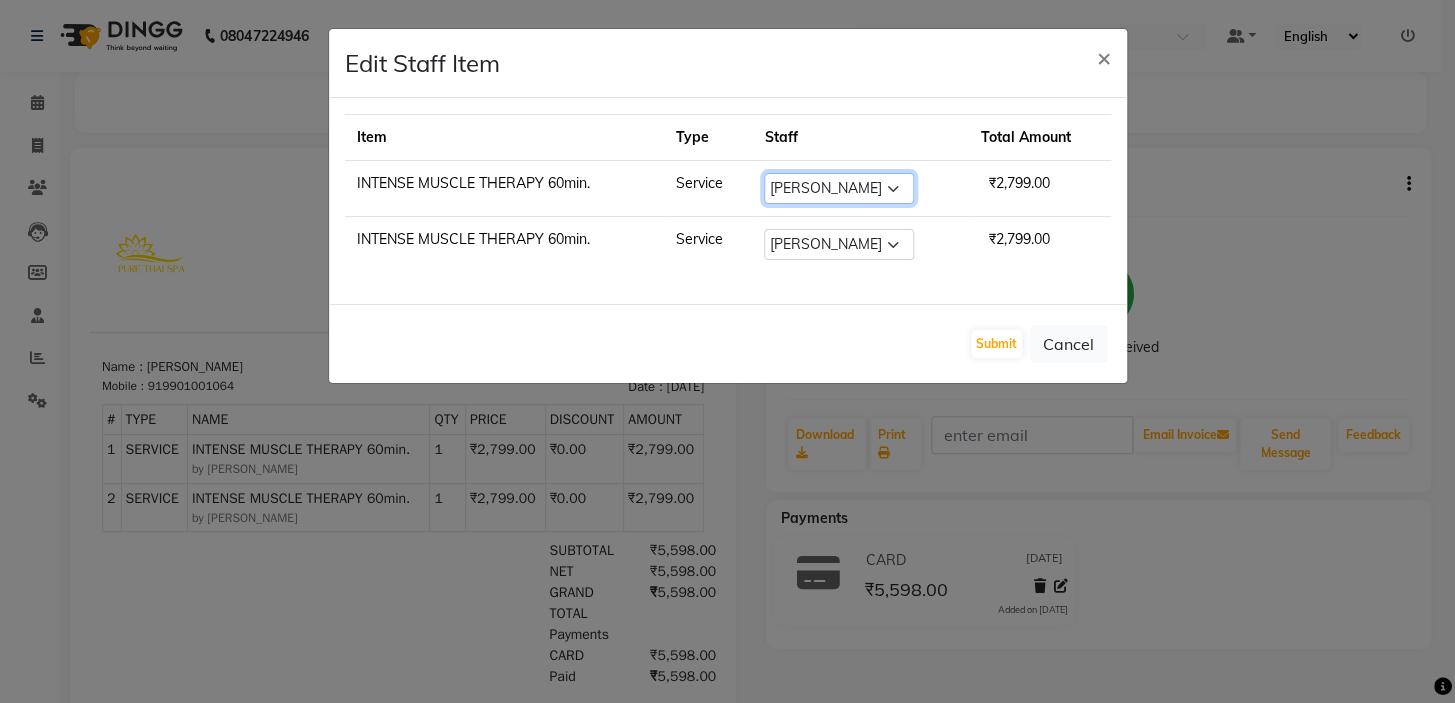 select on "80363" 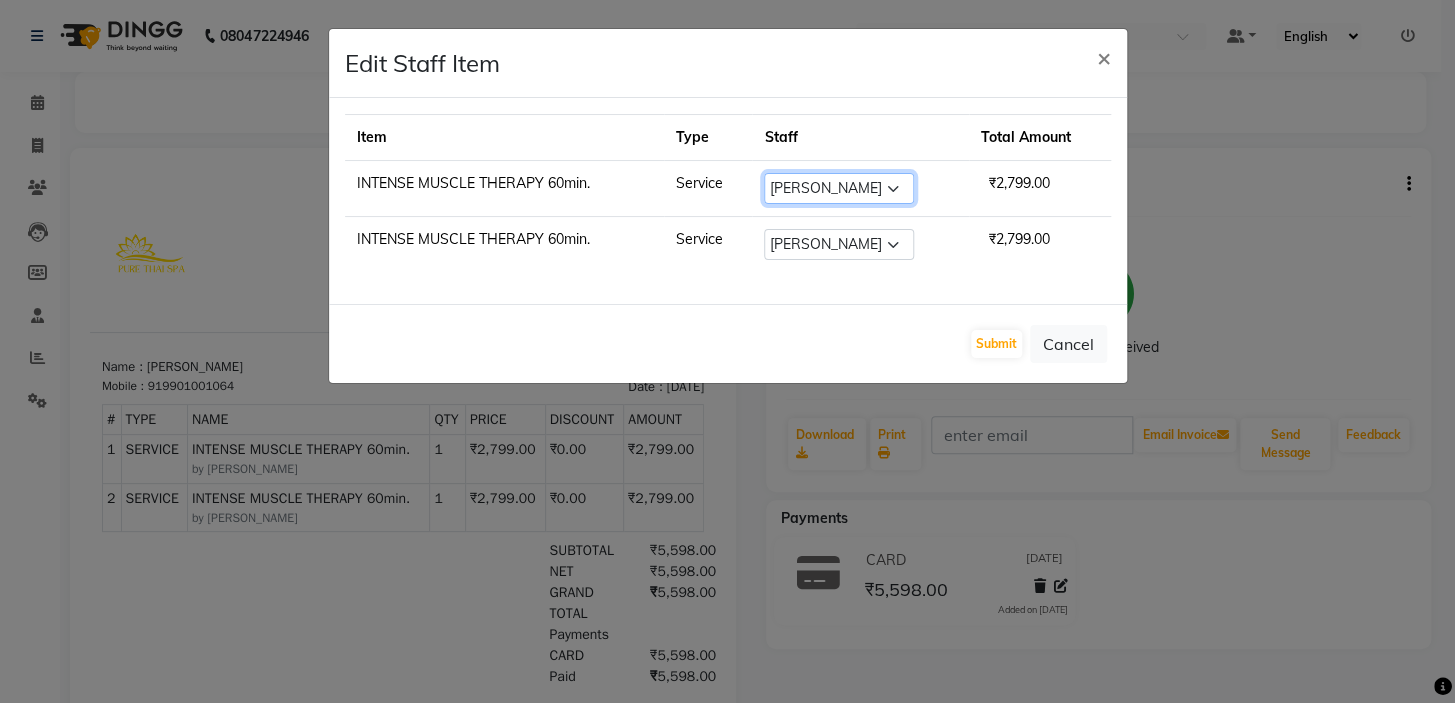 click on "Select  Anand   Annie   anyone   Babu   Bela   Gia   Jeje   Jincy   JOE   Lilly   Nanny   Rita   Shodika   Sun   Tashi   VINOD KUMAR" 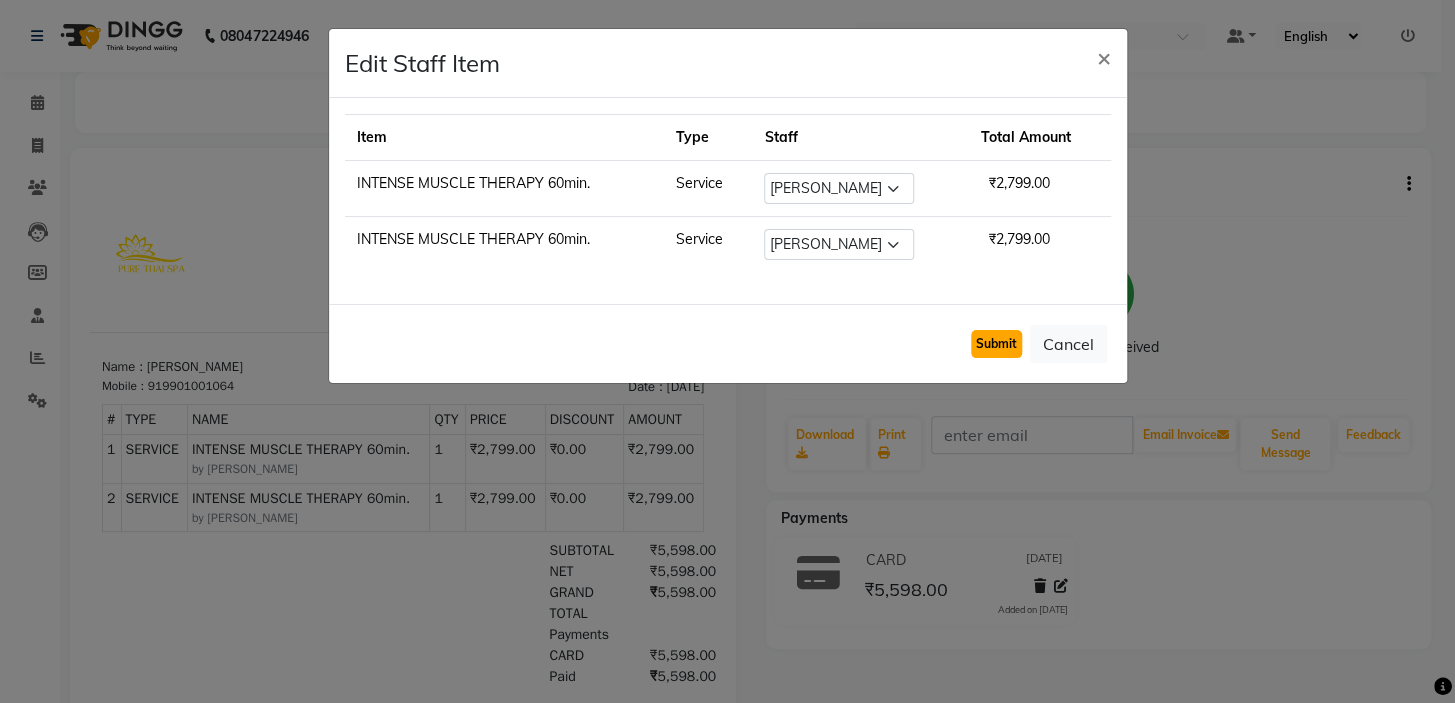 click on "Submit" 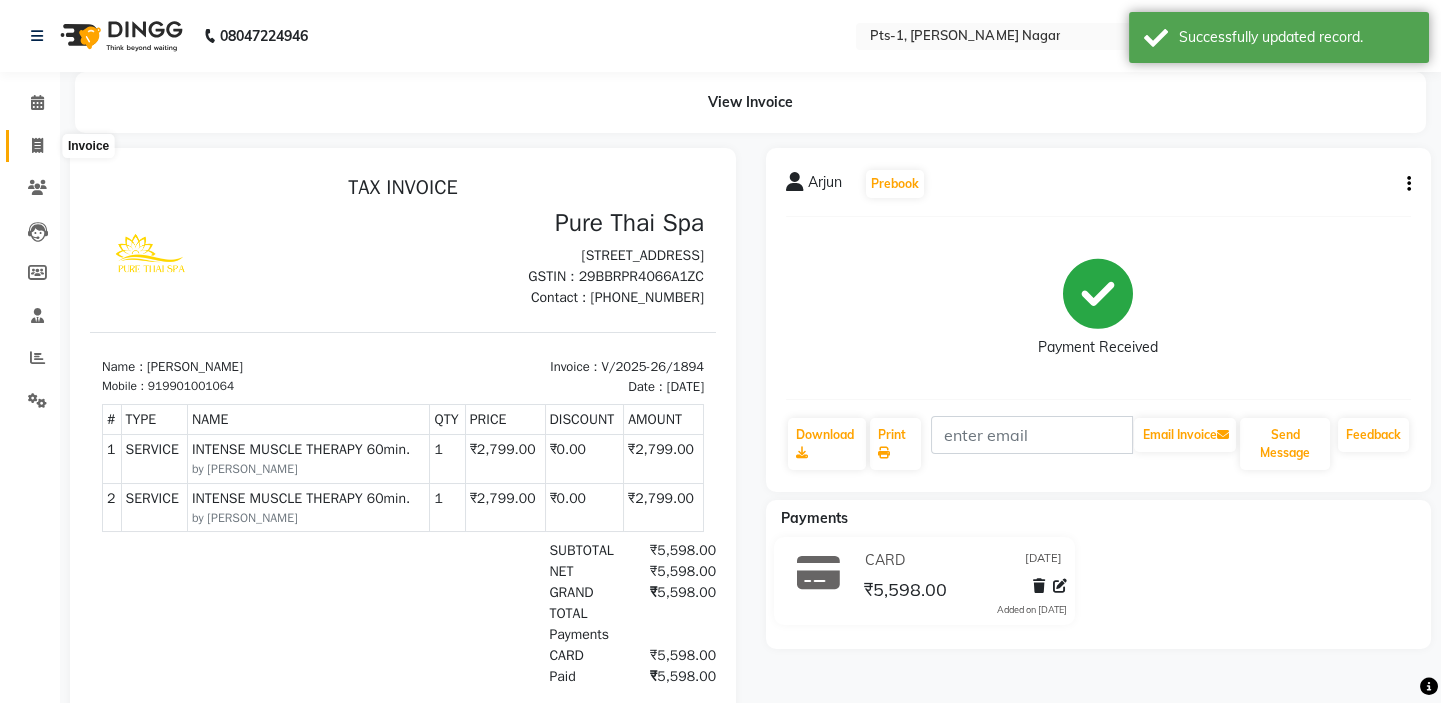 click 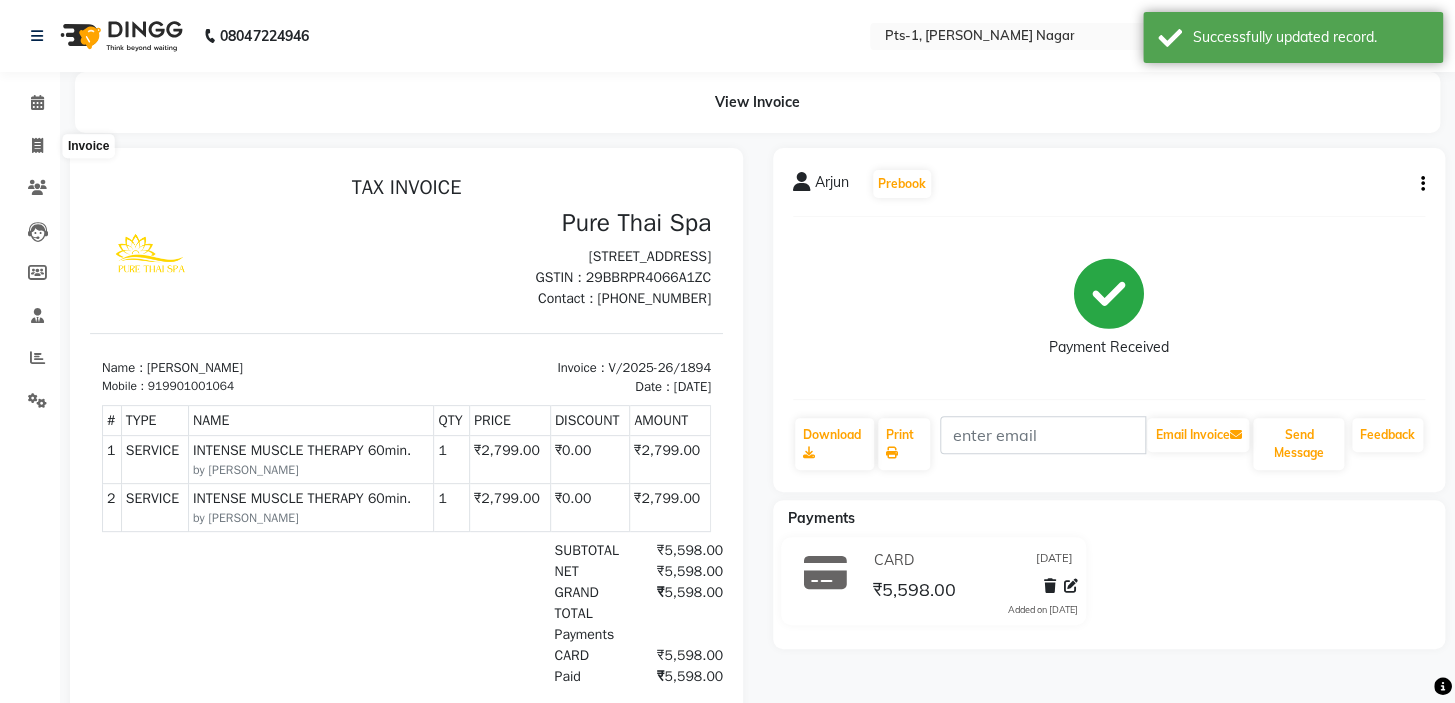 select on "5296" 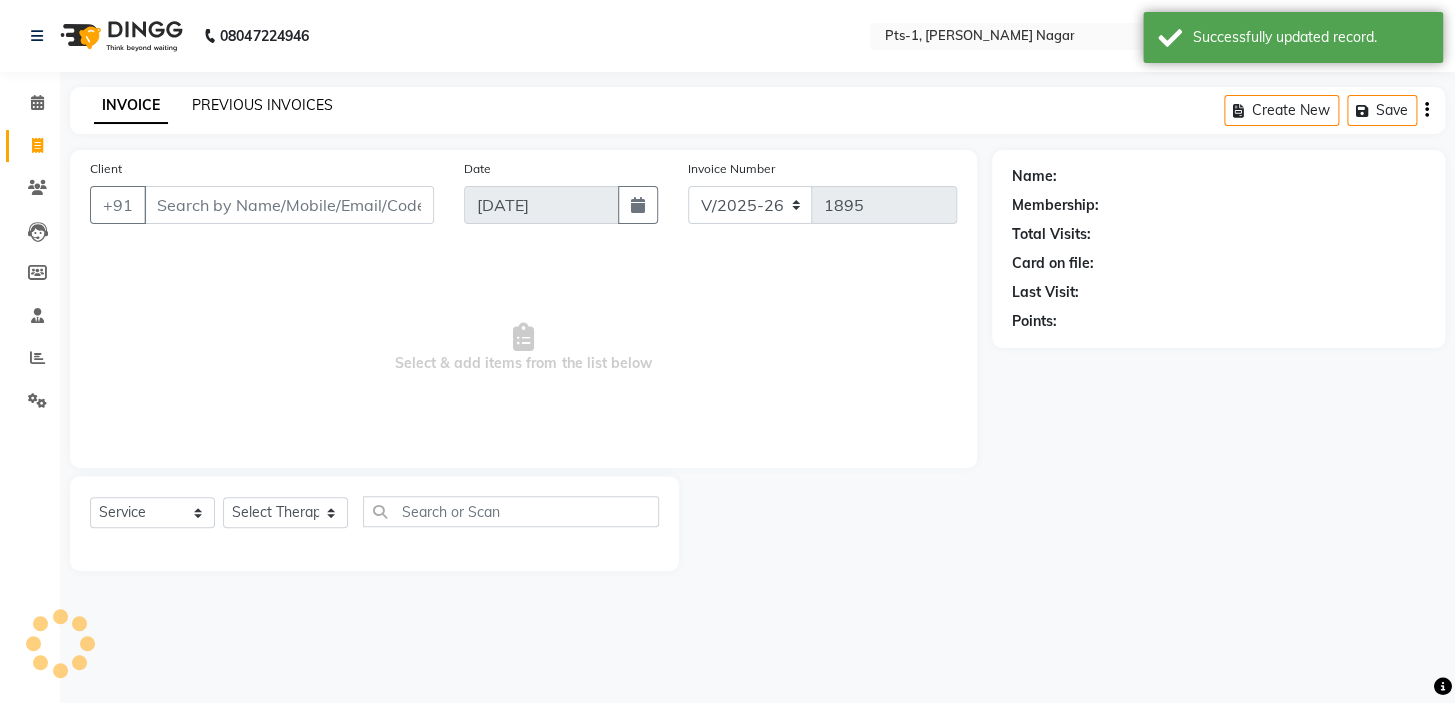 click on "PREVIOUS INVOICES" 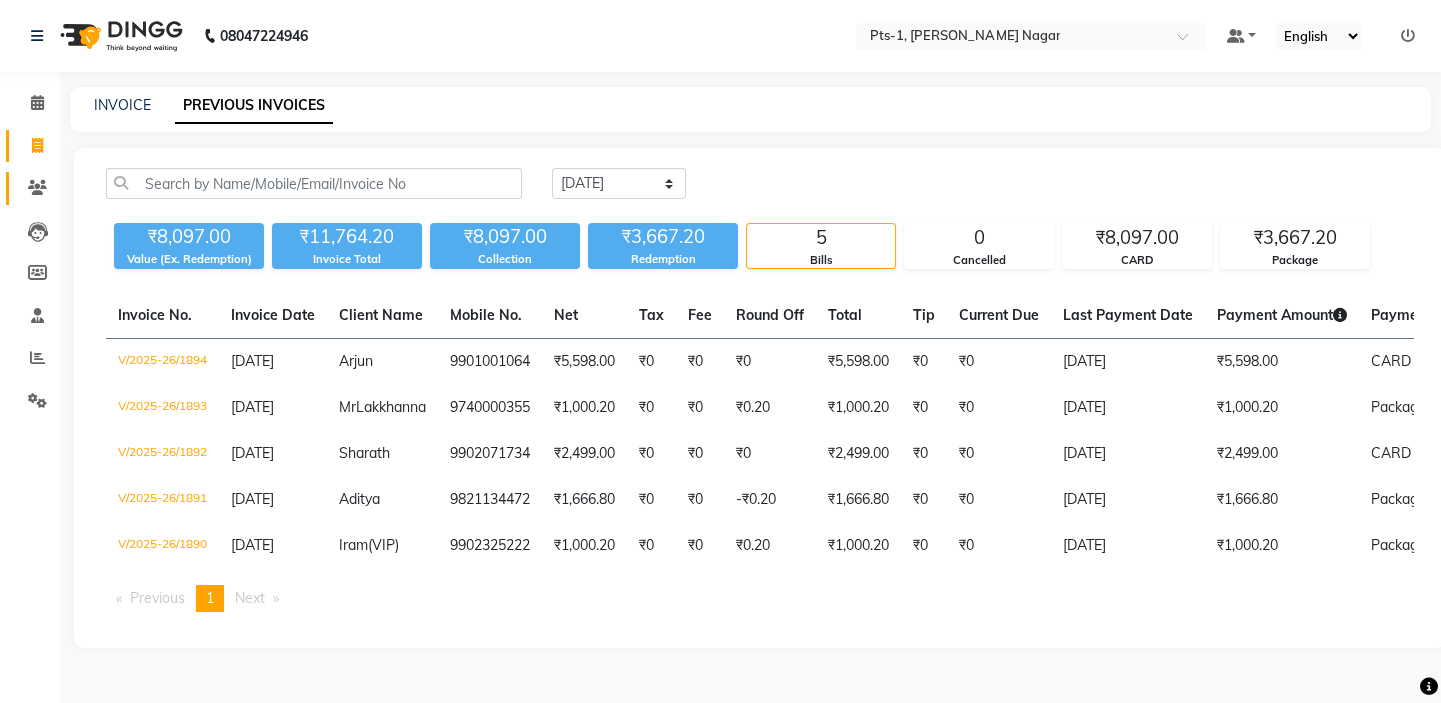 click 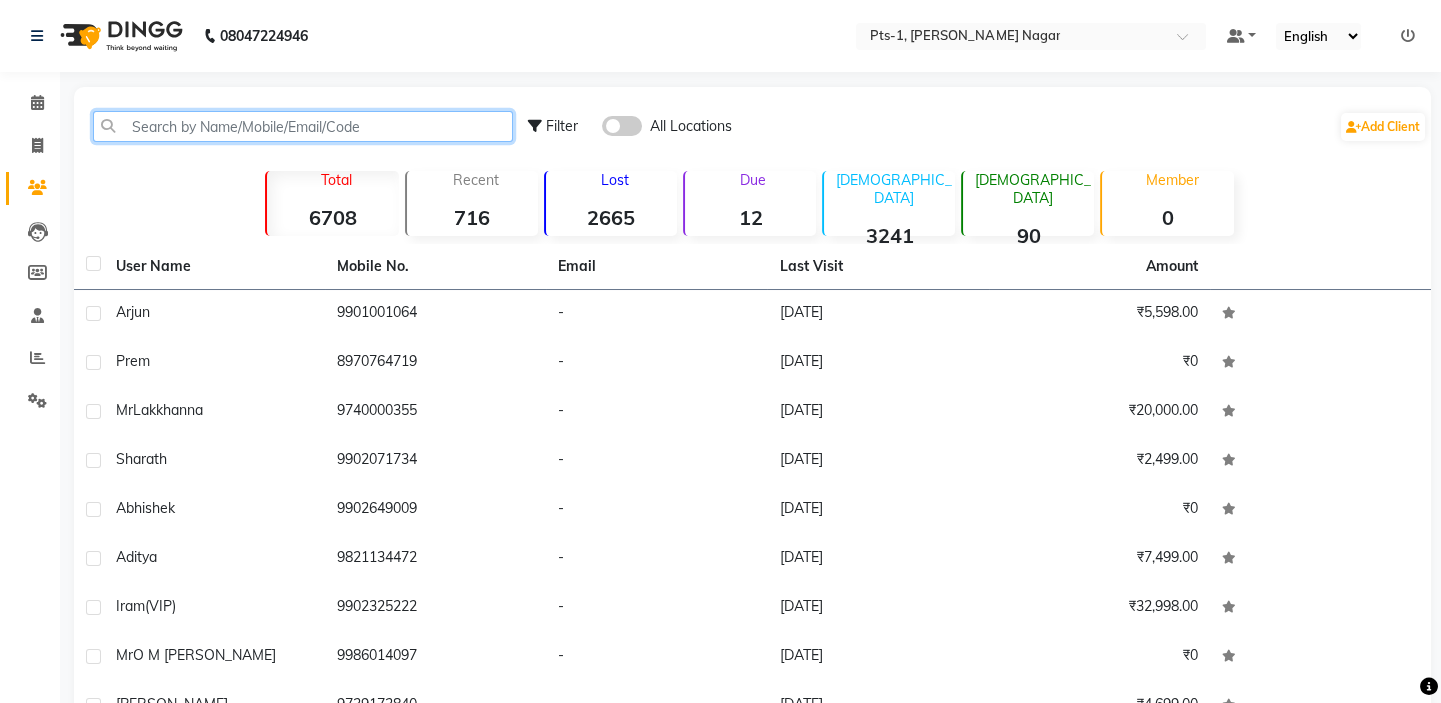 click 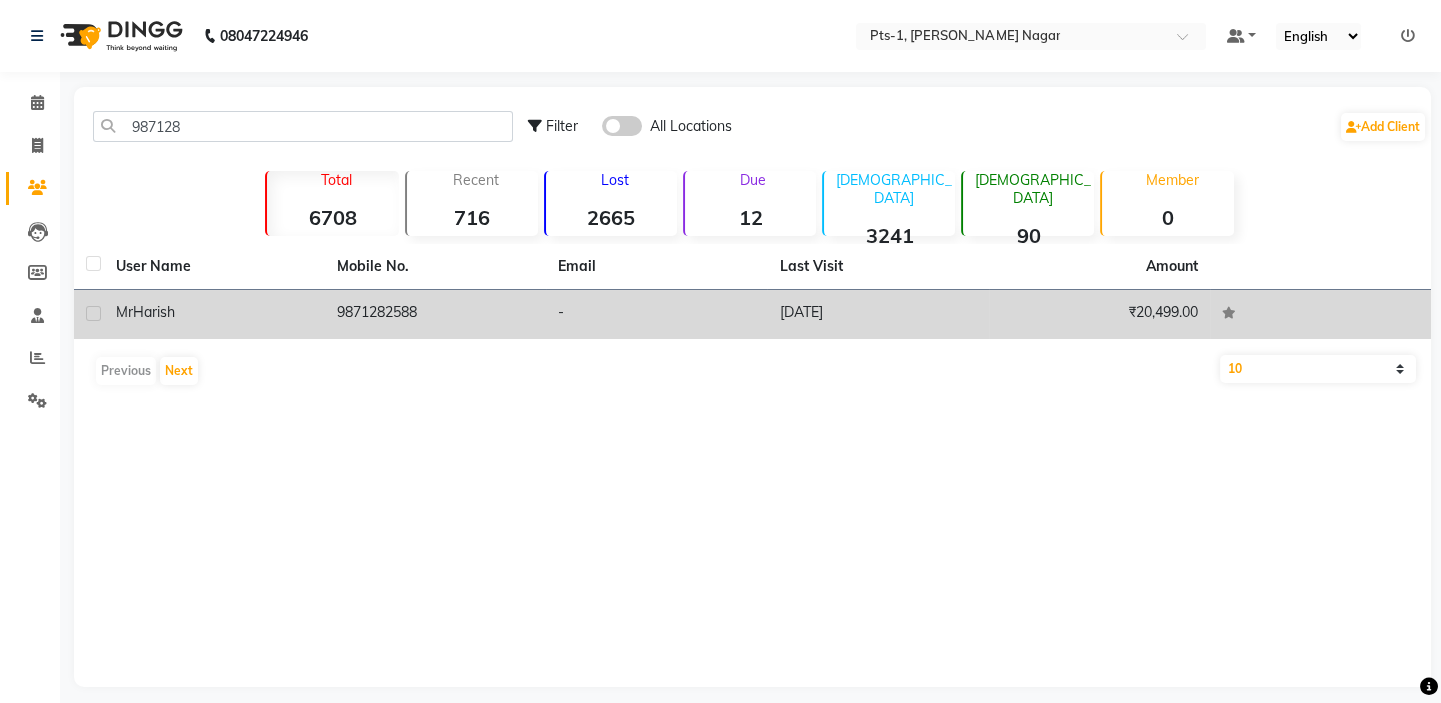 click on "9871282588" 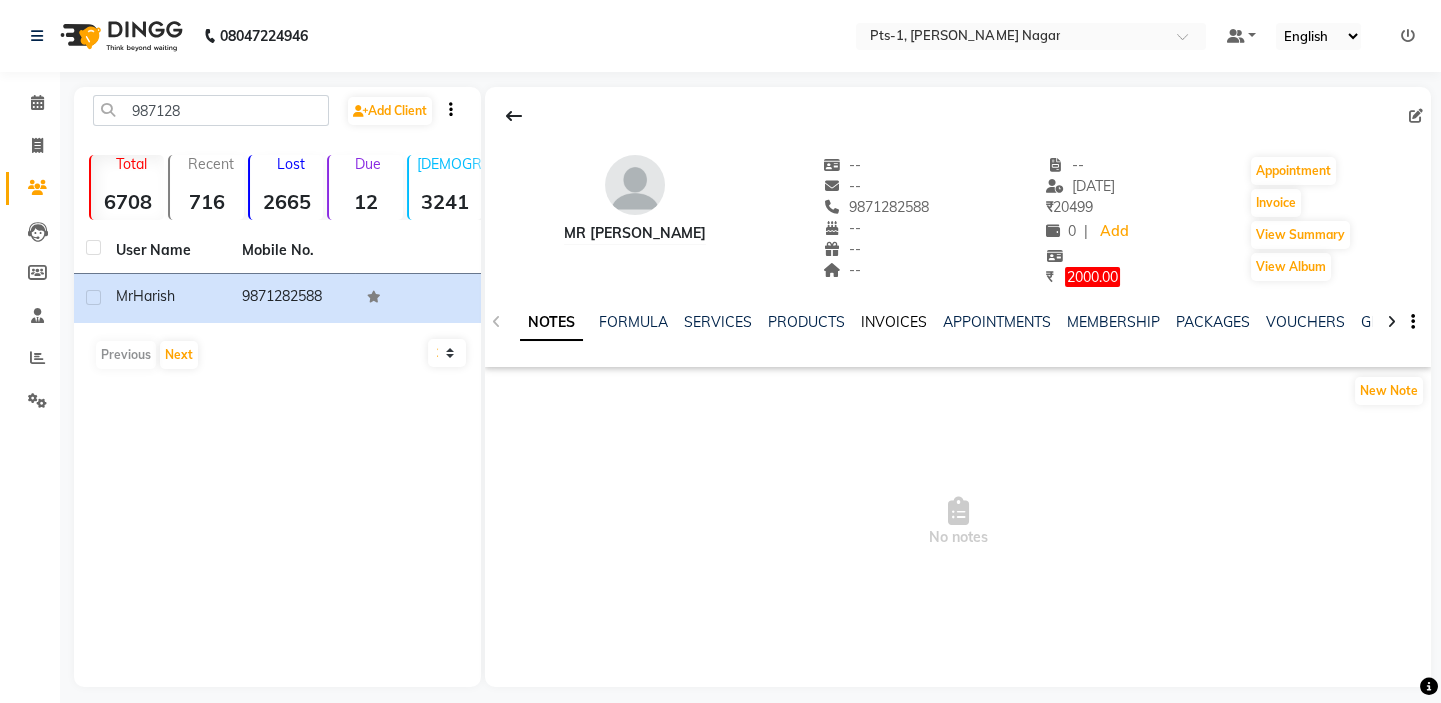 click on "INVOICES" 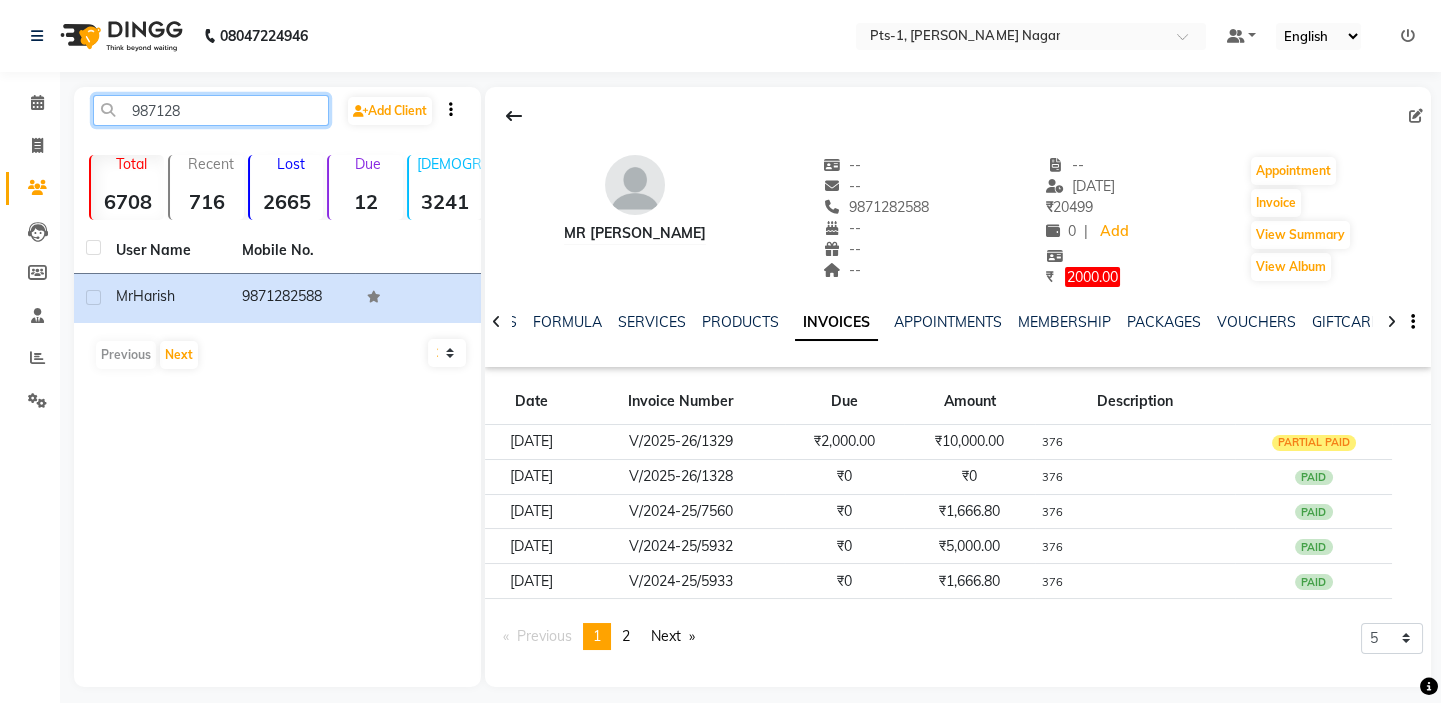 click on "987128" 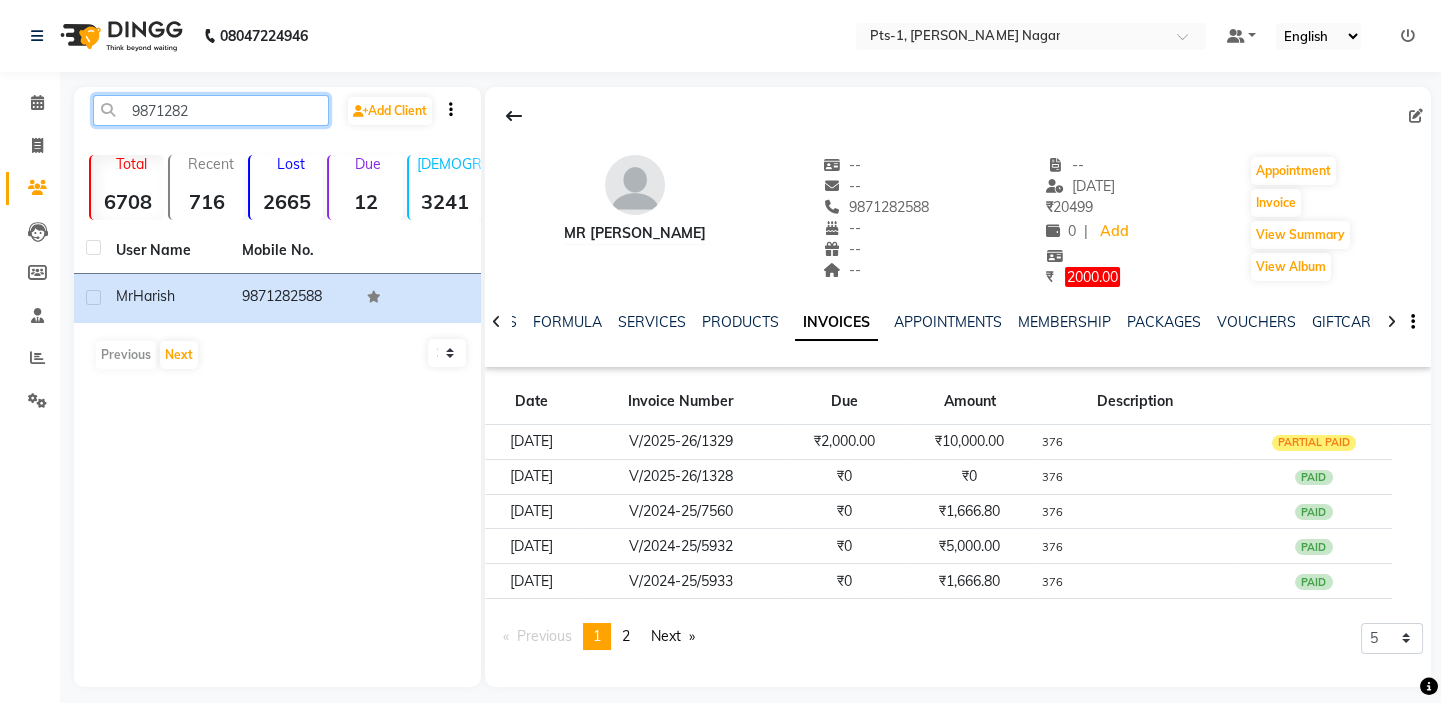 drag, startPoint x: 204, startPoint y: 110, endPoint x: 71, endPoint y: 107, distance: 133.03383 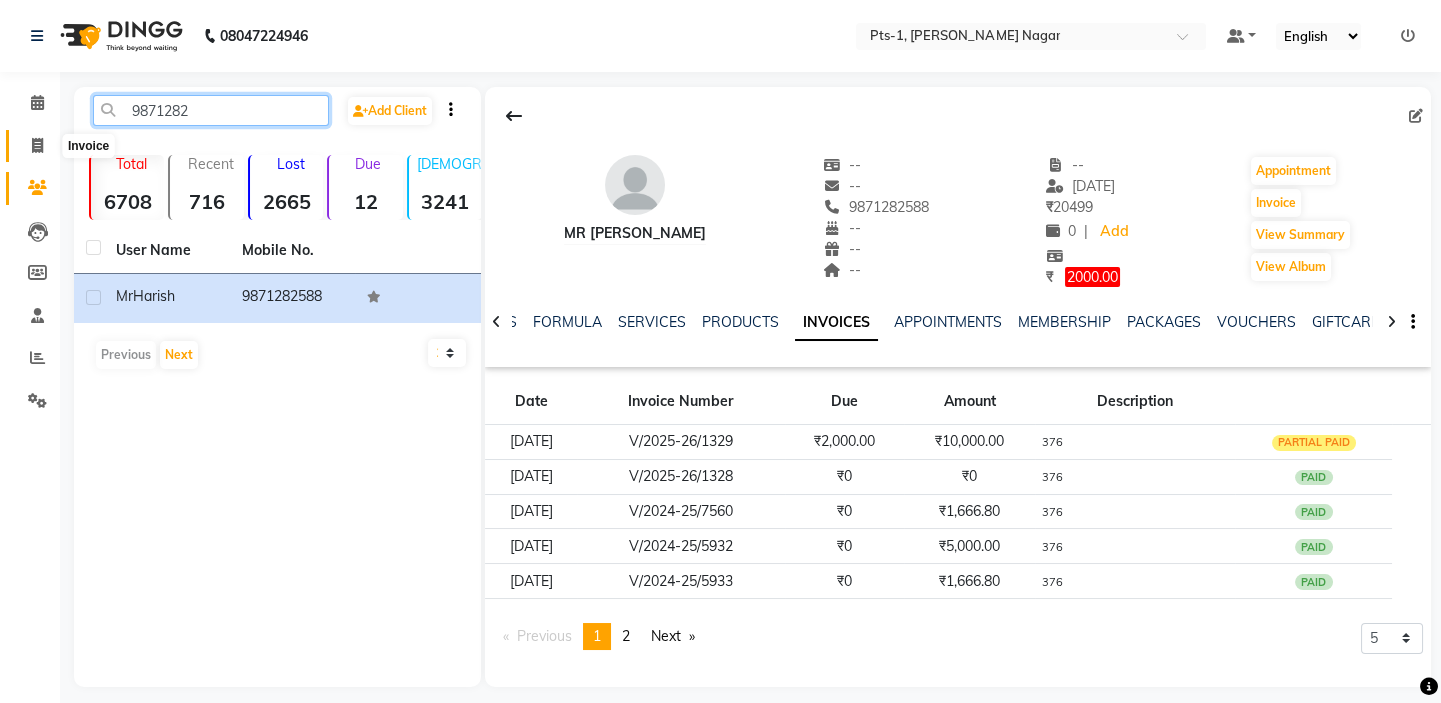 type on "9871282" 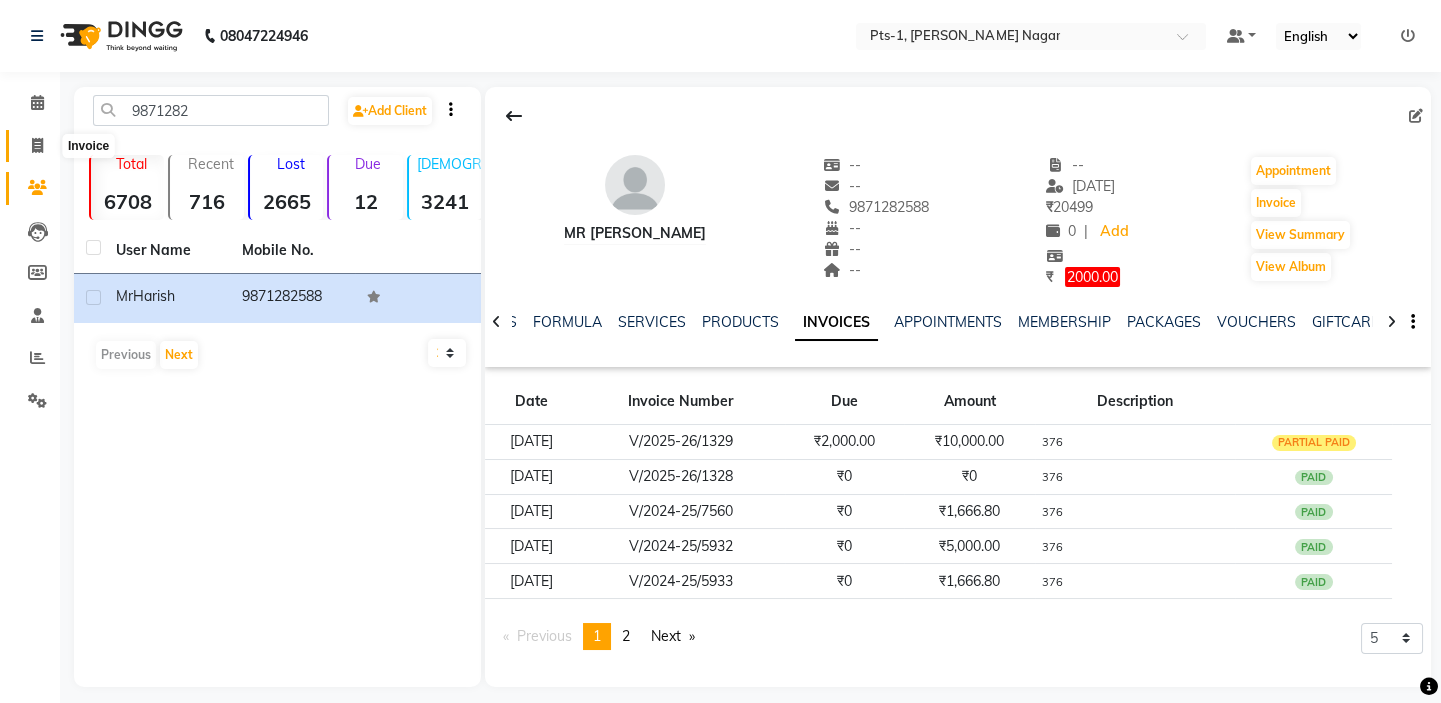 click 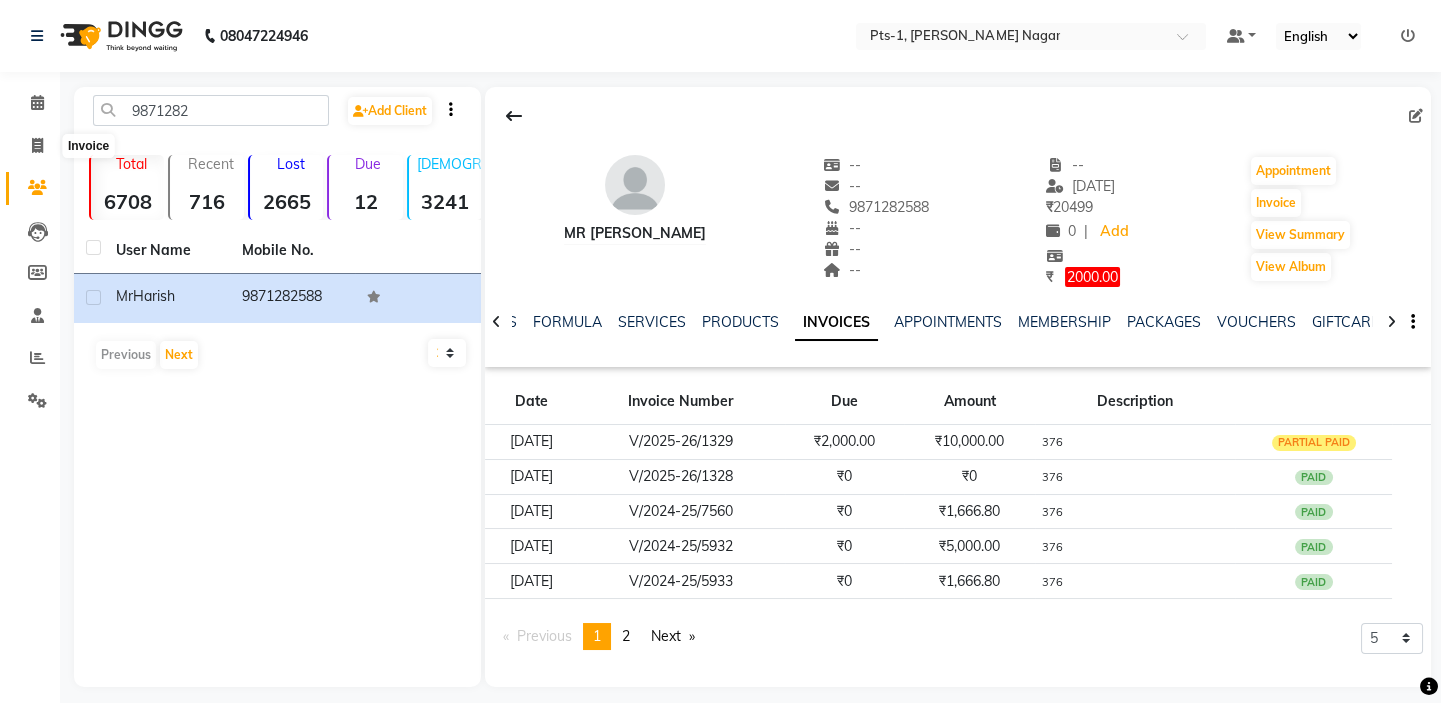 select on "5296" 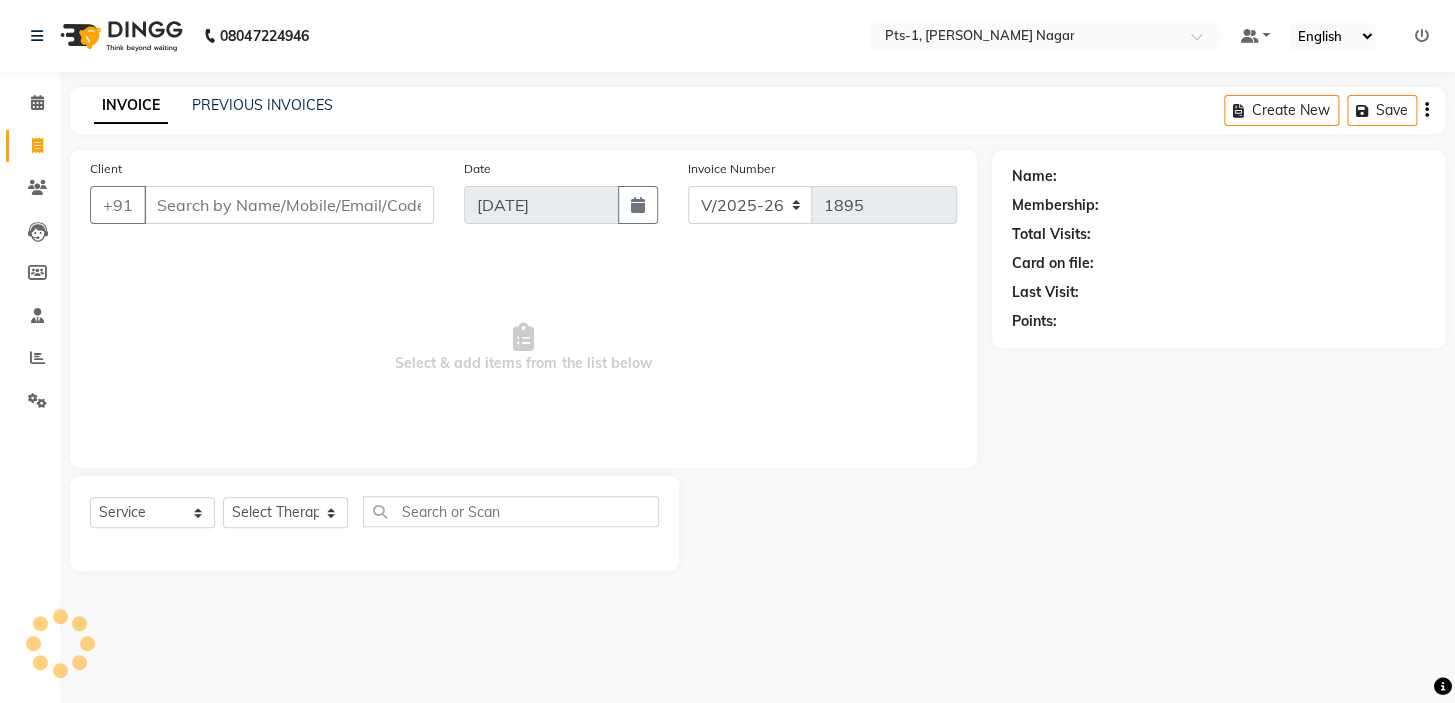 click on "Client" at bounding box center [289, 205] 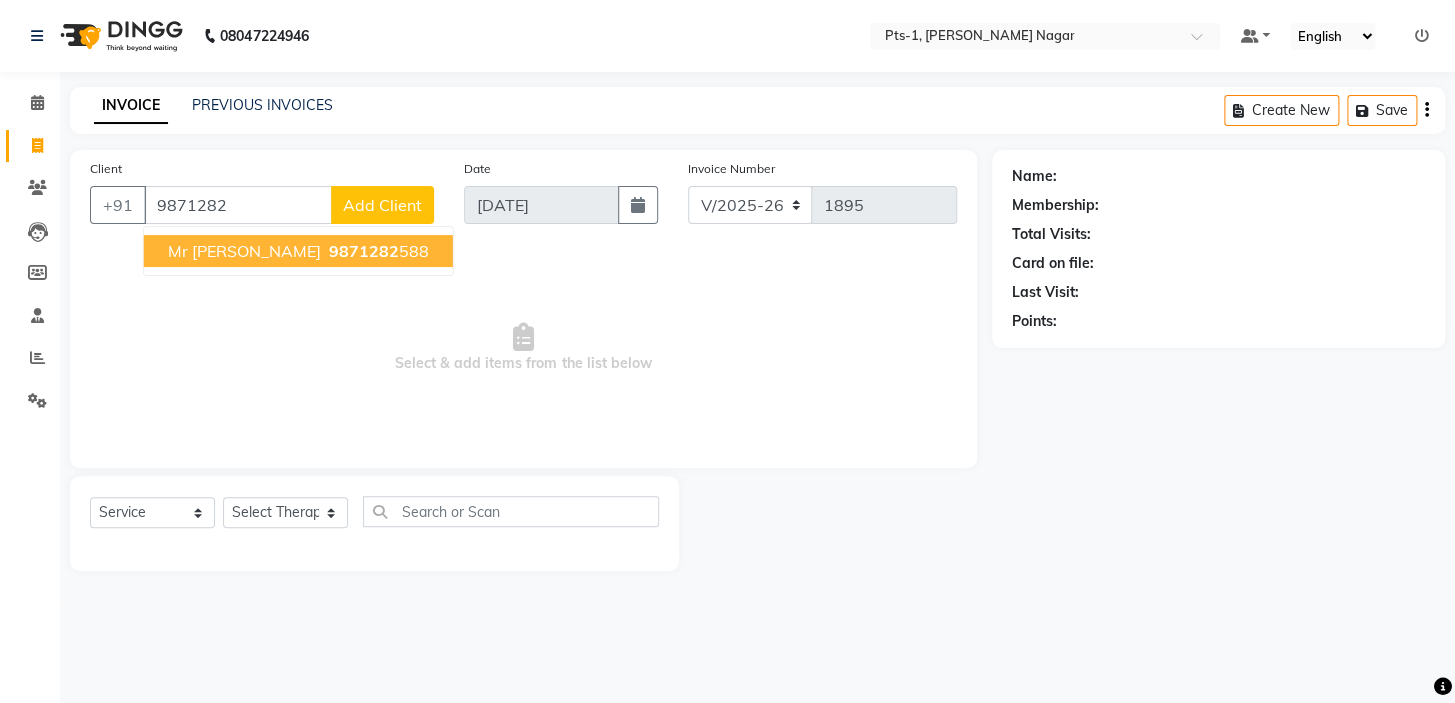 click on "9871282" at bounding box center [364, 251] 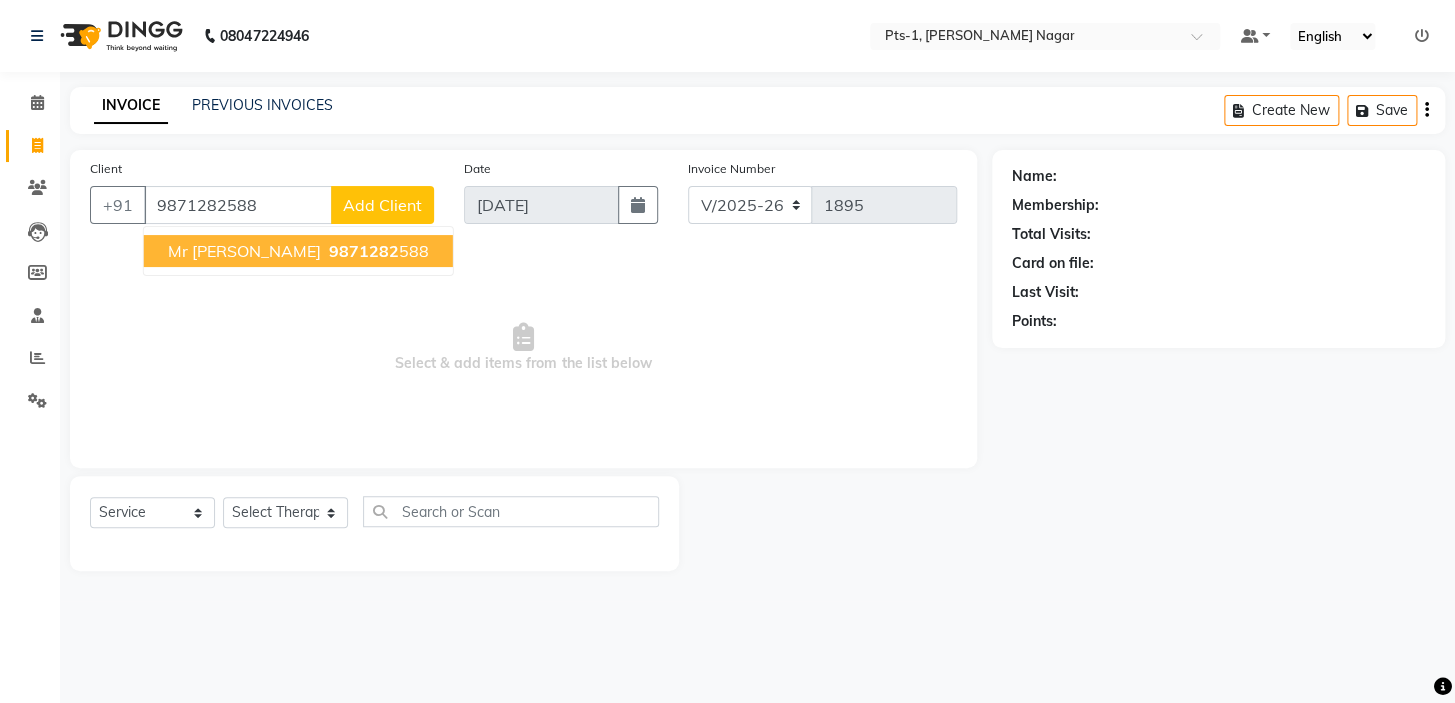 type on "9871282588" 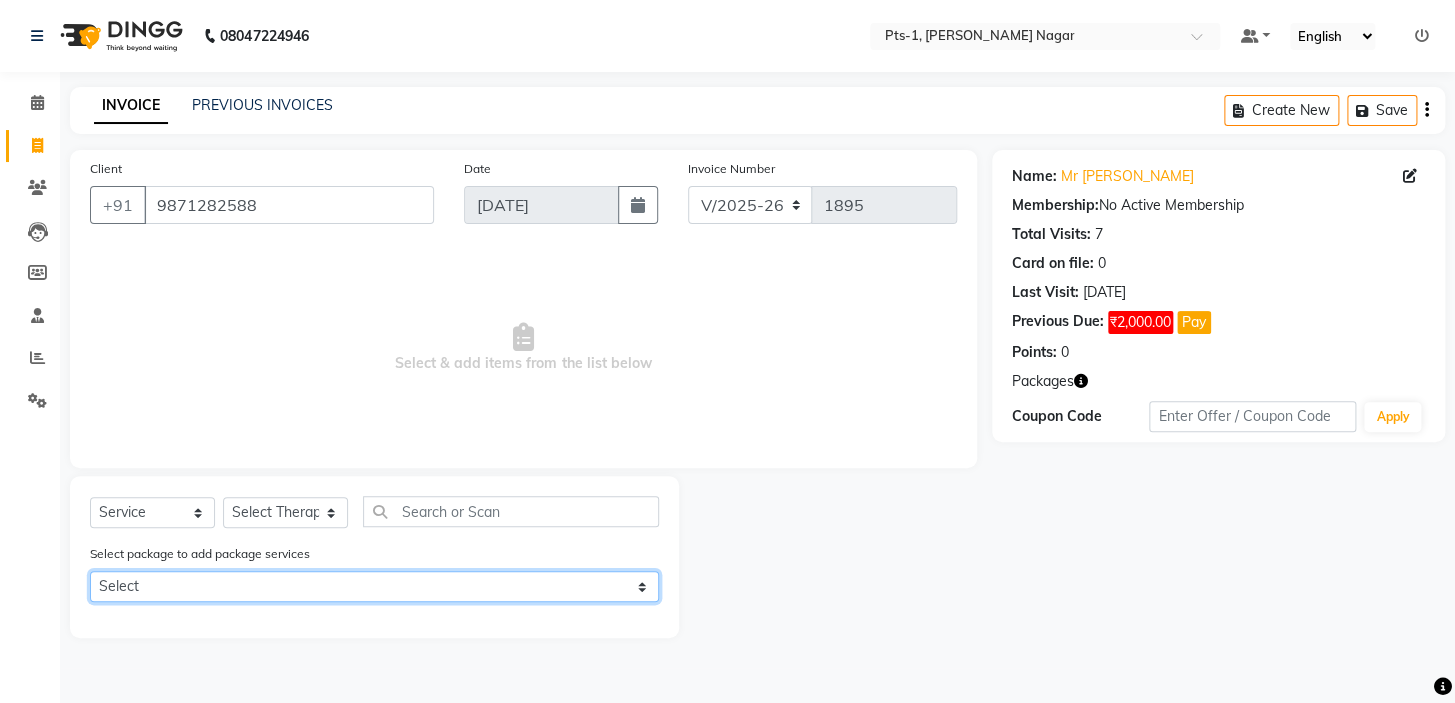 click on "Select PTS PACKAGE (10K) 10 SERVICES" 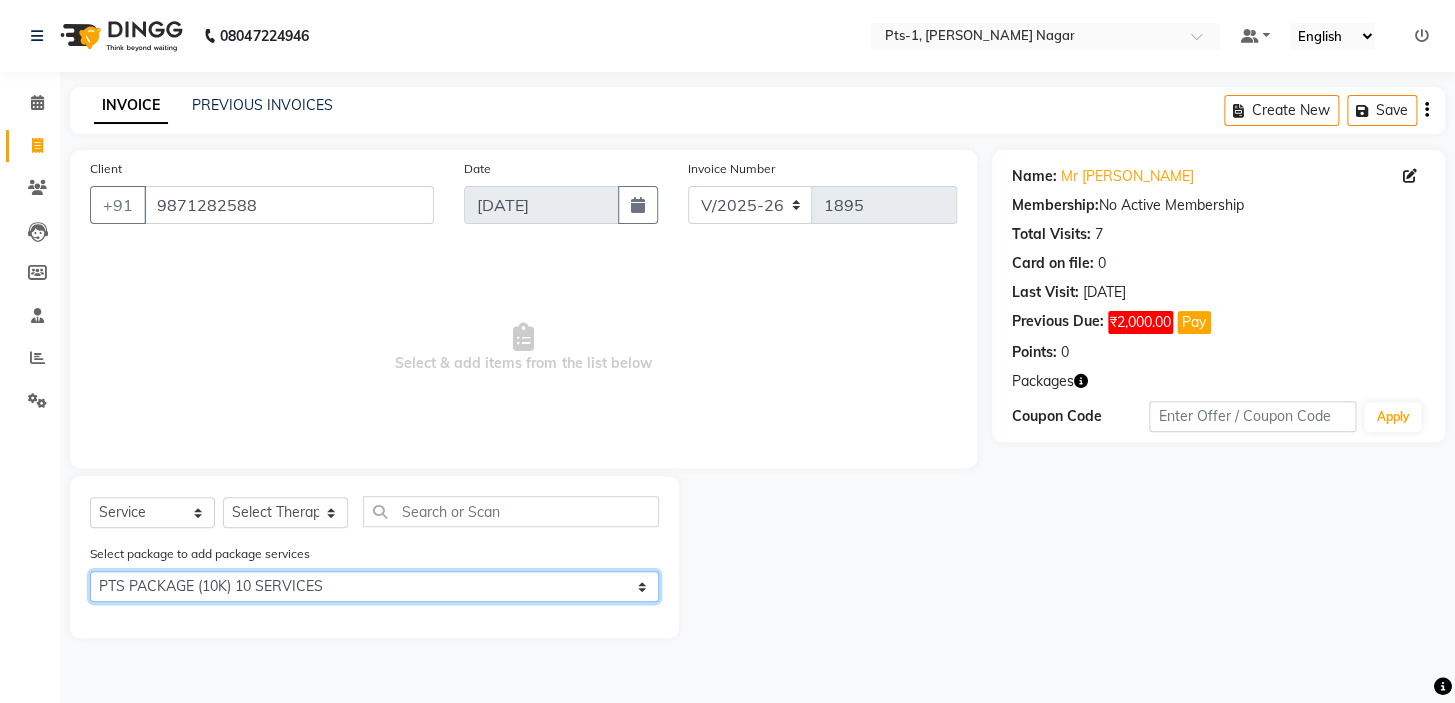 click on "Select PTS PACKAGE (10K) 10 SERVICES" 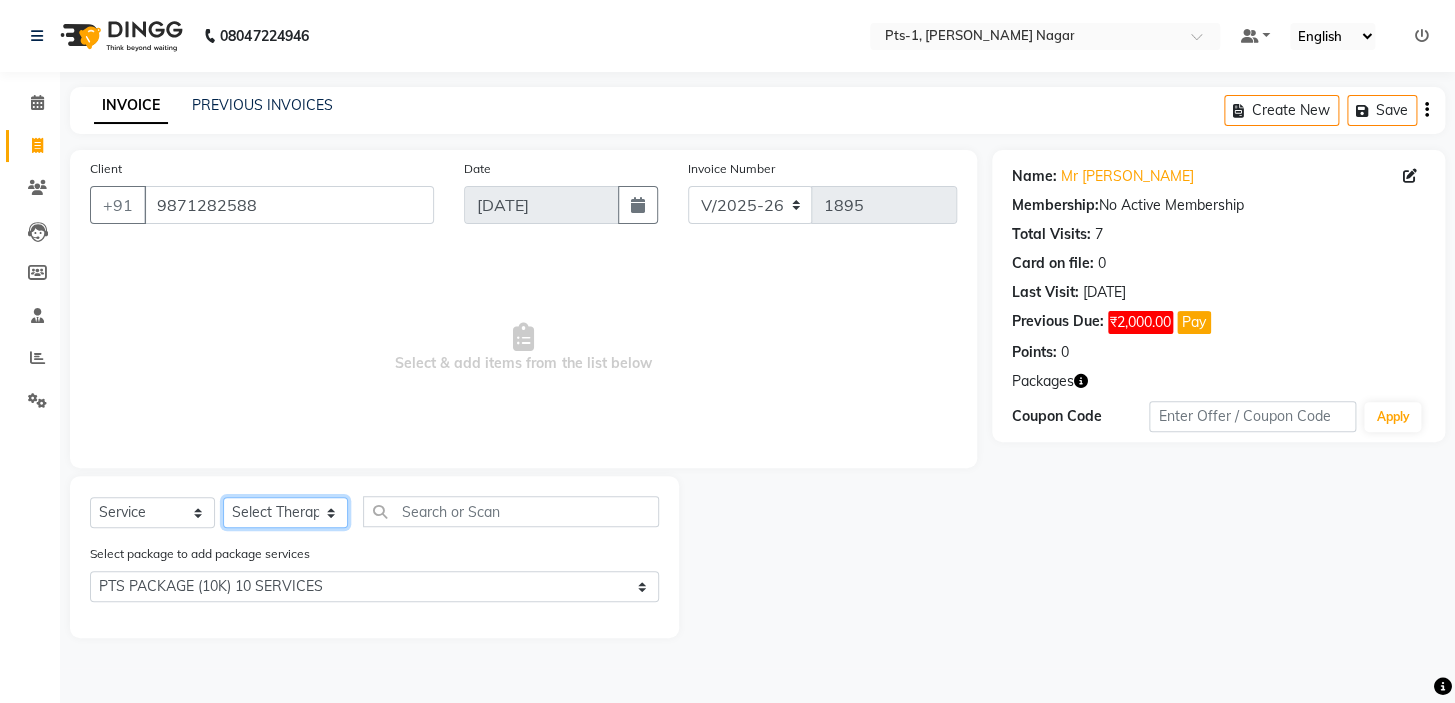 click on "Select Therapist Anand Annie anyone Babu Bela Gia Jeje Jincy JOE Lilly Nanny Rita Shodika Sun Tashi VINOD KUMAR" 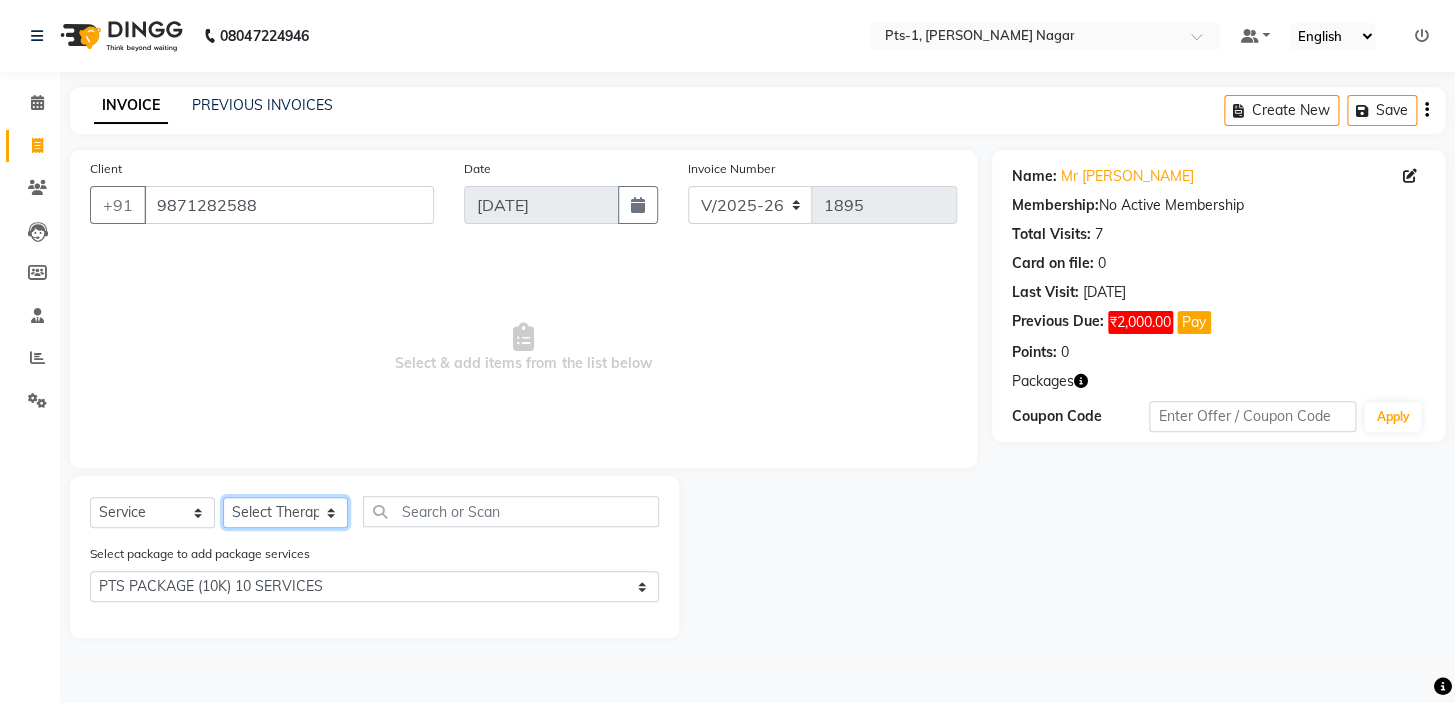 select on "68494" 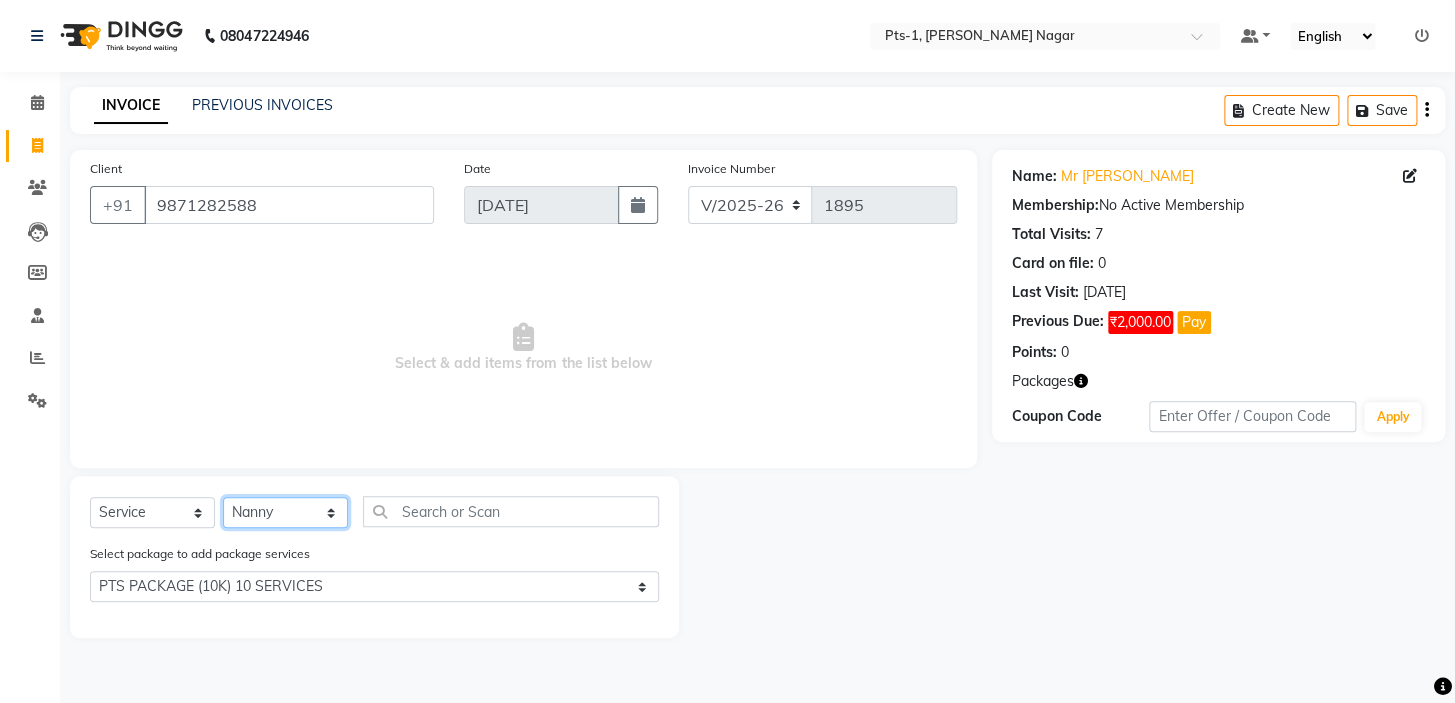 click on "Select Therapist Anand Annie anyone Babu Bela Gia Jeje Jincy JOE Lilly Nanny Rita Shodika Sun Tashi VINOD KUMAR" 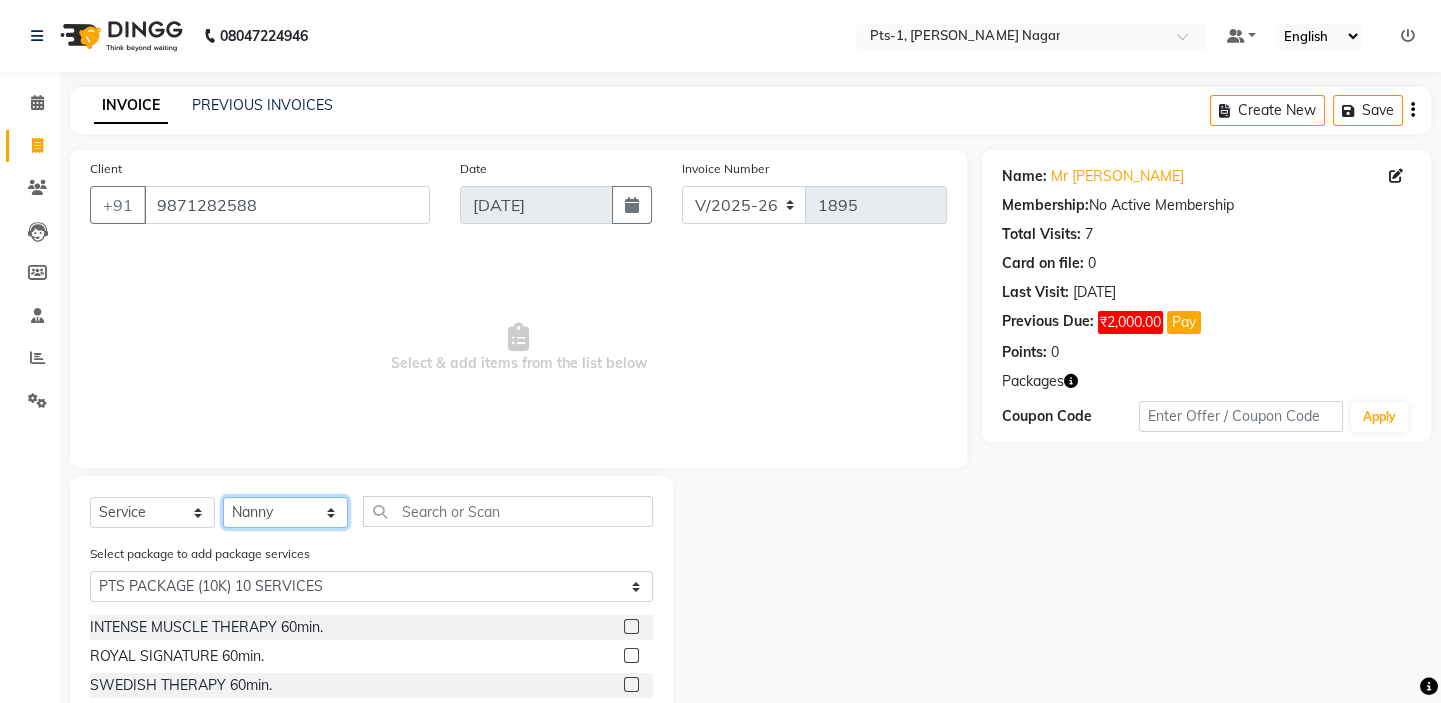 scroll, scrollTop: 90, scrollLeft: 0, axis: vertical 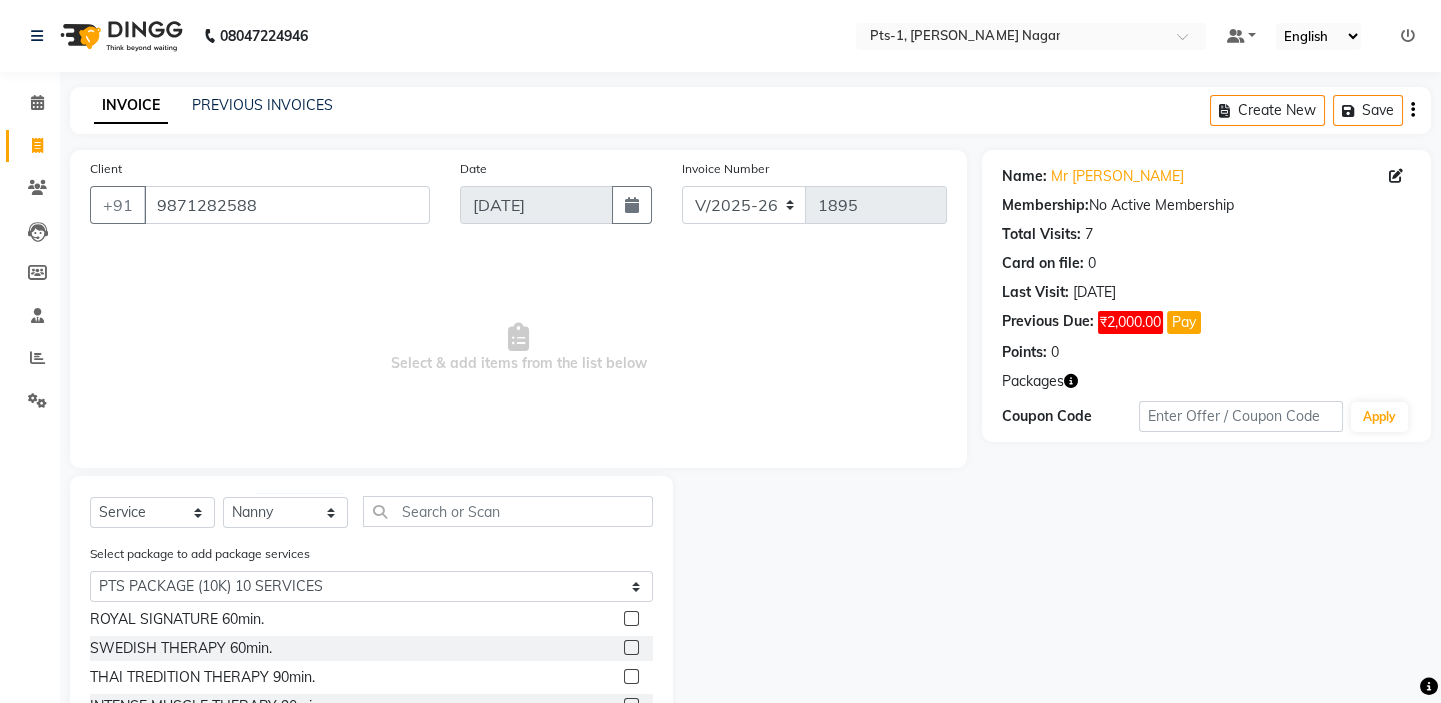 click 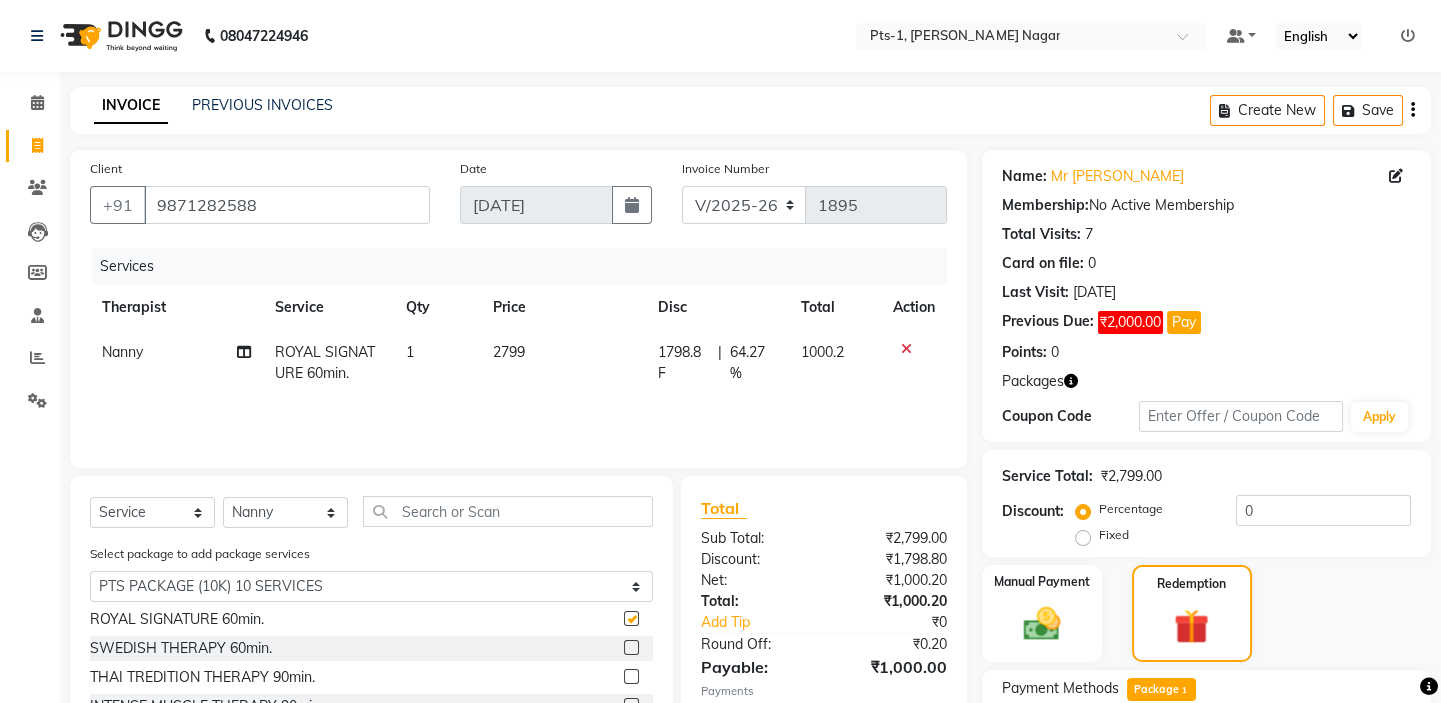 checkbox on "false" 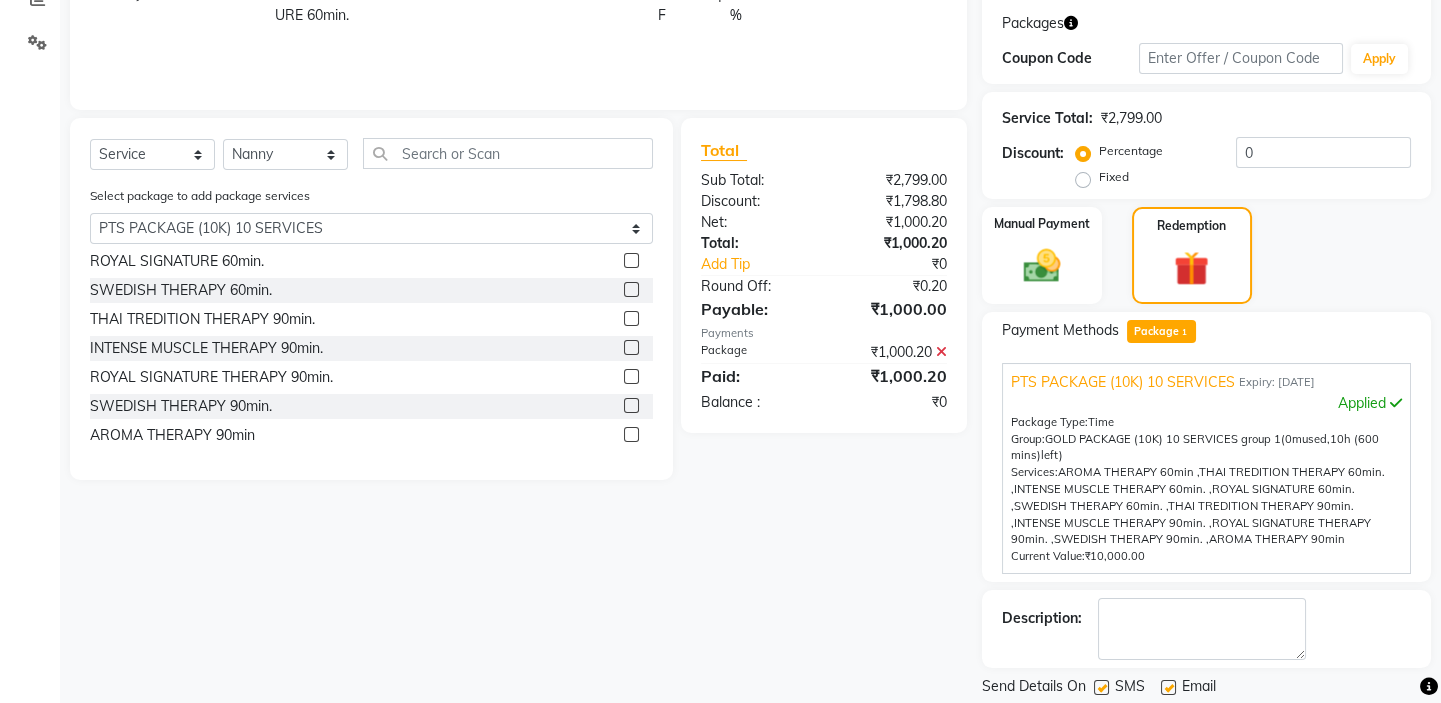 scroll, scrollTop: 363, scrollLeft: 0, axis: vertical 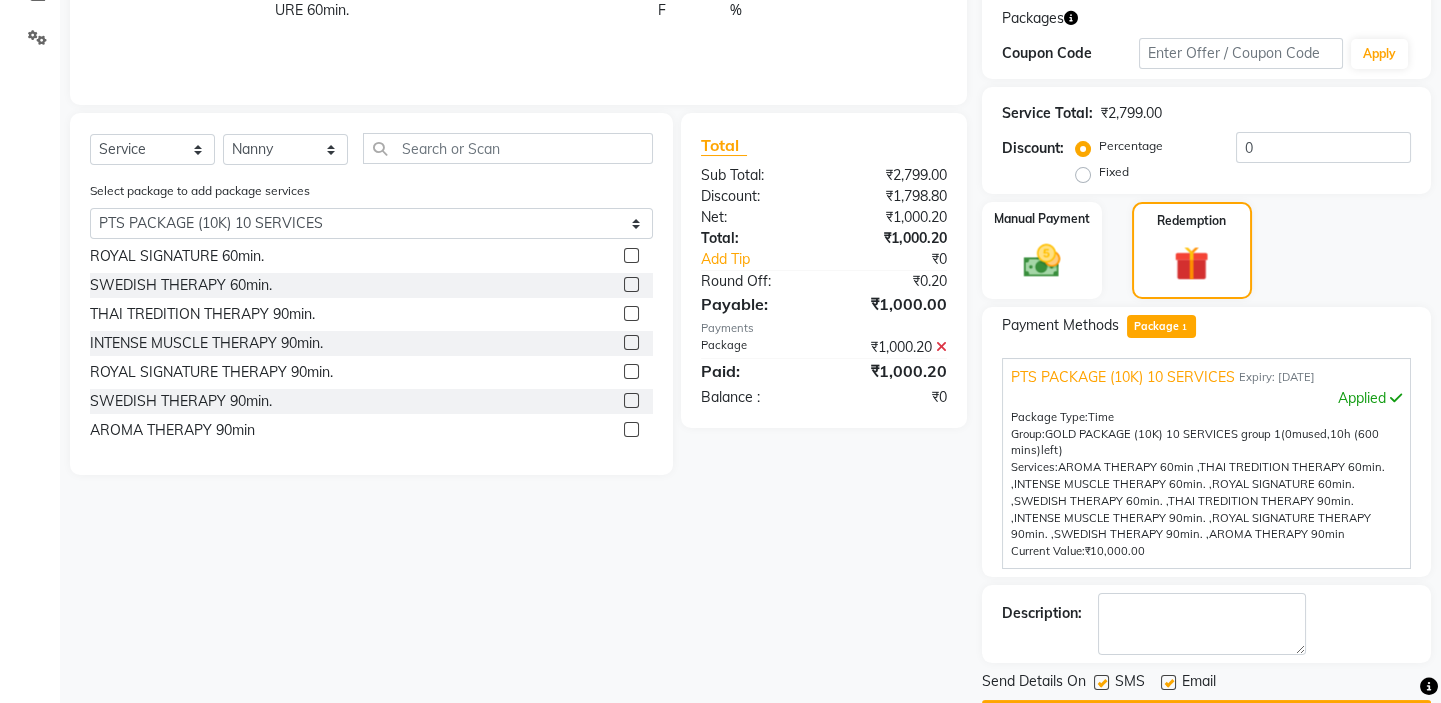 click 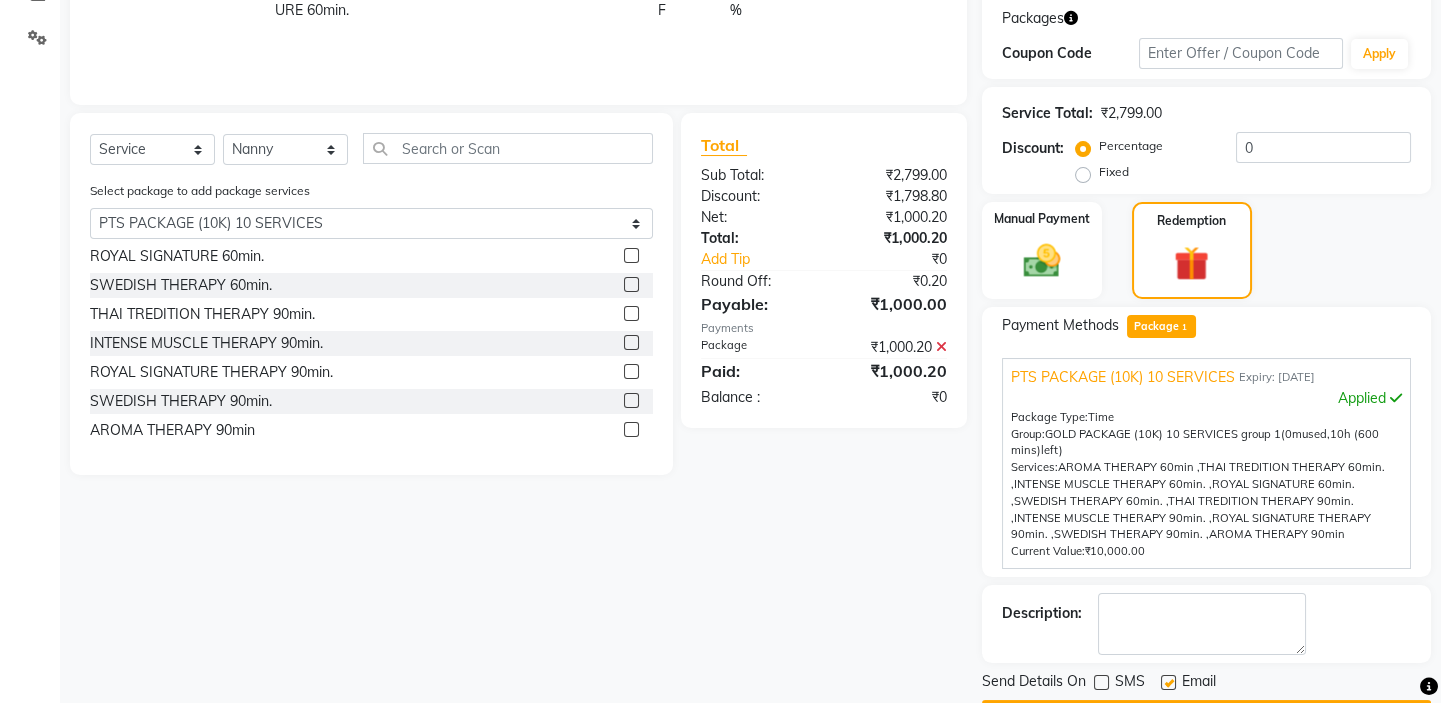 click 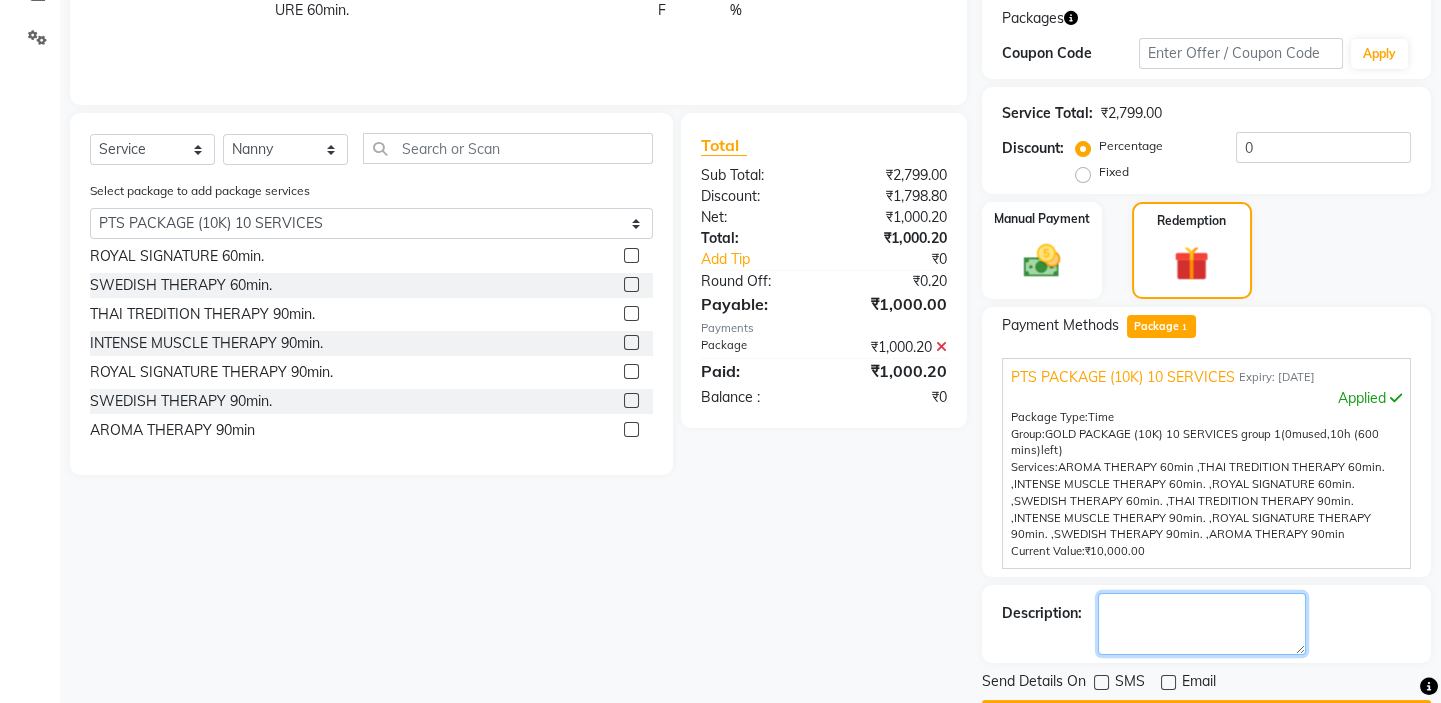 click 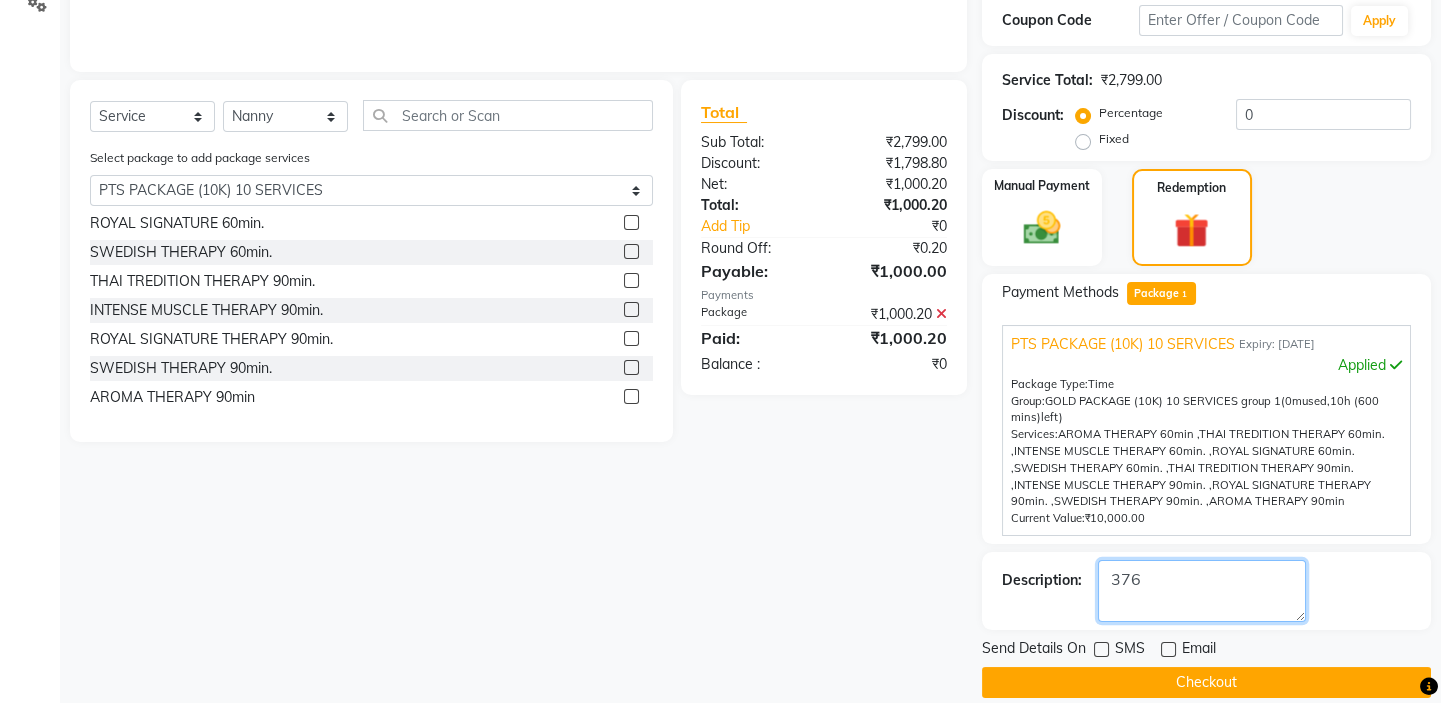 scroll, scrollTop: 420, scrollLeft: 0, axis: vertical 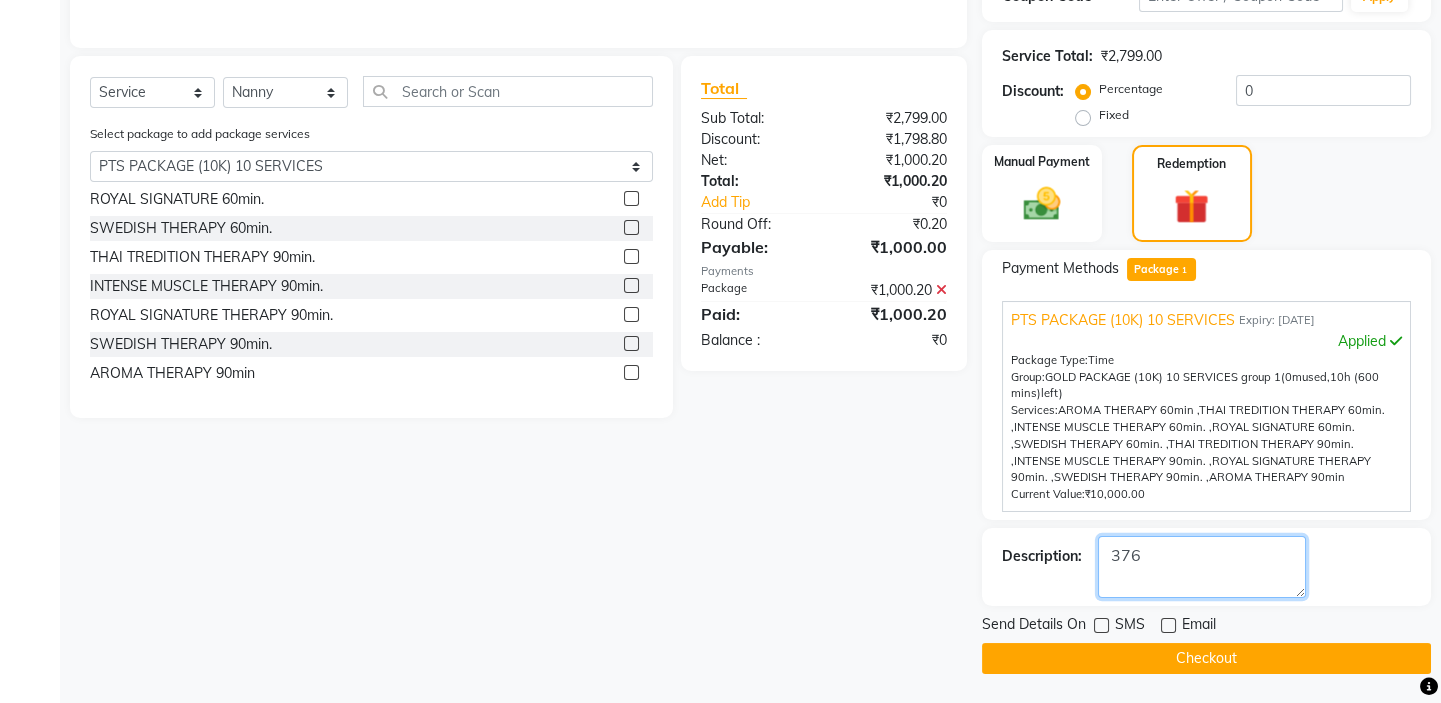 type on "376" 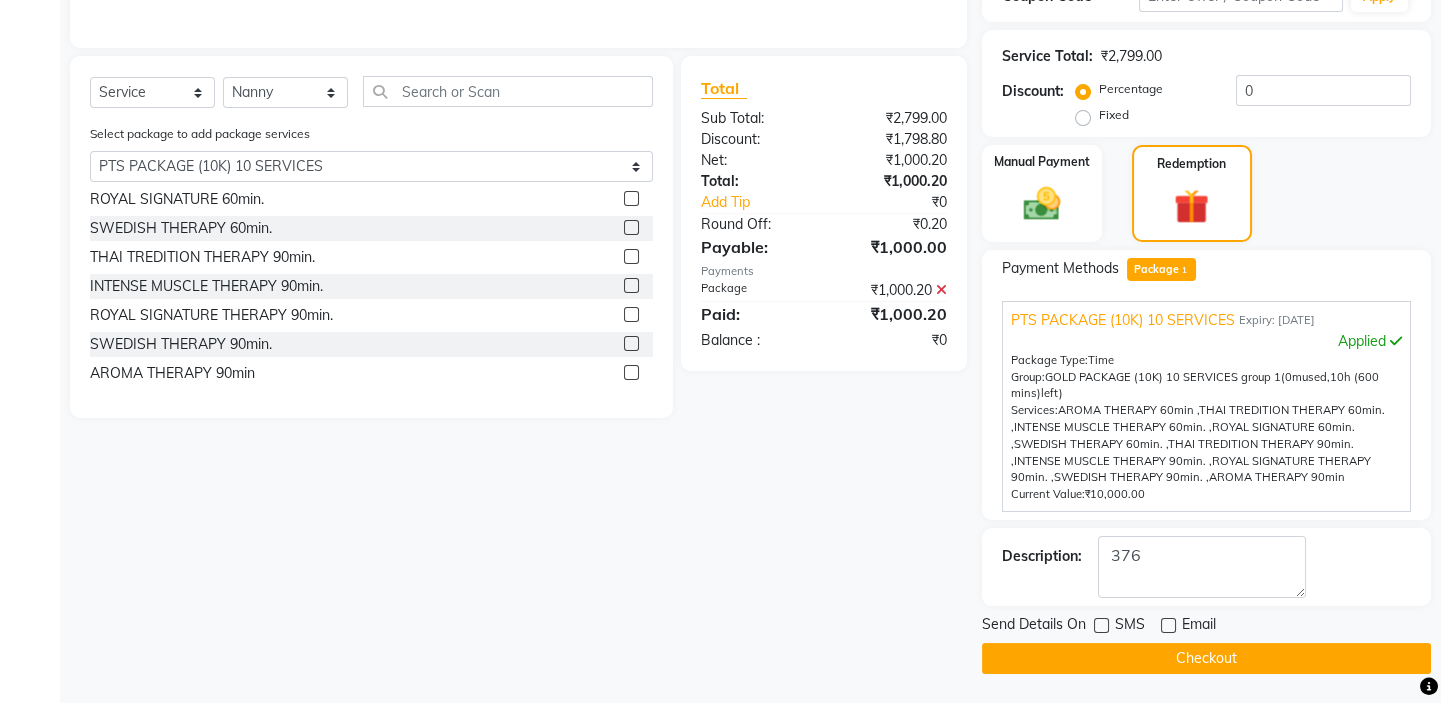 click on "Checkout" 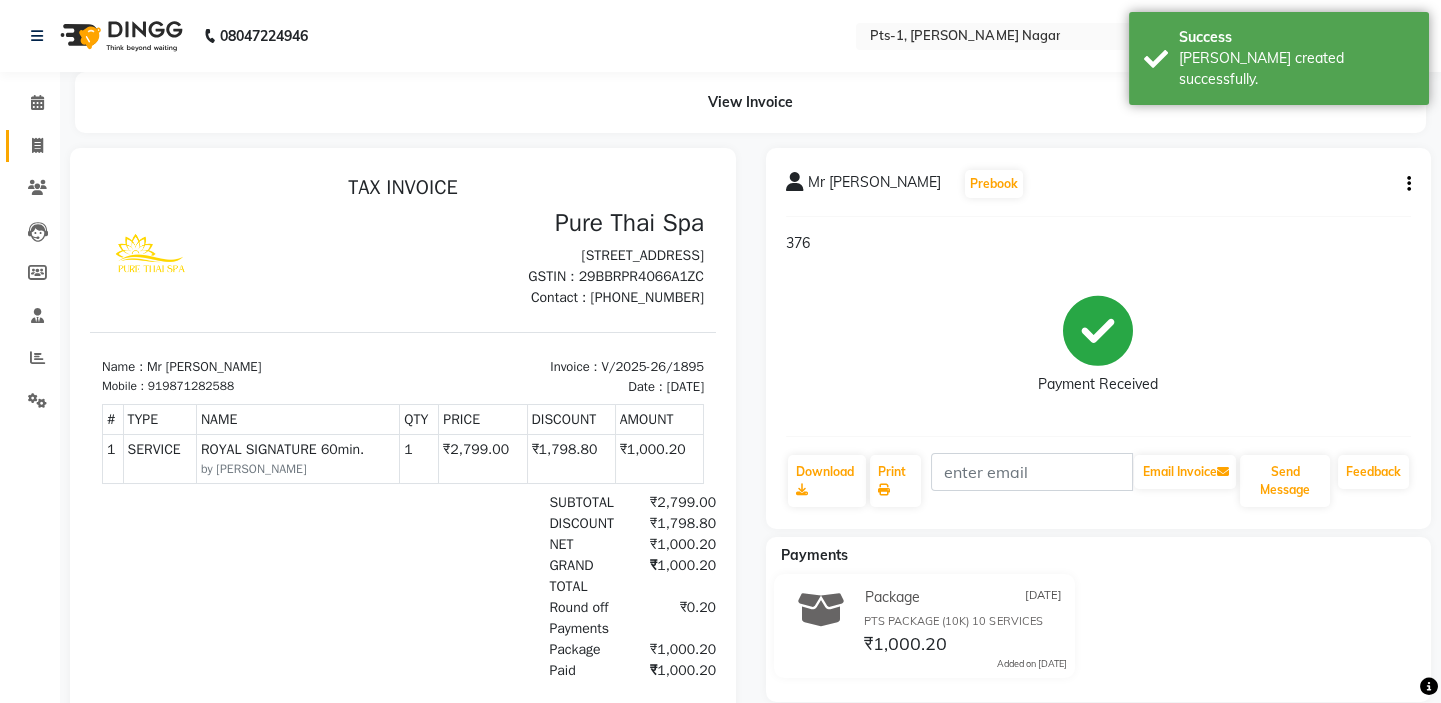 scroll, scrollTop: 0, scrollLeft: 0, axis: both 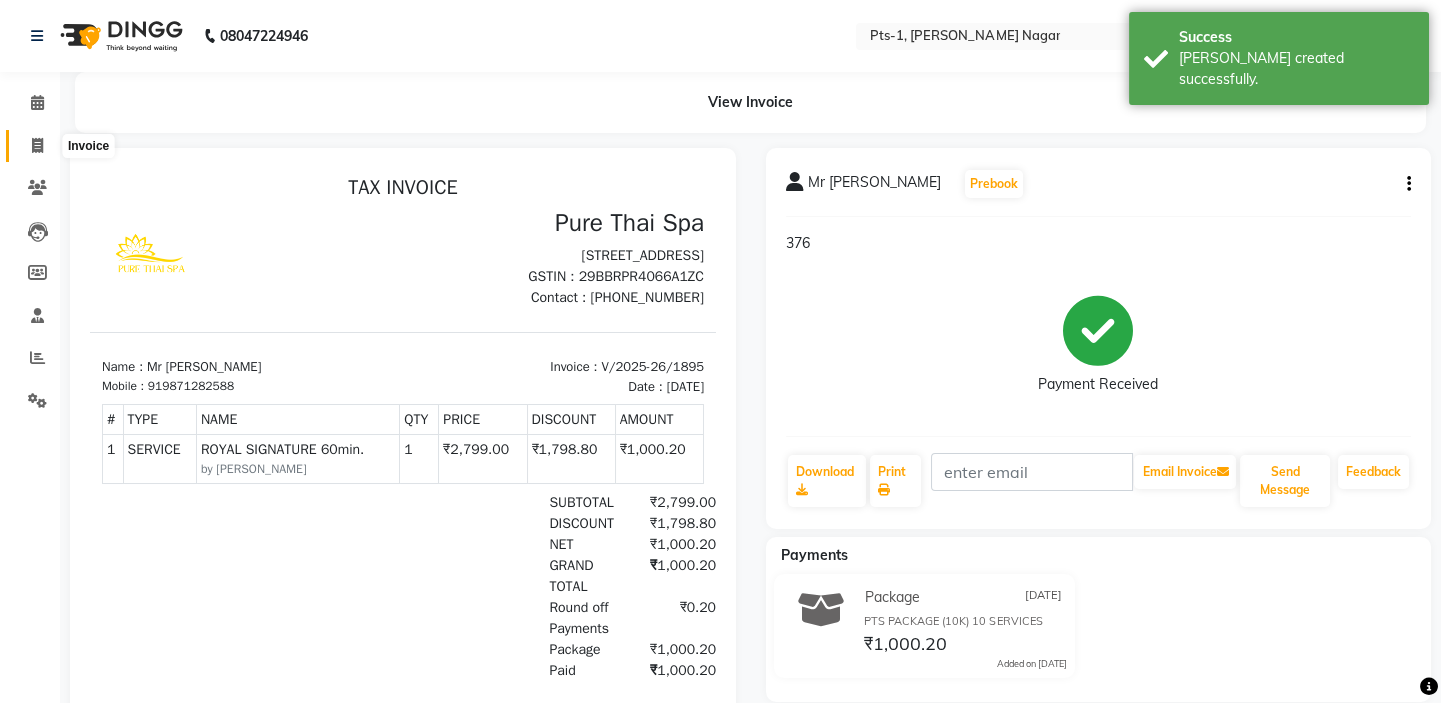 click 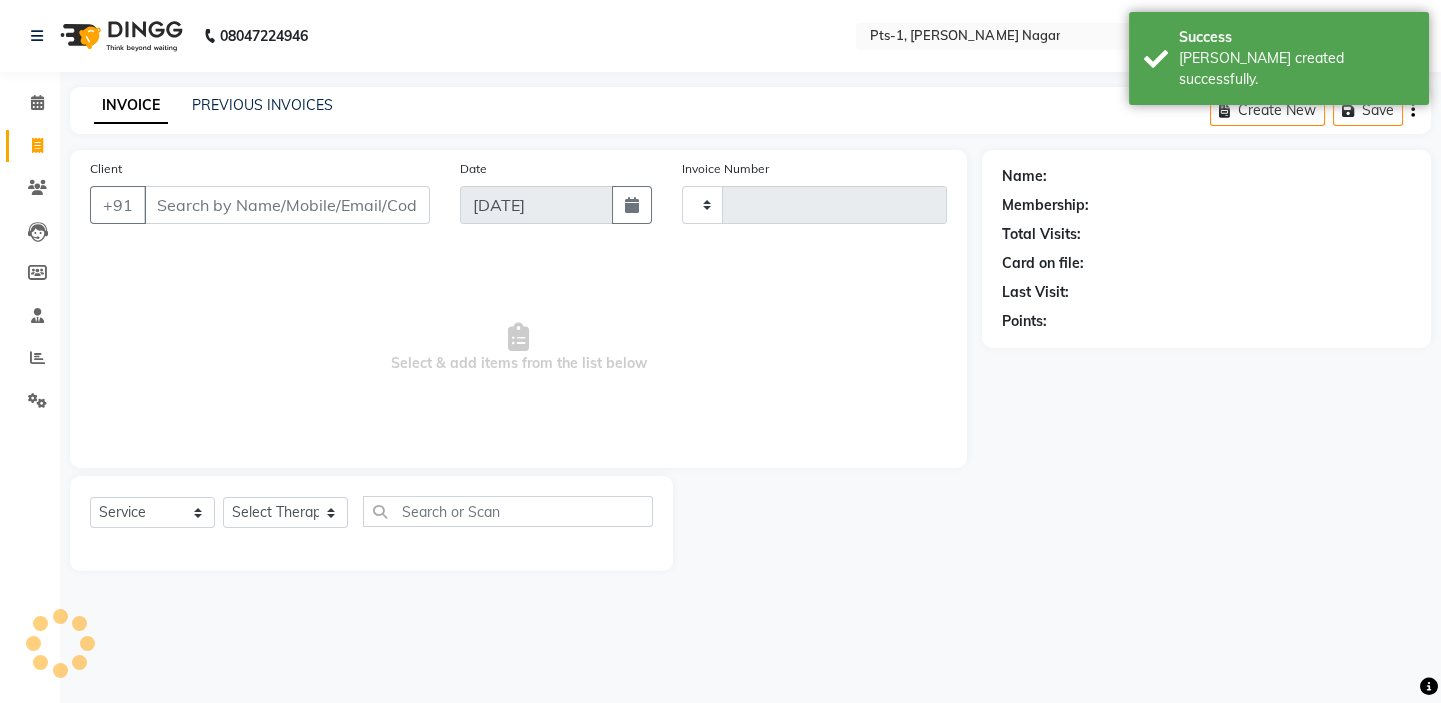 type on "1896" 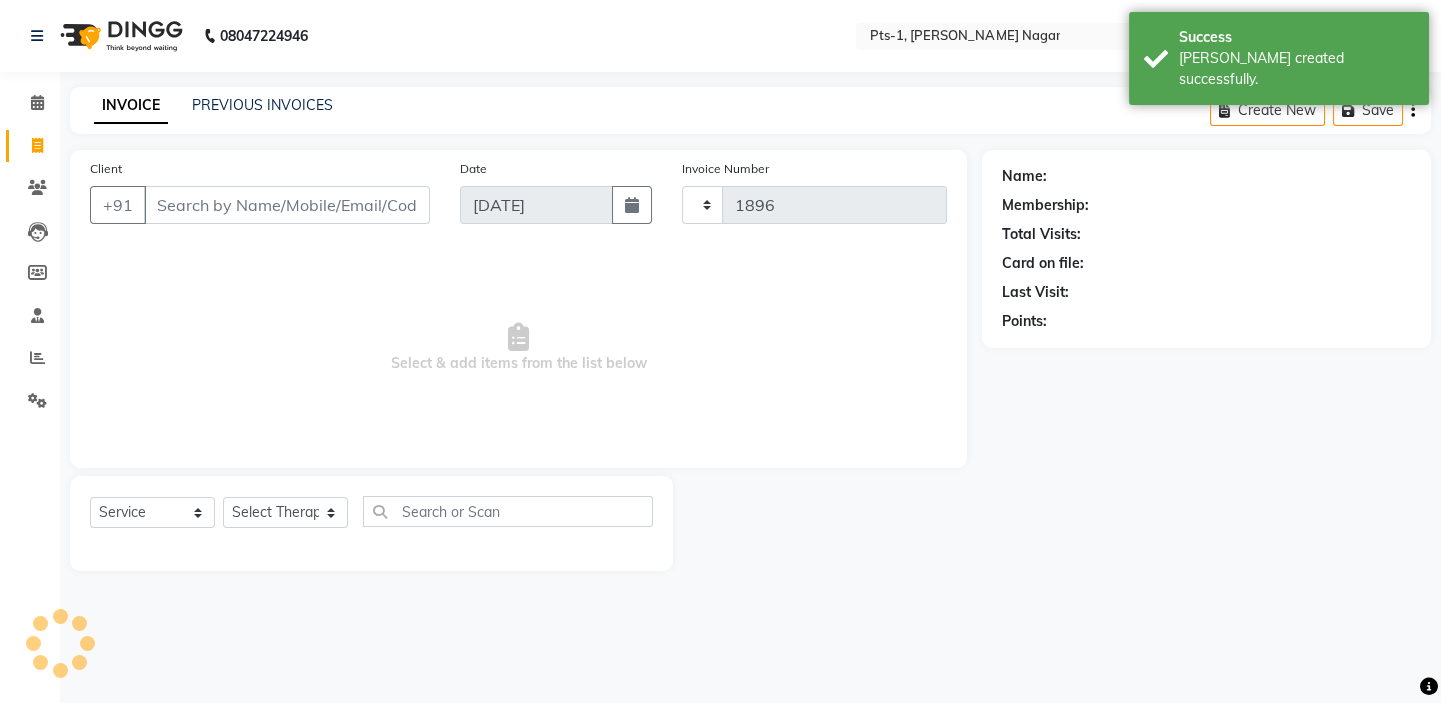 select on "5296" 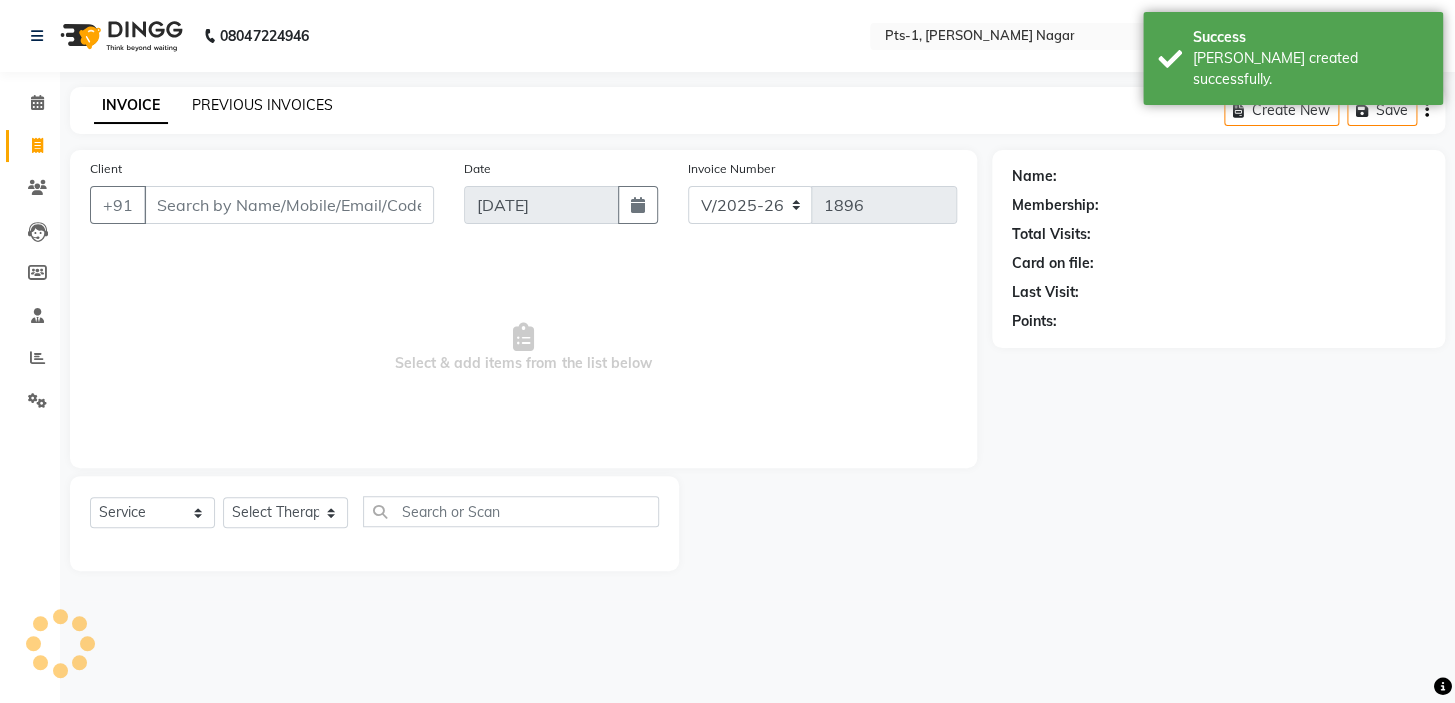 click on "PREVIOUS INVOICES" 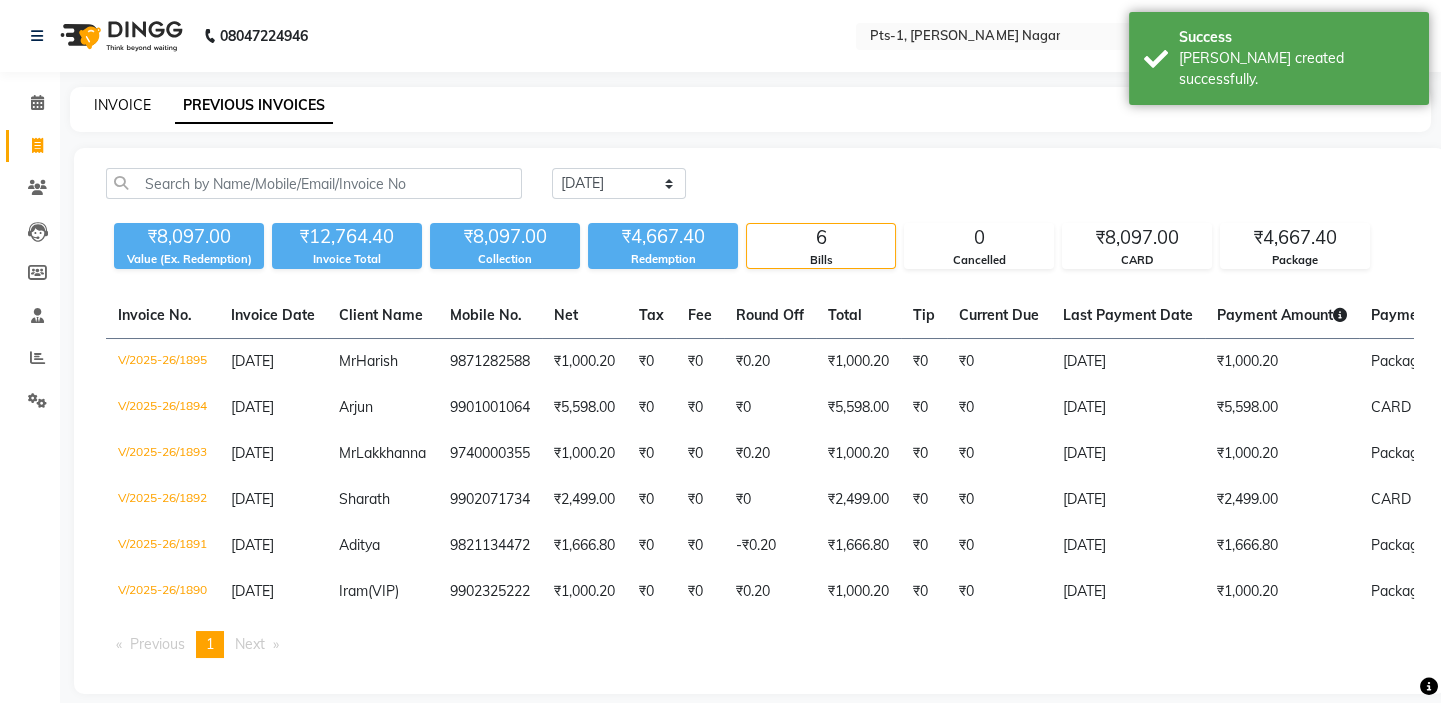 click on "INVOICE" 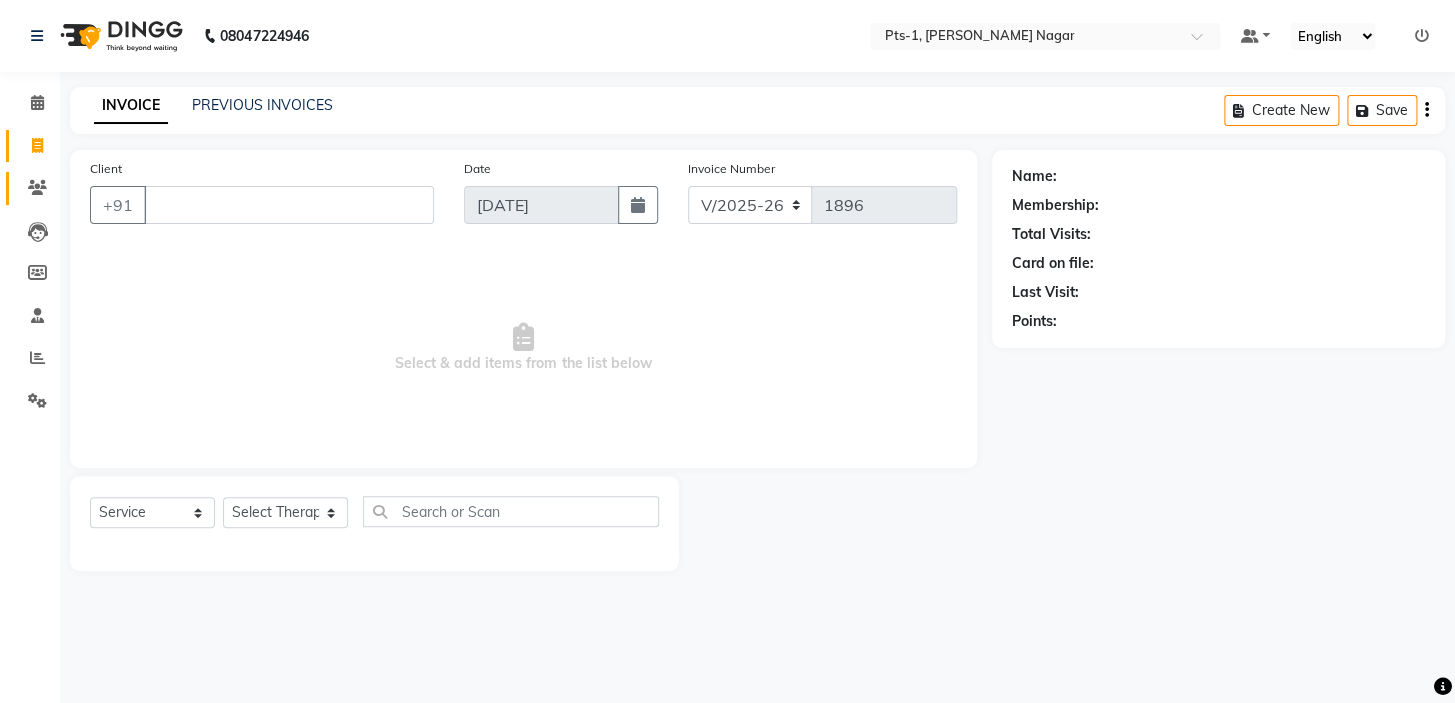 type 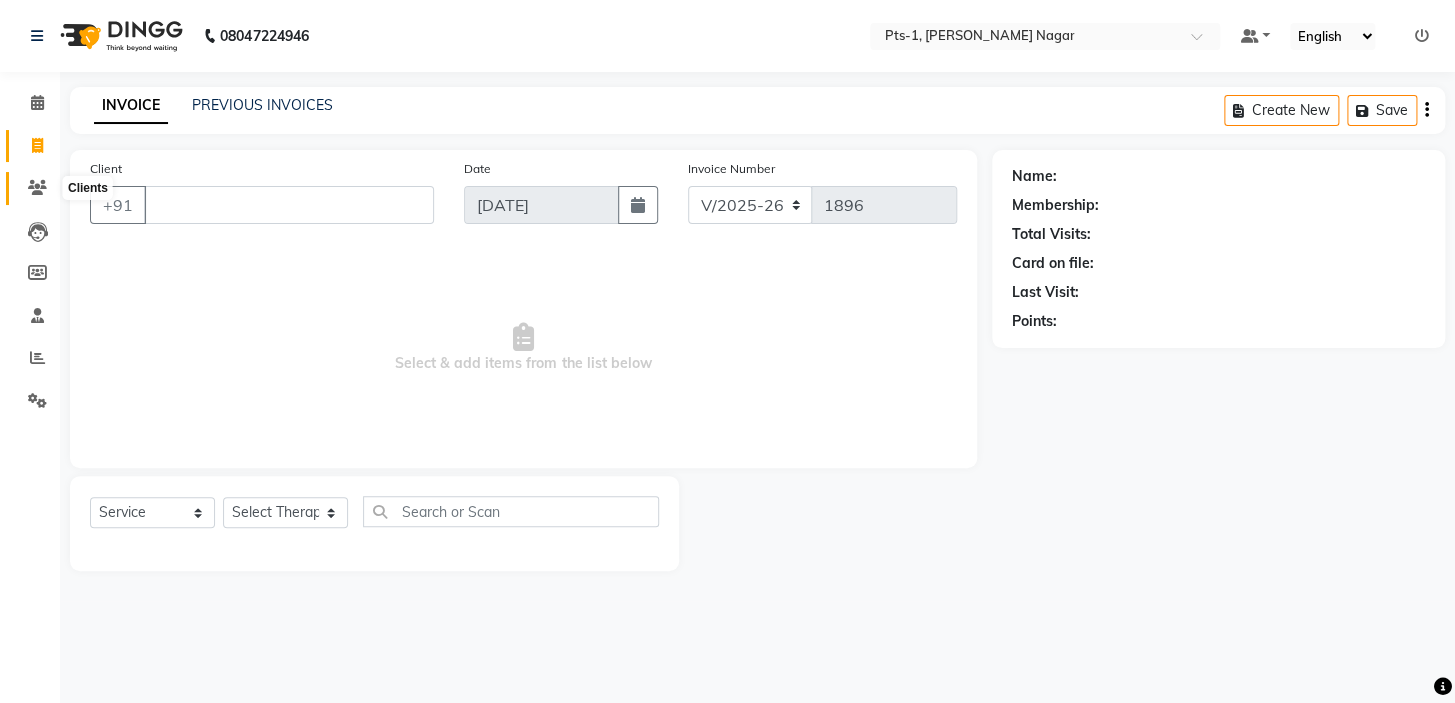click 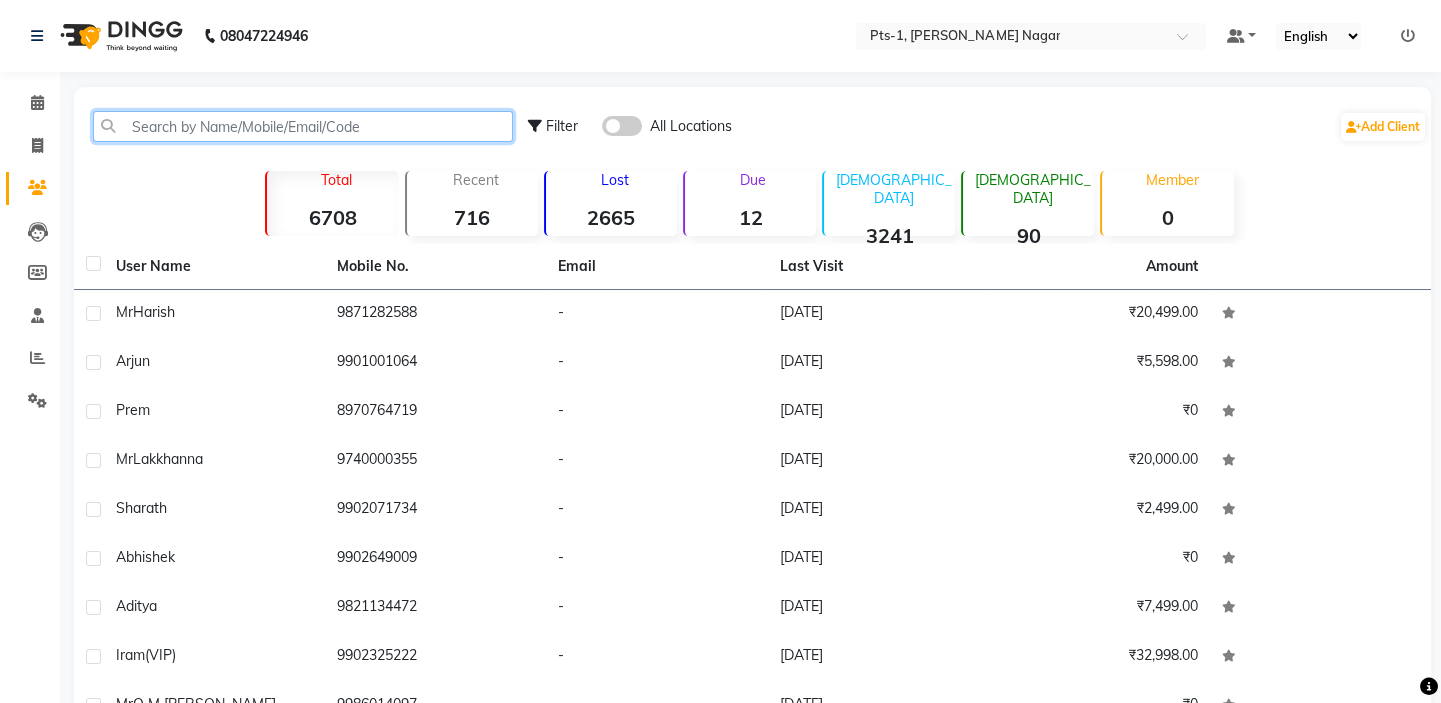 click 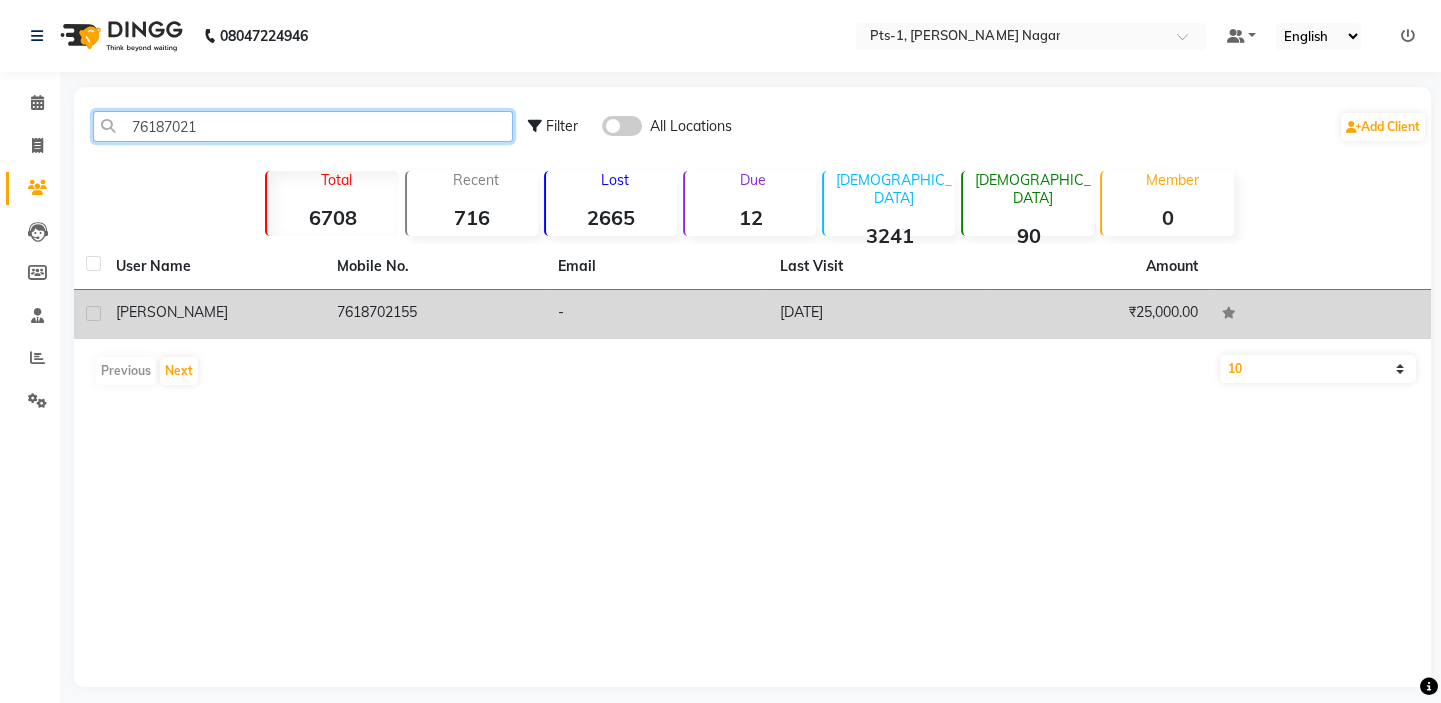 type on "76187021" 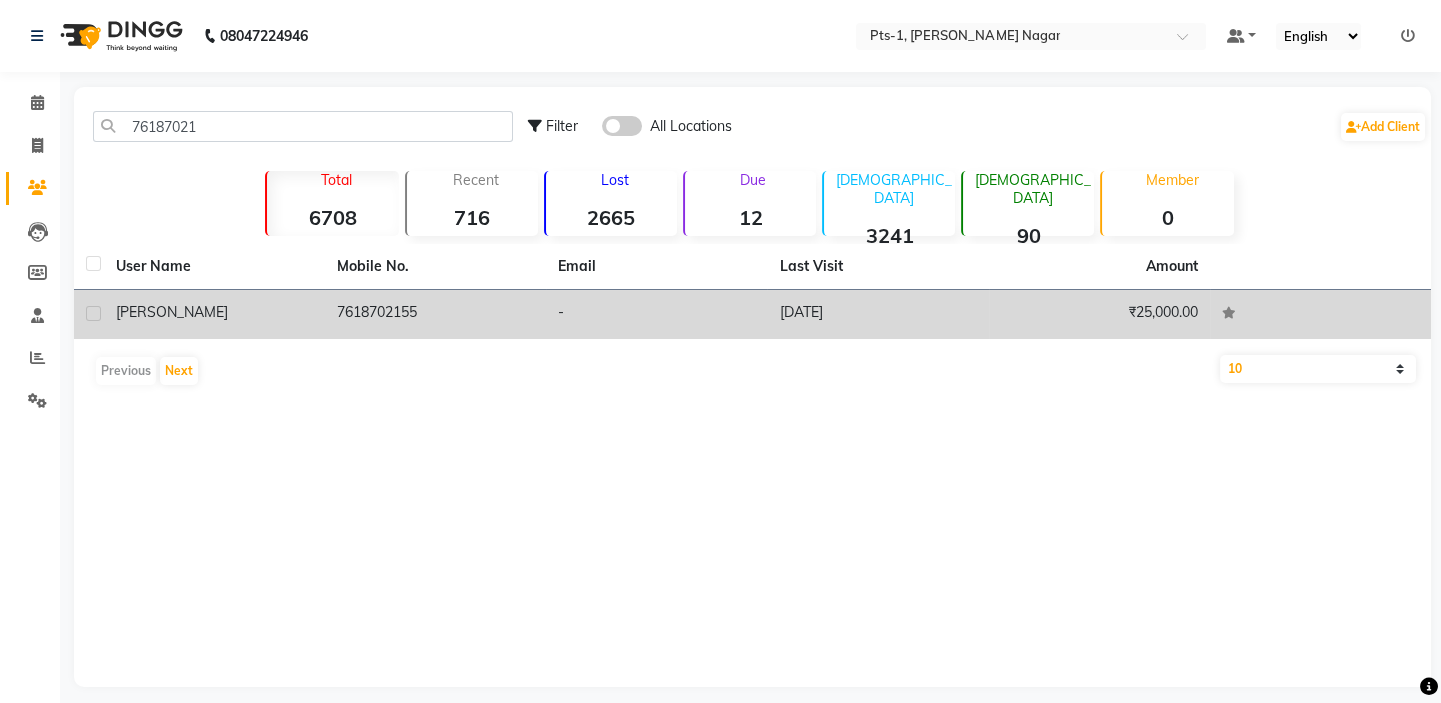 click on "-" 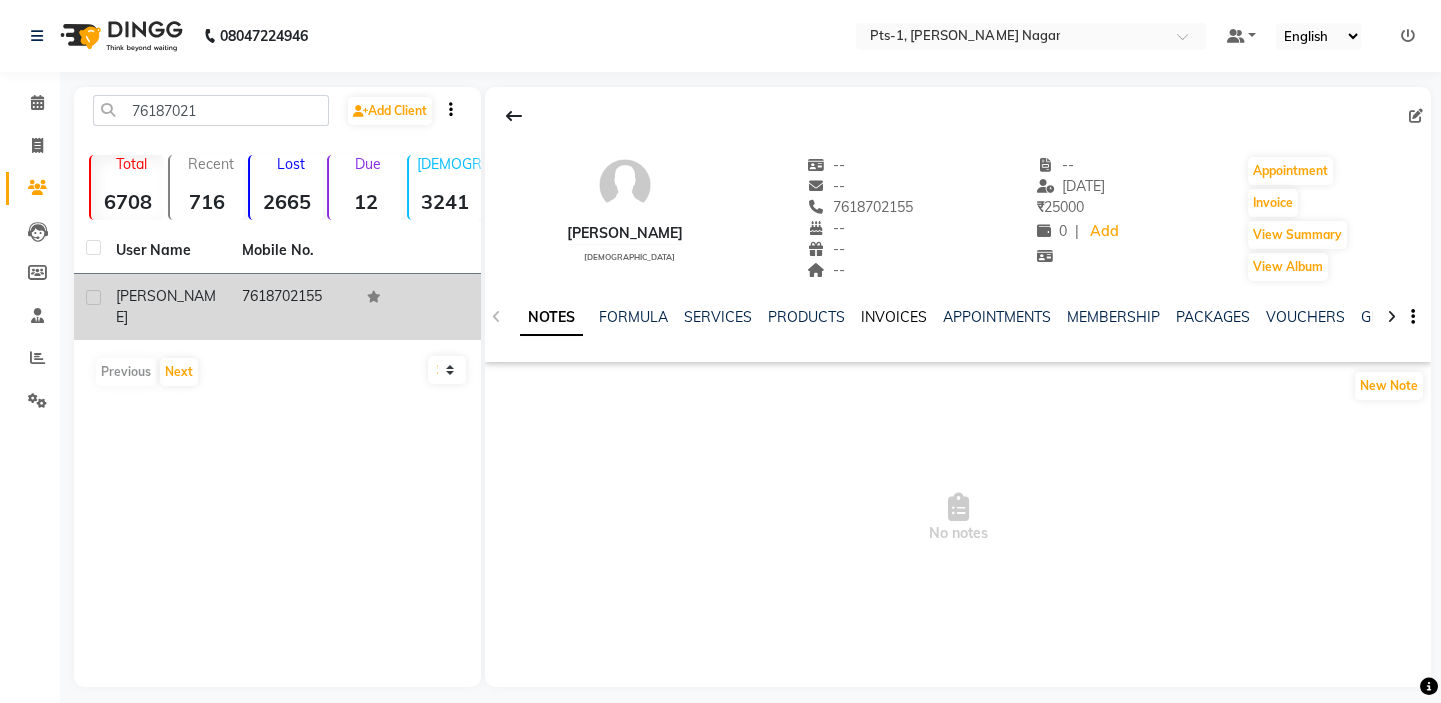 click on "INVOICES" 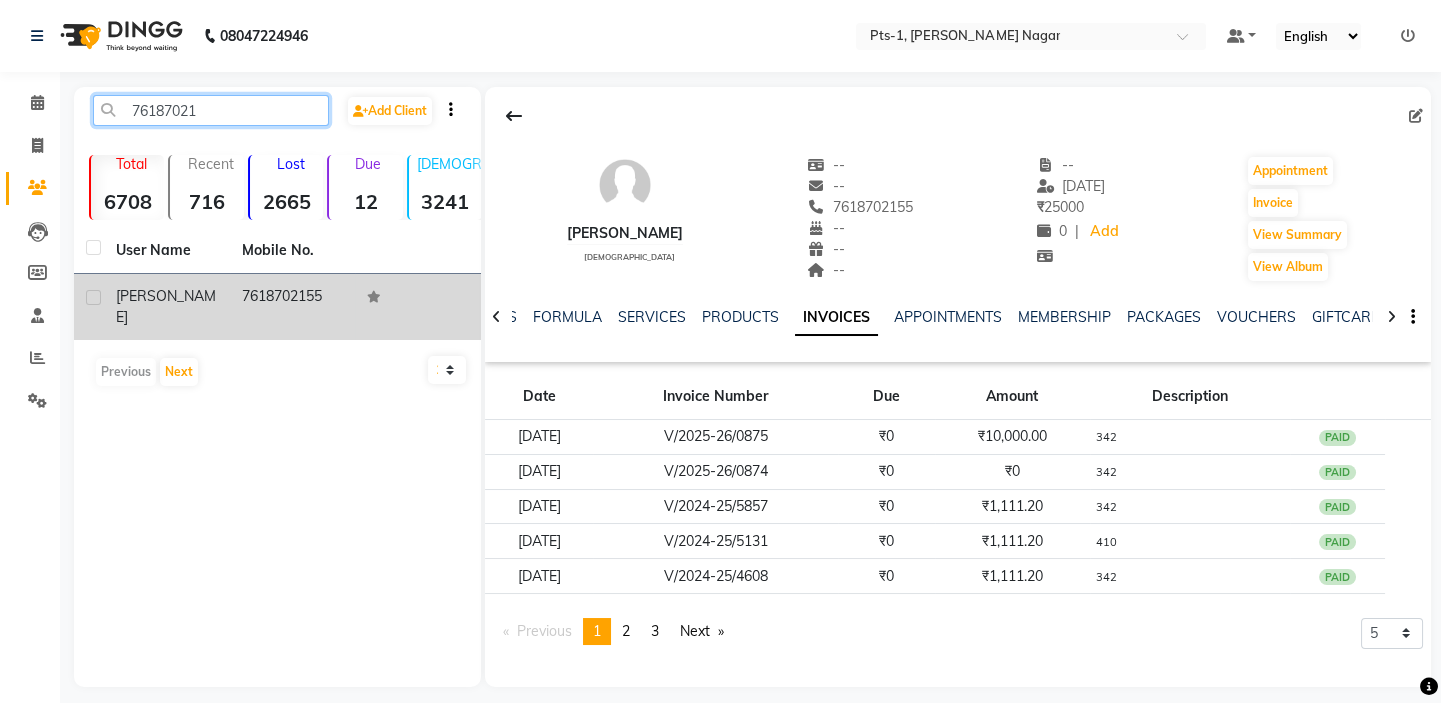 drag, startPoint x: 281, startPoint y: 102, endPoint x: 95, endPoint y: 137, distance: 189.26436 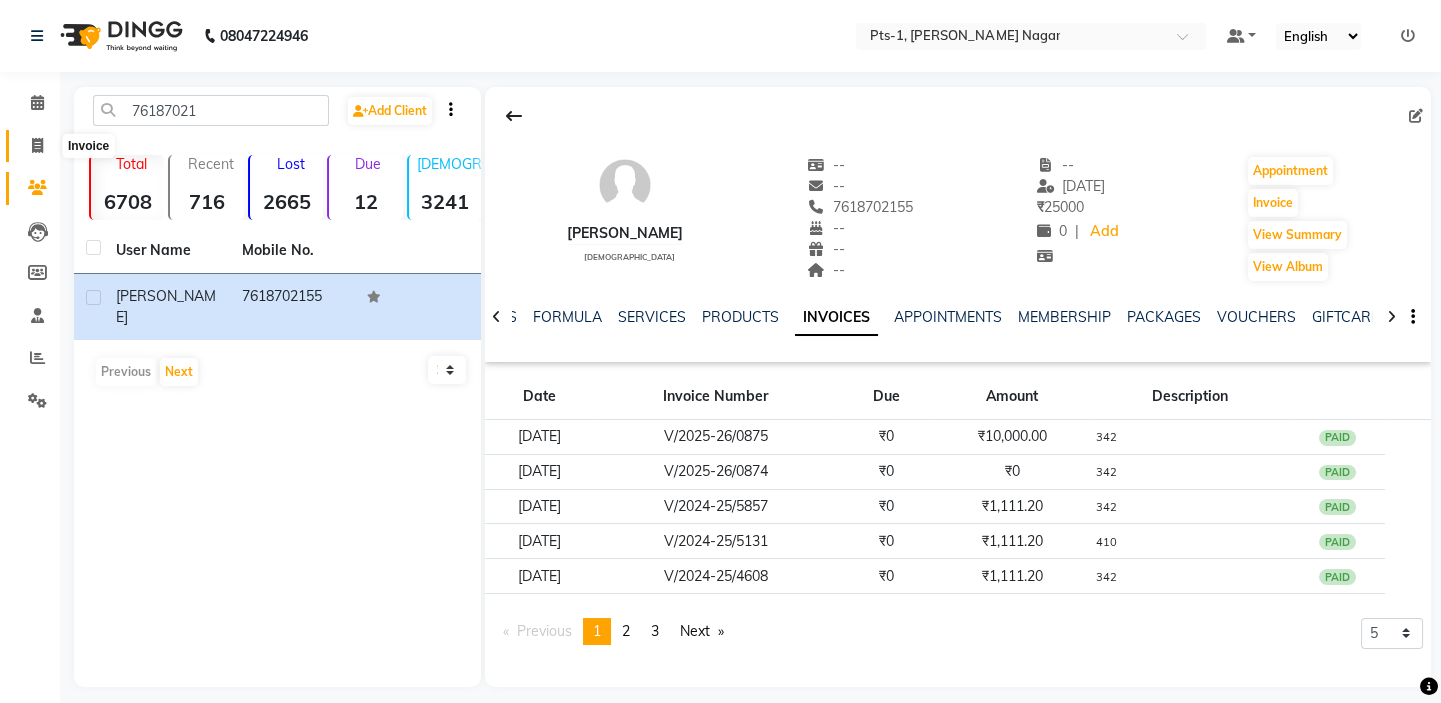 click 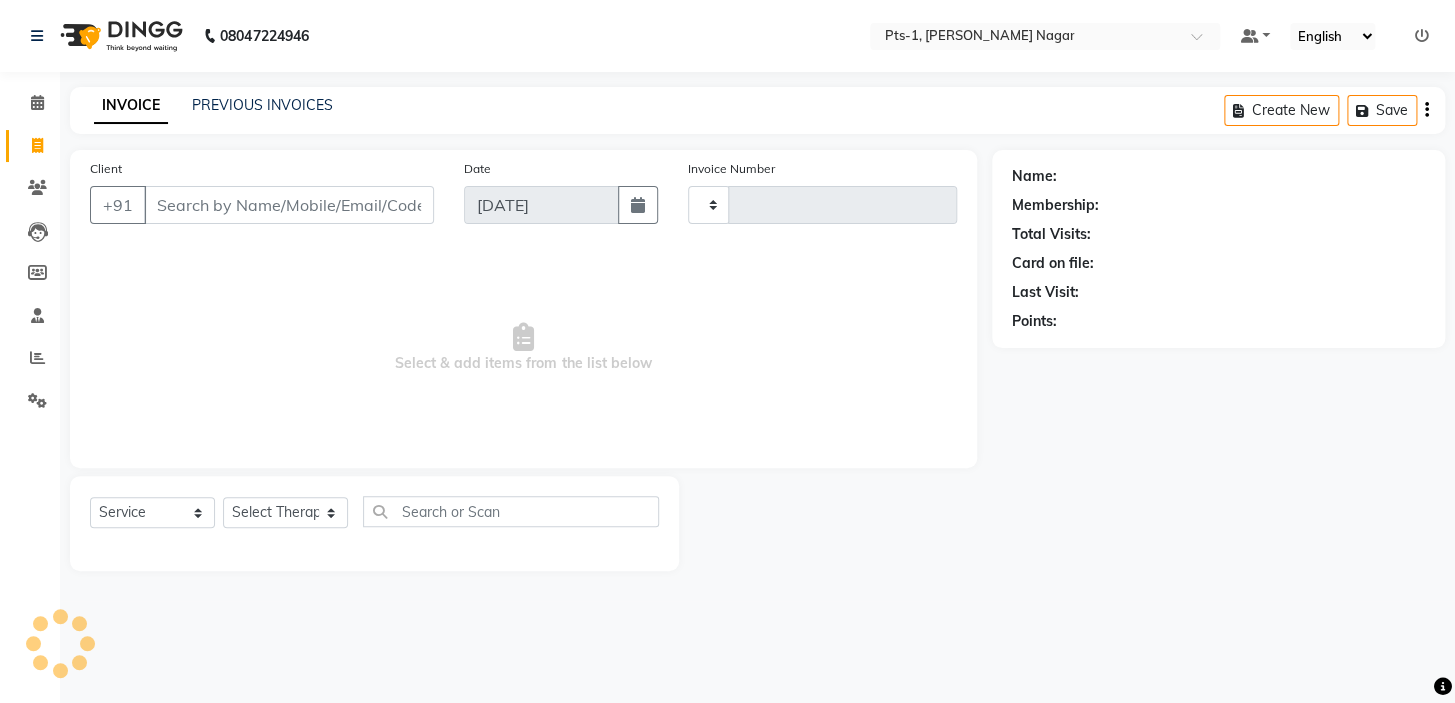 type on "1896" 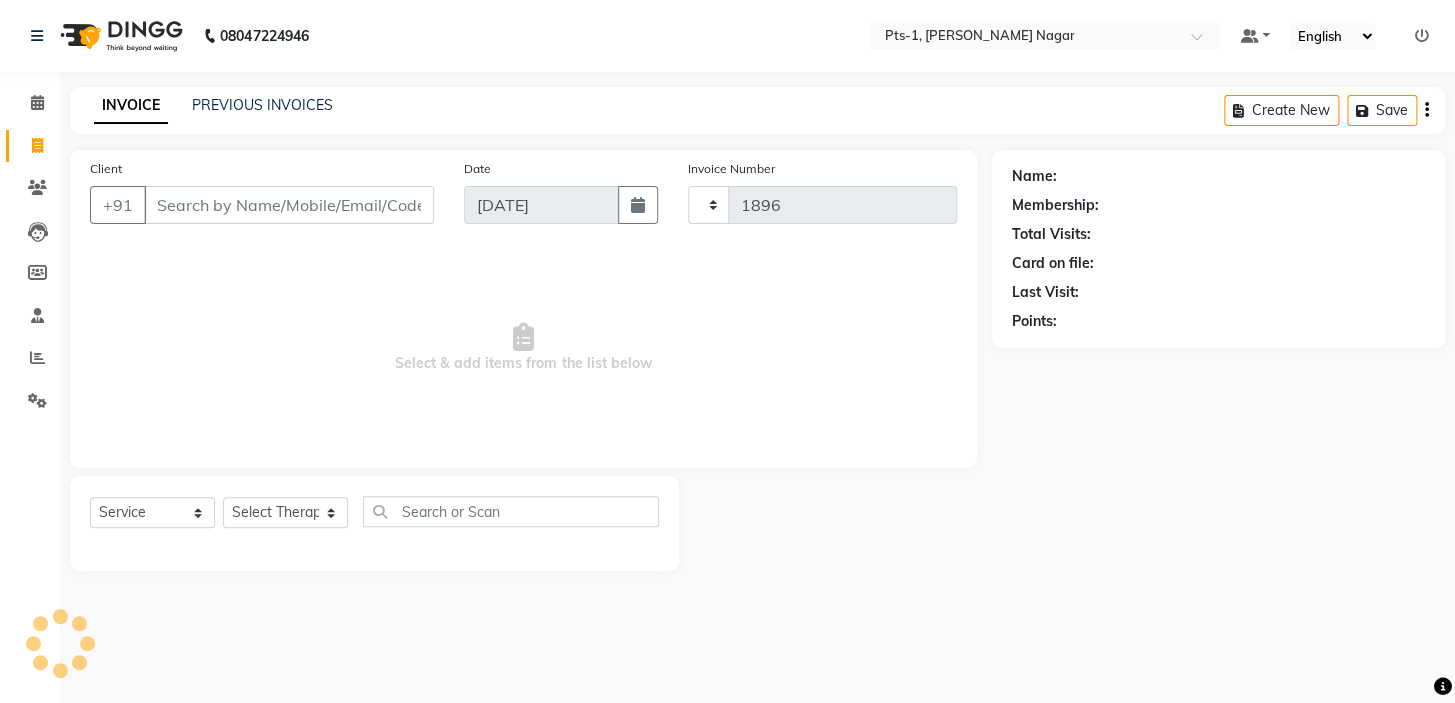 select on "5296" 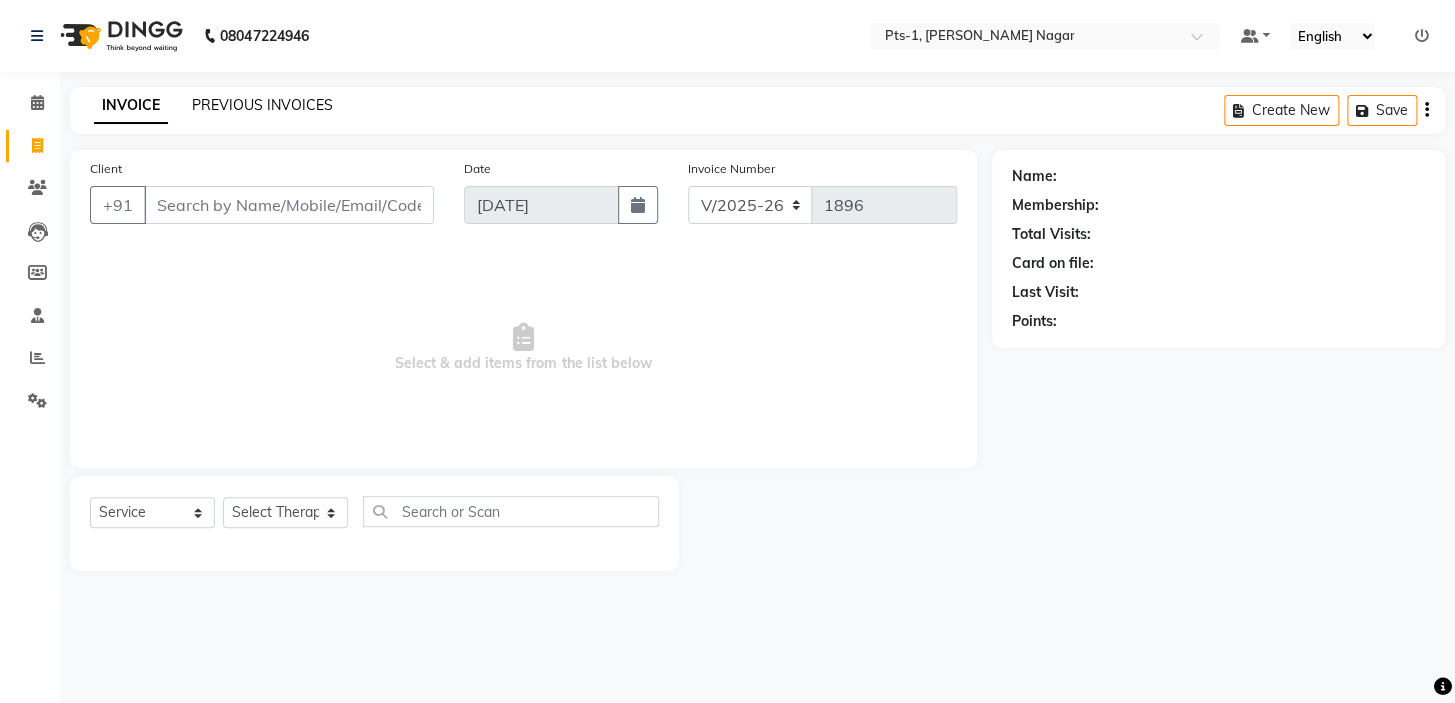 click on "PREVIOUS INVOICES" 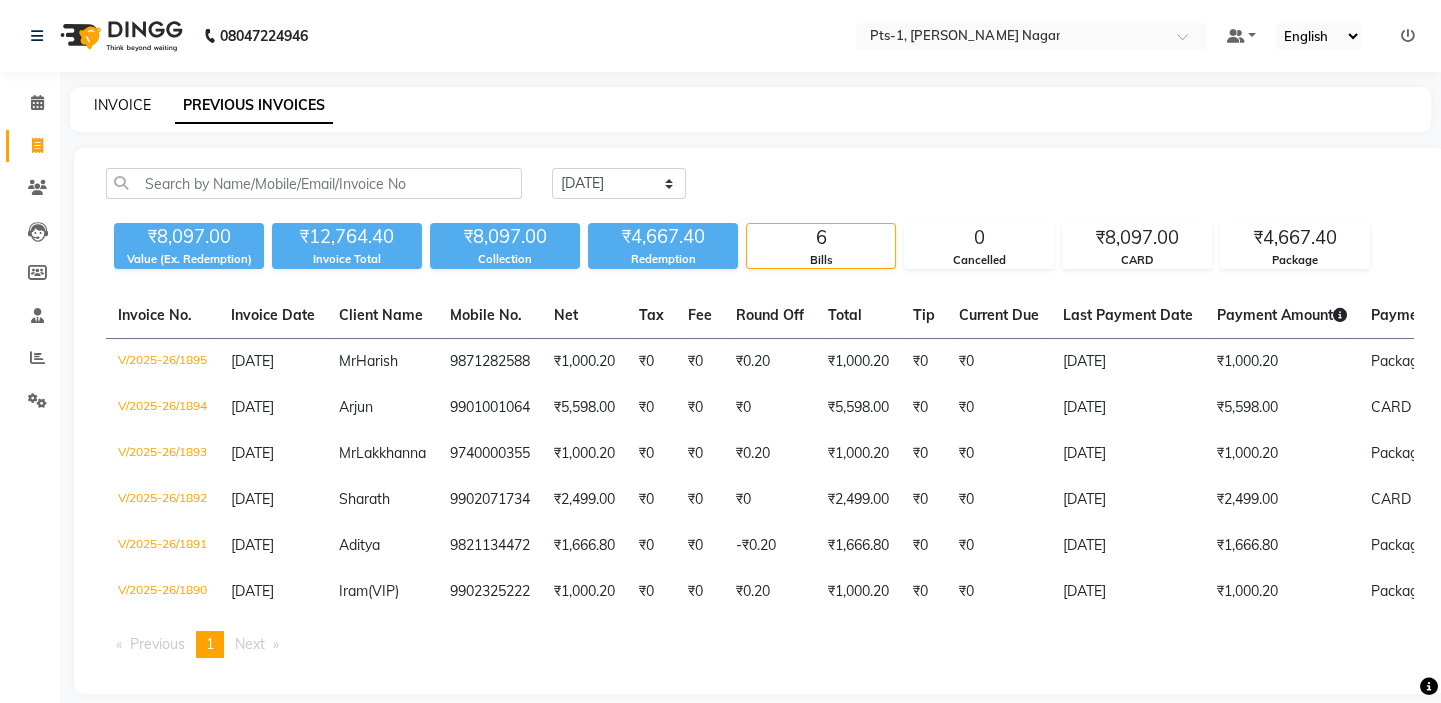 click on "INVOICE" 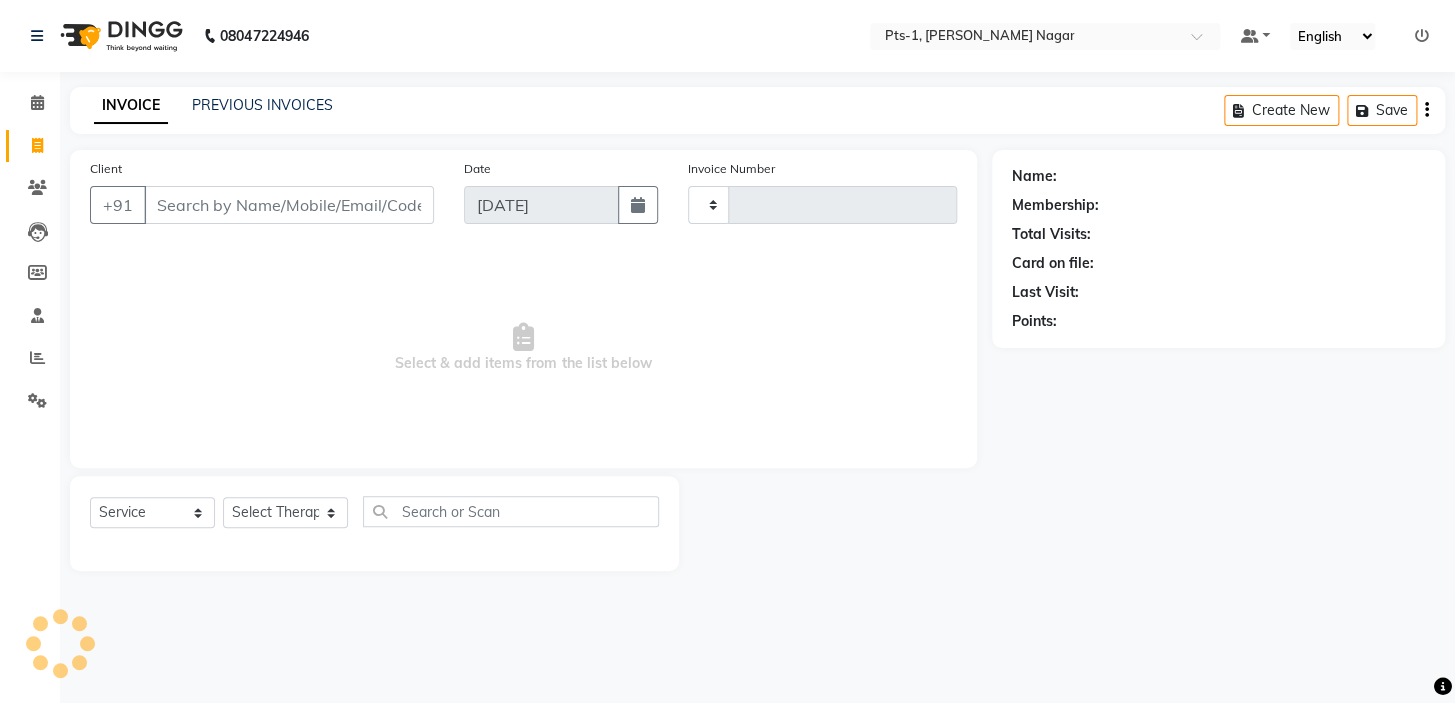 type on "1896" 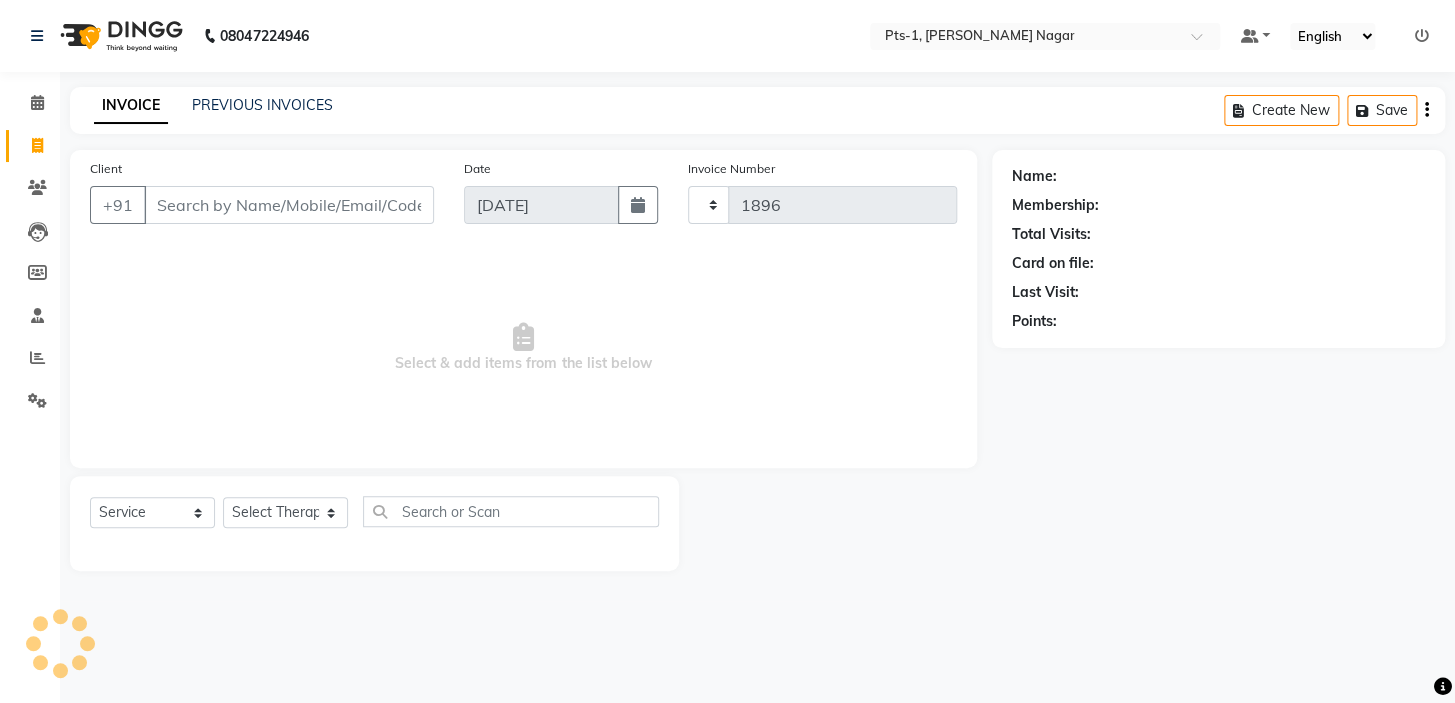 select on "5296" 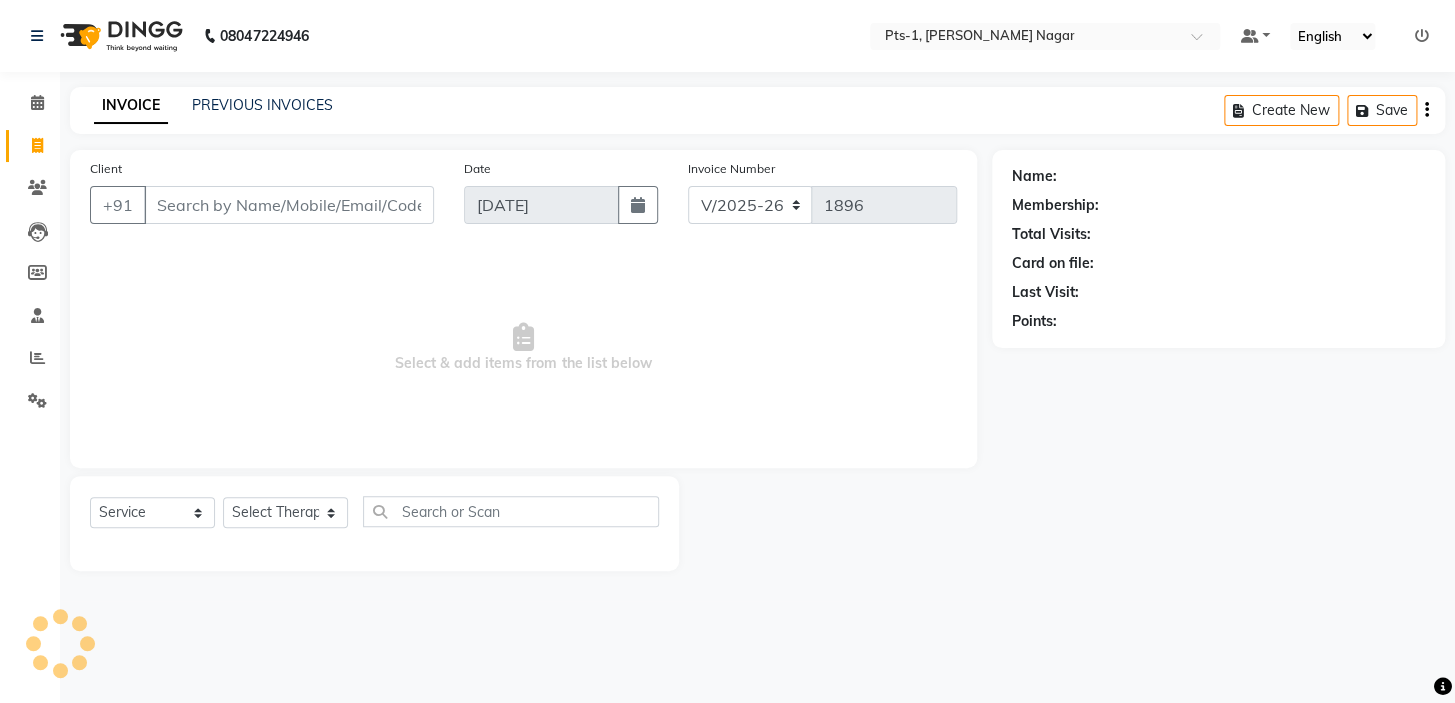 click on "Client" at bounding box center (289, 205) 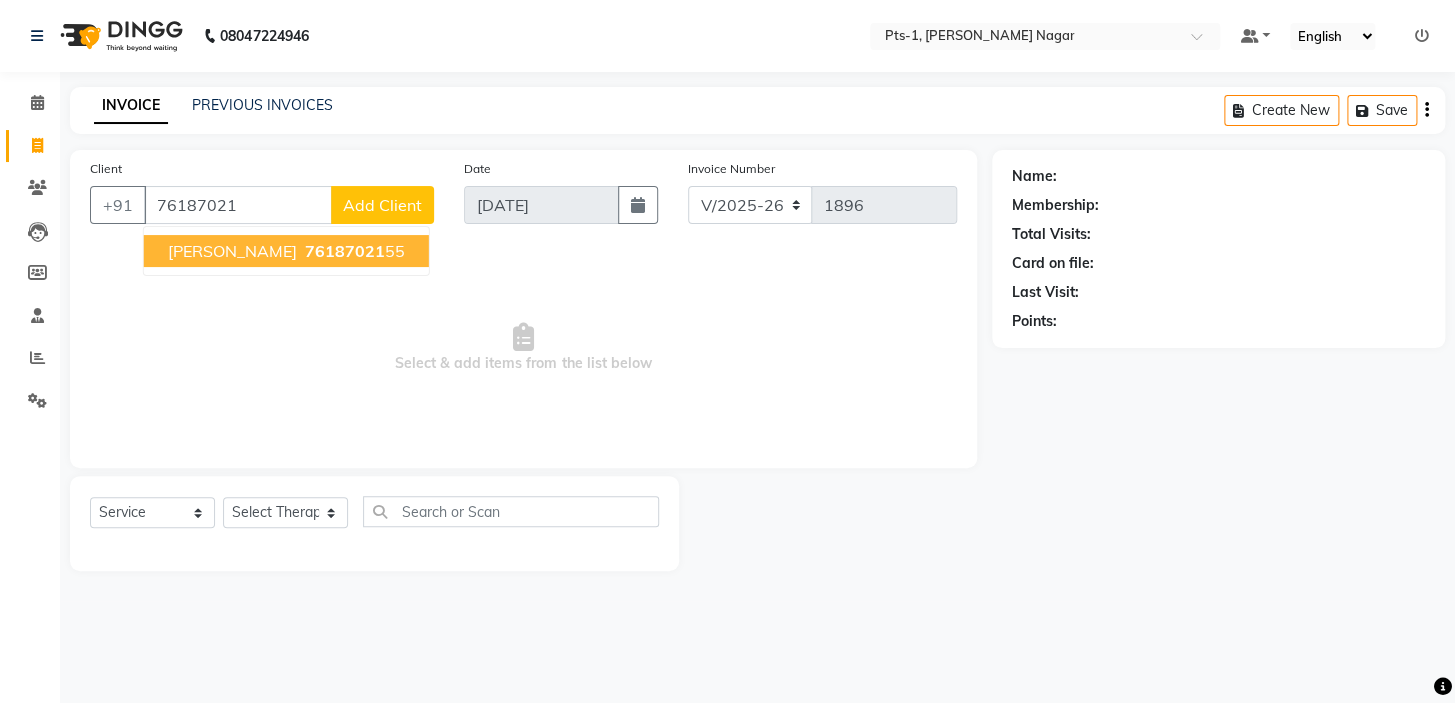 click on "Matoo   76187021 55" at bounding box center (286, 251) 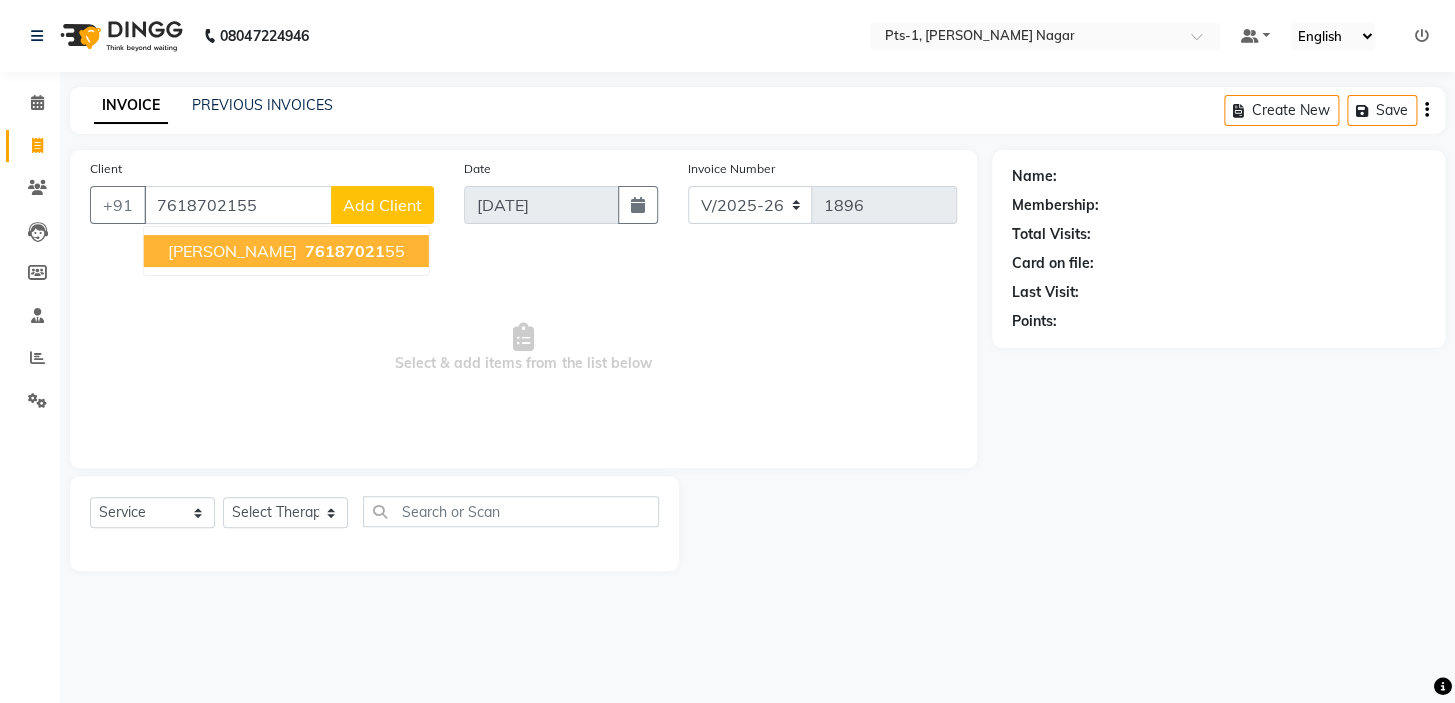 type on "7618702155" 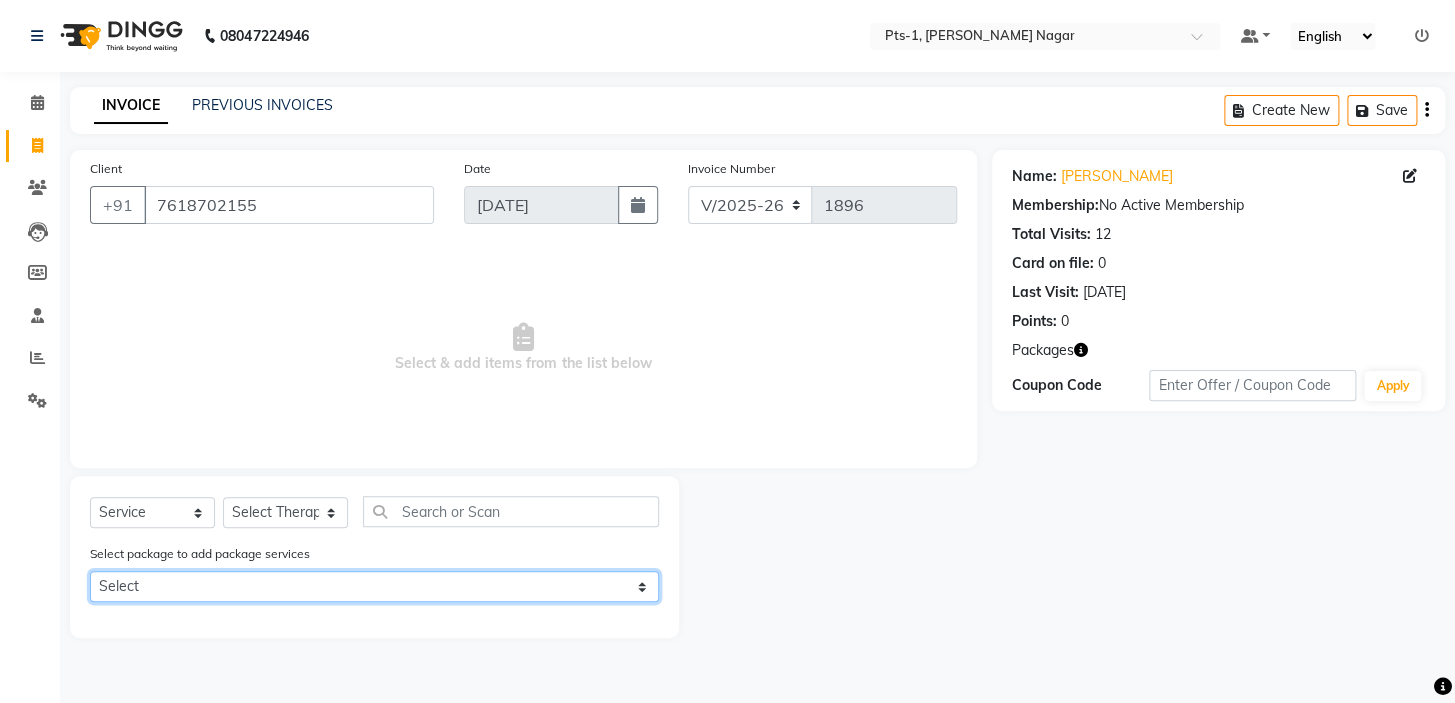 click on "Select PTS PACKAGE (10K) 10 SERVICES" 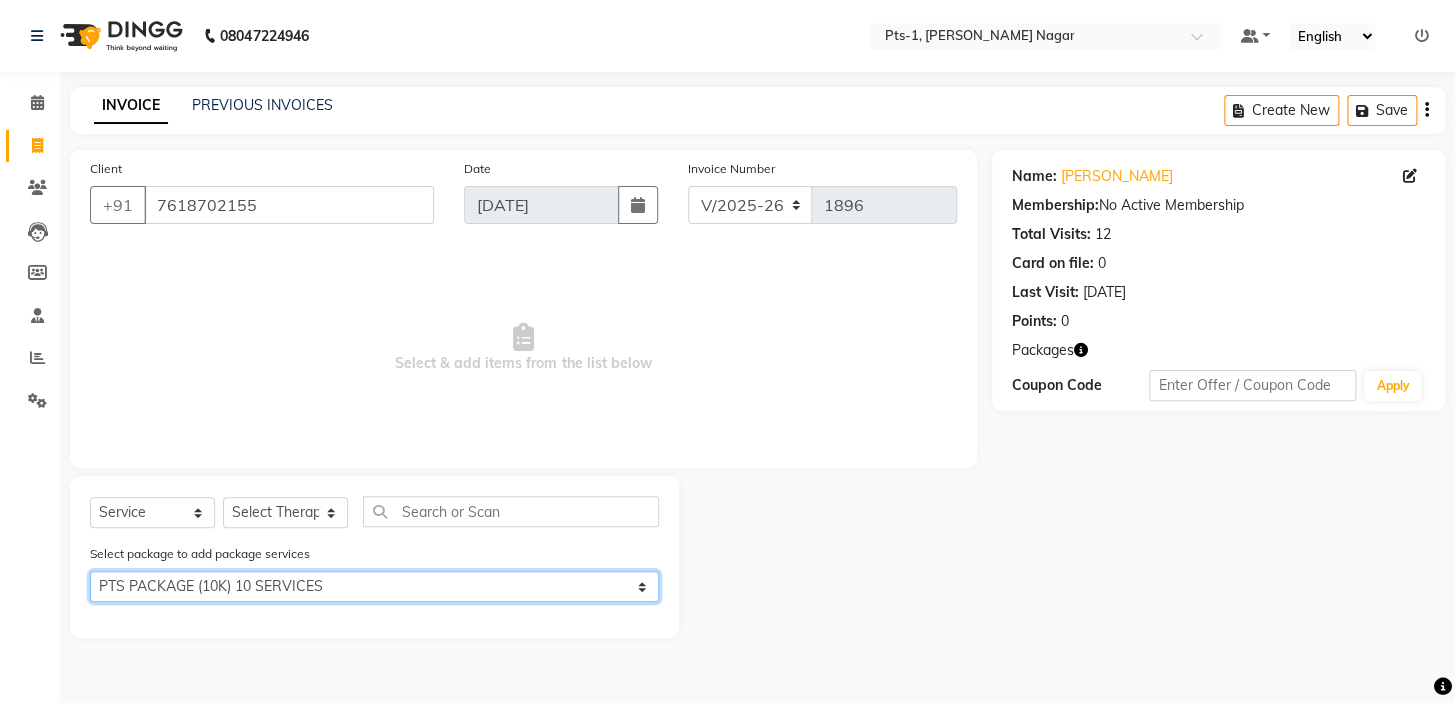 click on "Select PTS PACKAGE (10K) 10 SERVICES" 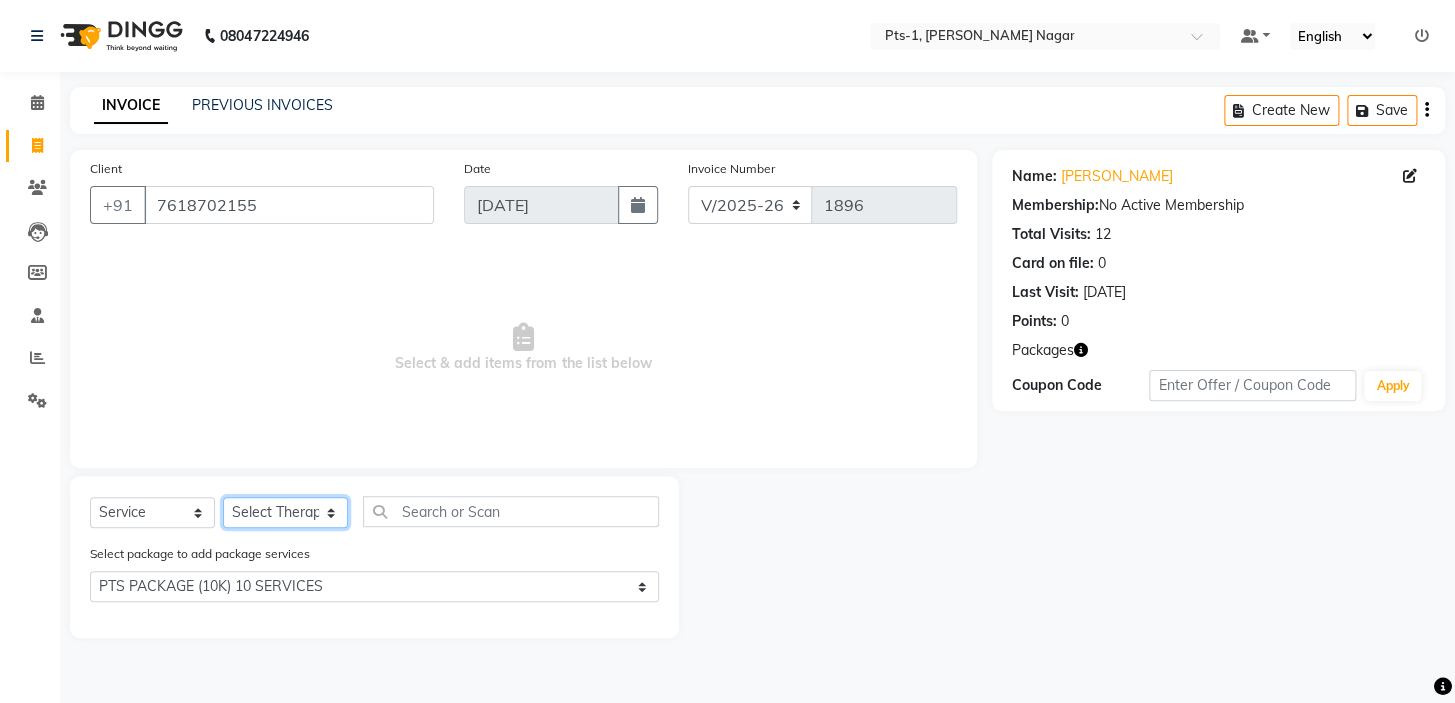 click on "Select Therapist Anand Annie anyone Babu Bela Gia Jeje Jincy JOE Lilly Nanny Rita Shodika Sun Tashi VINOD KUMAR" 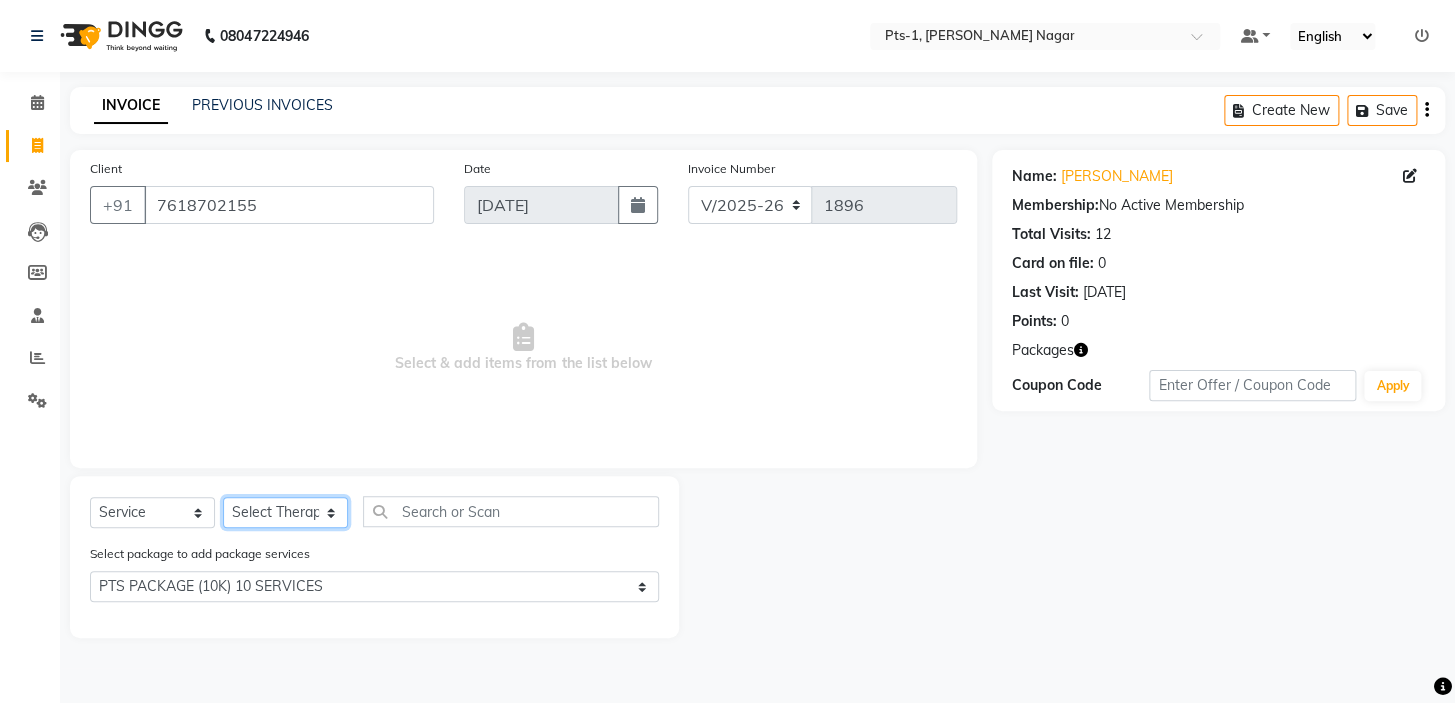 select on "61895" 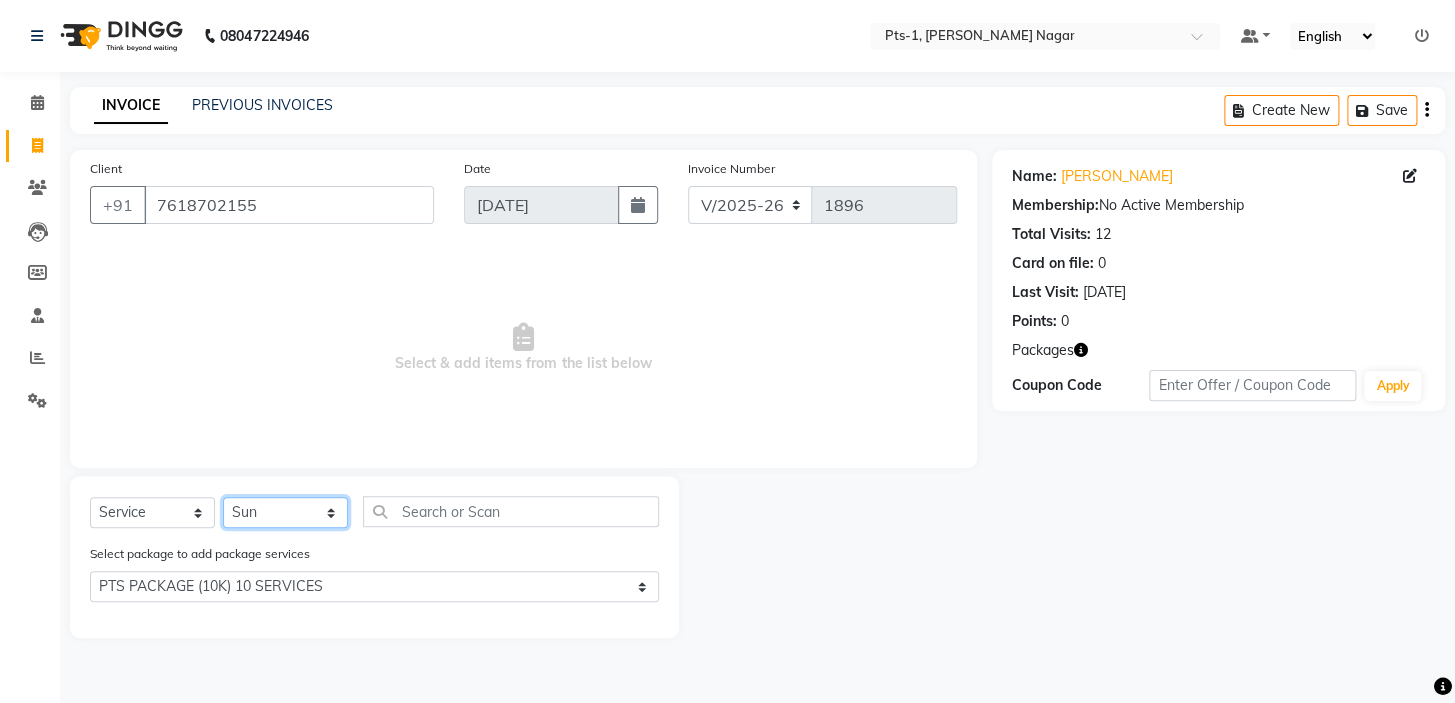 click on "Select Therapist Anand Annie anyone Babu Bela Gia Jeje Jincy JOE Lilly Nanny Rita Shodika Sun Tashi VINOD KUMAR" 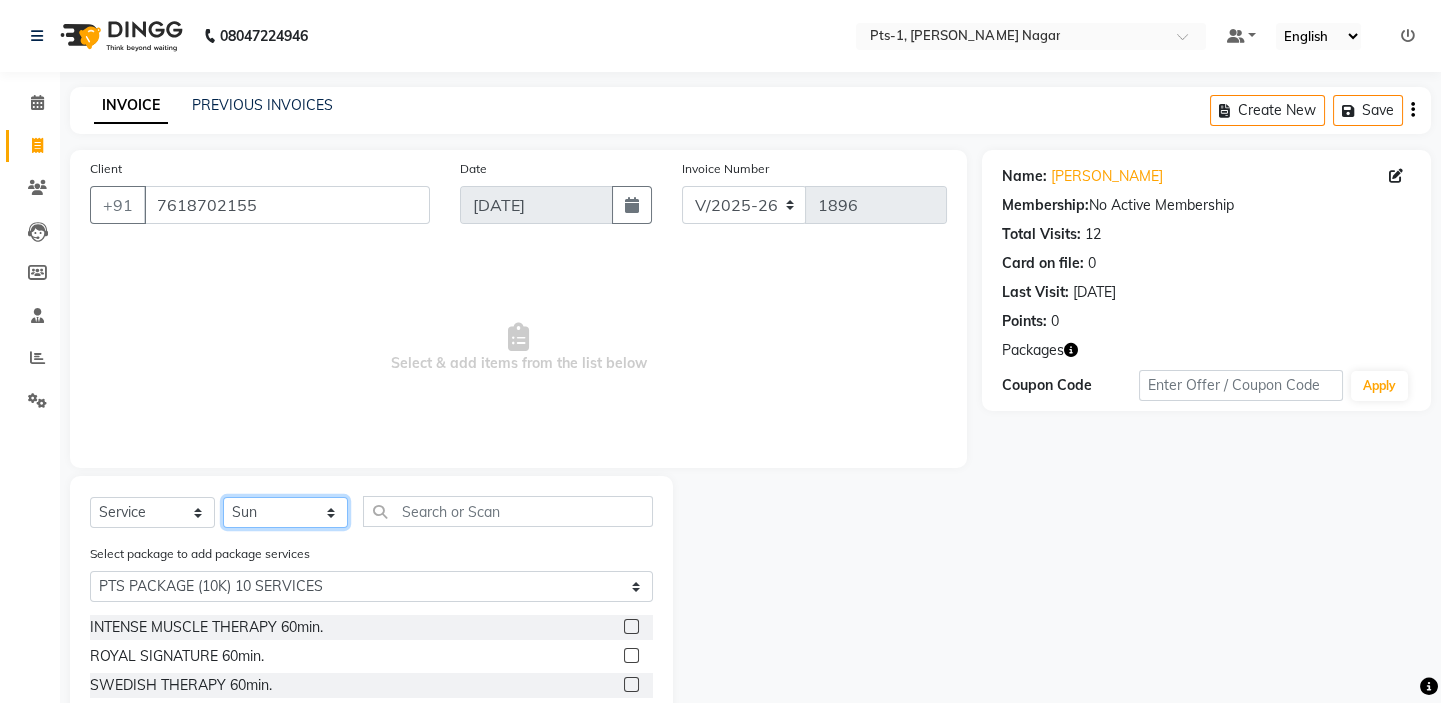 scroll, scrollTop: 90, scrollLeft: 0, axis: vertical 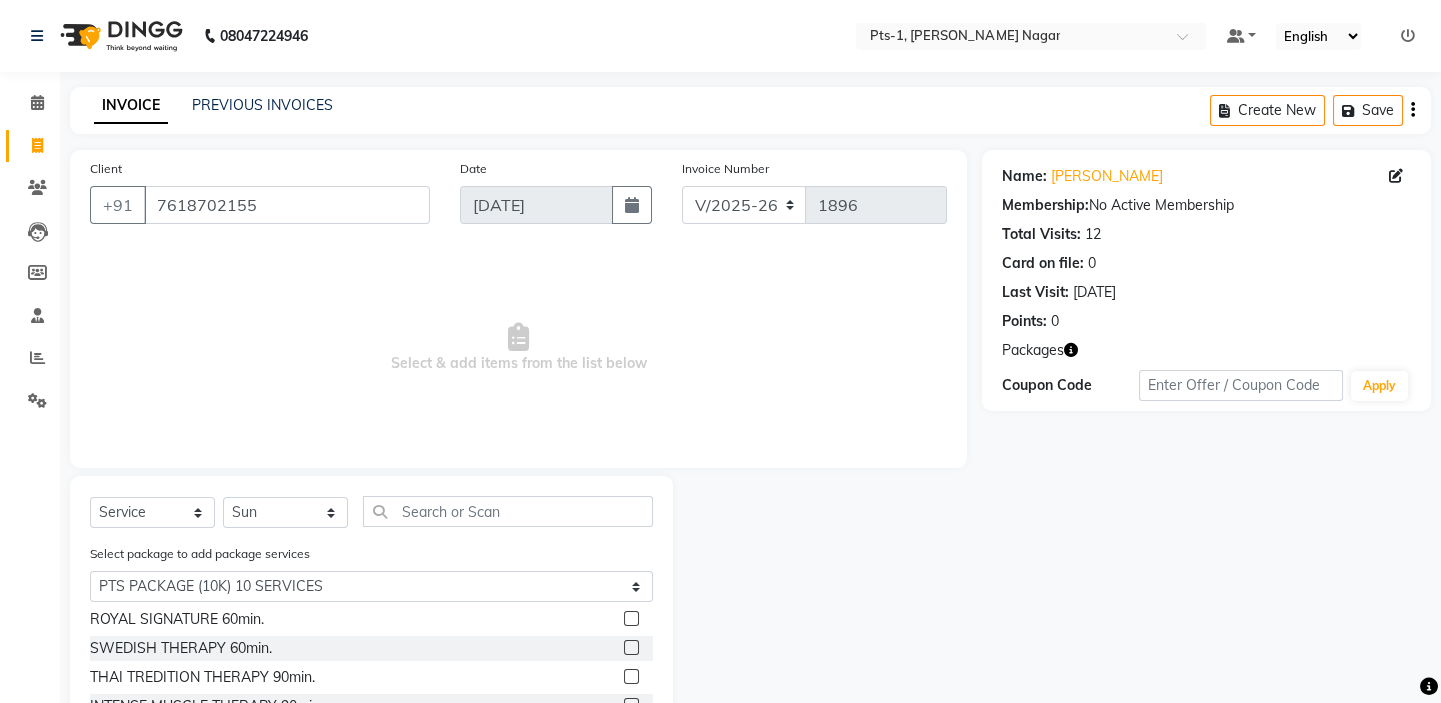 click 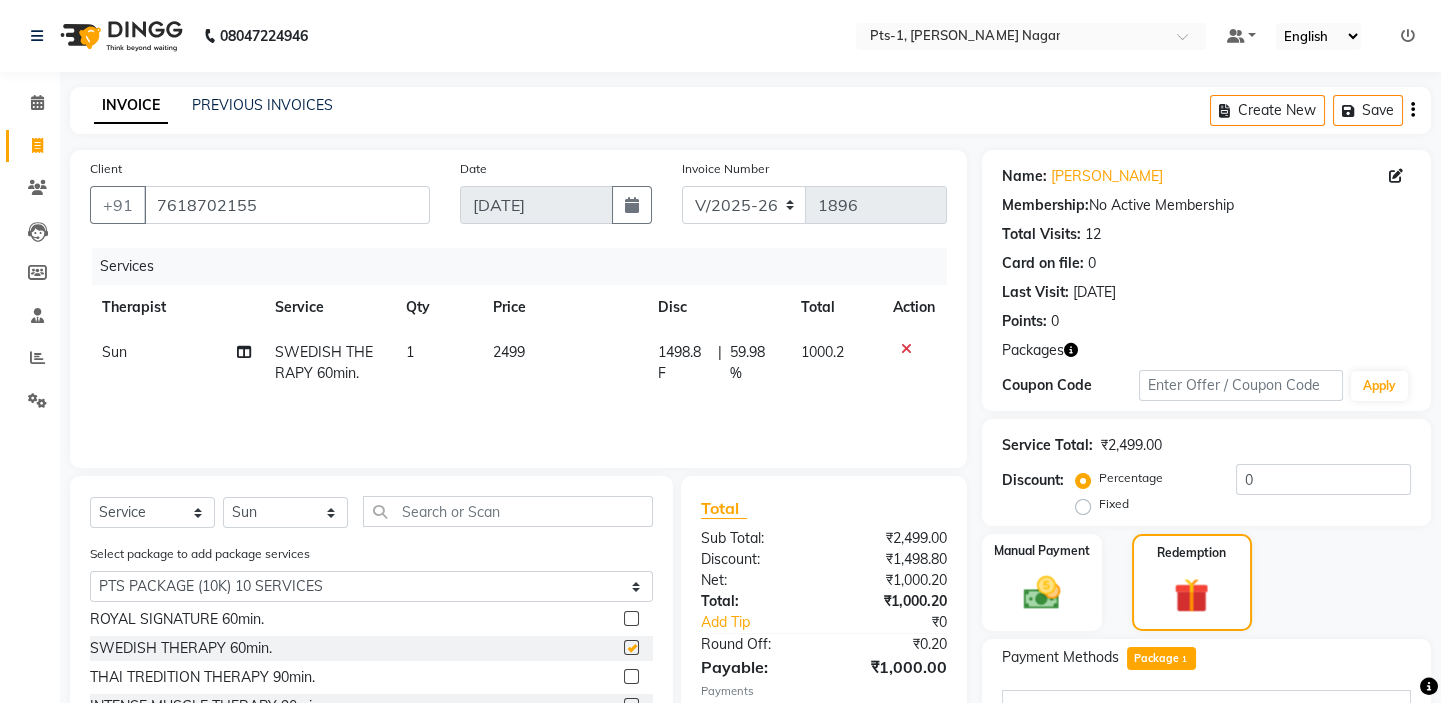 checkbox on "false" 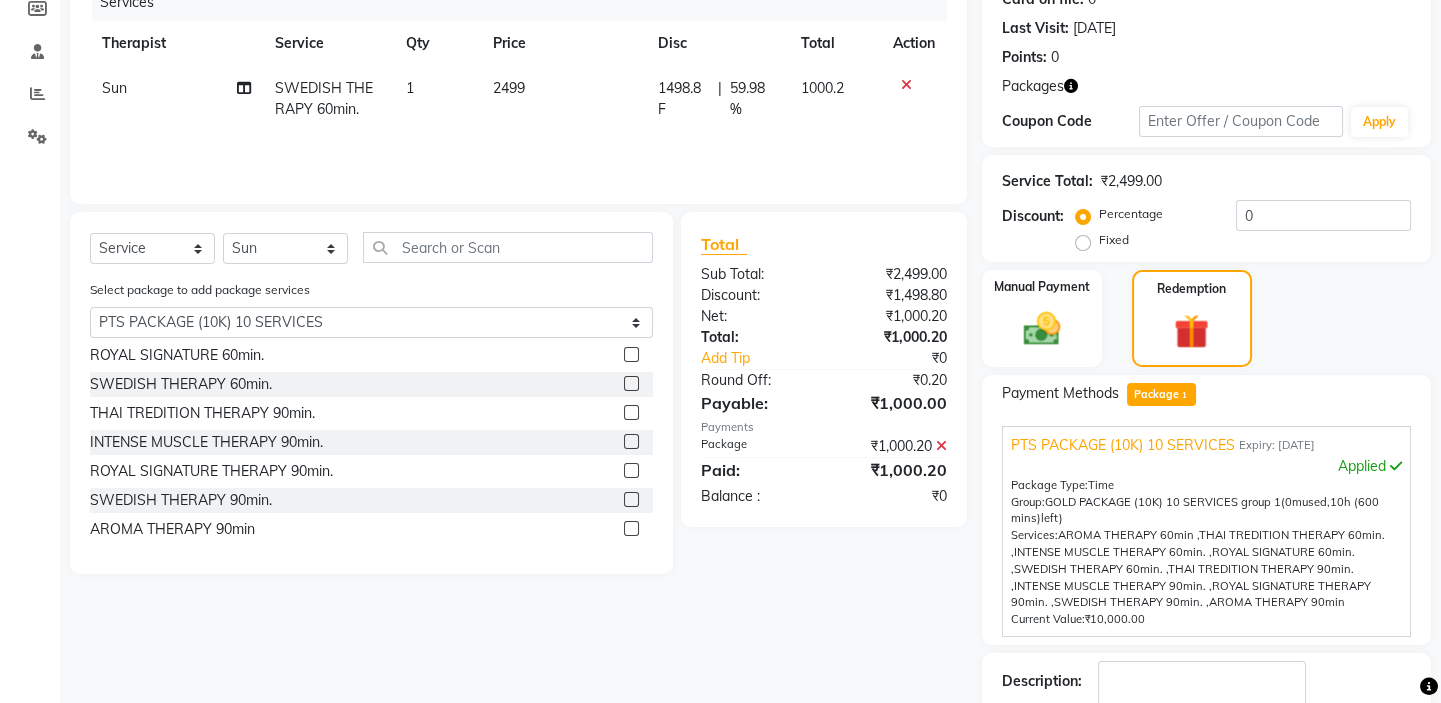 scroll, scrollTop: 389, scrollLeft: 0, axis: vertical 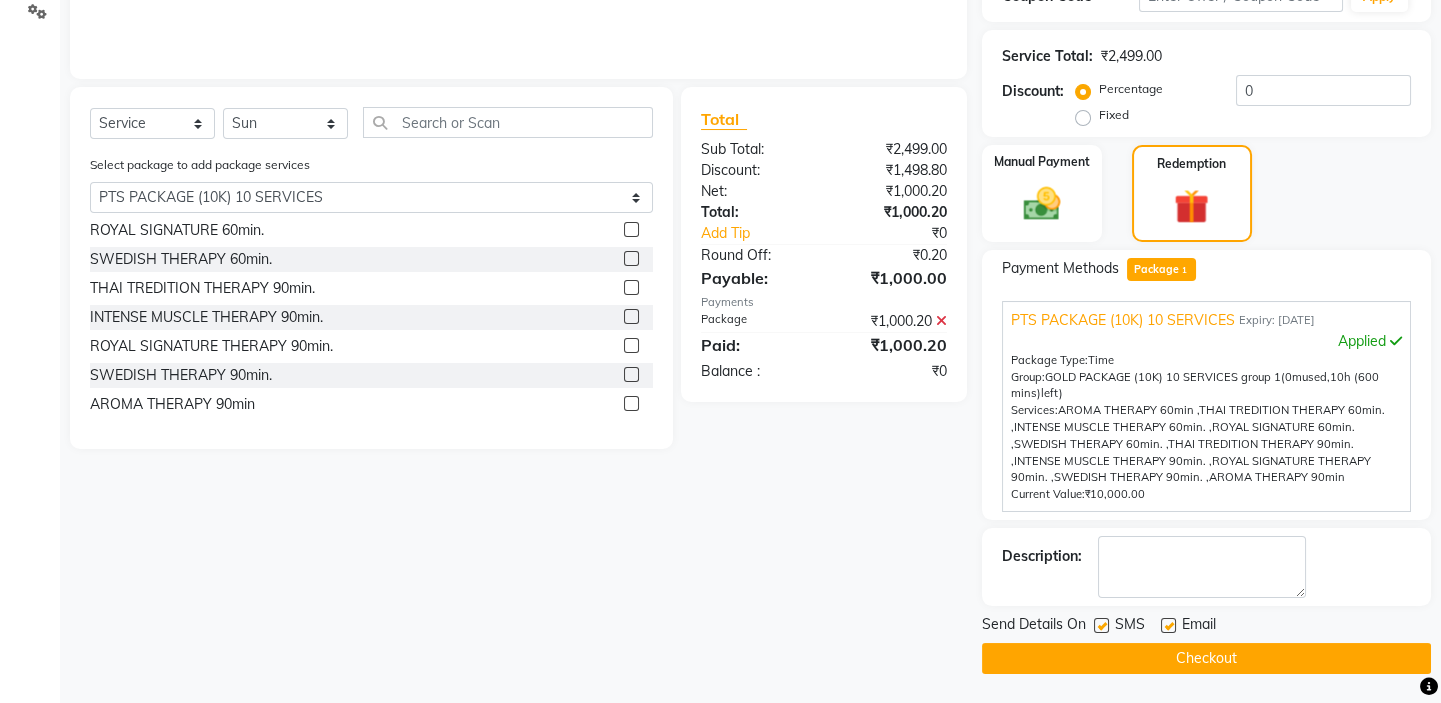 click 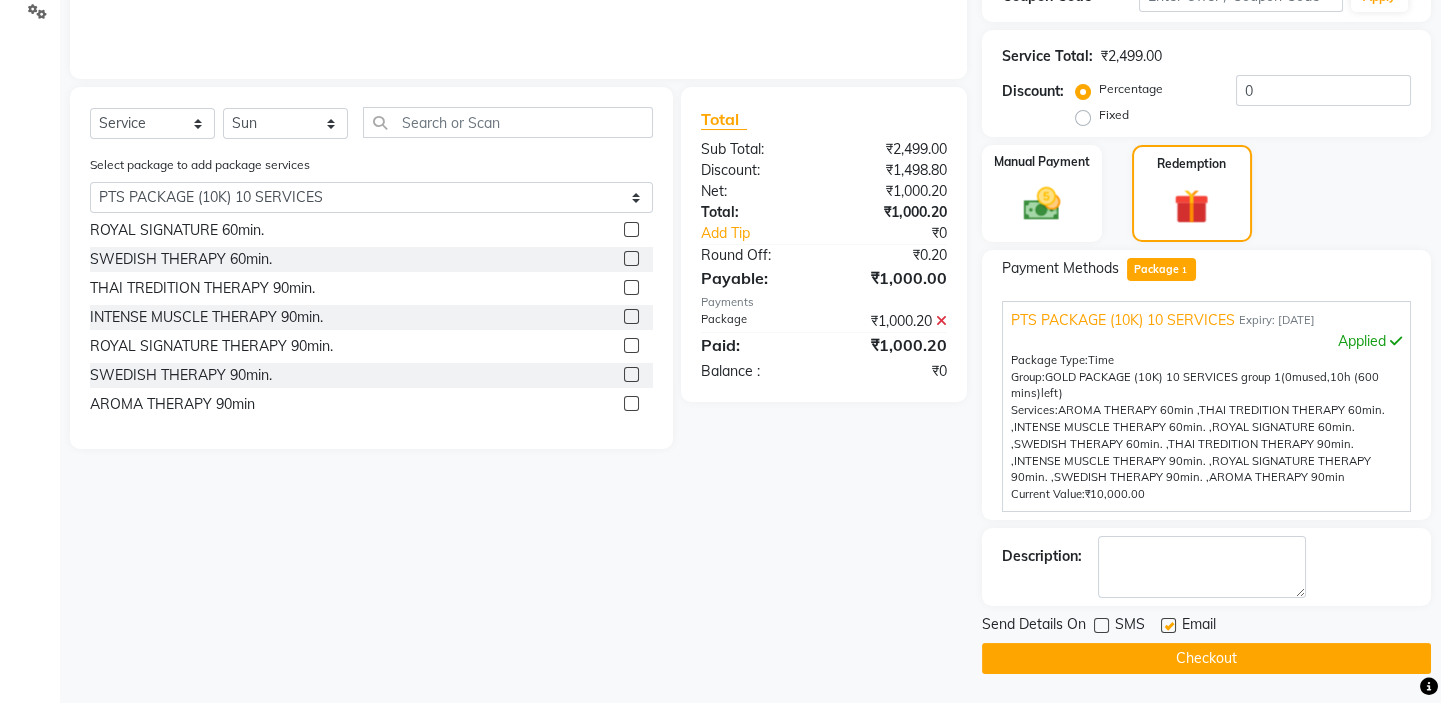 click 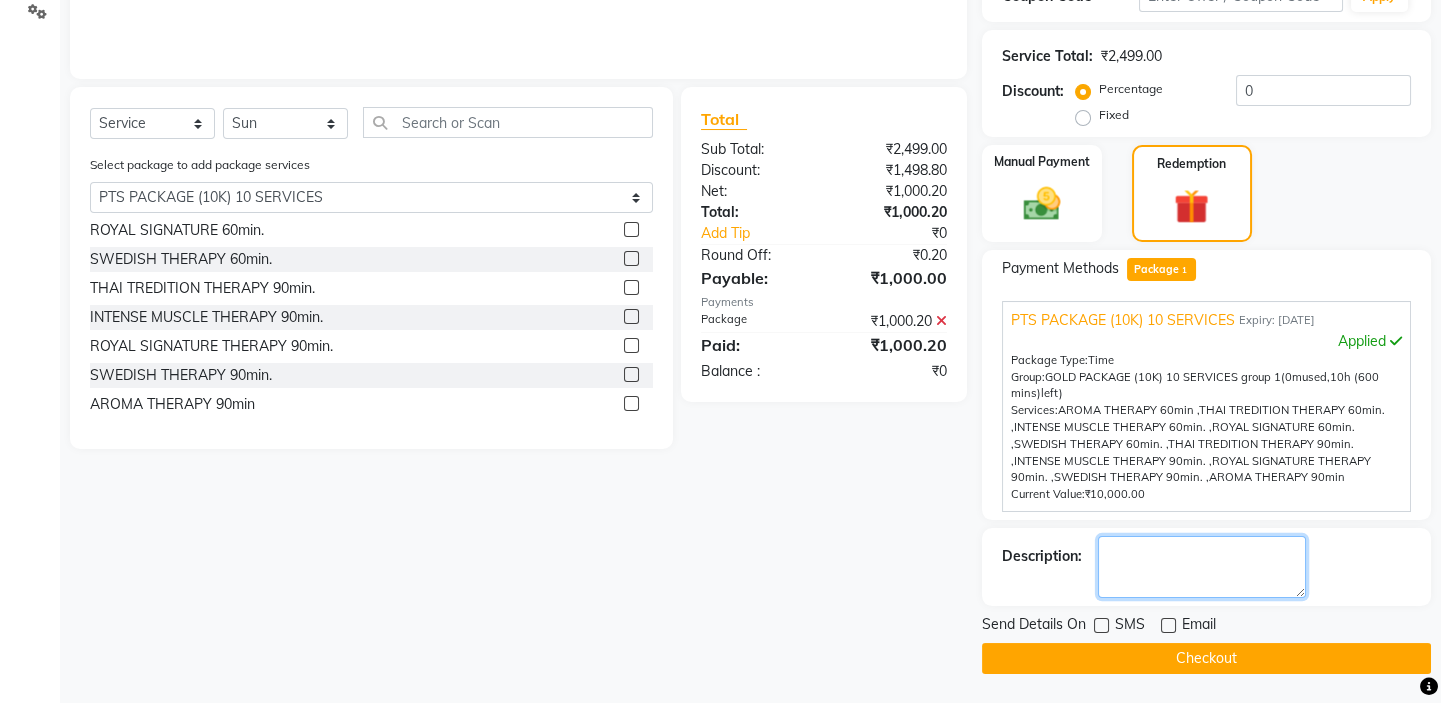 click 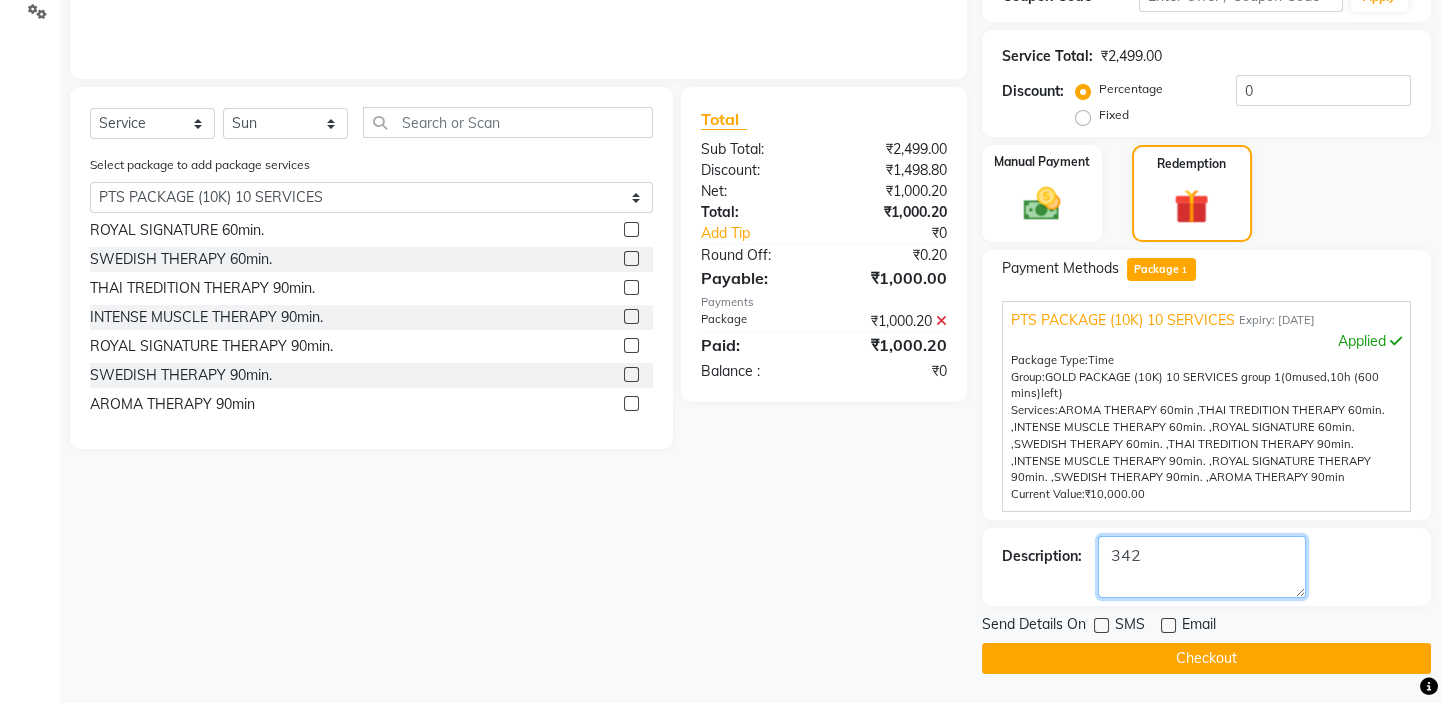 type on "342" 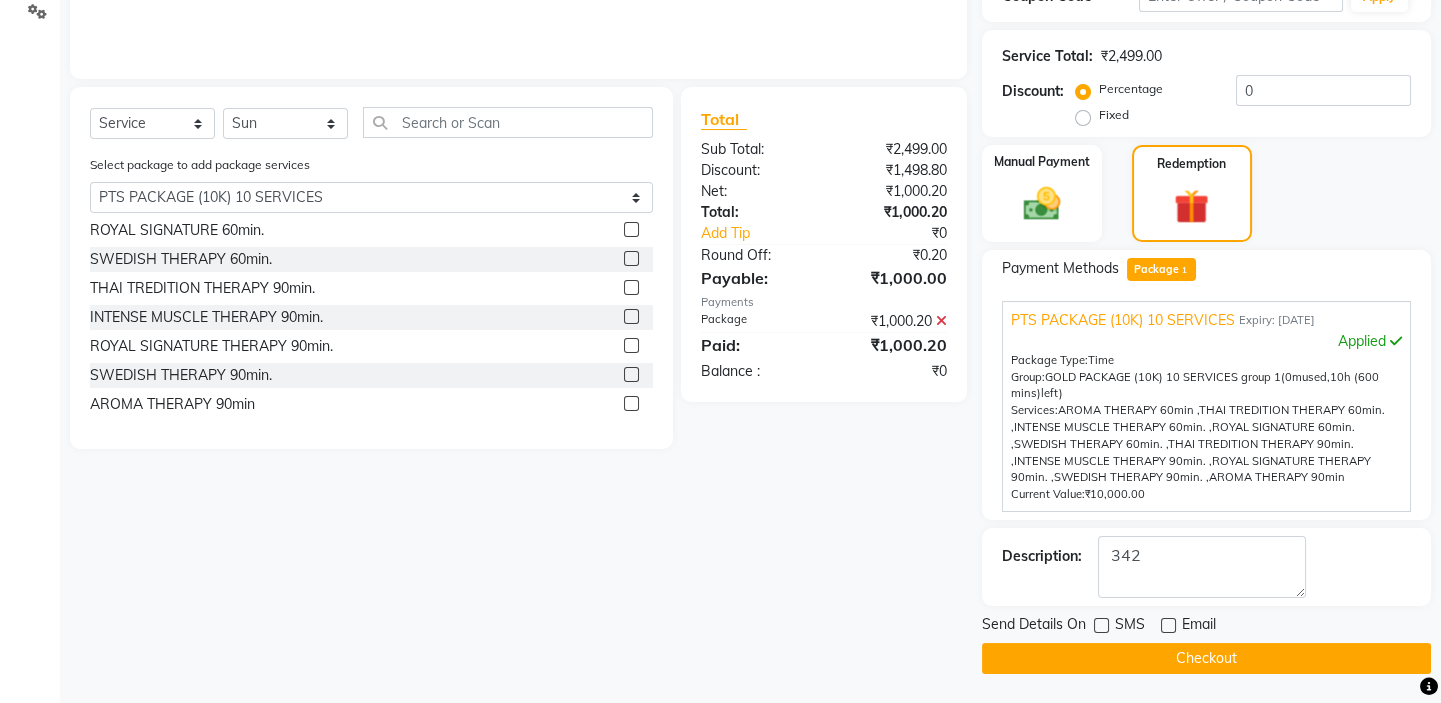 click on "Checkout" 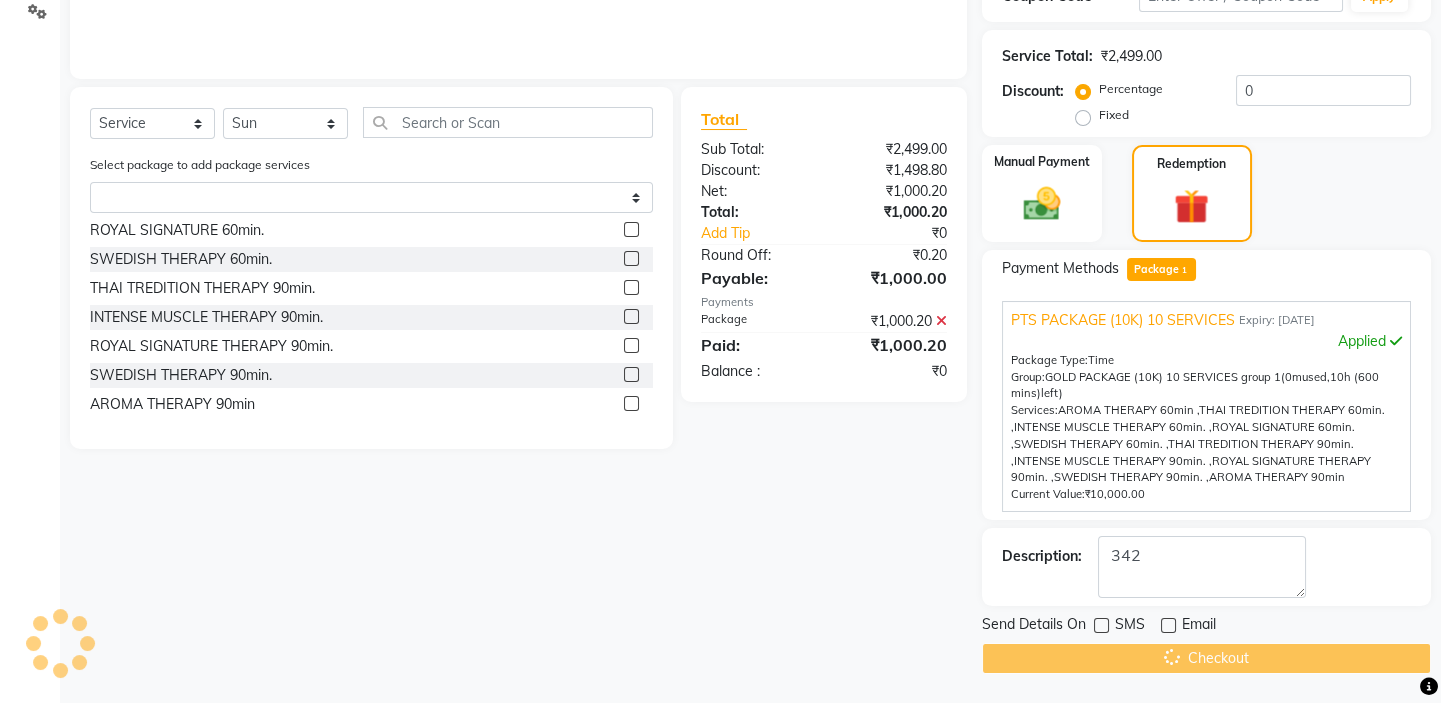 scroll, scrollTop: 0, scrollLeft: 0, axis: both 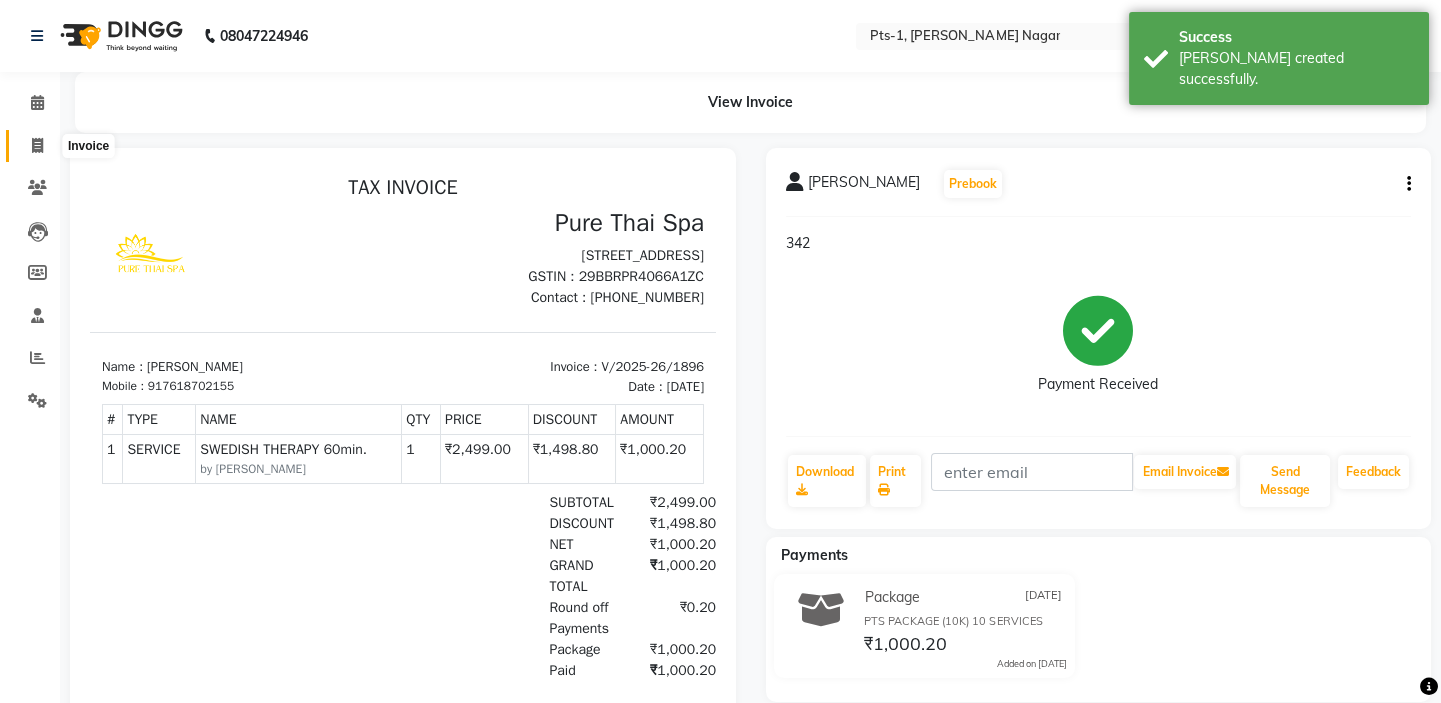 click 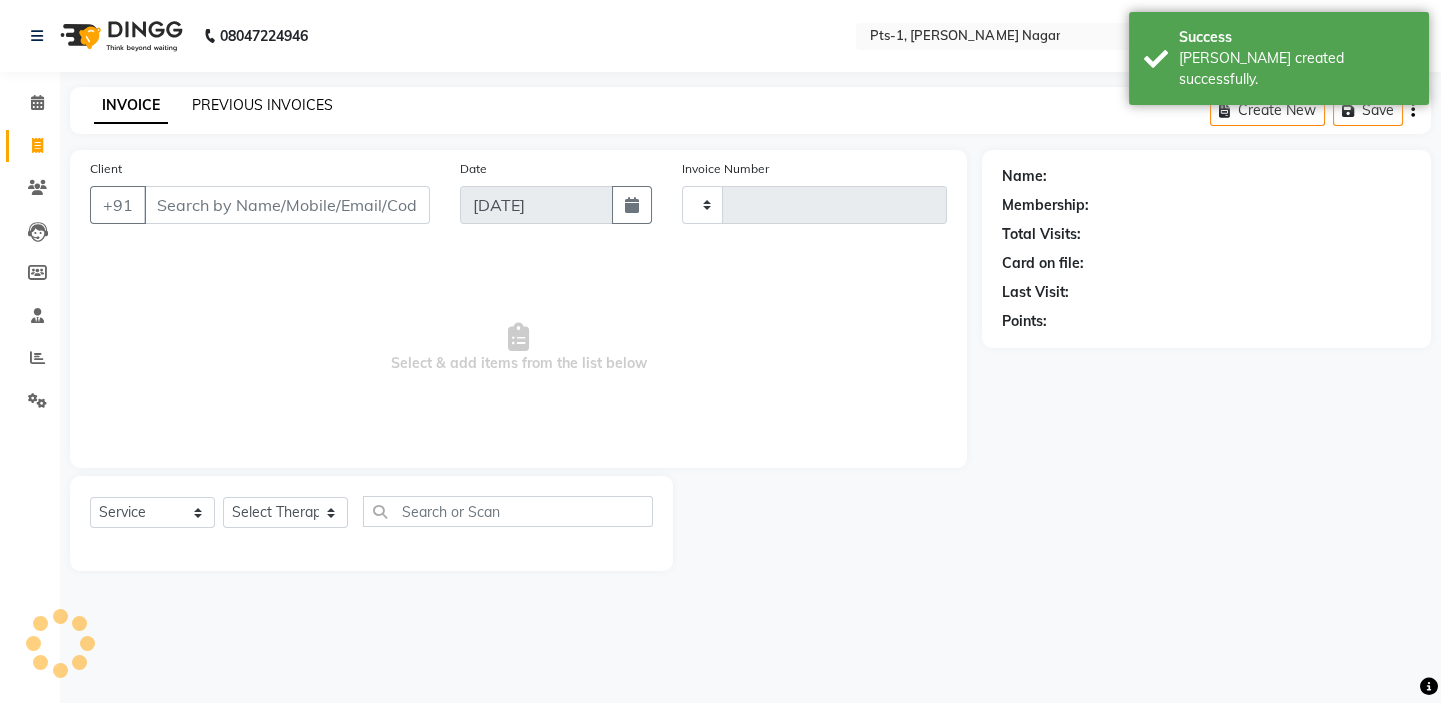type on "1897" 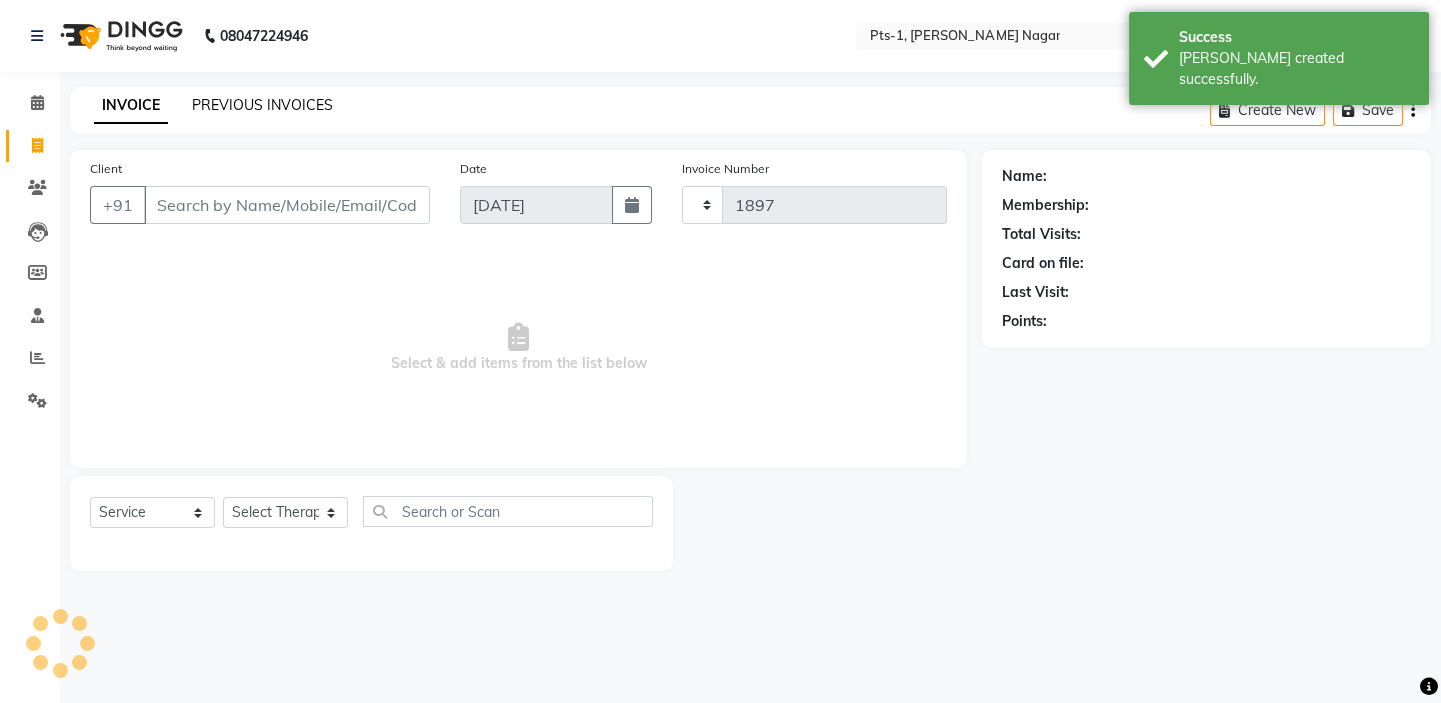 select on "5296" 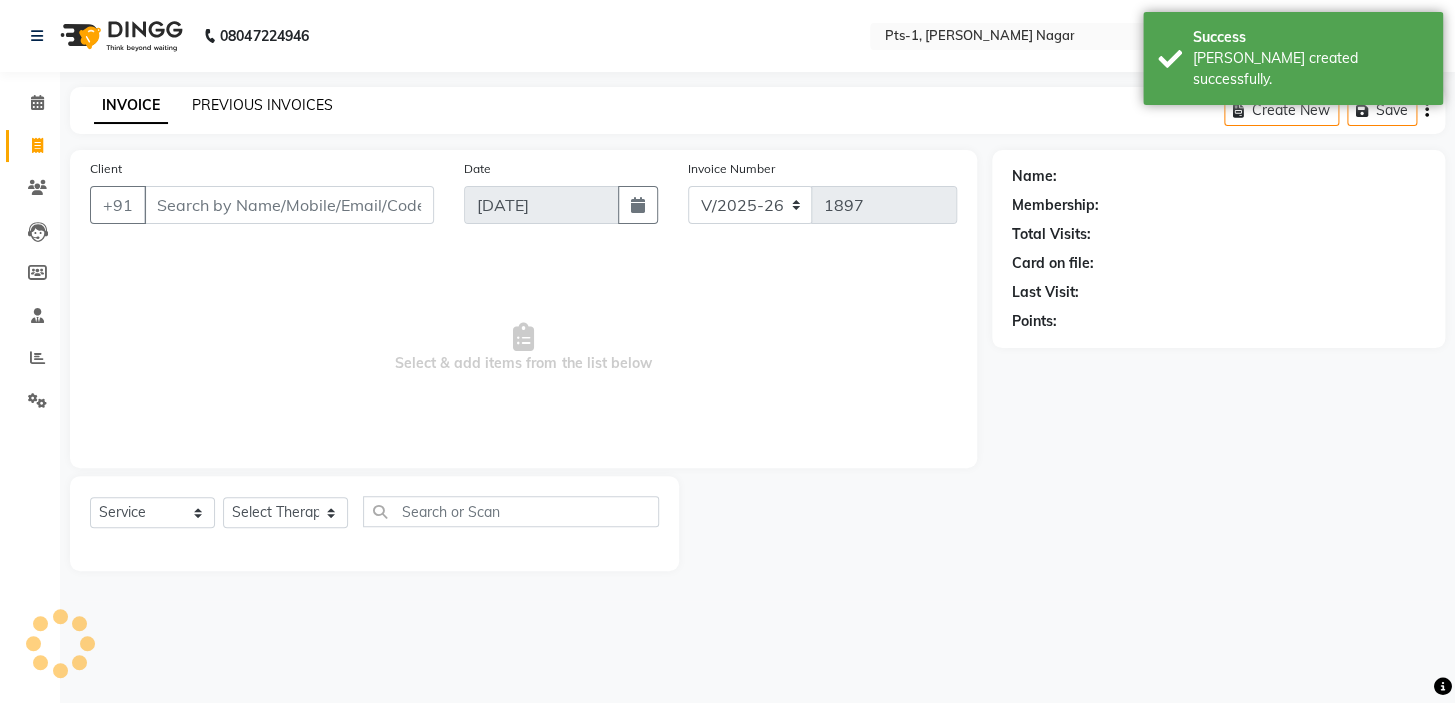 click on "PREVIOUS INVOICES" 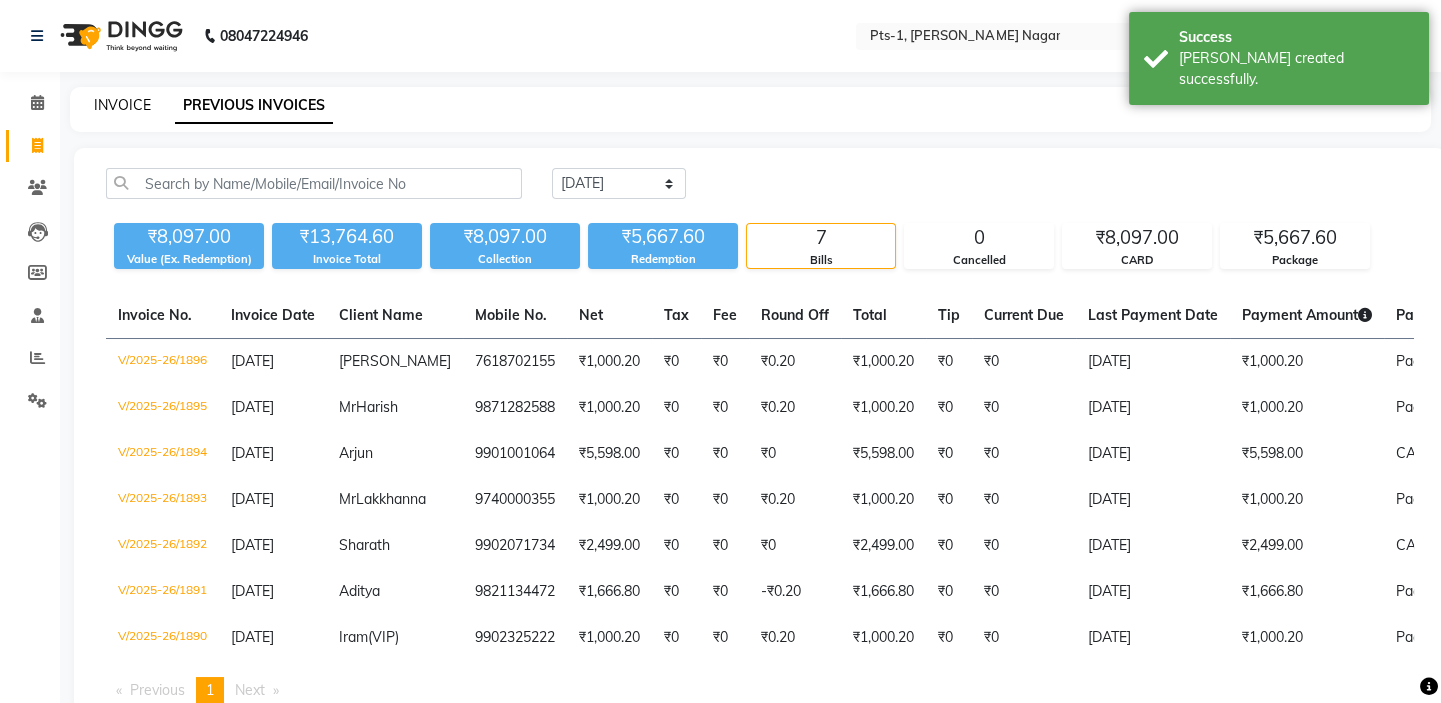 click on "INVOICE" 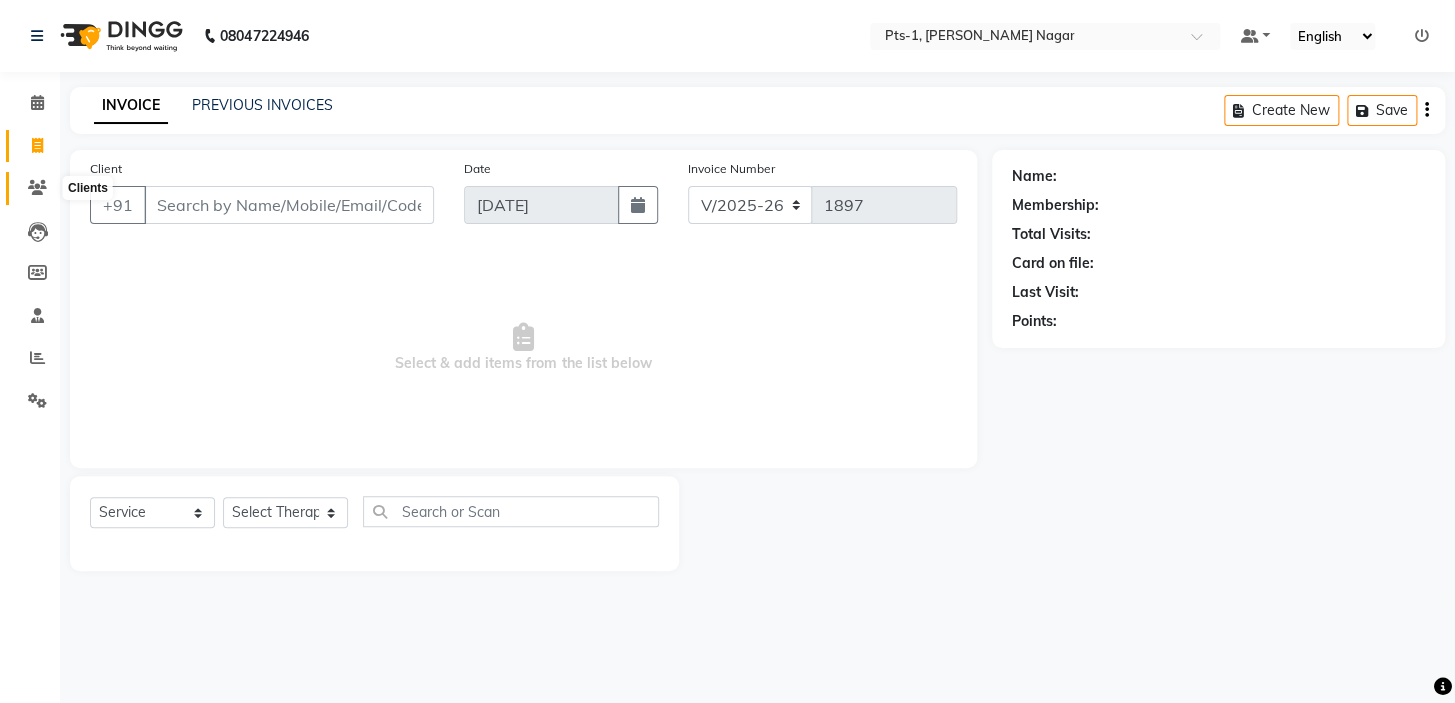 click 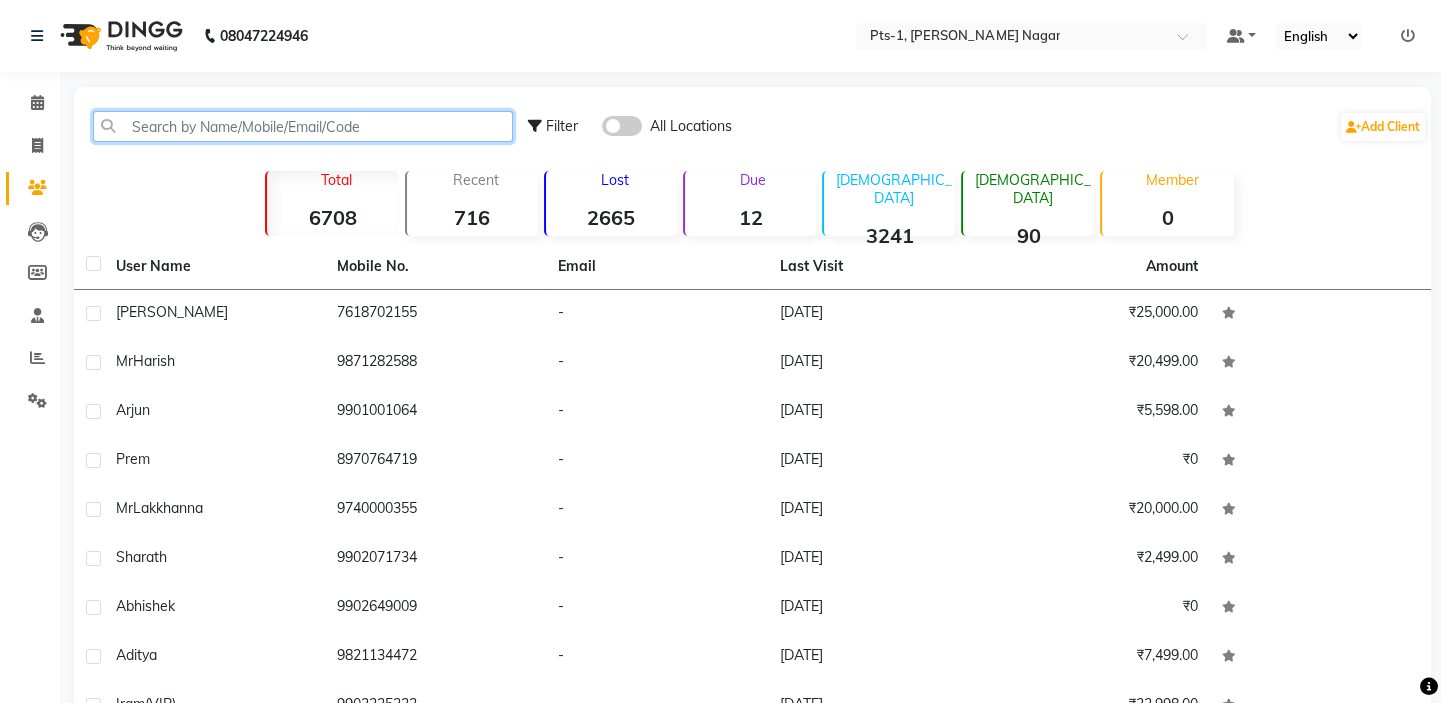 click 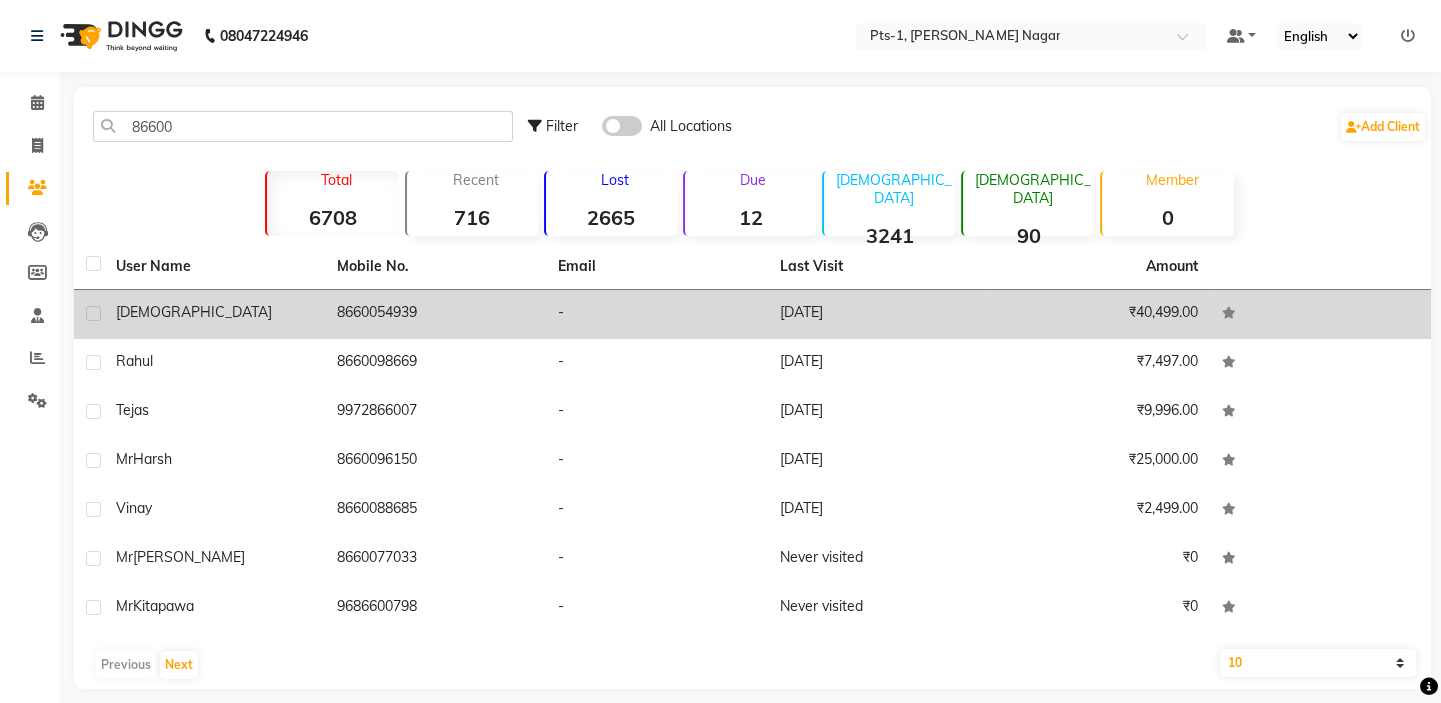 click on "8660054939" 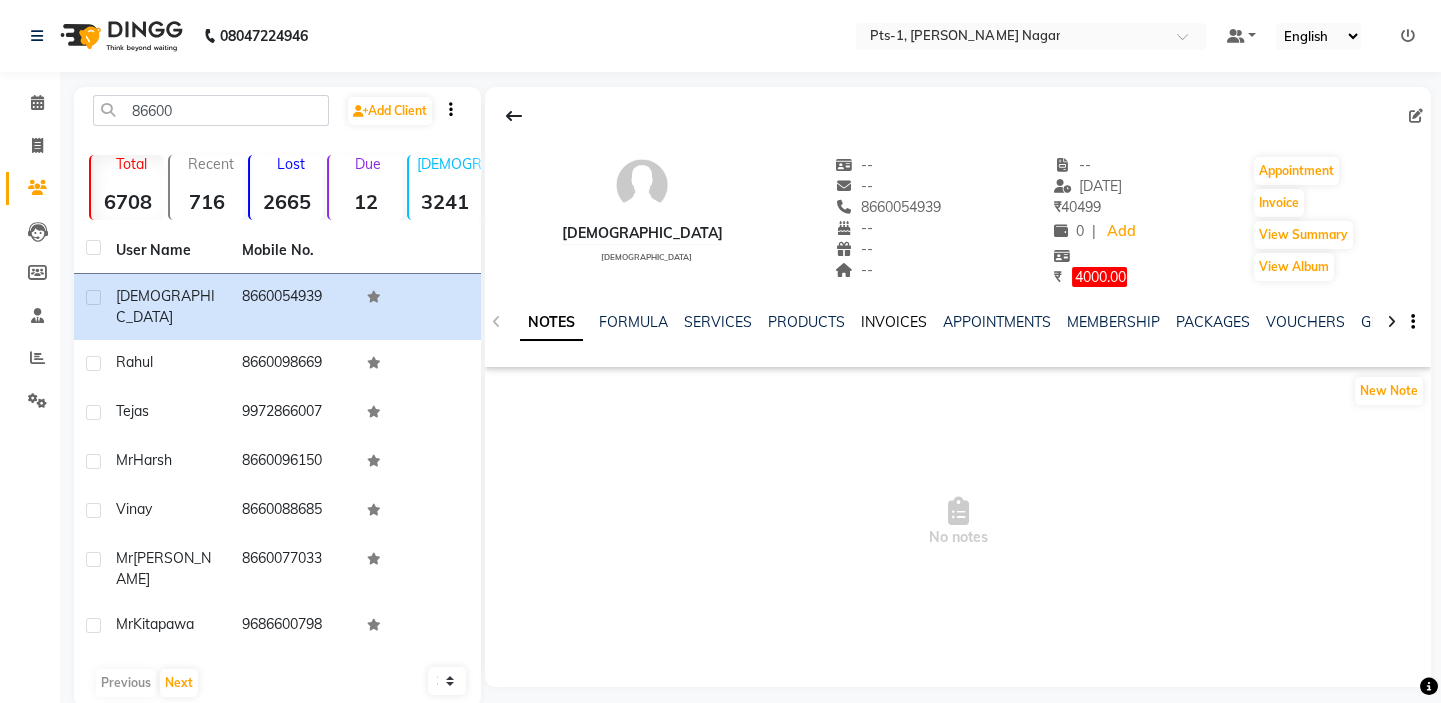 click on "INVOICES" 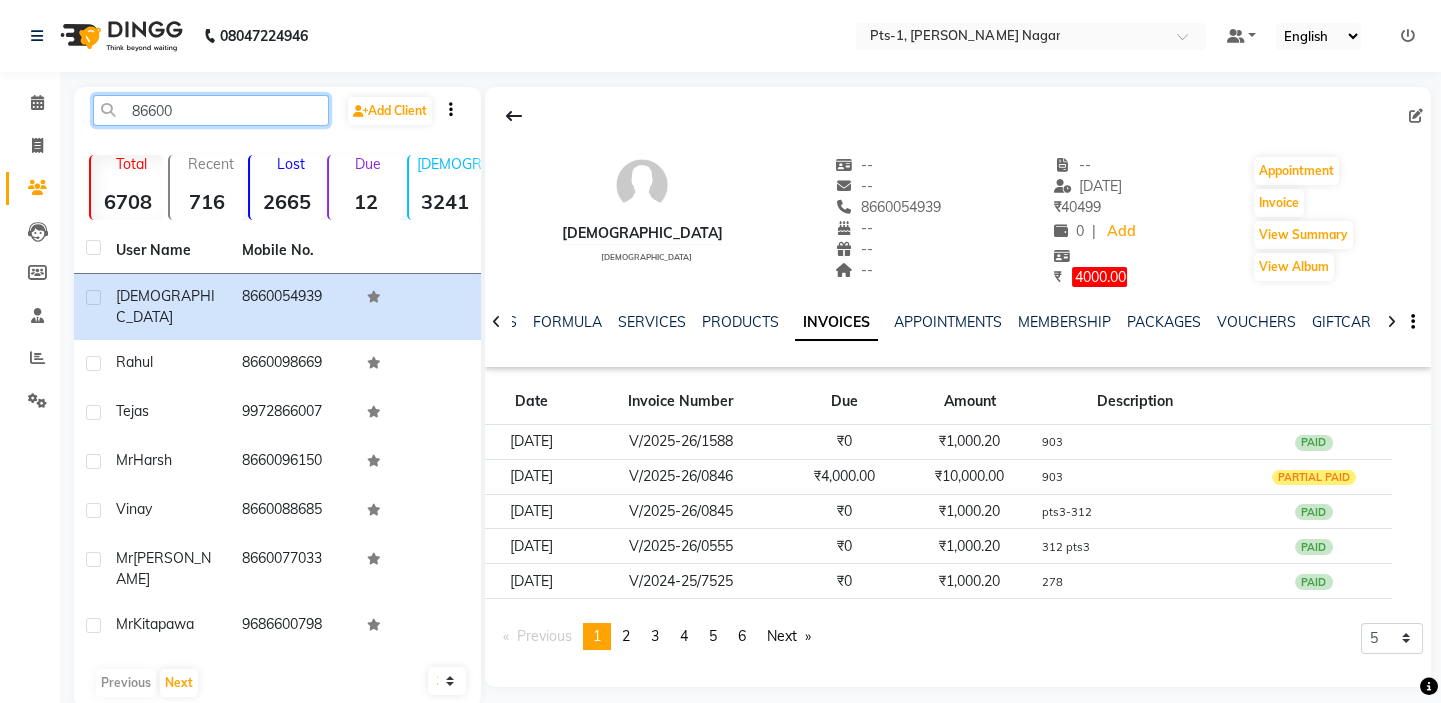 click on "86600" 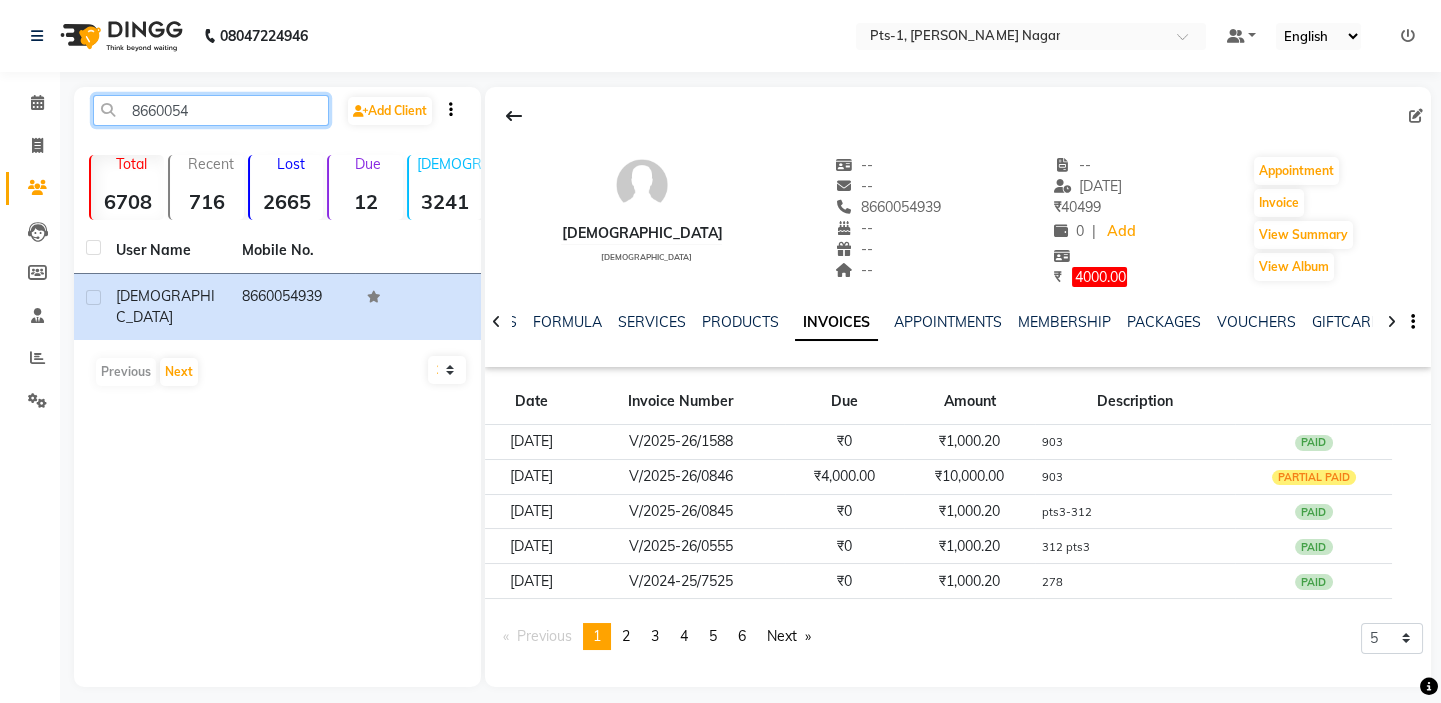 drag, startPoint x: 211, startPoint y: 109, endPoint x: 72, endPoint y: 123, distance: 139.70326 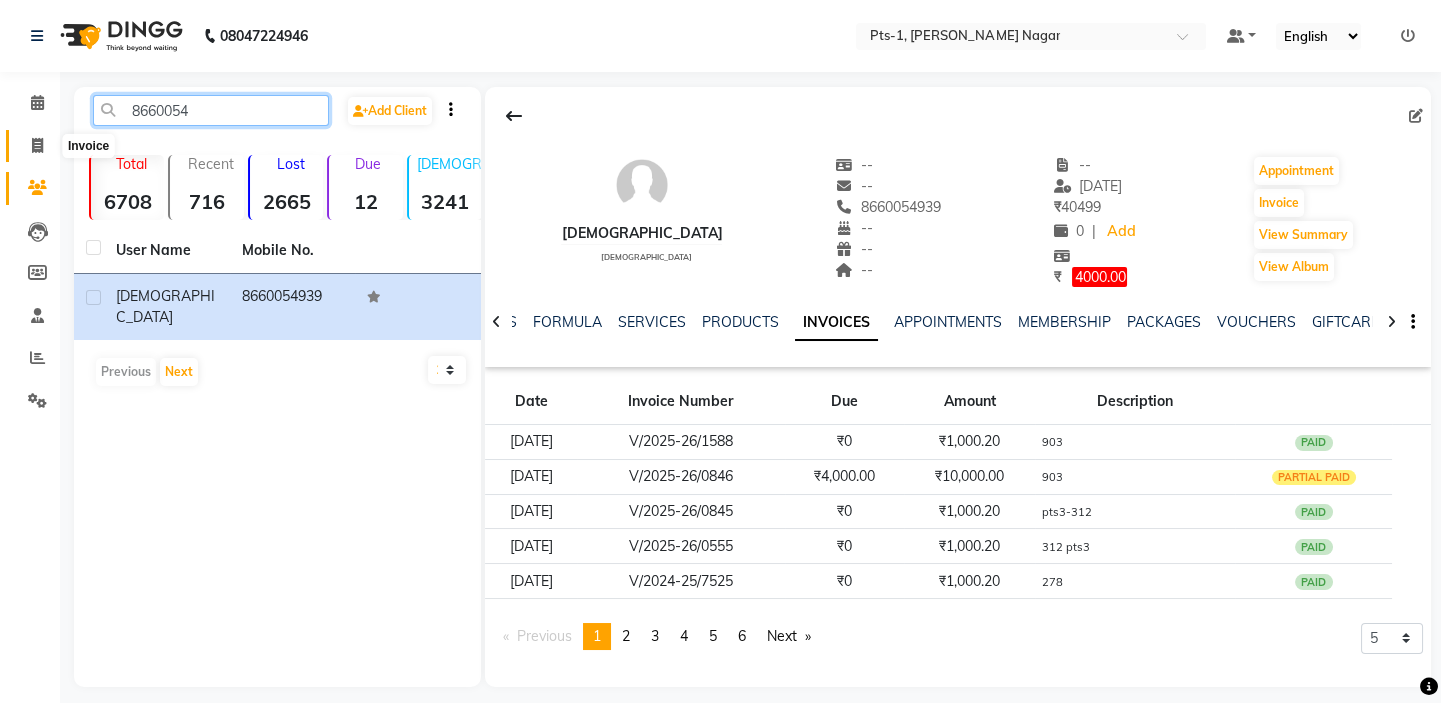 type on "8660054" 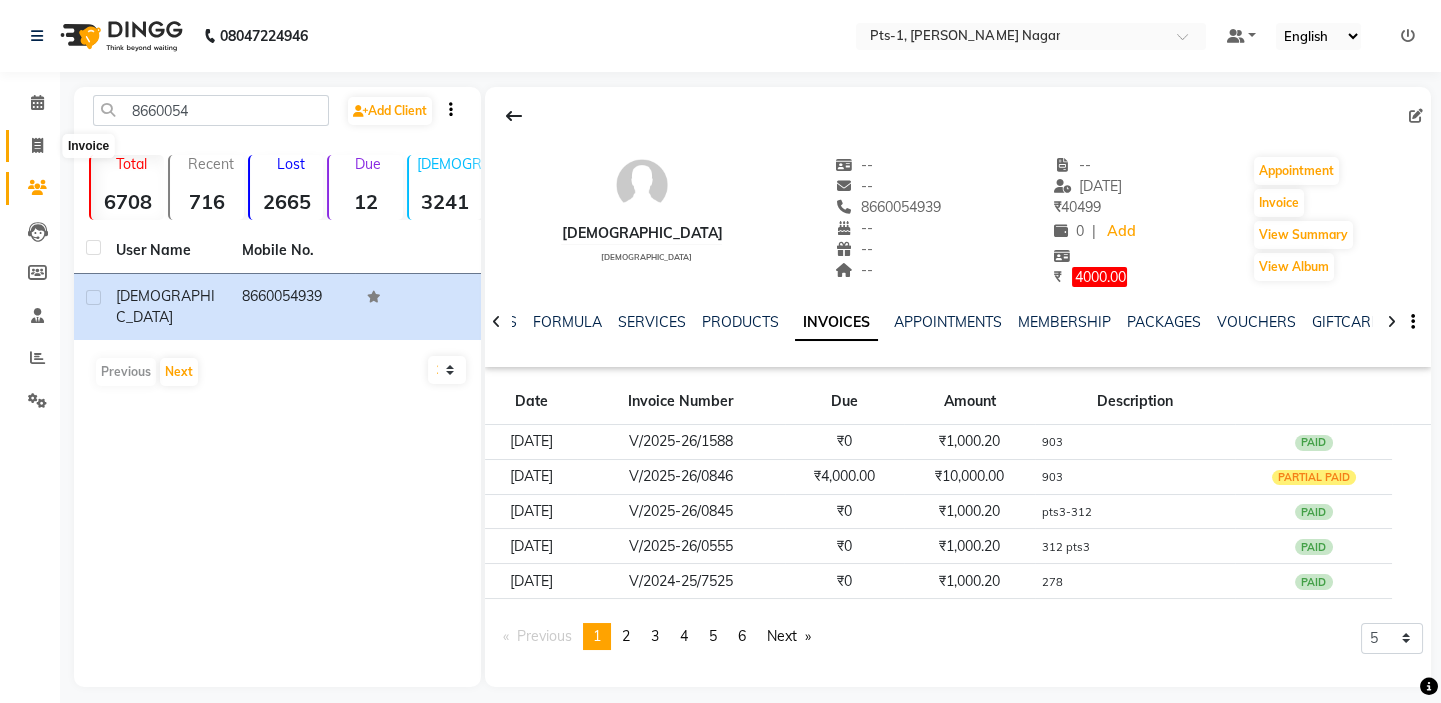 click 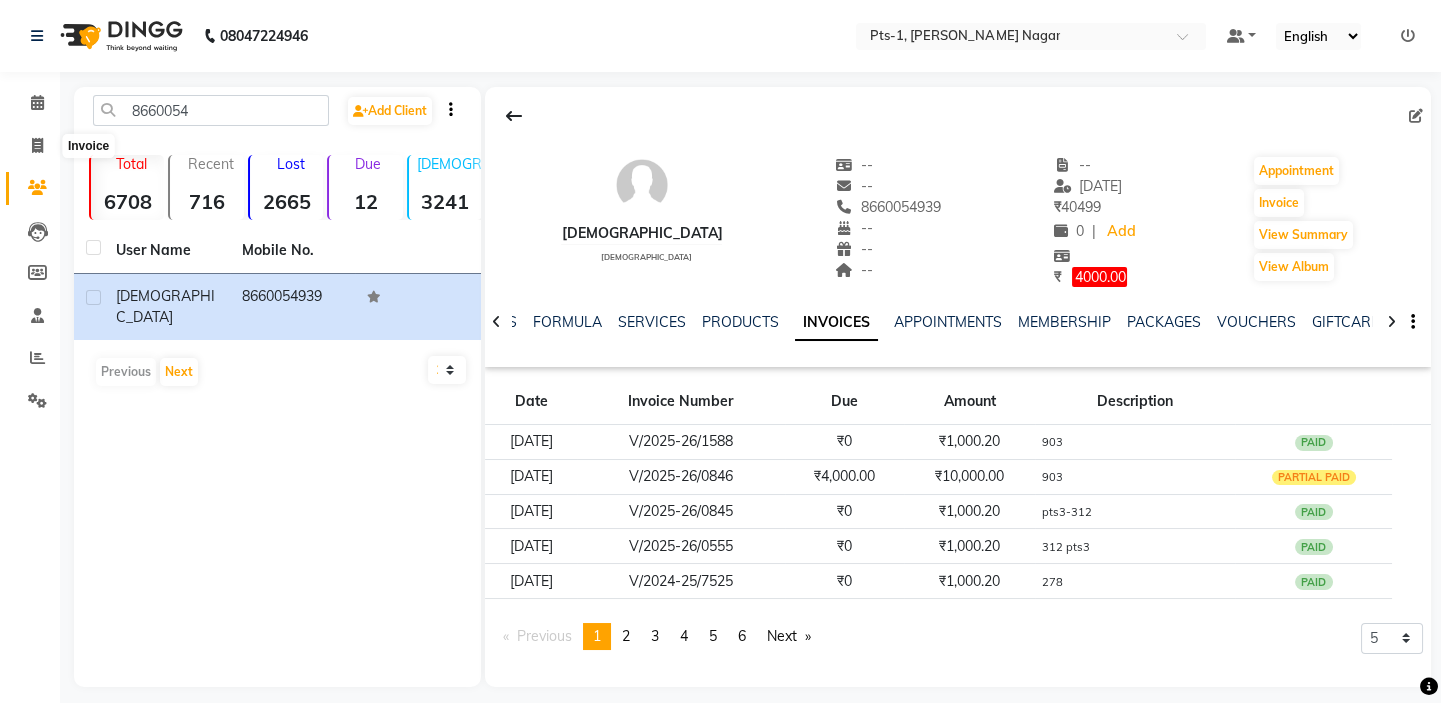 select on "service" 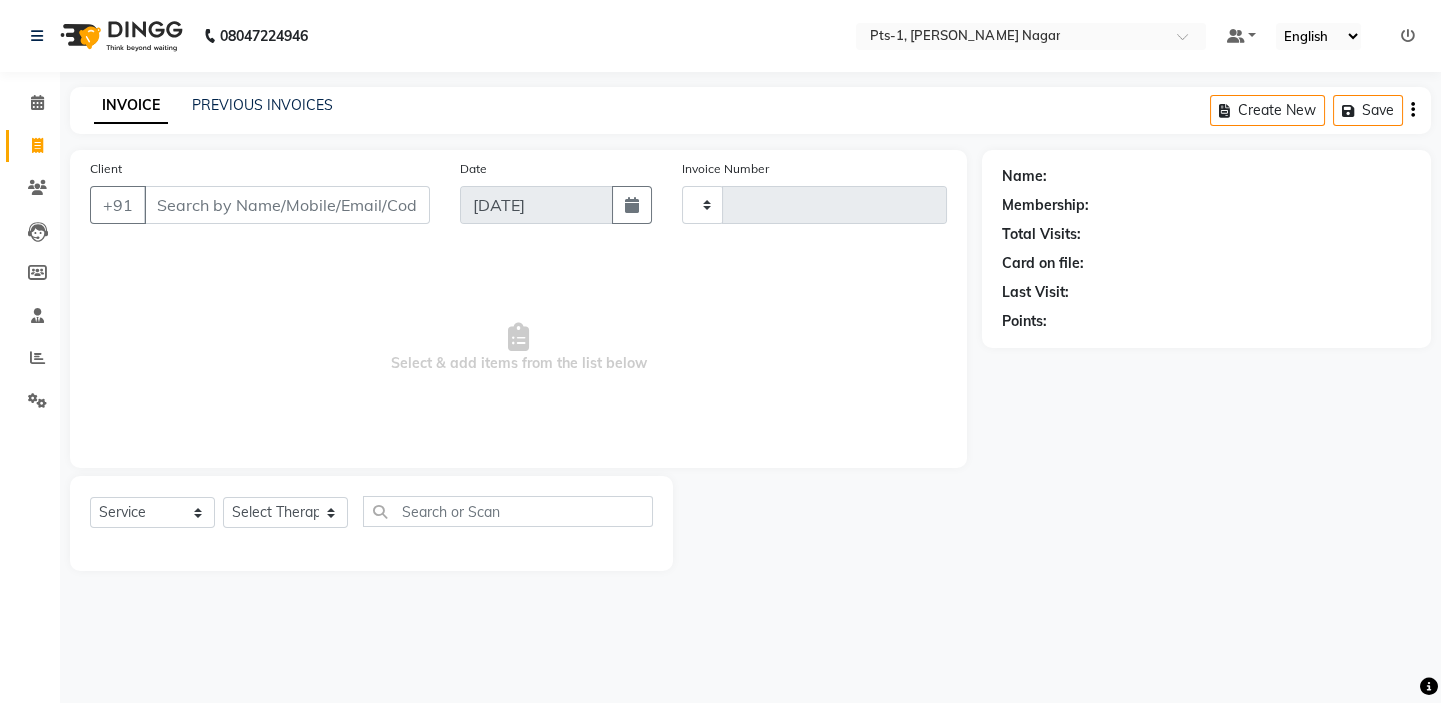 type on "1897" 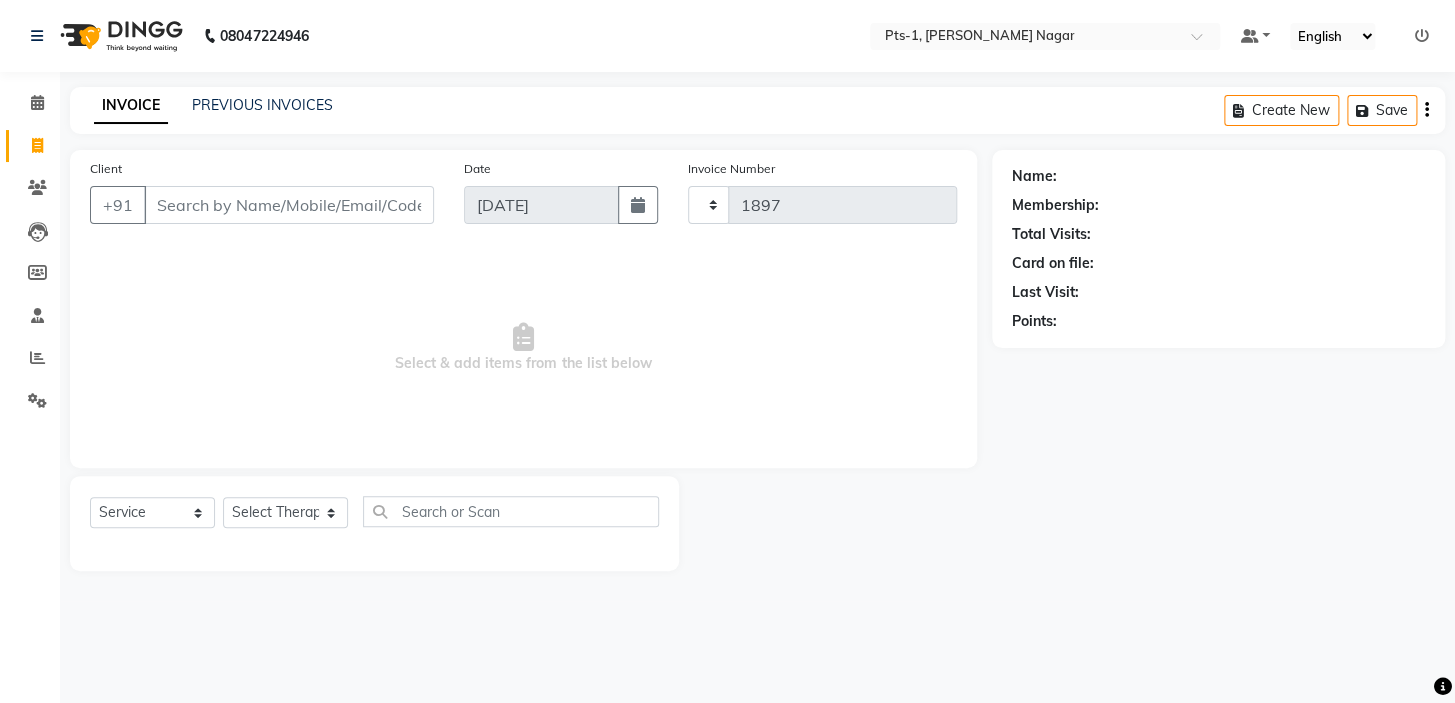 select on "5296" 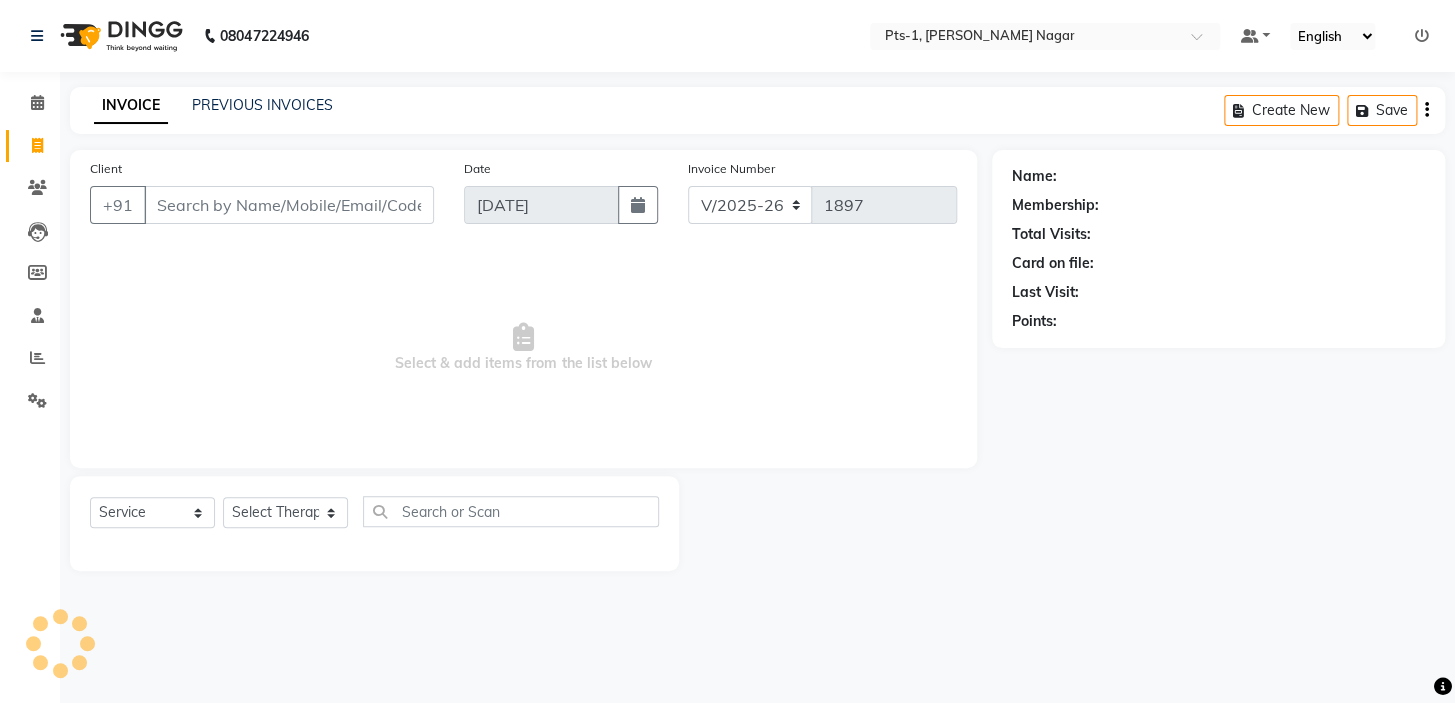 click on "Client" at bounding box center [289, 205] 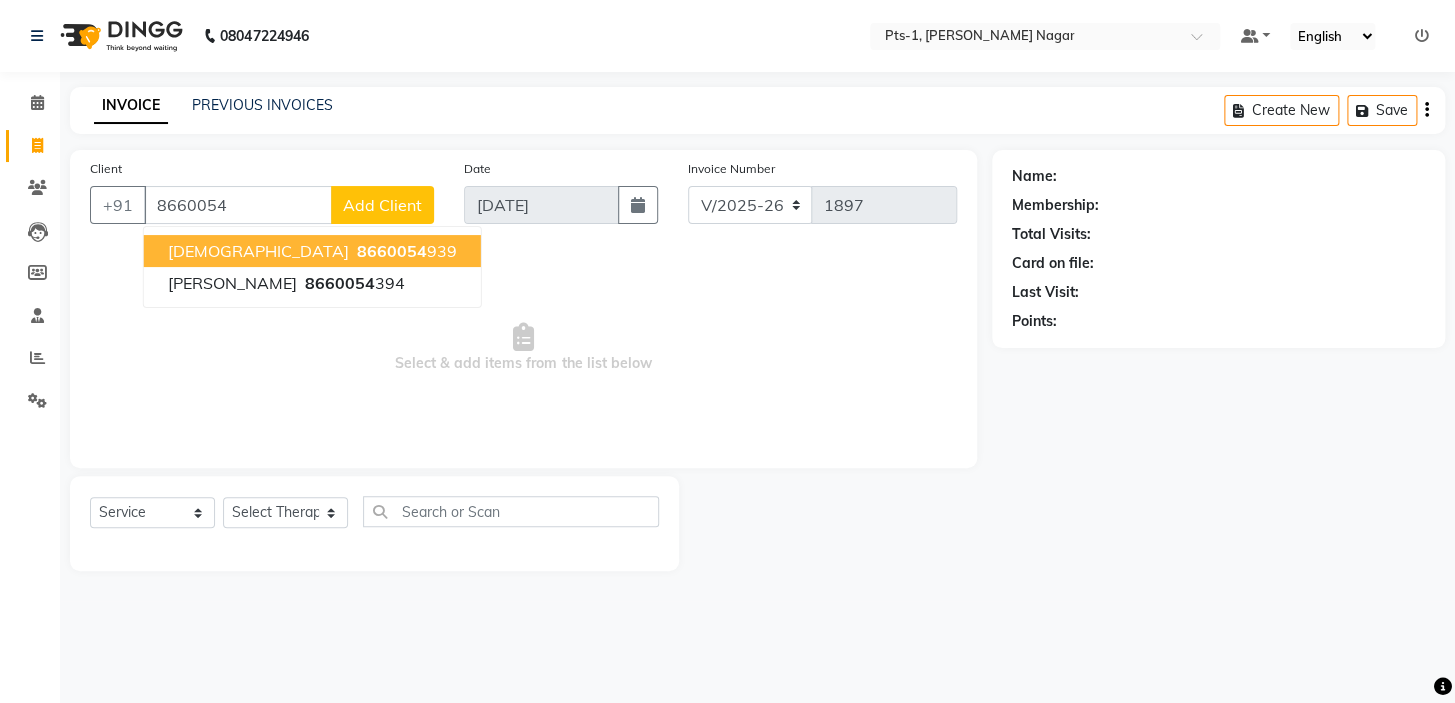 click on "[DEMOGRAPHIC_DATA]" at bounding box center (258, 251) 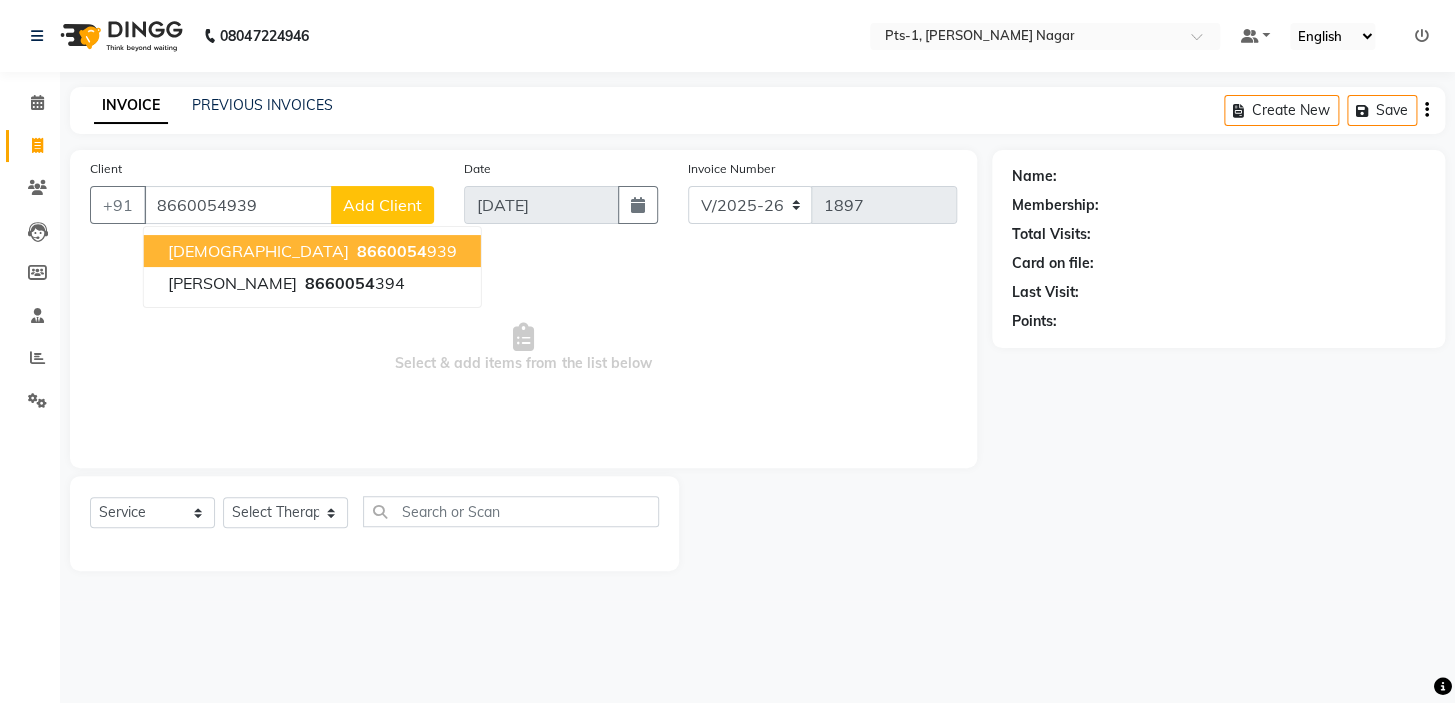 type on "8660054939" 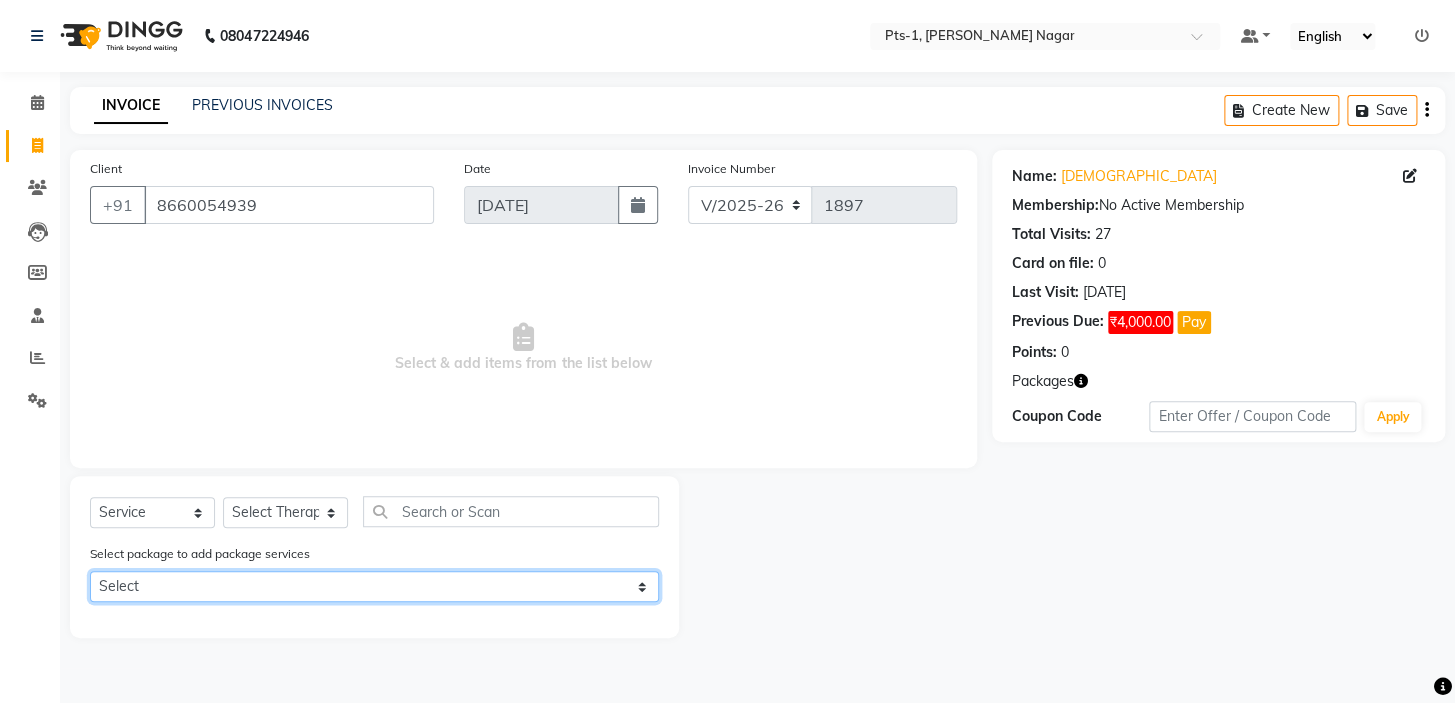 click on "Select PTS PACKAGE (10K) 10 SERVICES PTS PACKAGE (10K) 10 SERVICES" 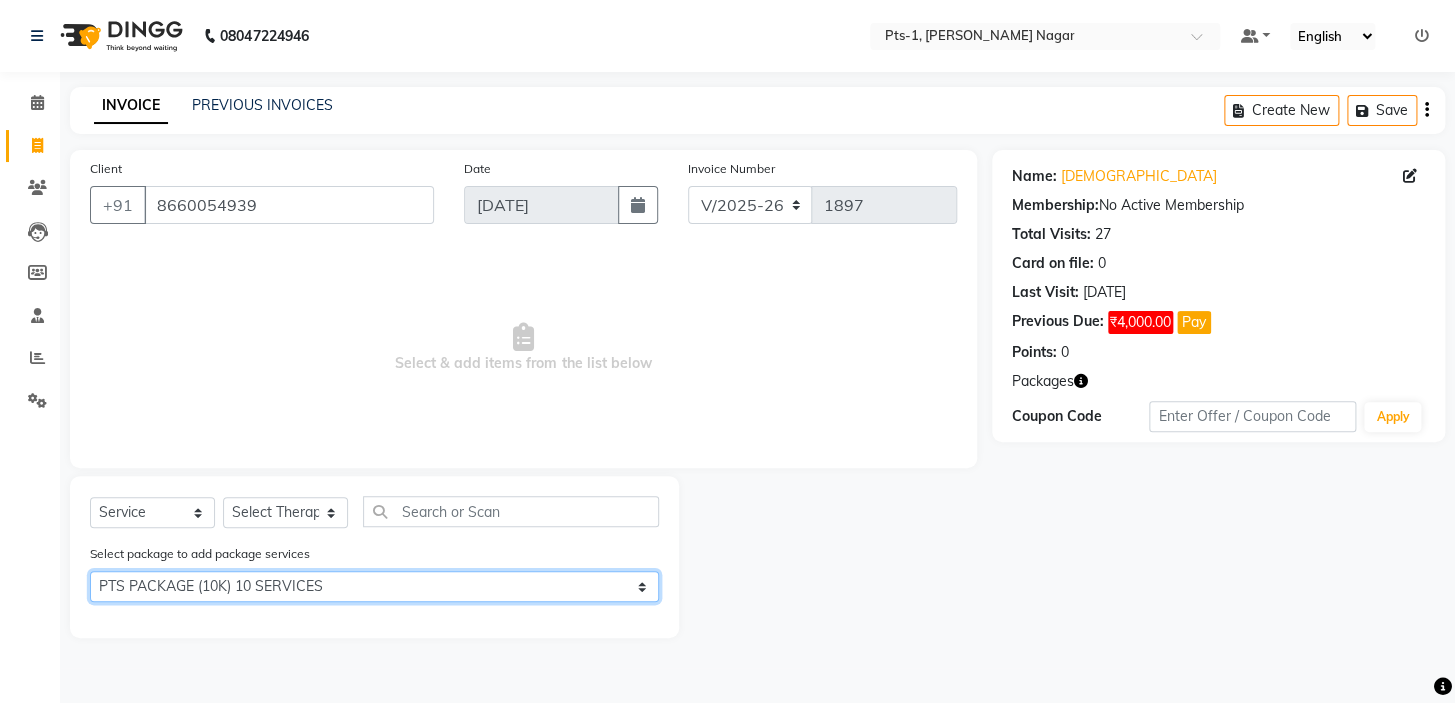 click on "Select PTS PACKAGE (10K) 10 SERVICES PTS PACKAGE (10K) 10 SERVICES" 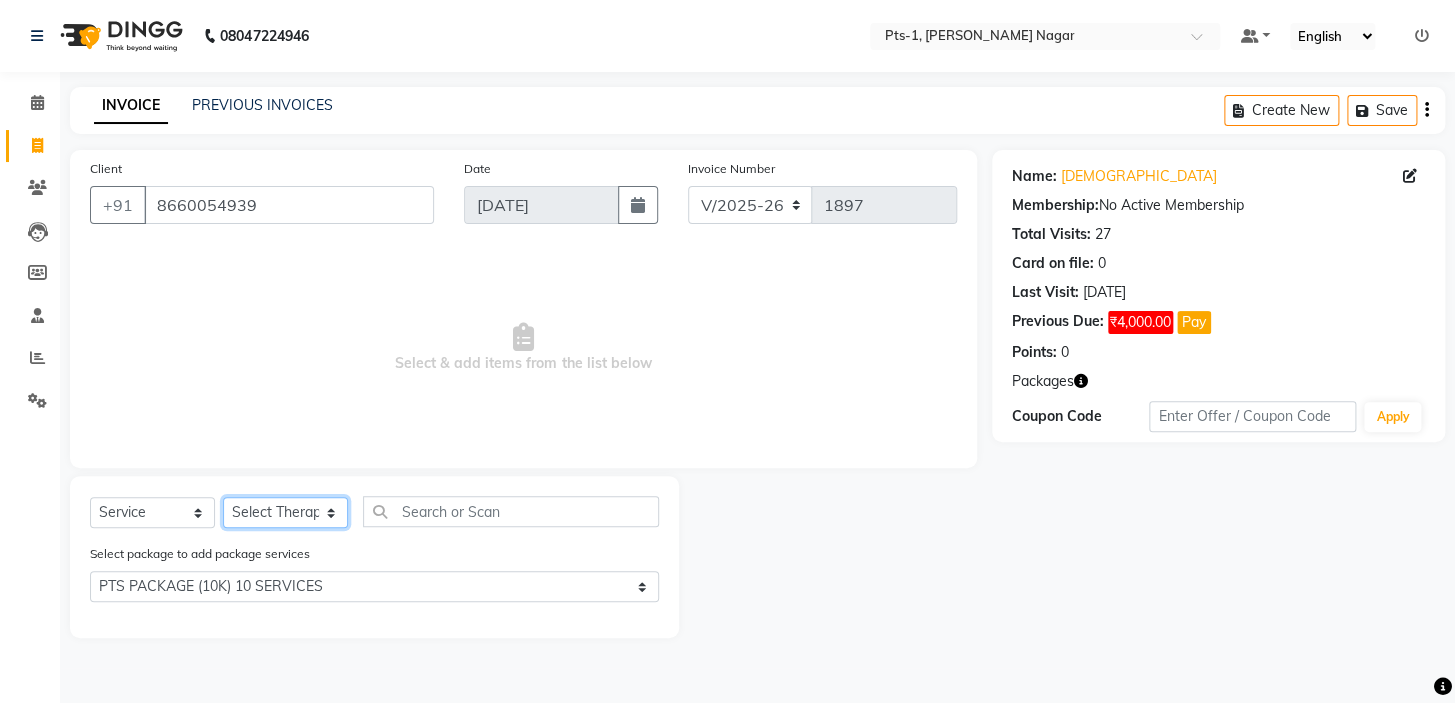 click on "Select Therapist Anand Annie anyone Babu Bela Gia Jeje Jincy JOE Lilly Nanny Rita Shodika Sun Tashi VINOD KUMAR" 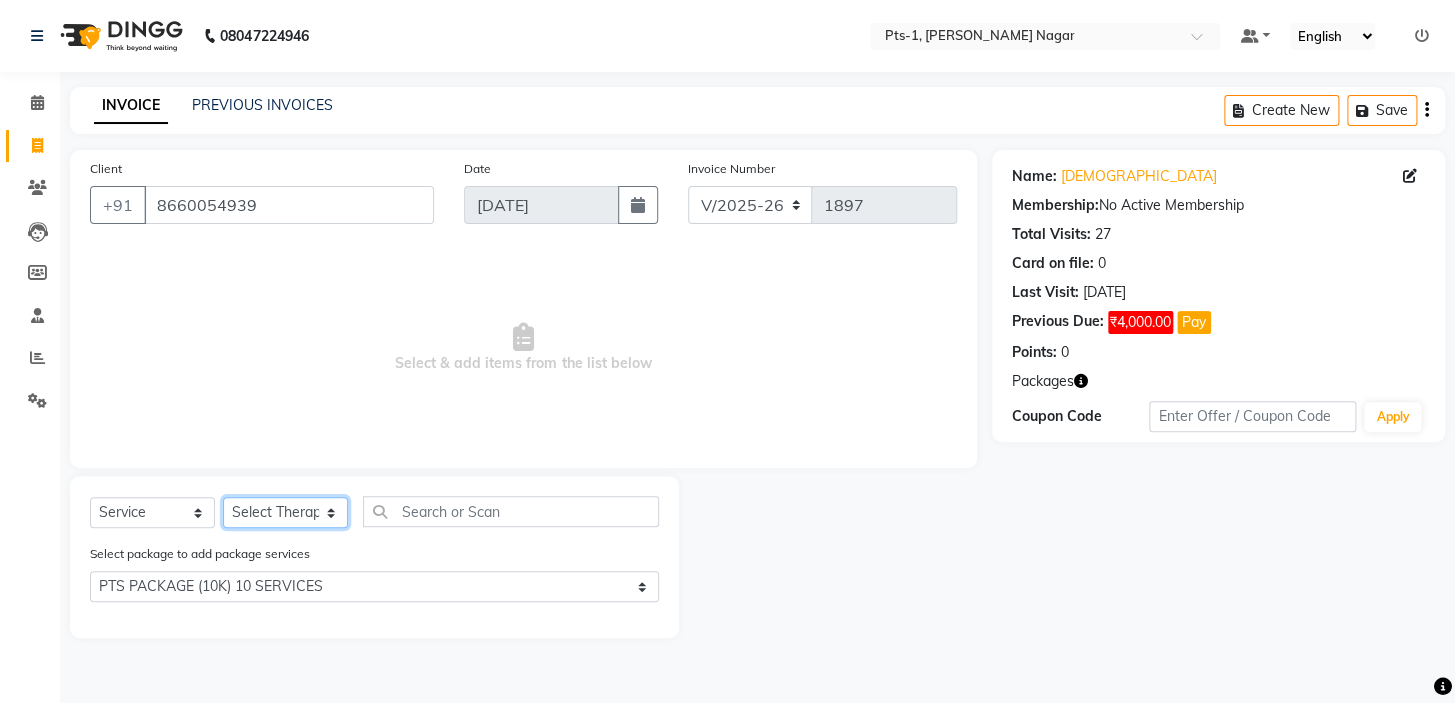 select on "51729" 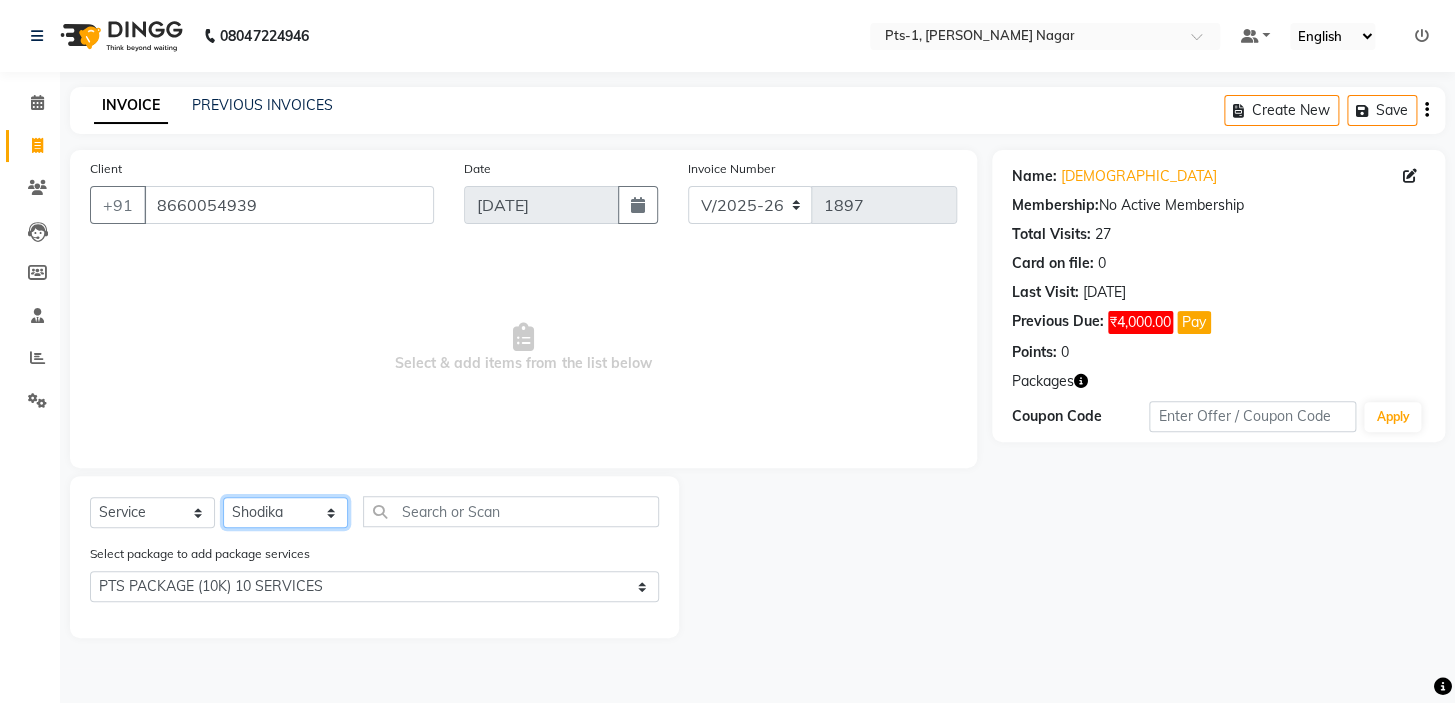 click on "Select Therapist Anand Annie anyone Babu Bela Gia Jeje Jincy JOE Lilly Nanny Rita Shodika Sun Tashi VINOD KUMAR" 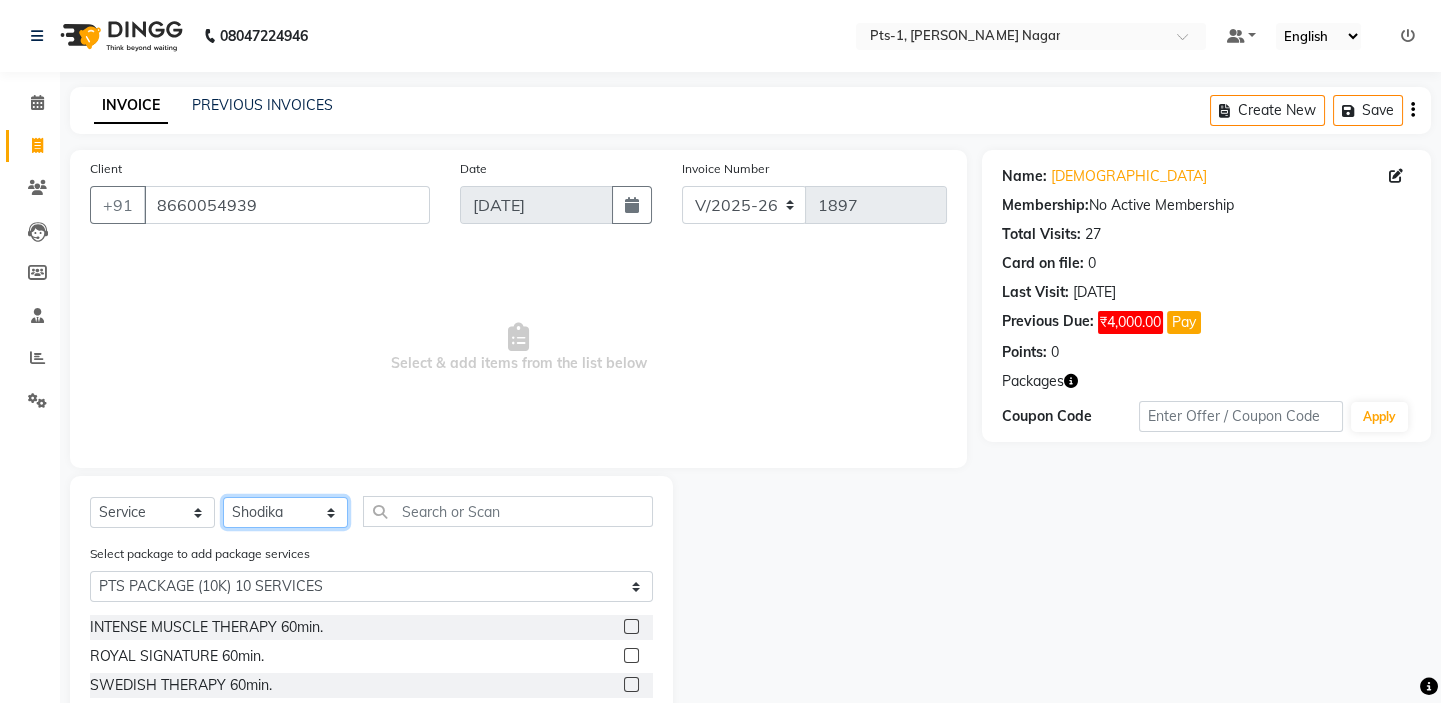 scroll, scrollTop: 90, scrollLeft: 0, axis: vertical 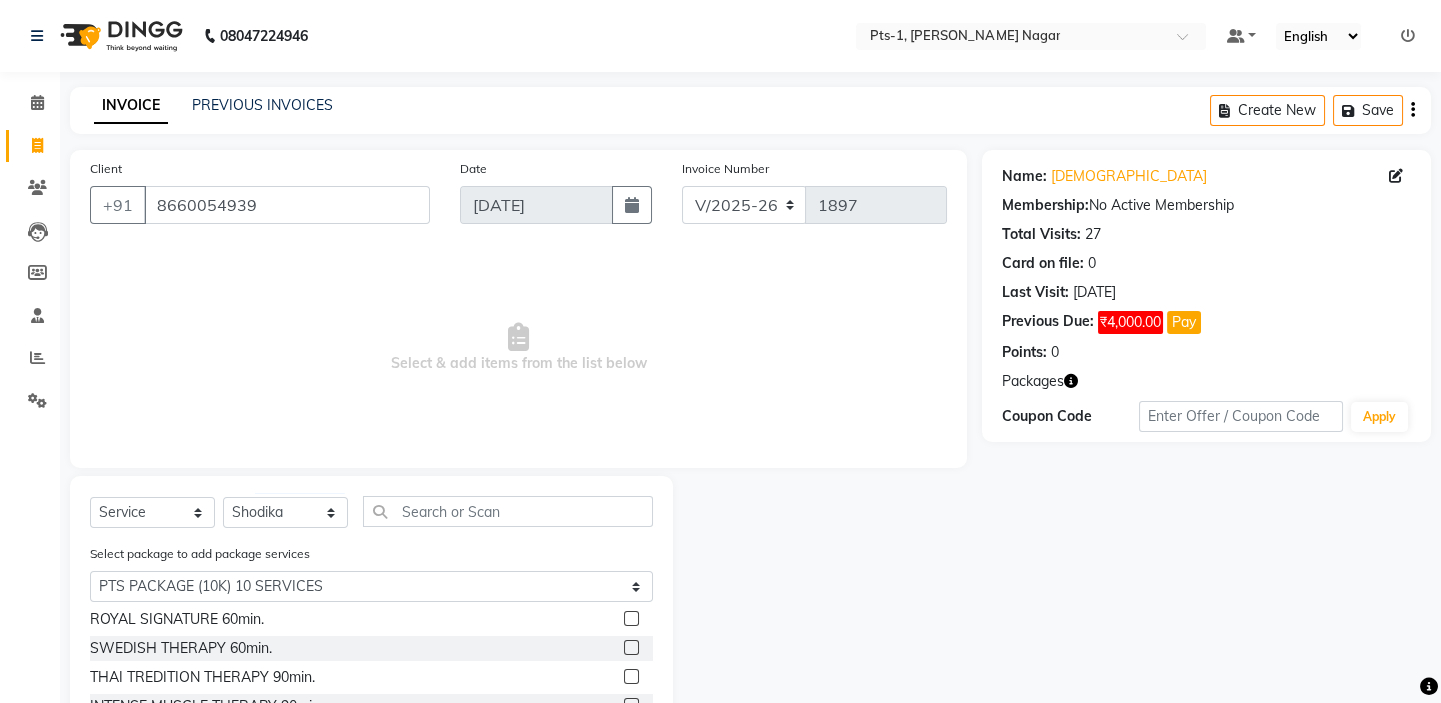 click 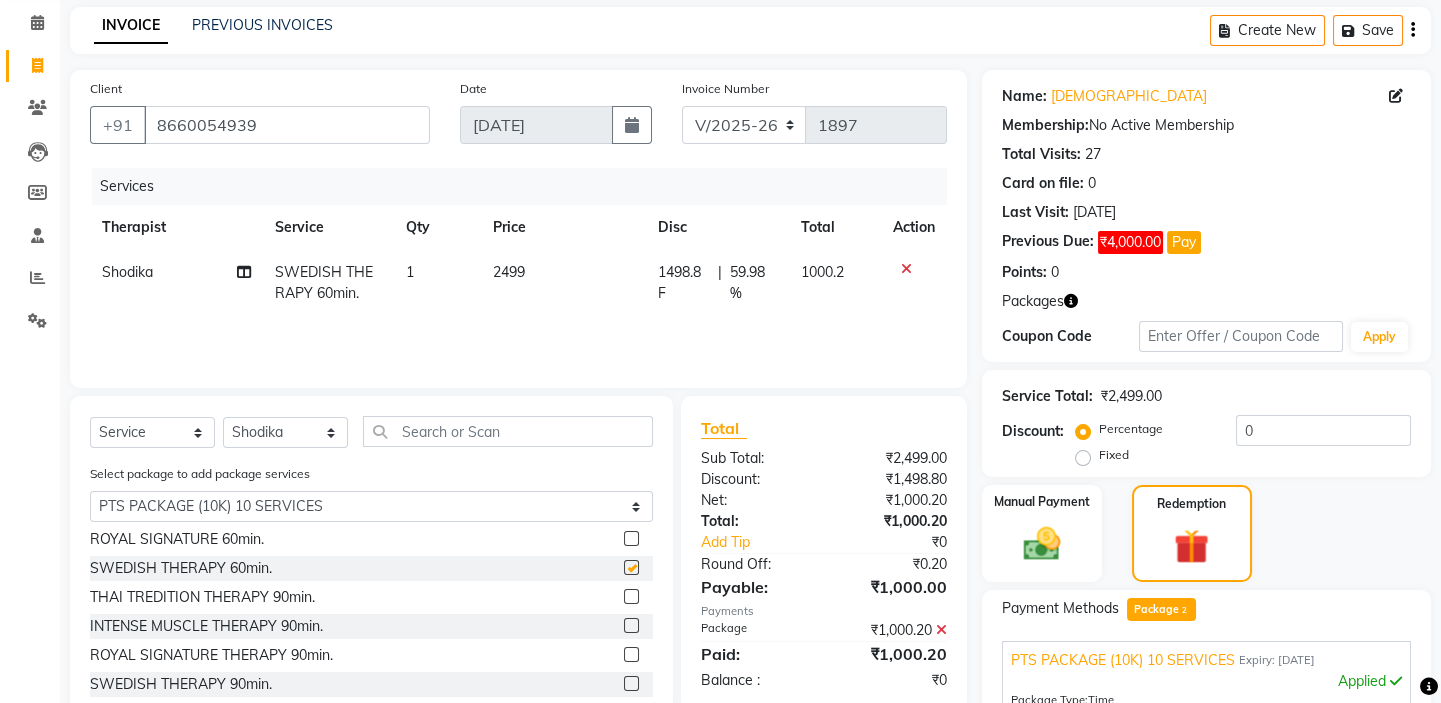 checkbox on "false" 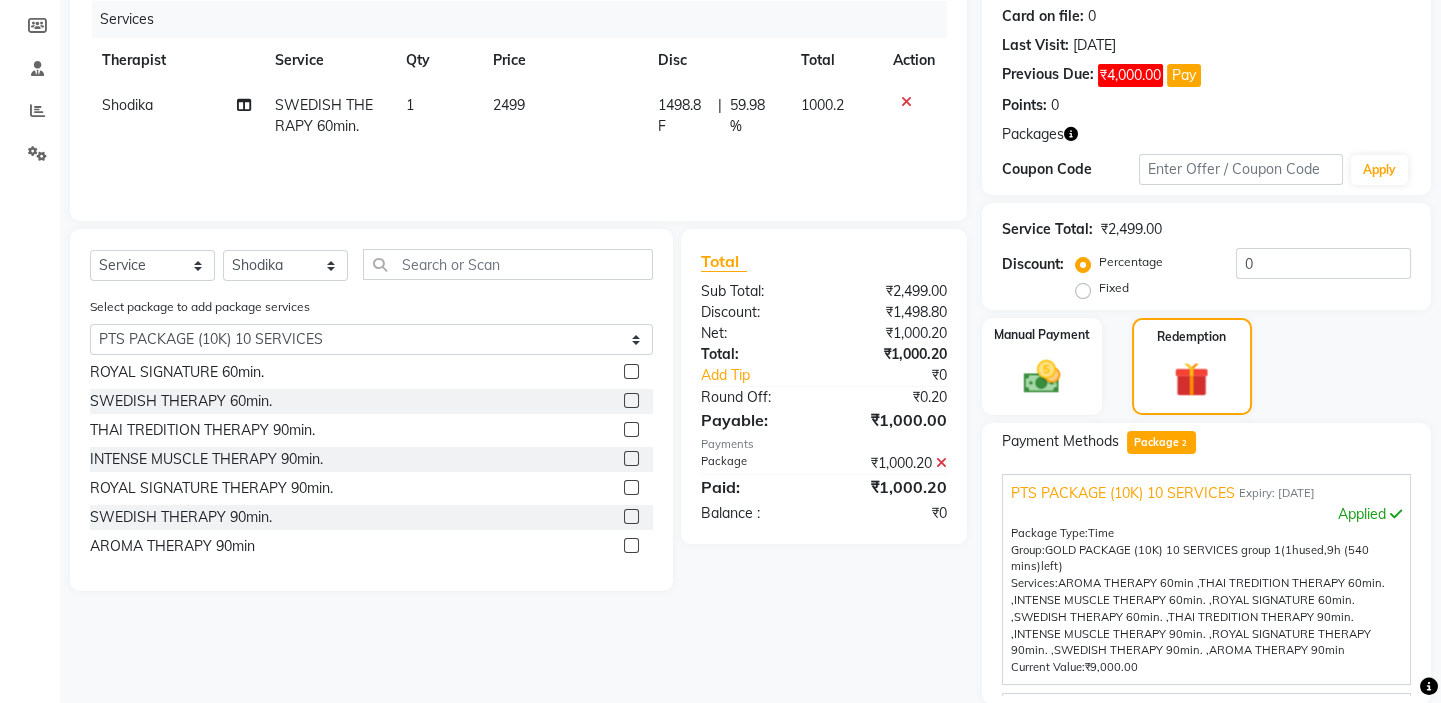 scroll, scrollTop: 430, scrollLeft: 0, axis: vertical 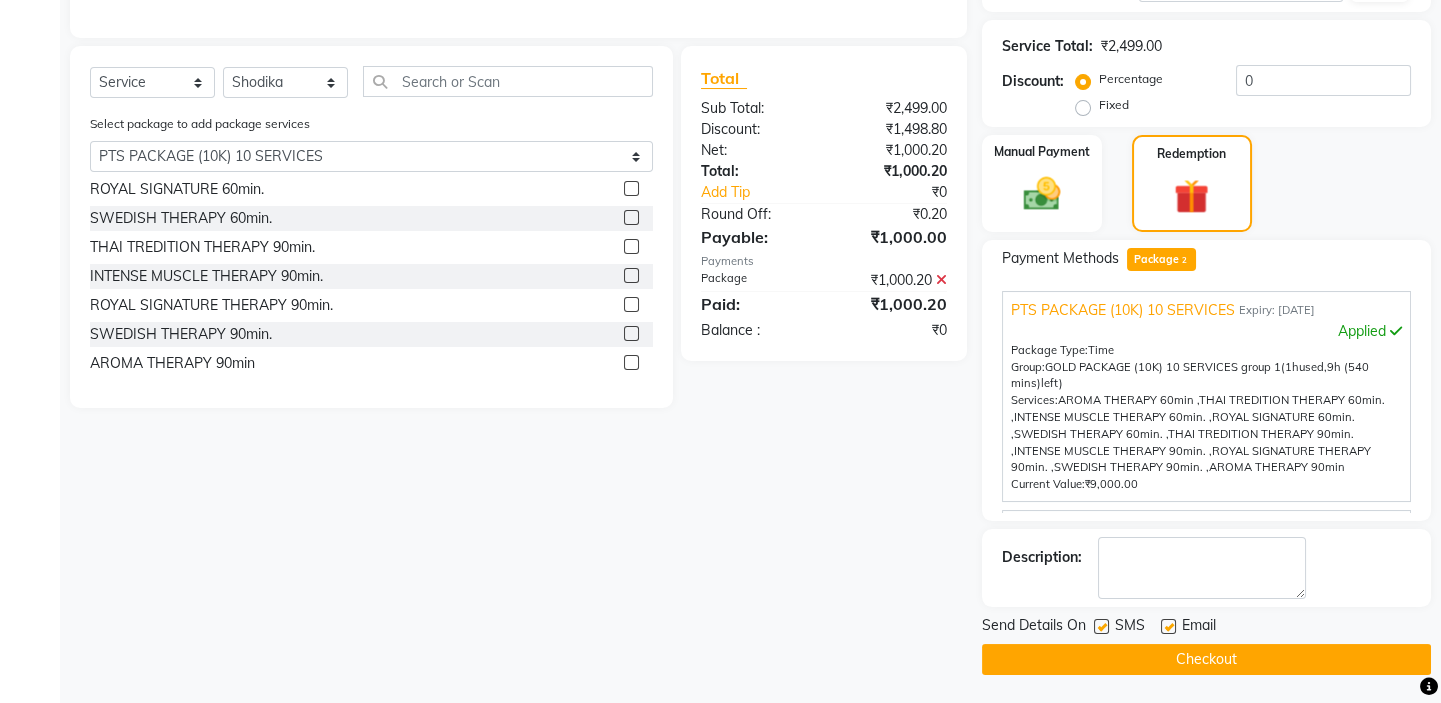 click 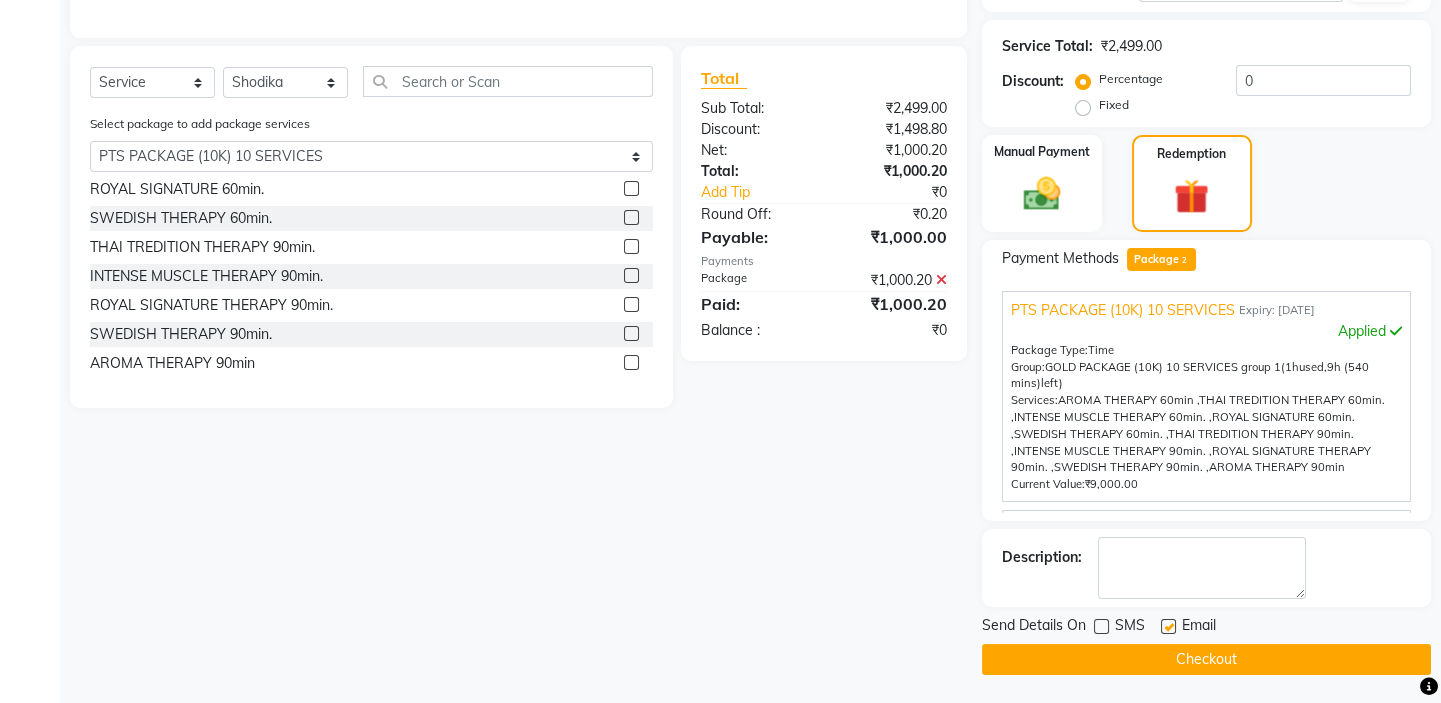 click 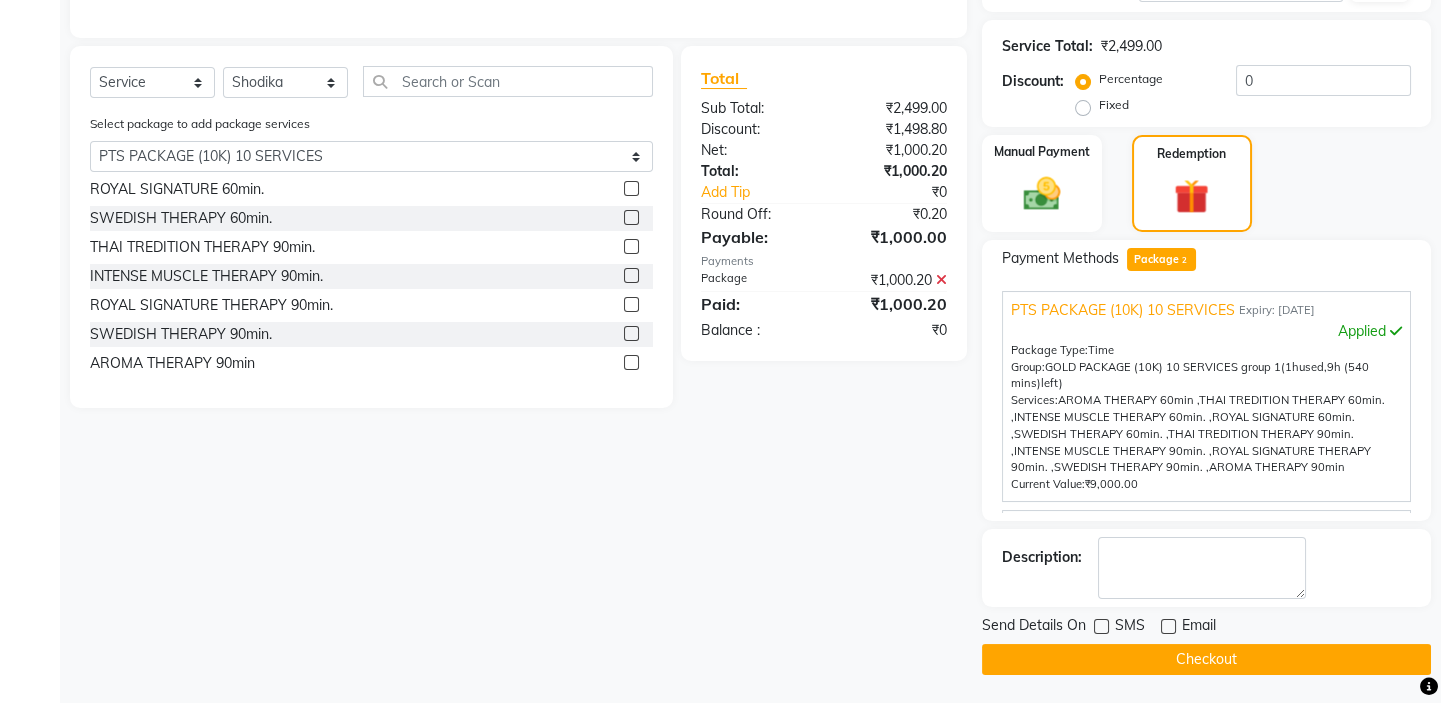 click on "Description:" 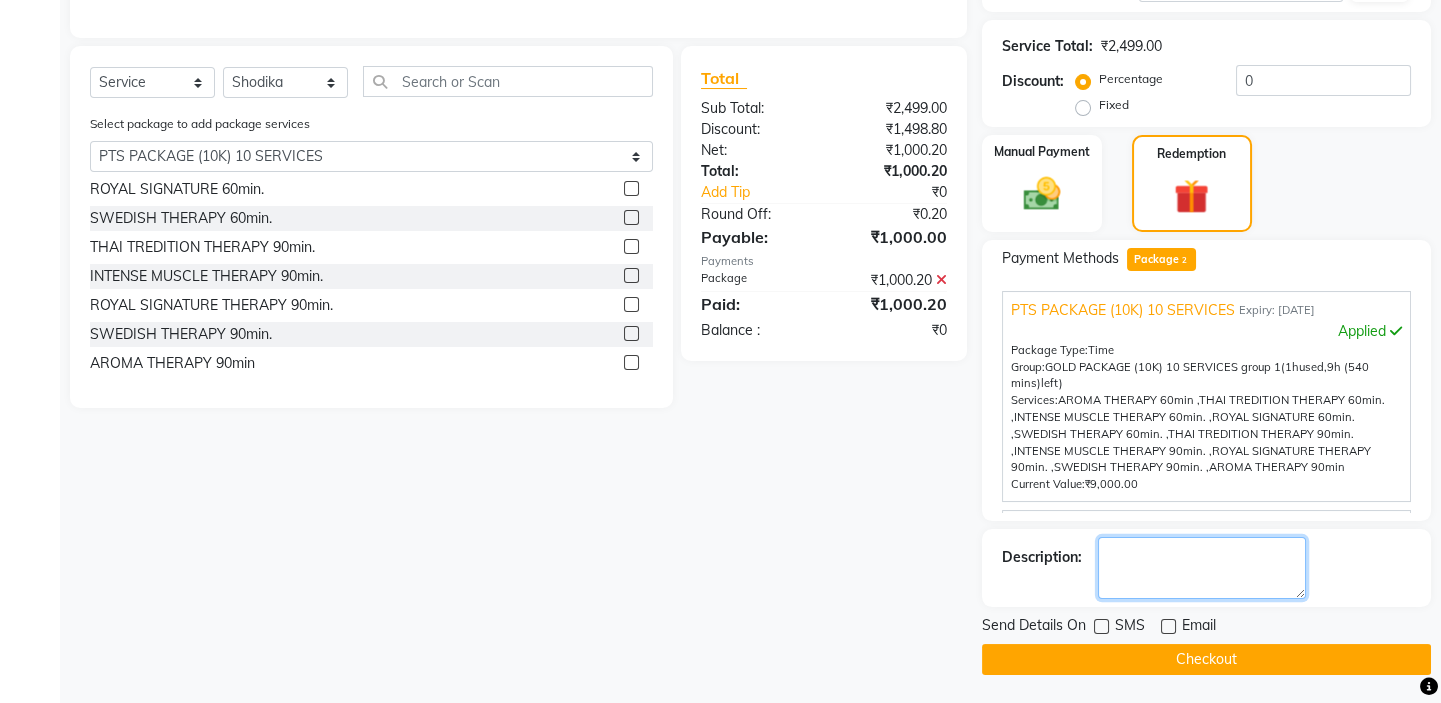 click 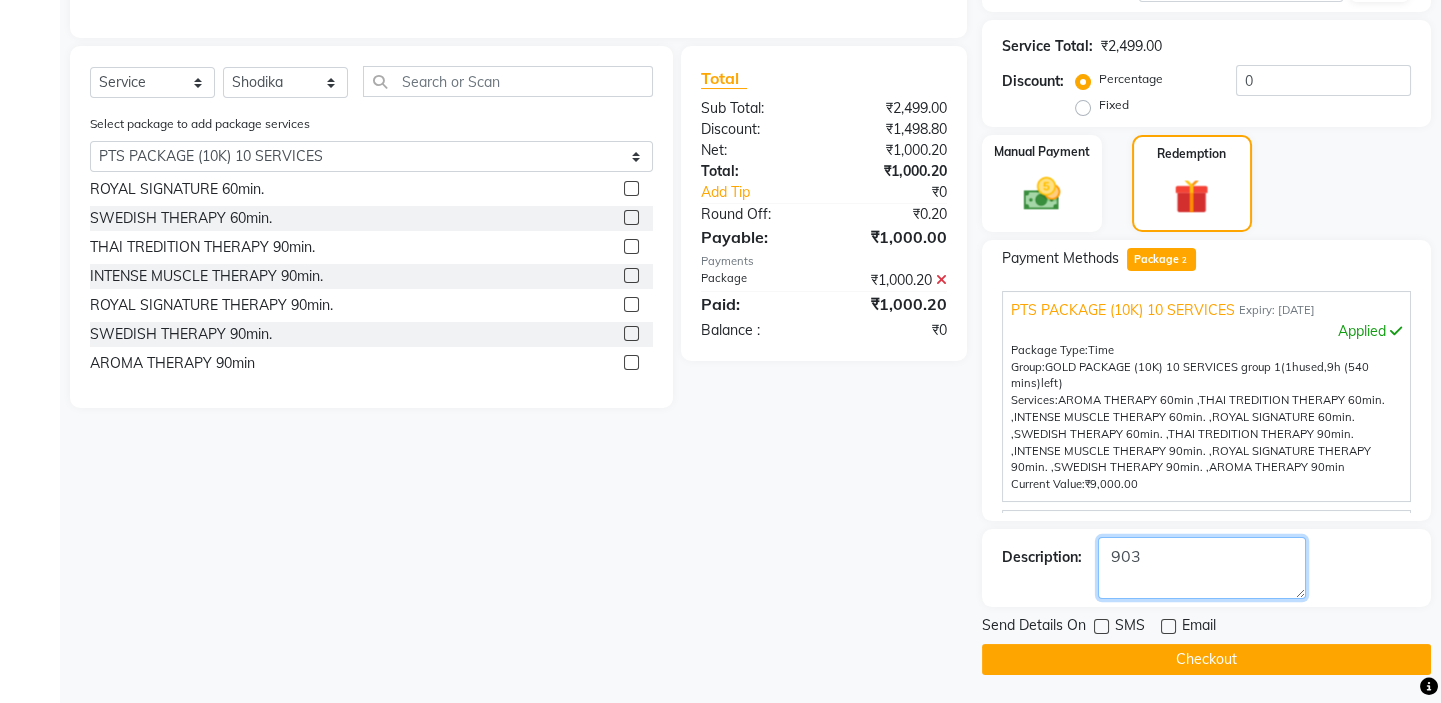 type on "903" 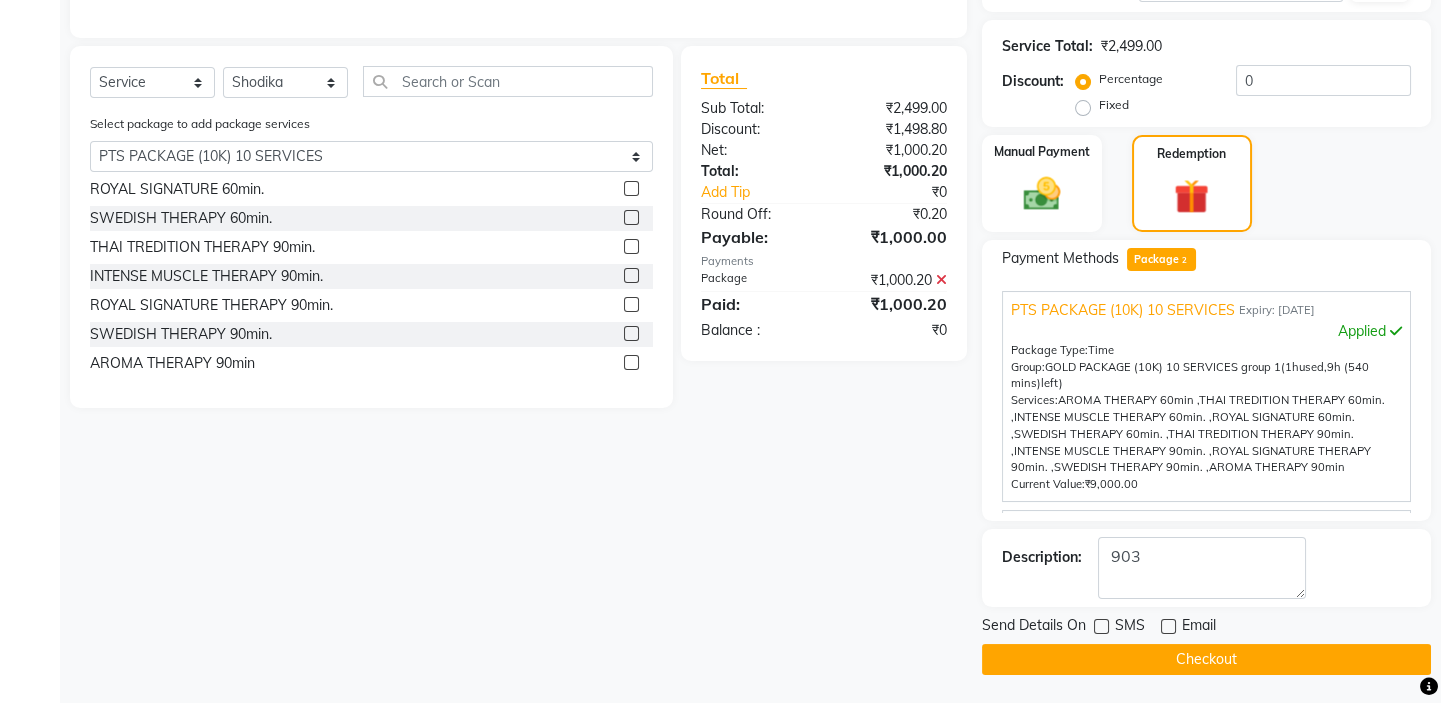 click on "Checkout" 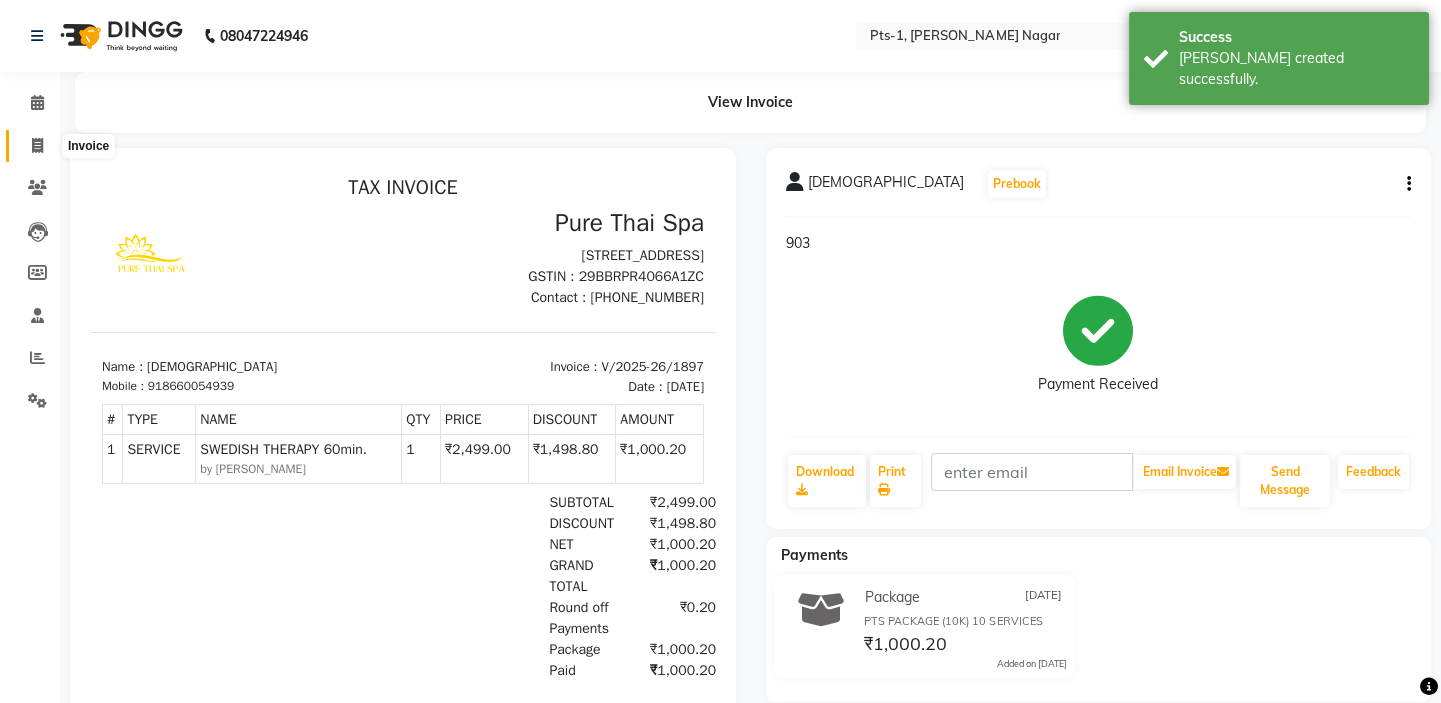 scroll, scrollTop: 0, scrollLeft: 0, axis: both 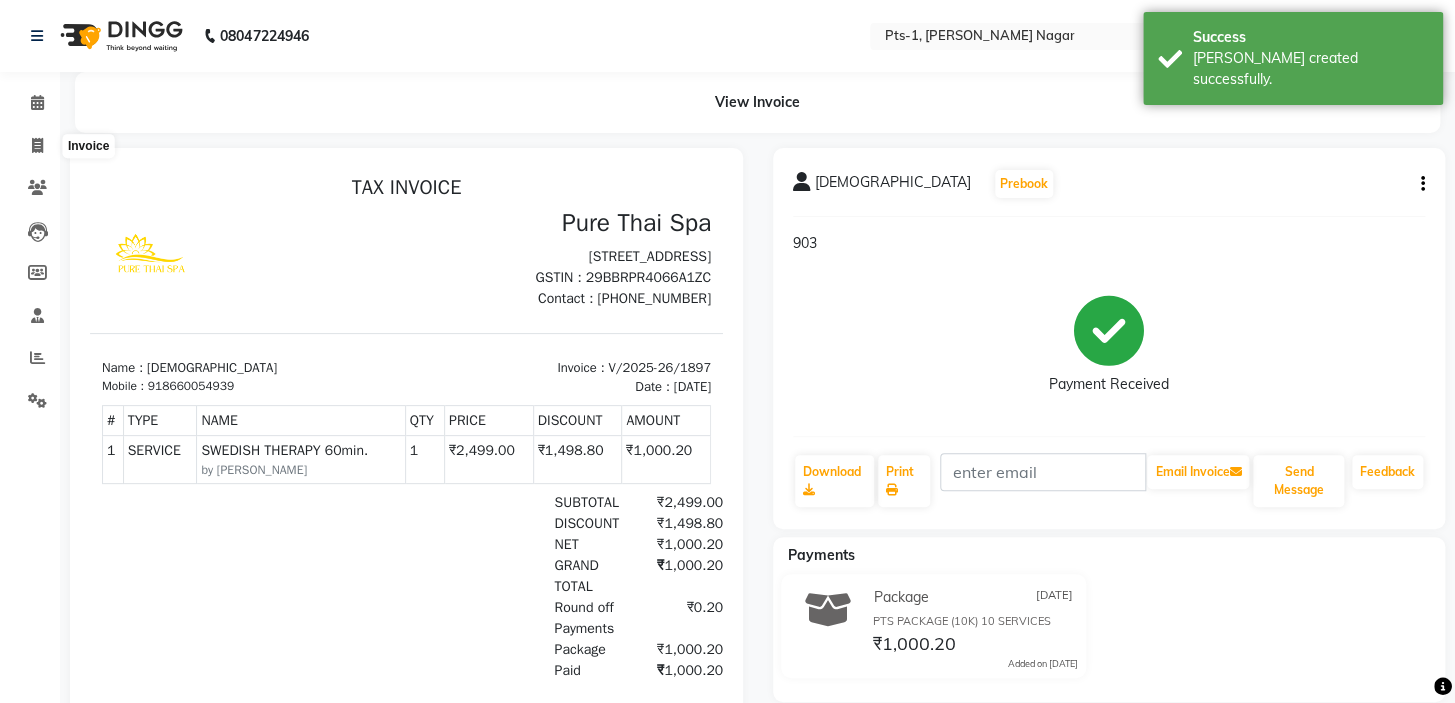 select on "5296" 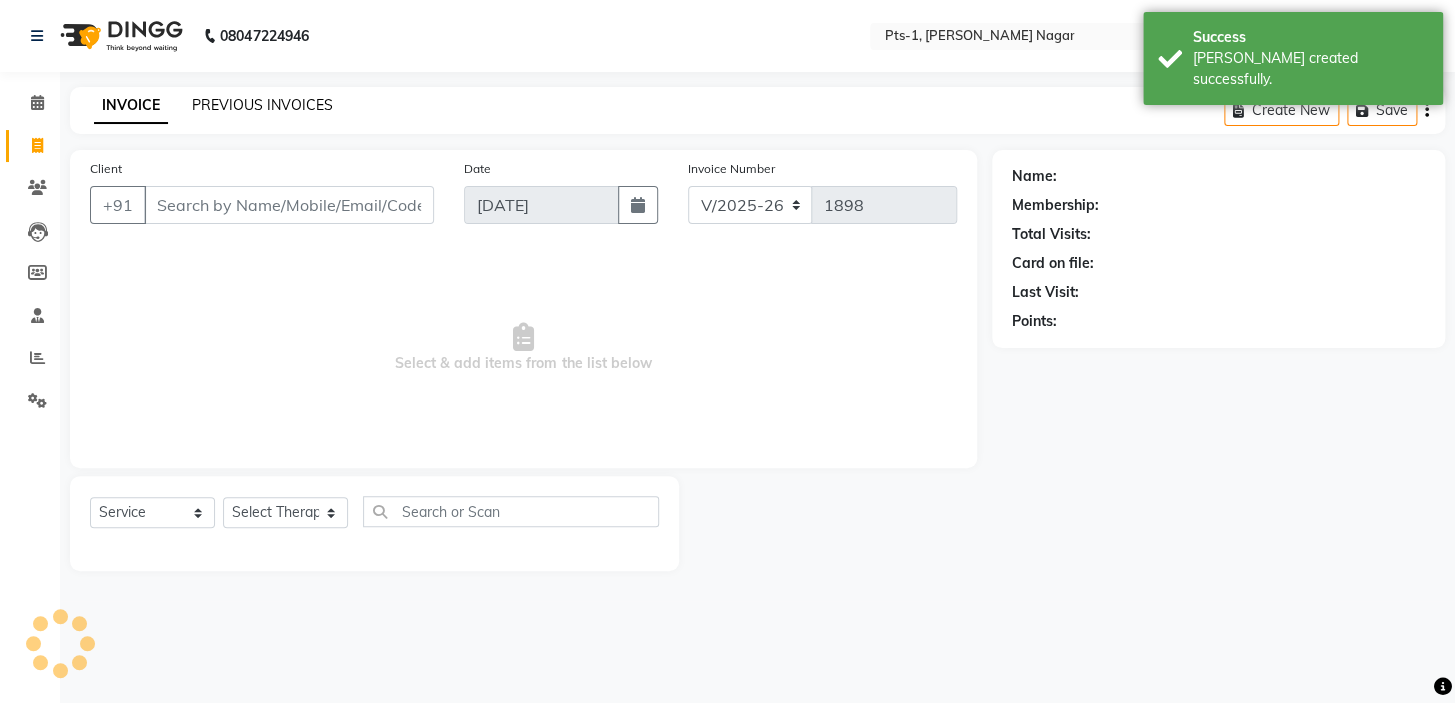 click on "PREVIOUS INVOICES" 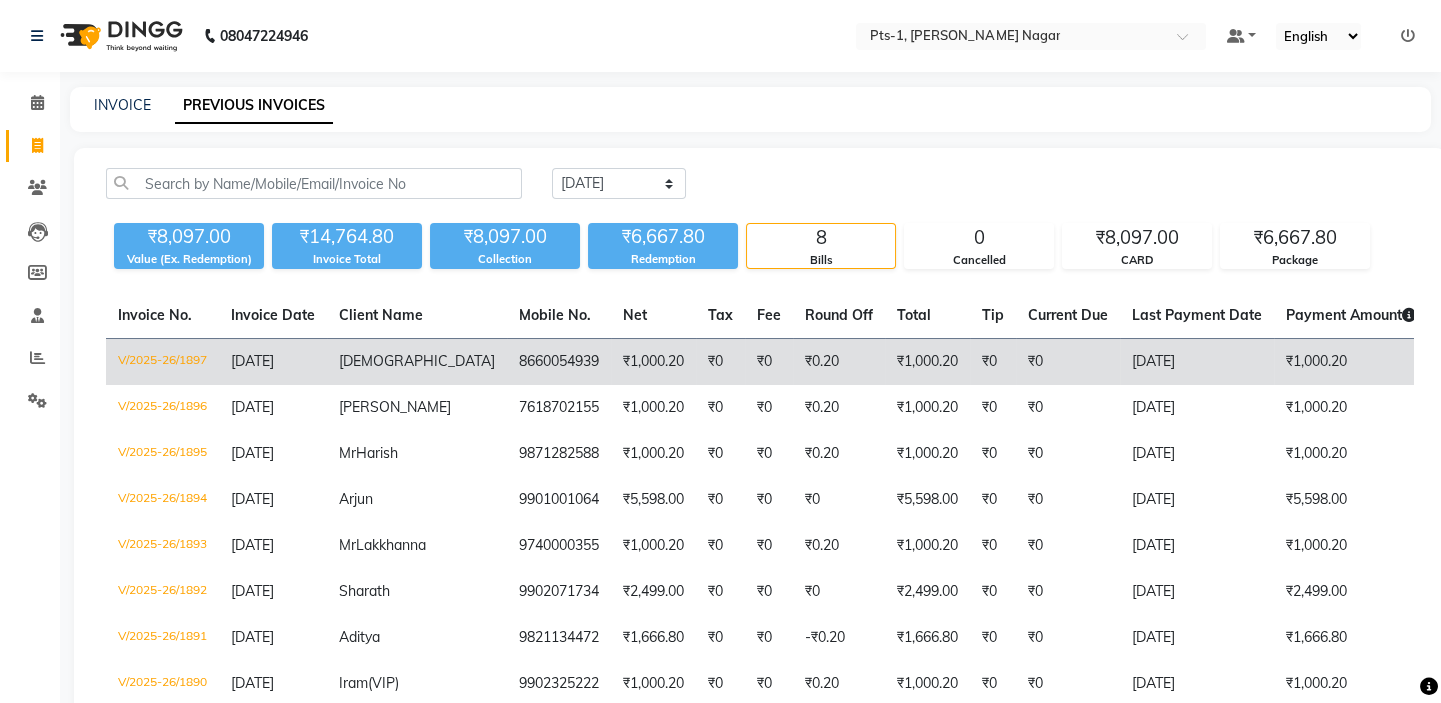 click on "Package" 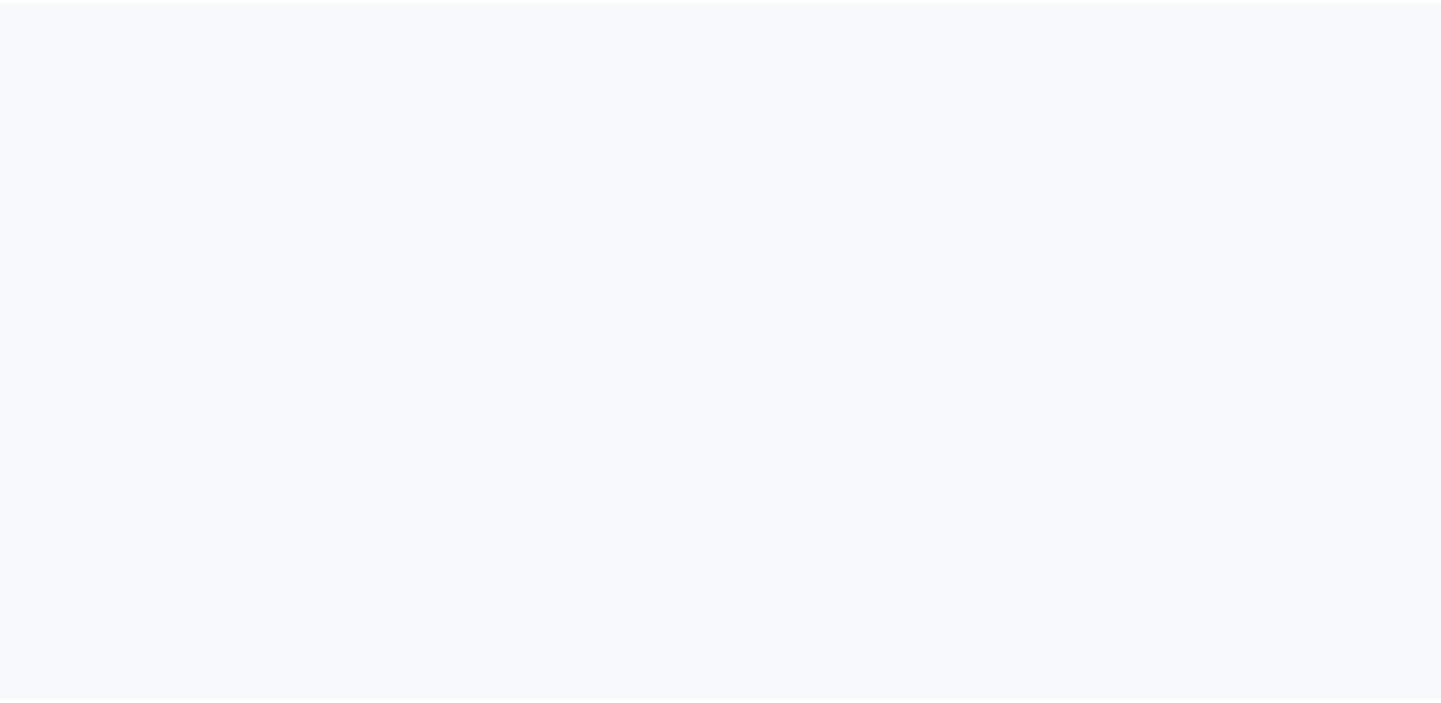 scroll, scrollTop: 0, scrollLeft: 0, axis: both 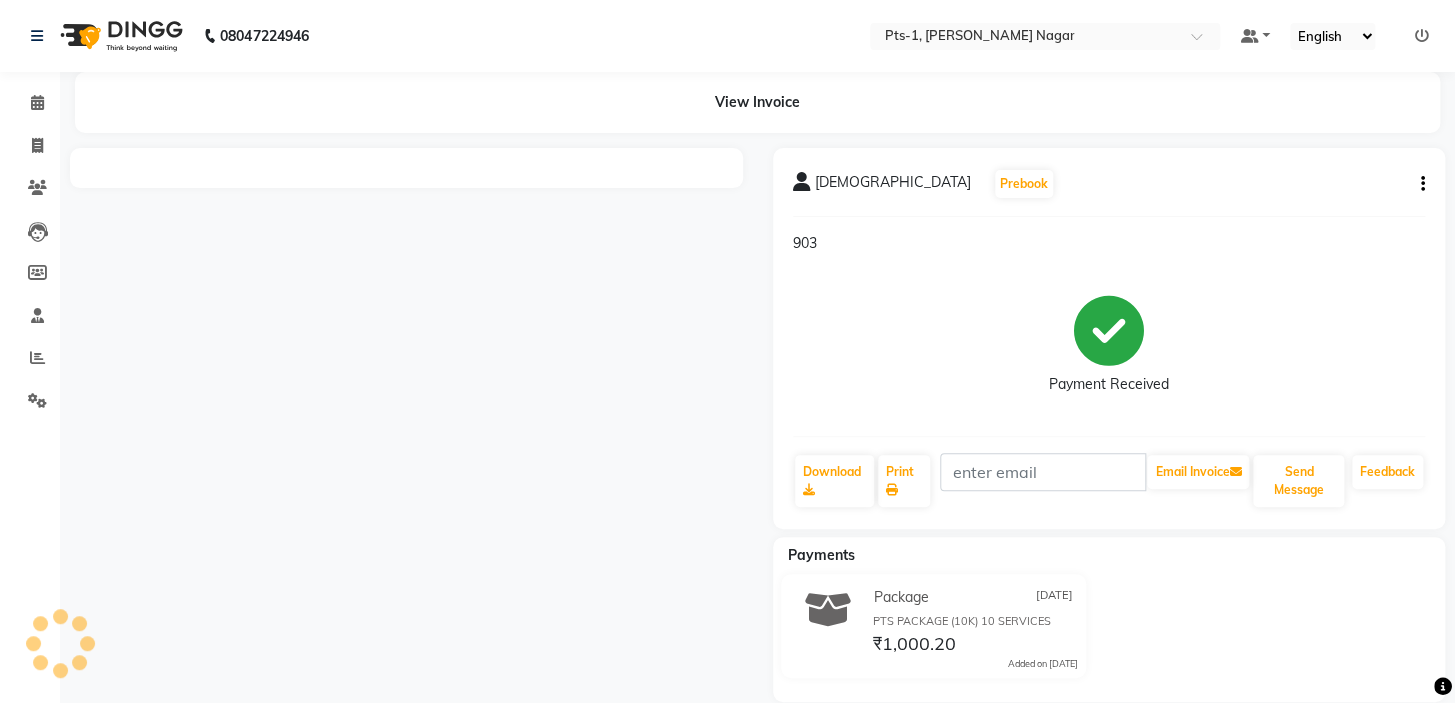 select on "en" 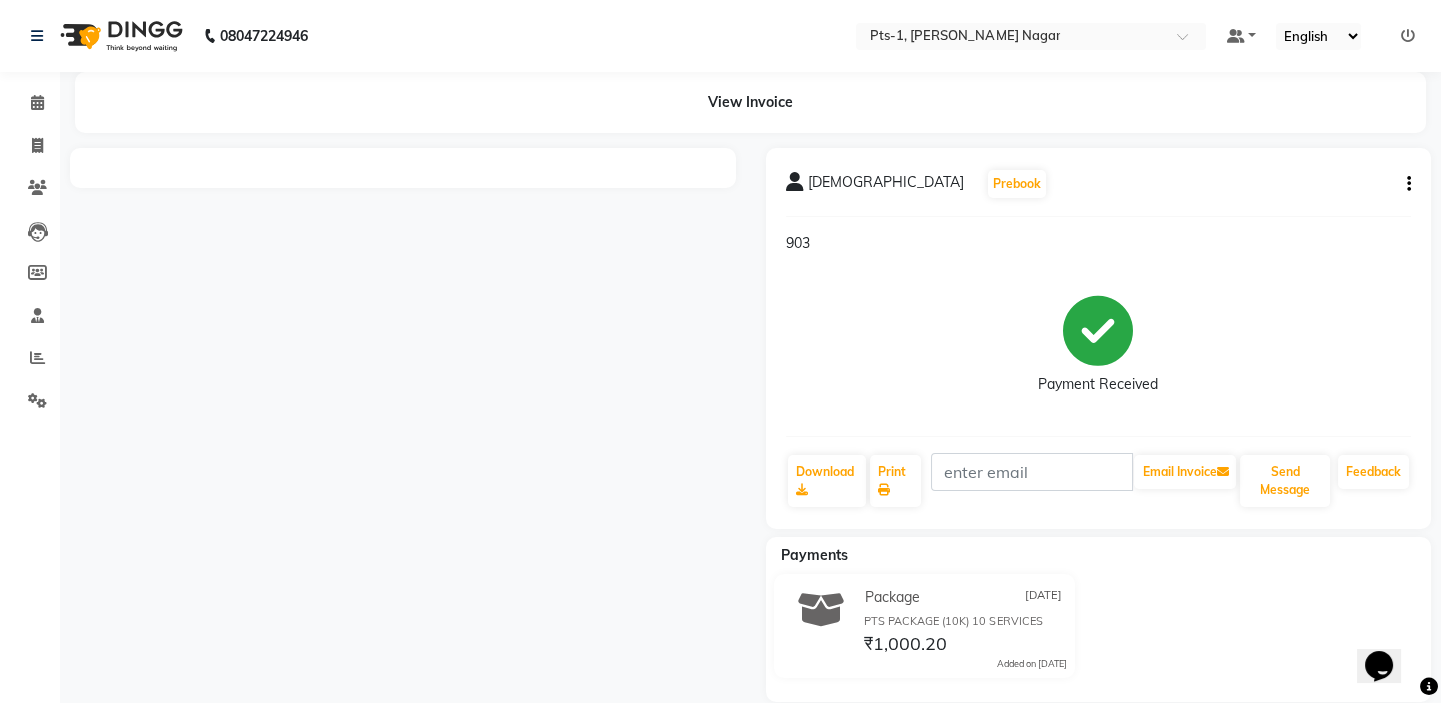 scroll, scrollTop: 0, scrollLeft: 0, axis: both 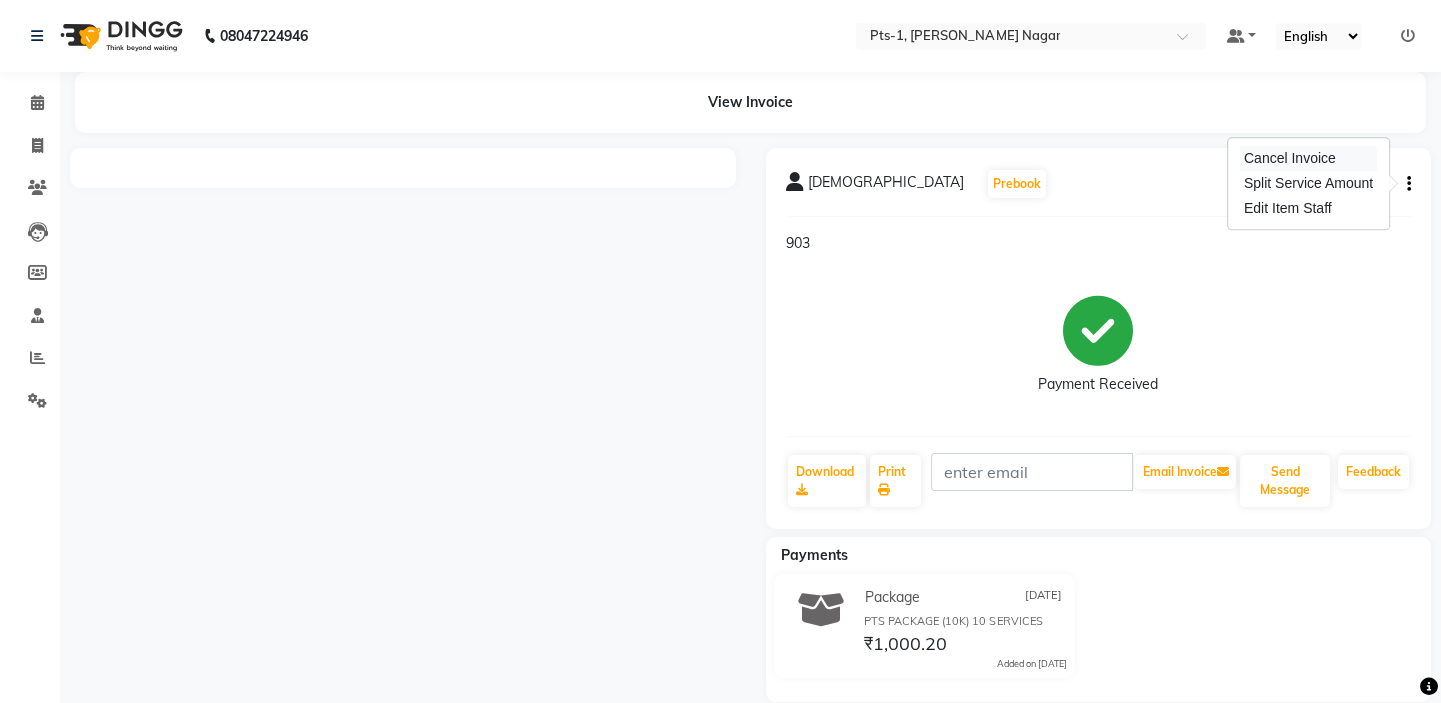 click on "Cancel Invoice" at bounding box center (1308, 158) 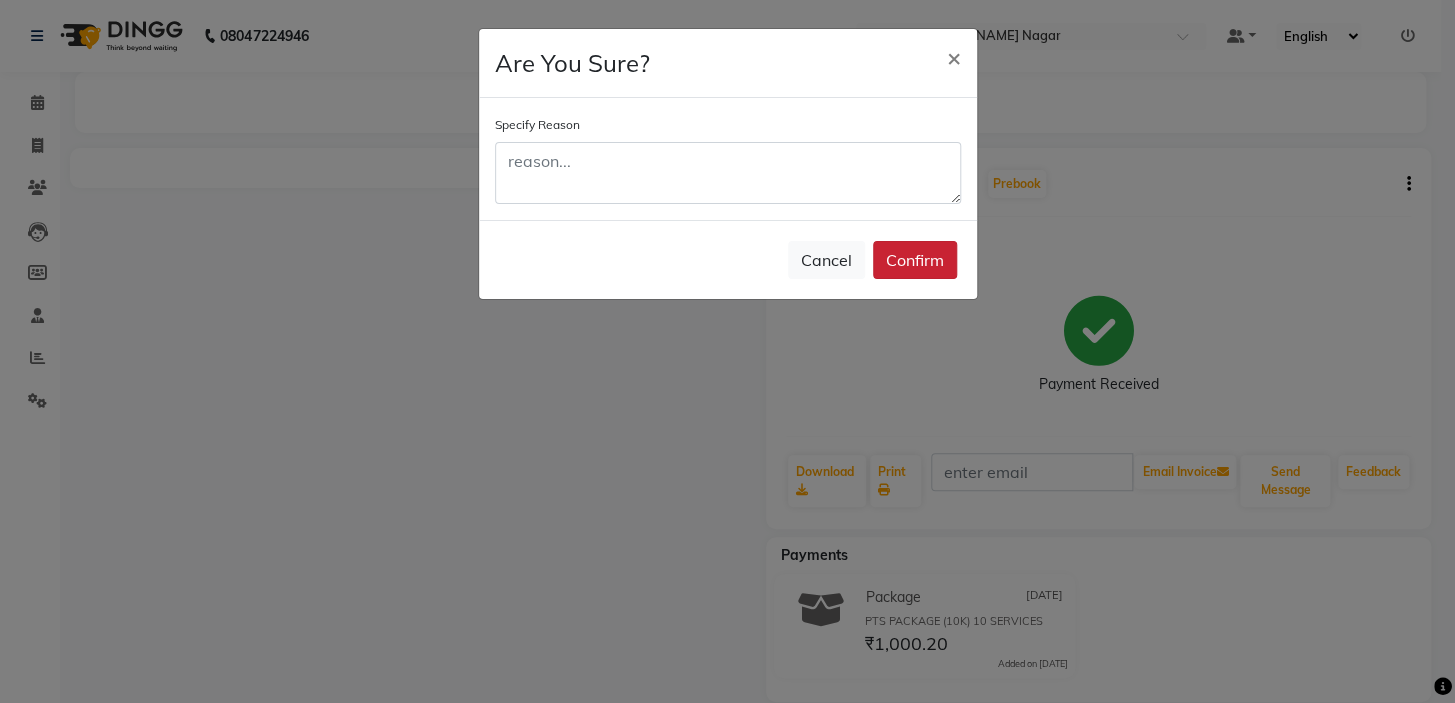 click on "Confirm" 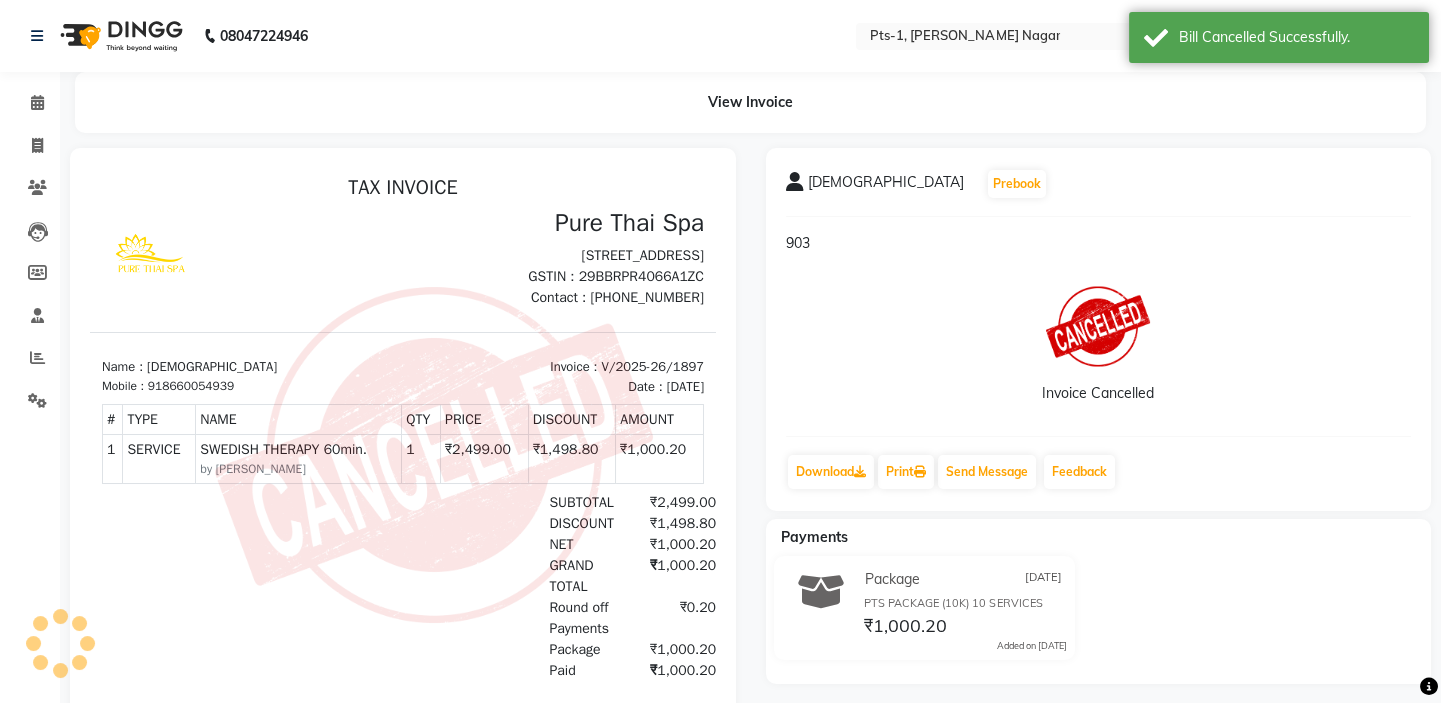 scroll, scrollTop: 0, scrollLeft: 0, axis: both 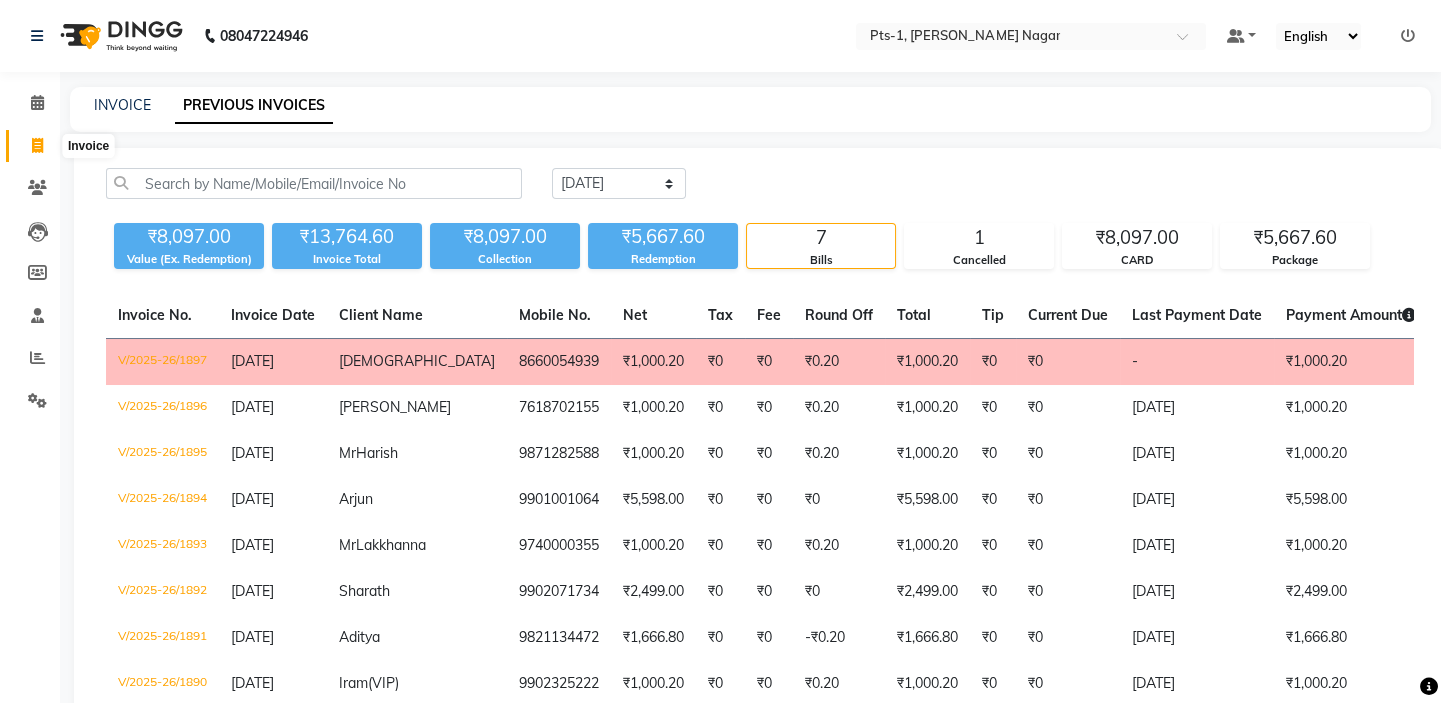 click 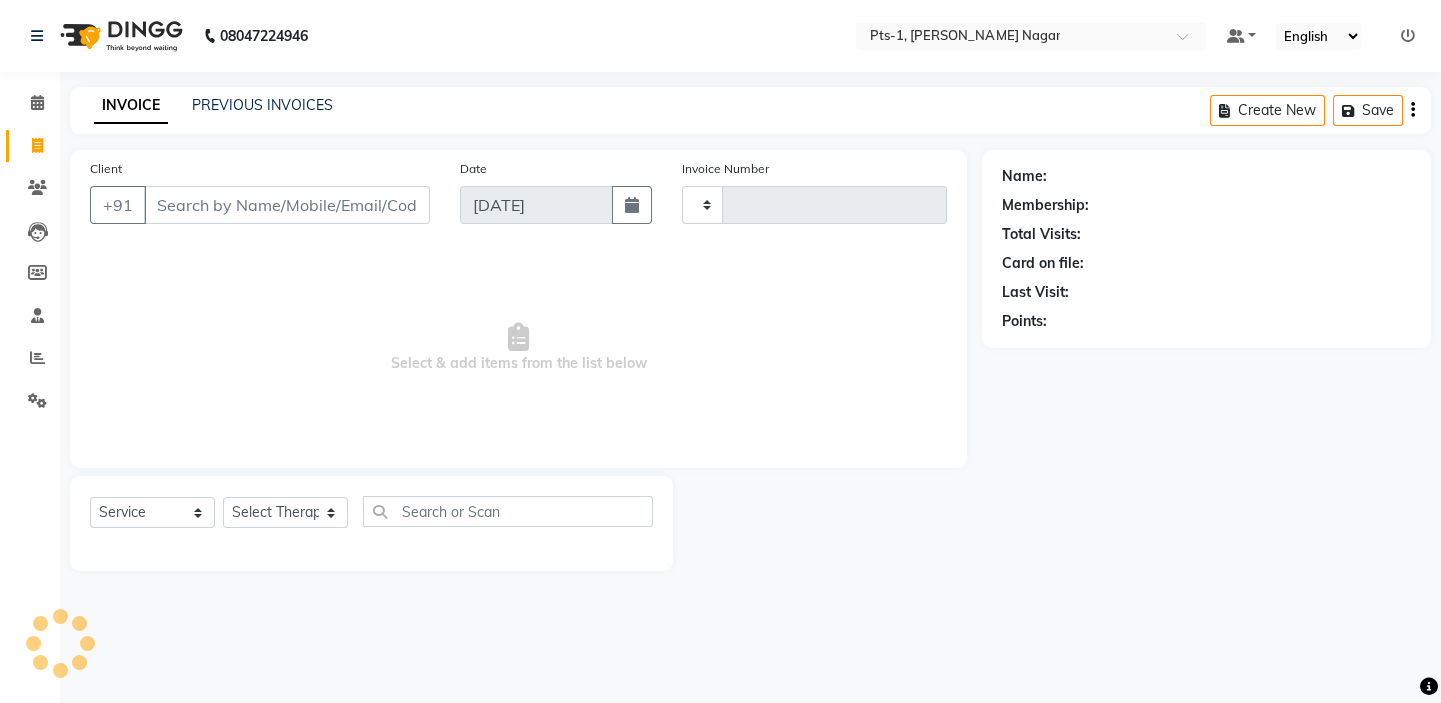 type on "1898" 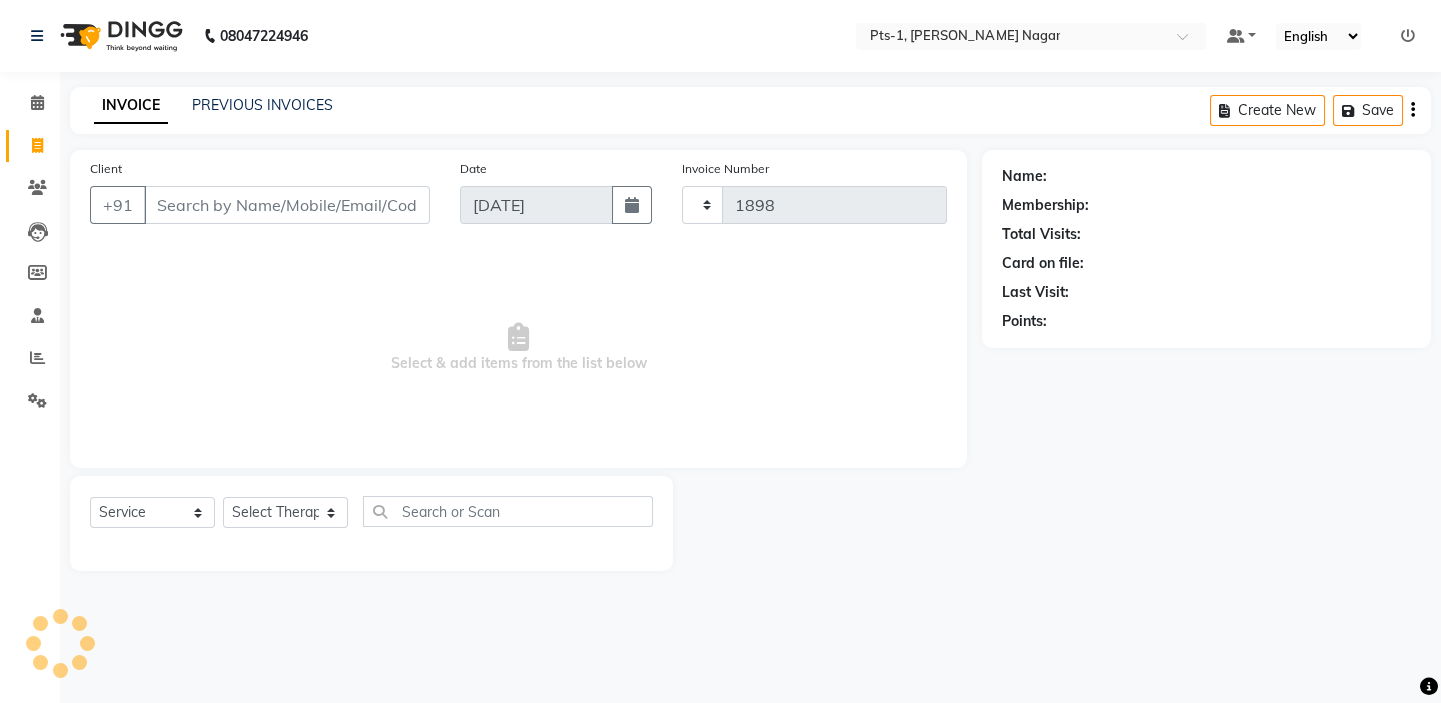 select on "5296" 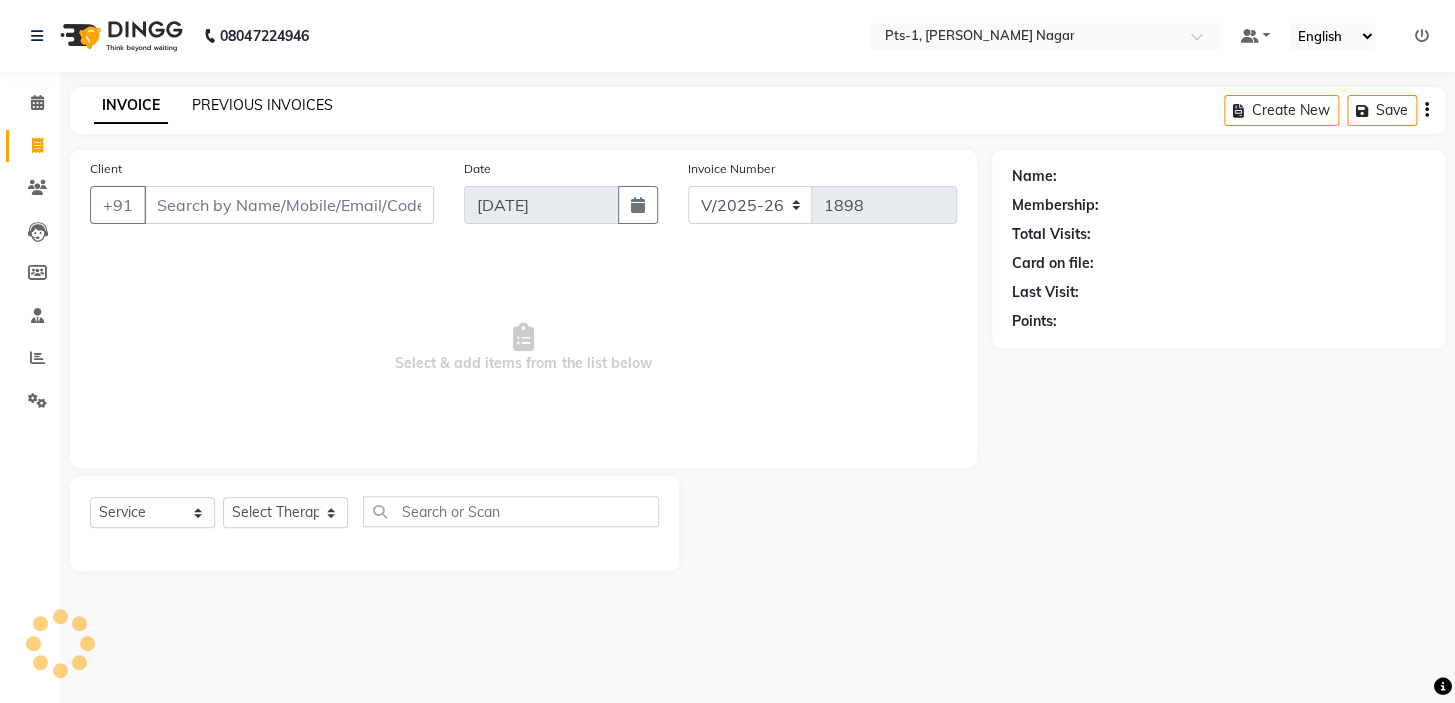 click on "PREVIOUS INVOICES" 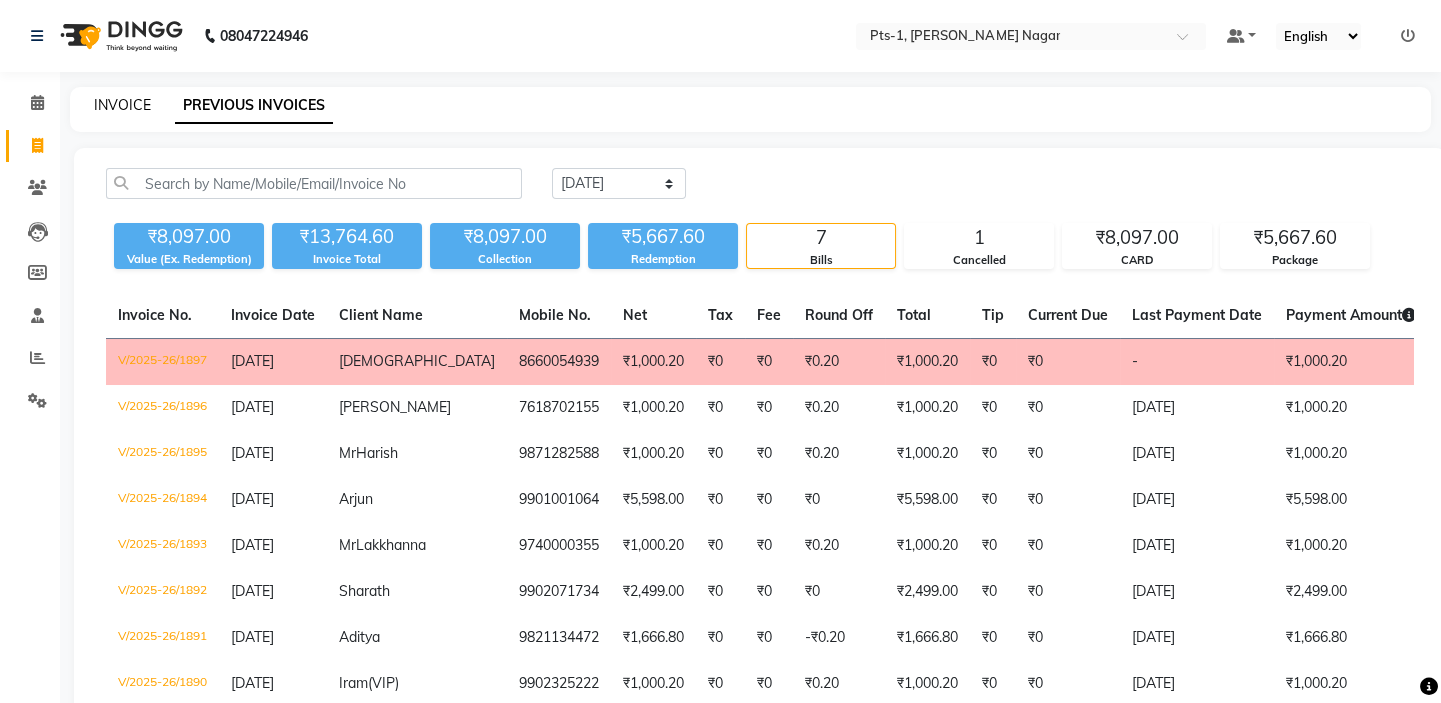 click on "INVOICE" 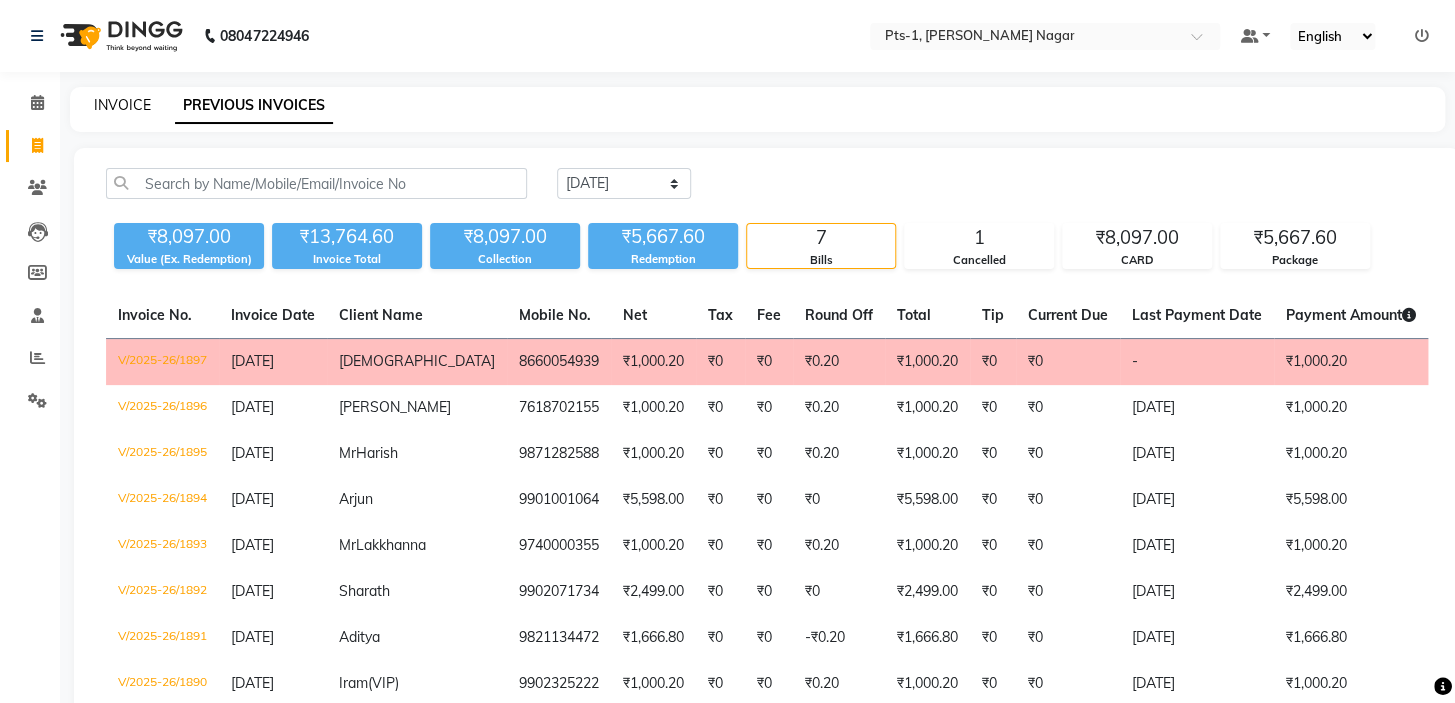 select on "5296" 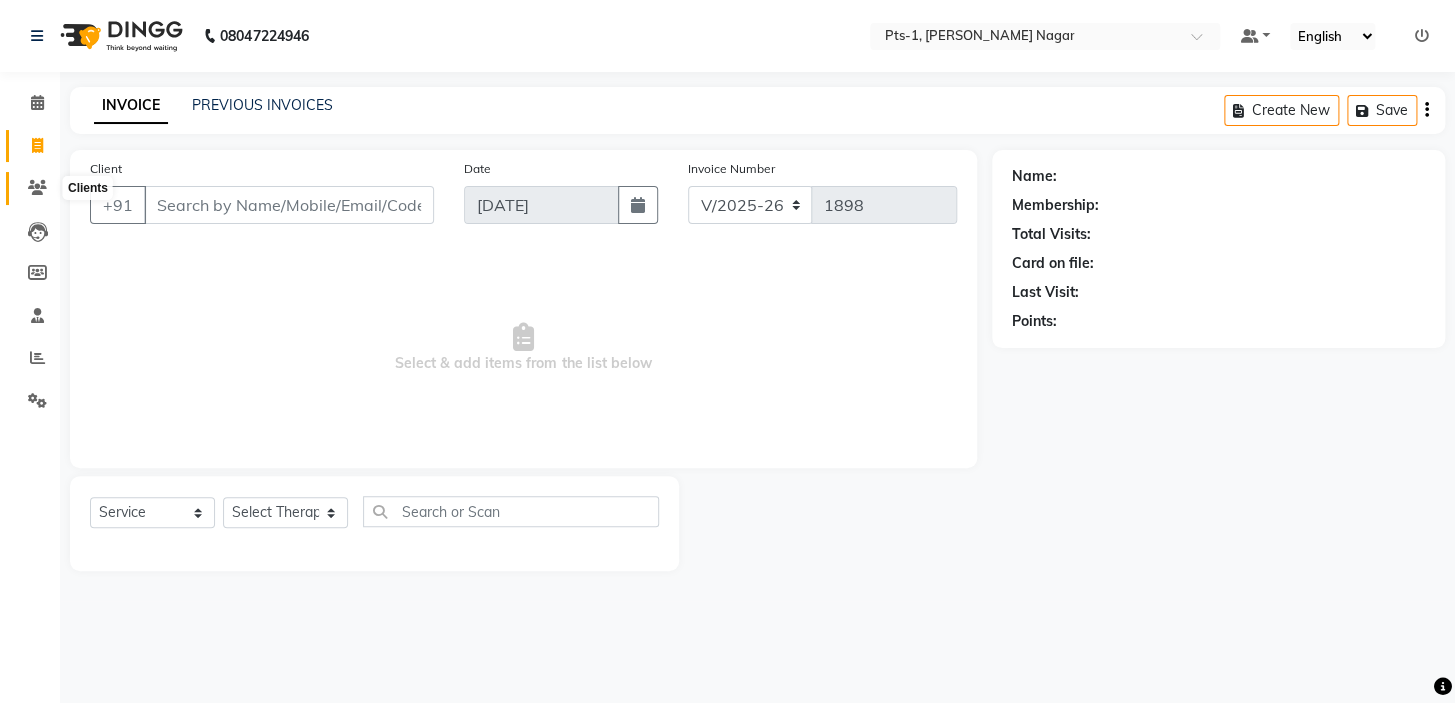 click 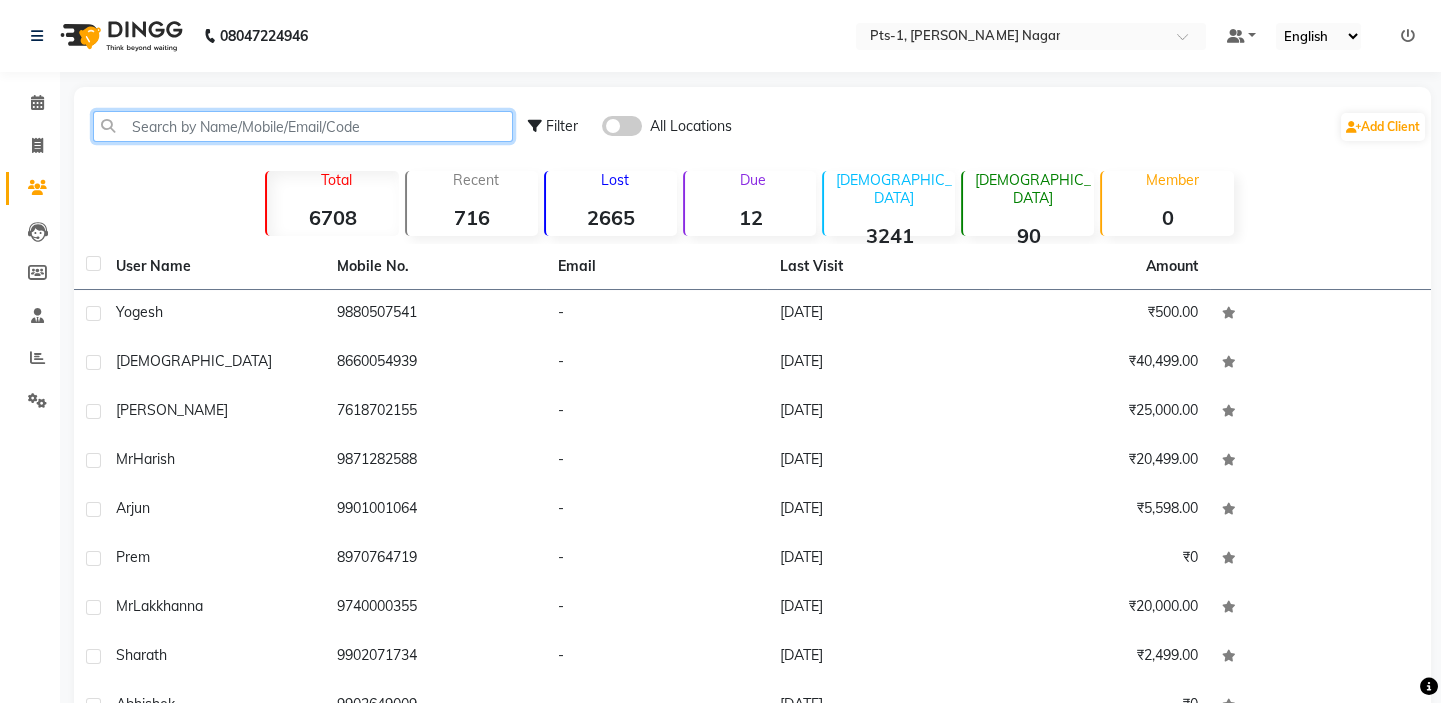 click 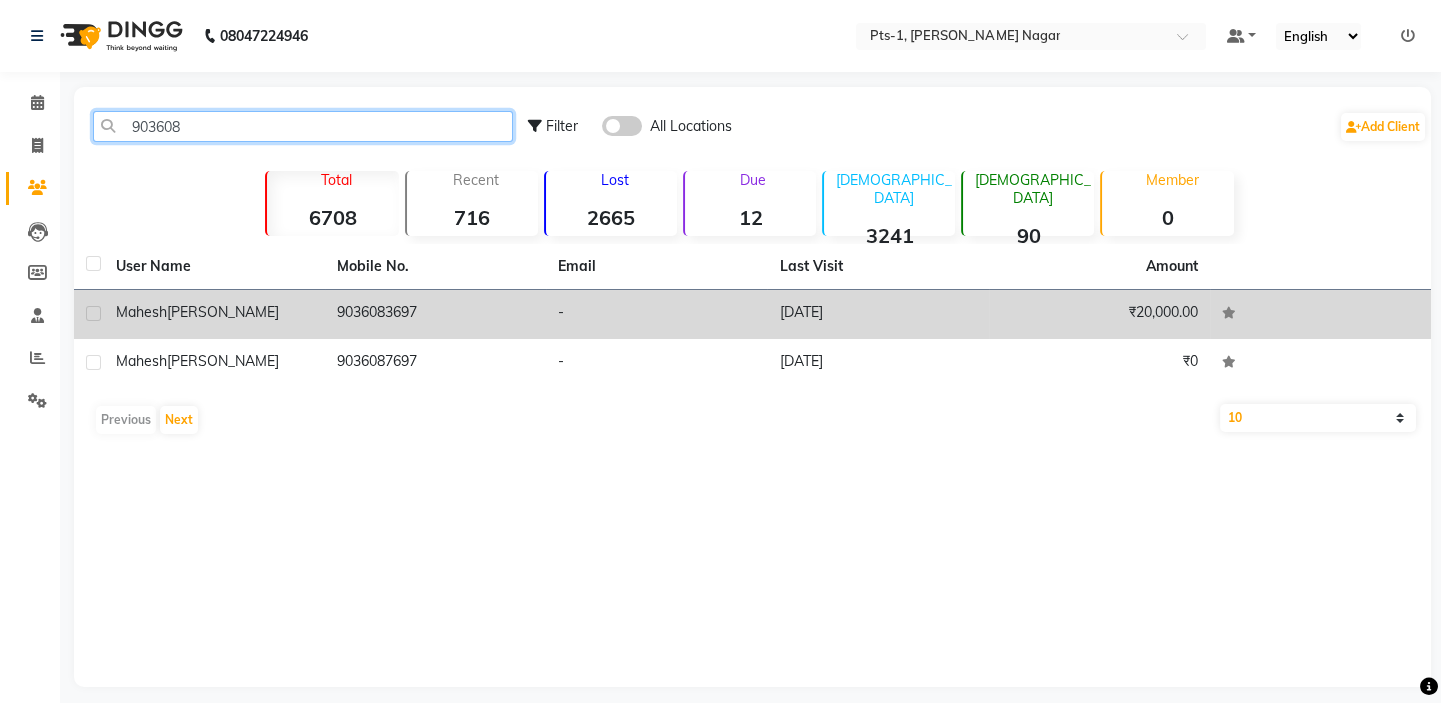 type on "903608" 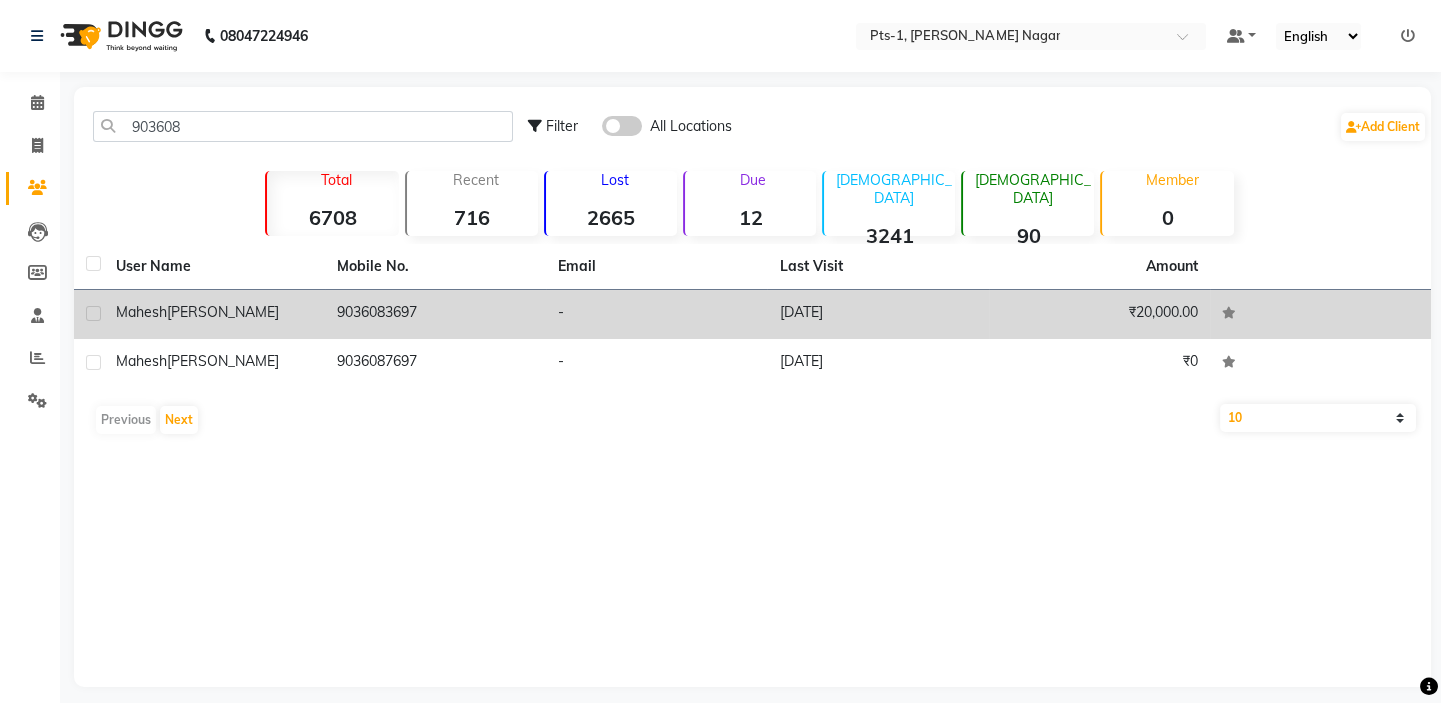 click on "9036083697" 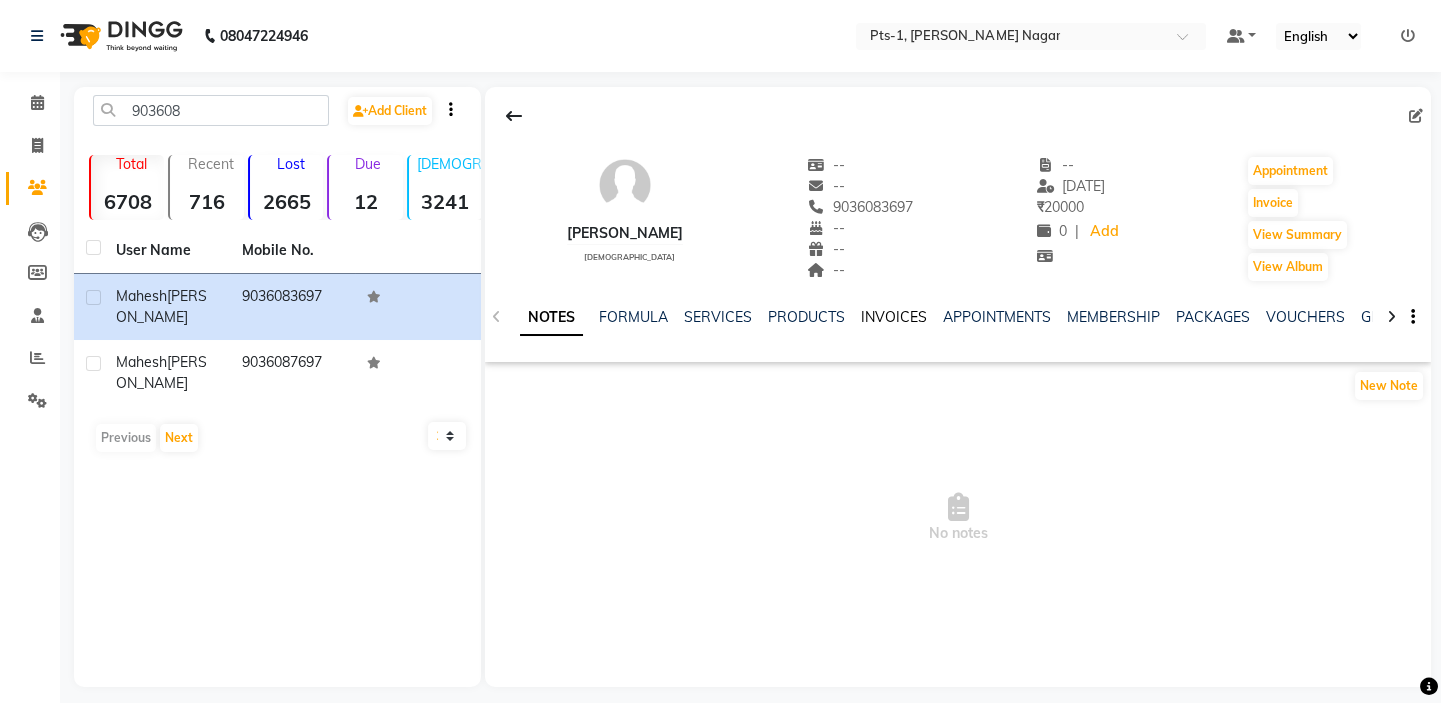 click on "INVOICES" 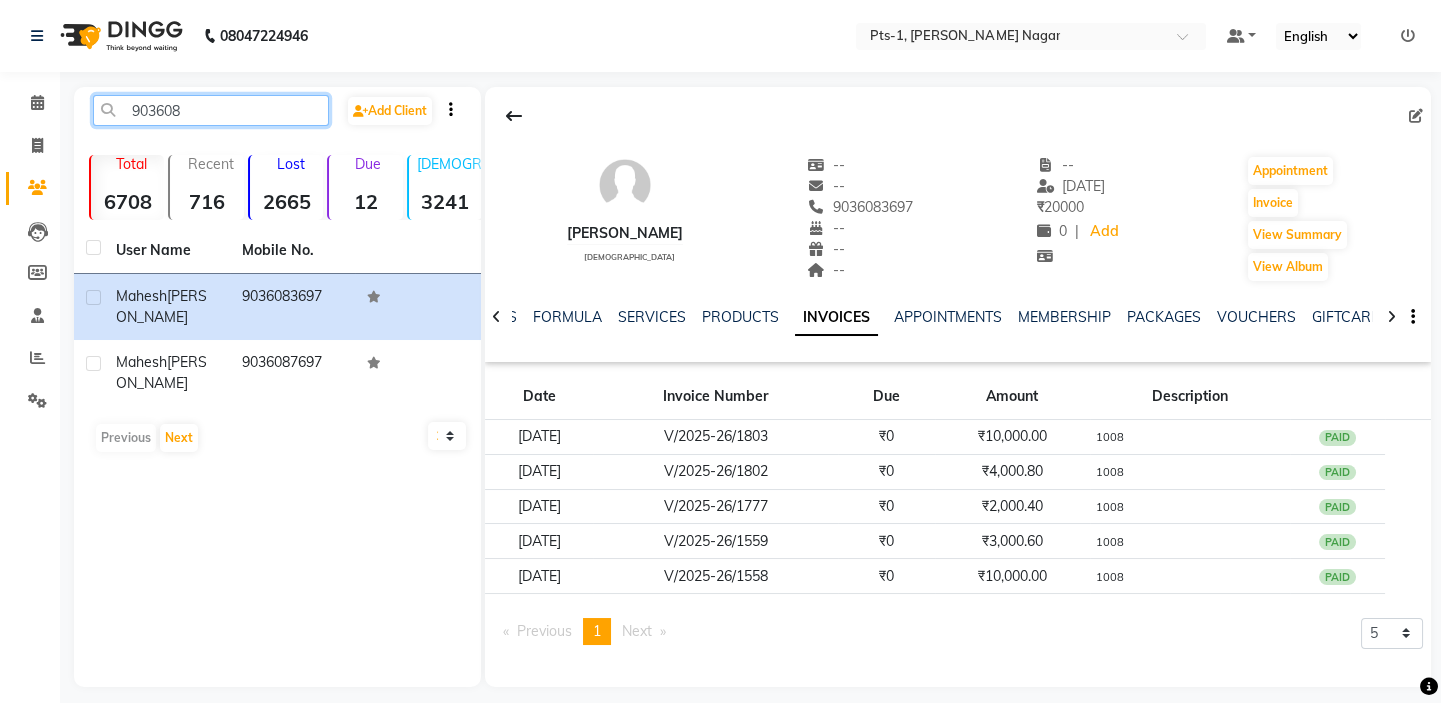 drag, startPoint x: 206, startPoint y: 113, endPoint x: 69, endPoint y: 124, distance: 137.4409 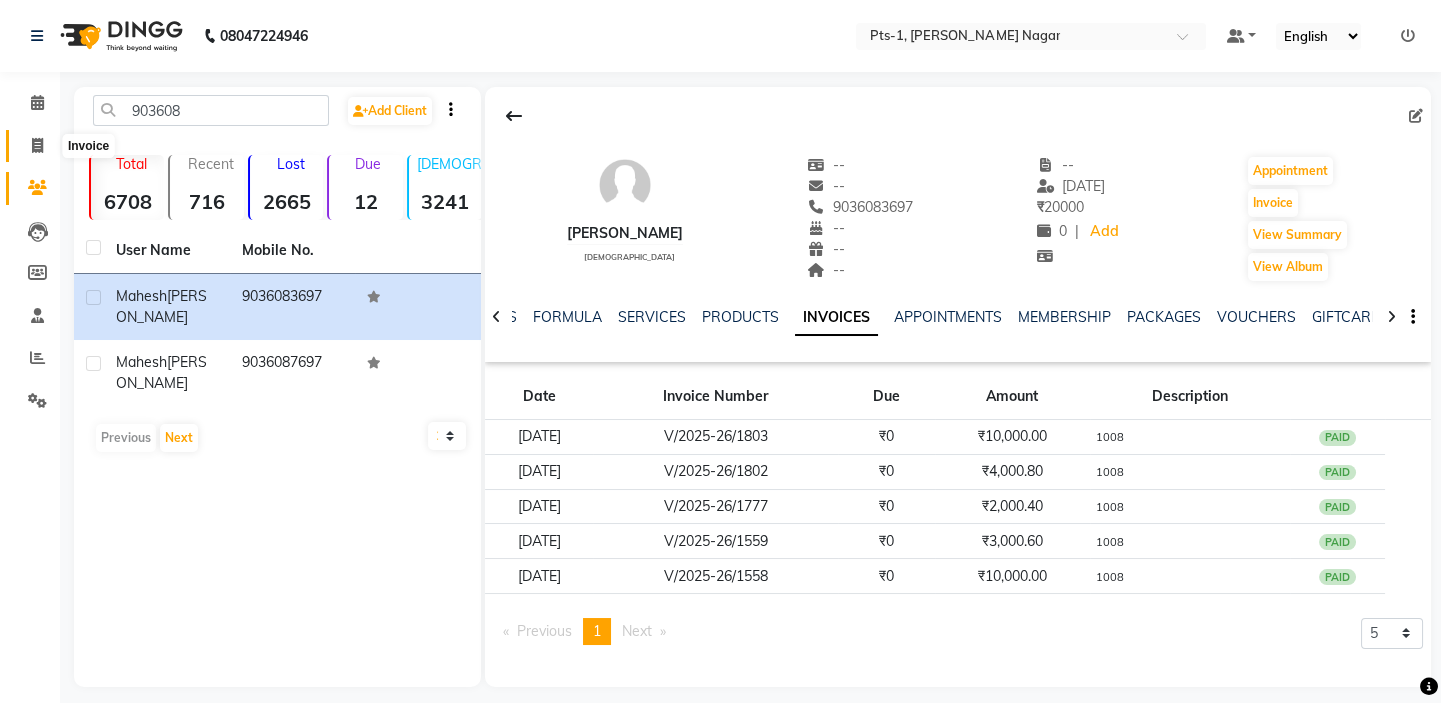 click 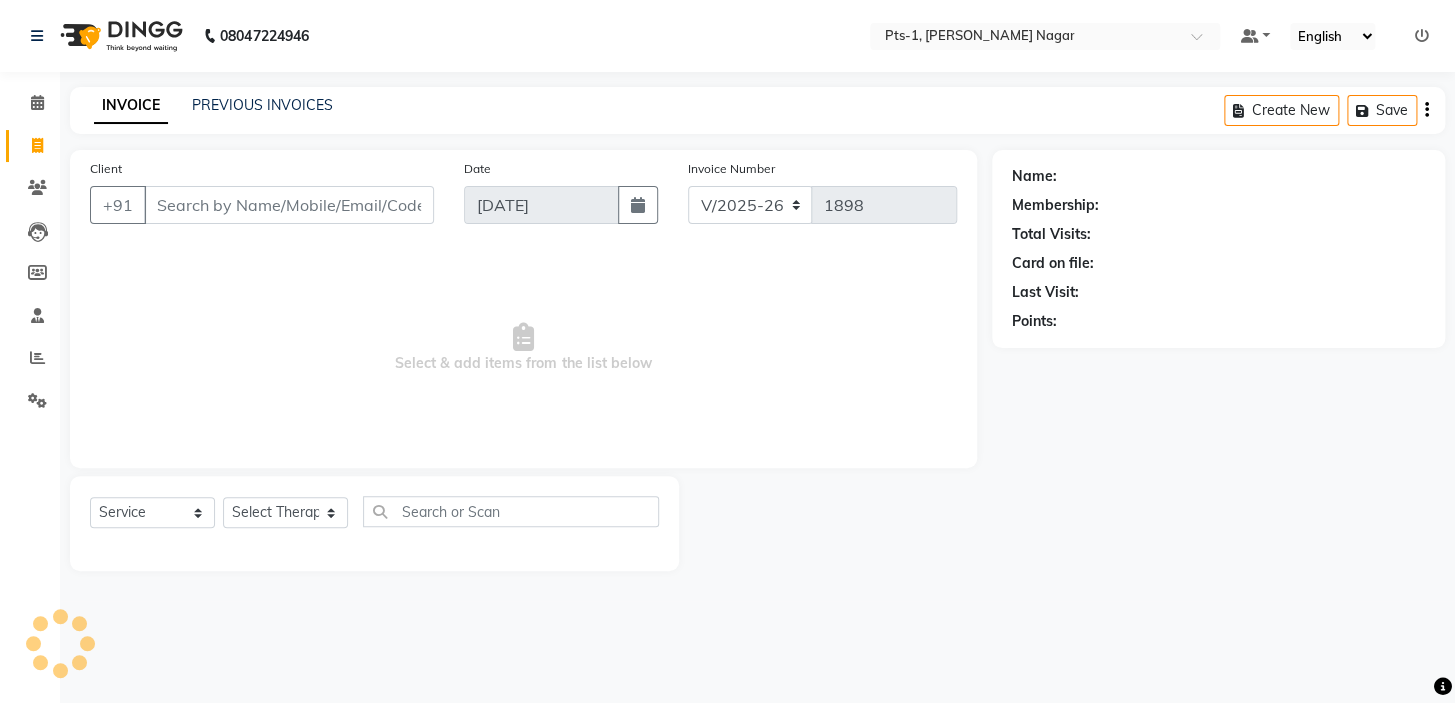 click on "Client" at bounding box center (289, 205) 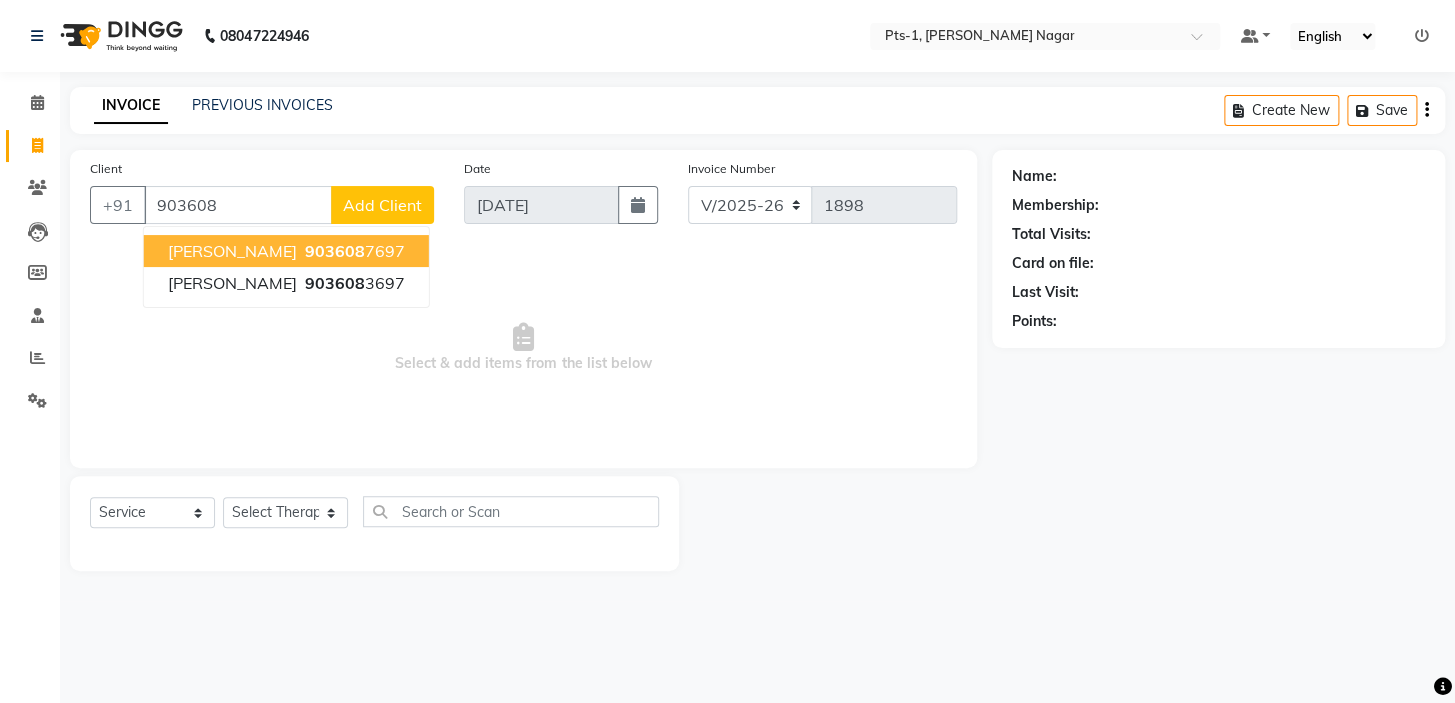 click on "Mahesh Kumar" at bounding box center [232, 251] 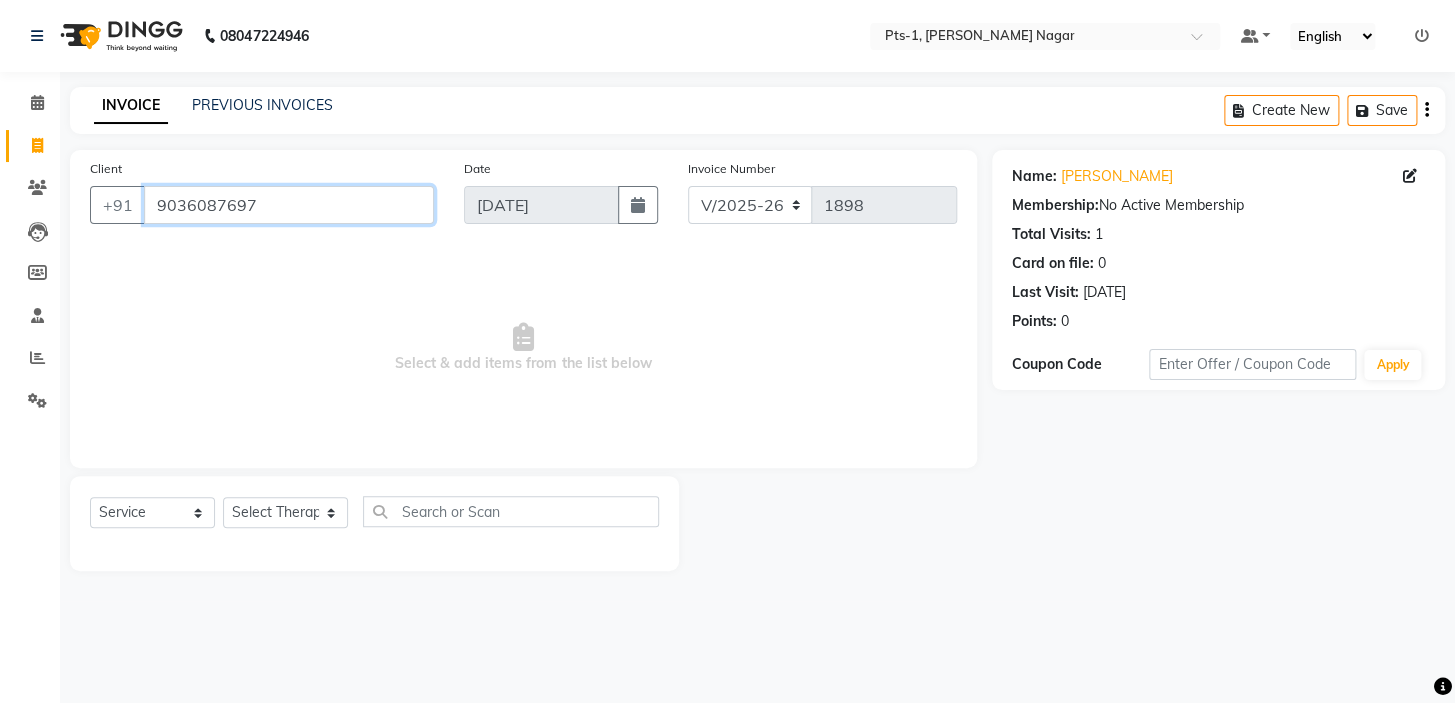 click on "9036087697" at bounding box center [289, 205] 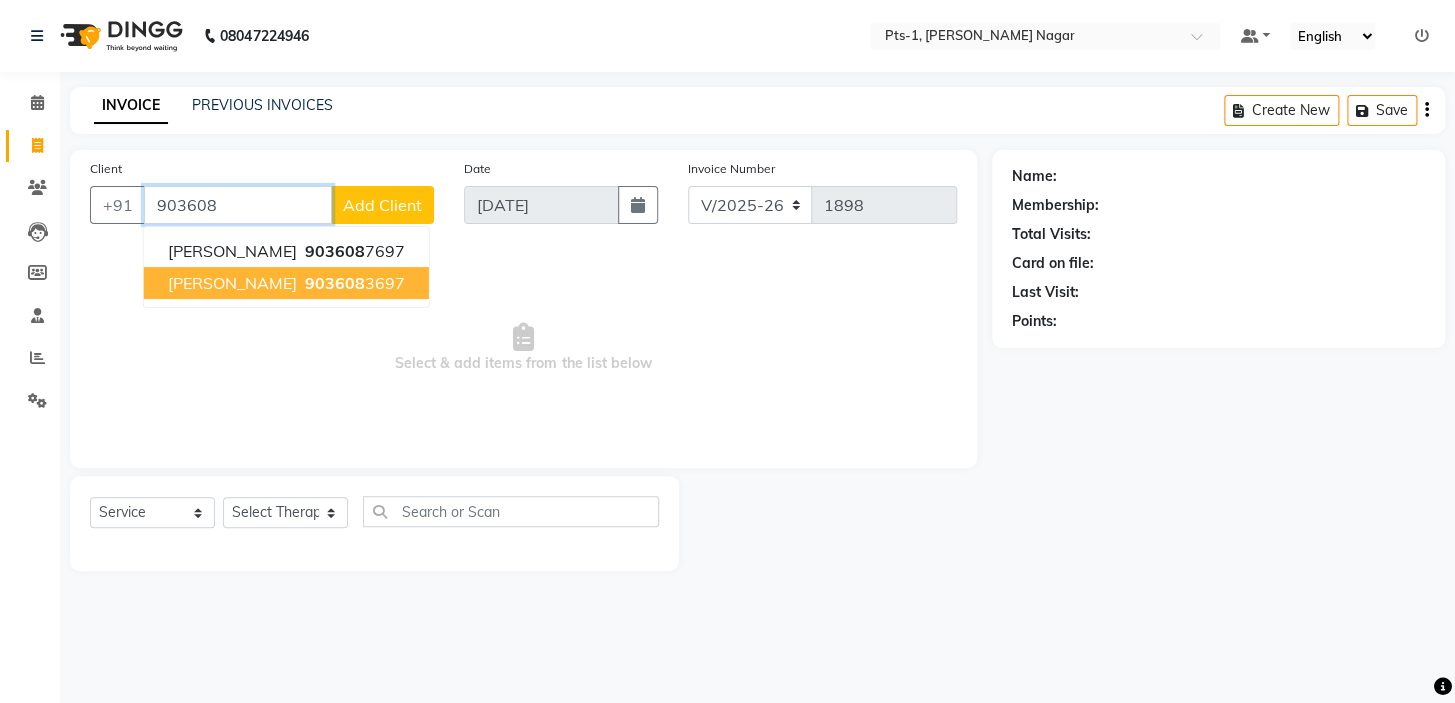 click on "903608" at bounding box center [335, 283] 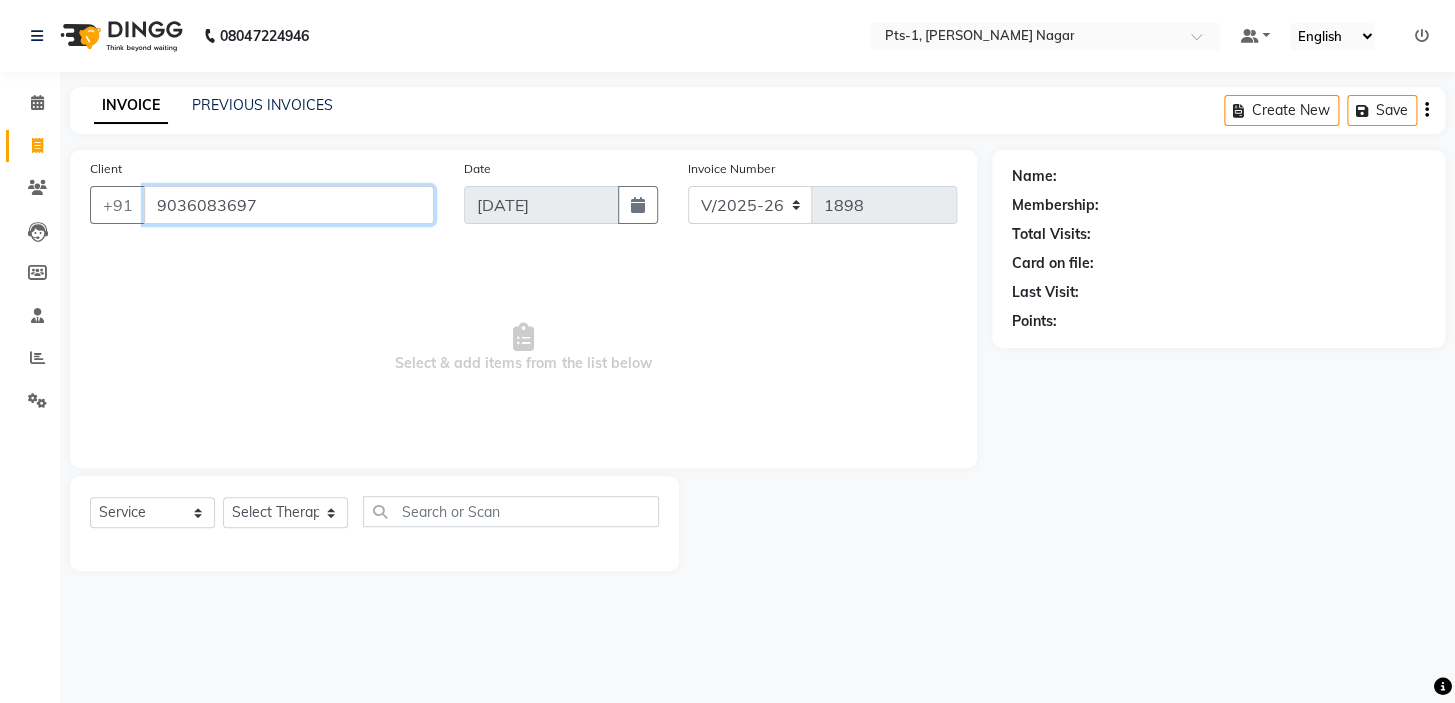type on "9036083697" 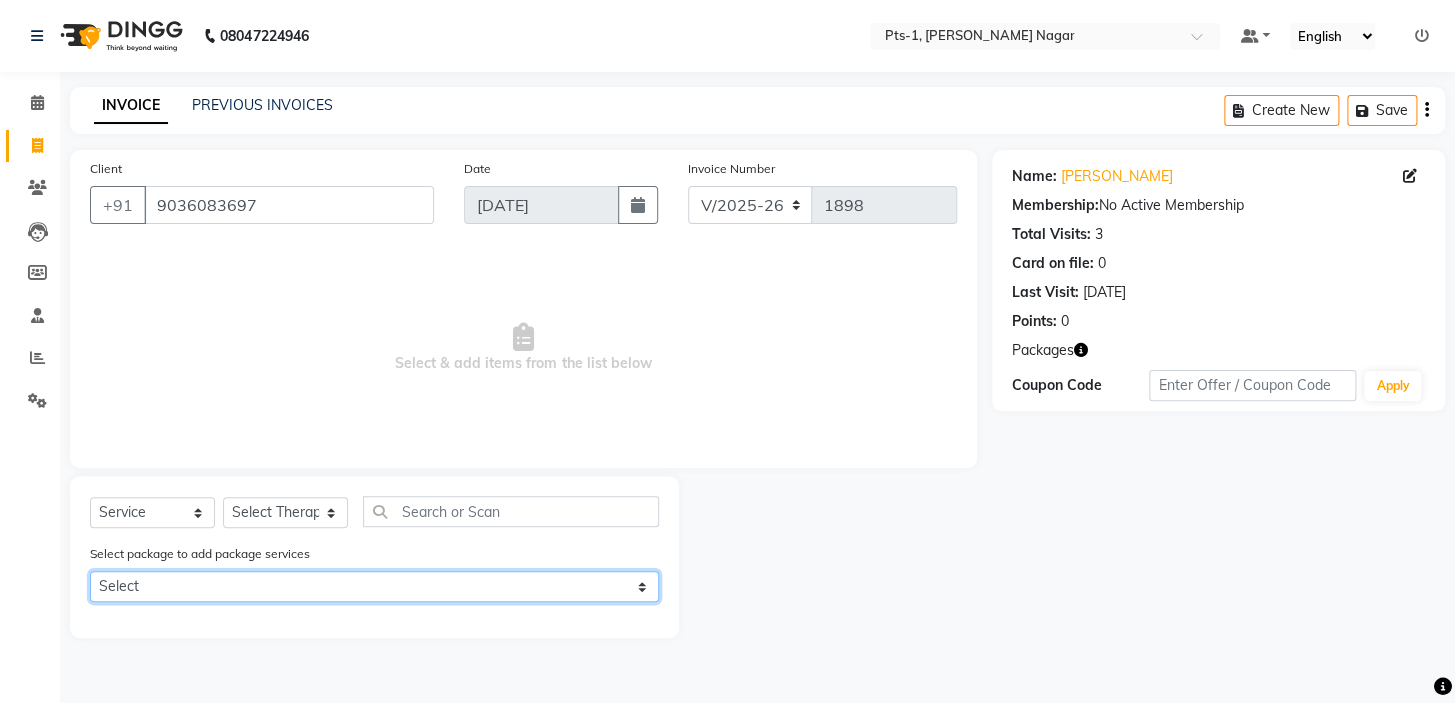 click on "Select PTS PACKAGE (10K) 10 SERVICES PTS PACKAGE (10K) 10 SERVICES" 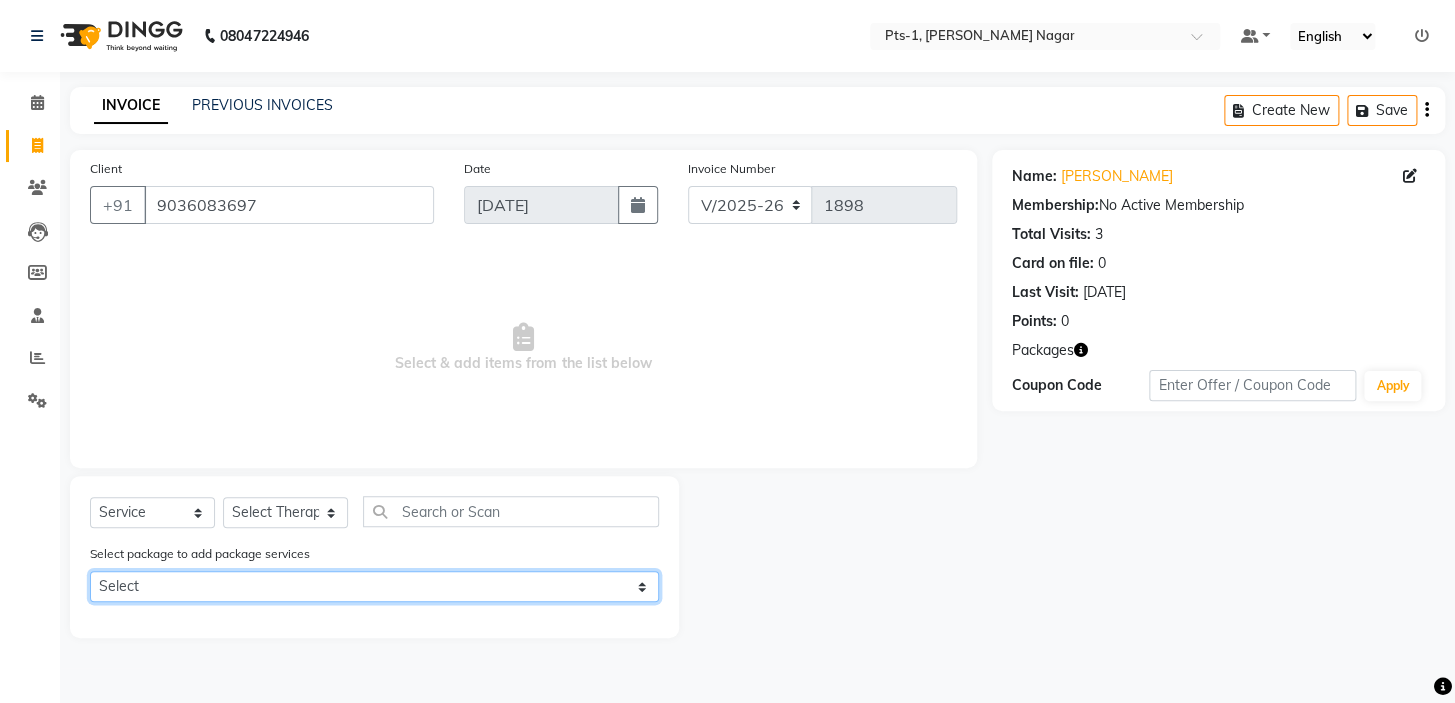 select on "1: Object" 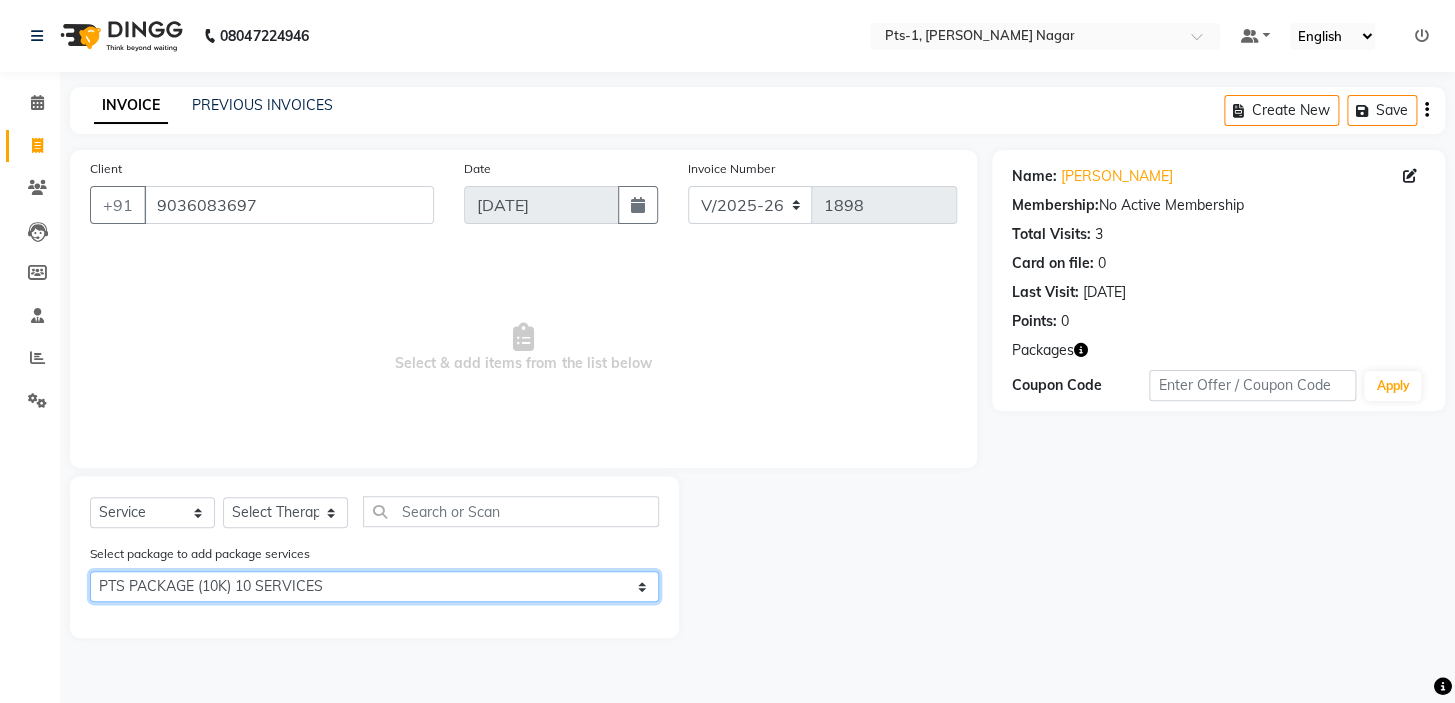 click on "Select PTS PACKAGE (10K) 10 SERVICES PTS PACKAGE (10K) 10 SERVICES" 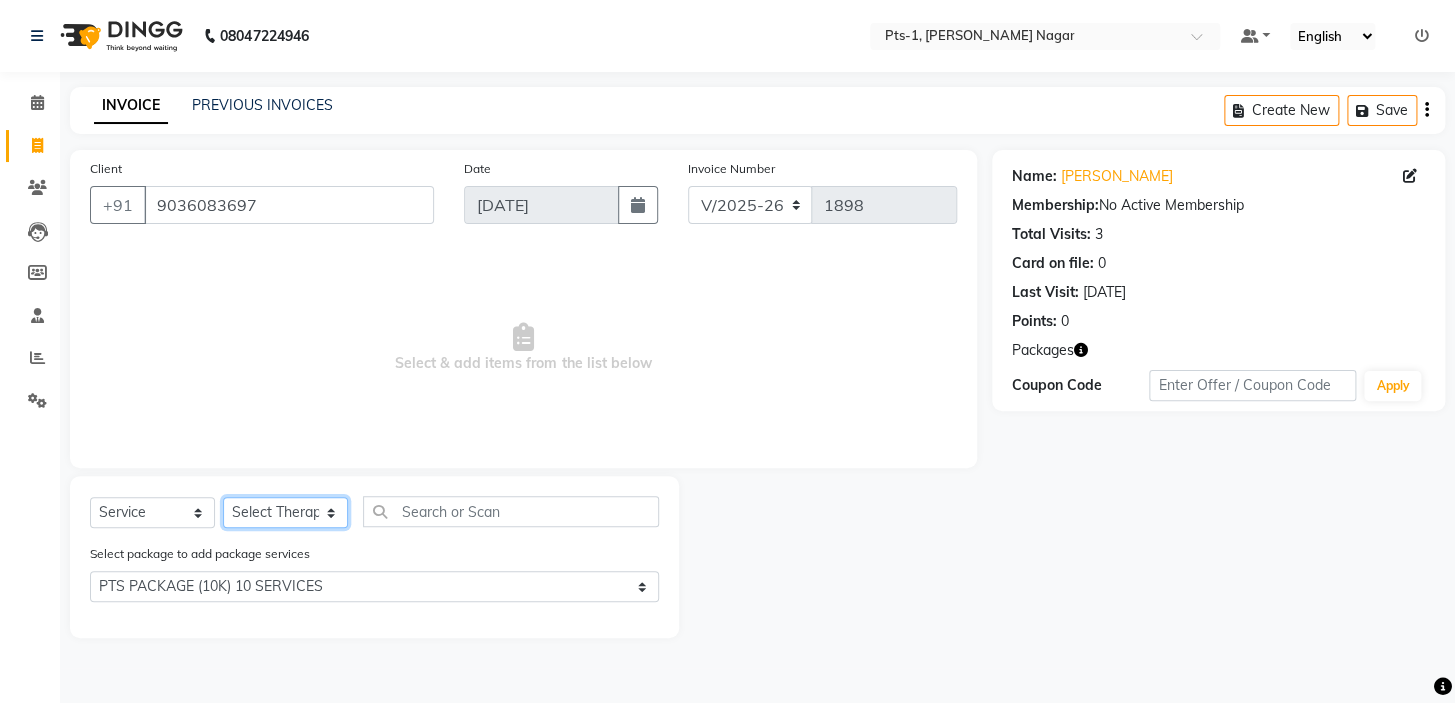 click on "Select Therapist Anand Annie anyone Babu Bela Gia Jeje Jincy JOE Lilly Nanny Rita Shodika Sun Tashi VINOD KUMAR" 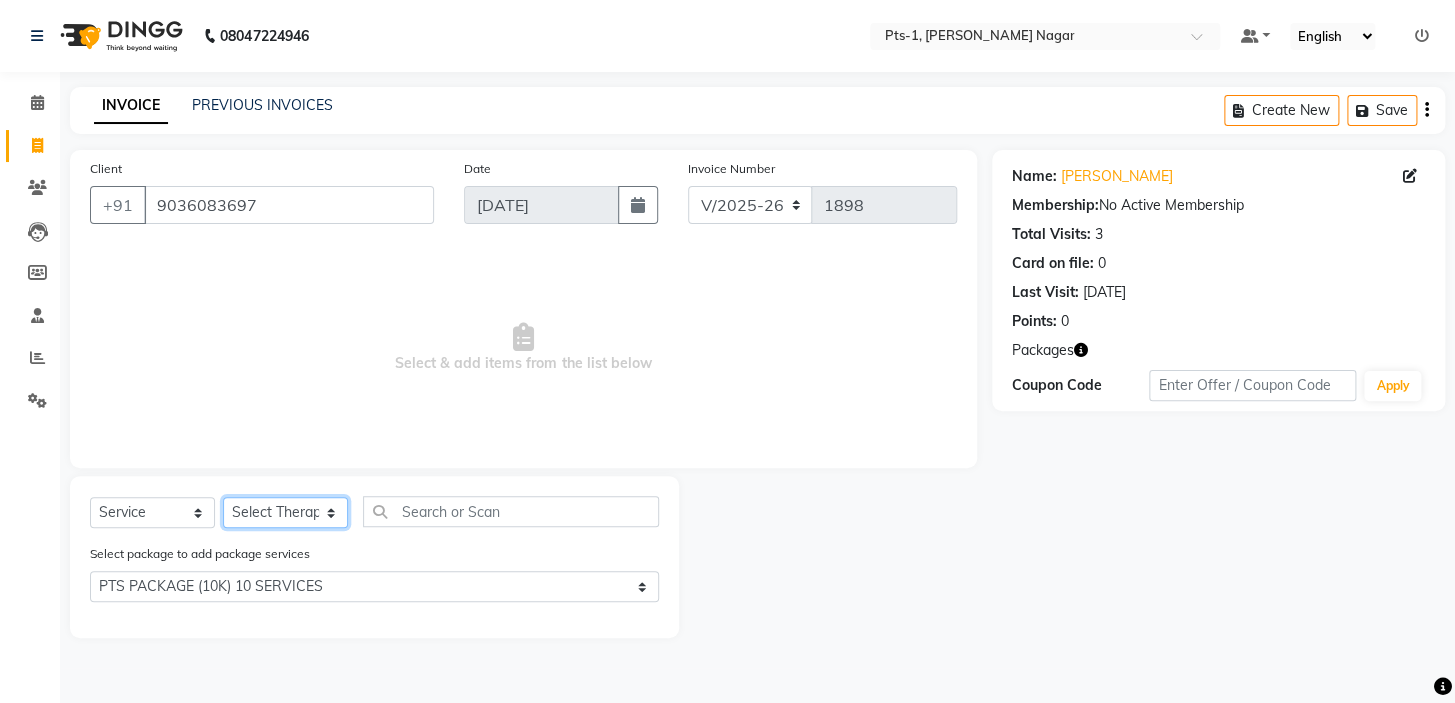 select on "80827" 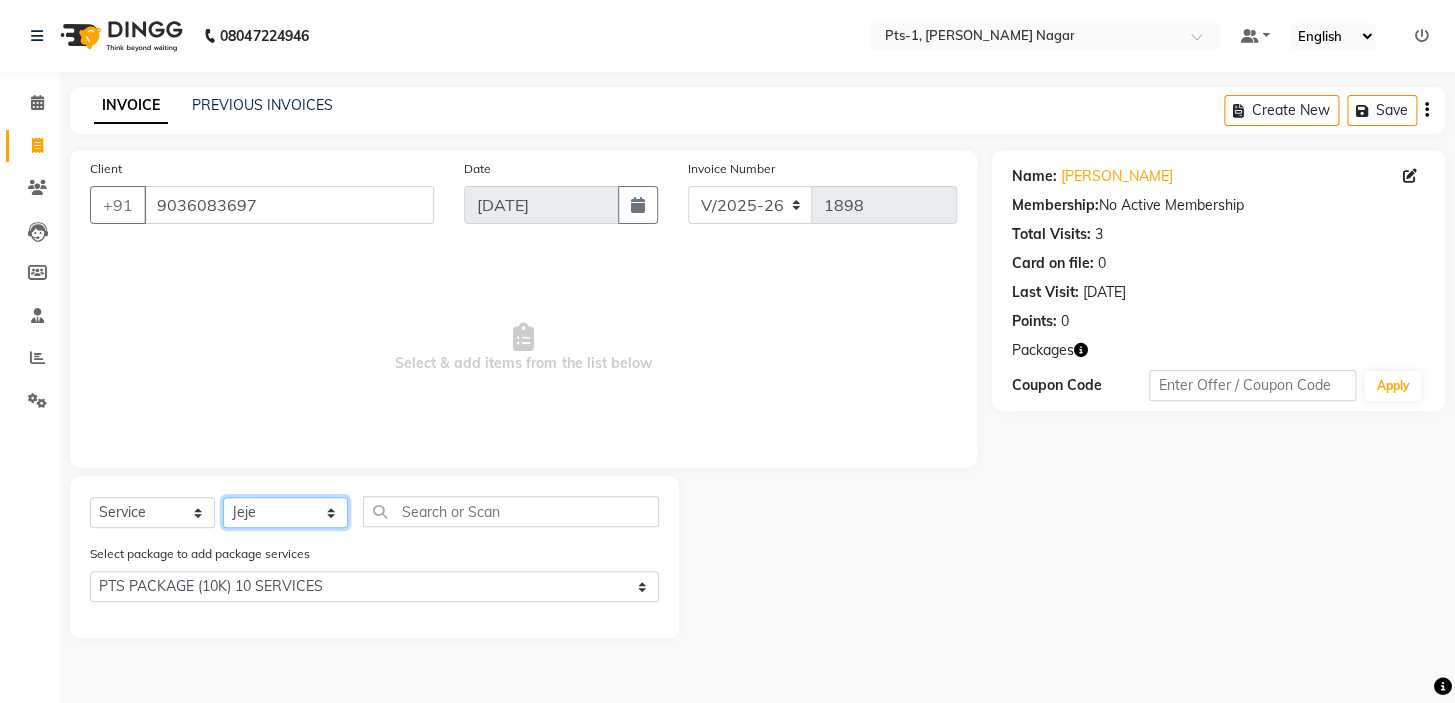 click on "Select Therapist Anand Annie anyone Babu Bela Gia Jeje Jincy JOE Lilly Nanny Rita Shodika Sun Tashi VINOD KUMAR" 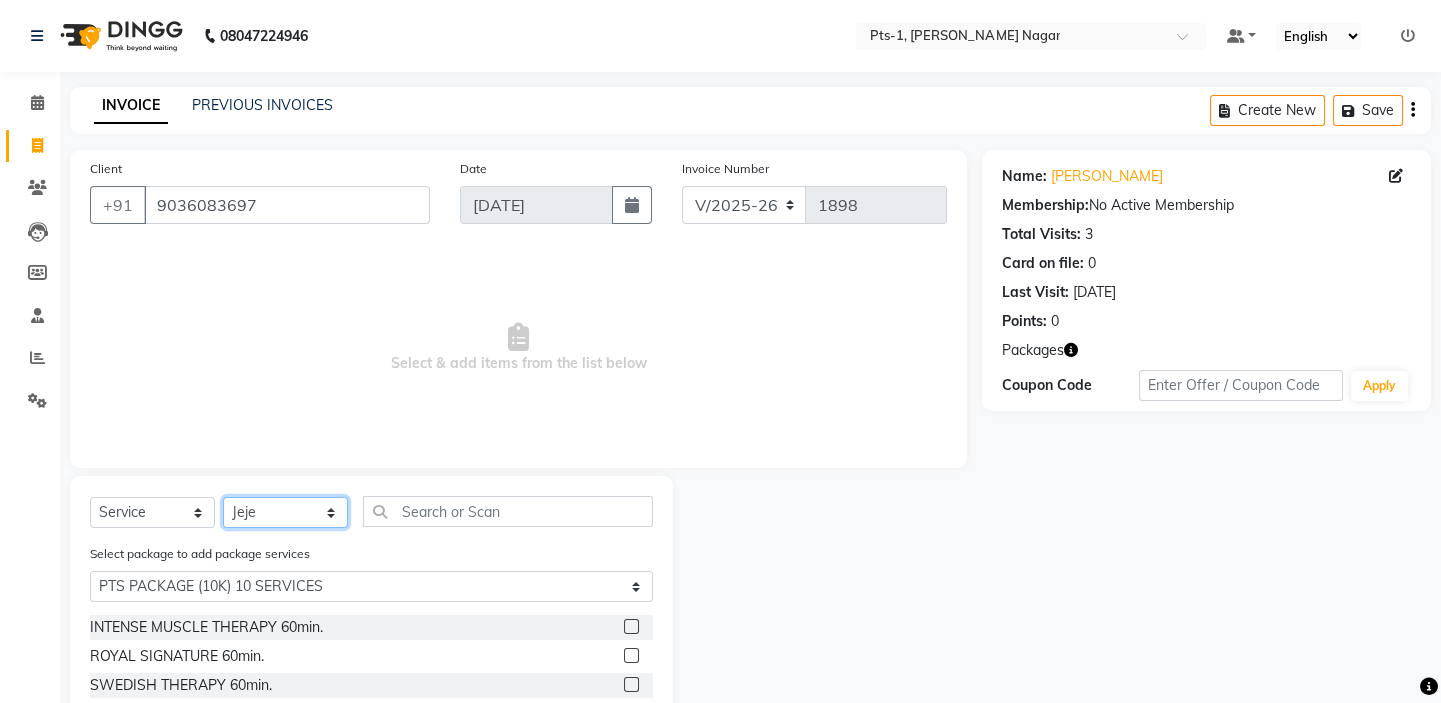 scroll, scrollTop: 90, scrollLeft: 0, axis: vertical 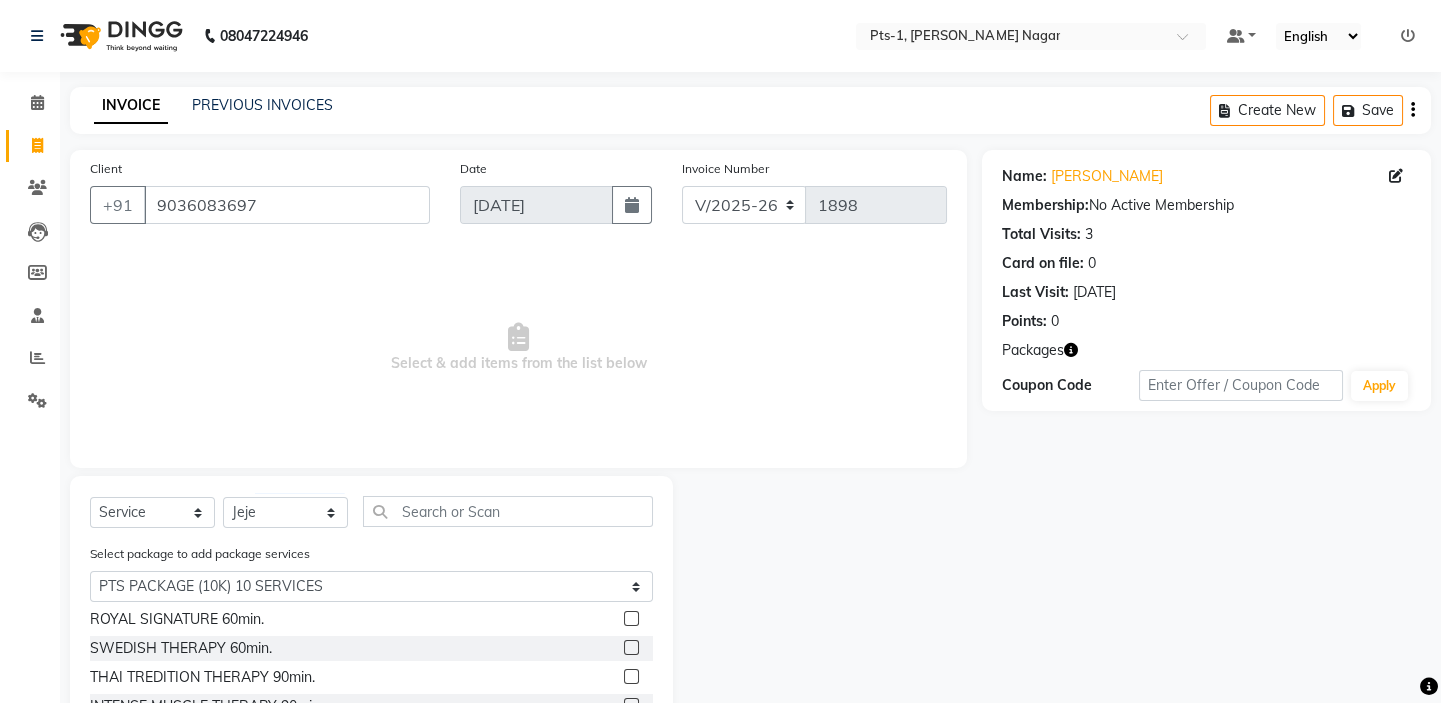 click 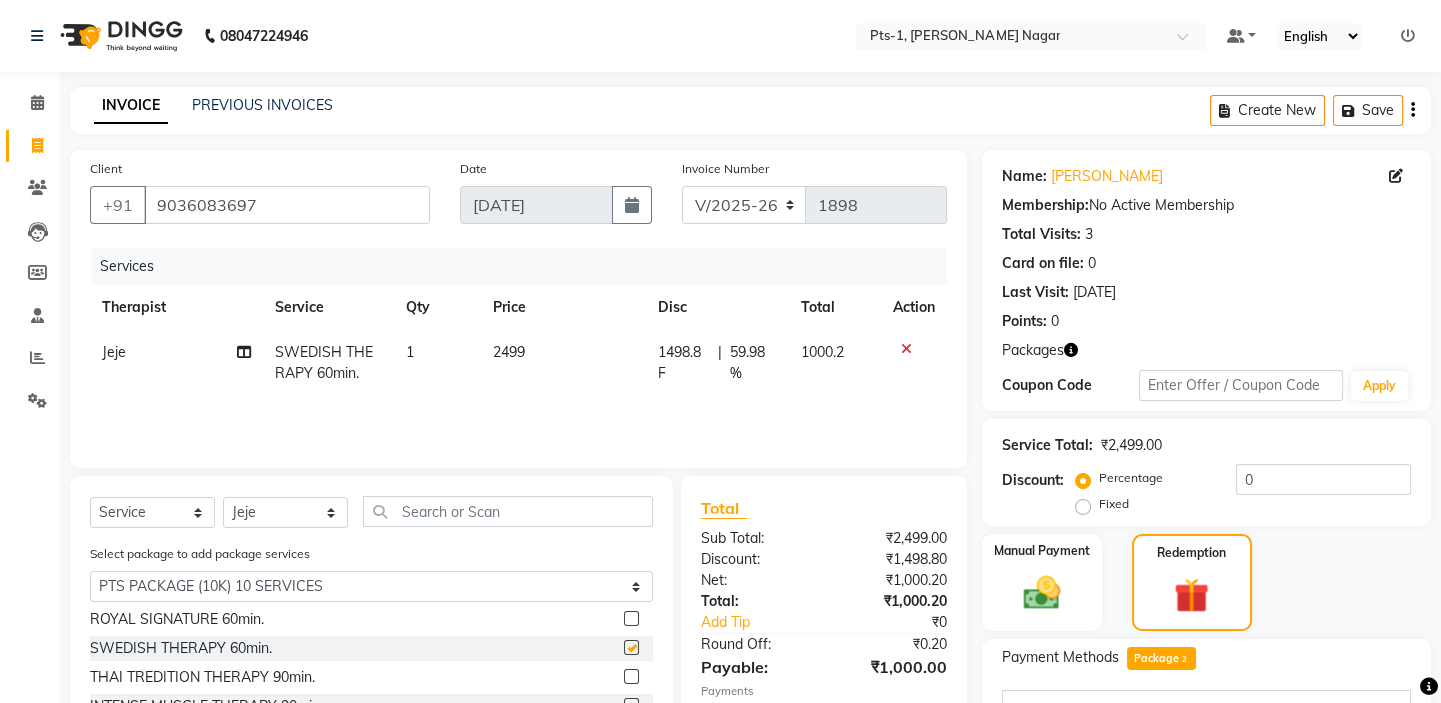 checkbox on "false" 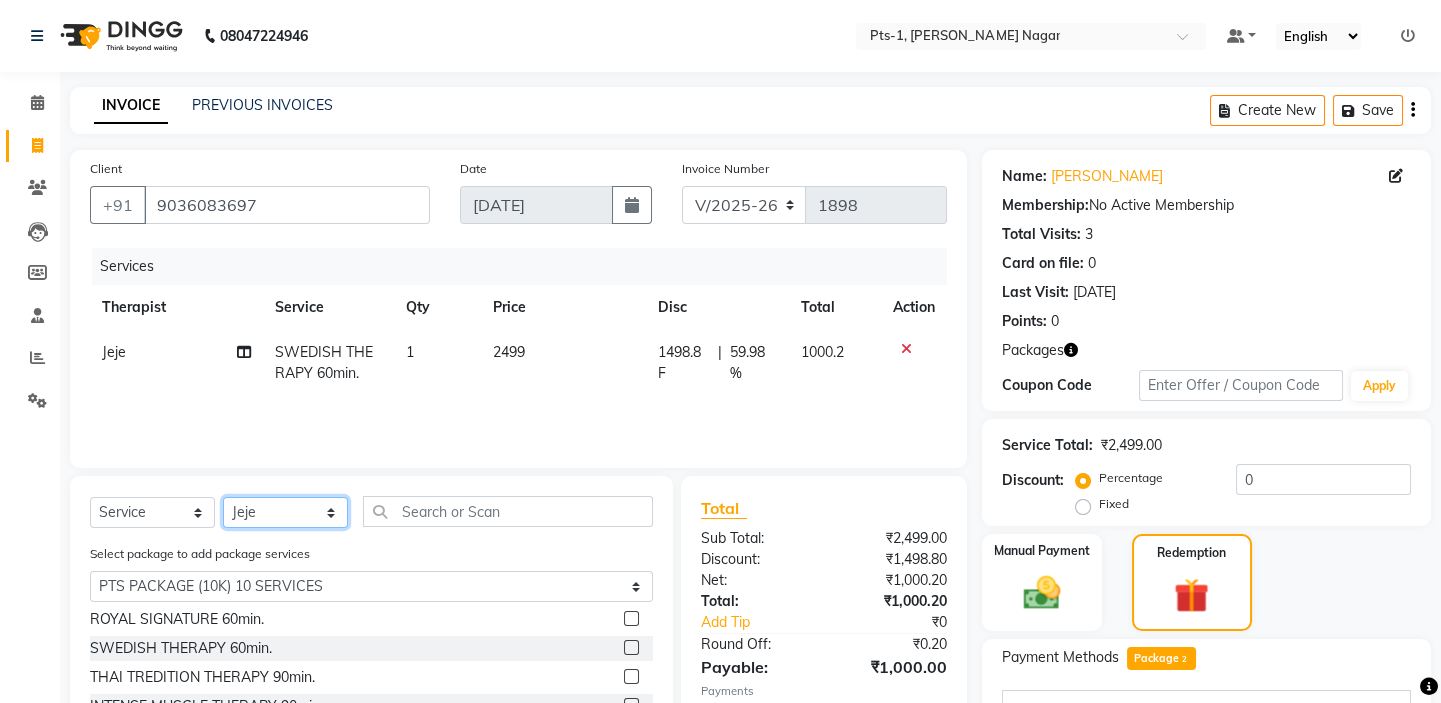 click on "Select Therapist Anand Annie anyone Babu Bela Gia Jeje Jincy JOE Lilly Nanny Rita Shodika Sun Tashi VINOD KUMAR" 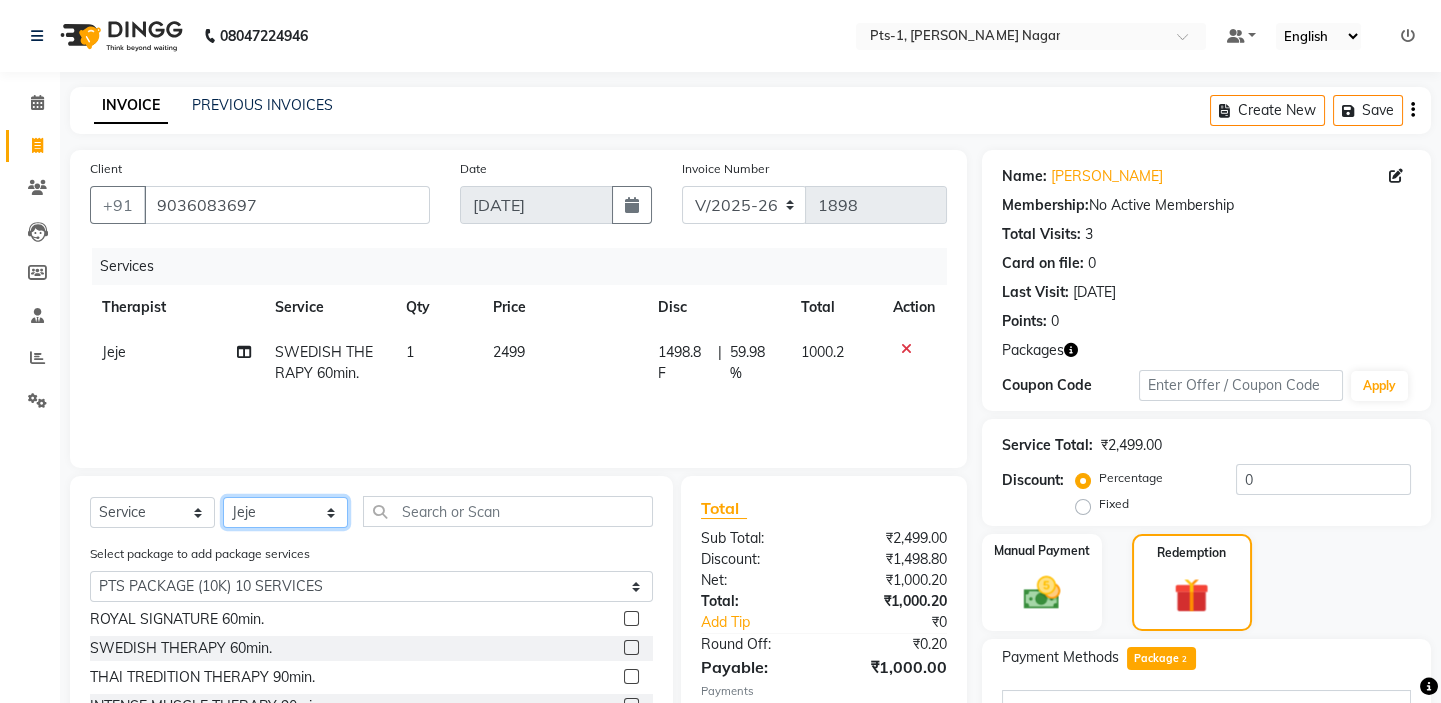 select on "51729" 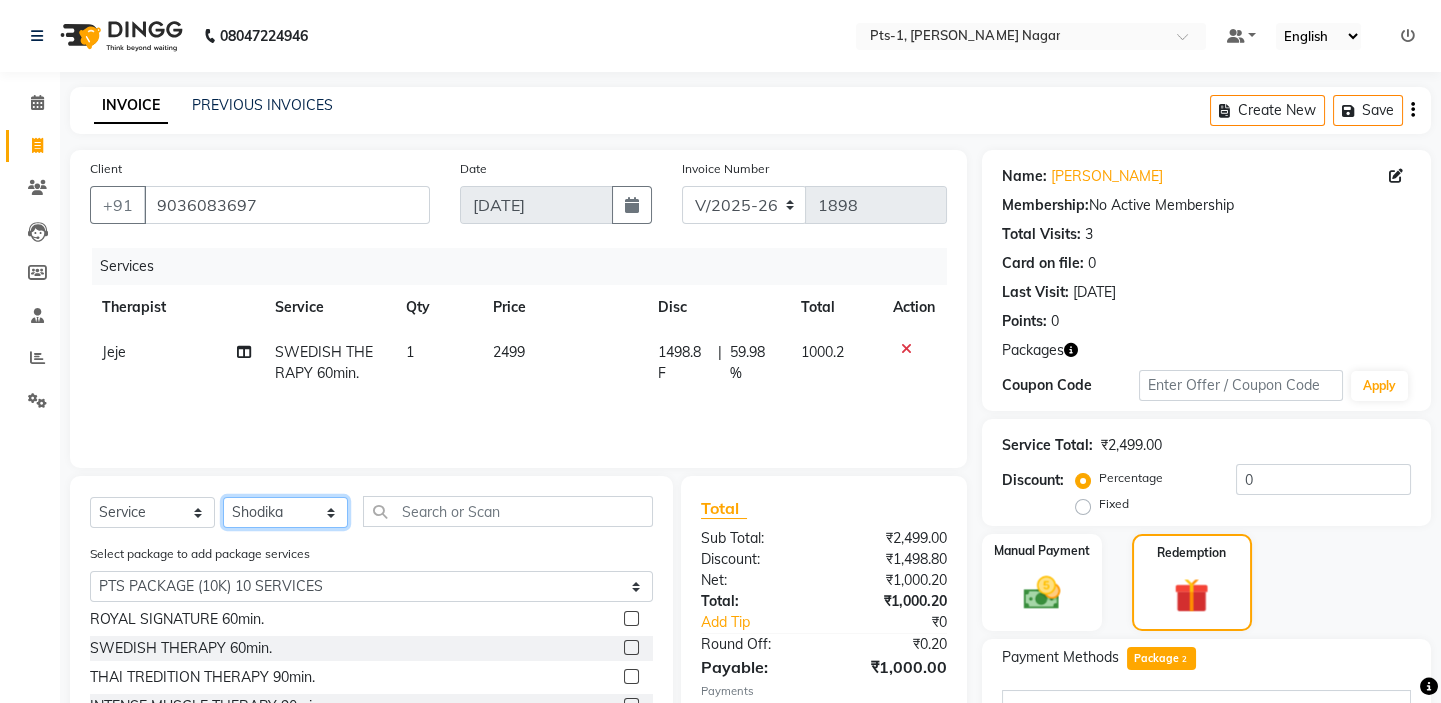 click on "Select Therapist Anand Annie anyone Babu Bela Gia Jeje Jincy JOE Lilly Nanny Rita Shodika Sun Tashi VINOD KUMAR" 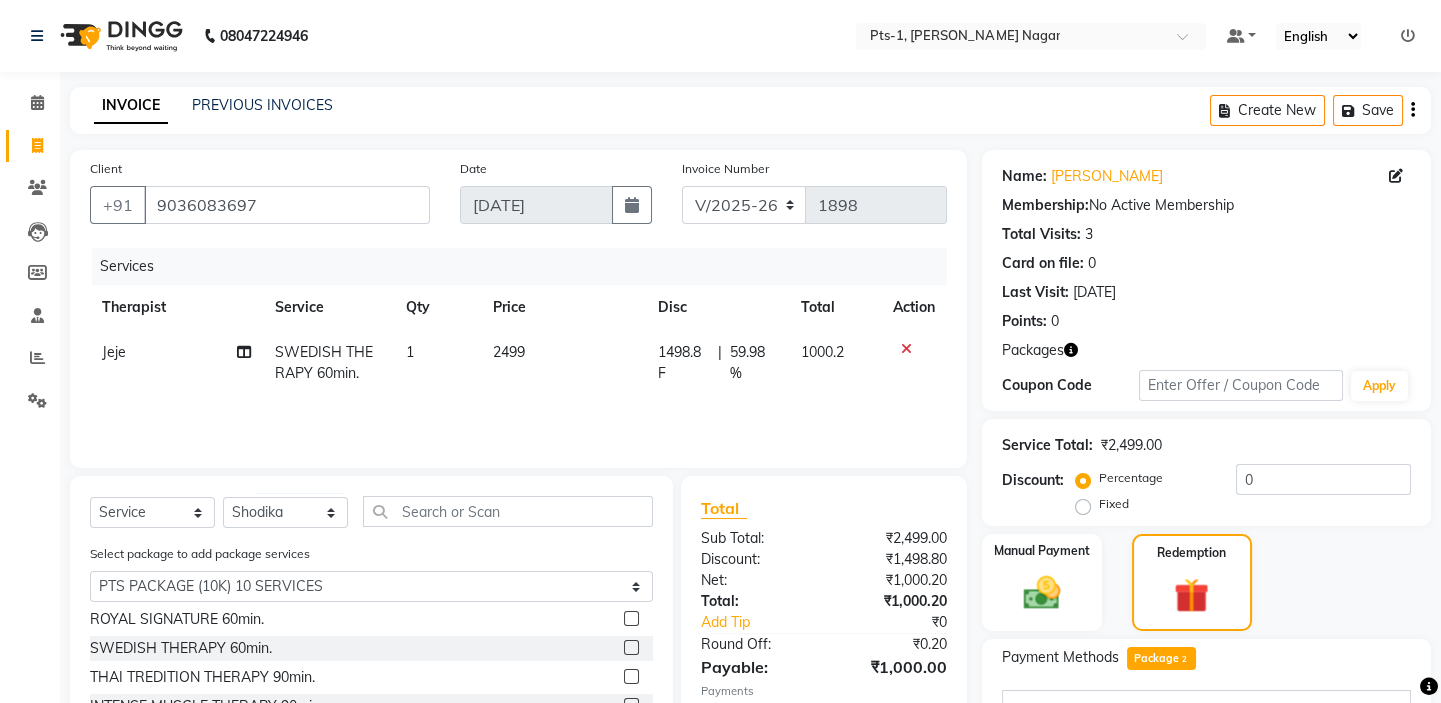 click 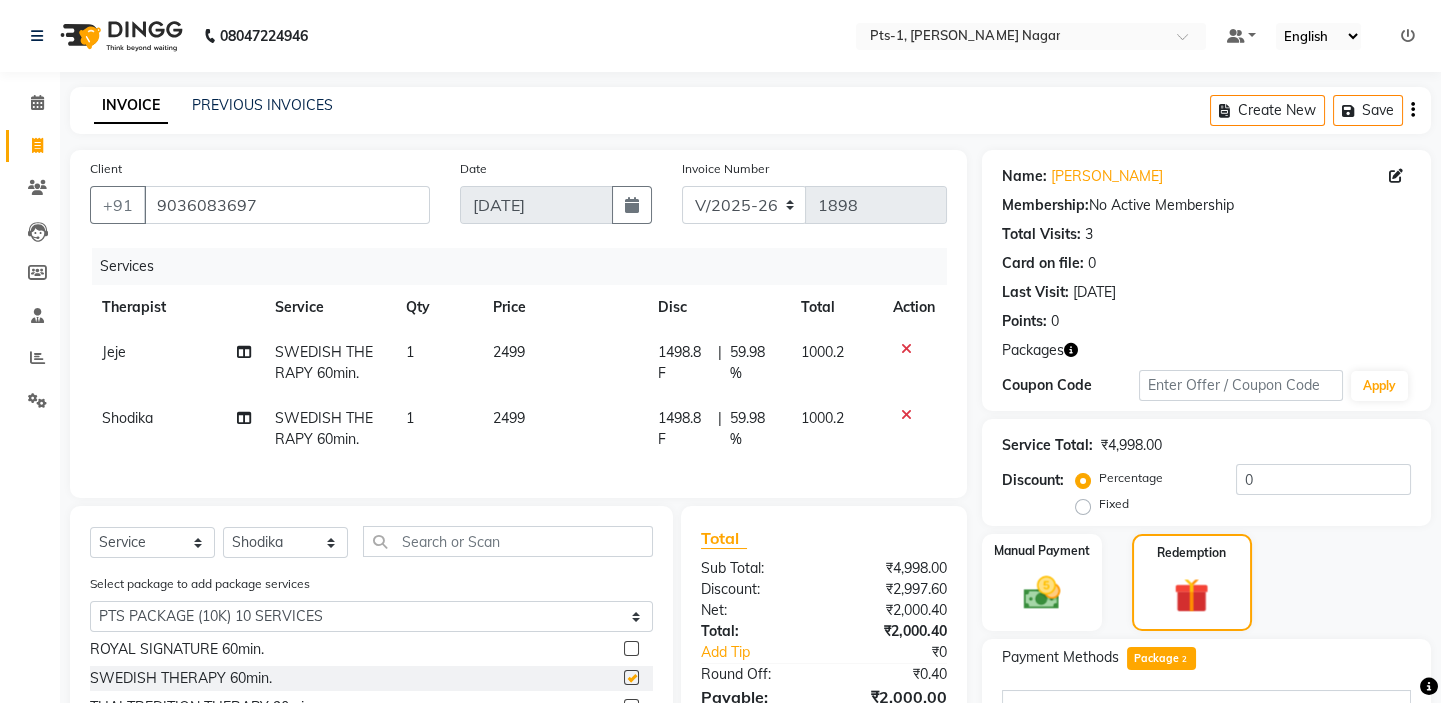 checkbox on "false" 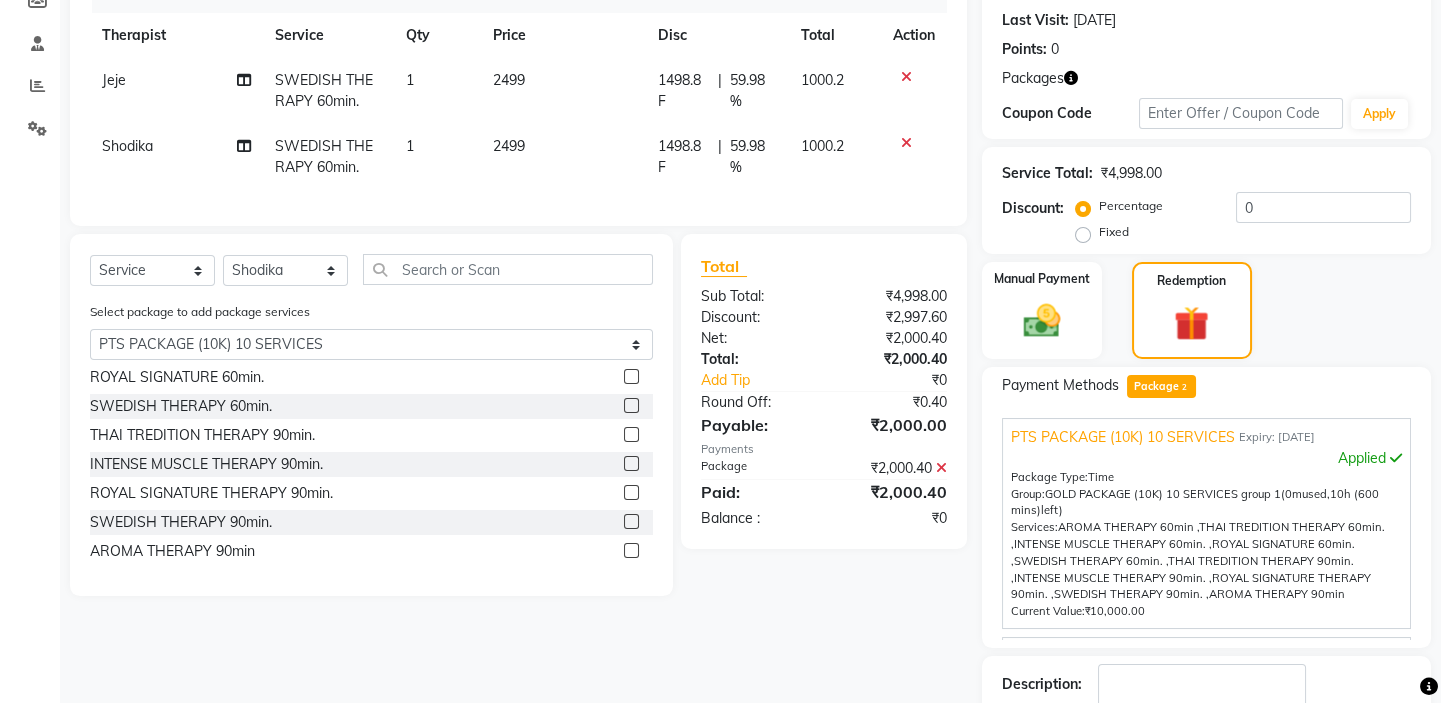 scroll, scrollTop: 400, scrollLeft: 0, axis: vertical 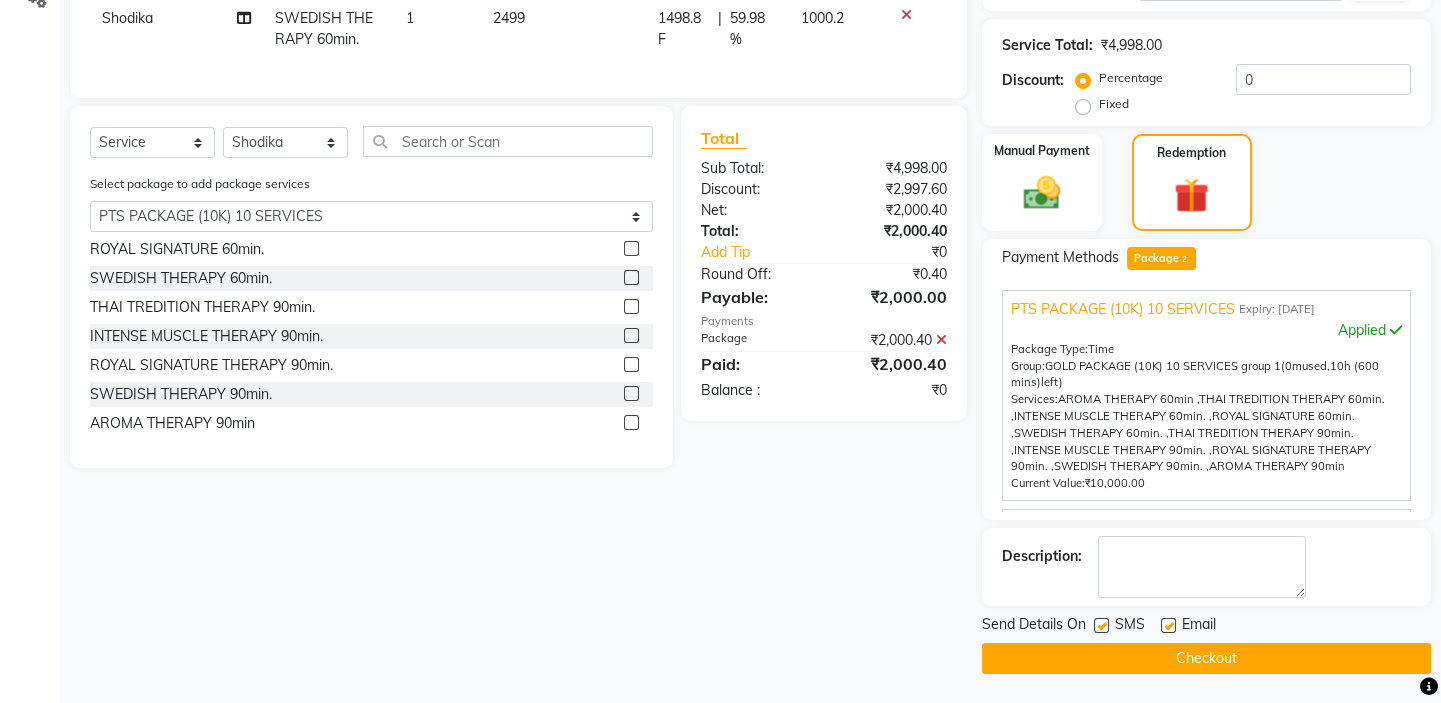 click 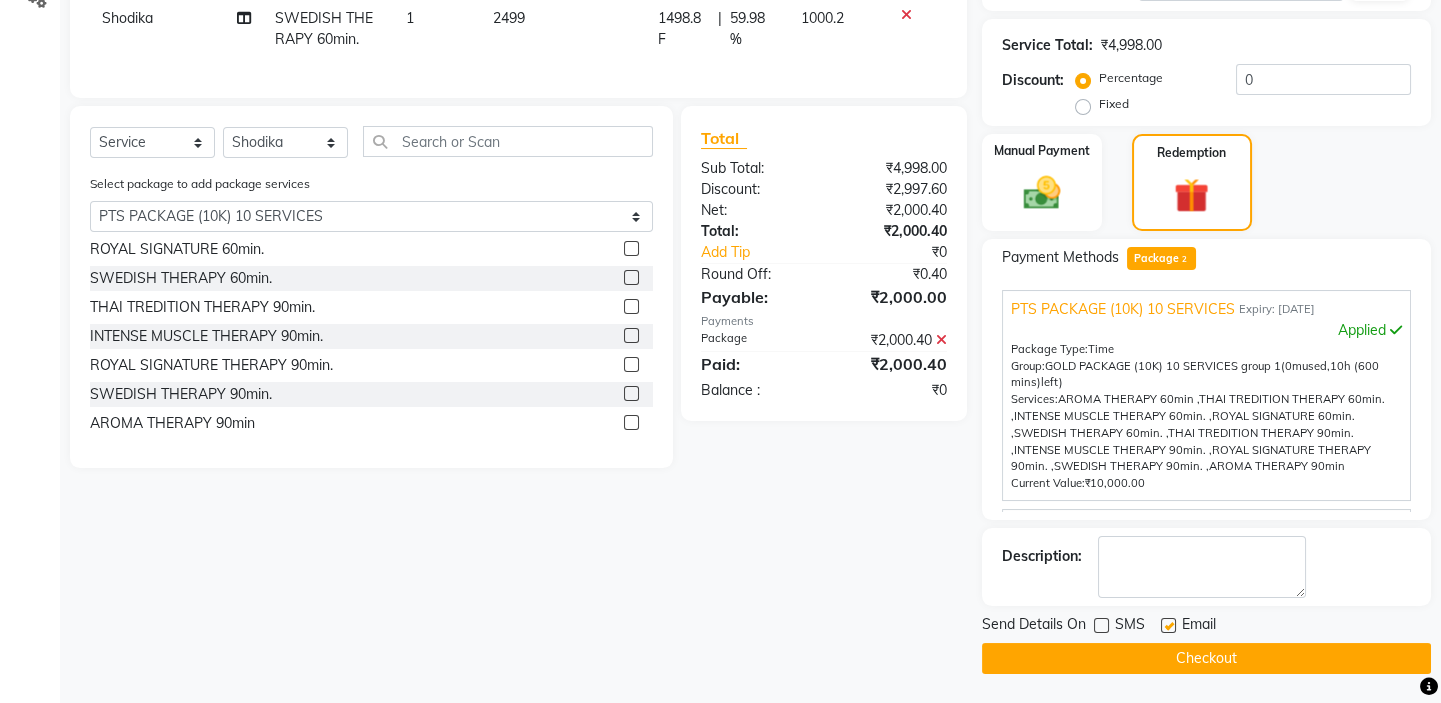 click 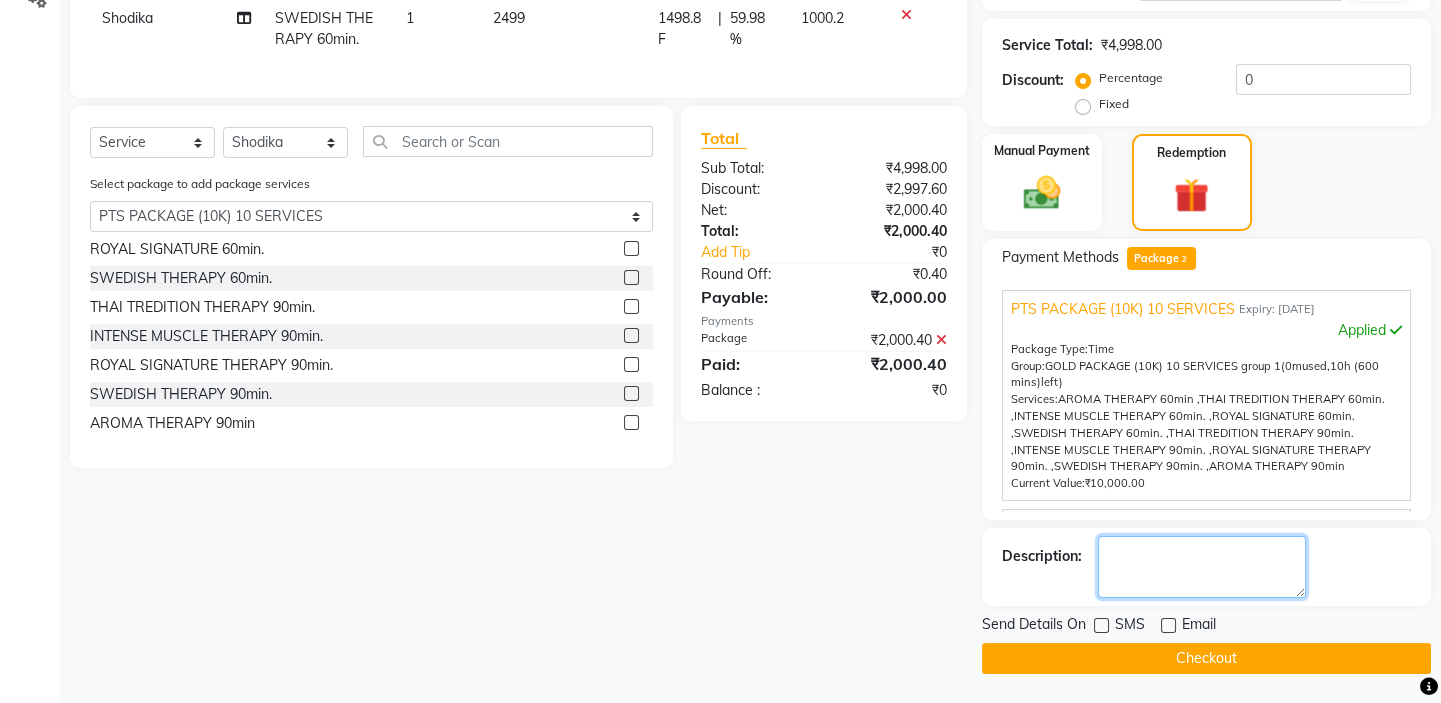 click 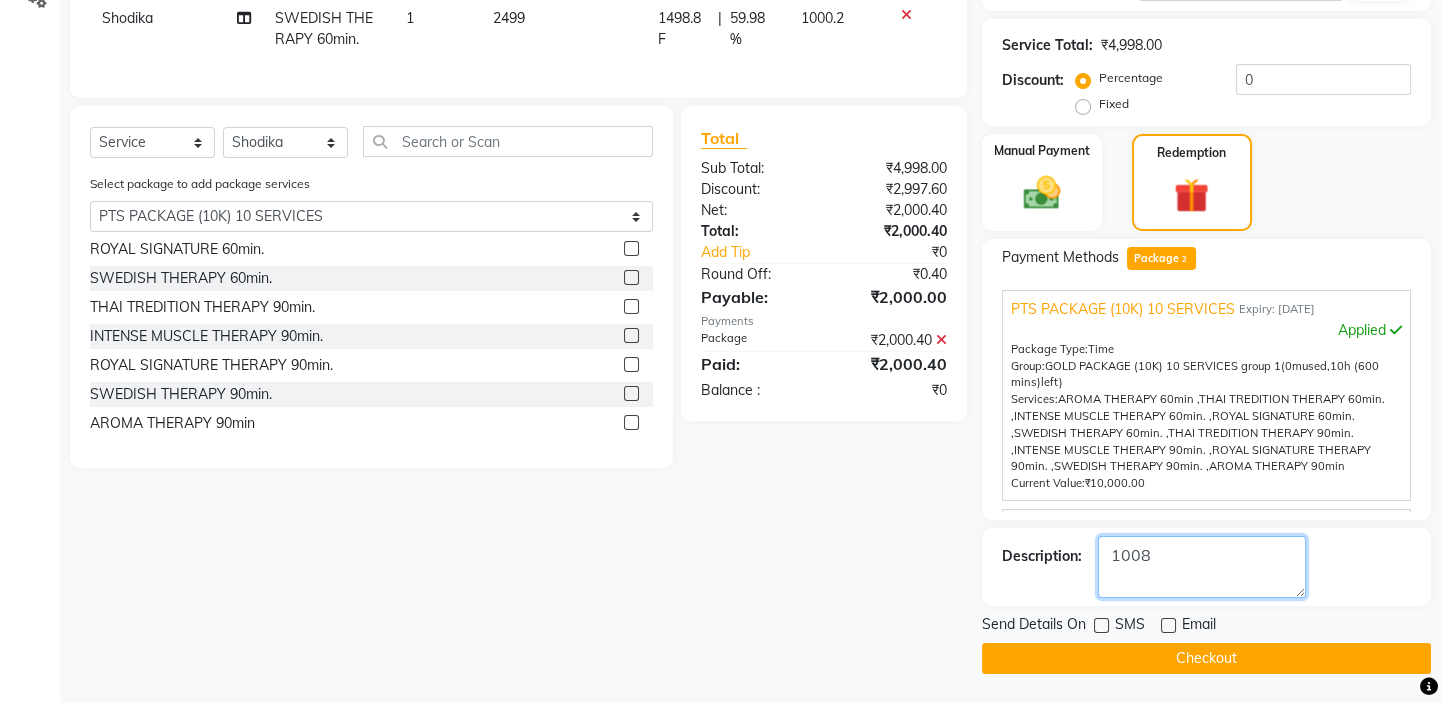 type on "1008" 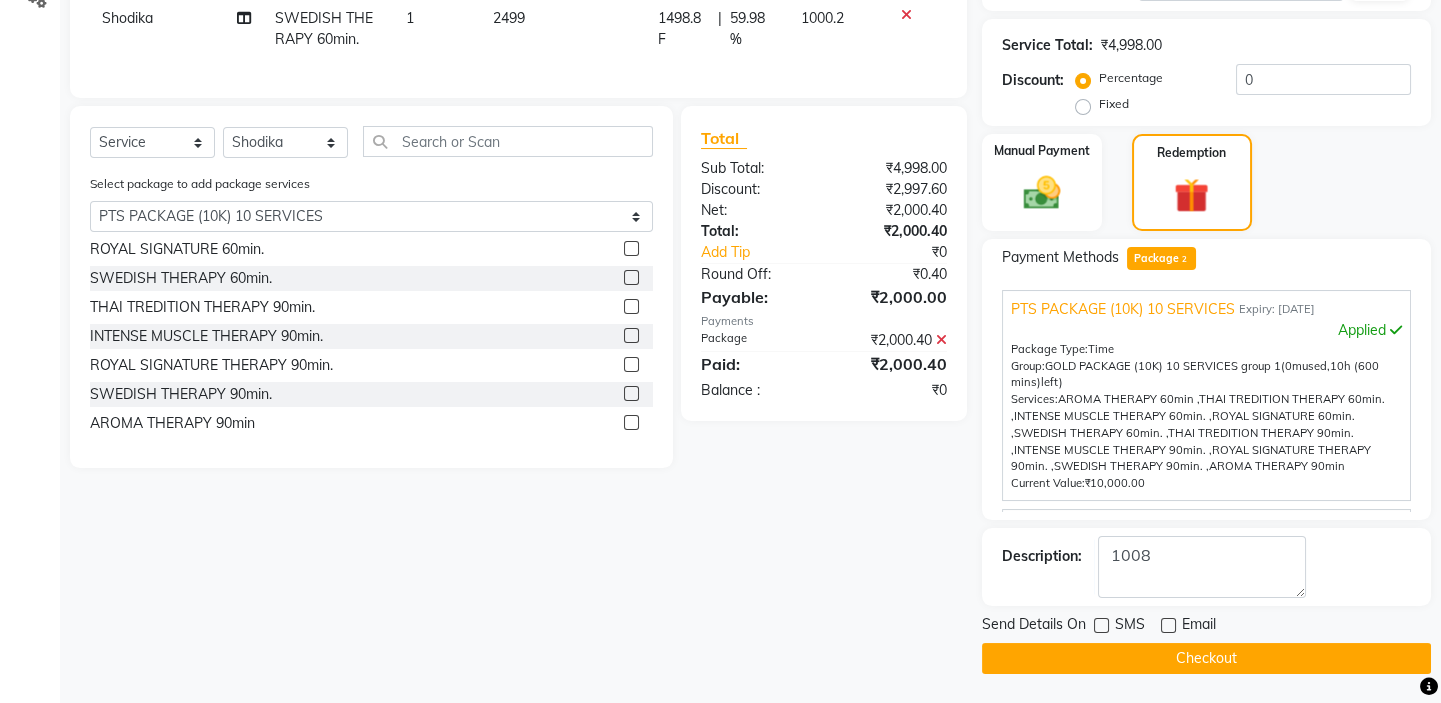 click on "Checkout" 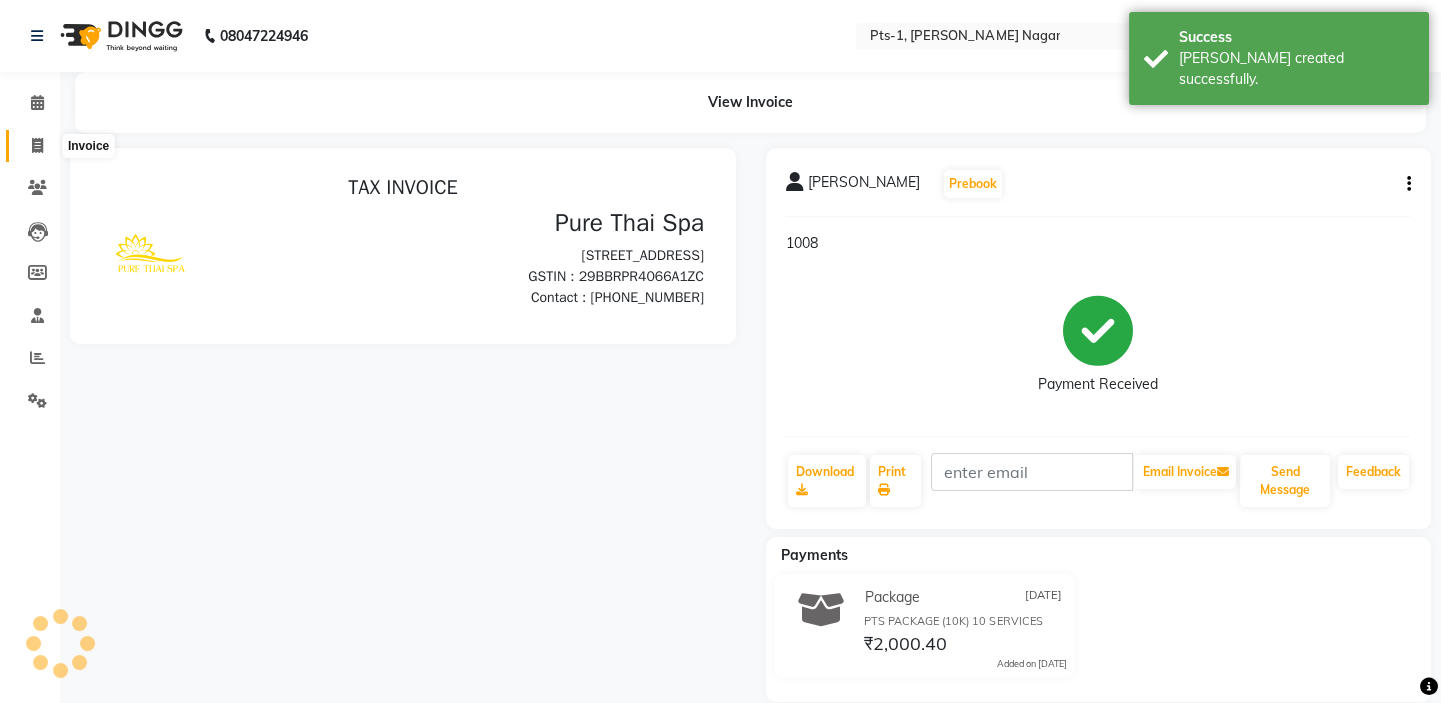scroll, scrollTop: 0, scrollLeft: 0, axis: both 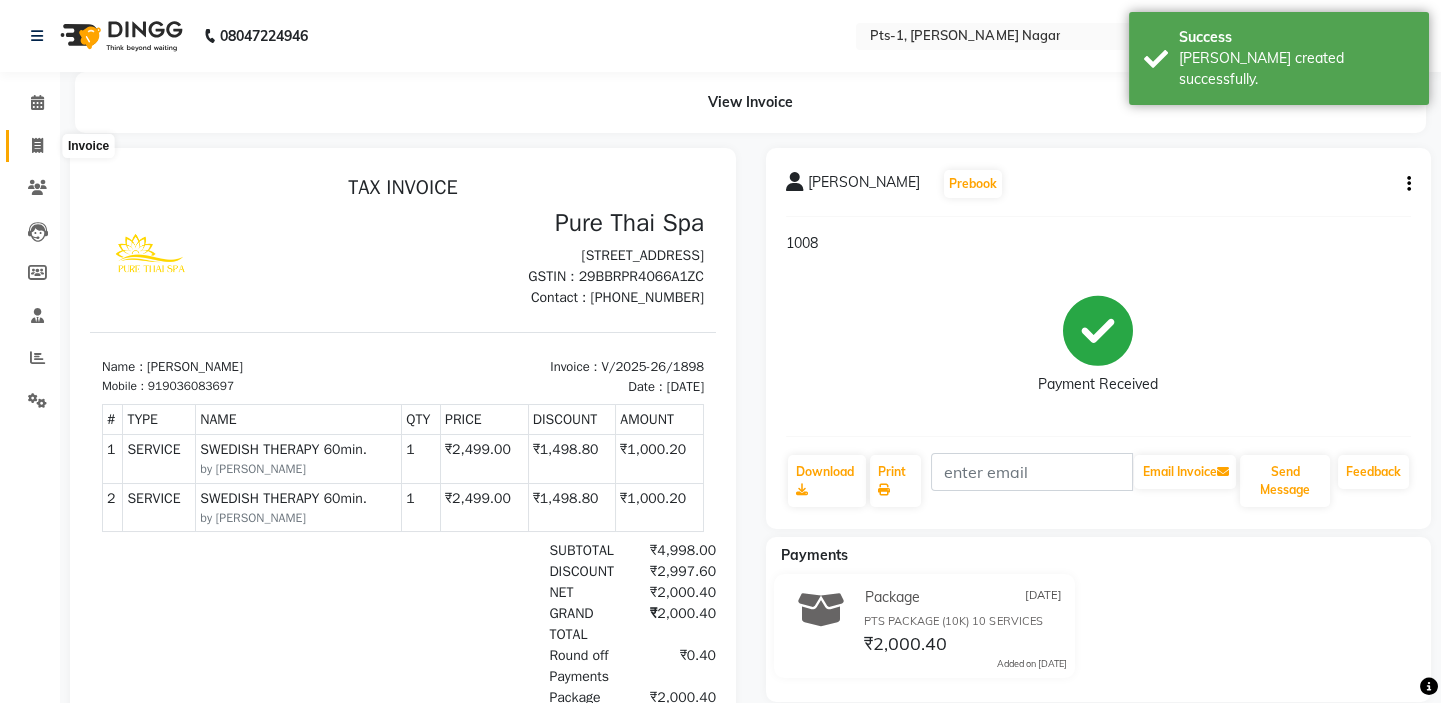 click 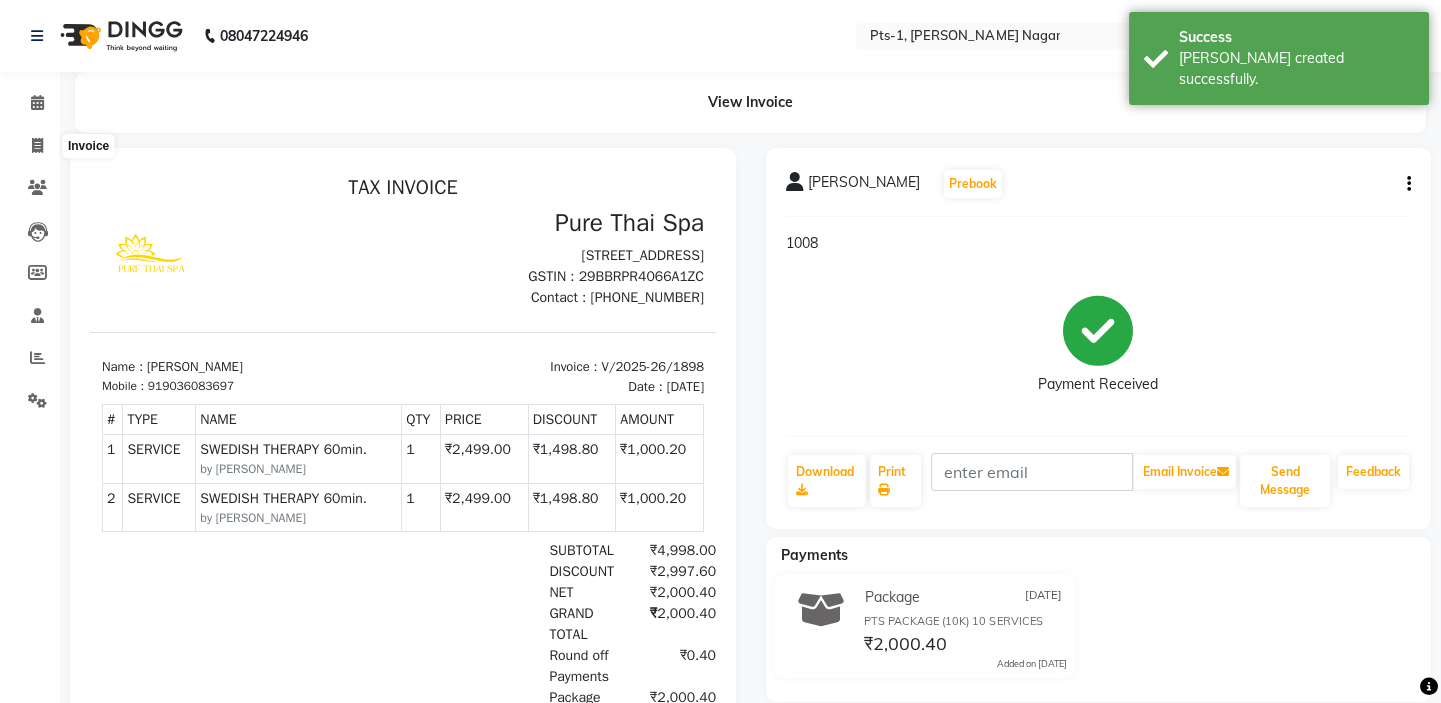select on "5296" 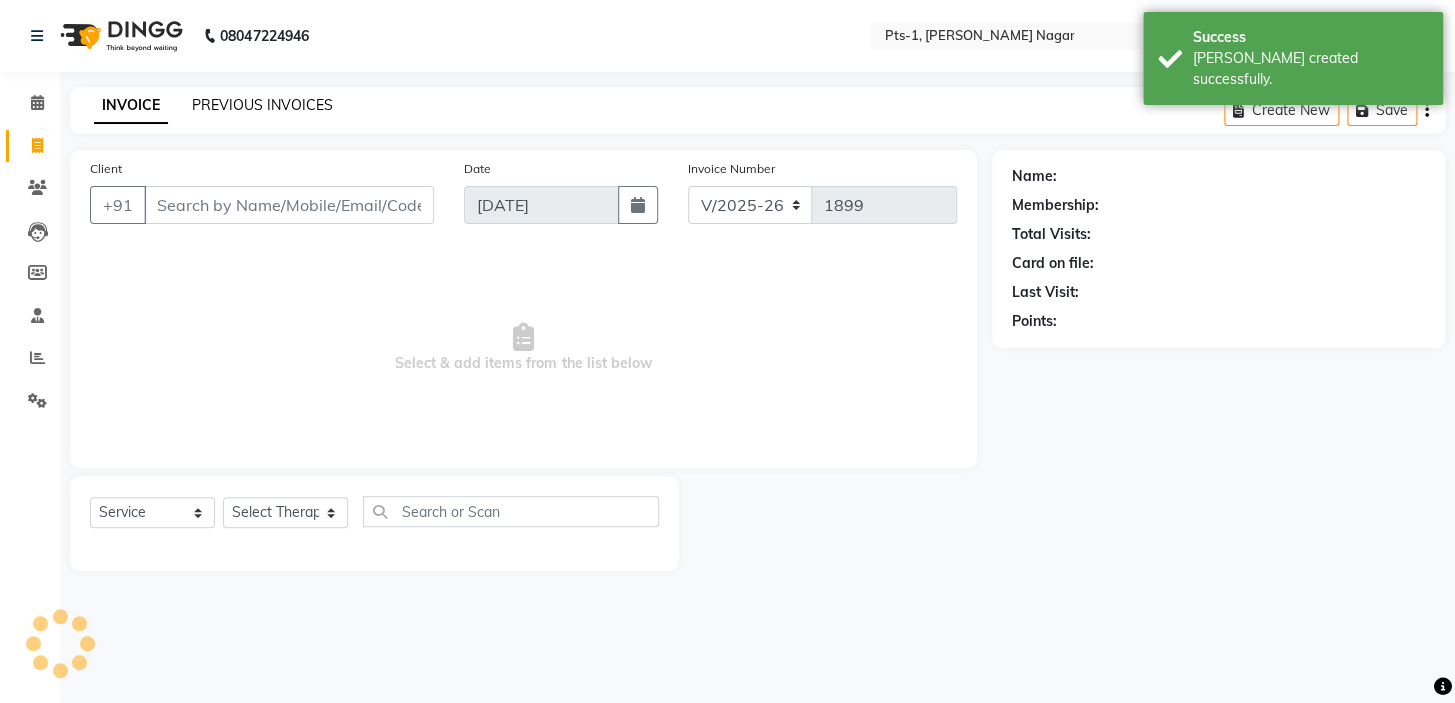 click on "PREVIOUS INVOICES" 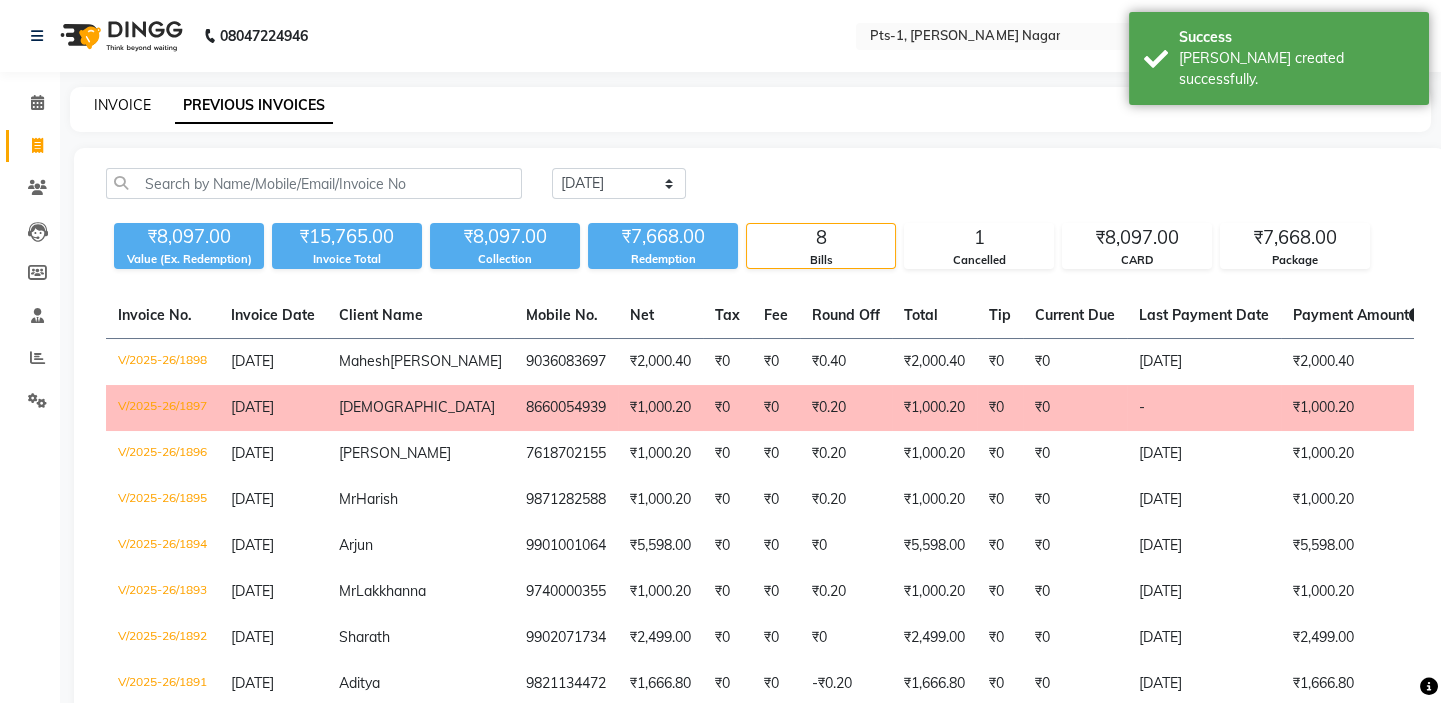 click on "INVOICE" 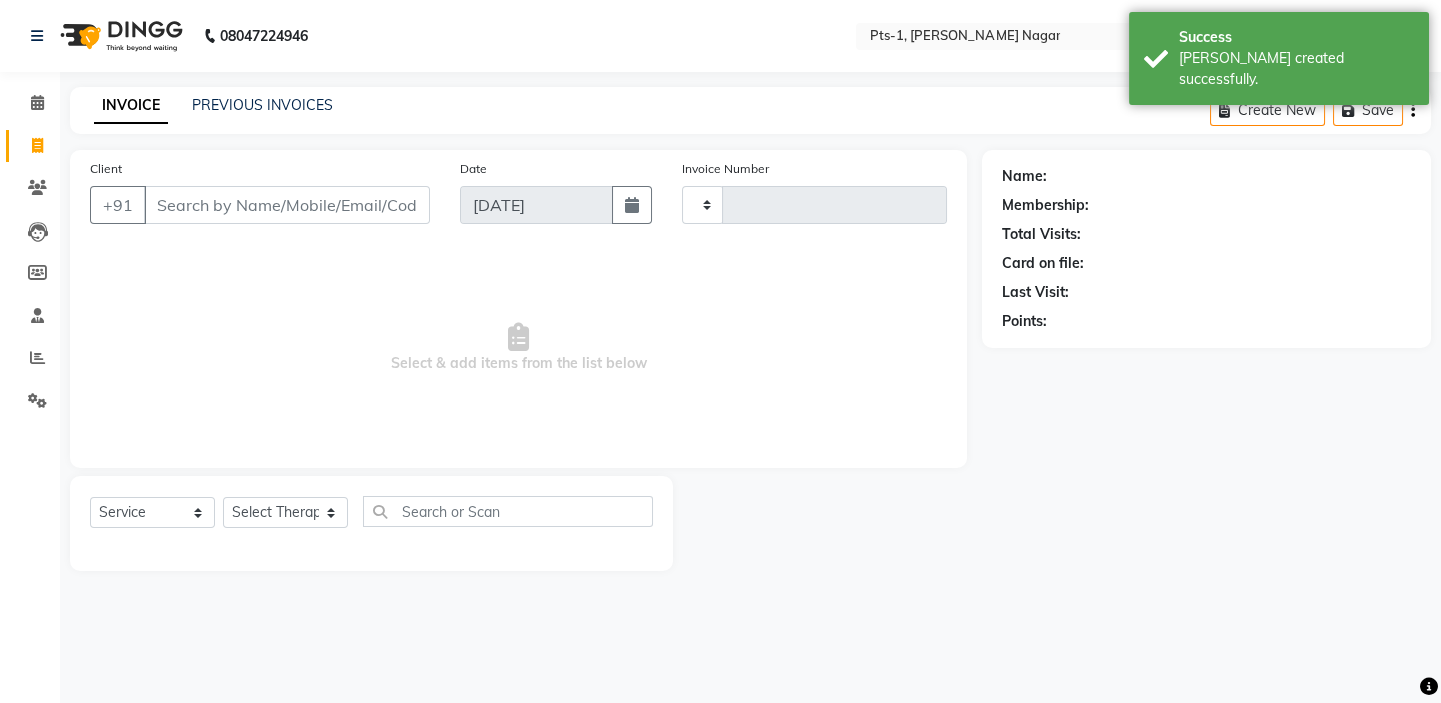 type on "1899" 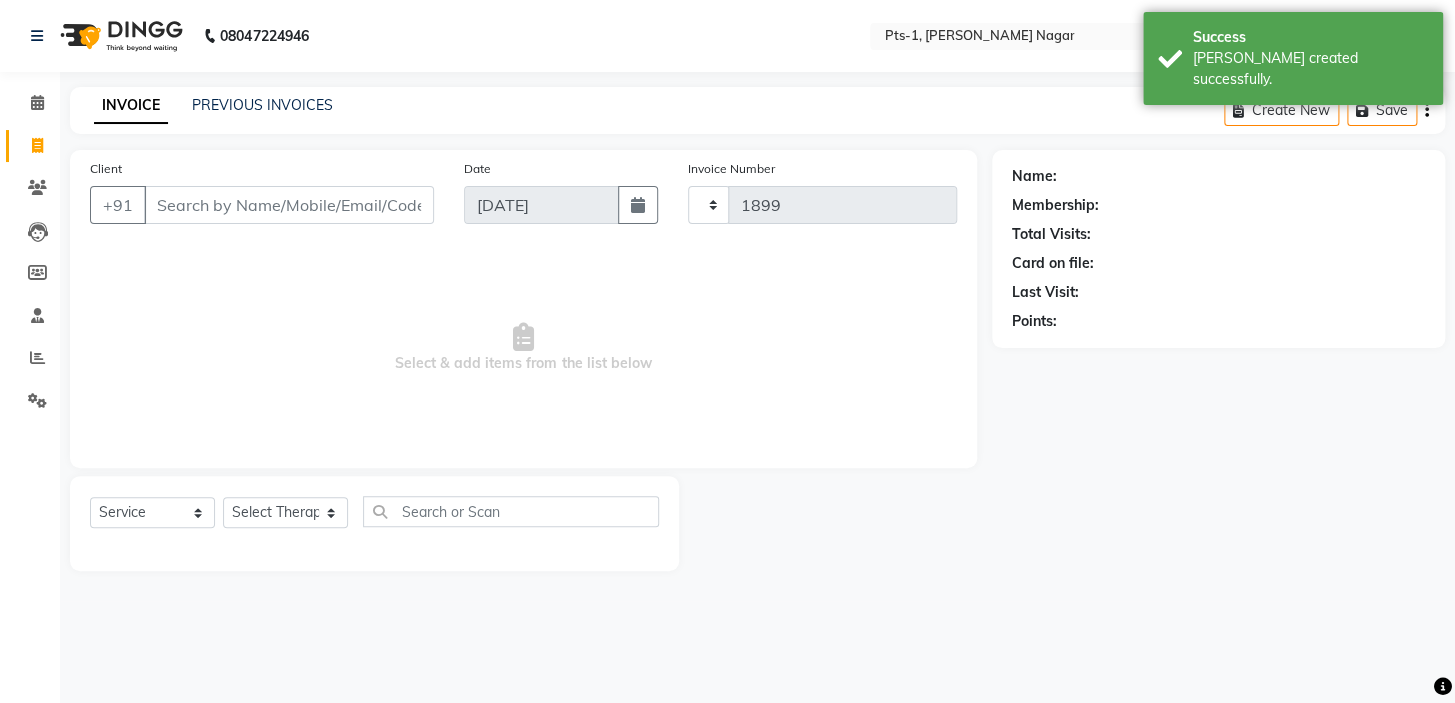 select on "5296" 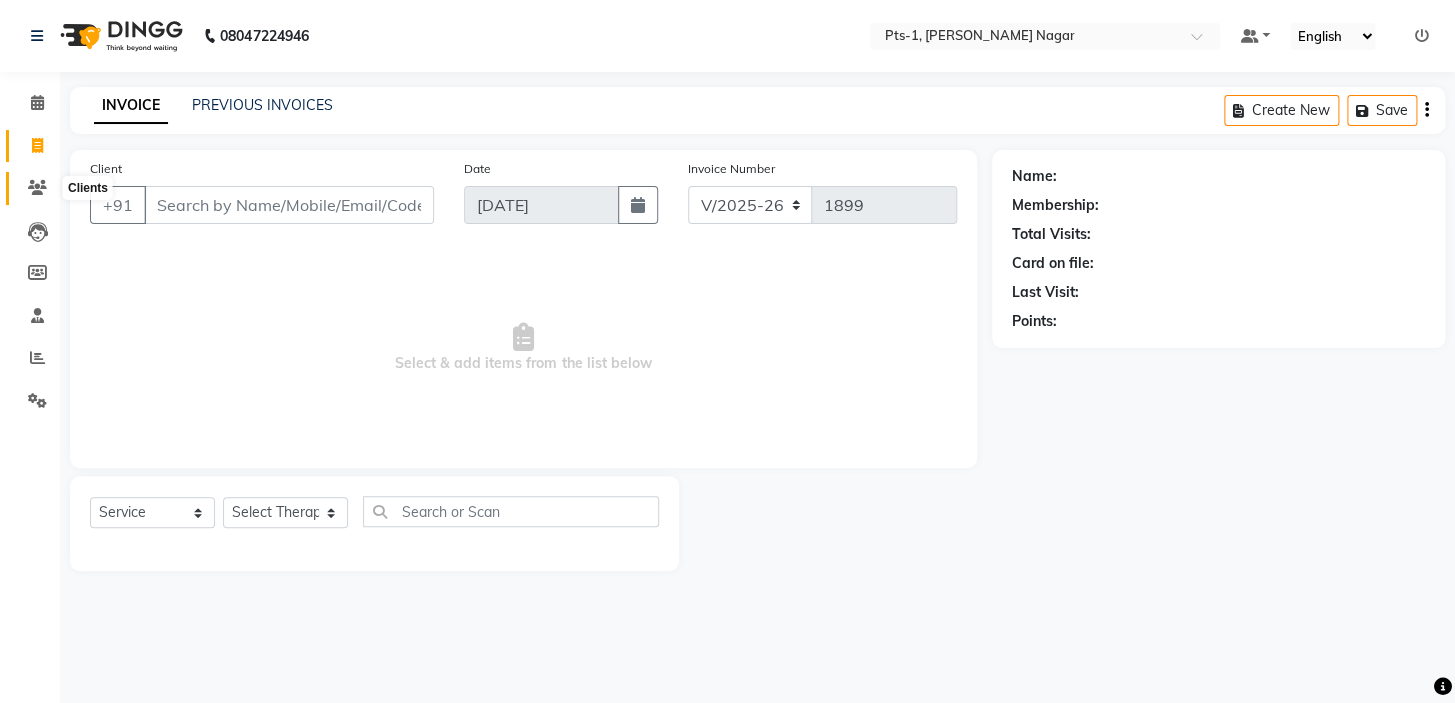 click 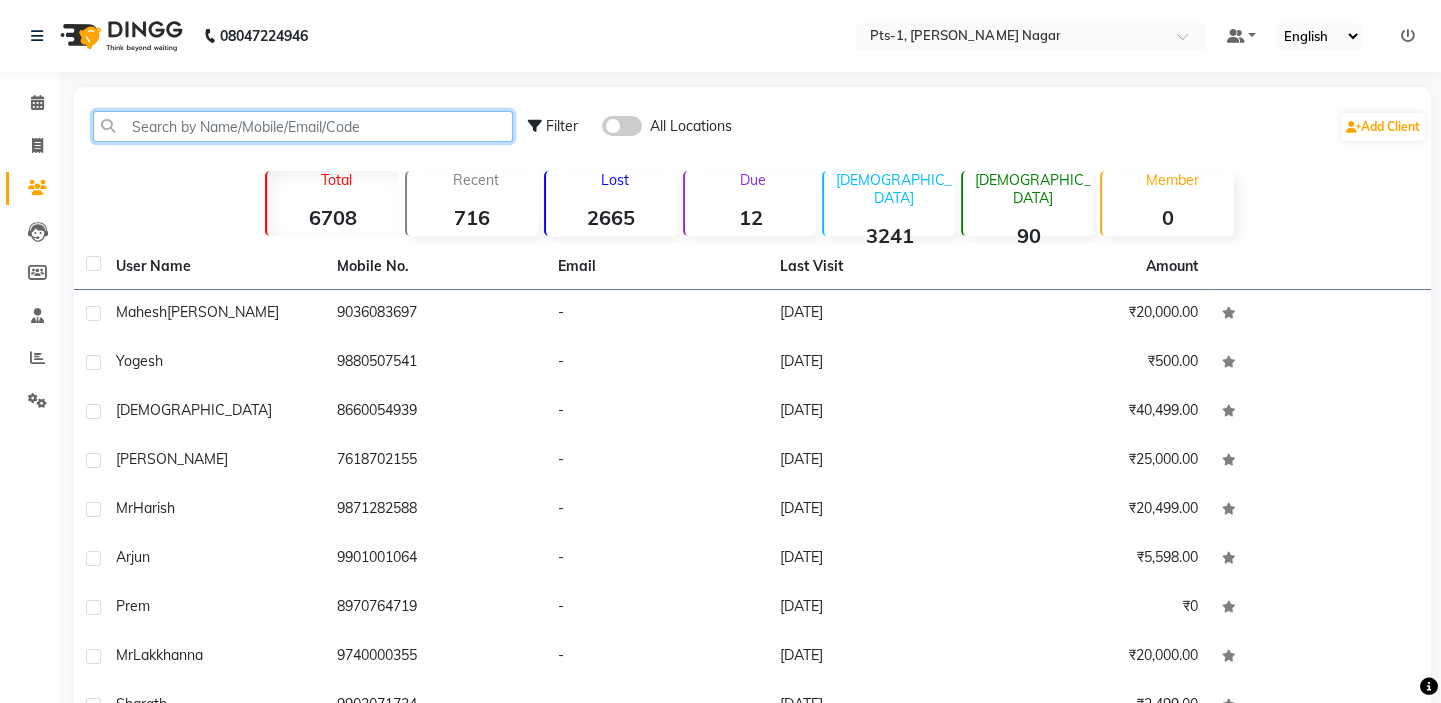 click 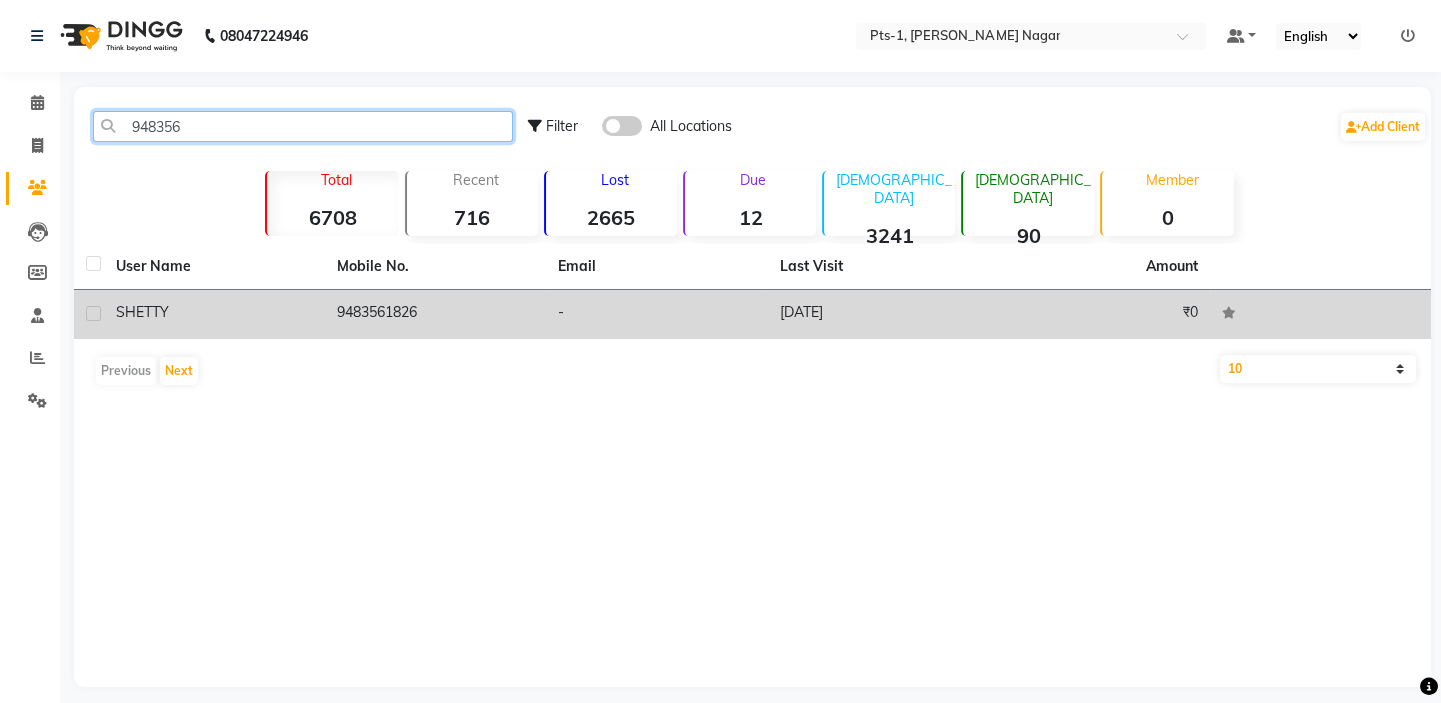 type on "948356" 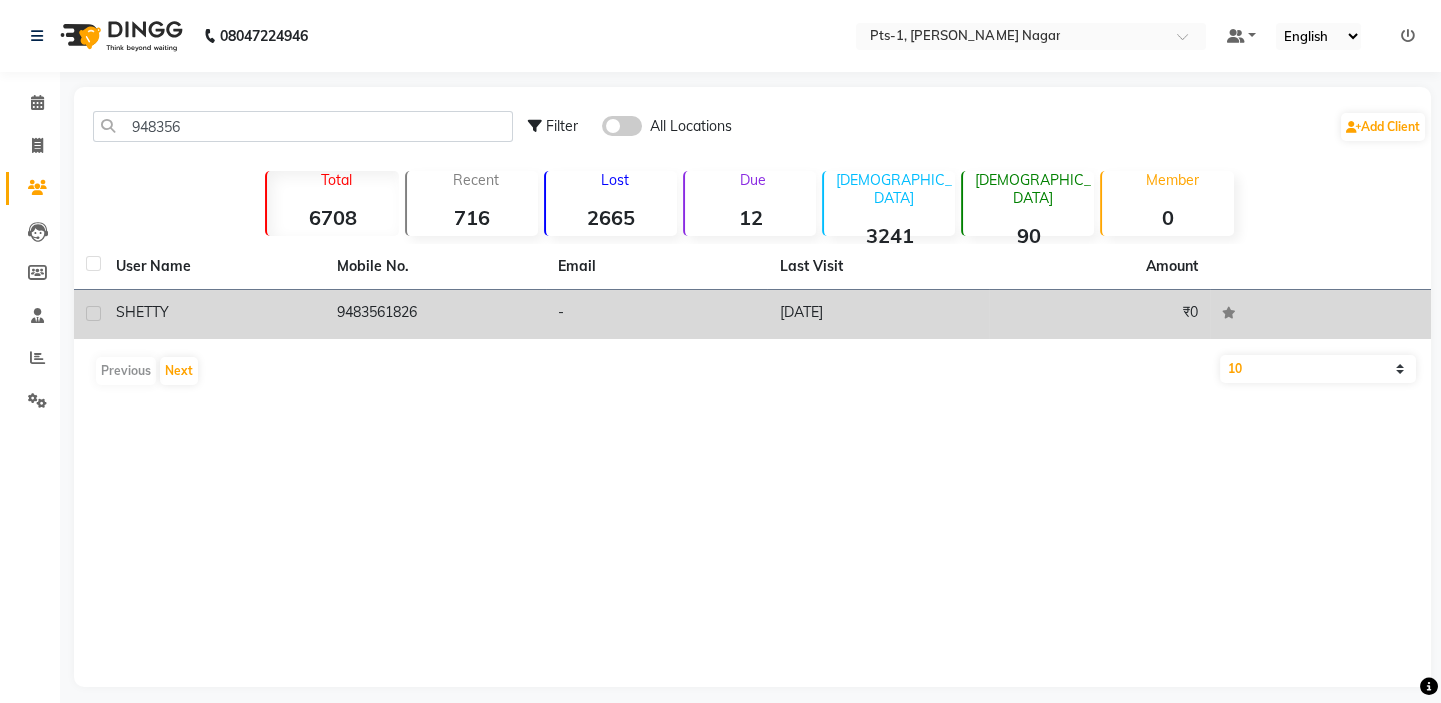 click on "9483561826" 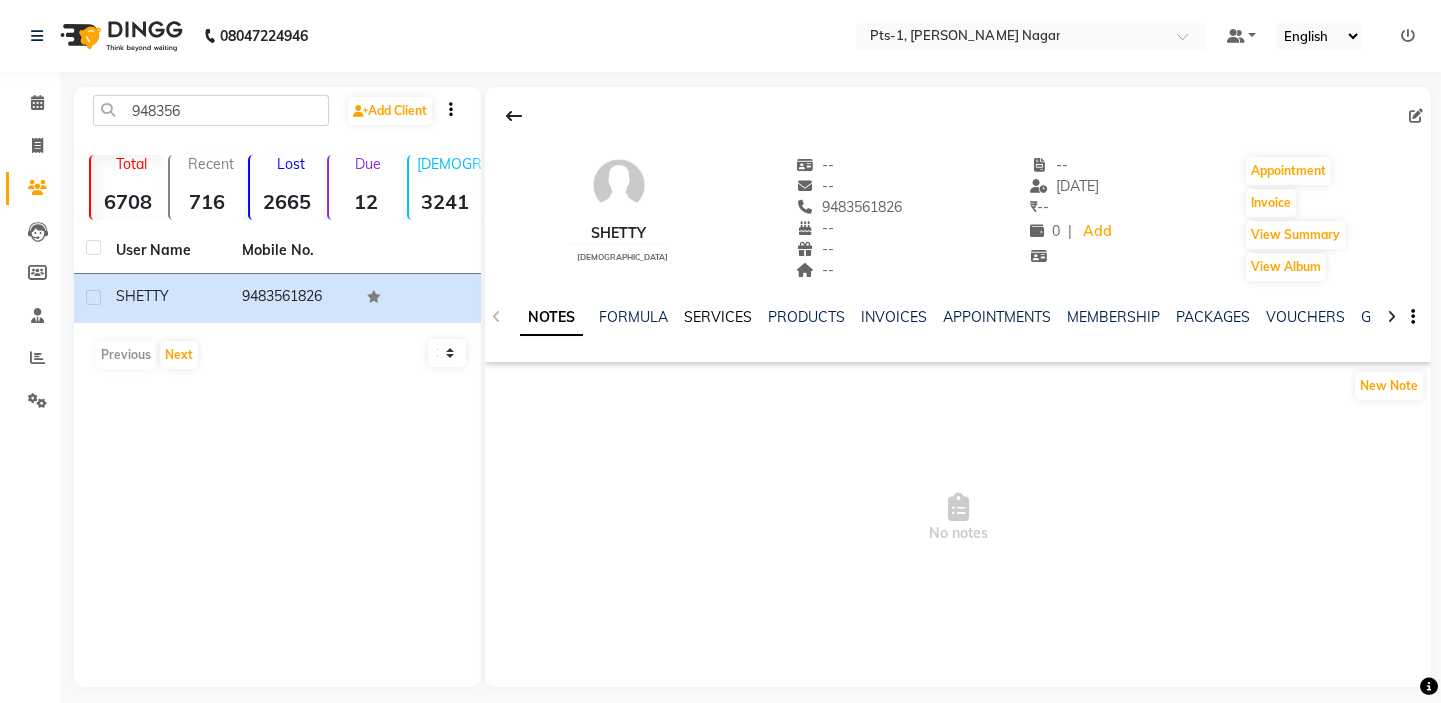 click on "SERVICES" 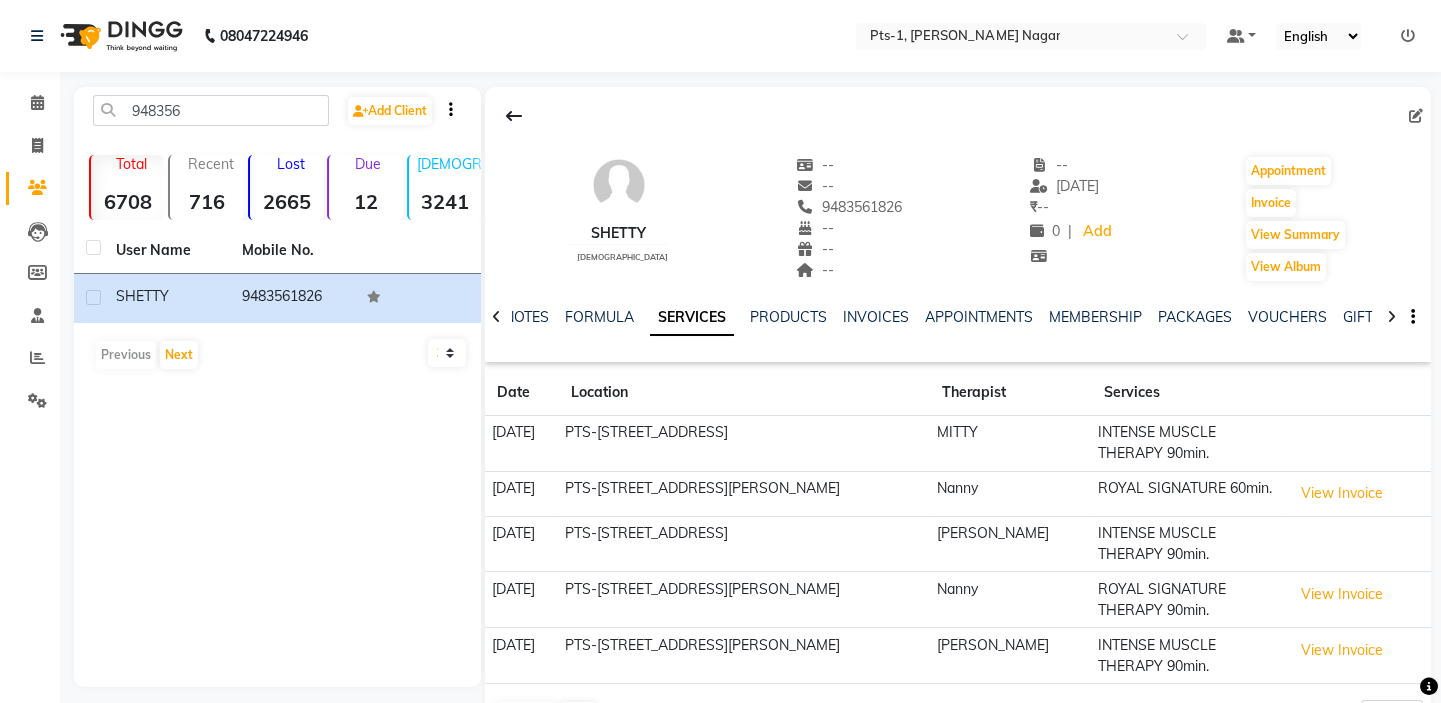 scroll, scrollTop: 66, scrollLeft: 0, axis: vertical 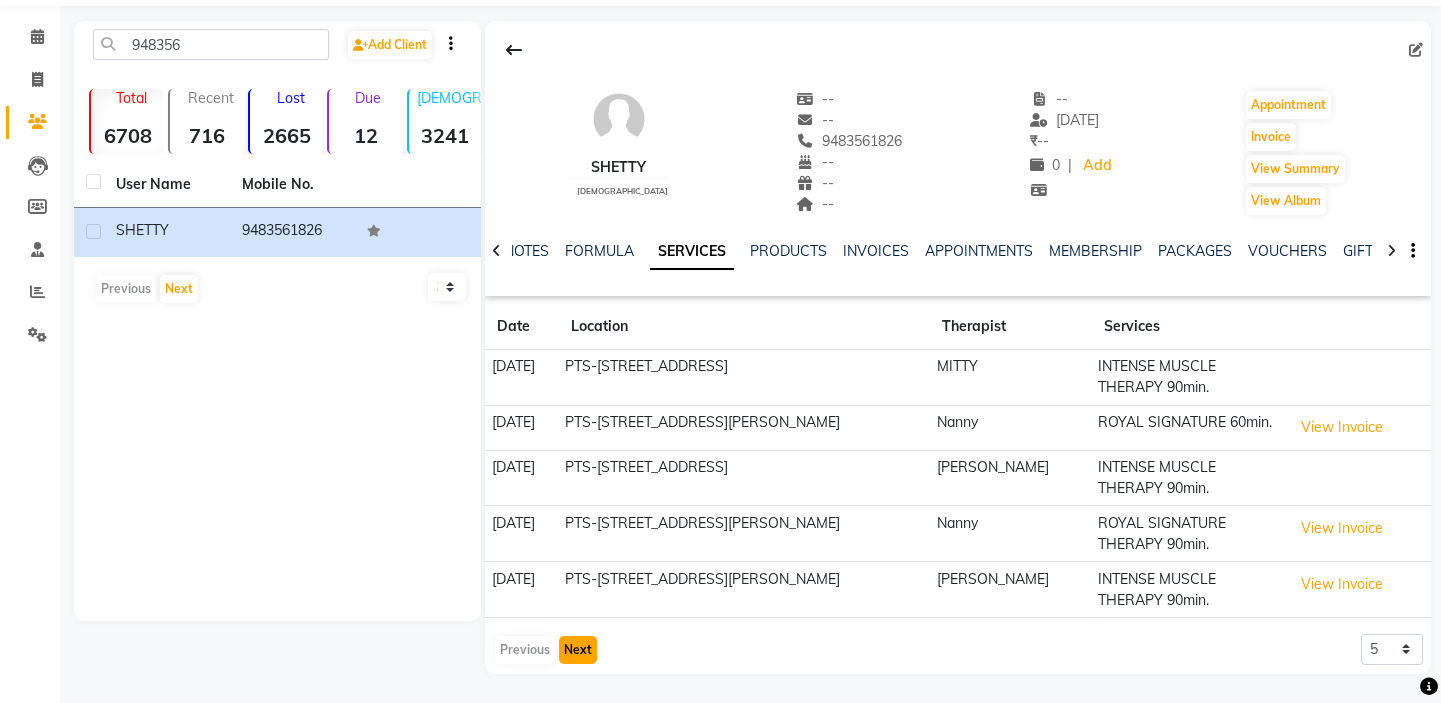 click on "Next" 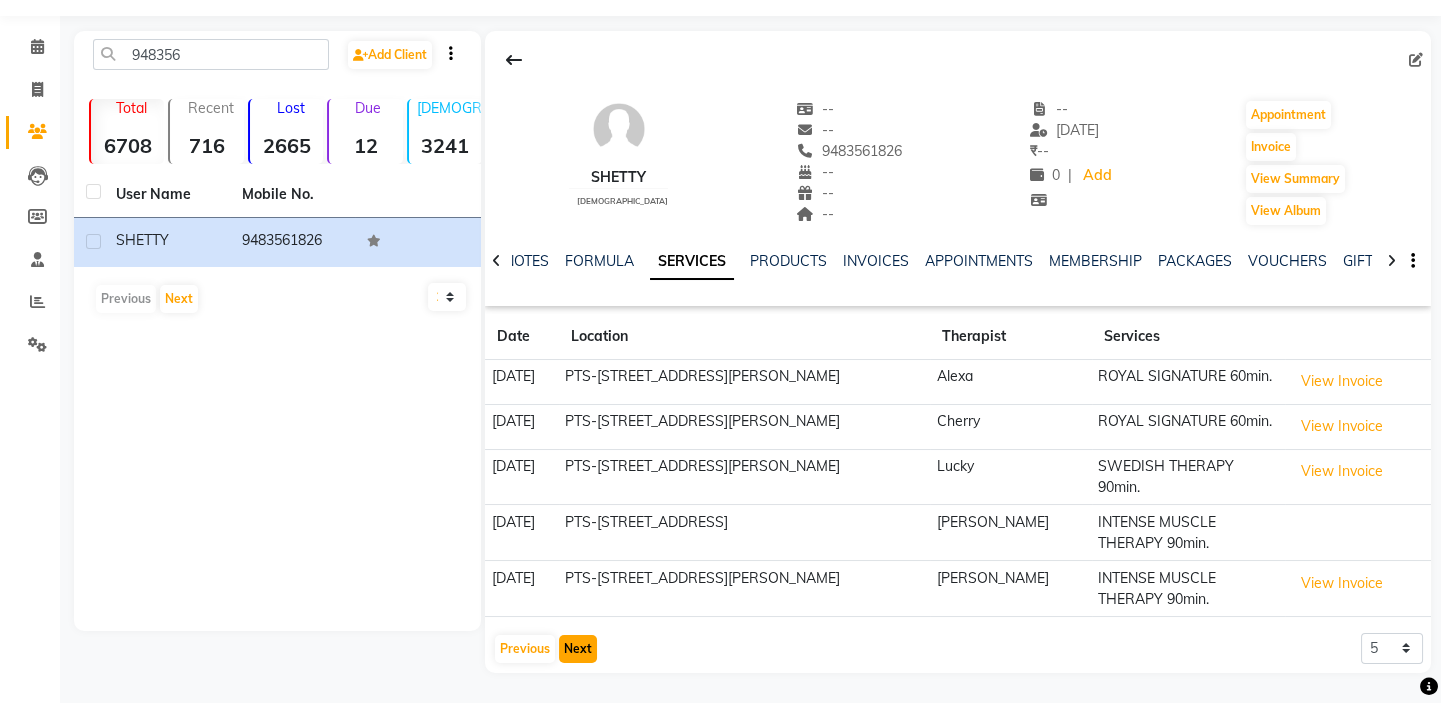scroll, scrollTop: 43, scrollLeft: 0, axis: vertical 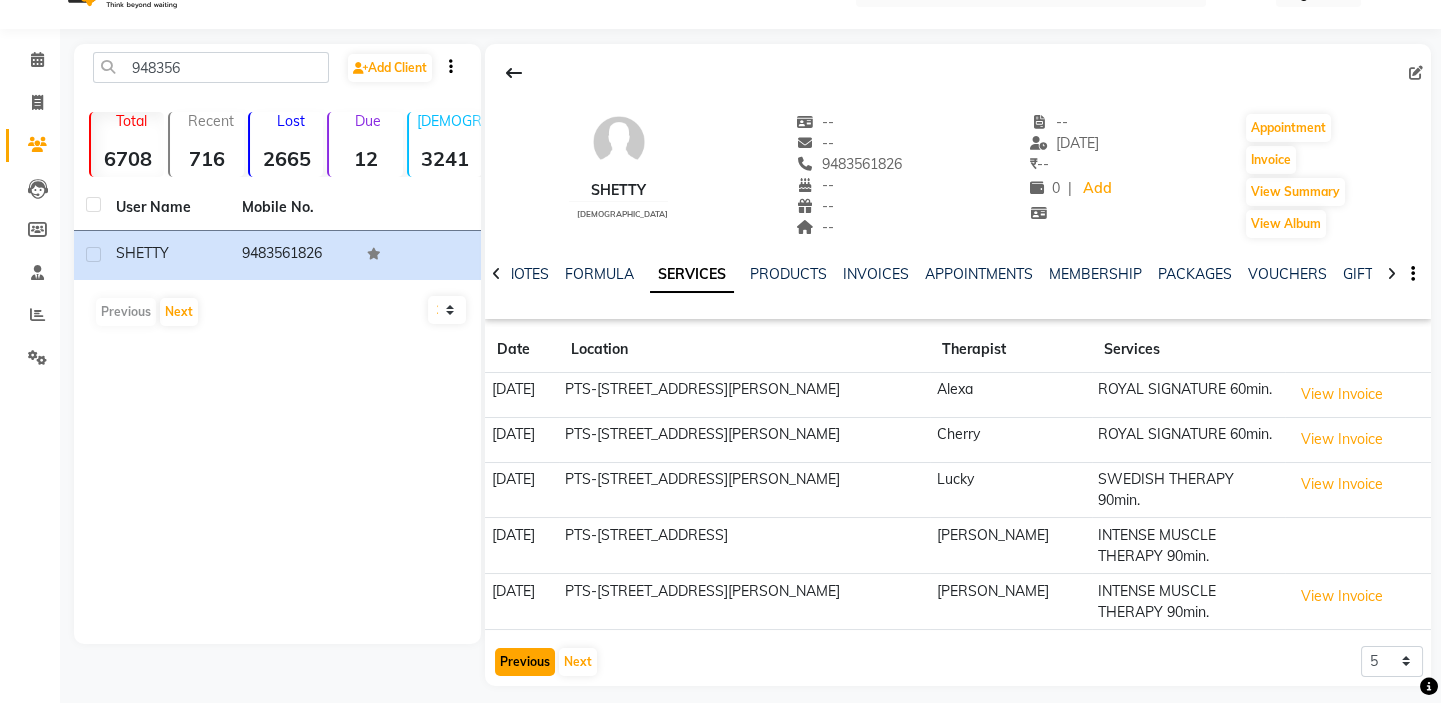 click on "Previous" 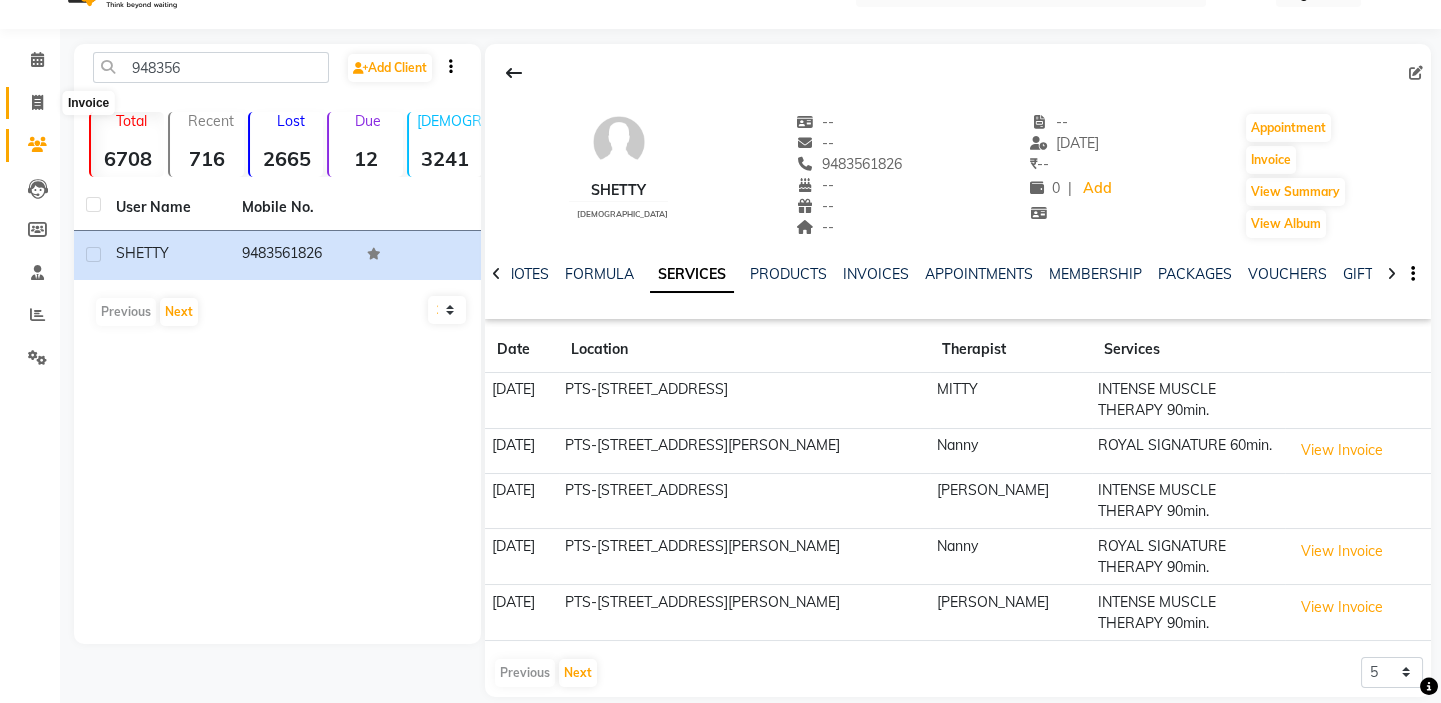 click 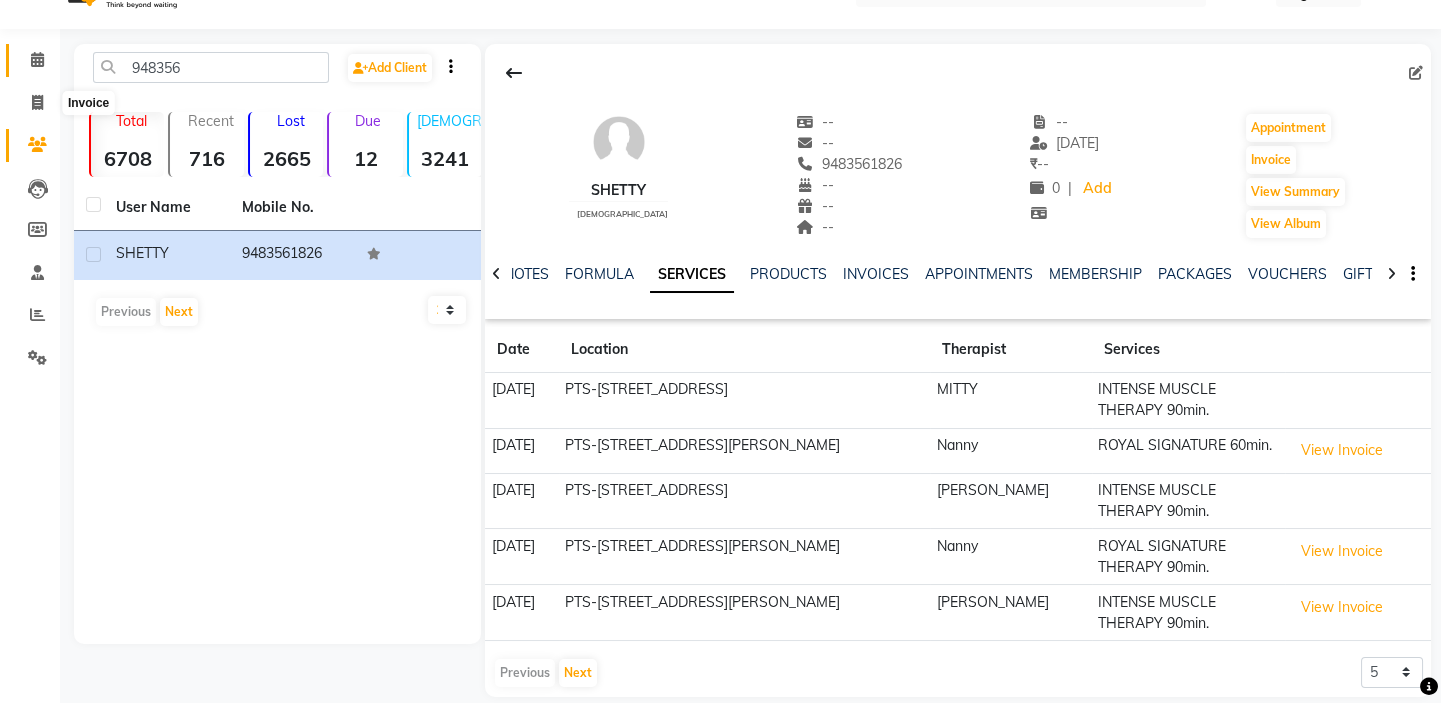 select on "5296" 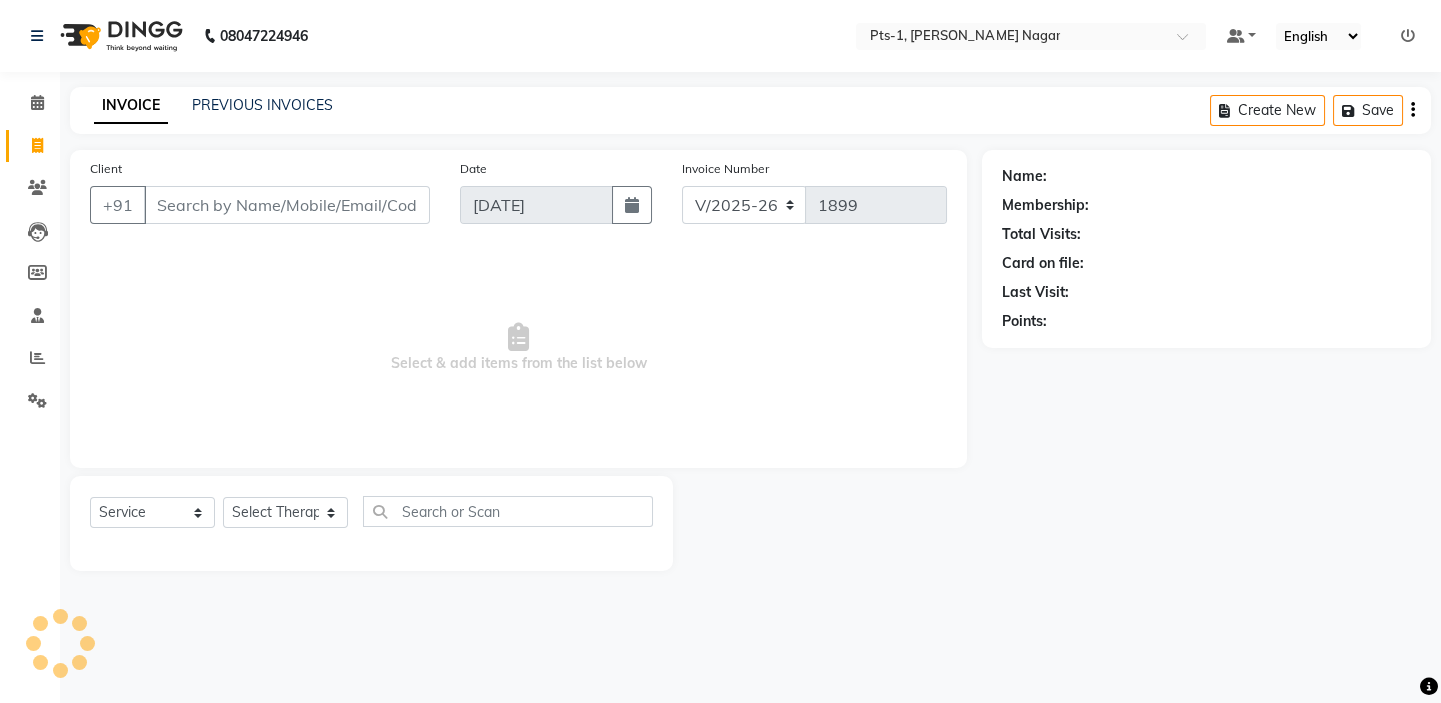 scroll, scrollTop: 0, scrollLeft: 0, axis: both 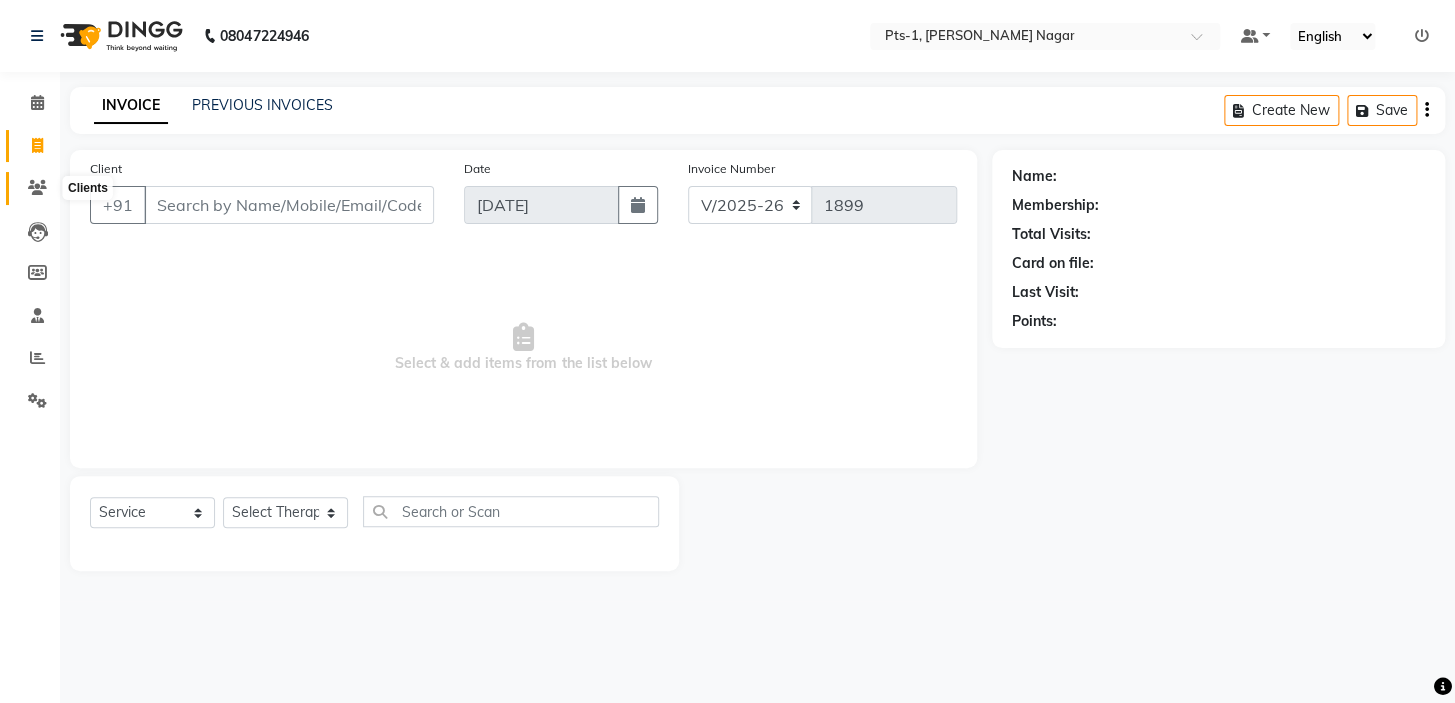 click 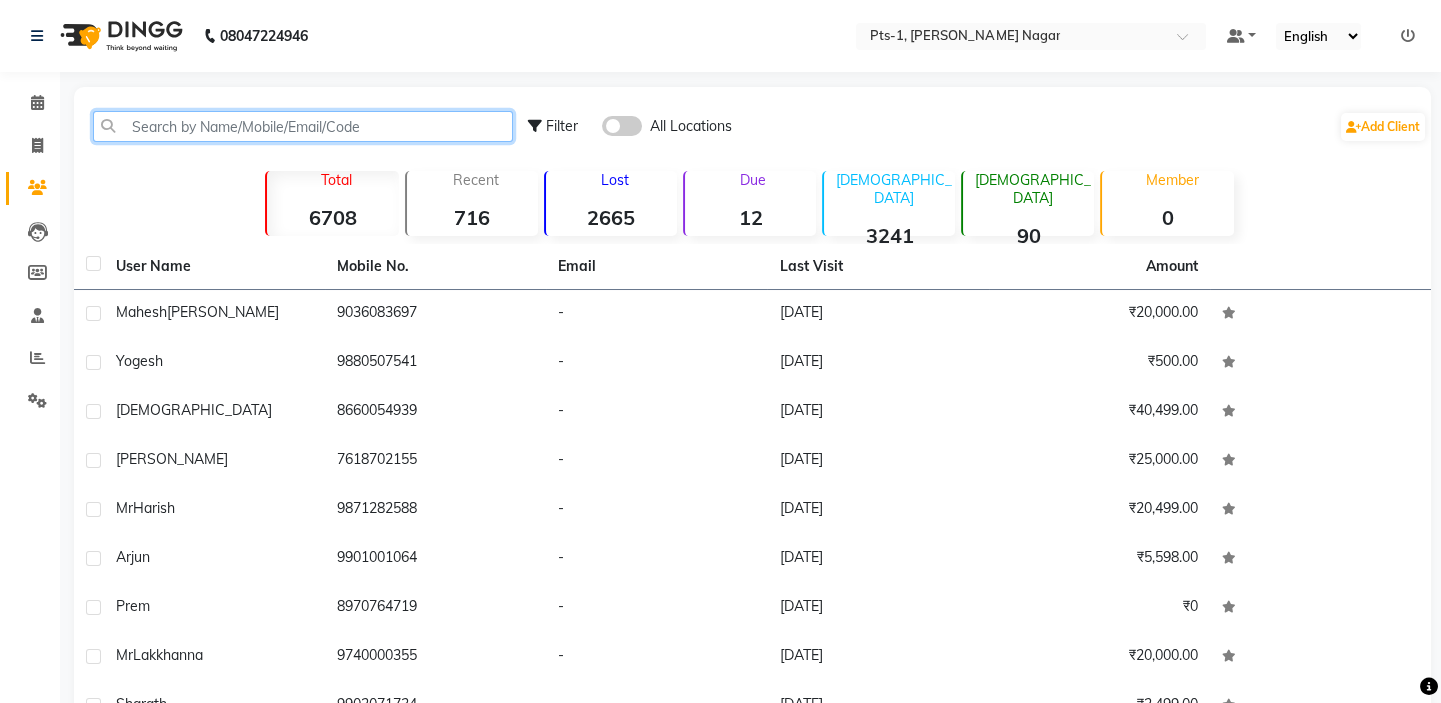 click 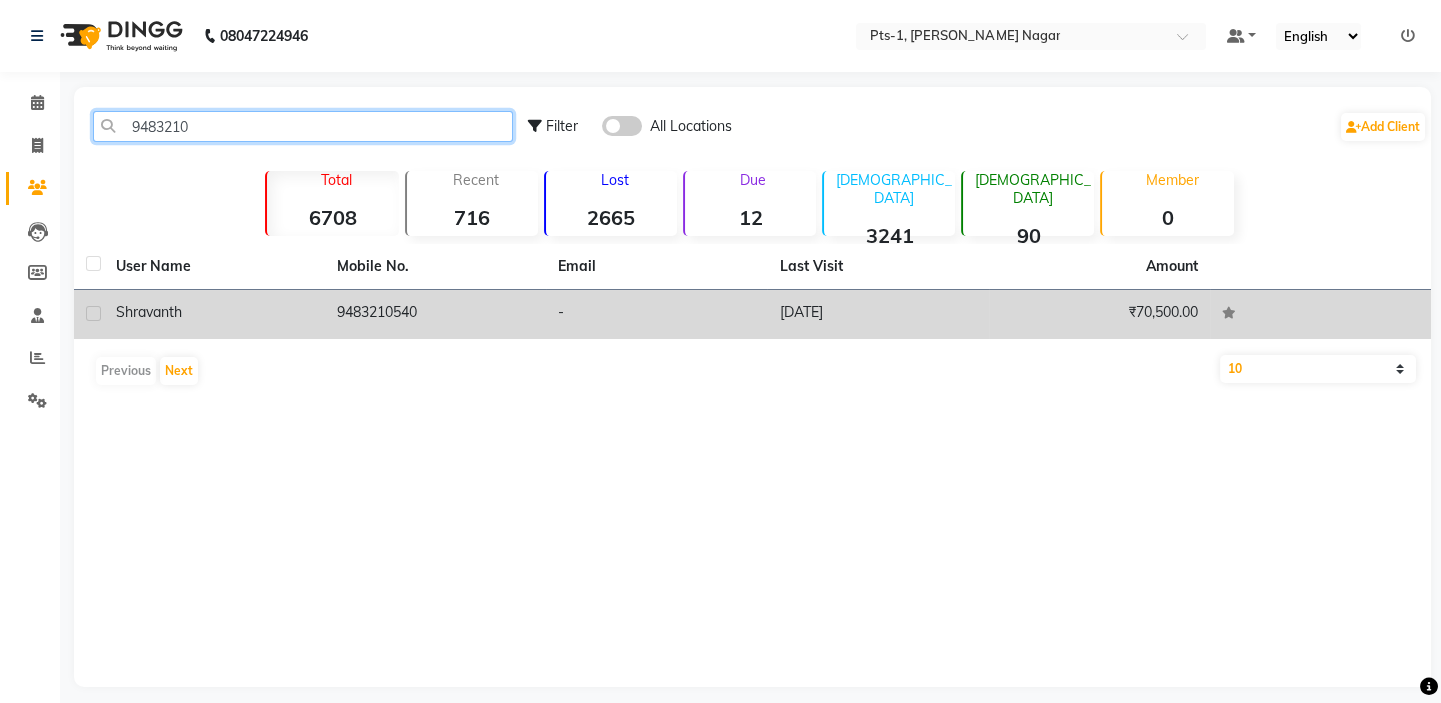 type on "9483210" 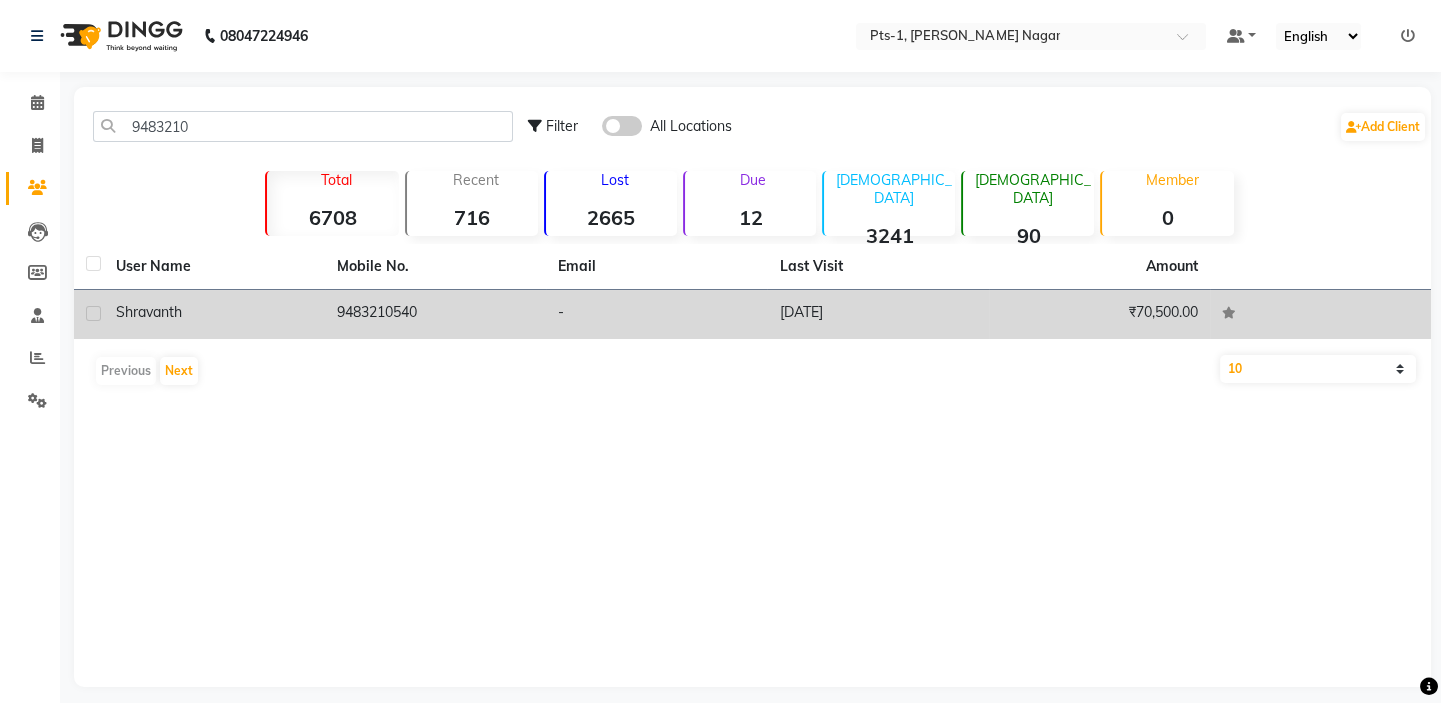 click on "9483210540" 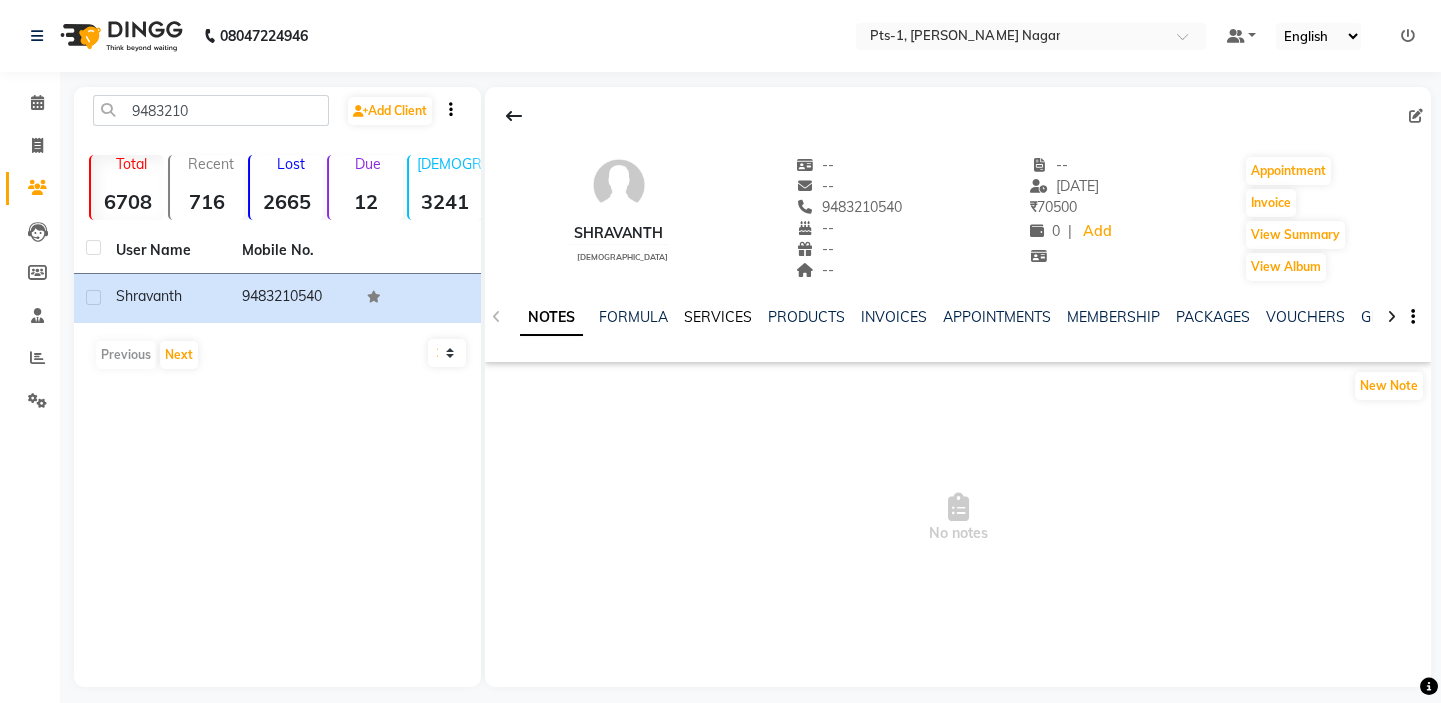 click on "SERVICES" 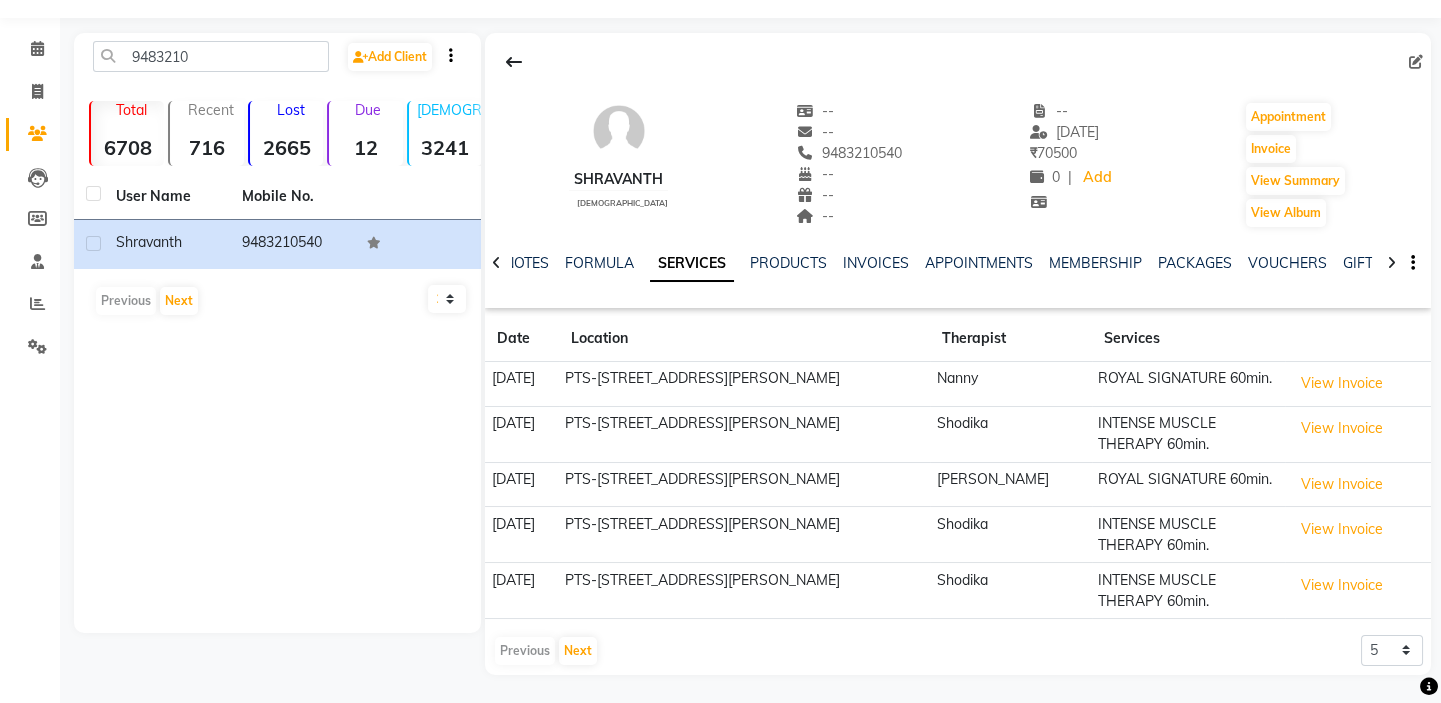 scroll, scrollTop: 0, scrollLeft: 0, axis: both 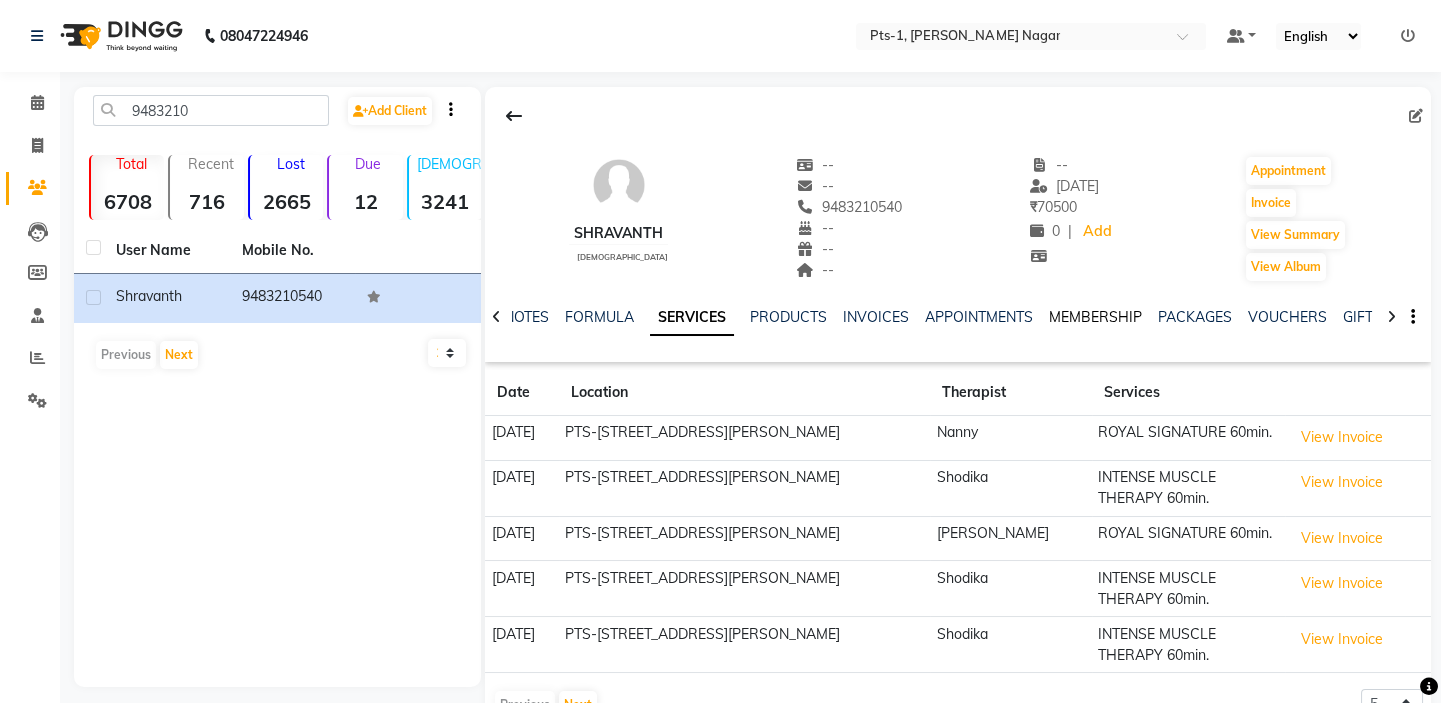 click on "MEMBERSHIP" 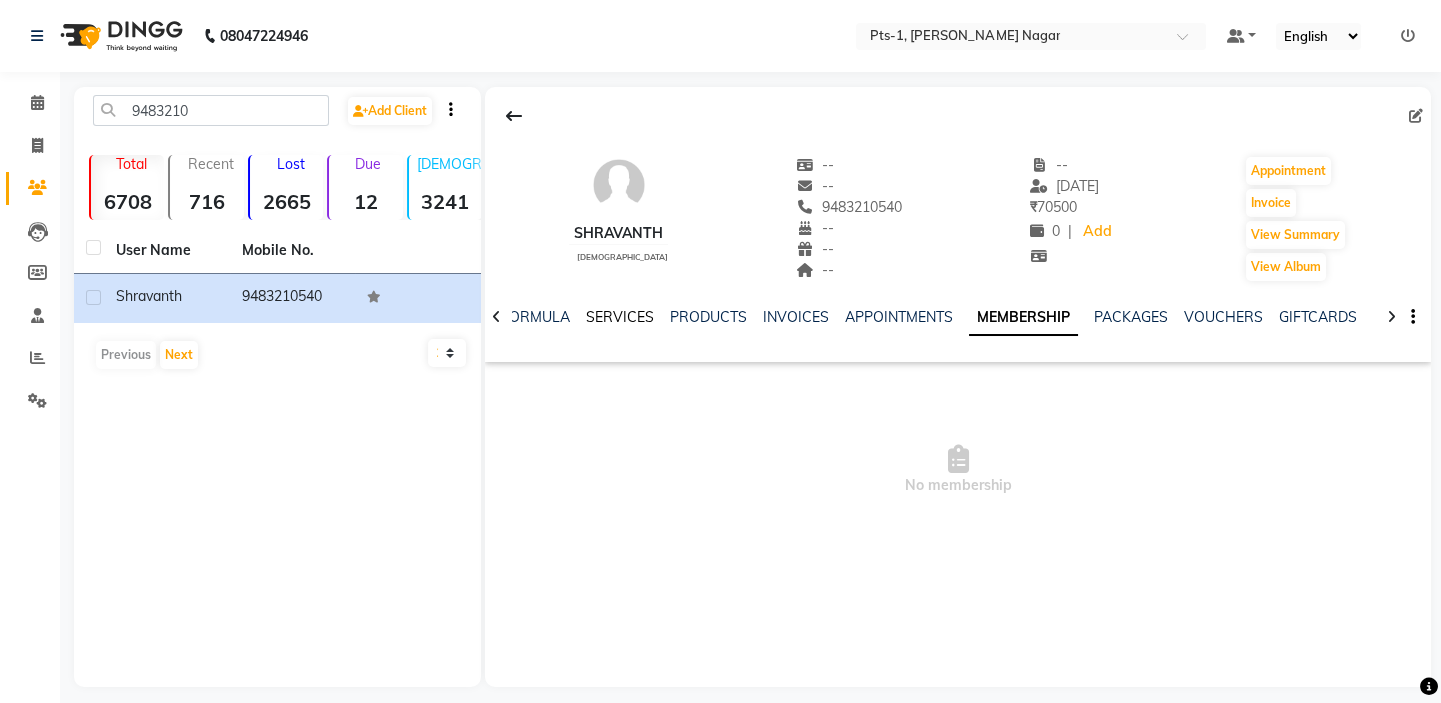 click on "SERVICES" 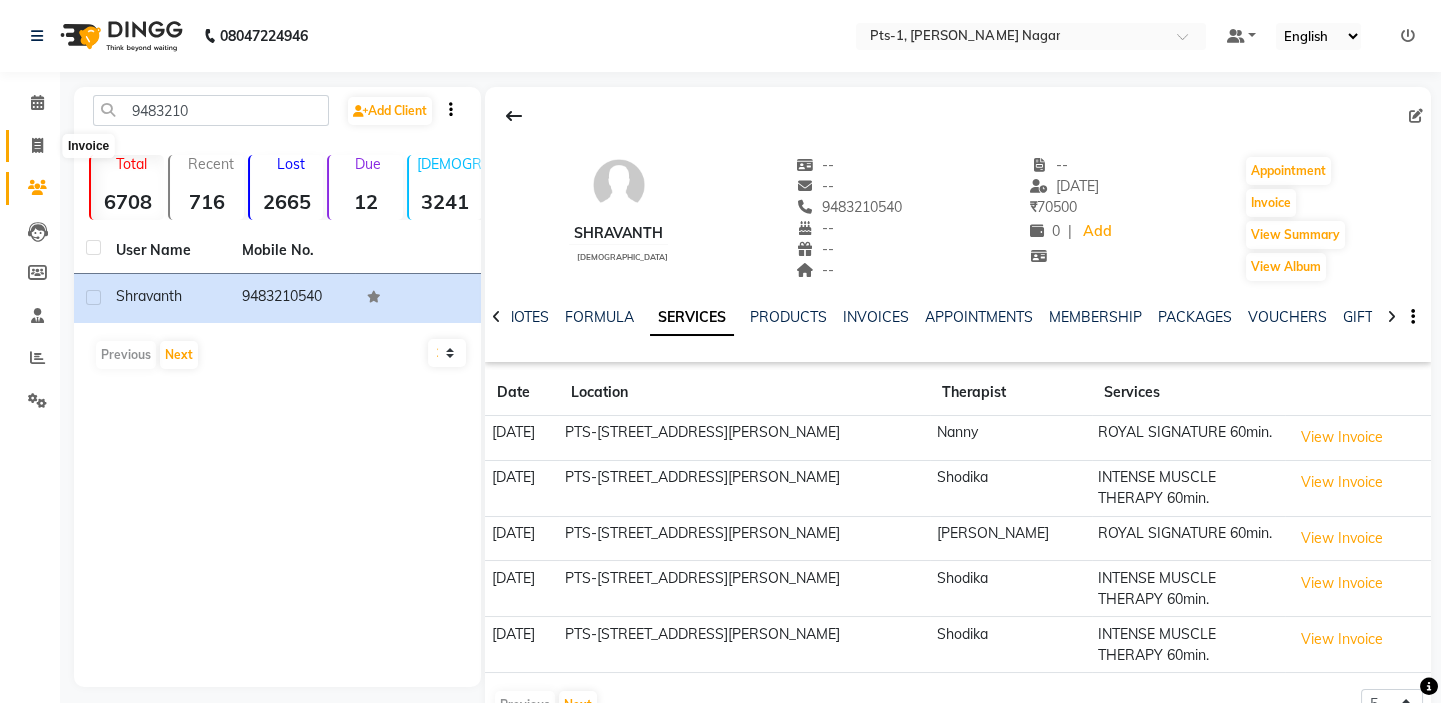 click 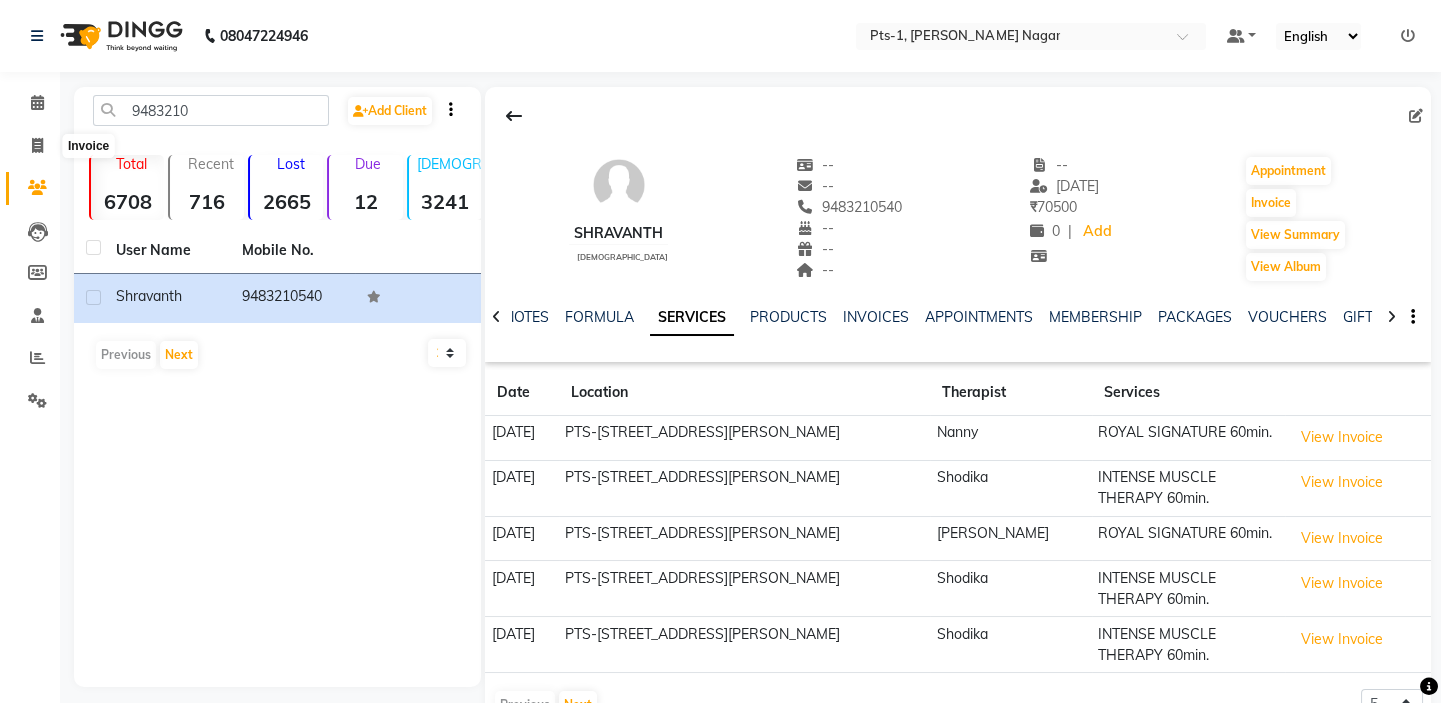 select on "service" 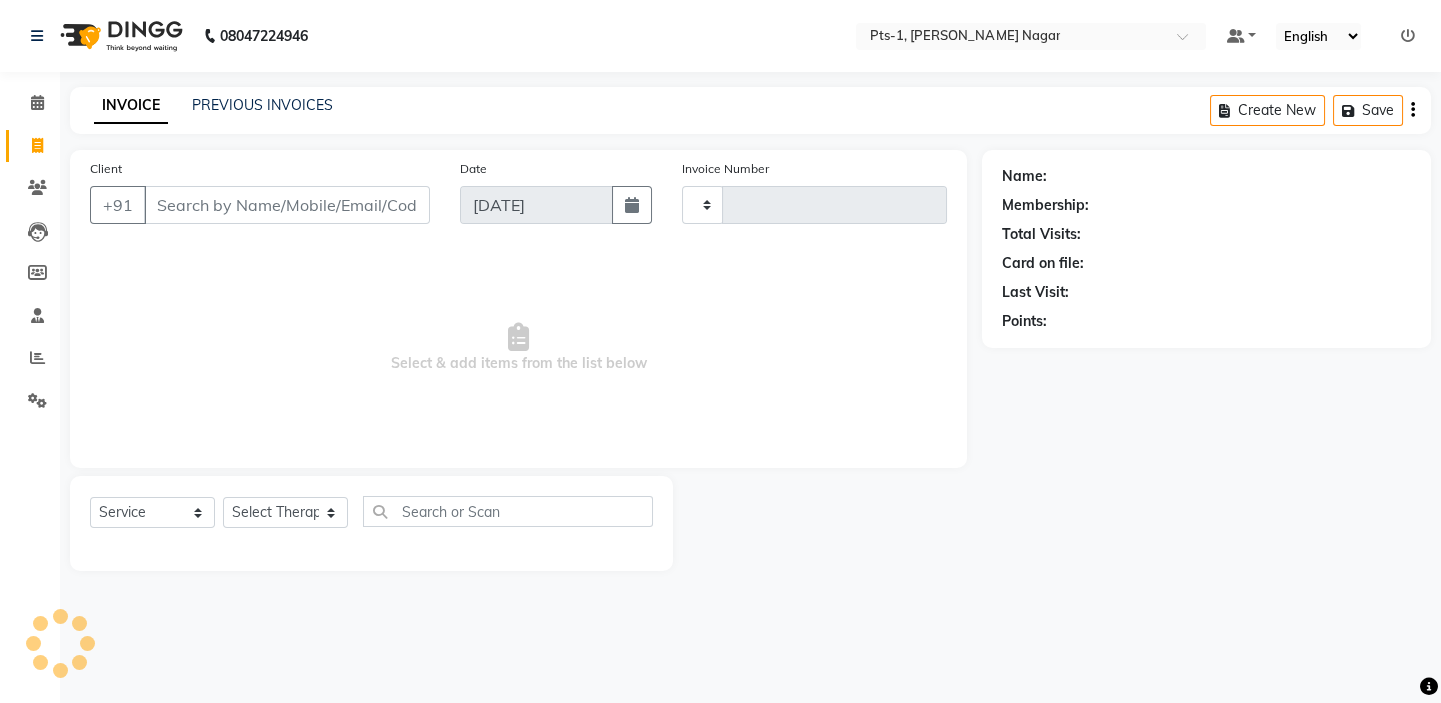 type on "1899" 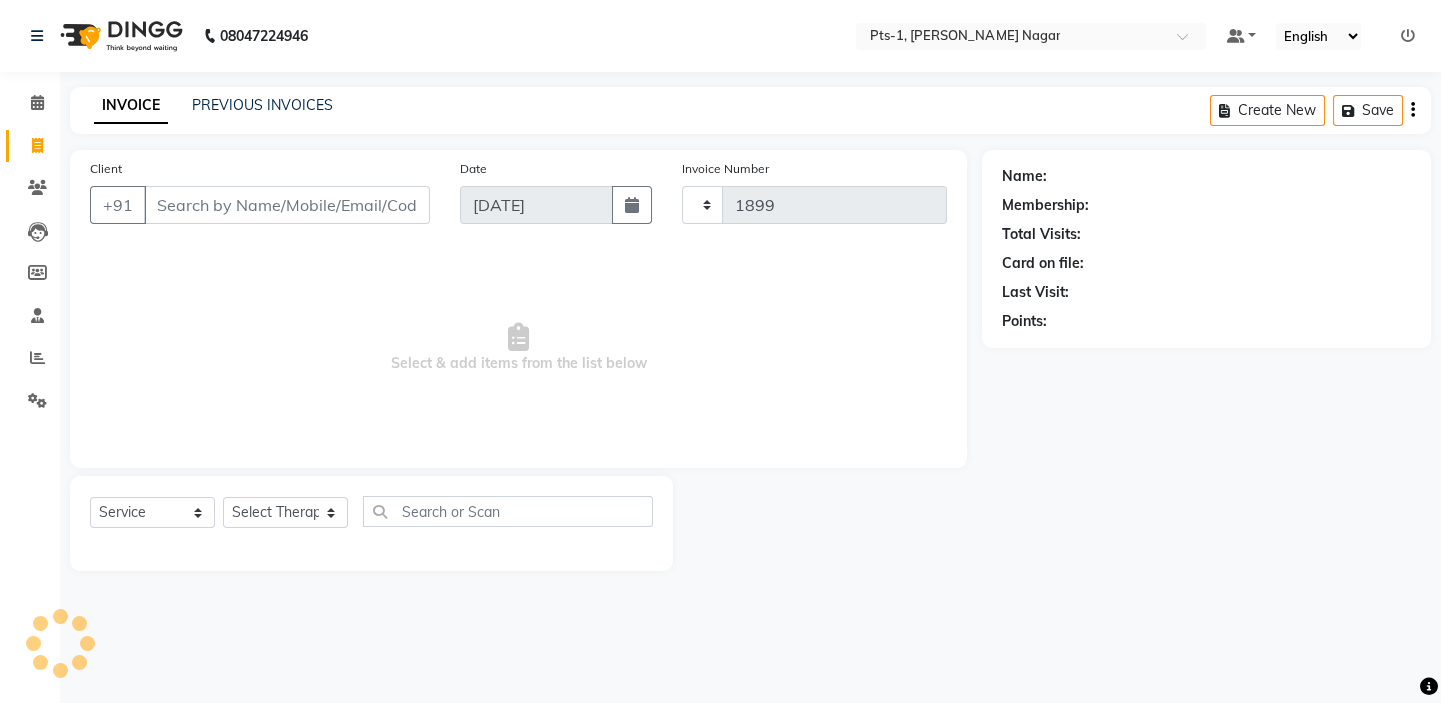 select on "5296" 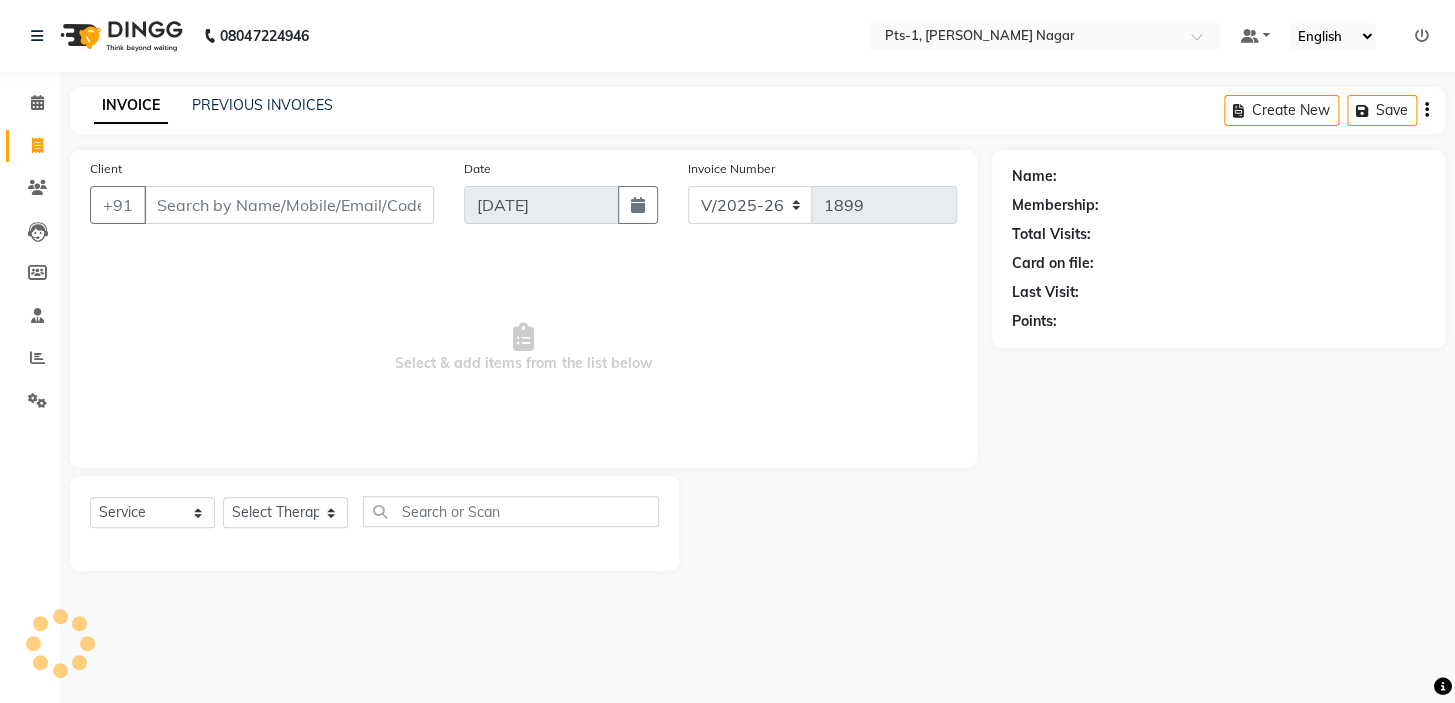 click on "Client" at bounding box center [289, 205] 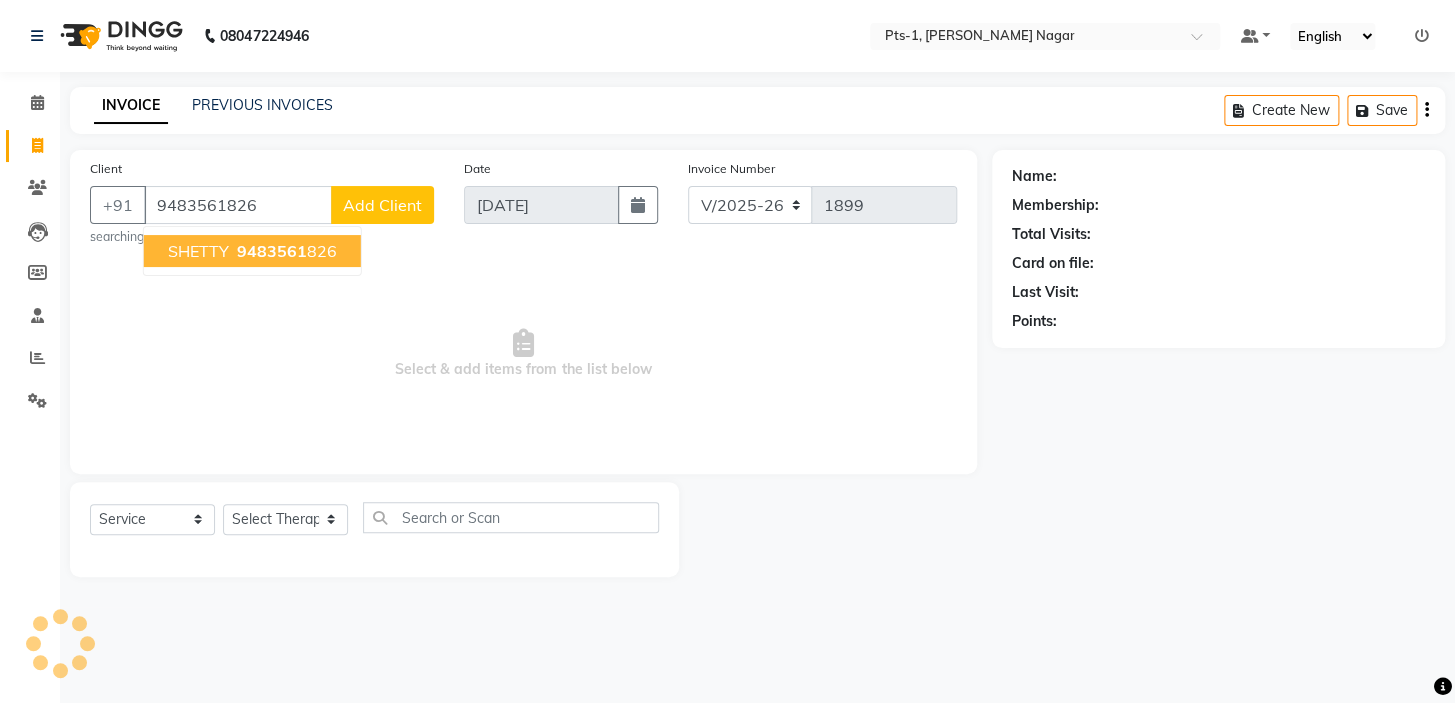type on "9483561826" 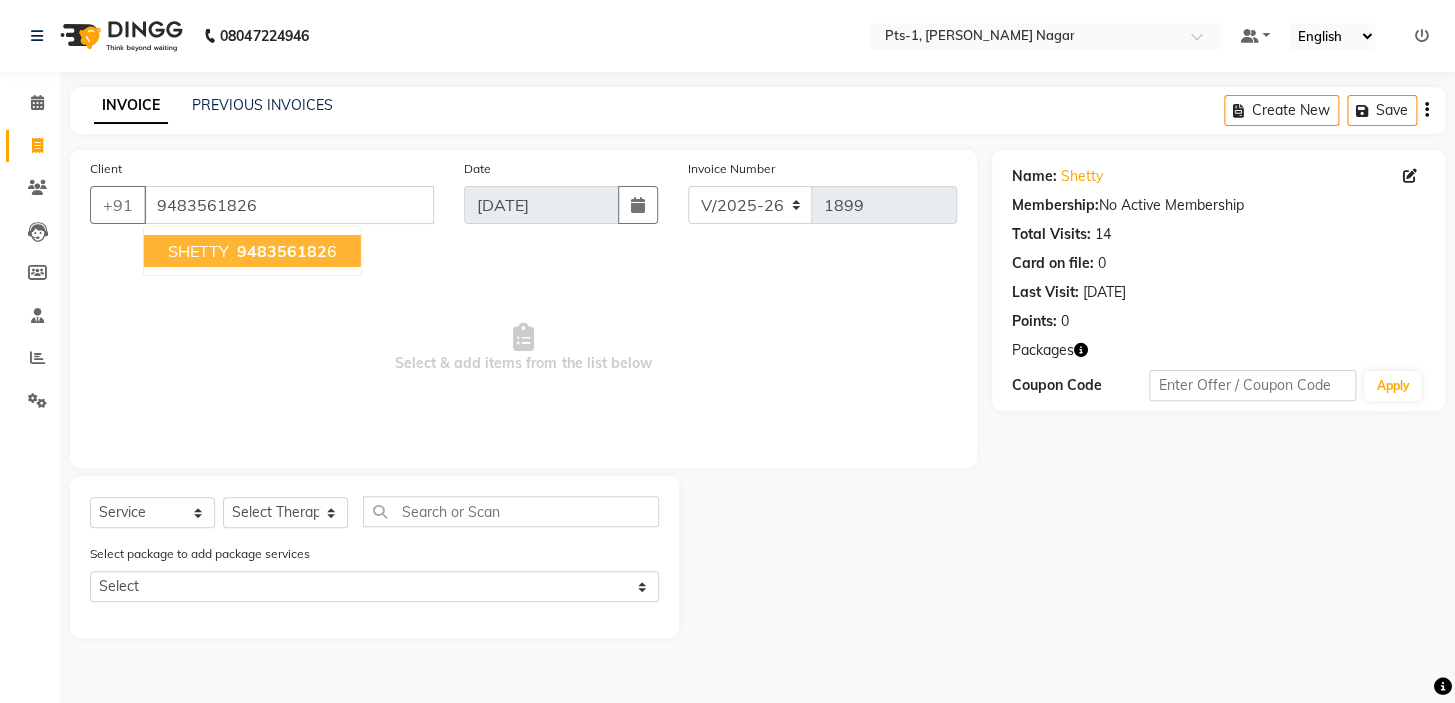 click on "948356182" at bounding box center (282, 251) 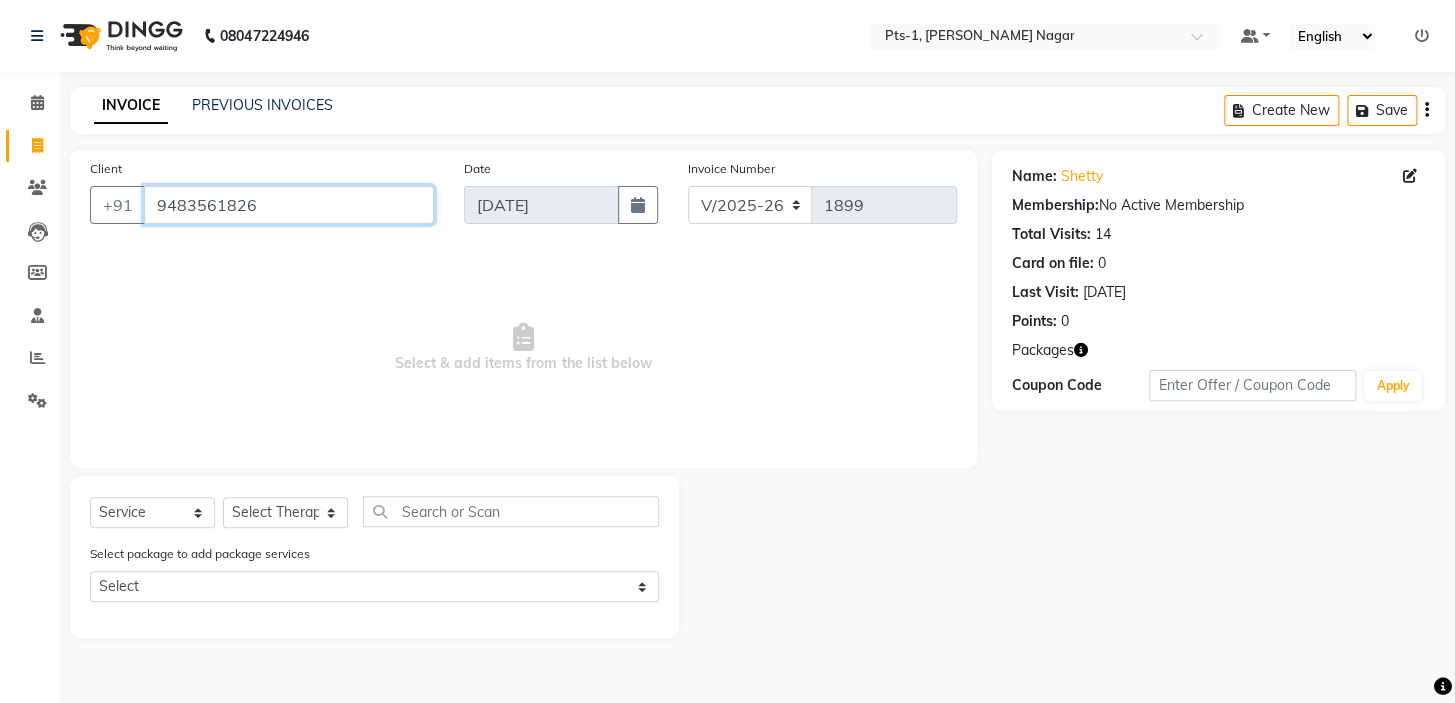 drag, startPoint x: 312, startPoint y: 214, endPoint x: 76, endPoint y: 228, distance: 236.41489 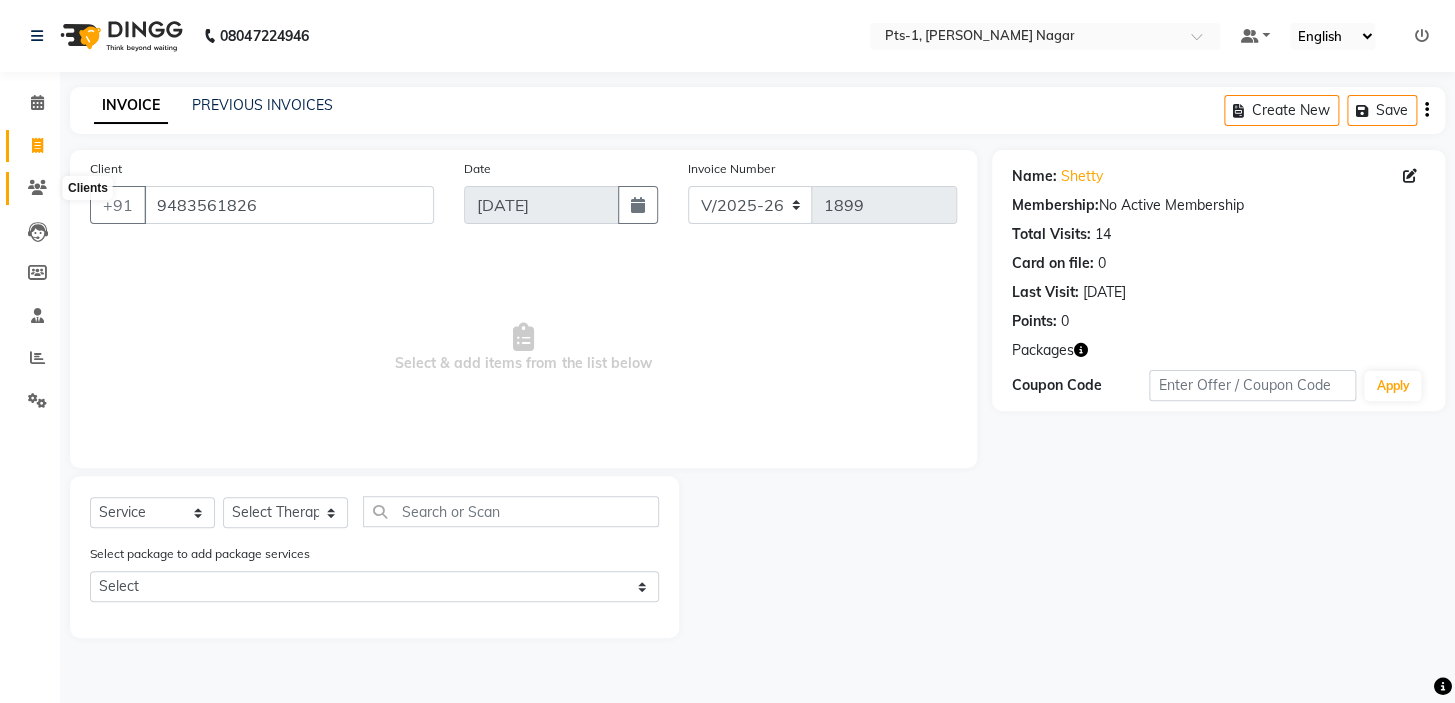 click 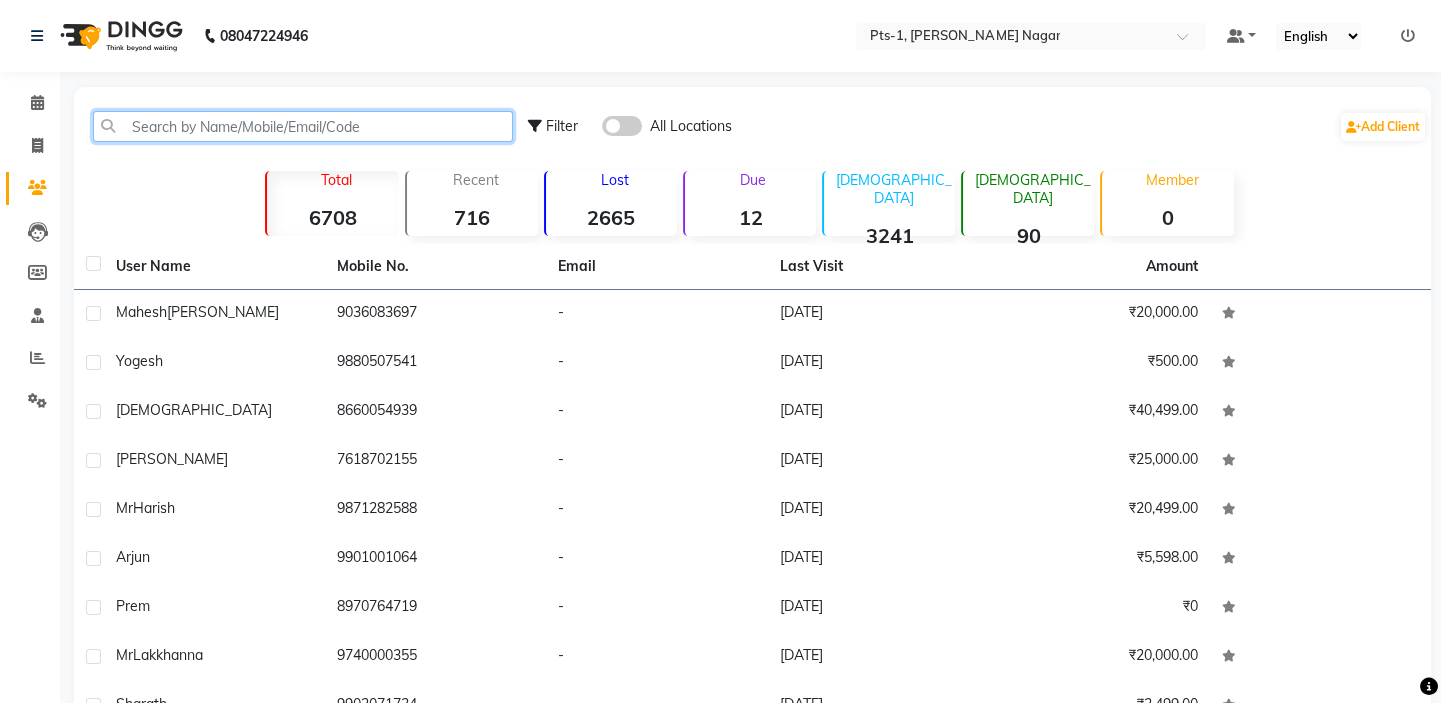 click 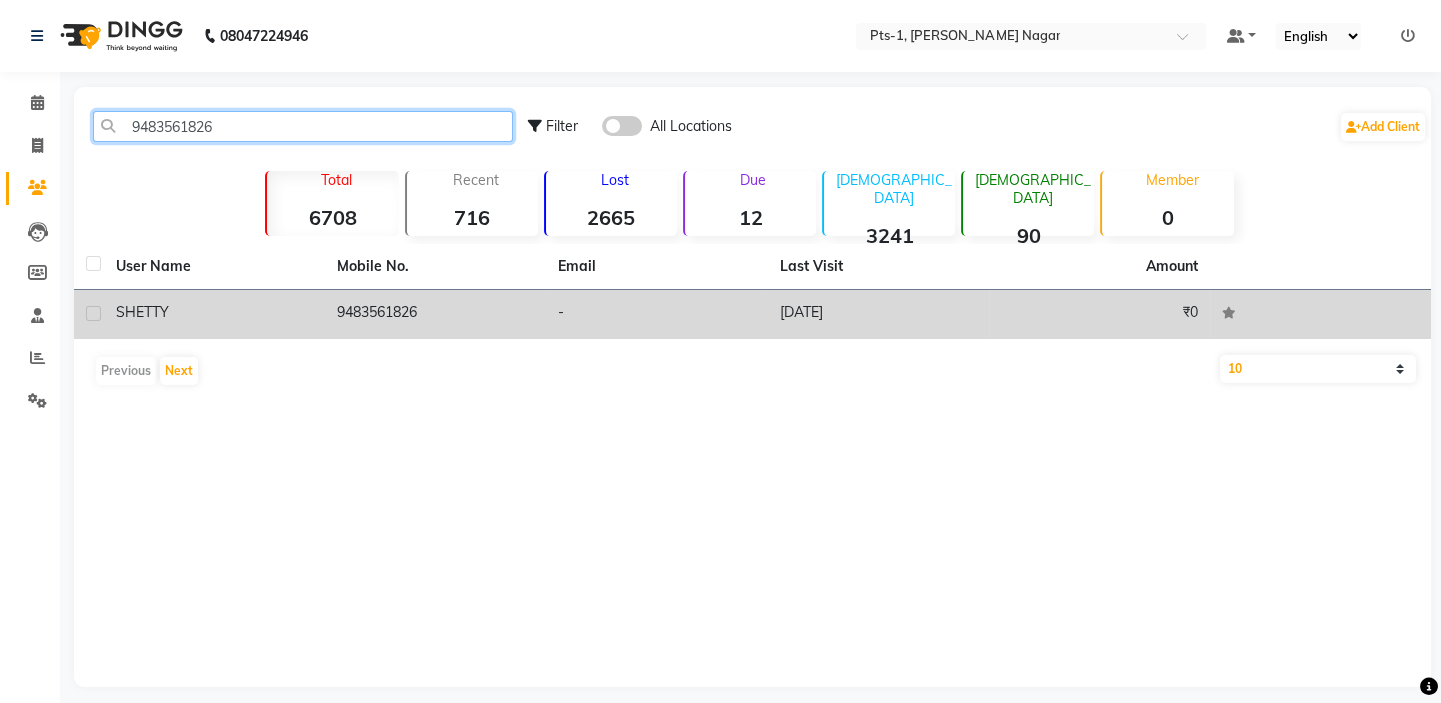 type on "9483561826" 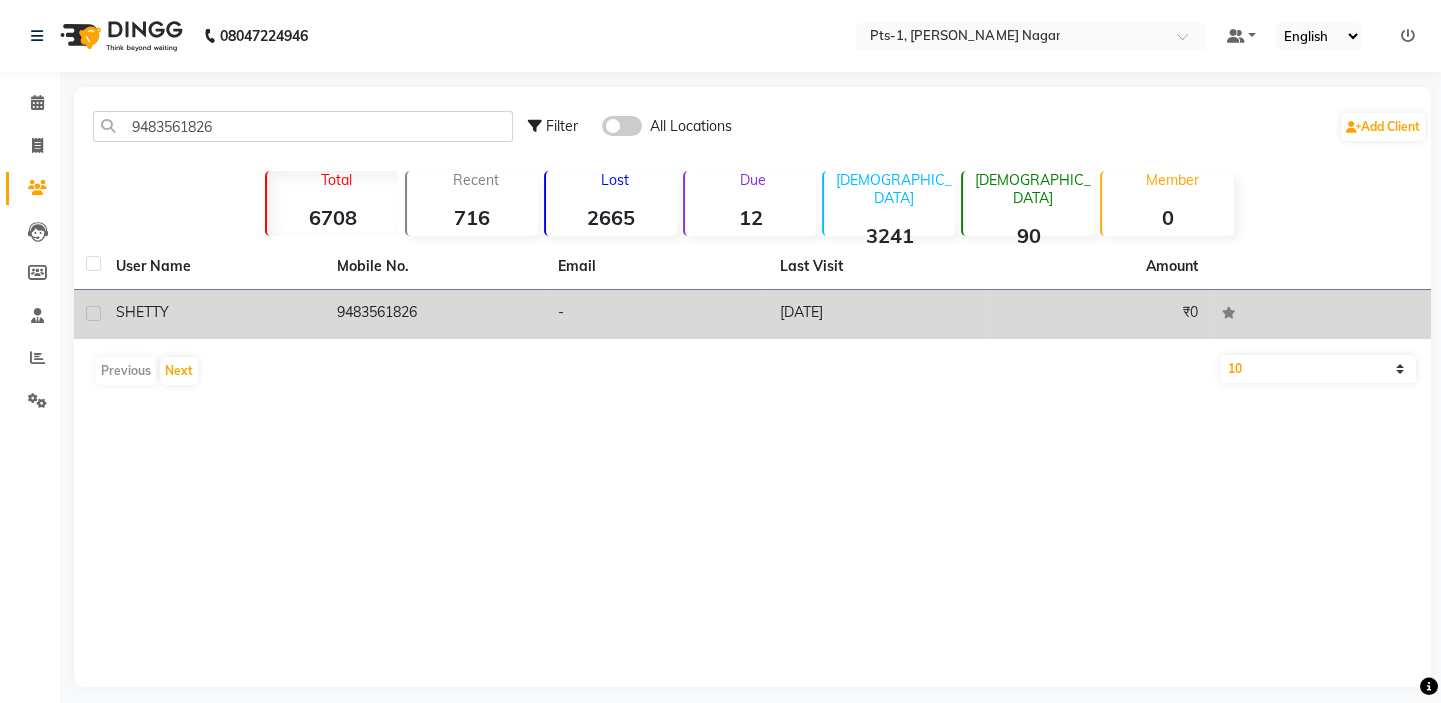 click on "9483561826" 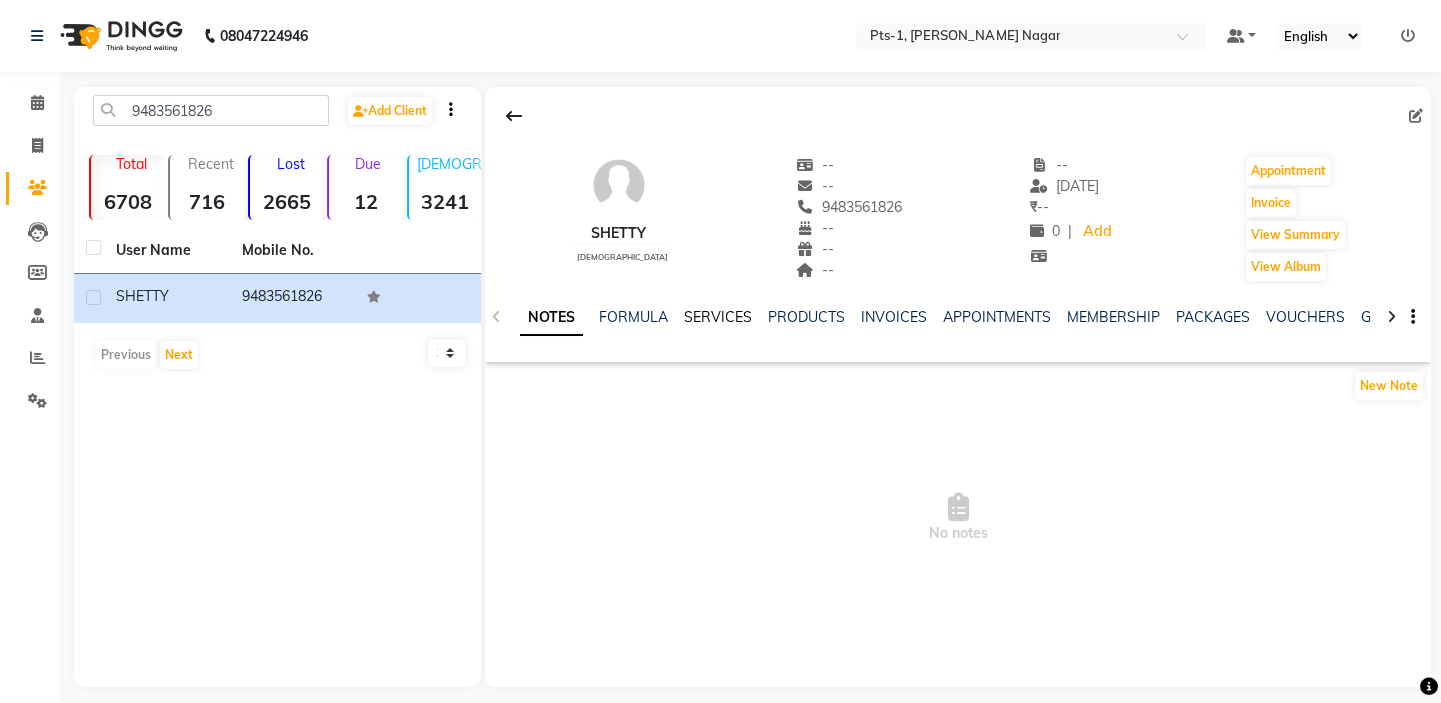 click on "SERVICES" 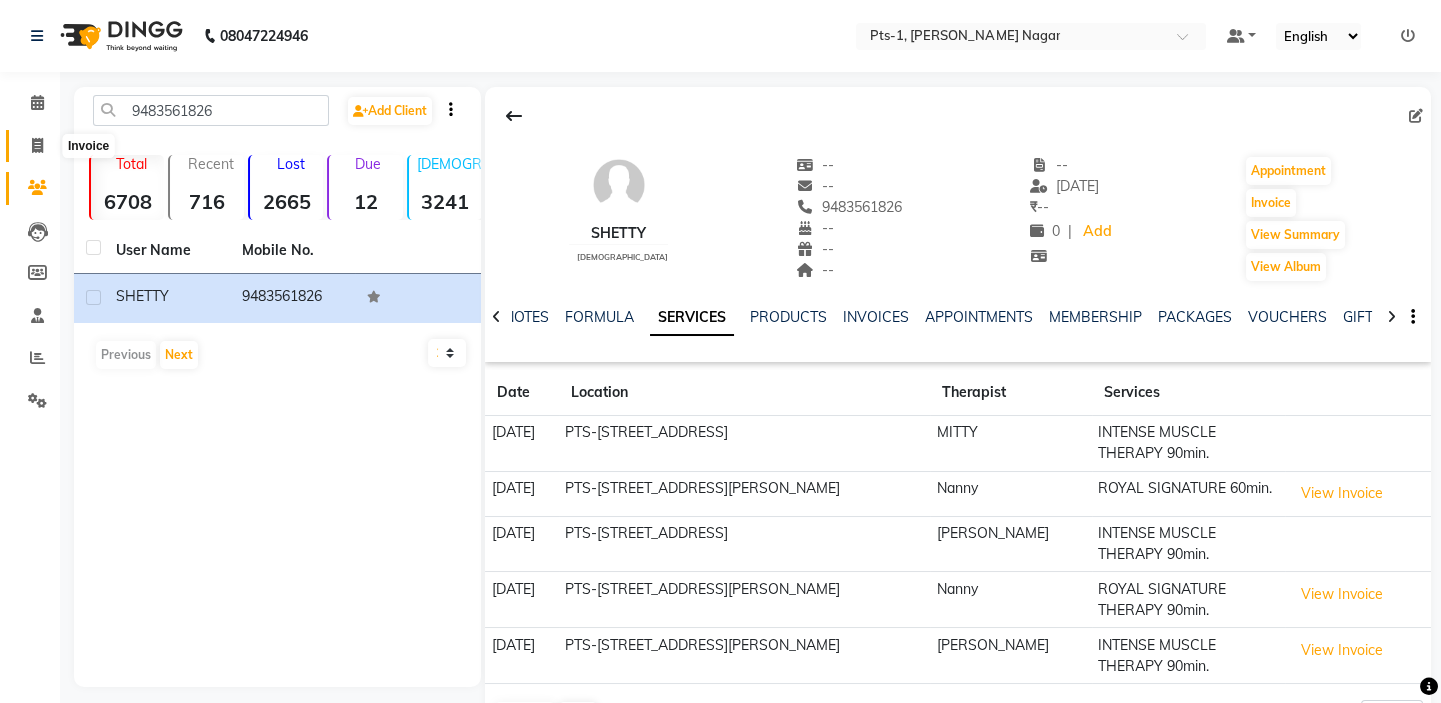 click 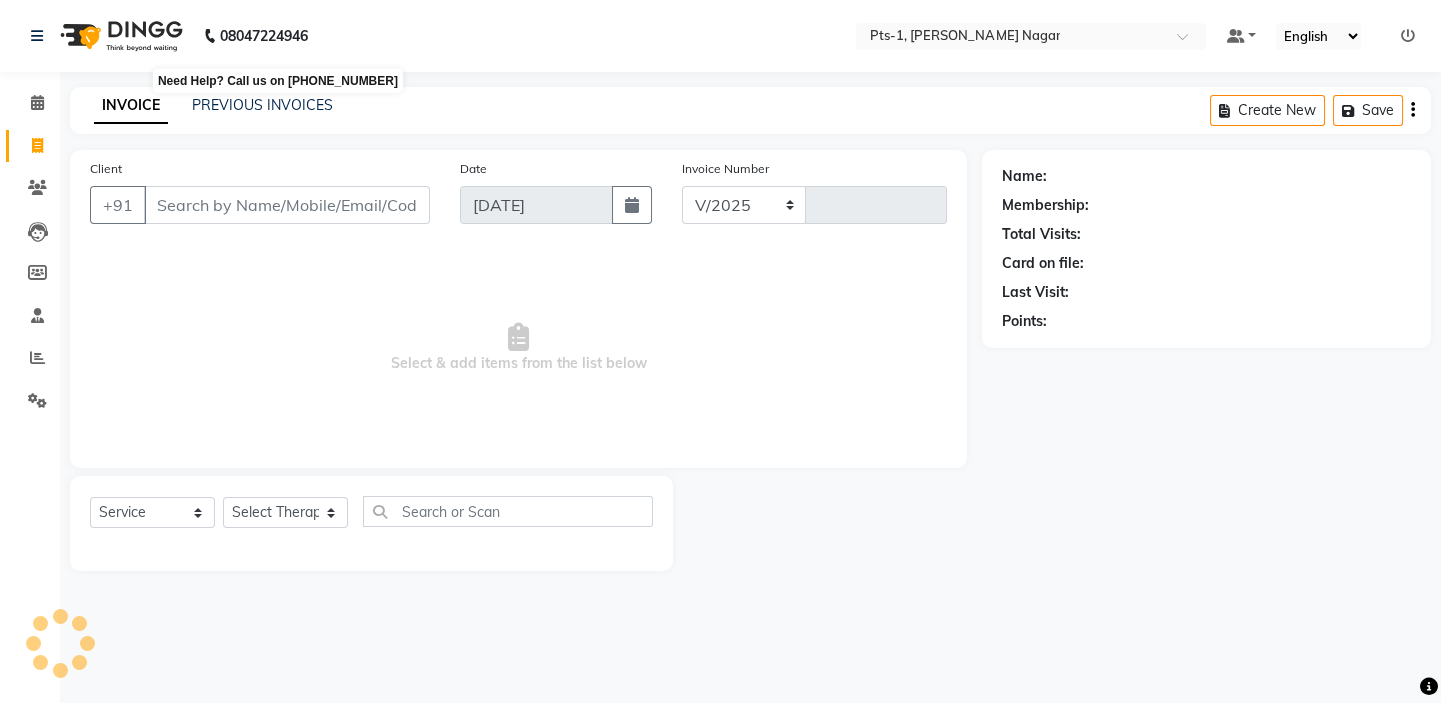 select on "5296" 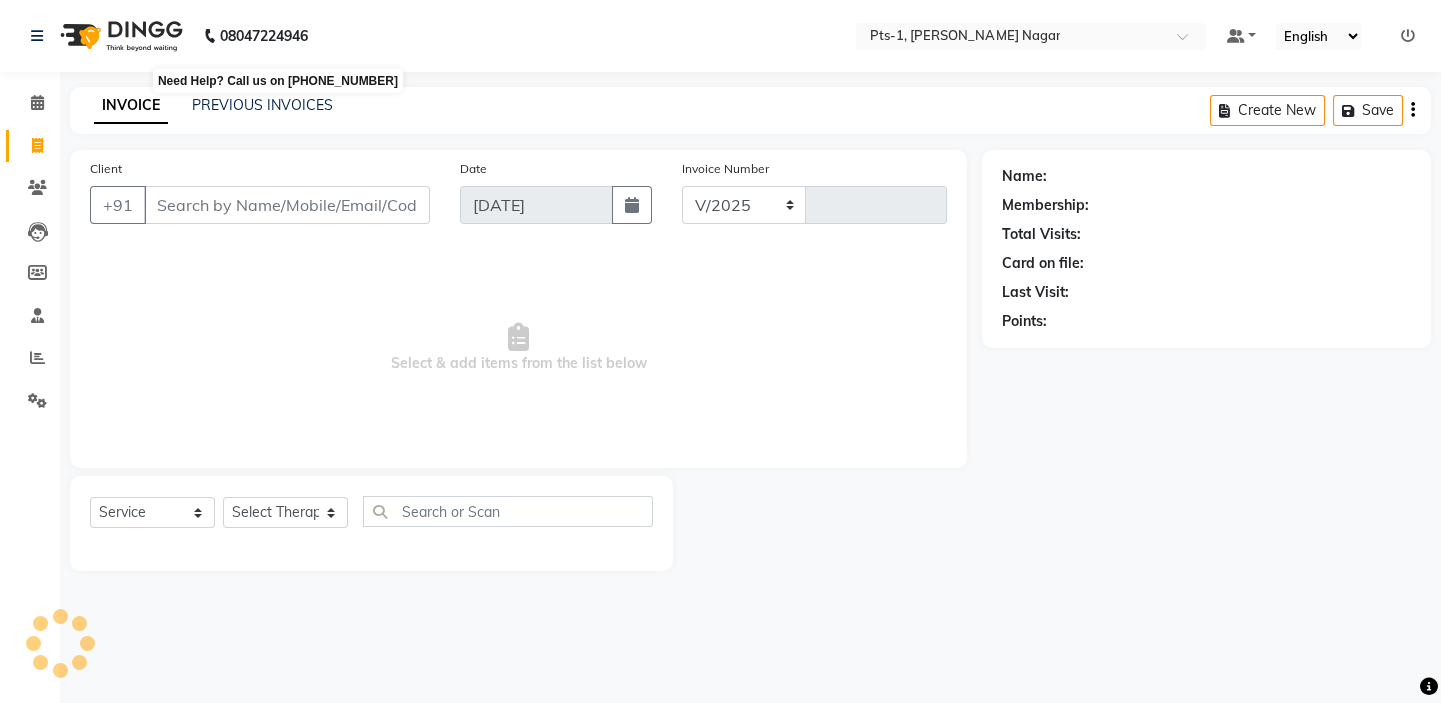 type on "1899" 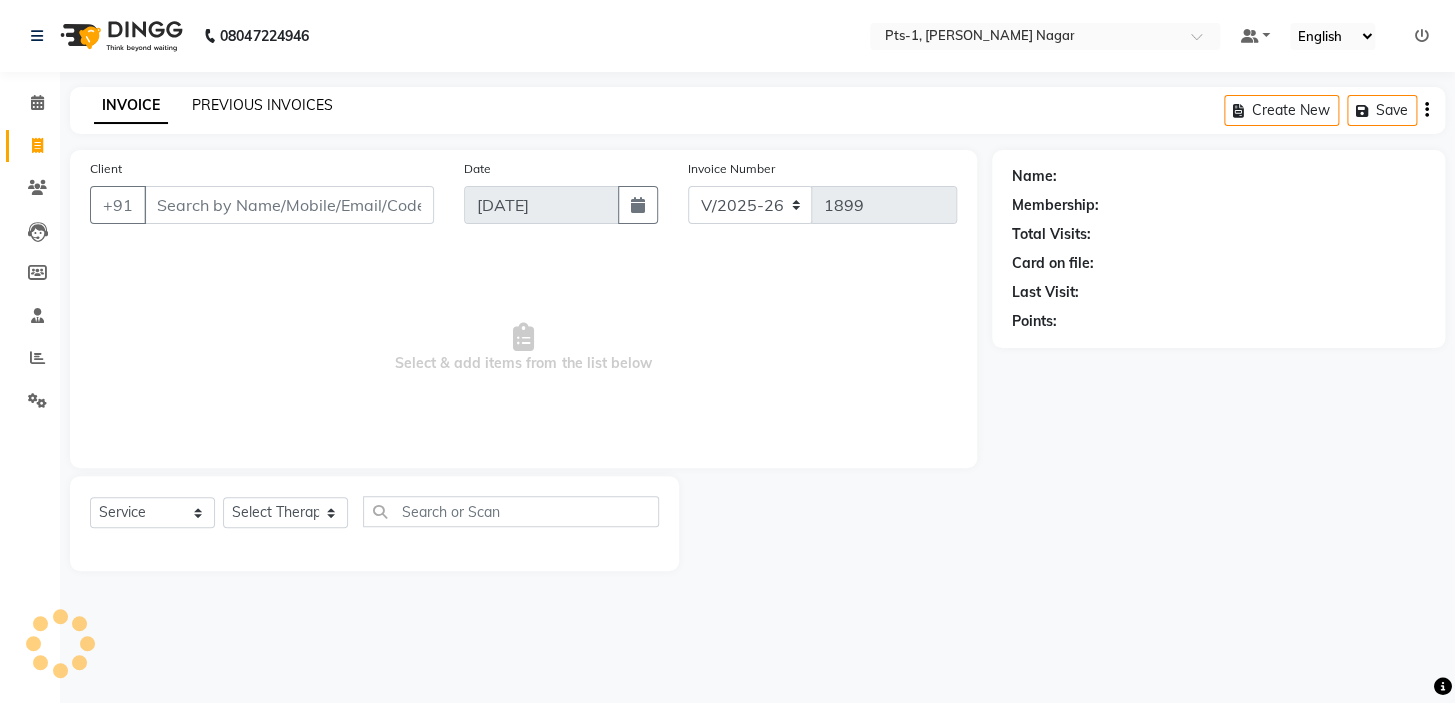 click on "PREVIOUS INVOICES" 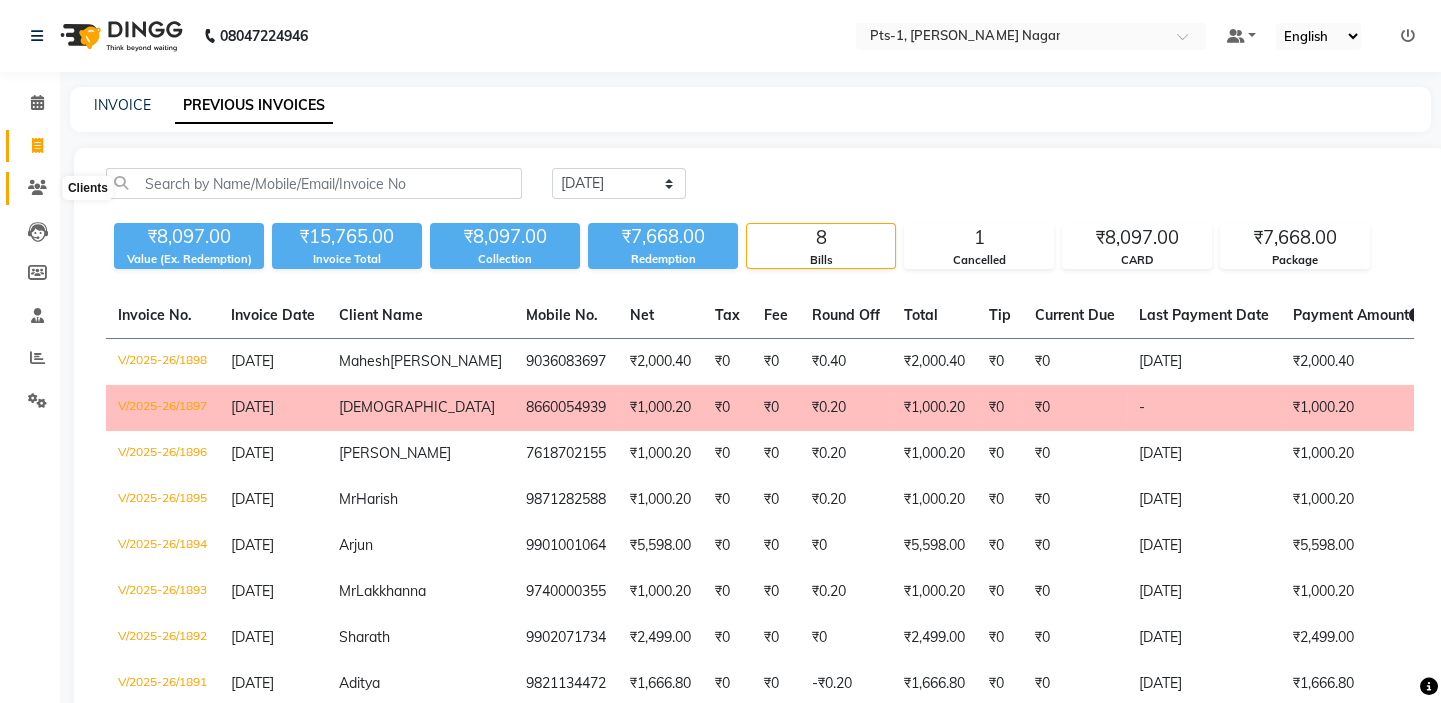 click 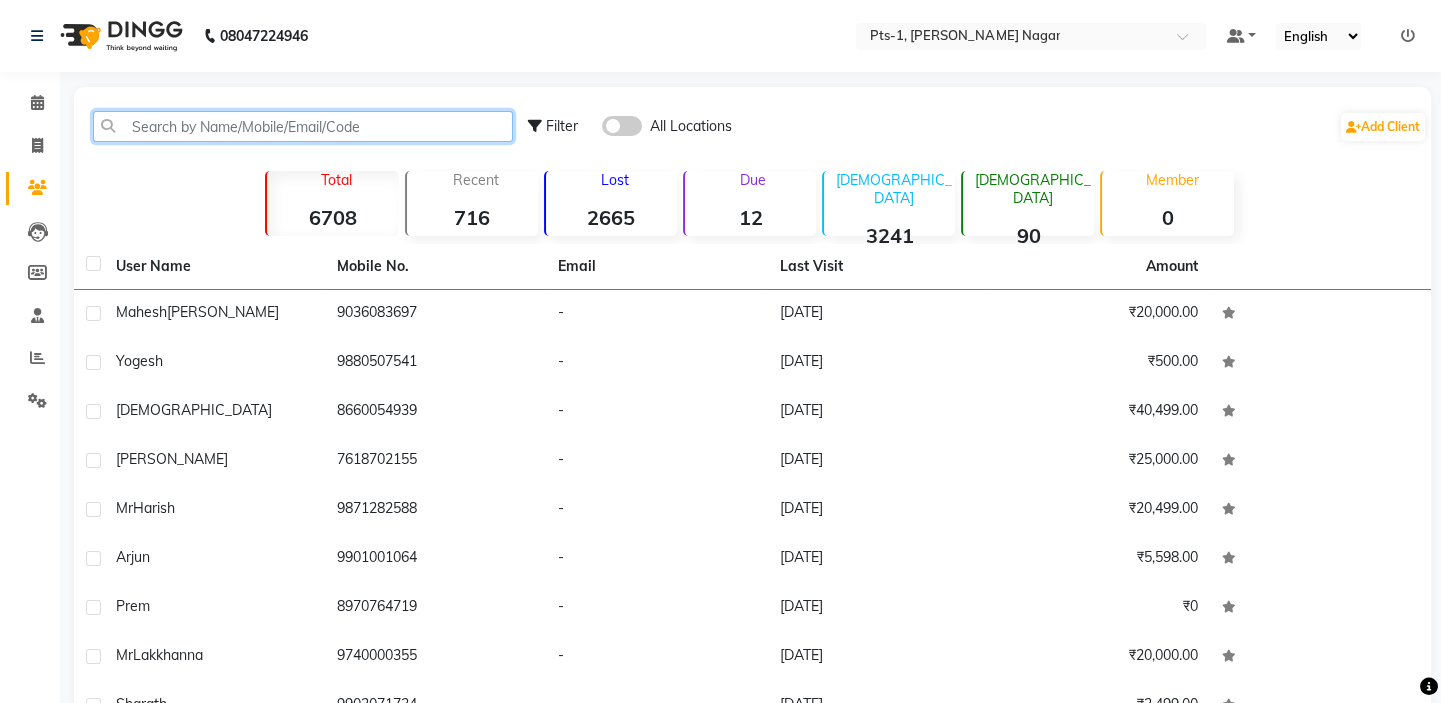 click 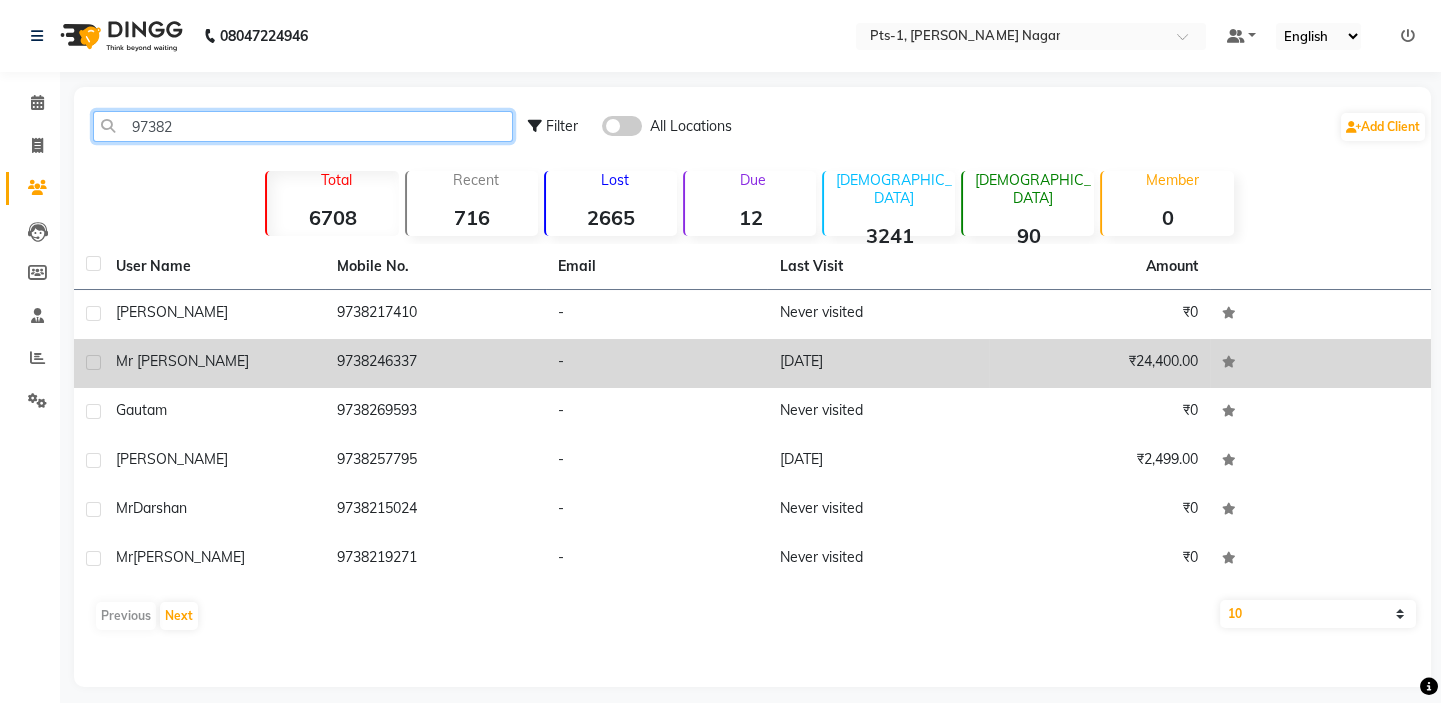 type on "97382" 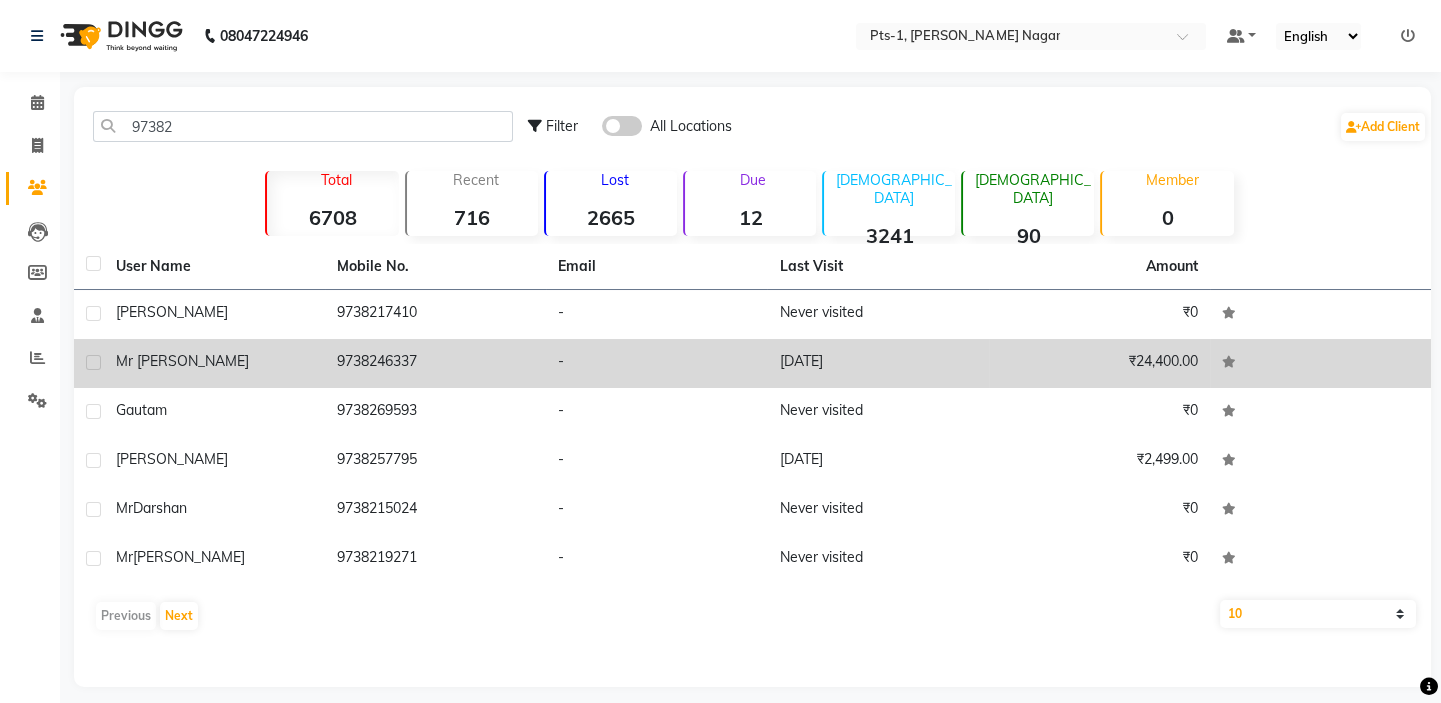 click on "9738246337" 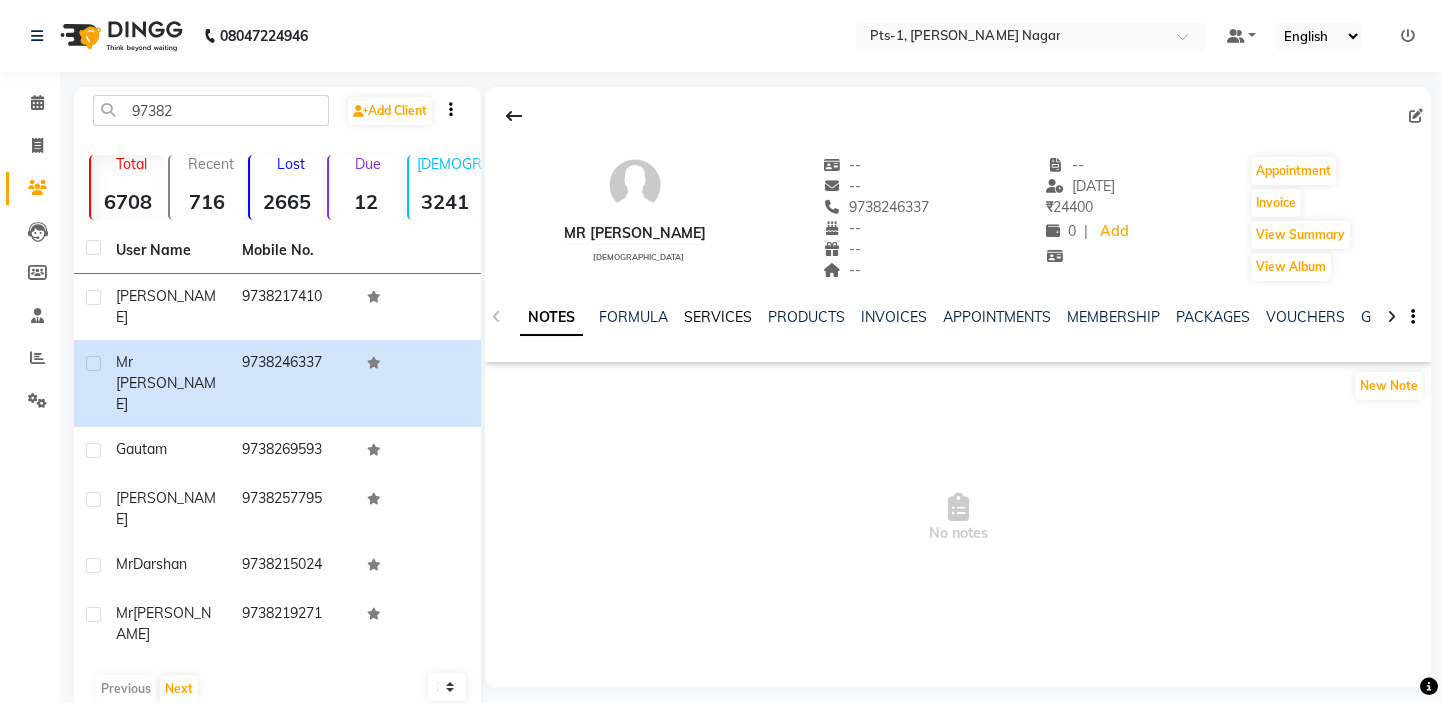 click on "SERVICES" 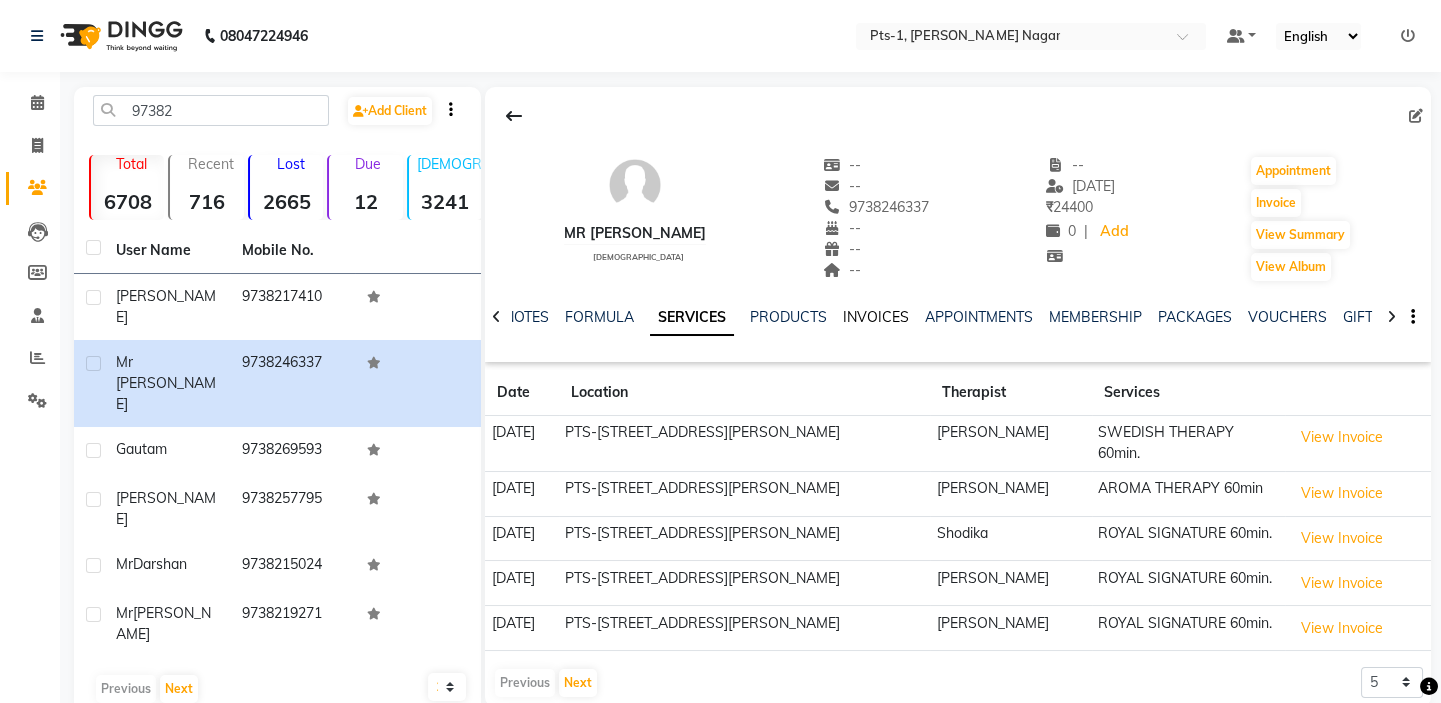 click on "INVOICES" 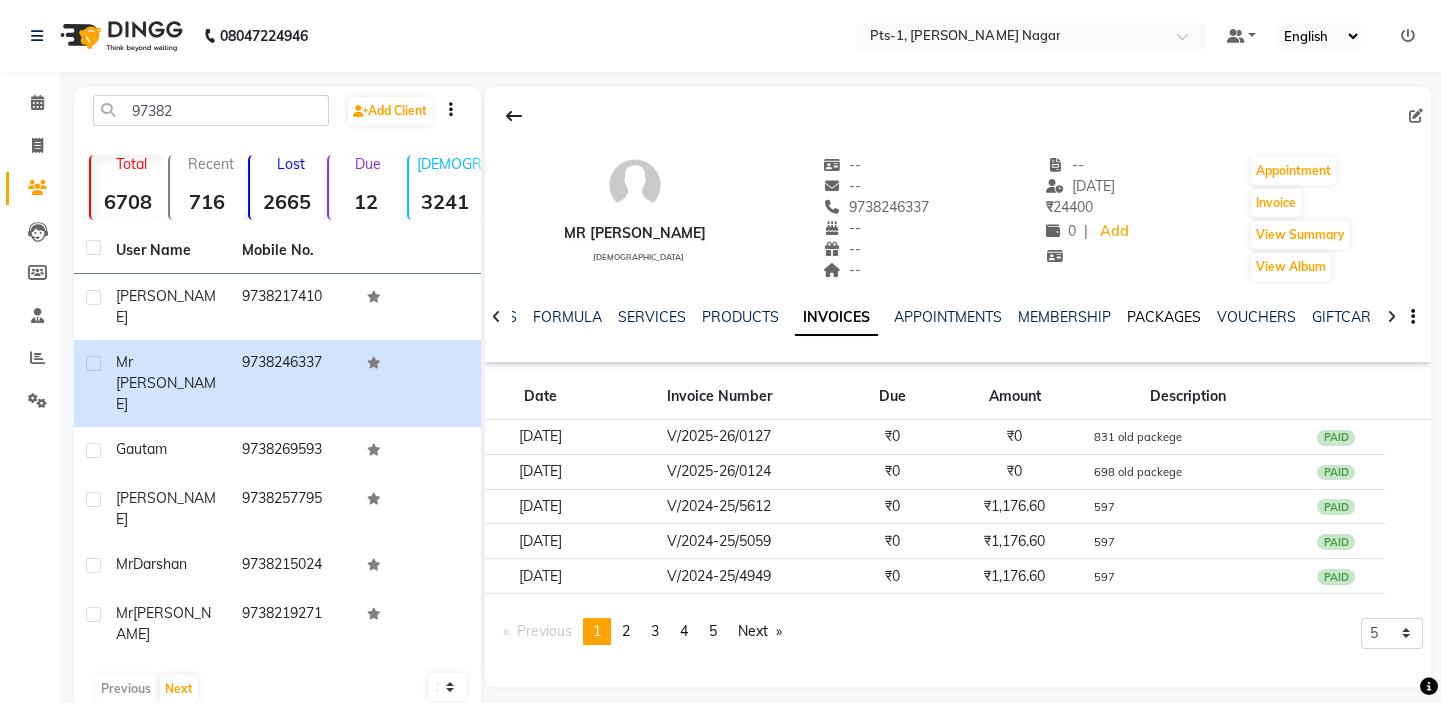click on "PACKAGES" 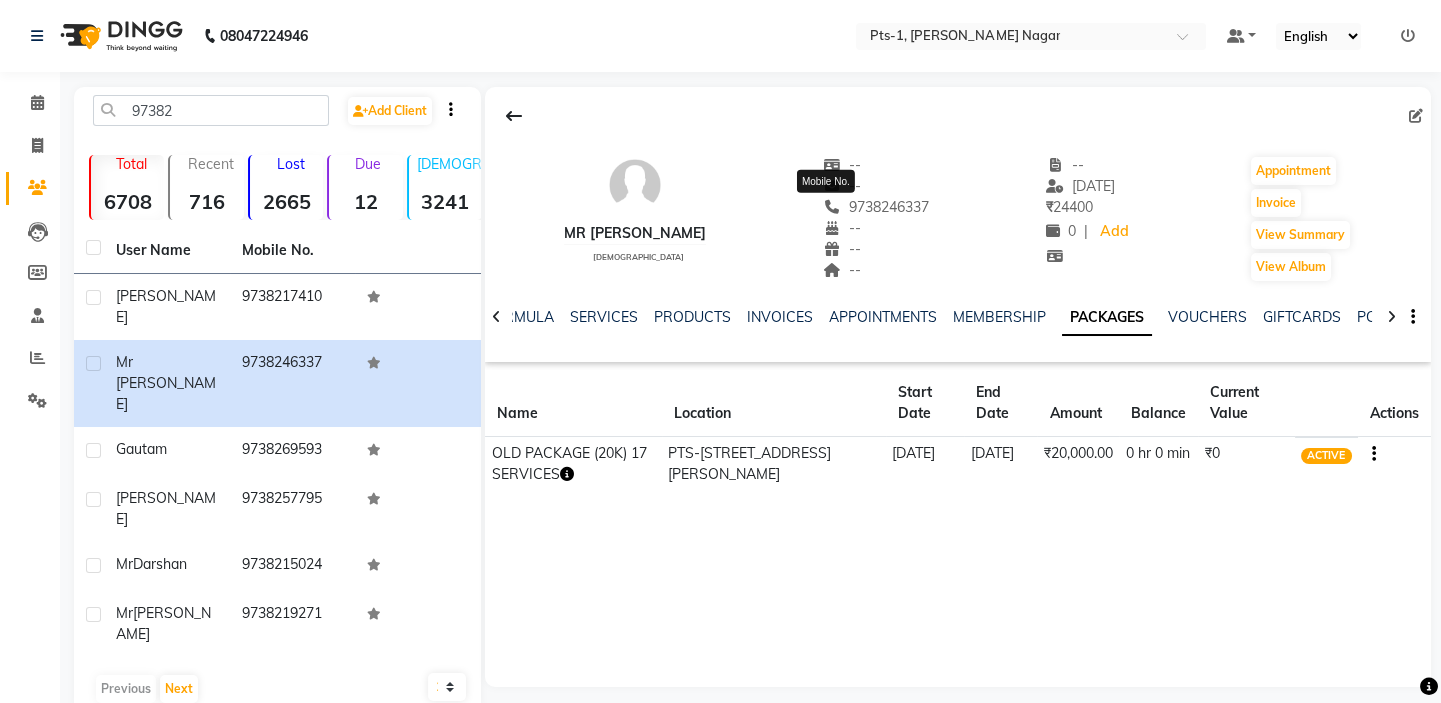 drag, startPoint x: 894, startPoint y: 209, endPoint x: 789, endPoint y: 200, distance: 105.38501 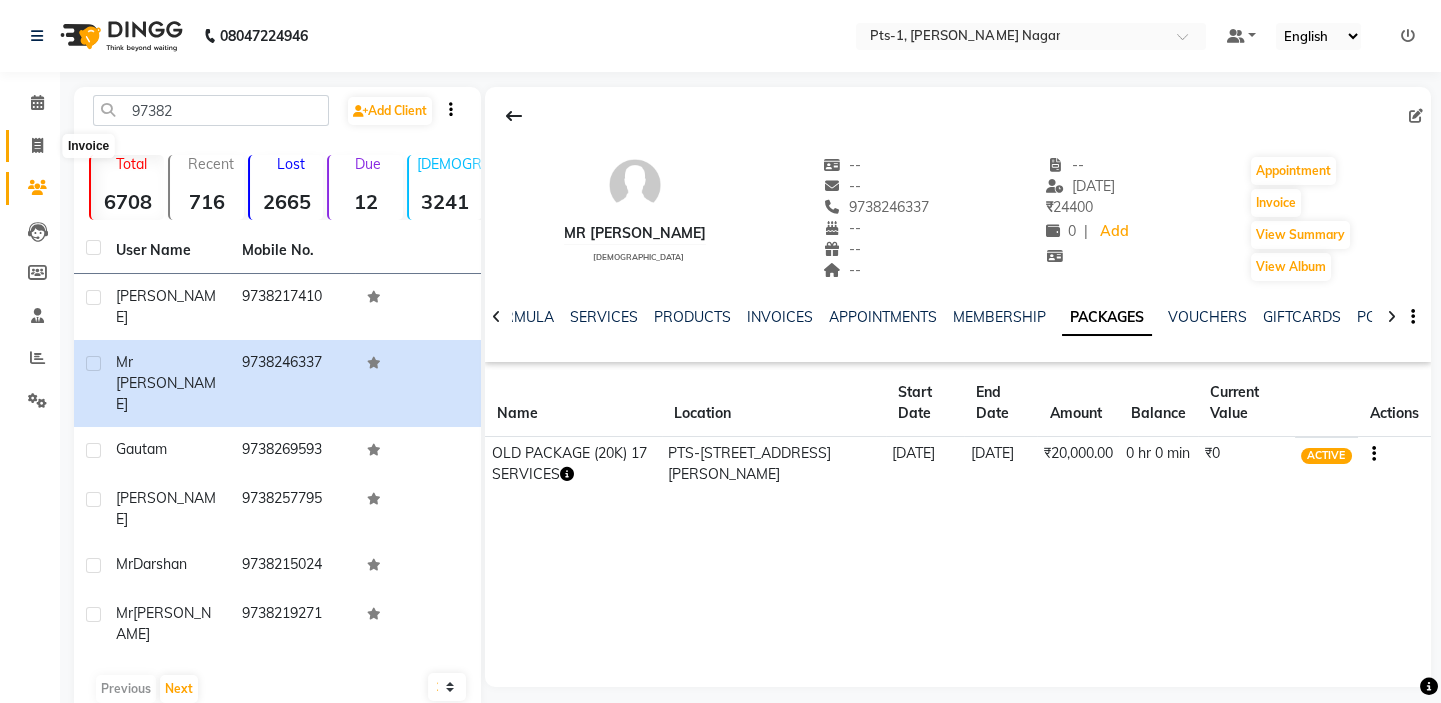 click 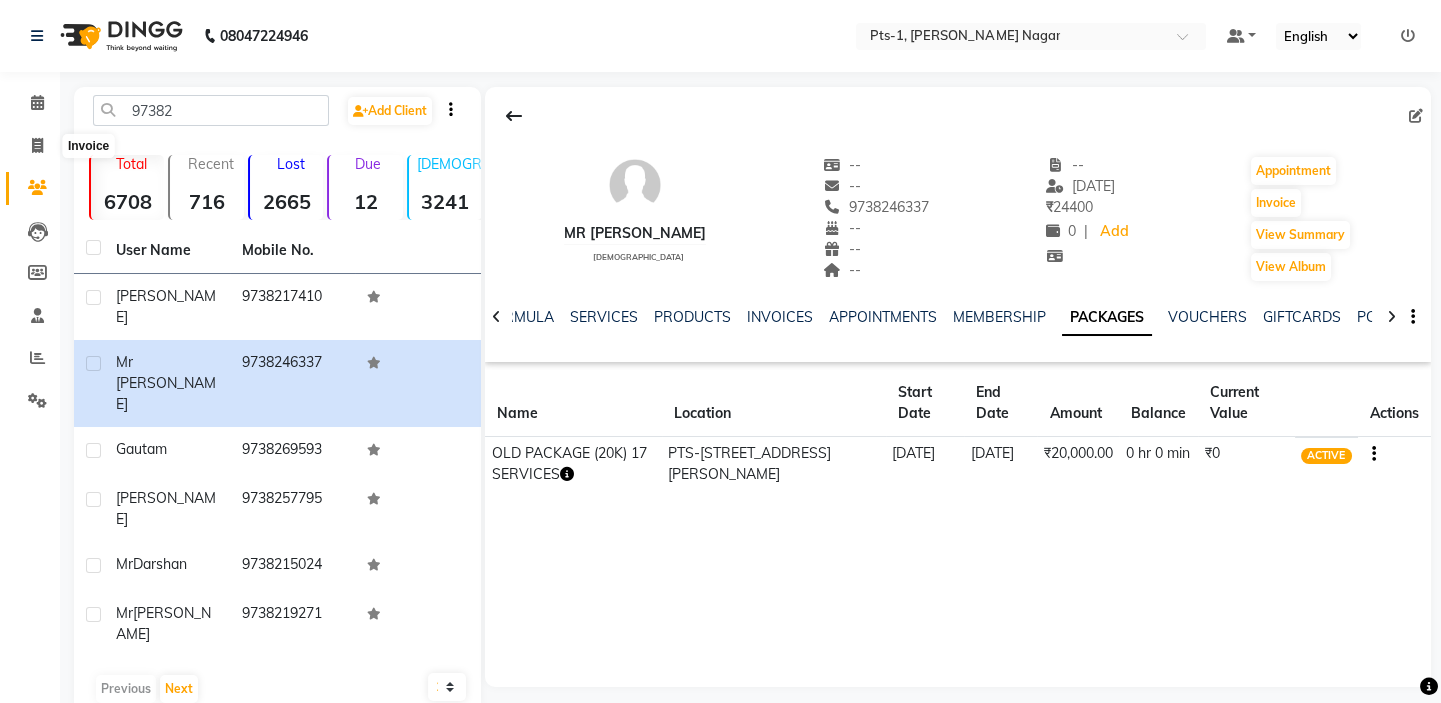 select on "service" 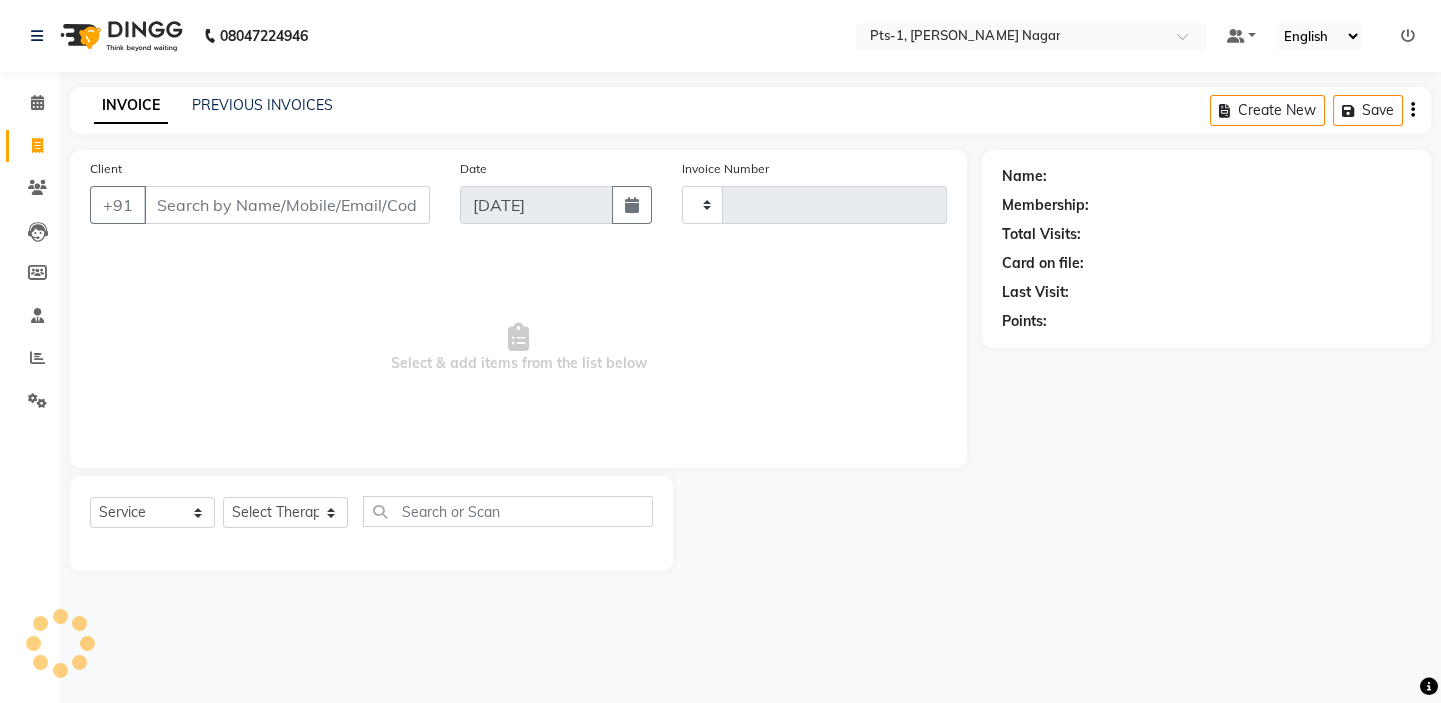 type on "1899" 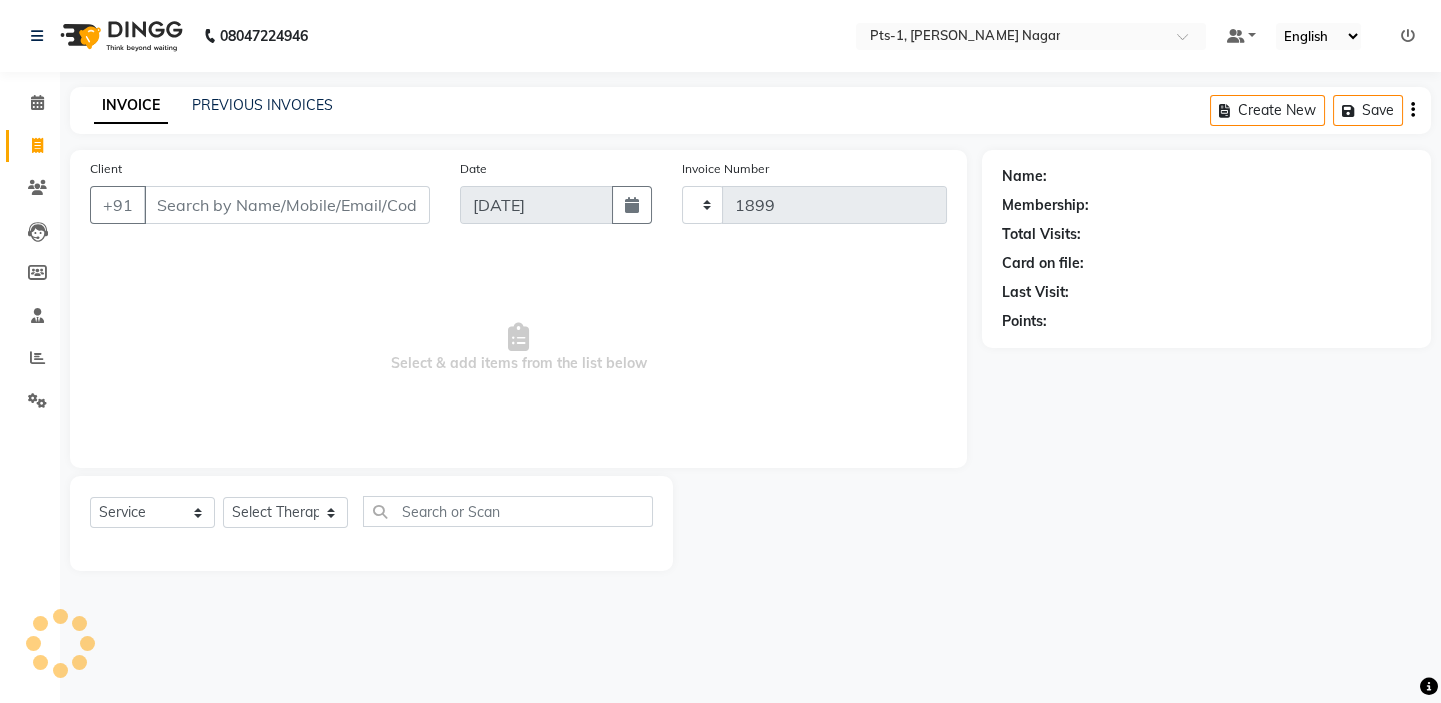 select on "5296" 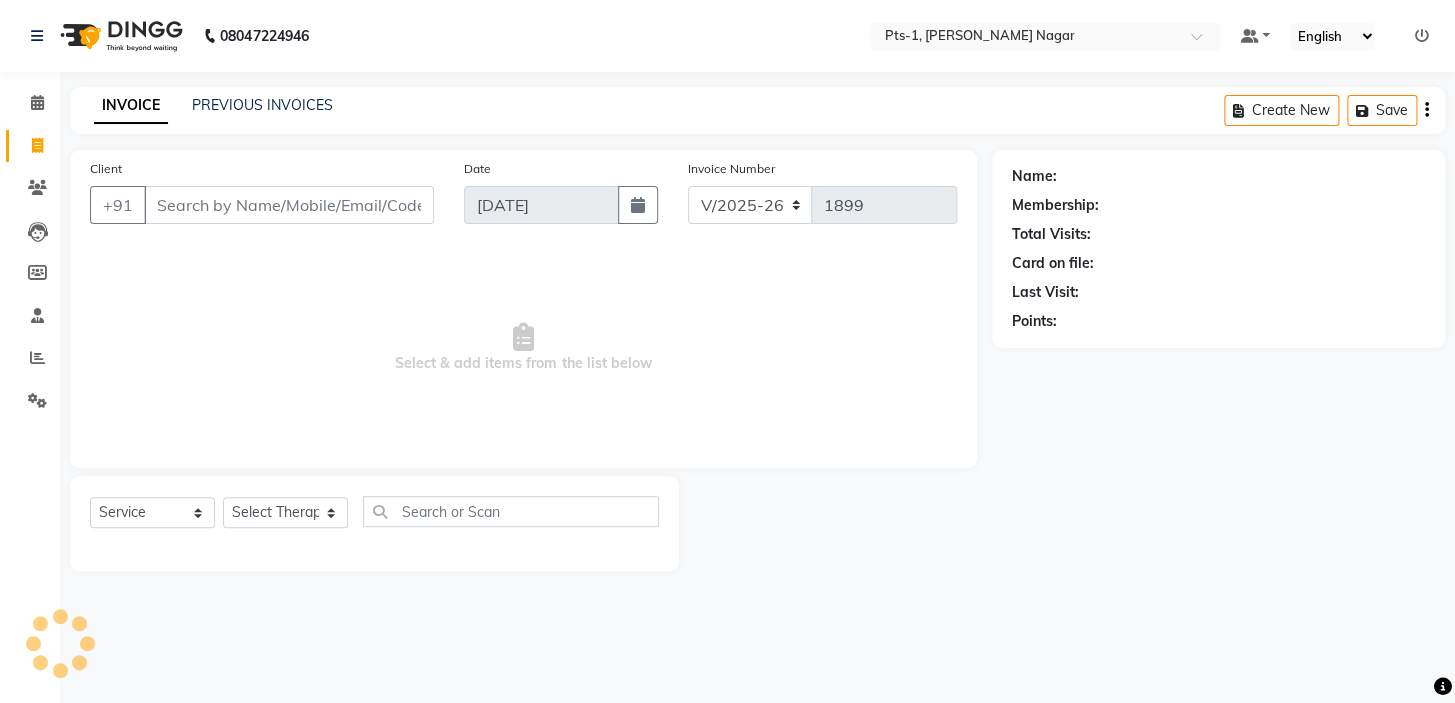 click on "Client" at bounding box center (289, 205) 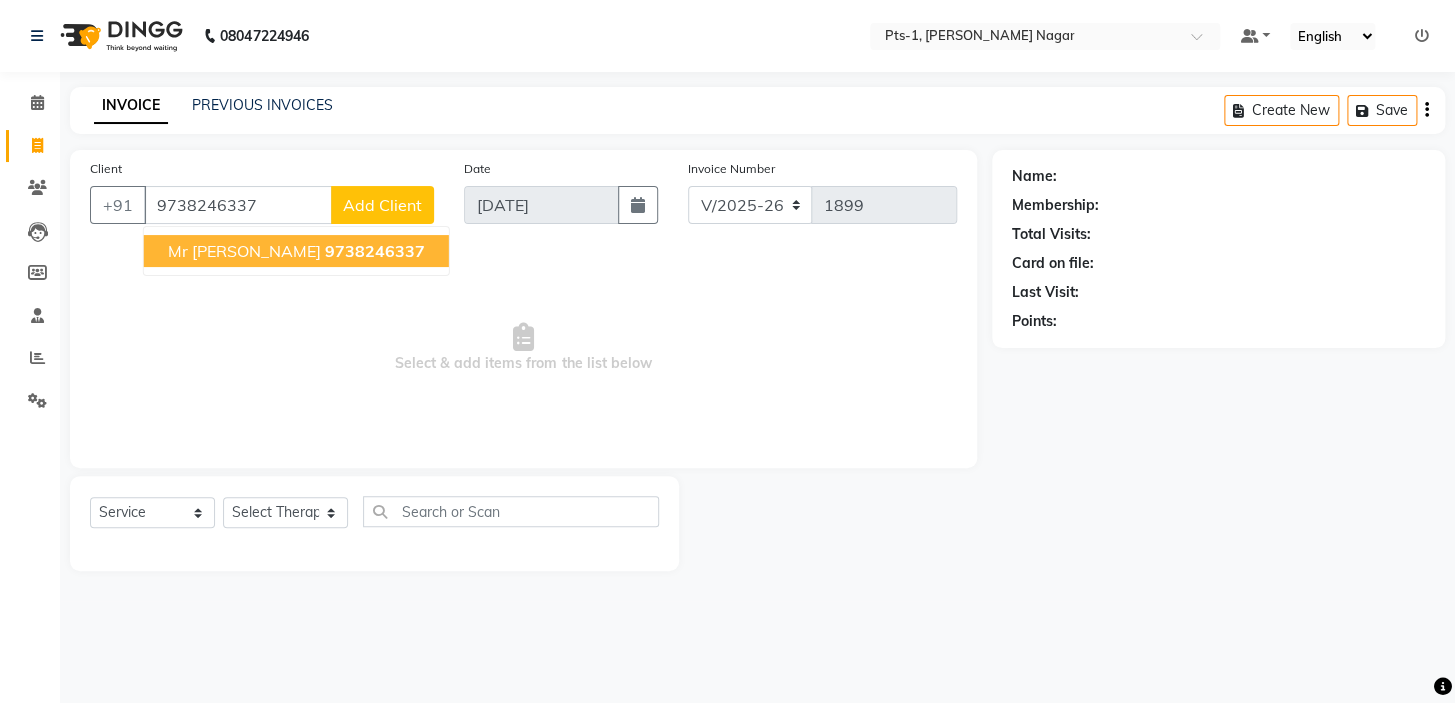 click on "9738246337" 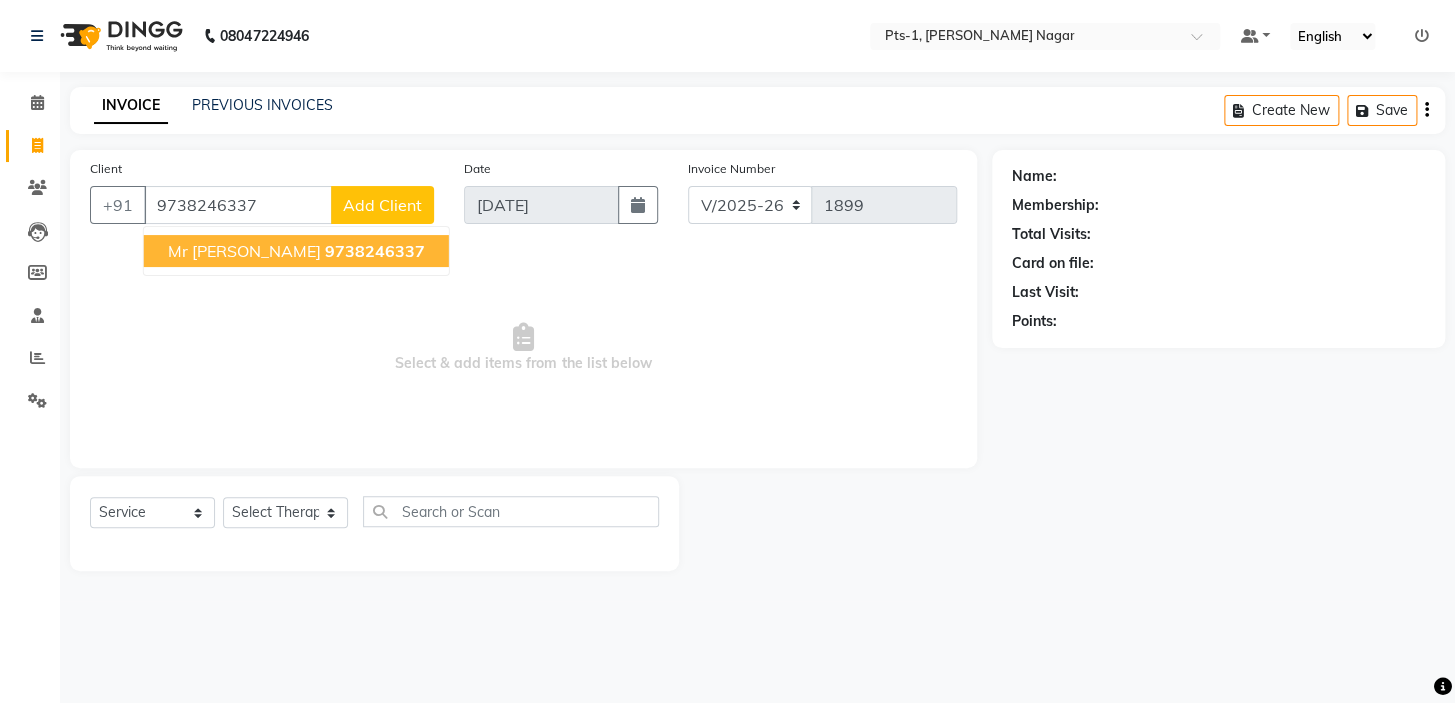 type on "9738246337" 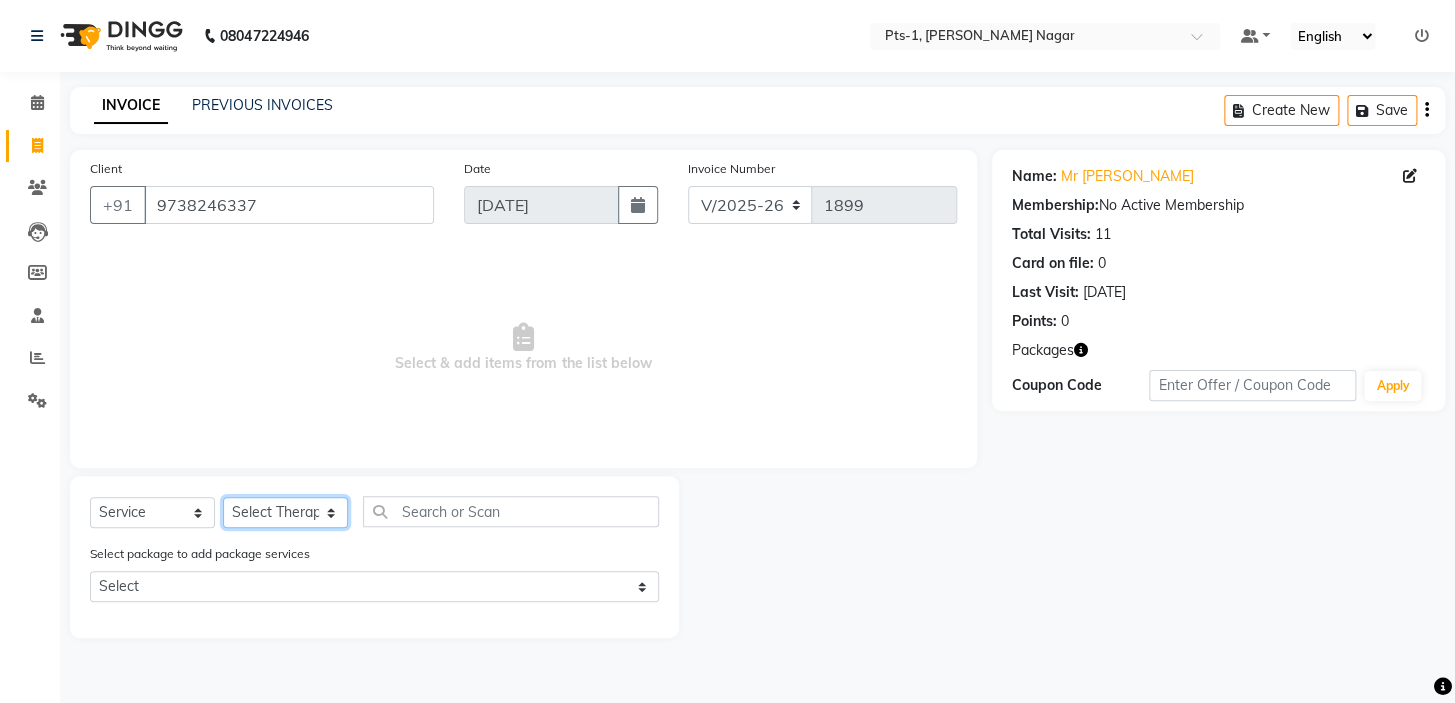click on "Select Therapist Anand Annie anyone Babu Bela Gia Jeje Jincy JOE Lilly Nanny Rita Shodika Sun Tashi VINOD KUMAR" 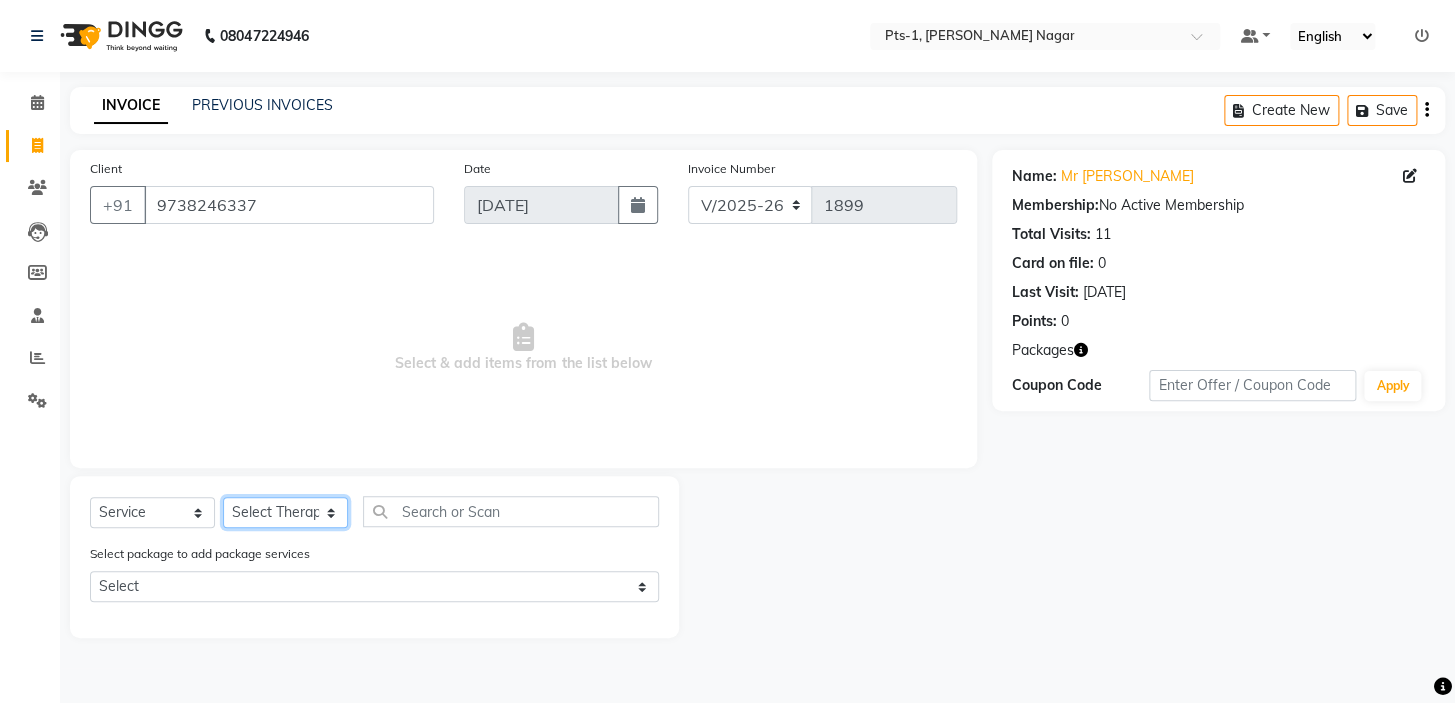 select on "34866" 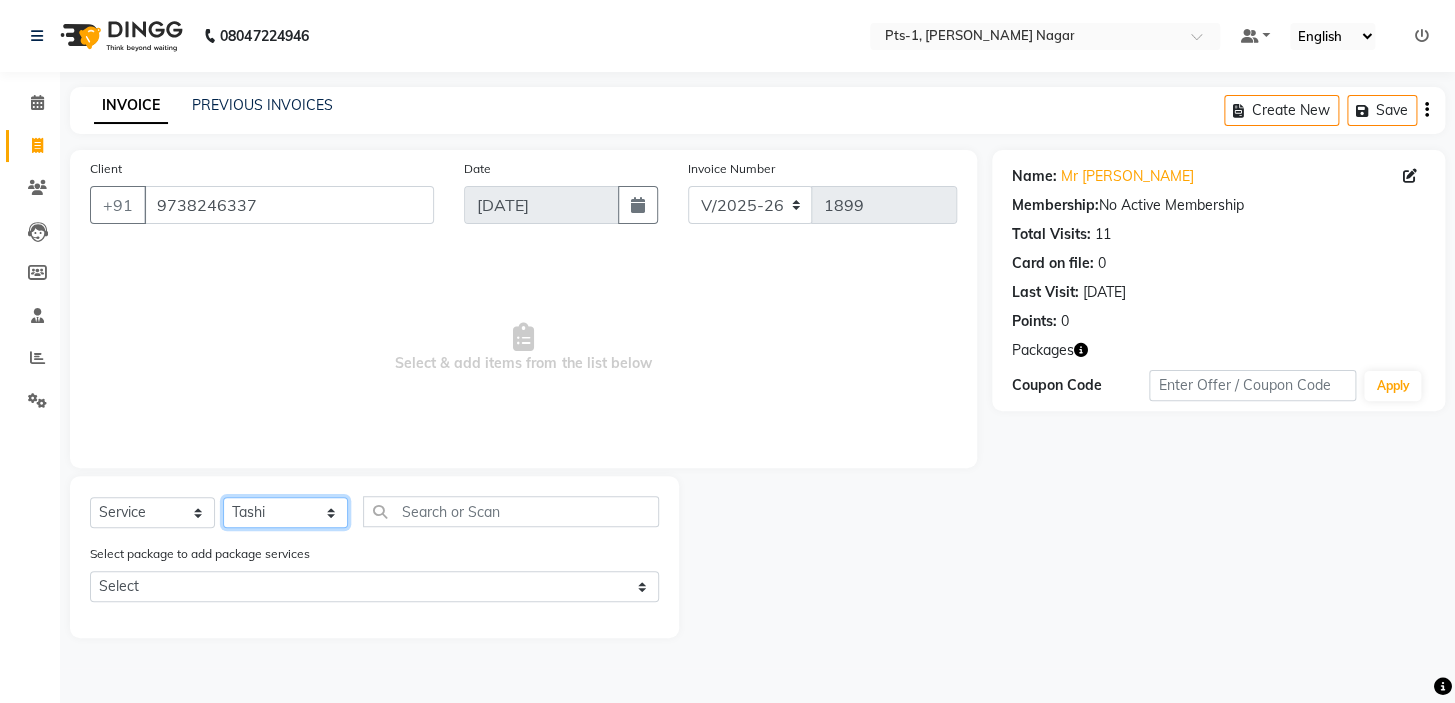 click on "Select Therapist Anand Annie anyone Babu Bela Gia Jeje Jincy JOE Lilly Nanny Rita Shodika Sun Tashi VINOD KUMAR" 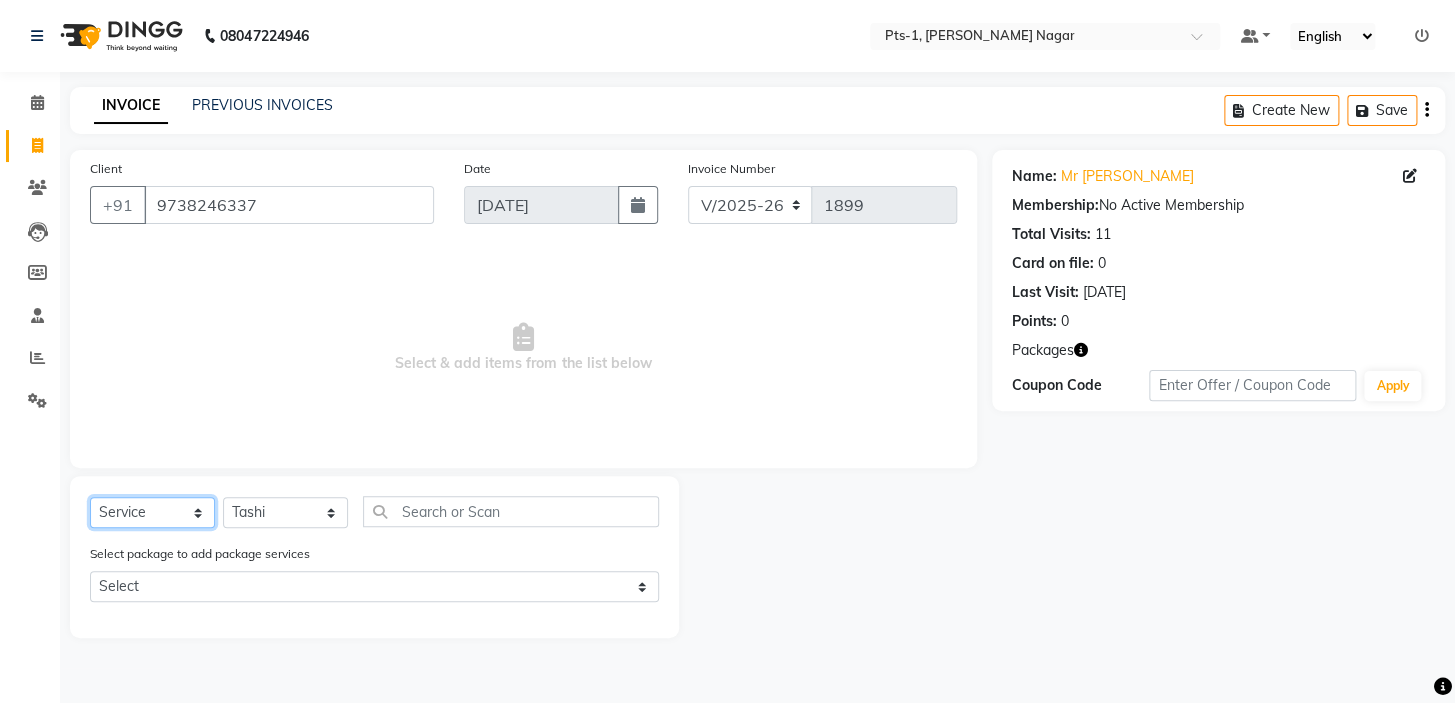 click on "Select  Service  Product  Membership  Package Voucher Prepaid Gift Card" 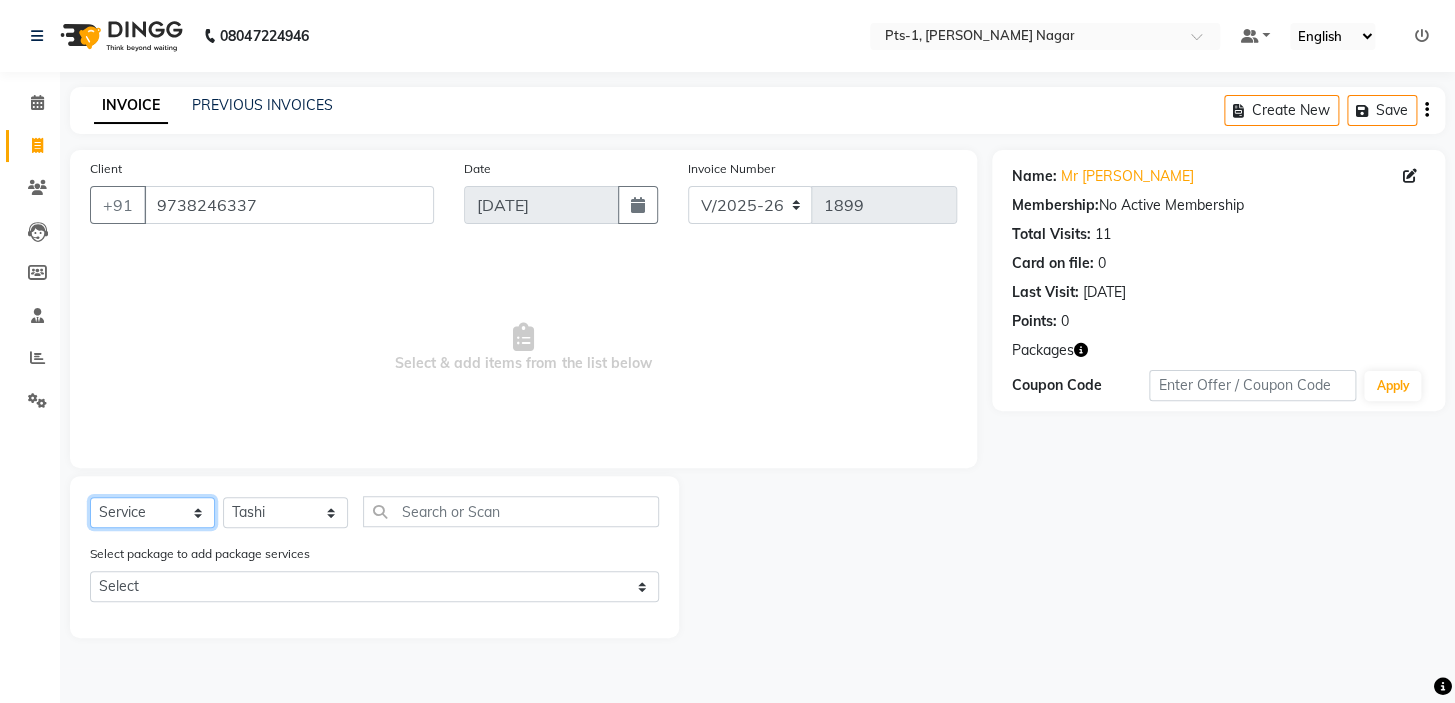 select on "package" 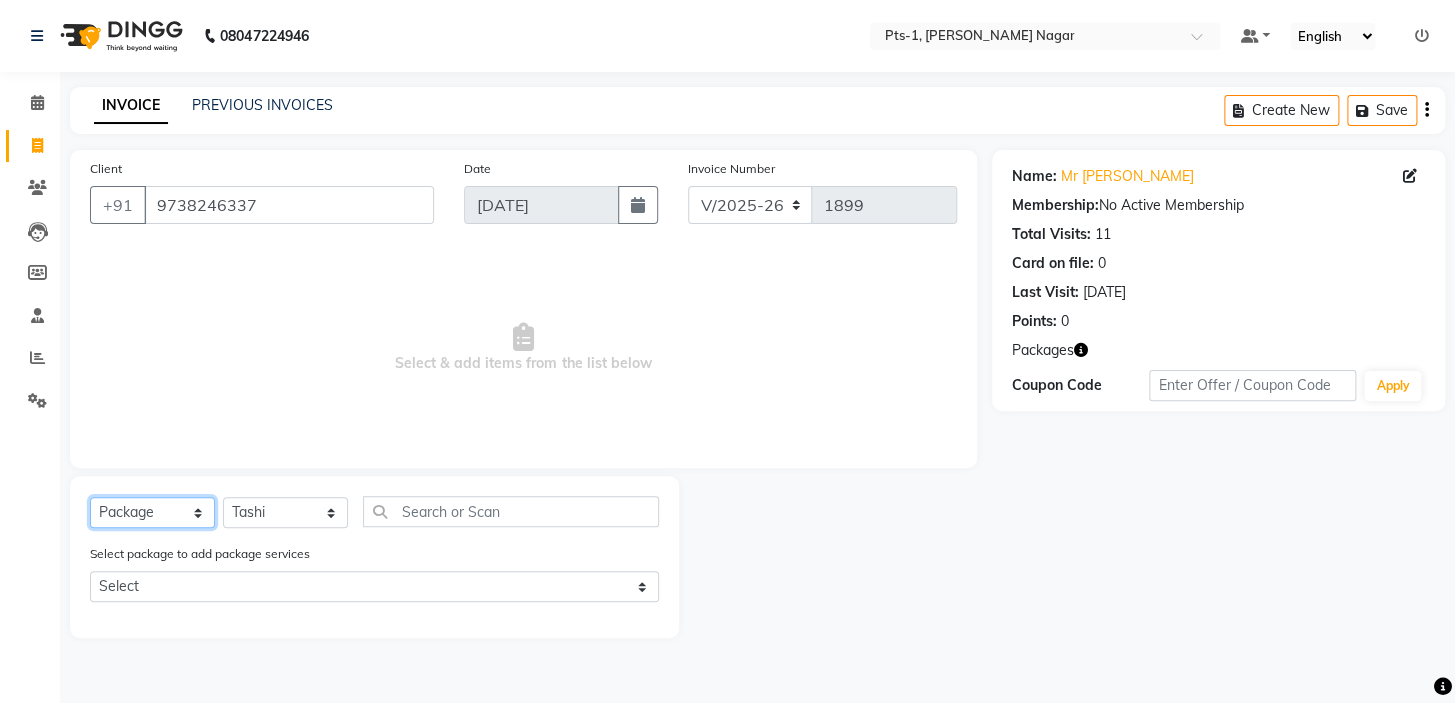 click on "Select  Service  Product  Membership  Package Voucher Prepaid Gift Card" 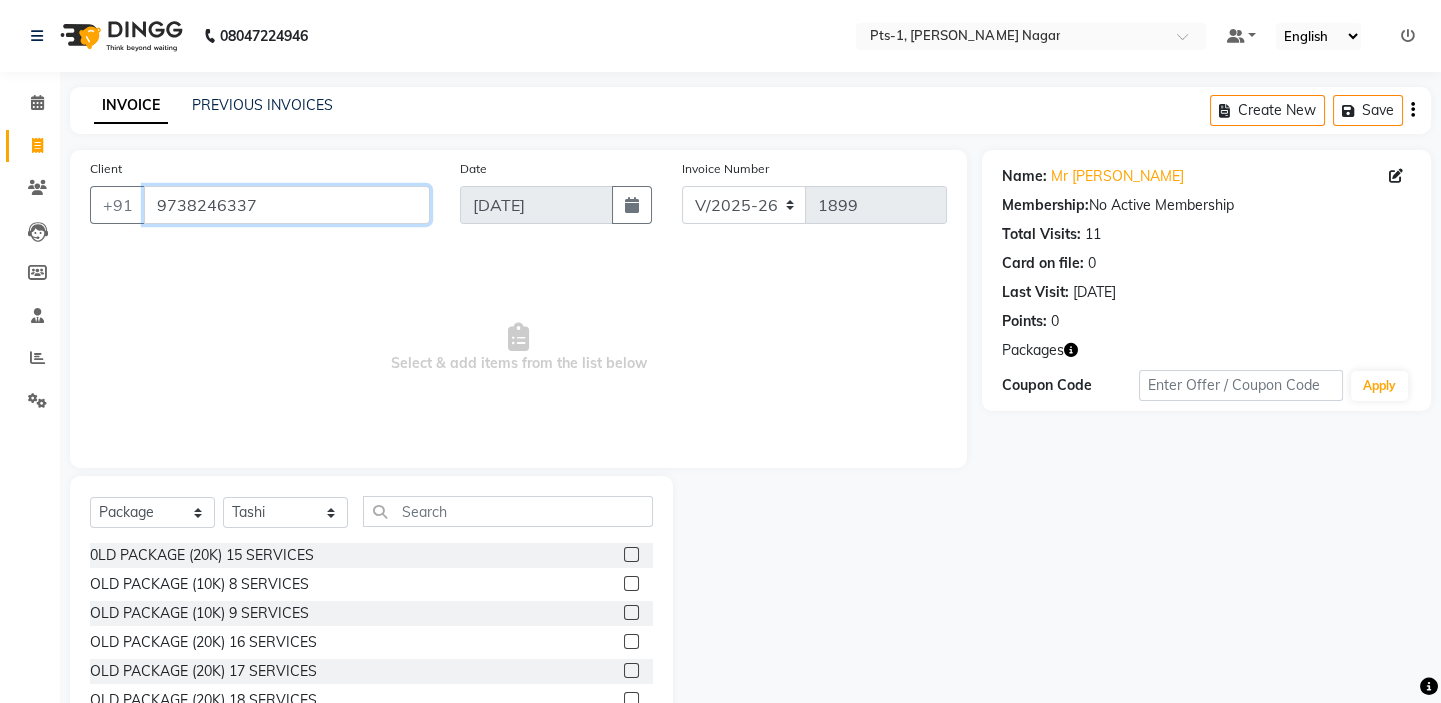 drag, startPoint x: 278, startPoint y: 204, endPoint x: 48, endPoint y: 263, distance: 237.44684 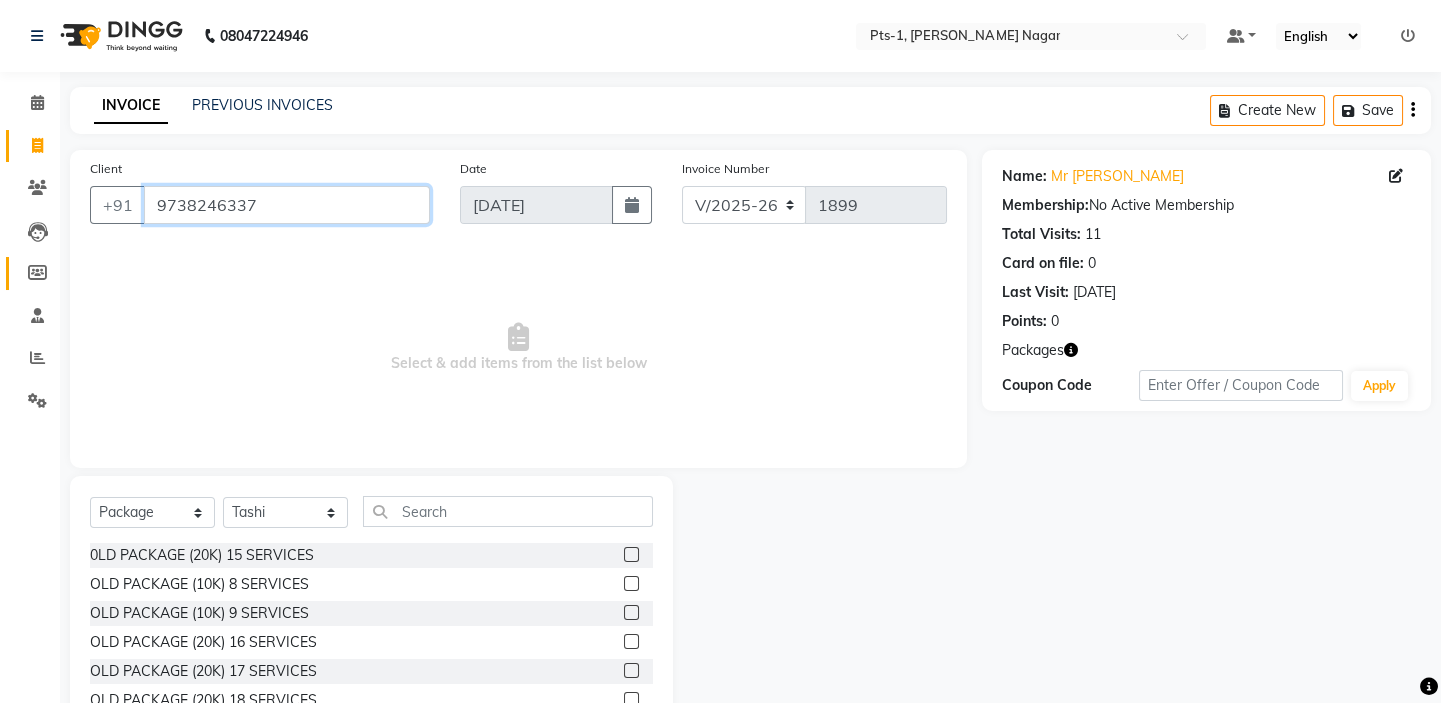click on "08047224946 Select Location × Pts-1, Sadashiva Nagar Default Panel My Panel English ENGLISH Español العربية मराठी हिंदी ગુજરાતી தமிழ் 中文 Notifications nothing to show ☀ PTS-1, SADASHIVA NAGAR  Calendar  Invoice  Clients  Leads   Members  Staff  Reports  Settings Completed InProgress Upcoming Dropped Tentative Check-In Confirm Bookings Segments Page Builder INVOICE PREVIOUS INVOICES Create New   Save  Client +91 9738246337 Date 11-07-2025 Invoice Number V/2025 V/2025-26 1899  Select & add items from the list below  Select  Service  Product  Membership  Package Voucher Prepaid Gift Card  Select Therapist Anand Annie anyone Babu Bela Gia Jeje Jincy JOE Lilly Nanny Rita Shodika Sun Tashi VINOD KUMAR 0LD PACKAGE (20K) 15 SERVICES  OLD PACKAGE (10K) 8 SERVICES  OLD PACKAGE (10K) 9 SERVICES  OLD PACKAGE (20K) 16 SERVICES  OLD PACKAGE (20K) 17 SERVICES  OLD PACKAGE (20K) 18 SERVICES  OLD PACKAGE (20K) 19 SERVICES  PTS PACKAGE (10K) 10 SERVICES  Name:  11  0" 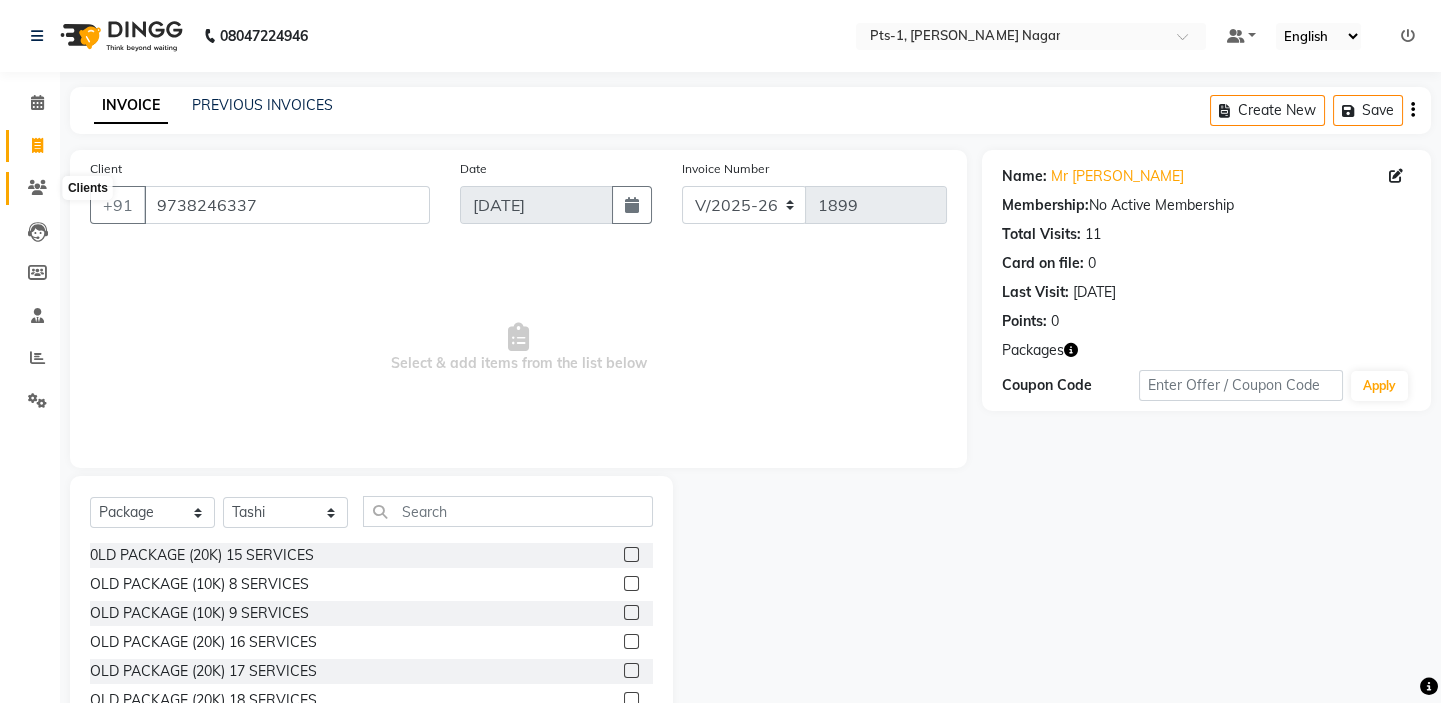 click 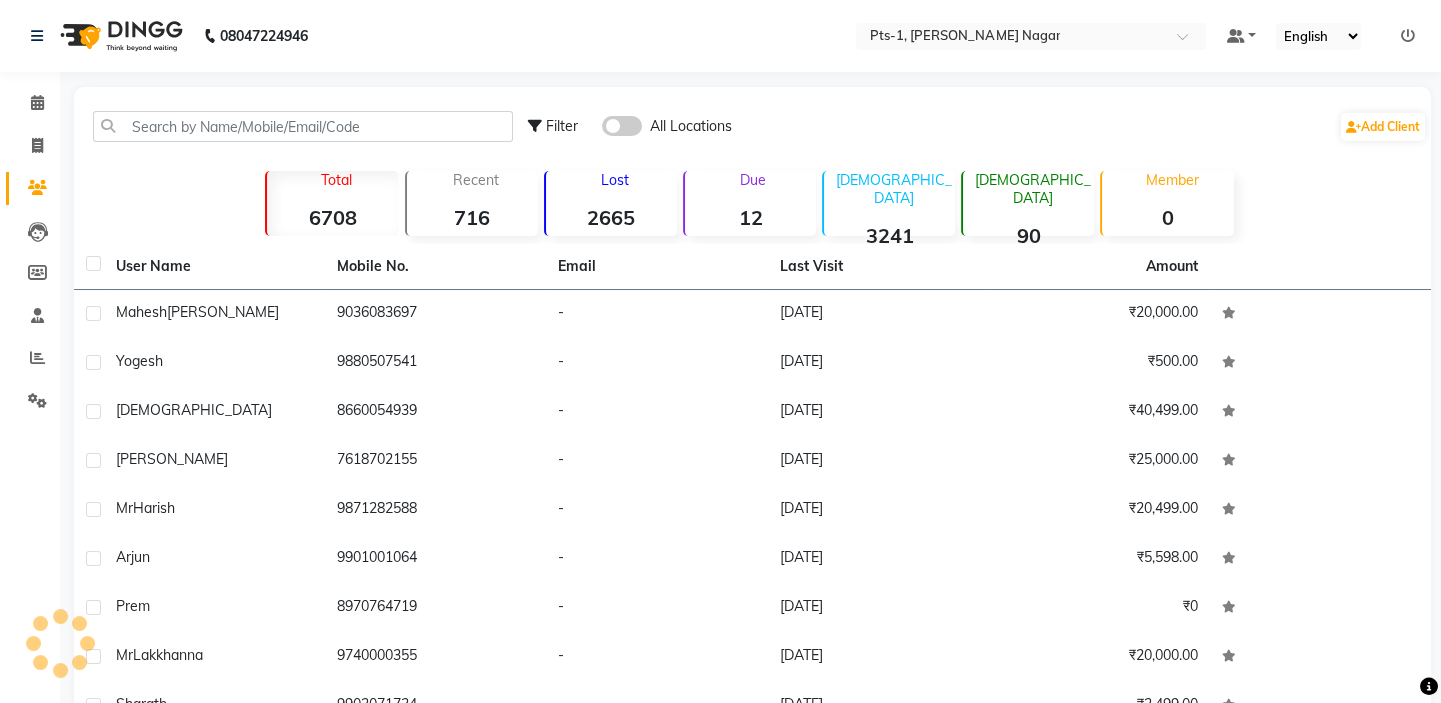 click on "Filter All Locations  Add Client" 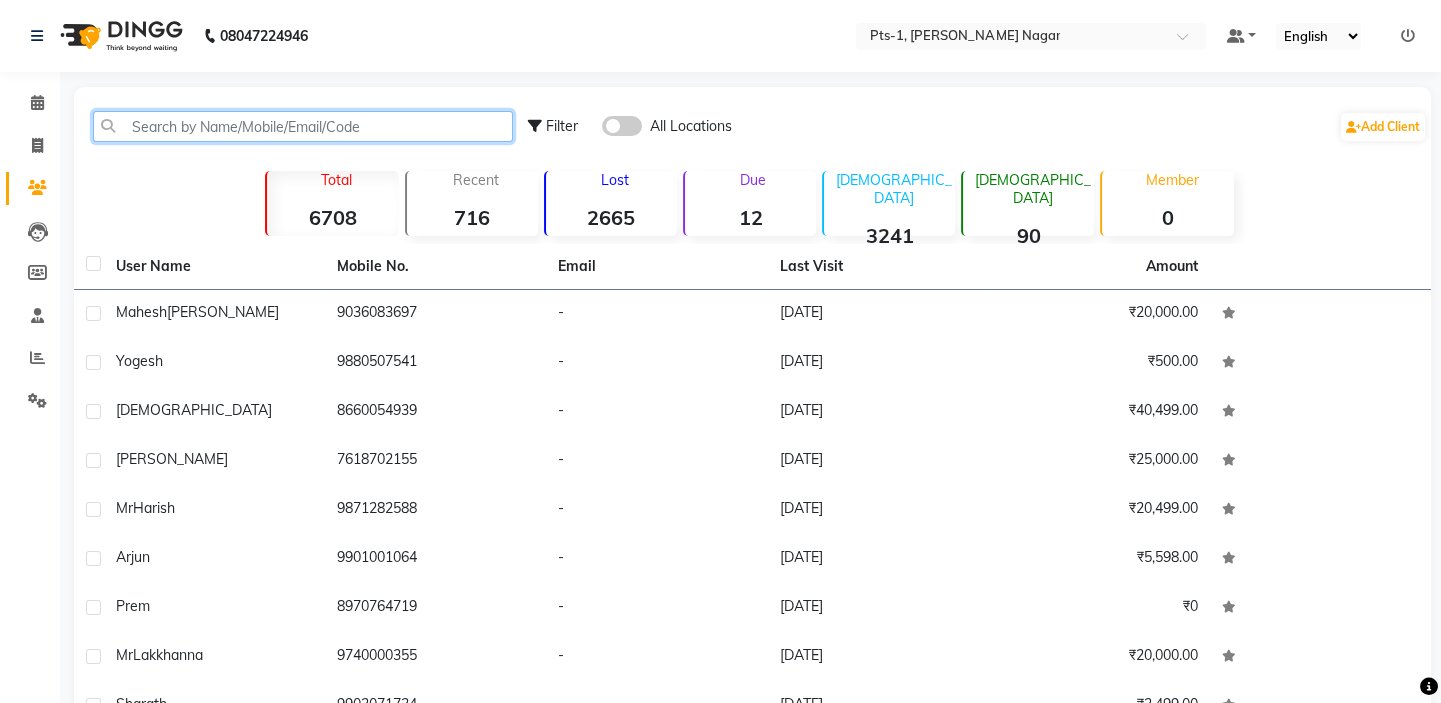 click 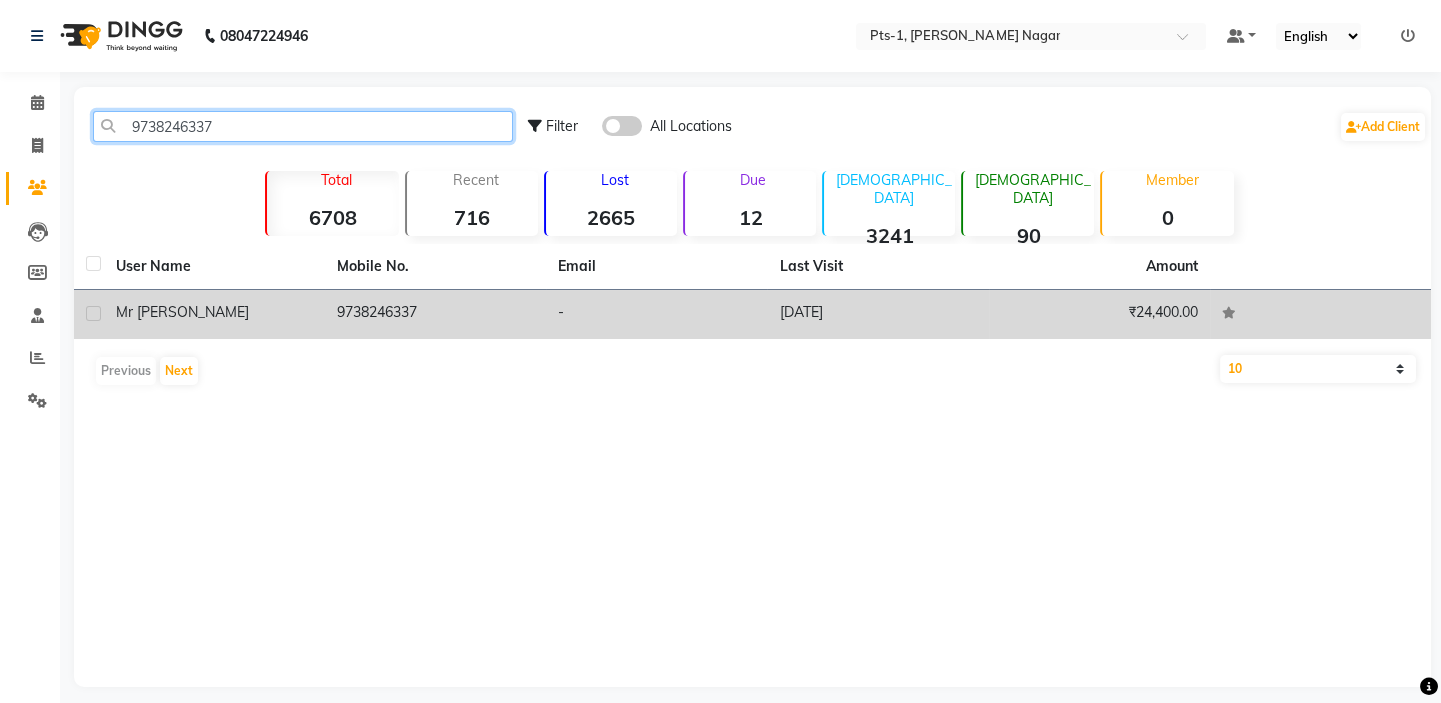 type on "9738246337" 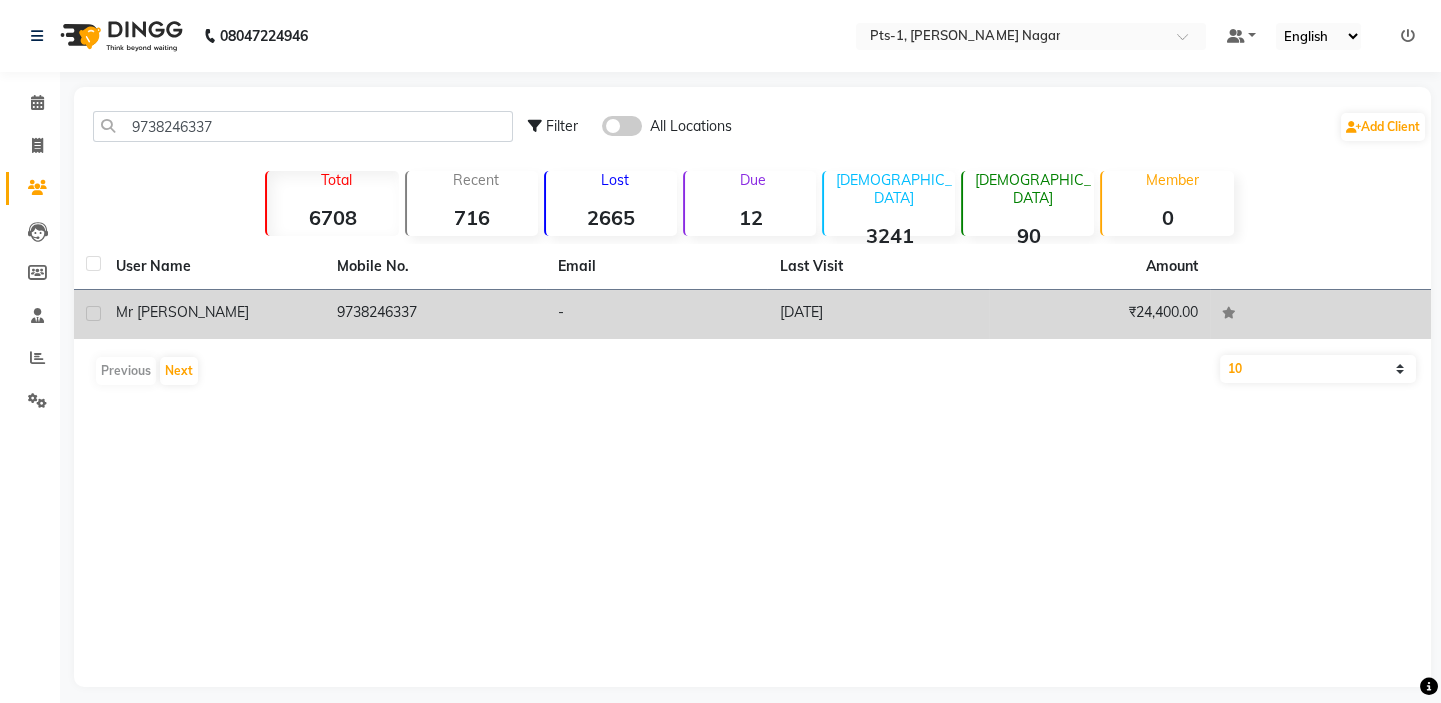 click on "9738246337" 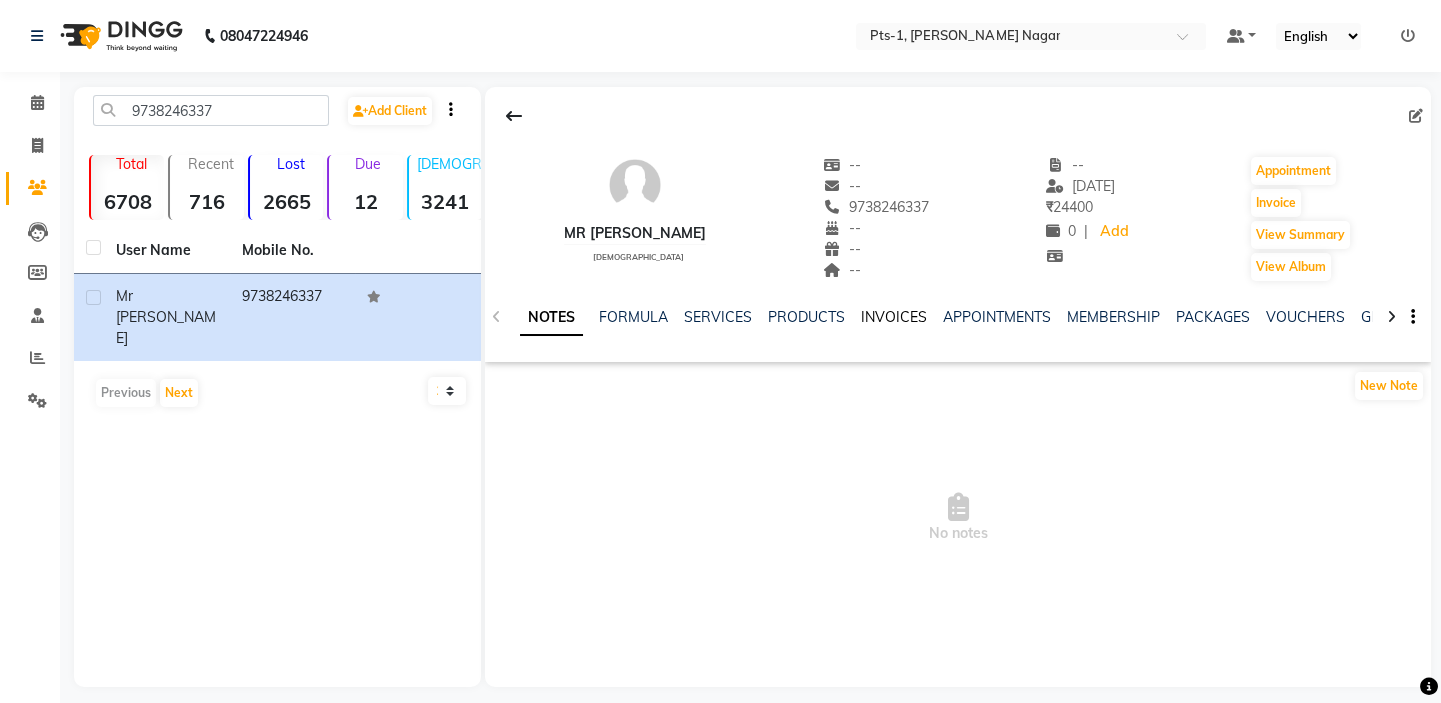 click on "INVOICES" 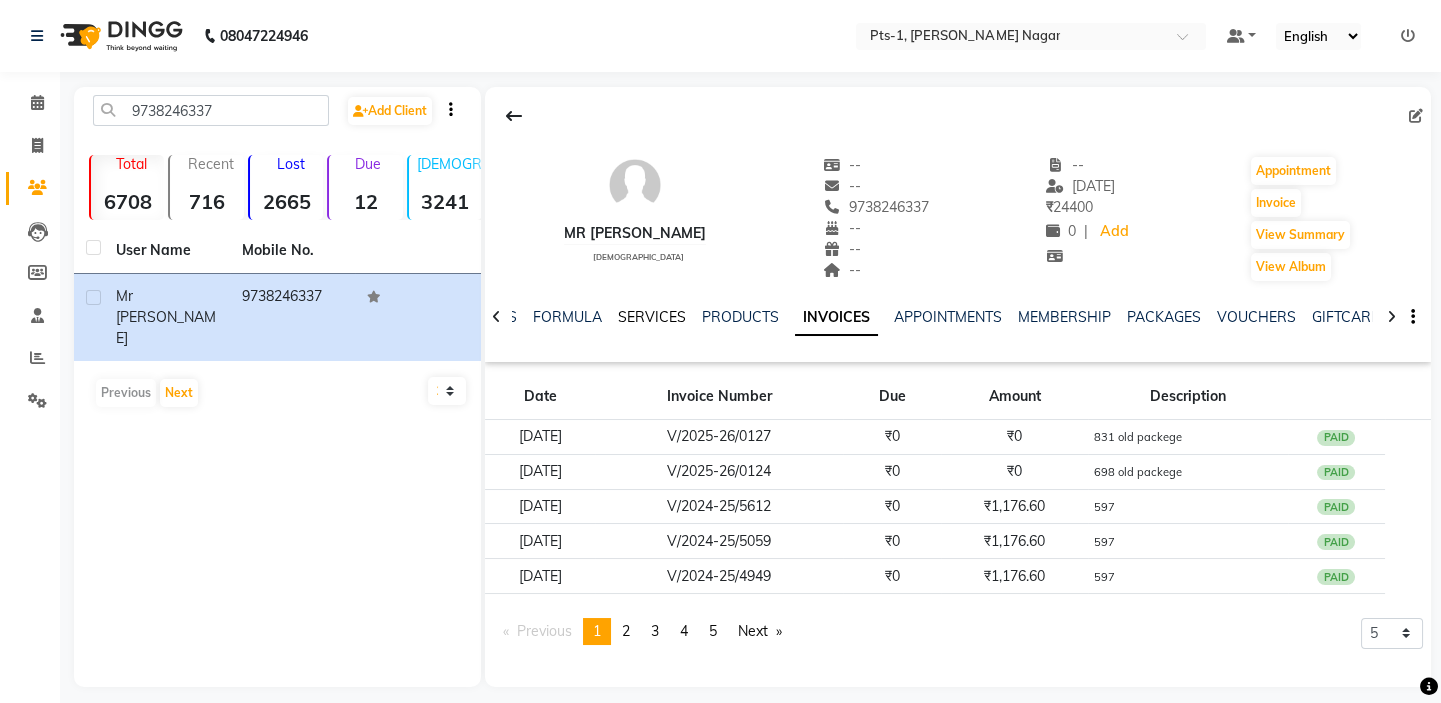 click on "SERVICES" 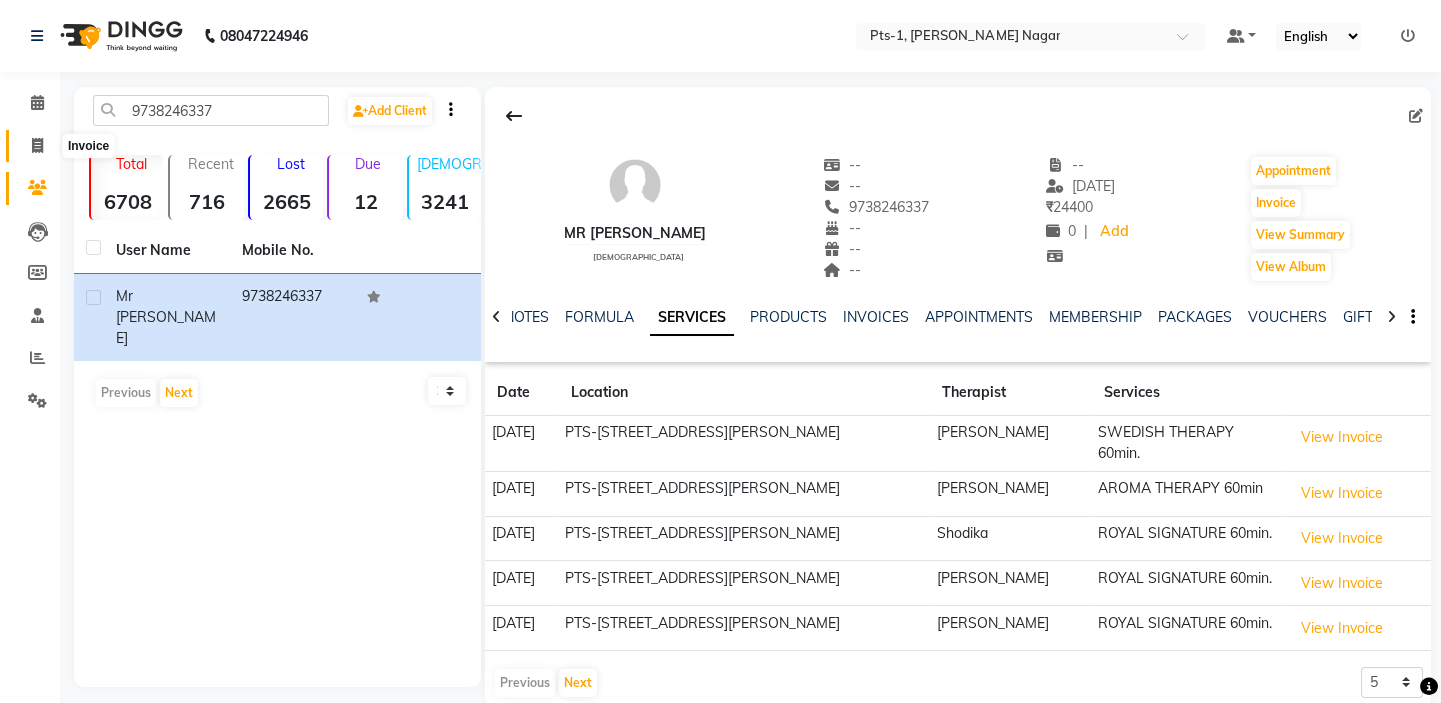 click 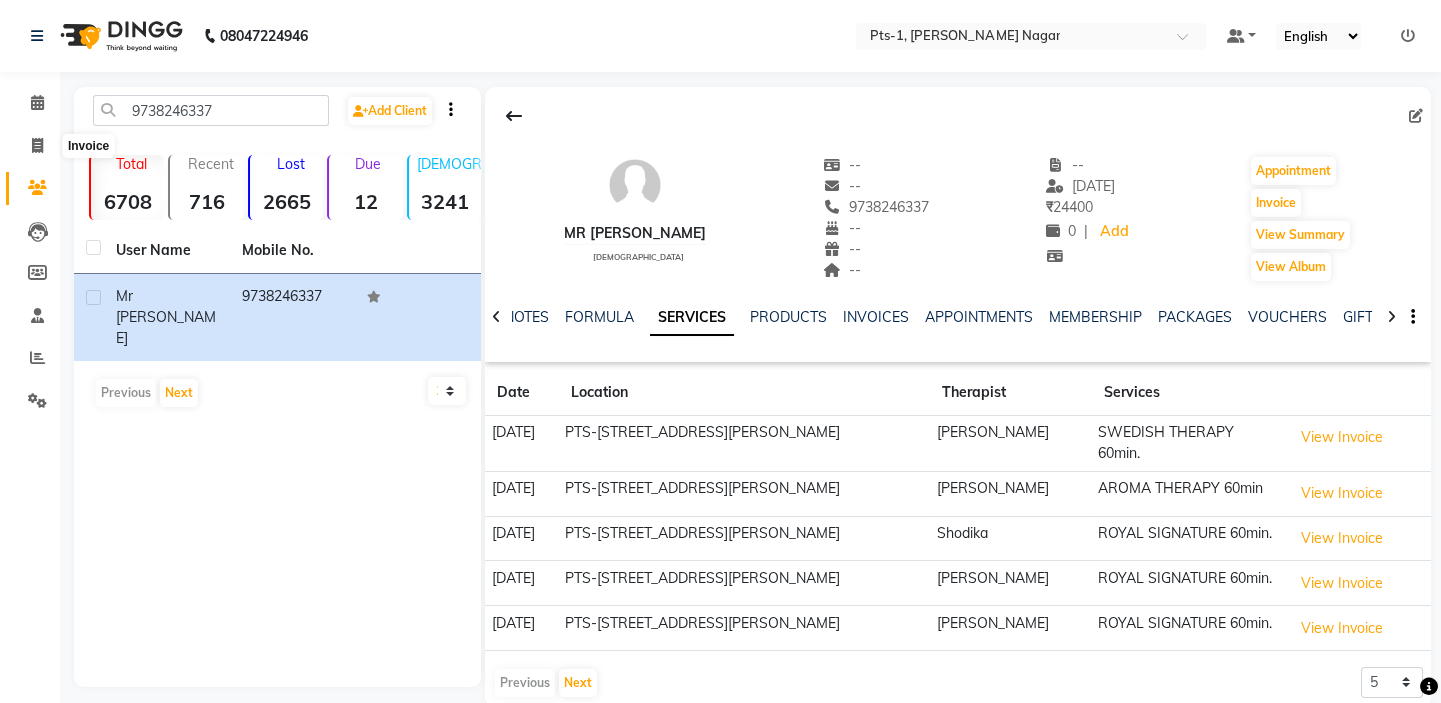 select on "service" 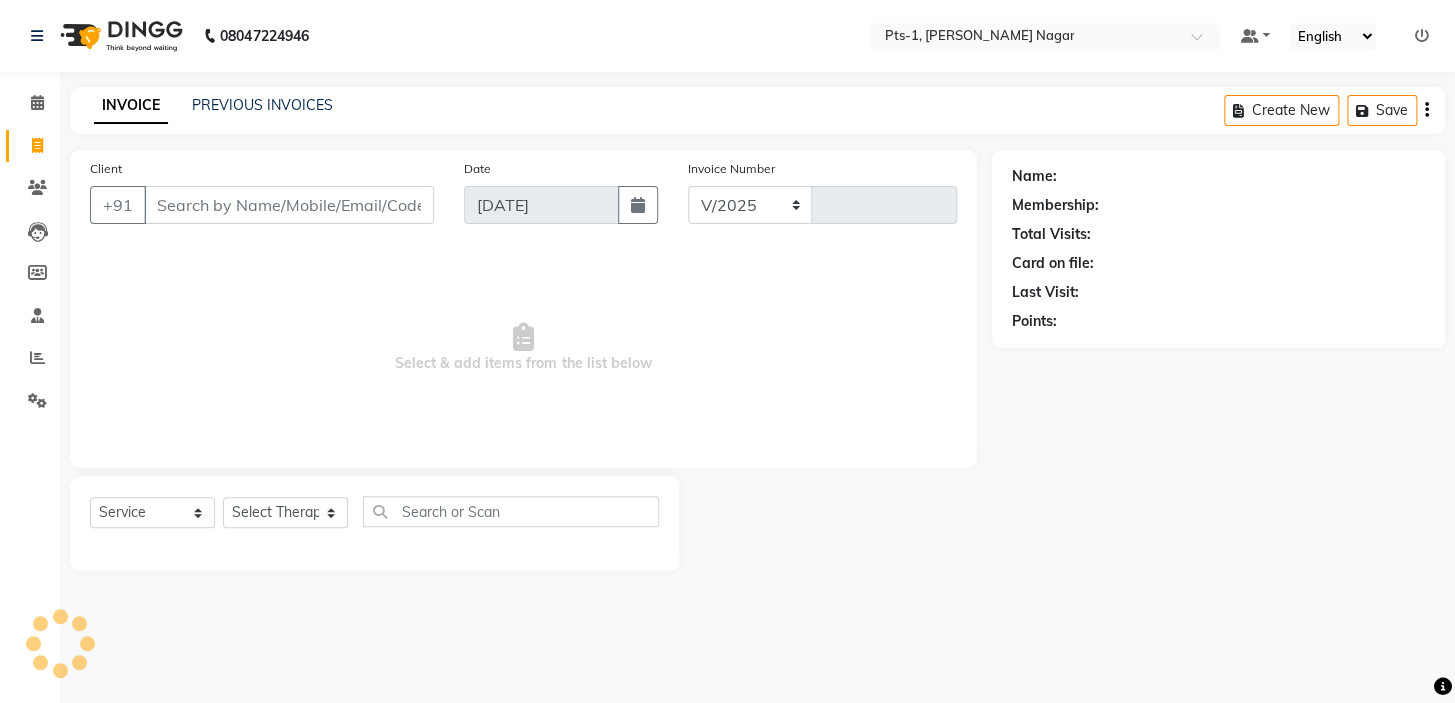 select on "5296" 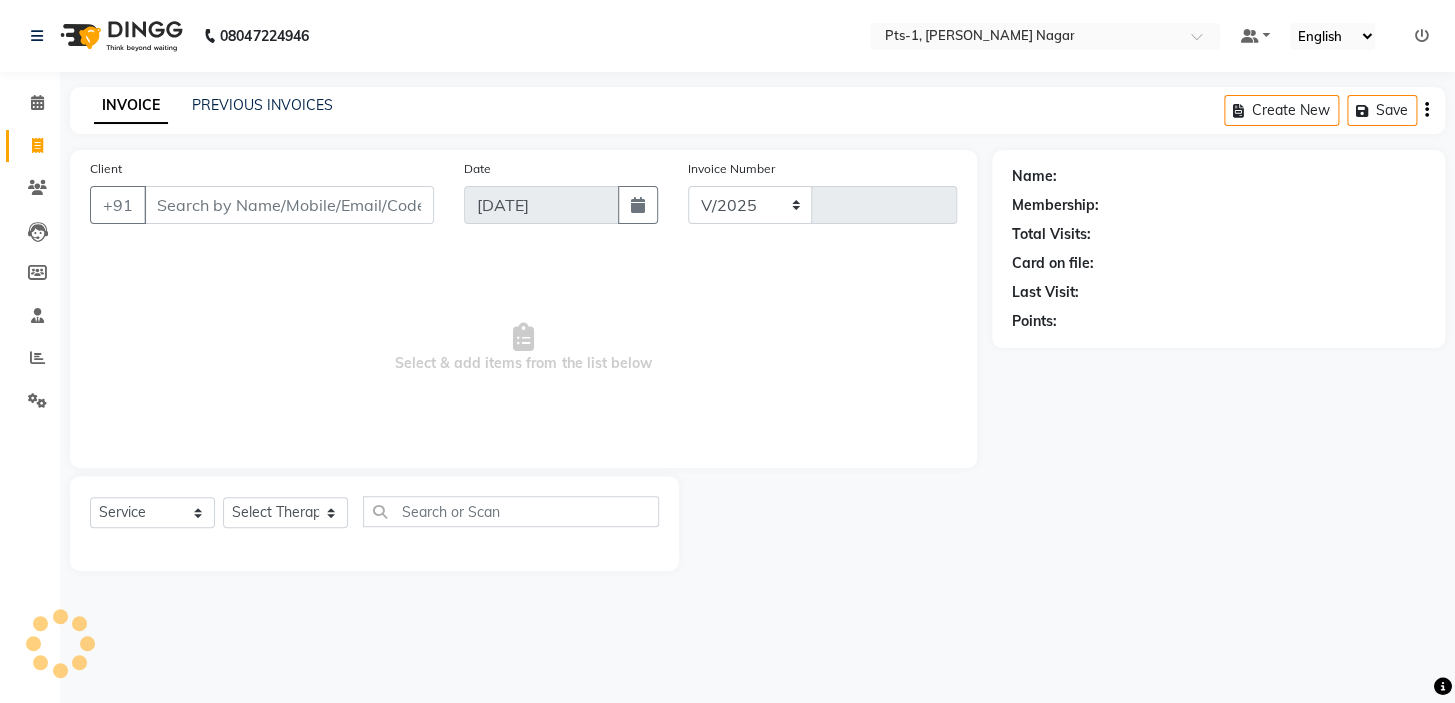 type on "1899" 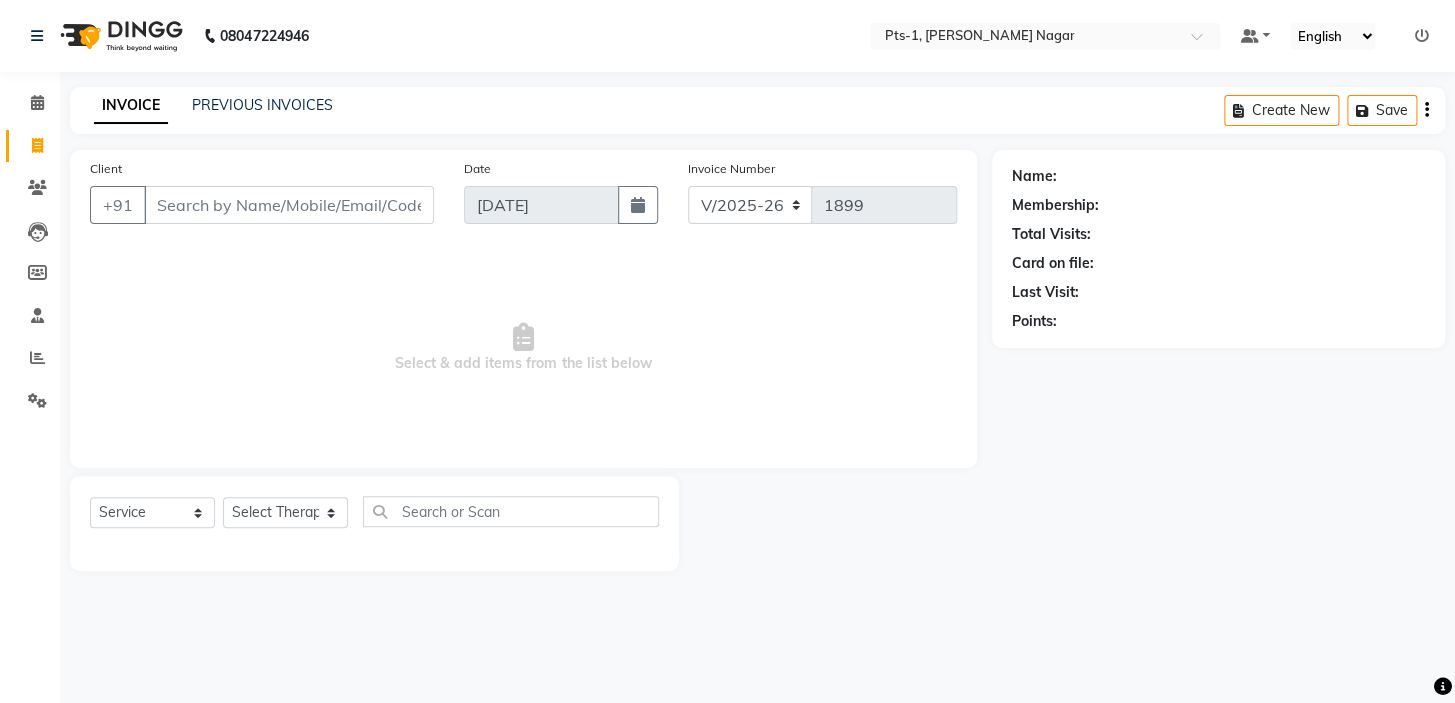 click on "Client" at bounding box center [289, 205] 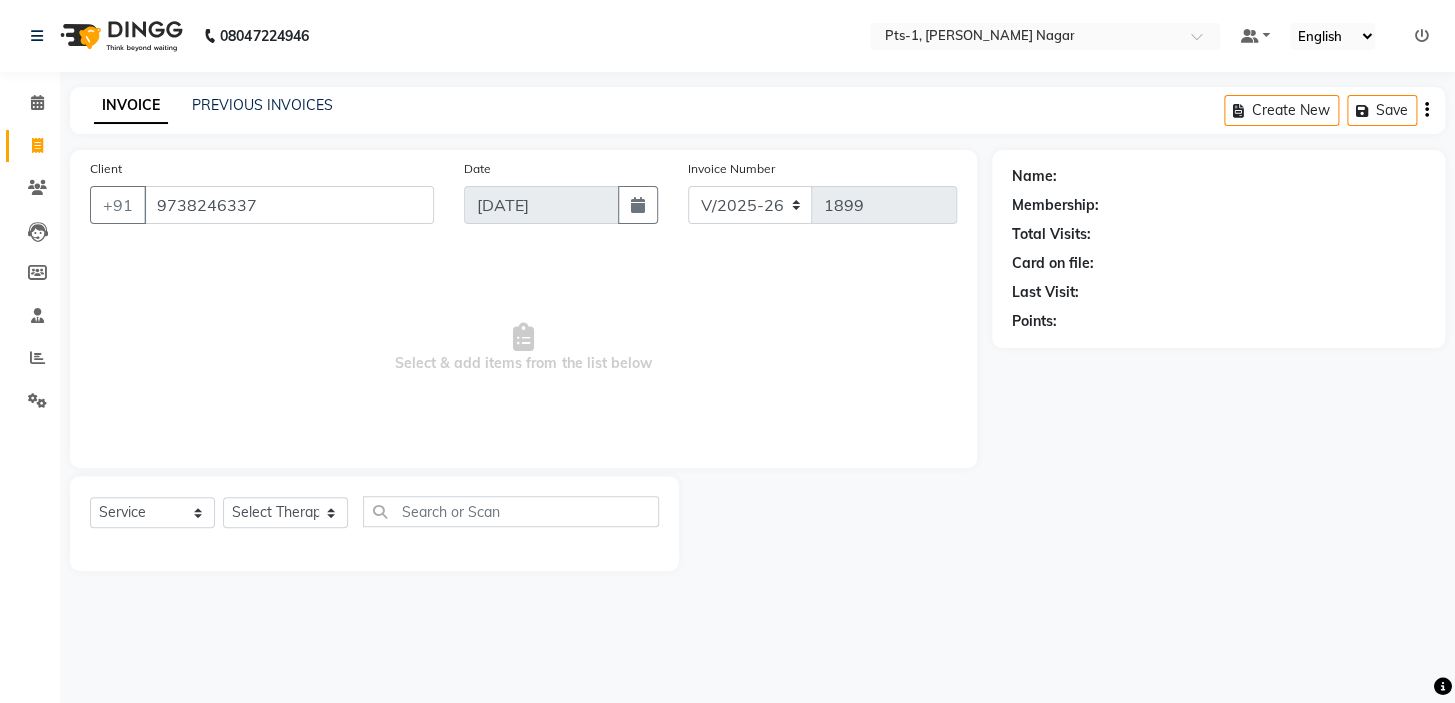 type on "9738246337" 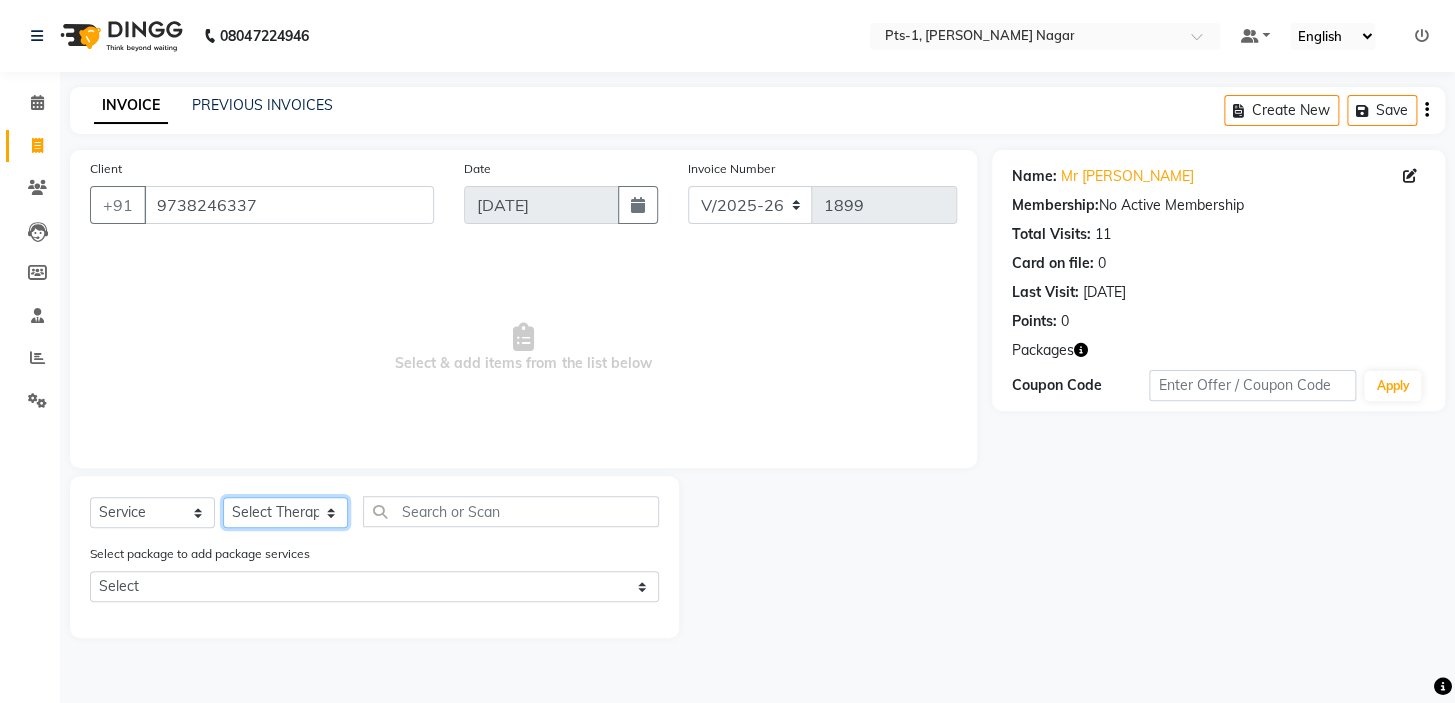 click on "Select Therapist Anand Annie anyone Babu Bela Gia Jeje Jincy JOE Lilly Nanny Rita Shodika Sun Tashi VINOD KUMAR" 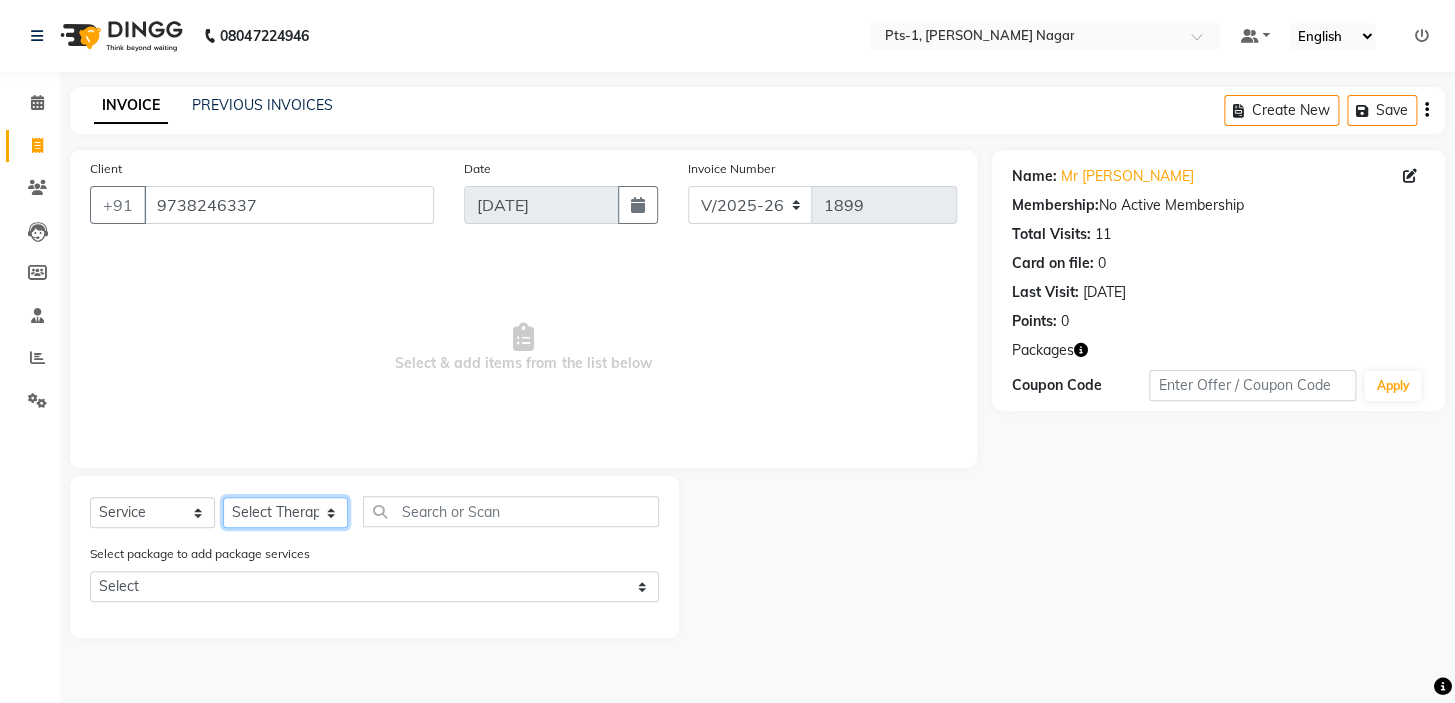 select on "34866" 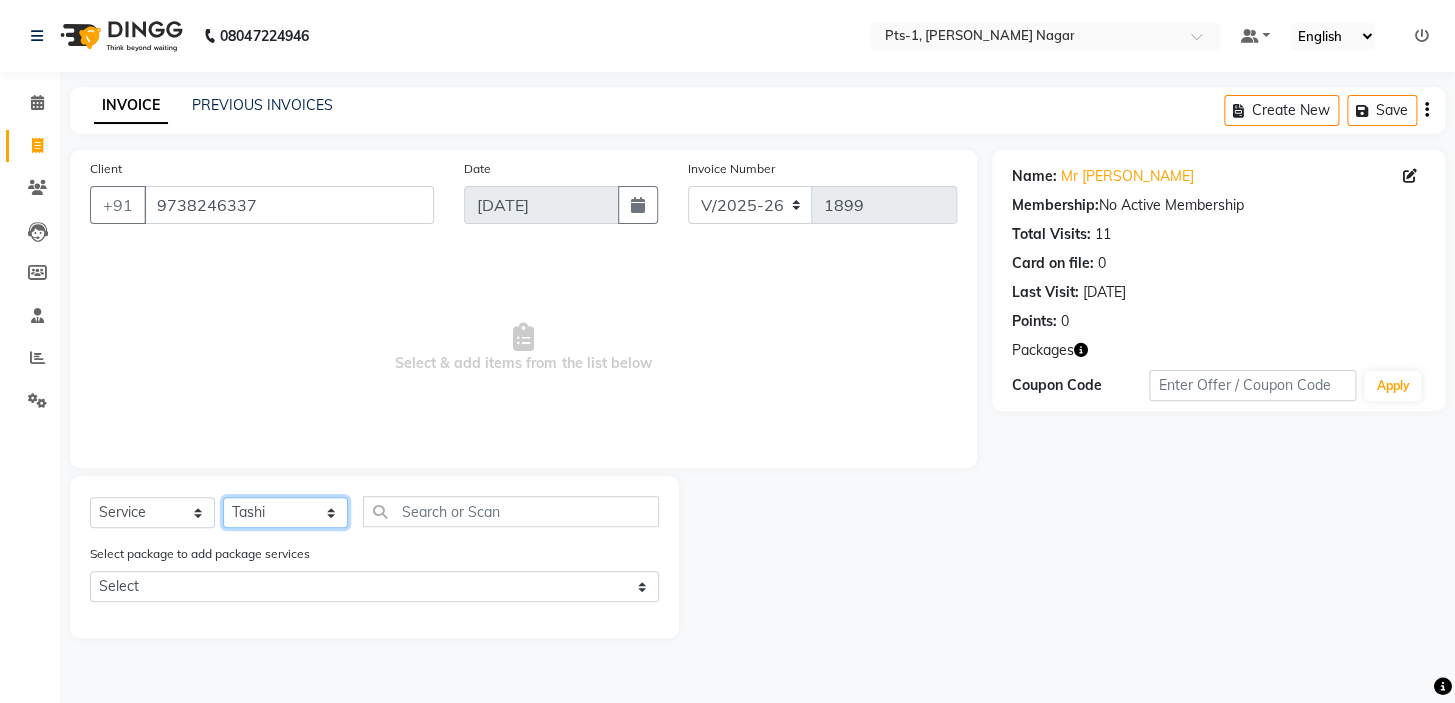 click on "Select Therapist Anand Annie anyone Babu Bela Gia Jeje Jincy JOE Lilly Nanny Rita Shodika Sun Tashi VINOD KUMAR" 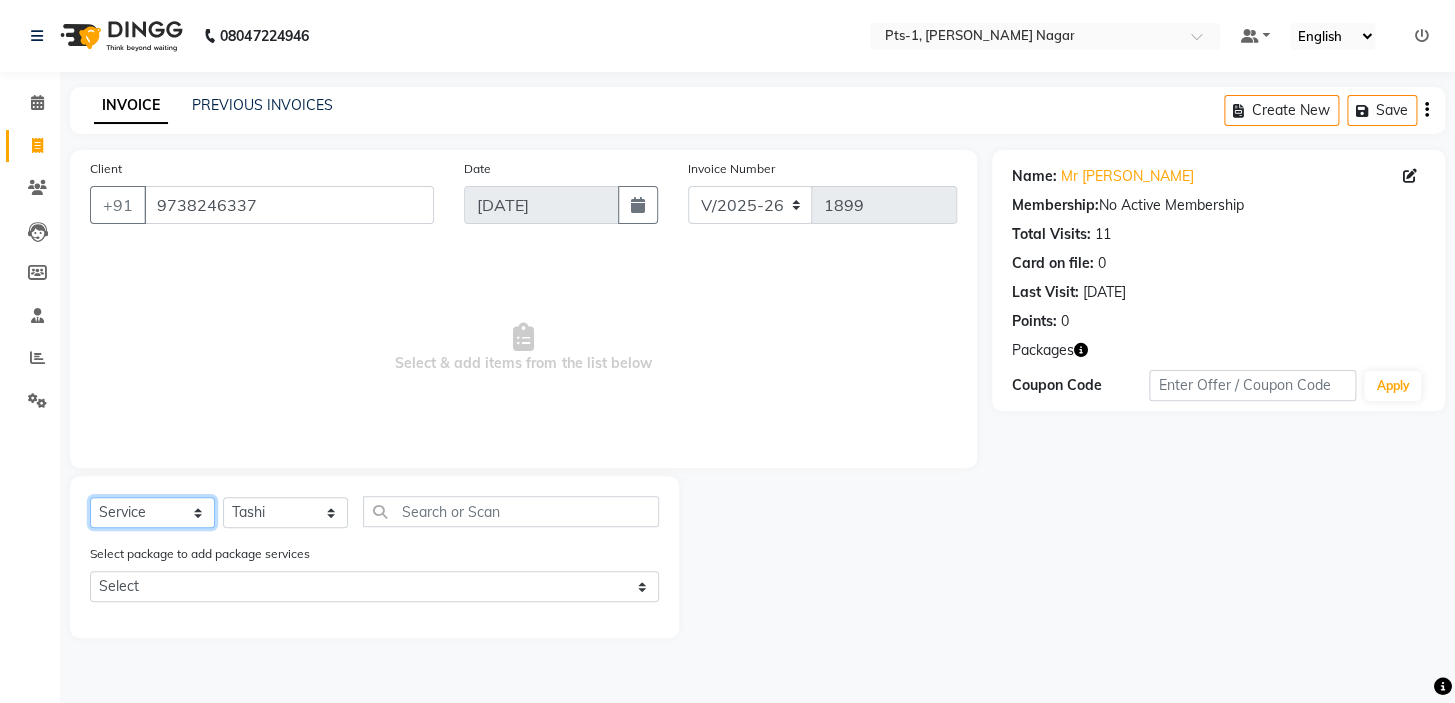 click on "Select  Service  Product  Membership  Package Voucher Prepaid Gift Card" 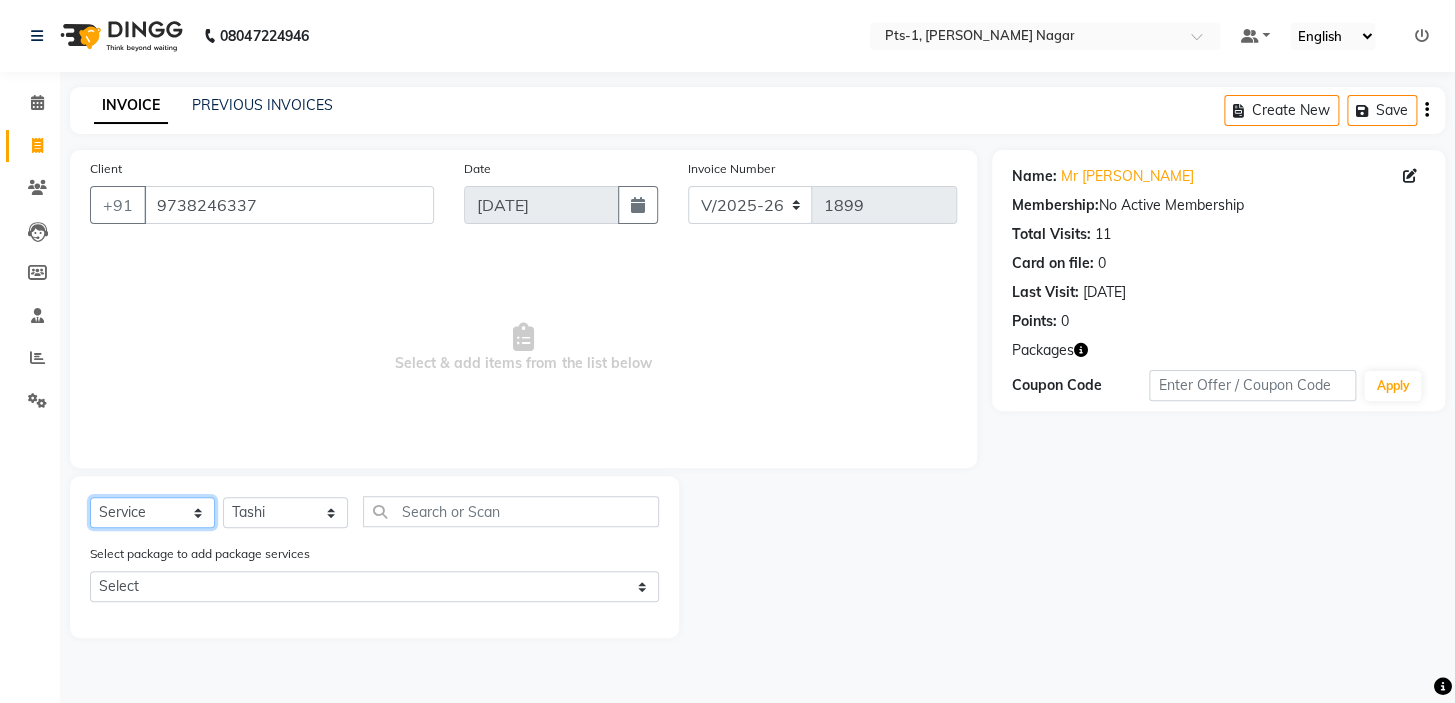 select on "package" 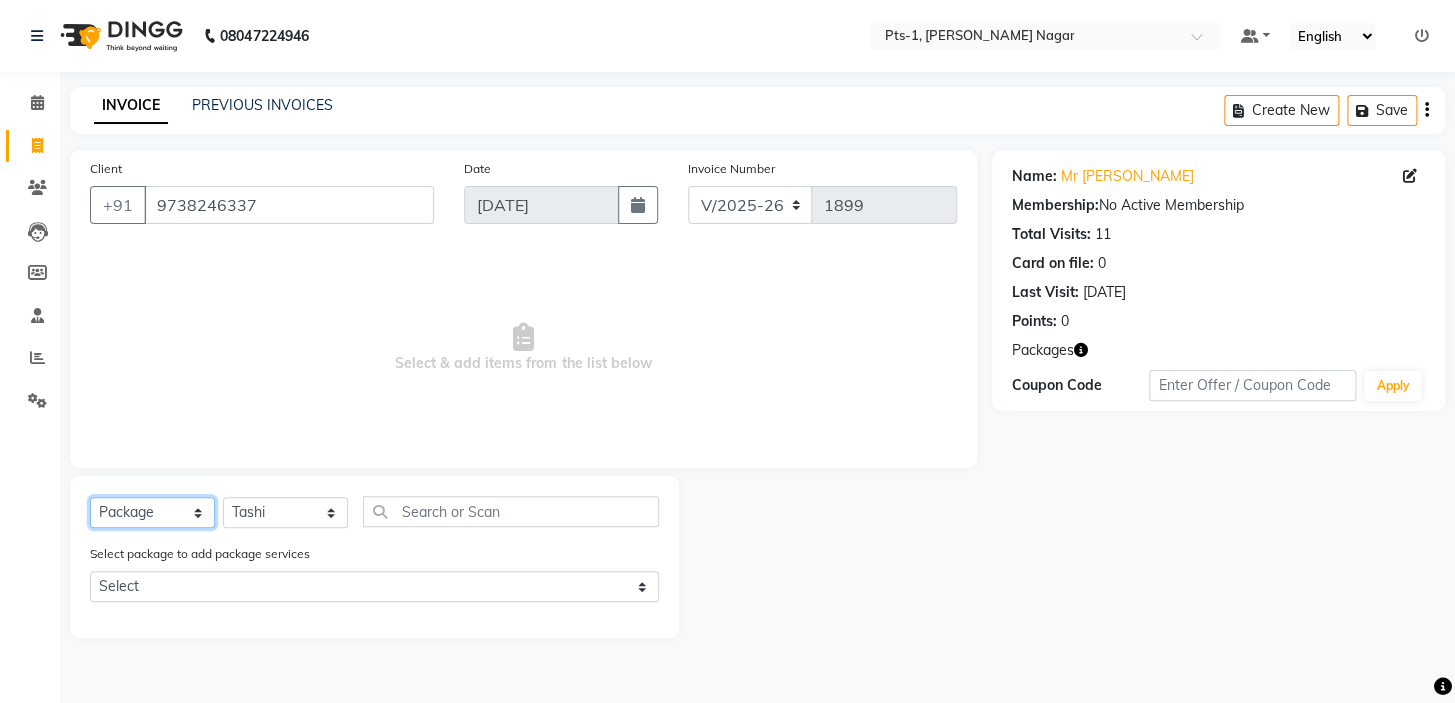 click on "Select  Service  Product  Membership  Package Voucher Prepaid Gift Card" 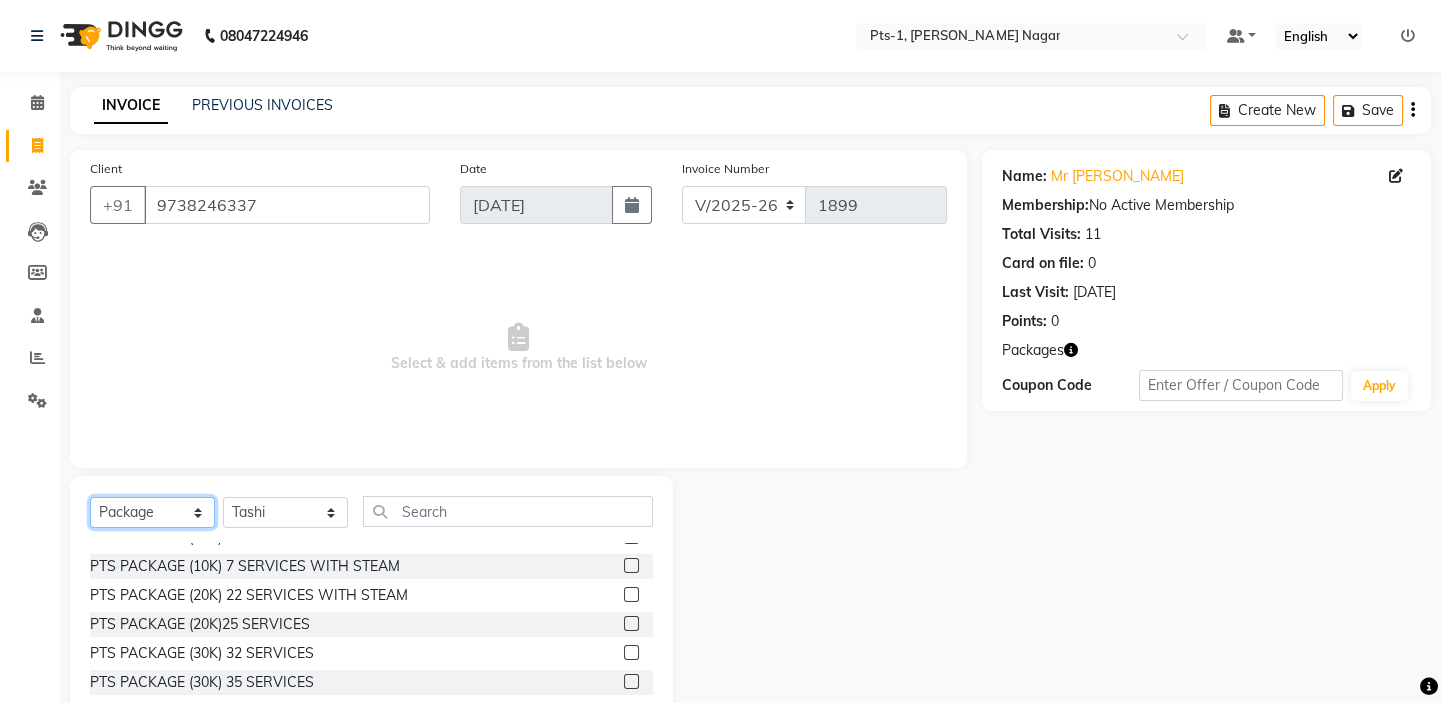 scroll, scrollTop: 234, scrollLeft: 0, axis: vertical 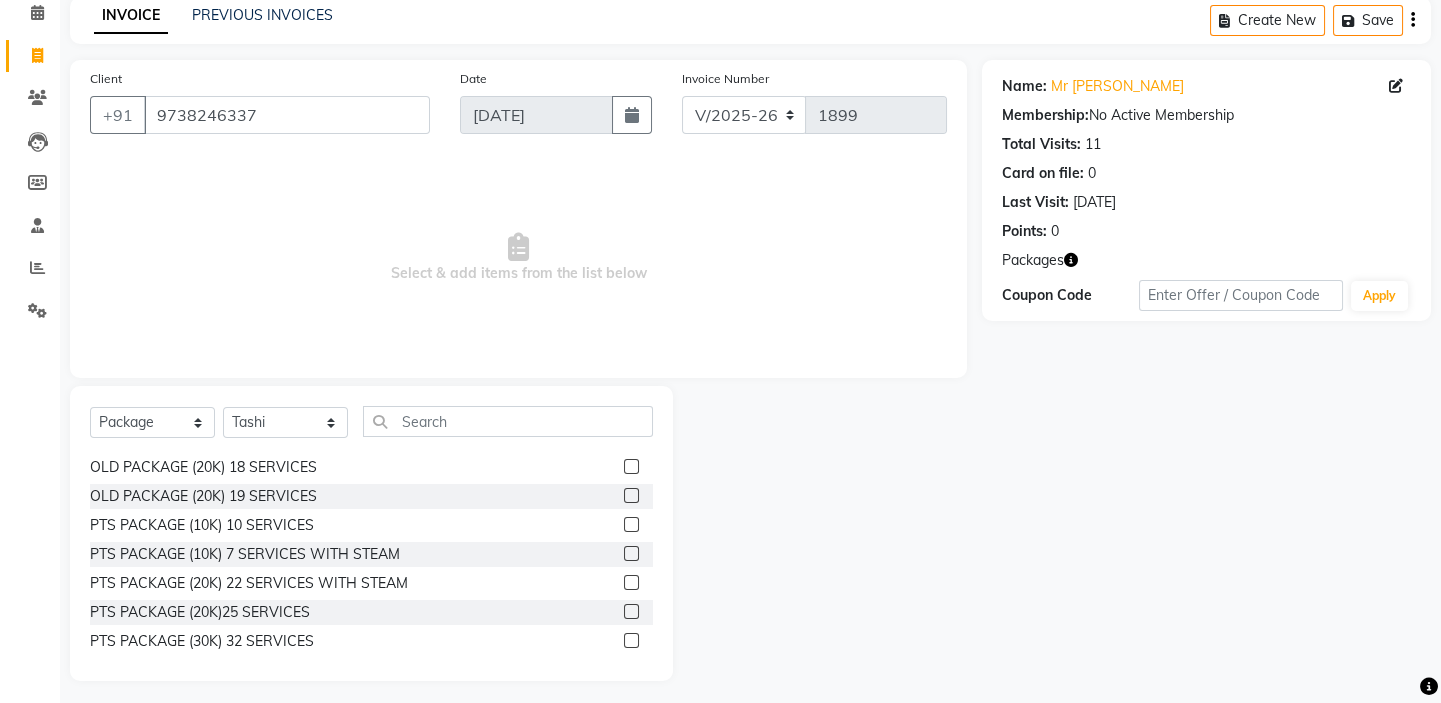 click 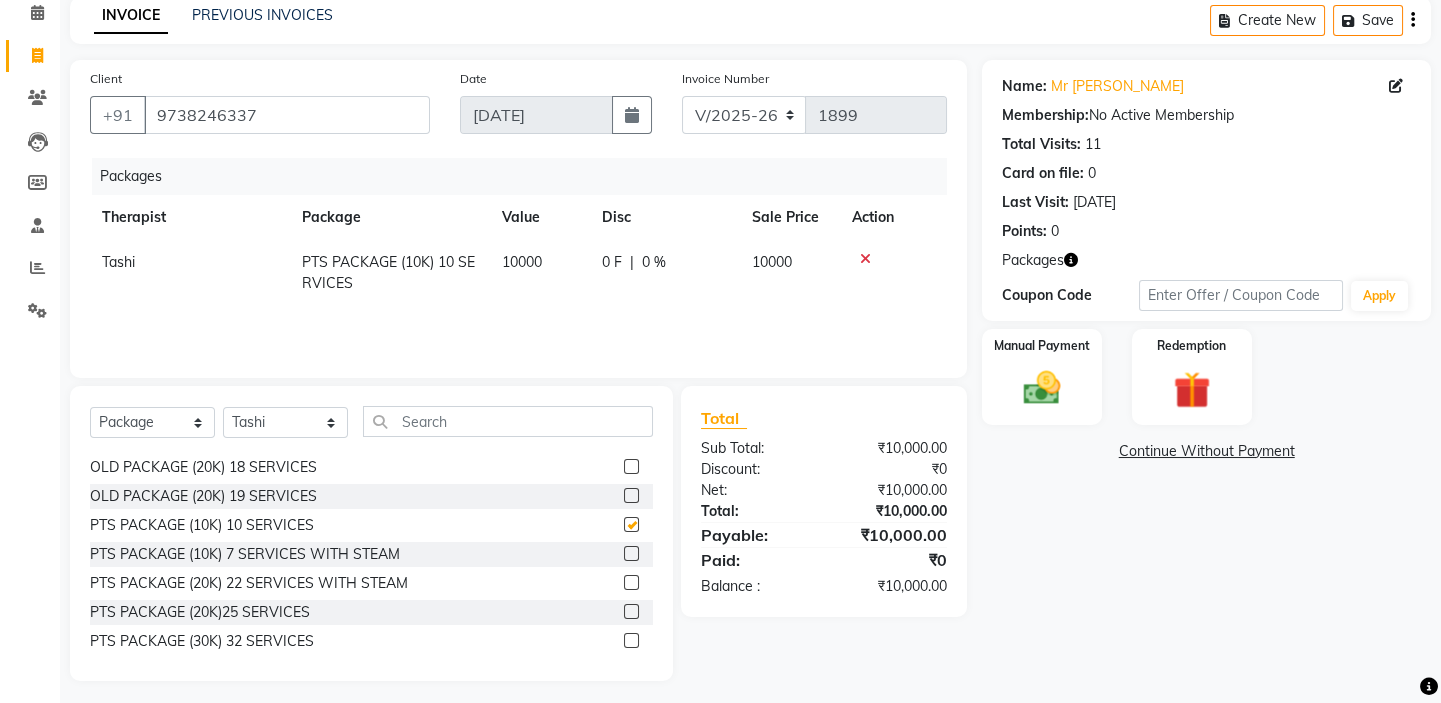 checkbox on "false" 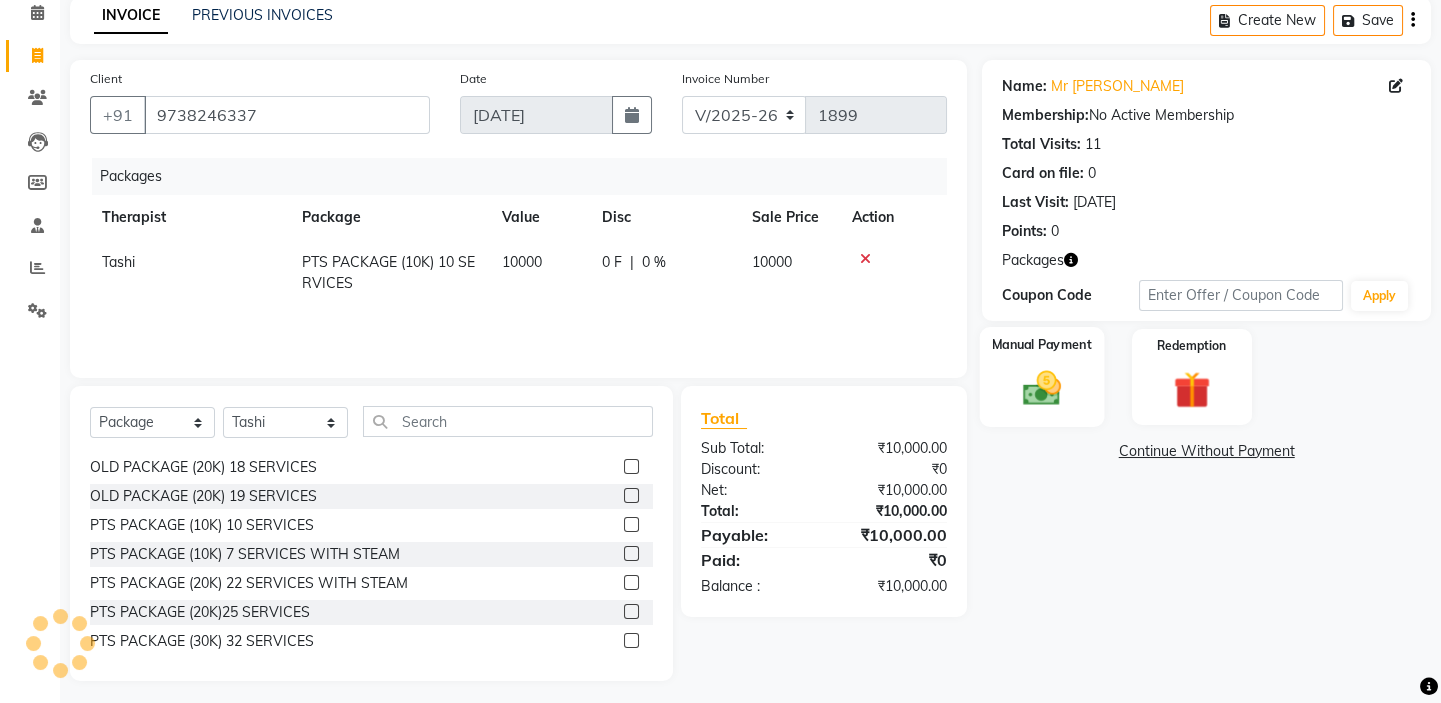 click 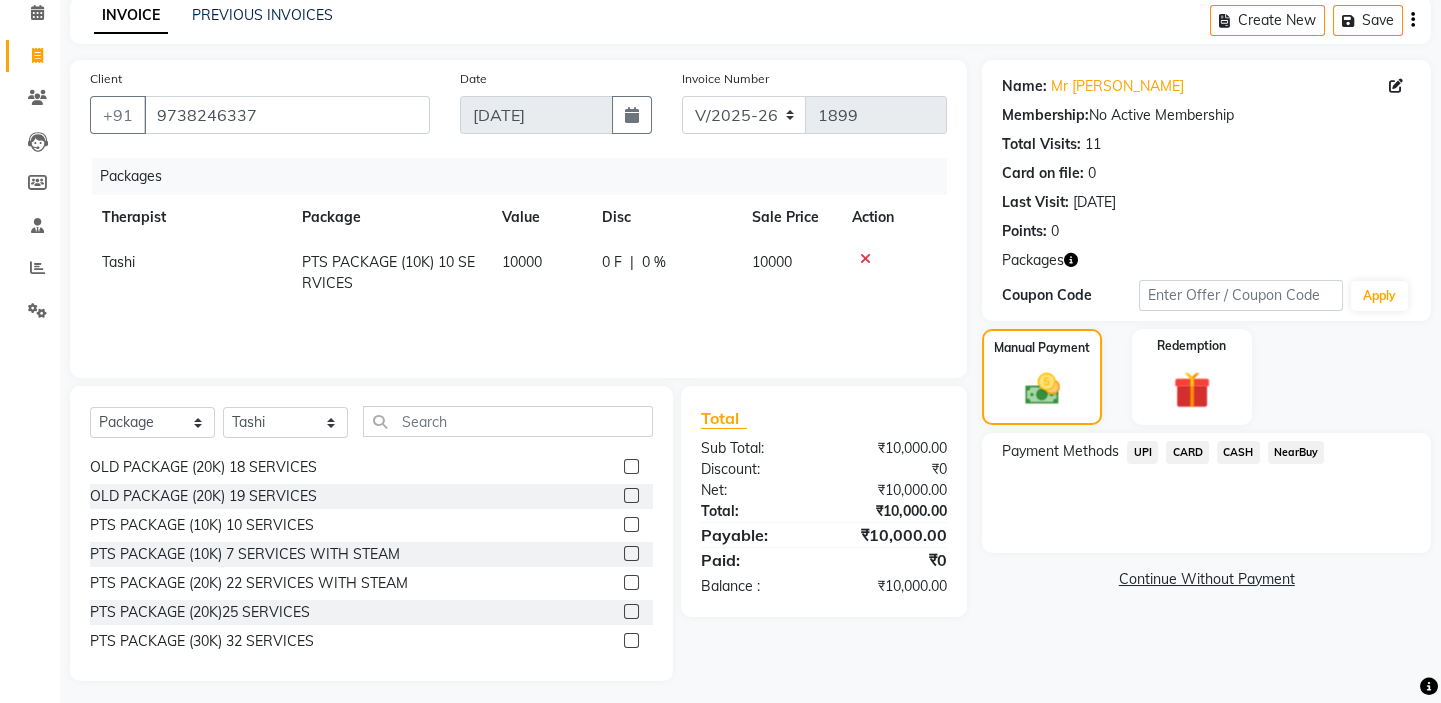 click on "UPI" 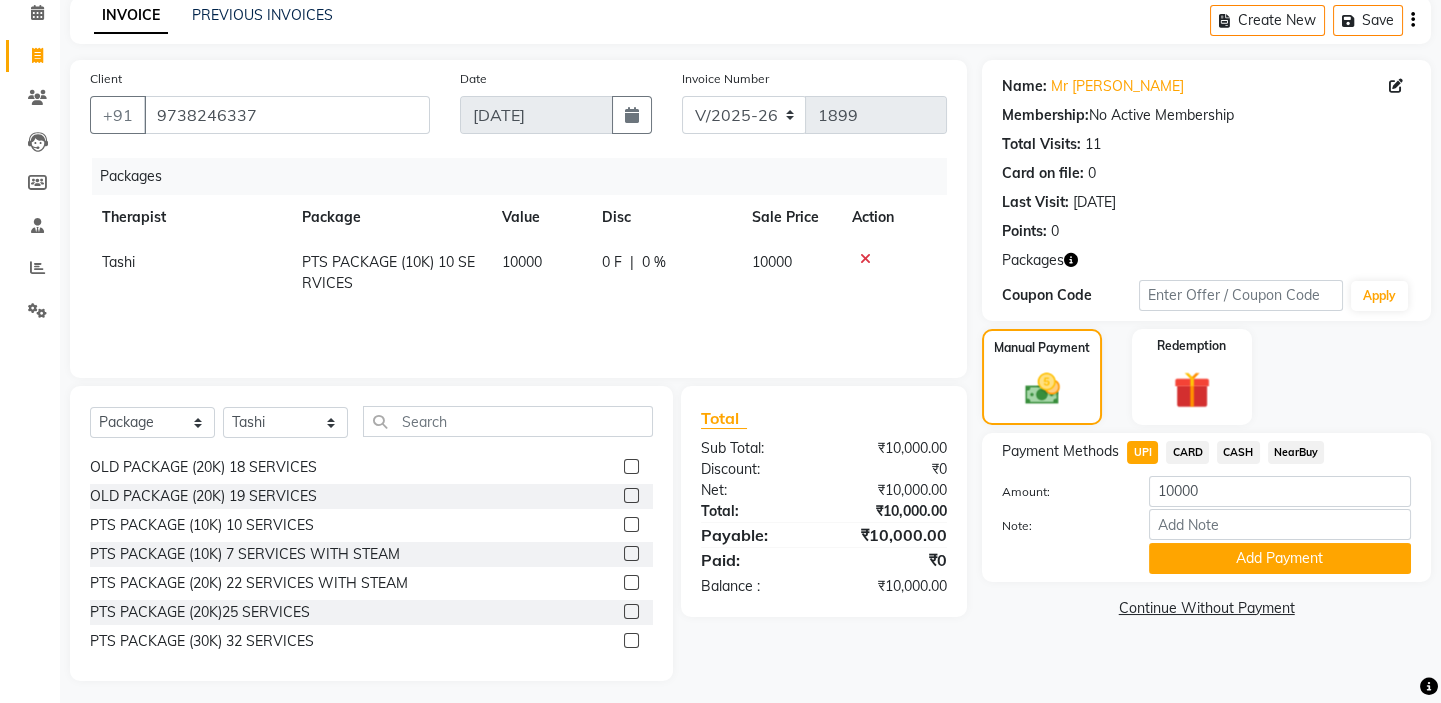click on "Add Payment" 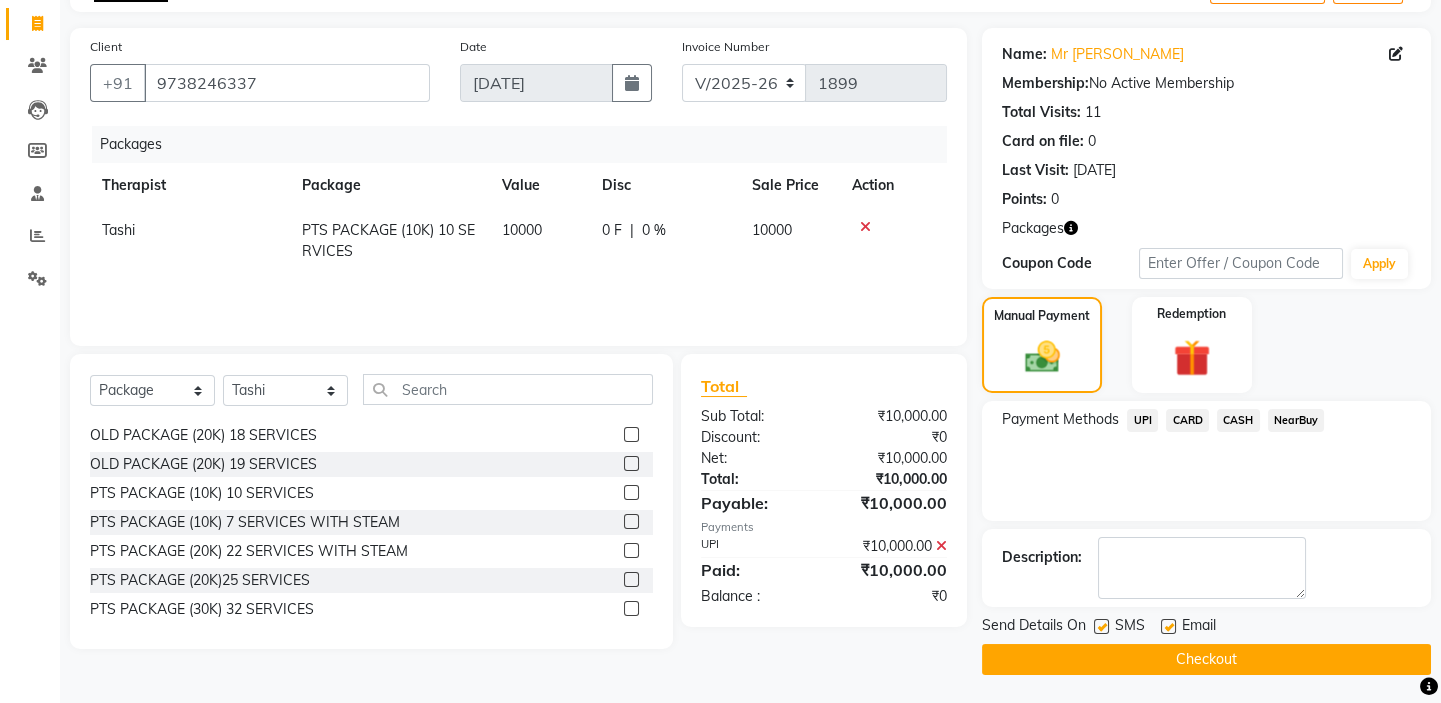 scroll, scrollTop: 123, scrollLeft: 0, axis: vertical 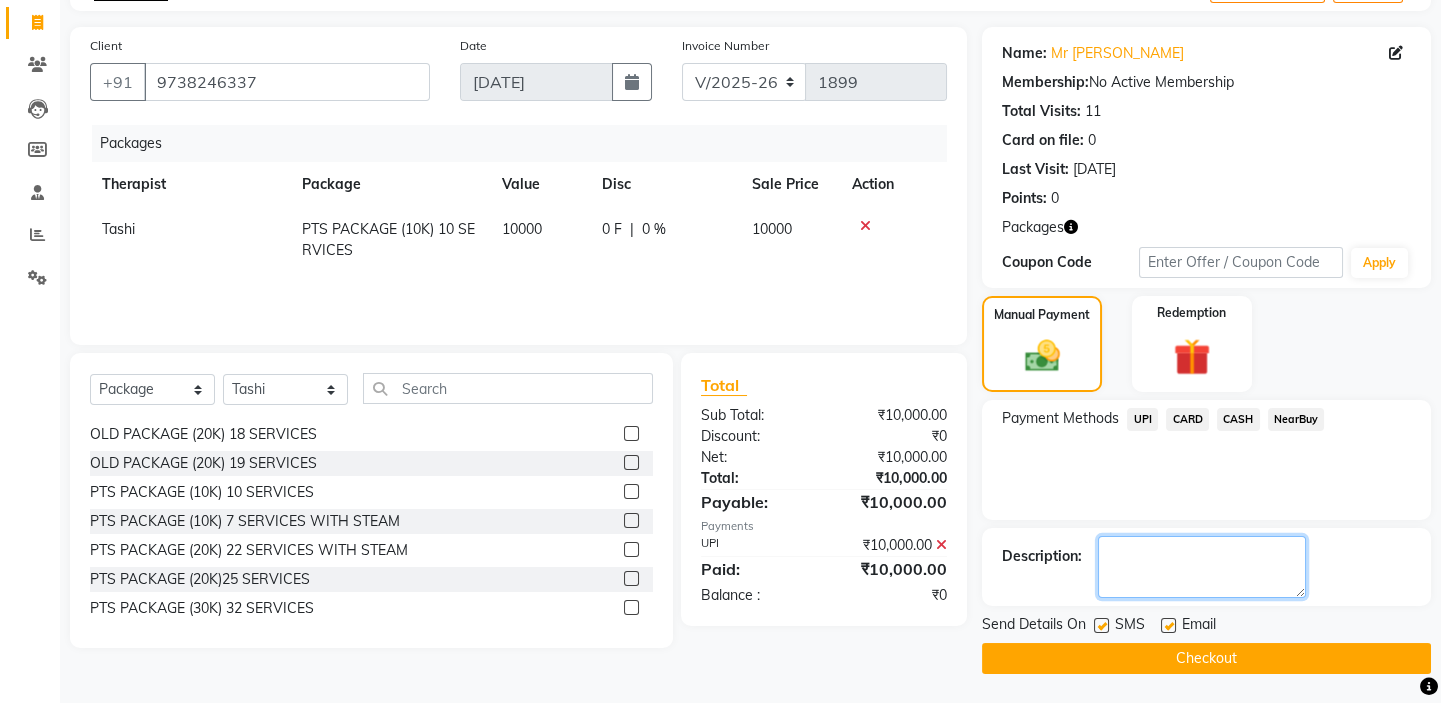 click 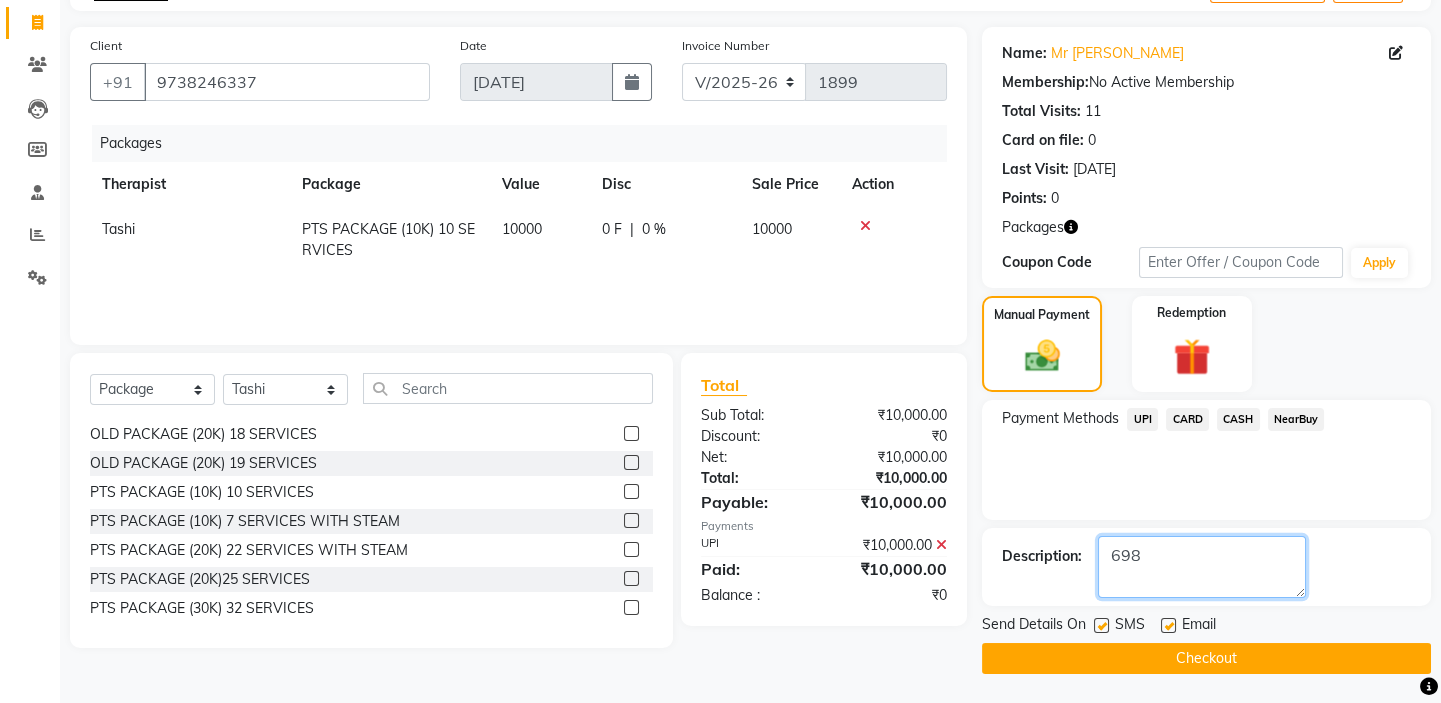 type on "698" 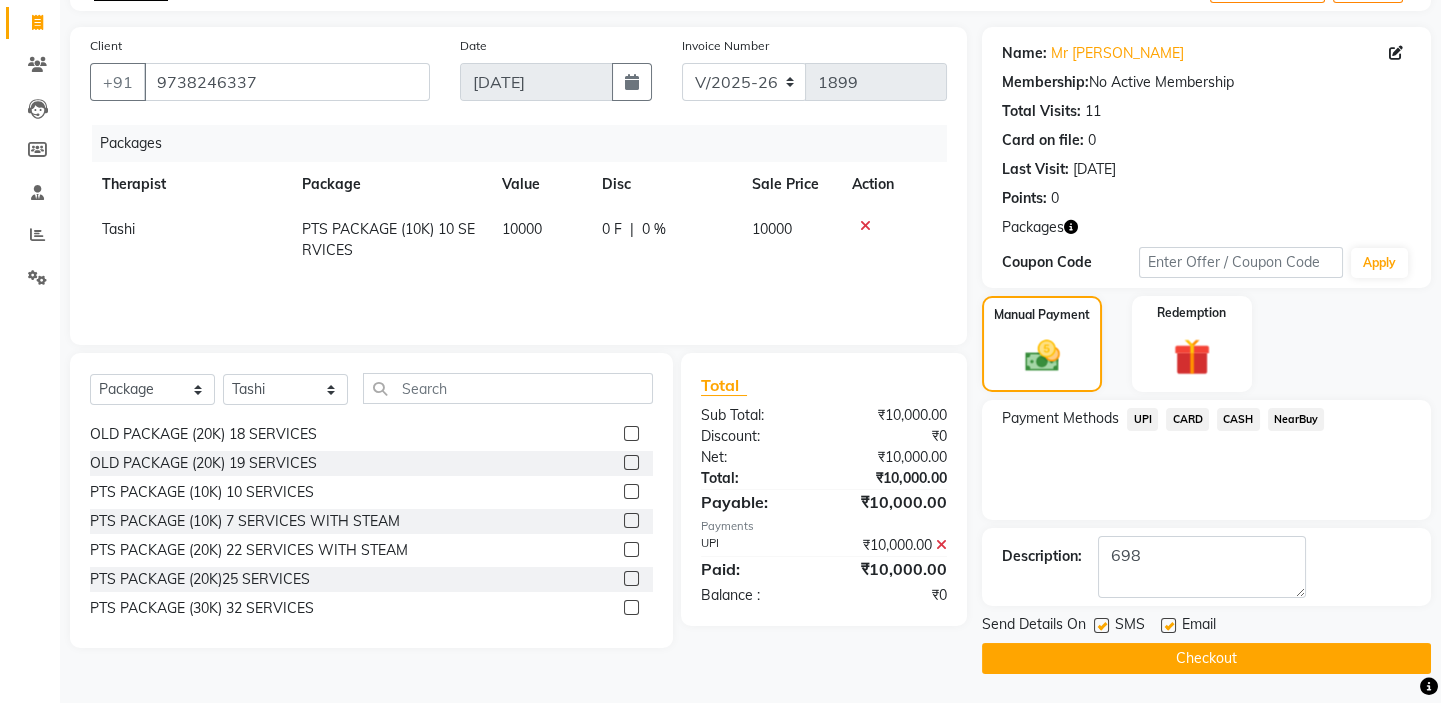 click 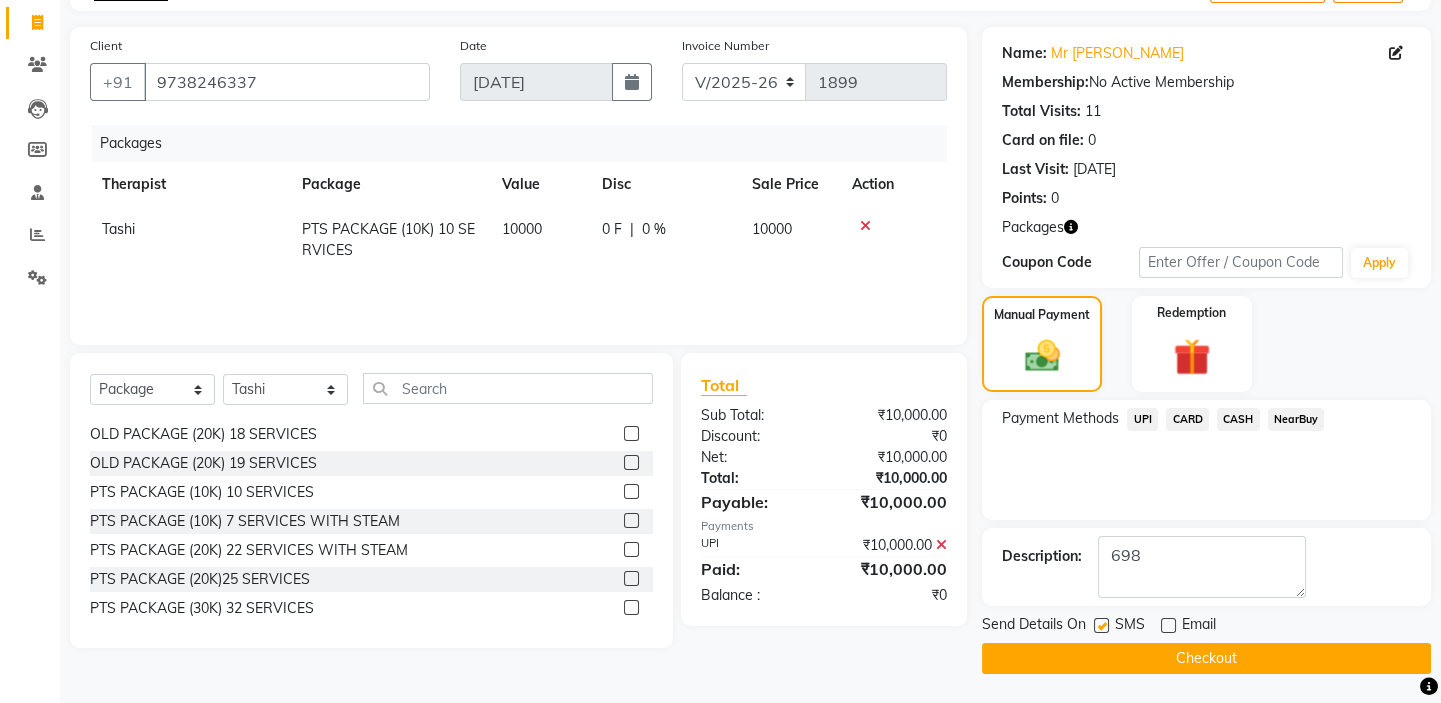 click 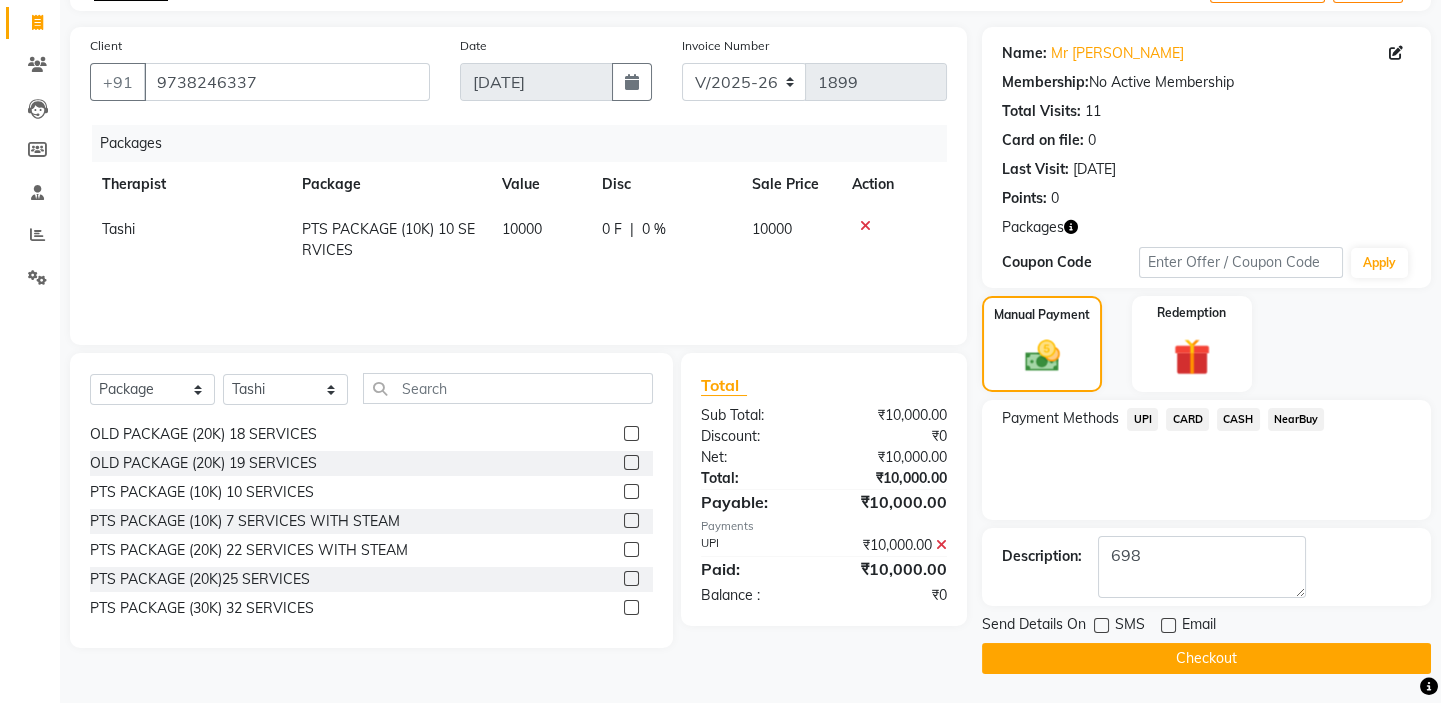 click on "Checkout" 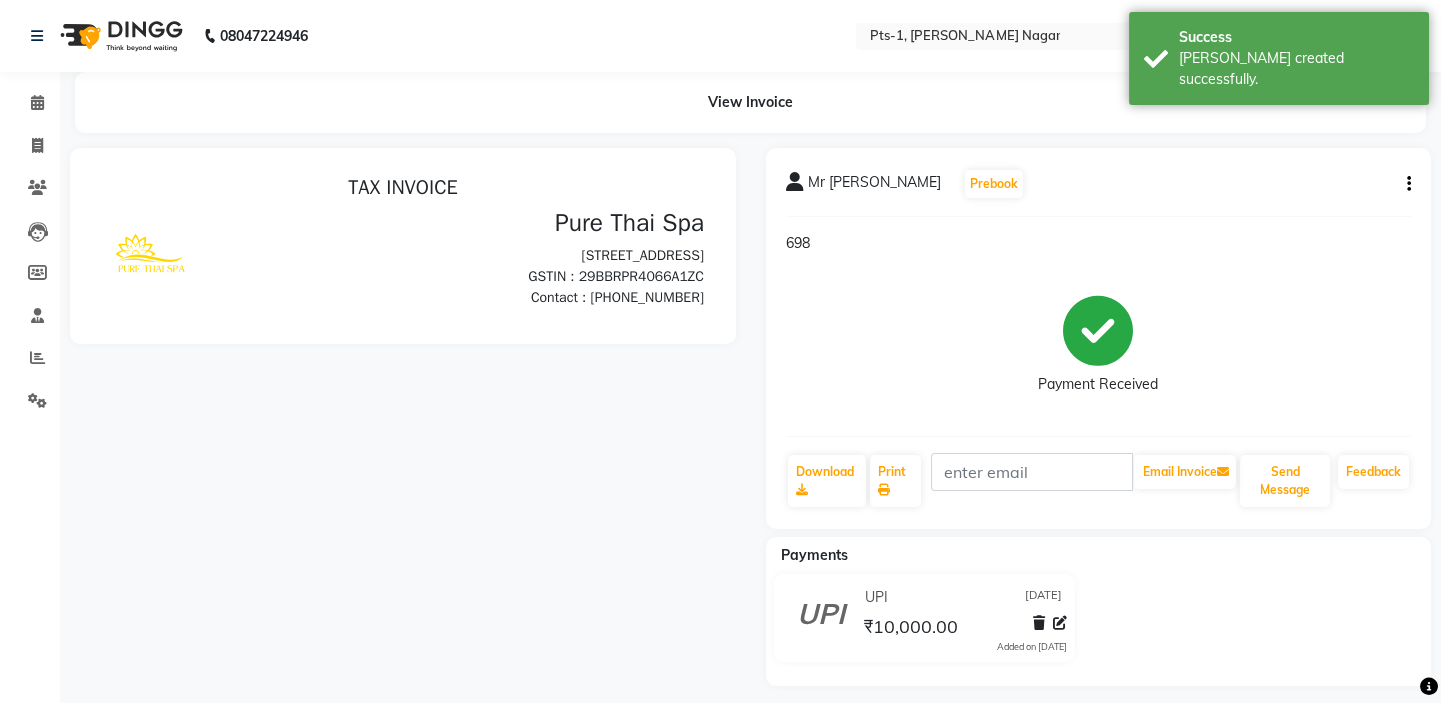 scroll, scrollTop: 0, scrollLeft: 0, axis: both 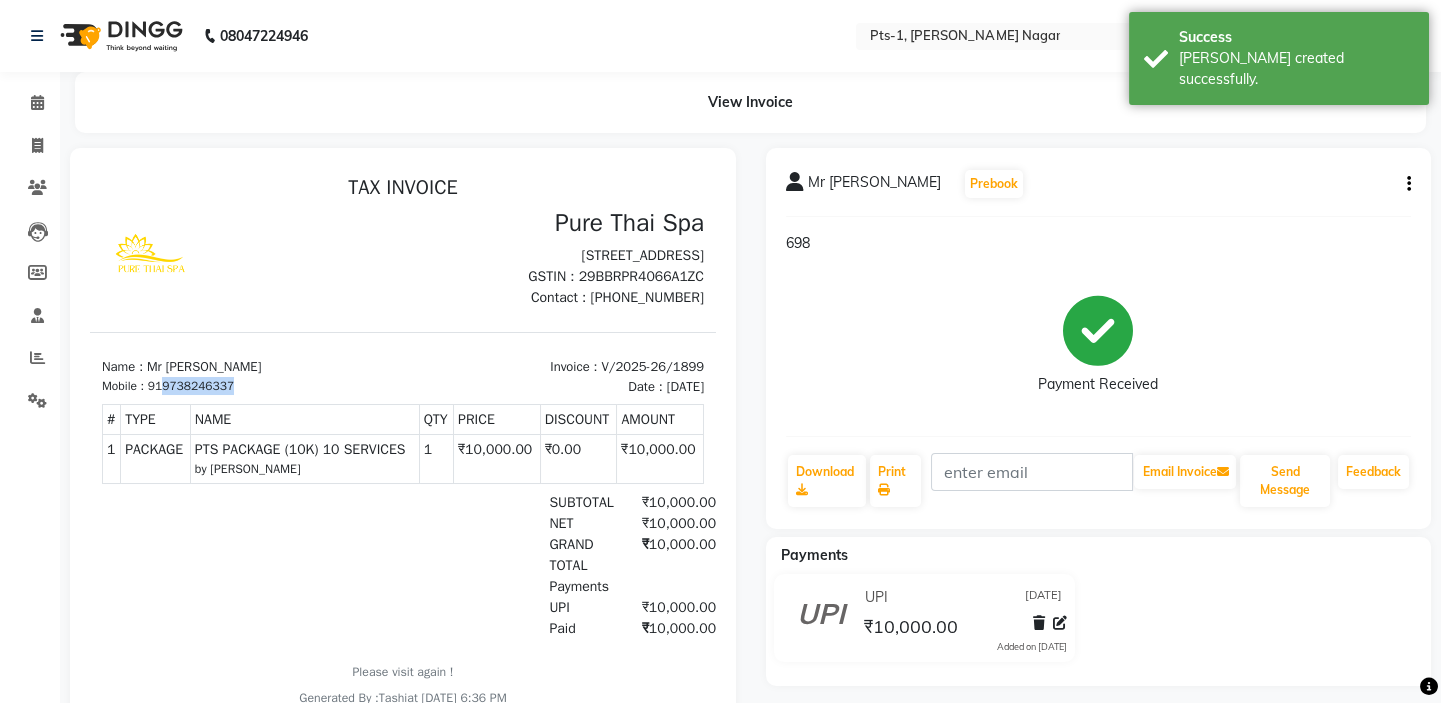 drag, startPoint x: 240, startPoint y: 404, endPoint x: 166, endPoint y: 411, distance: 74.330345 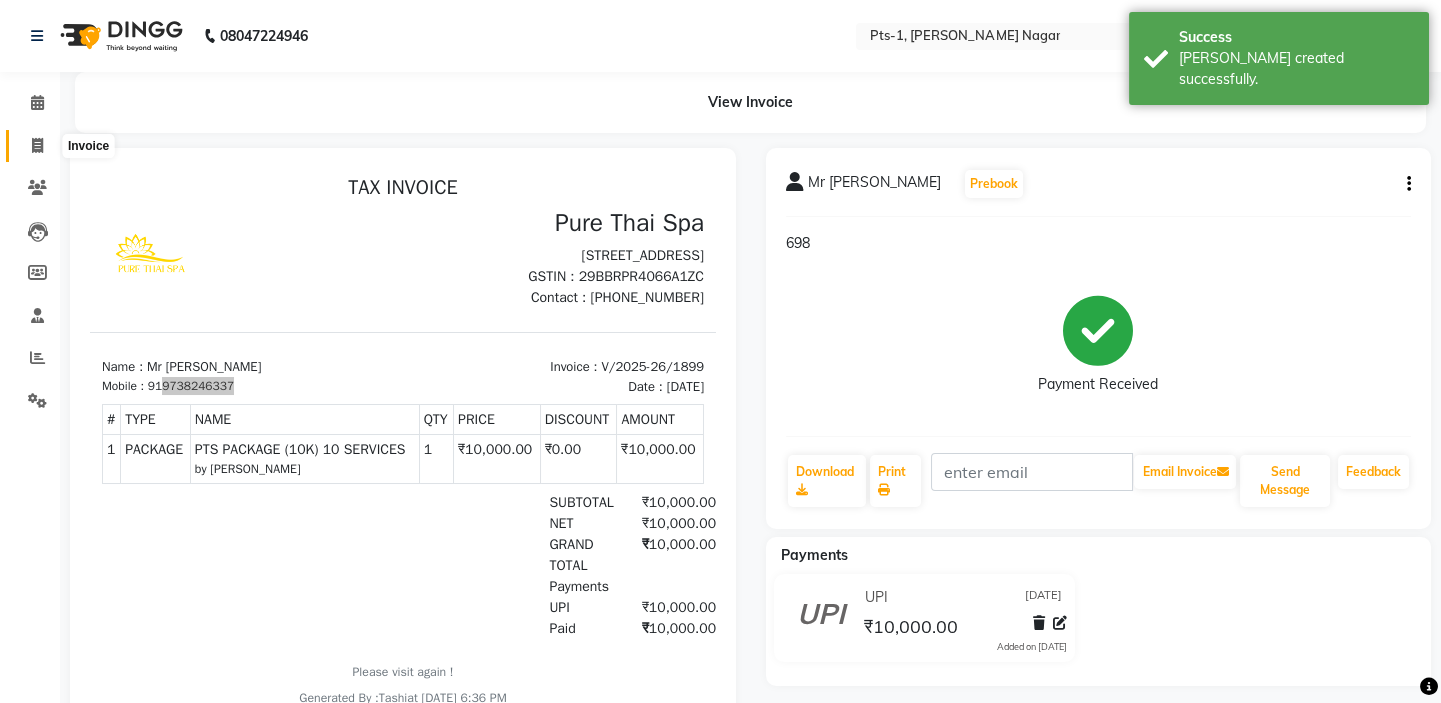 click 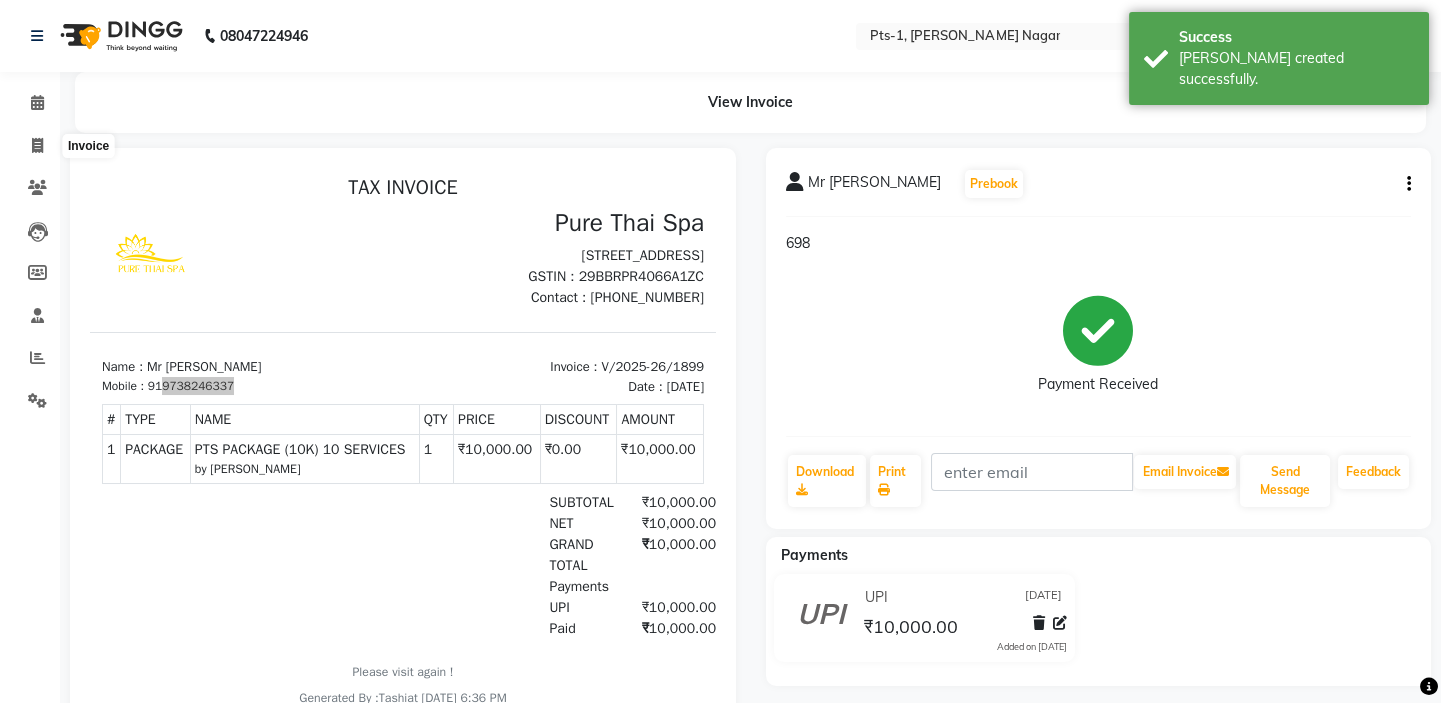 select on "5296" 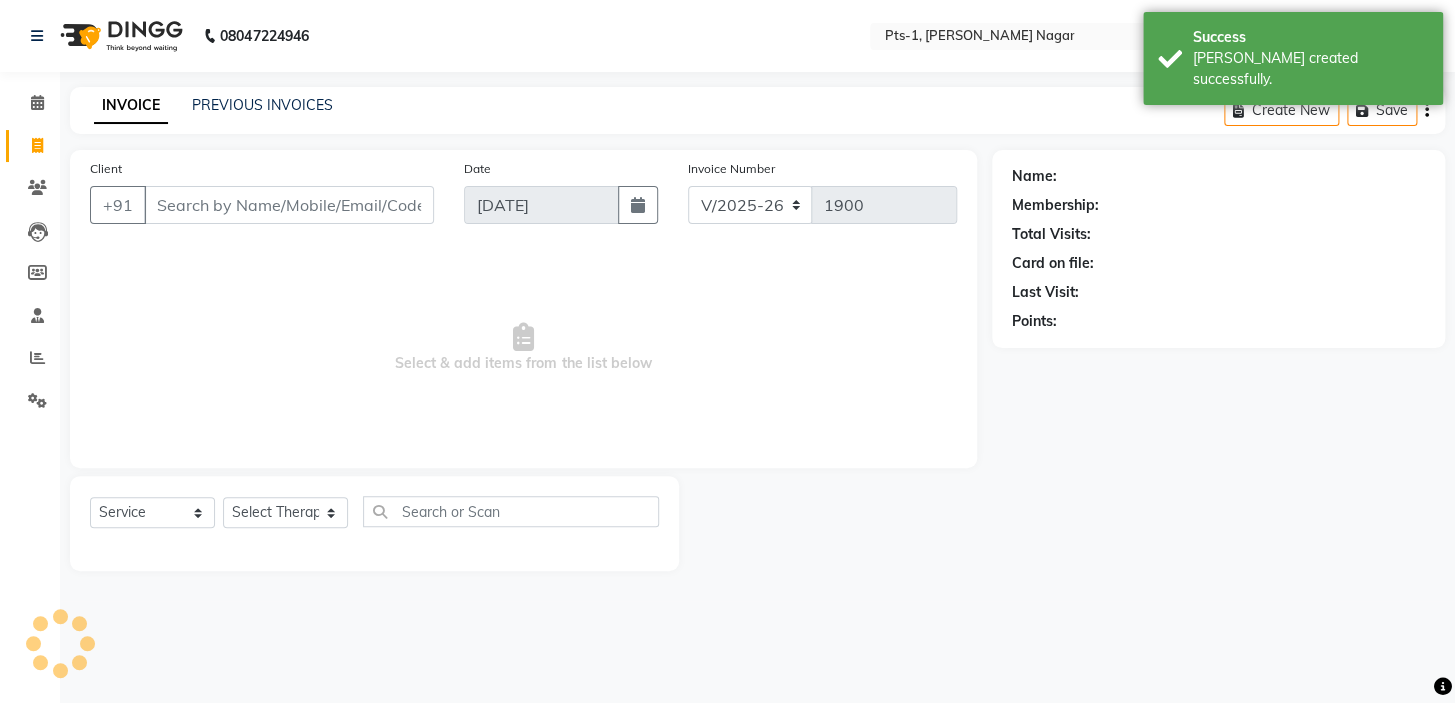 click on "Client" at bounding box center (289, 205) 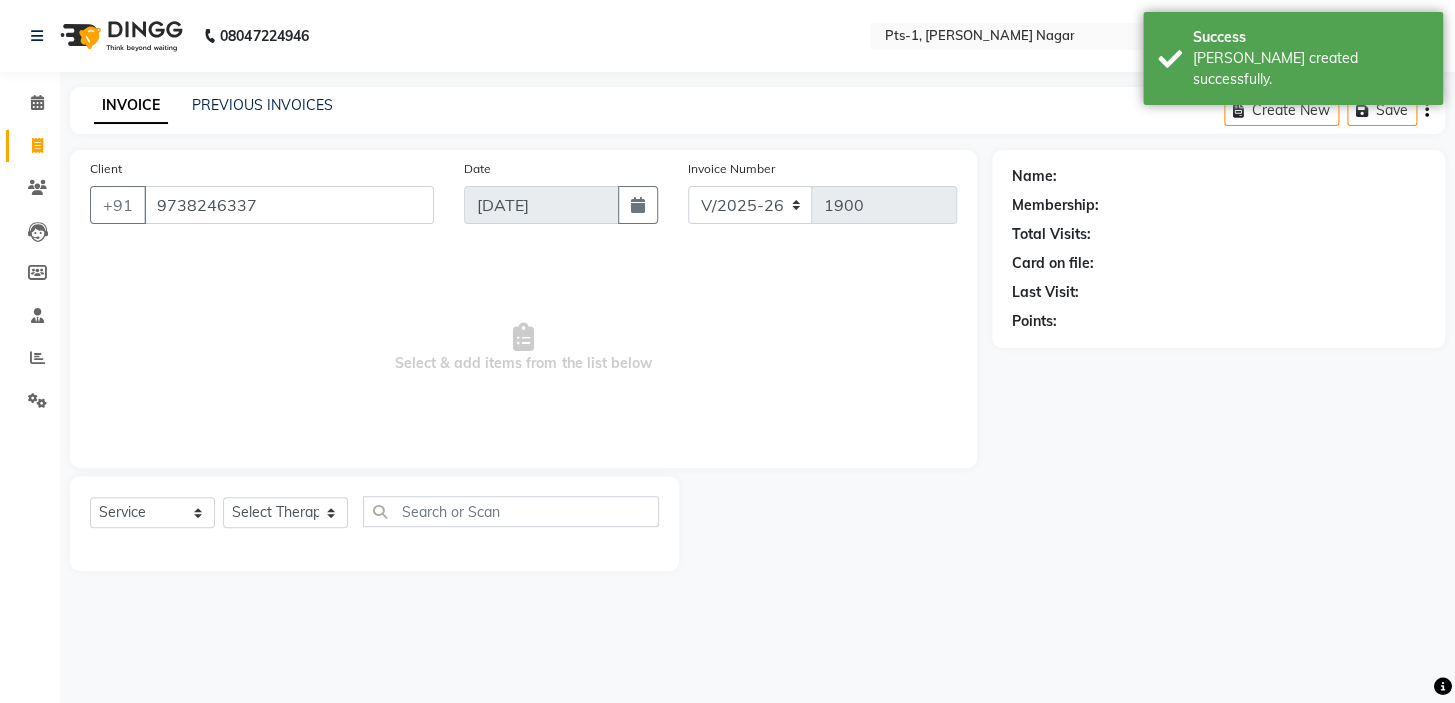 type on "9738246337" 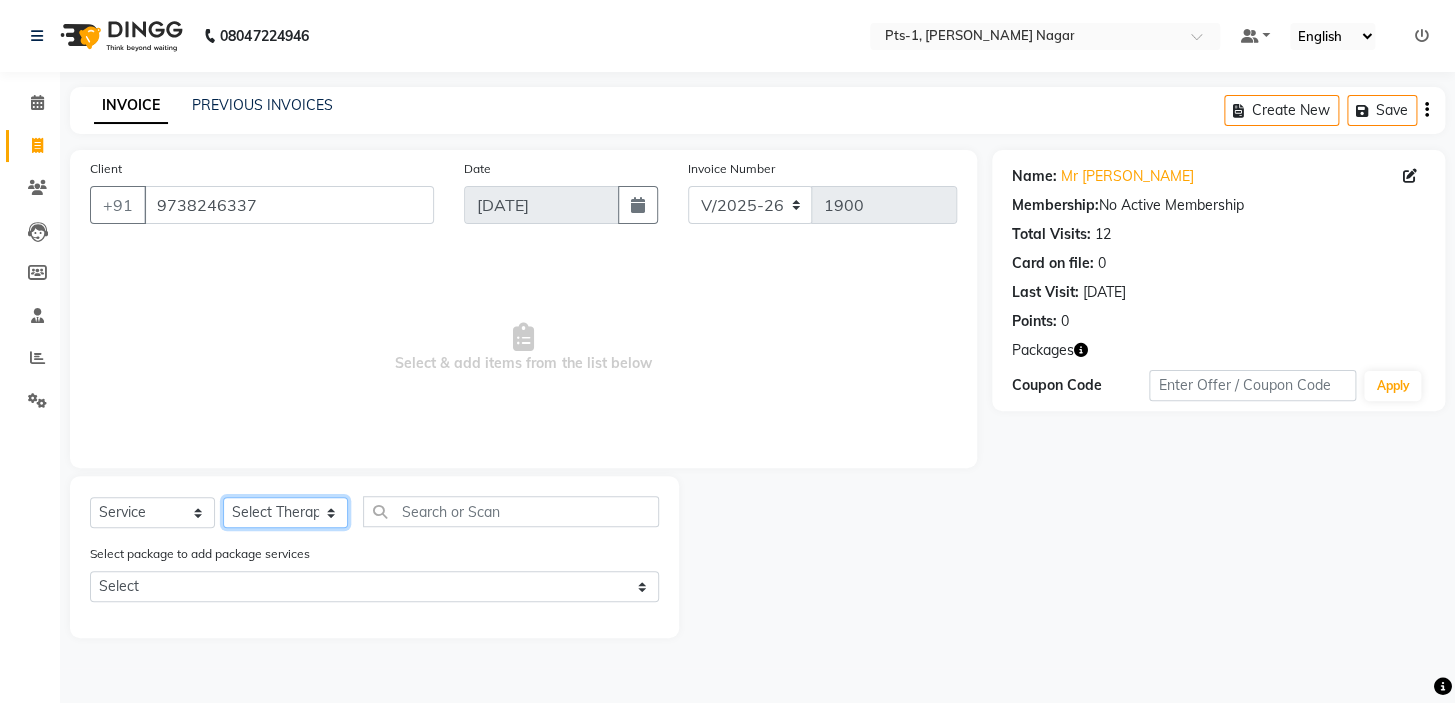 click on "Select Therapist Anand Annie anyone Babu Bela Gia Jeje Jincy JOE Lilly Nanny Rita Shodika Sun Tashi VINOD KUMAR" 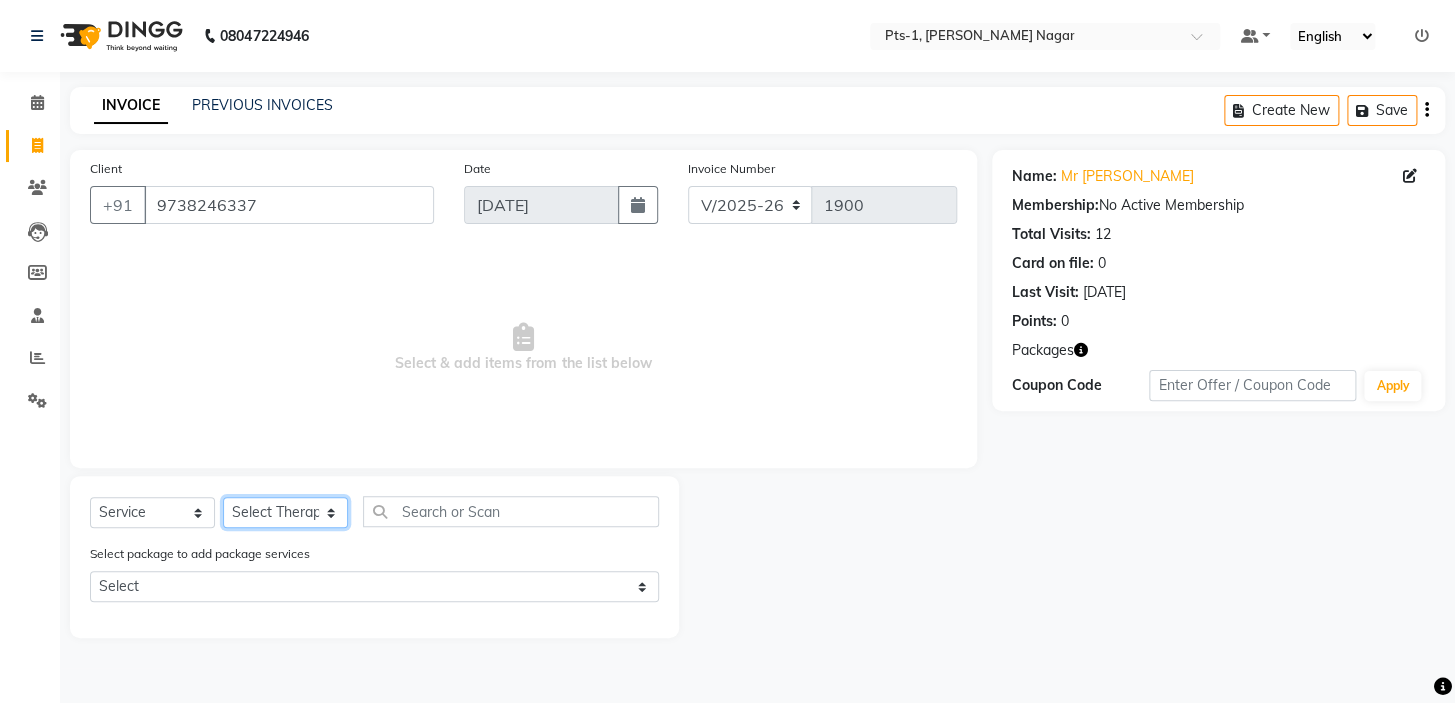 select on "85045" 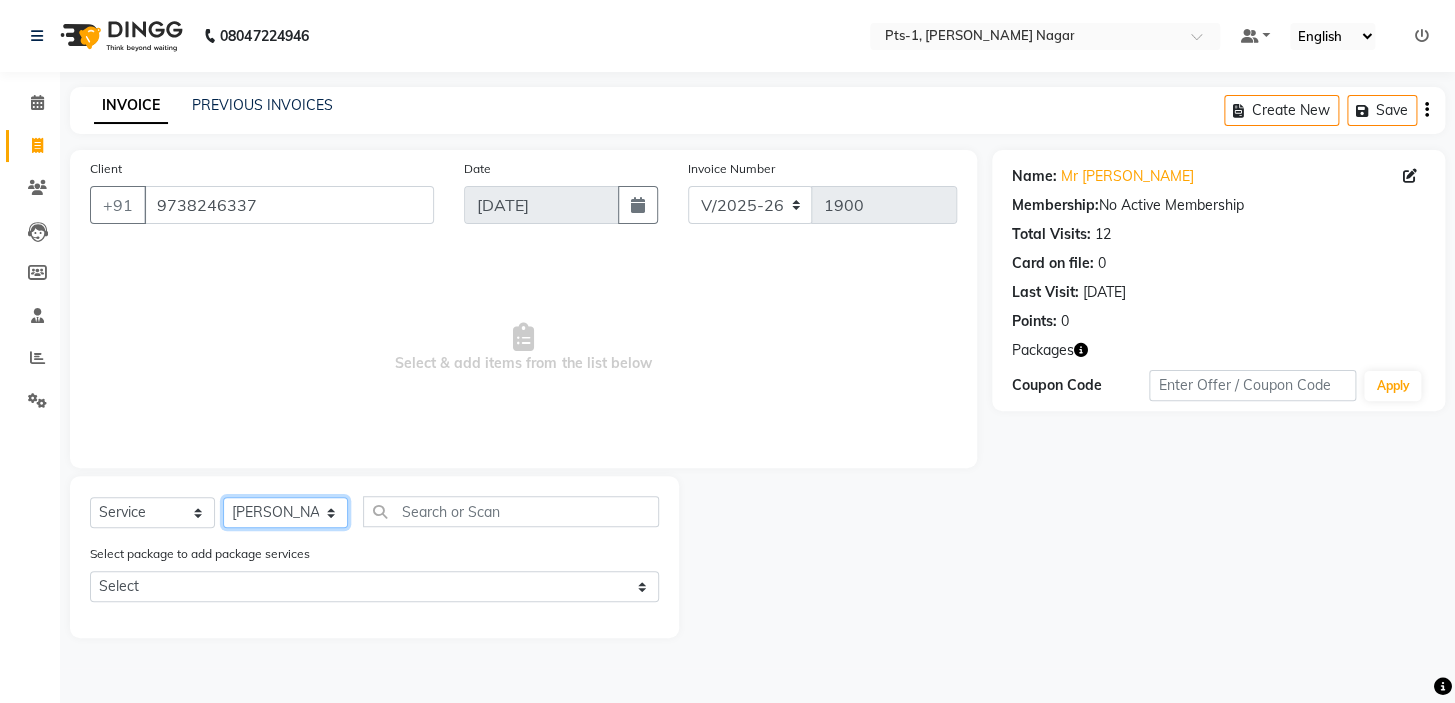 click on "Select Therapist Anand Annie anyone Babu Bela Gia Jeje Jincy JOE Lilly Nanny Rita Shodika Sun Tashi VINOD KUMAR" 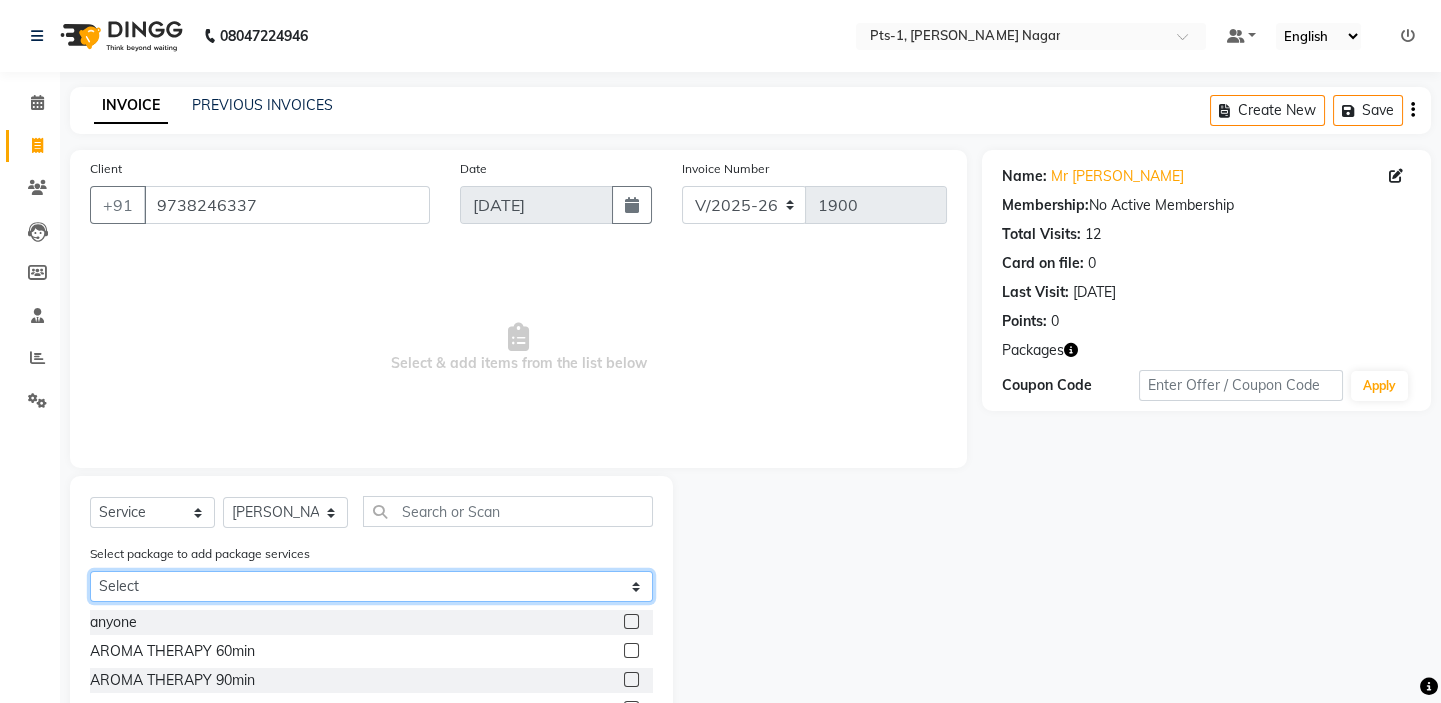 drag, startPoint x: 234, startPoint y: 577, endPoint x: 236, endPoint y: 596, distance: 19.104973 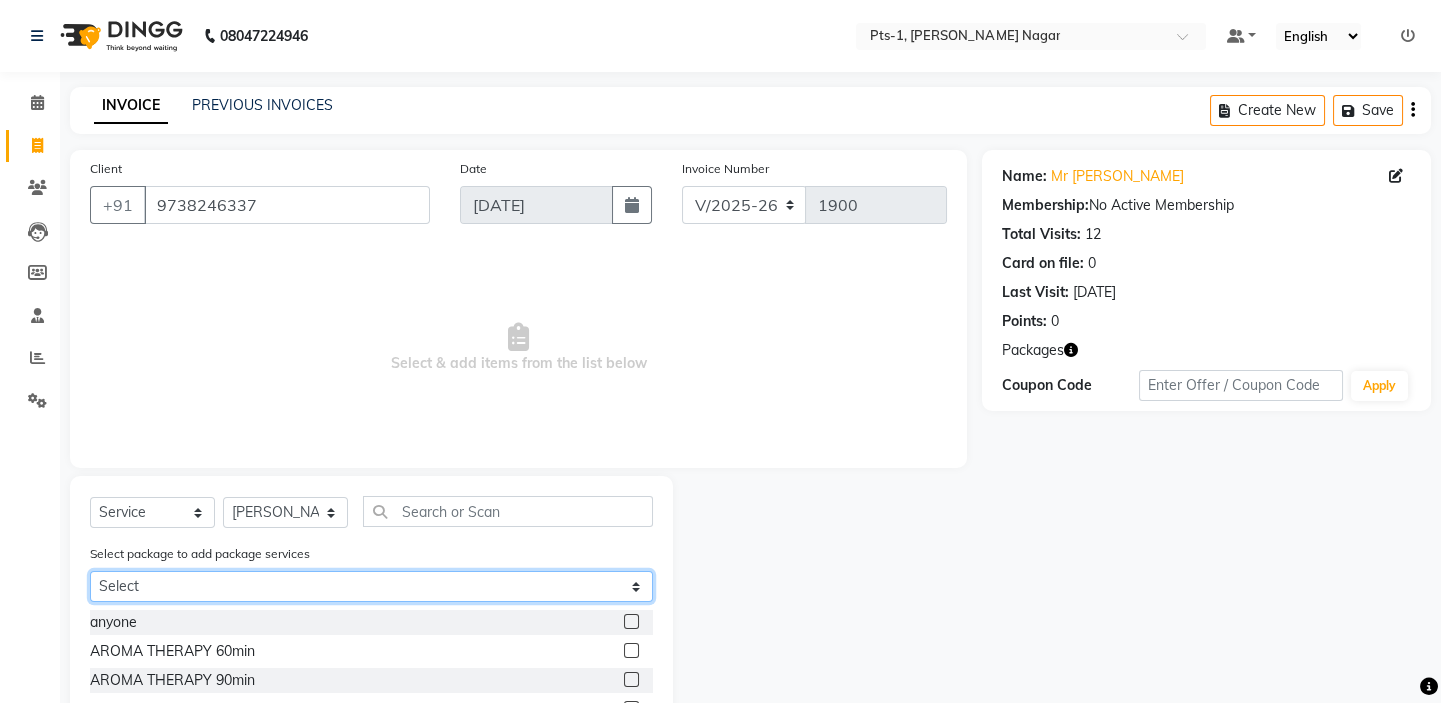 click on "Select PTS PACKAGE (10K) 10 SERVICES OLD PACKAGE (20K) 17 SERVICES" 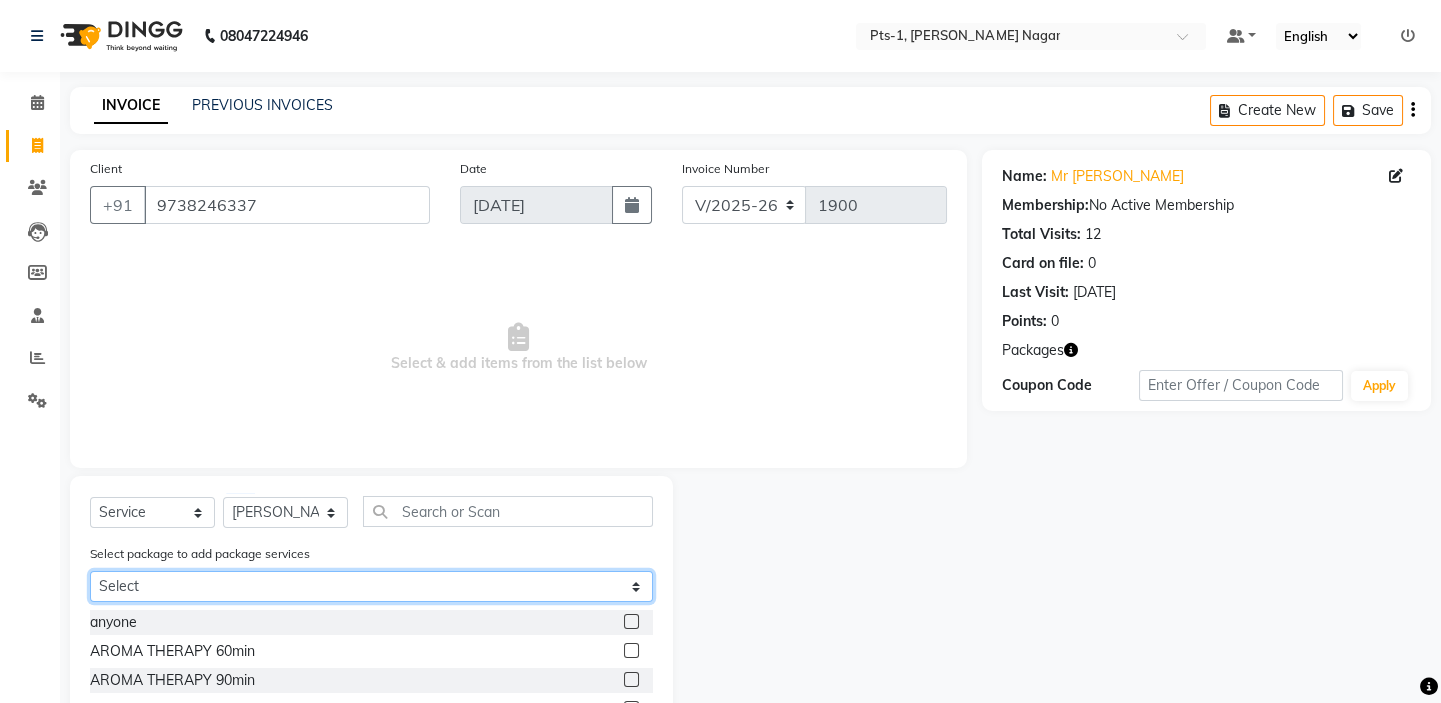 select on "1: Object" 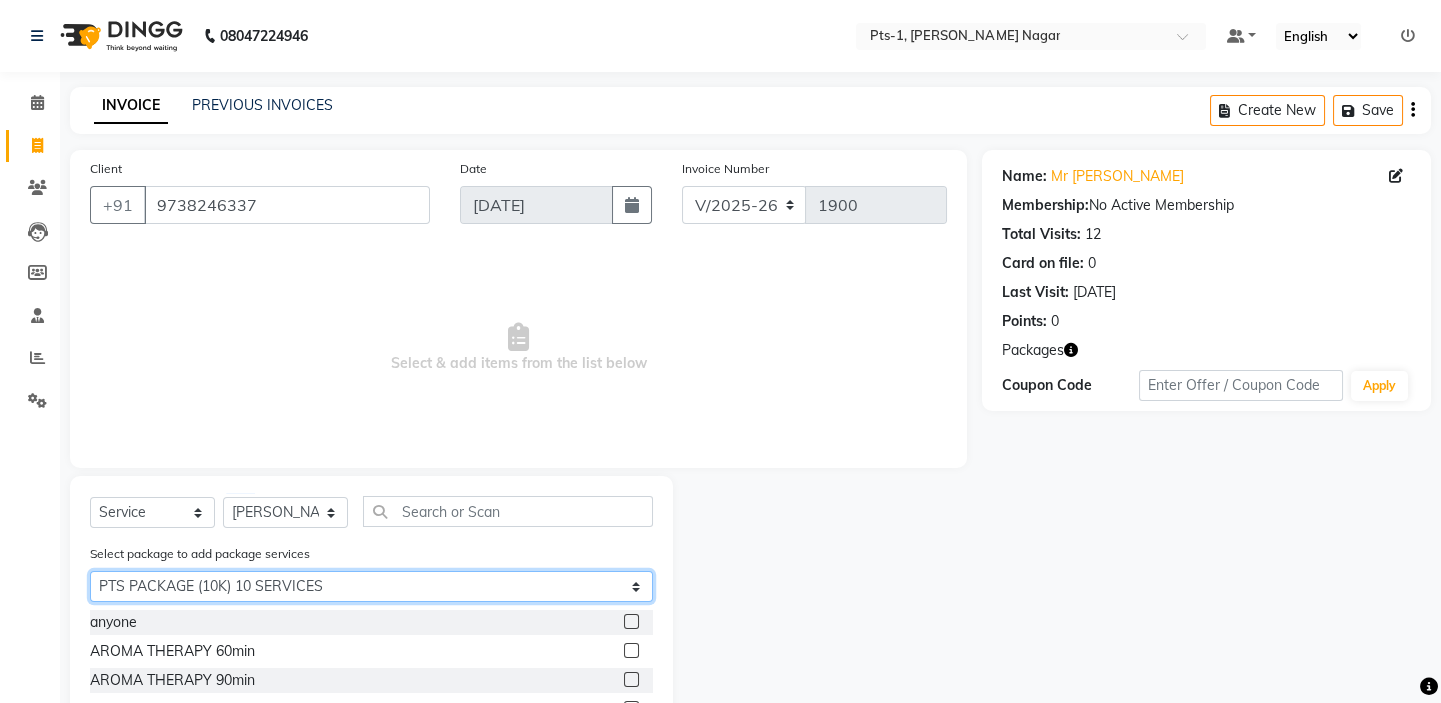click on "Select PTS PACKAGE (10K) 10 SERVICES OLD PACKAGE (20K) 17 SERVICES" 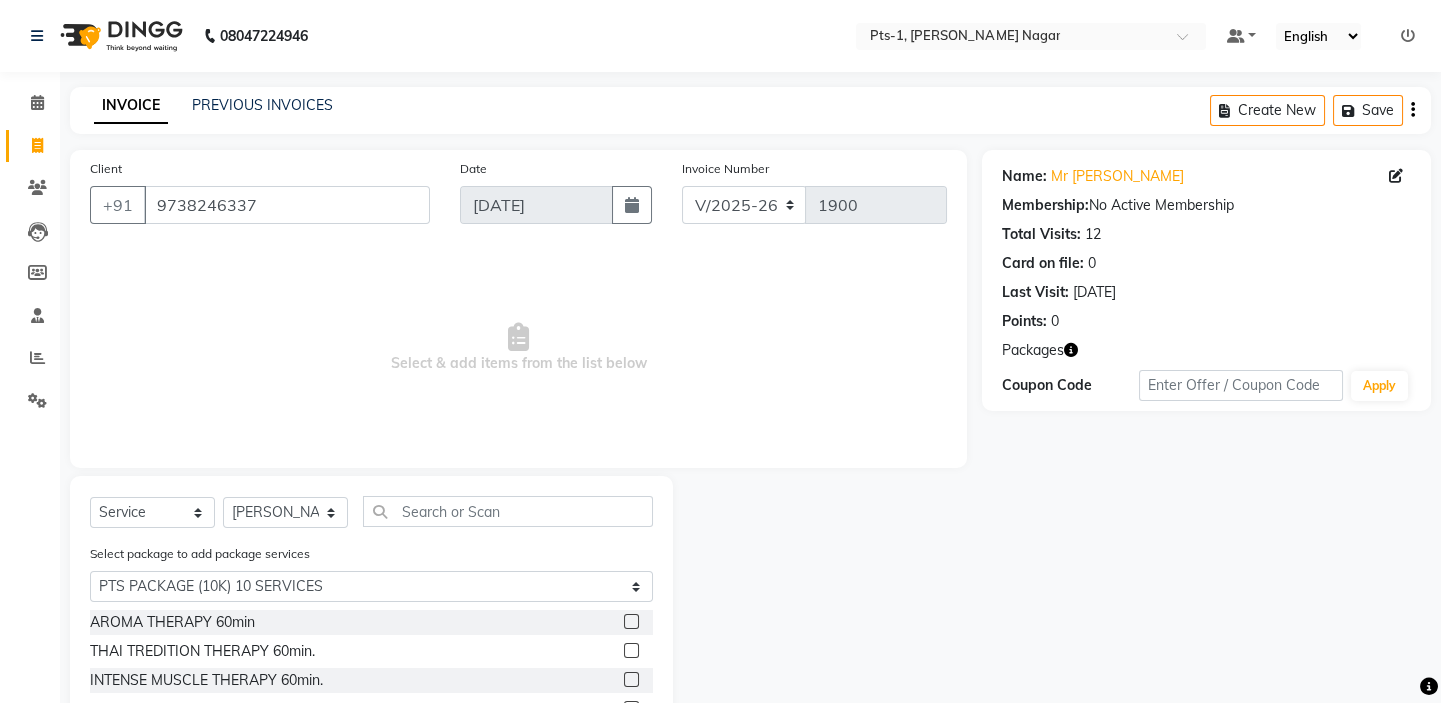 click 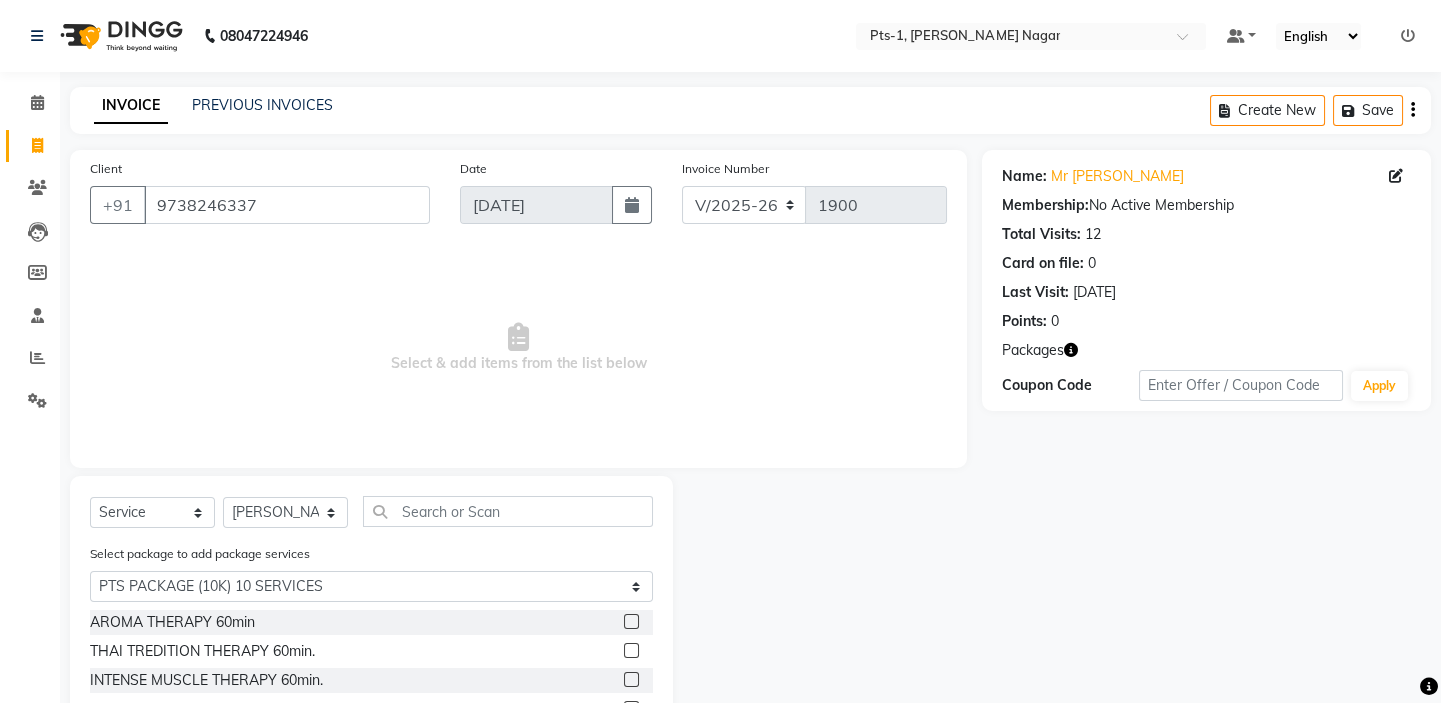 click at bounding box center [630, 680] 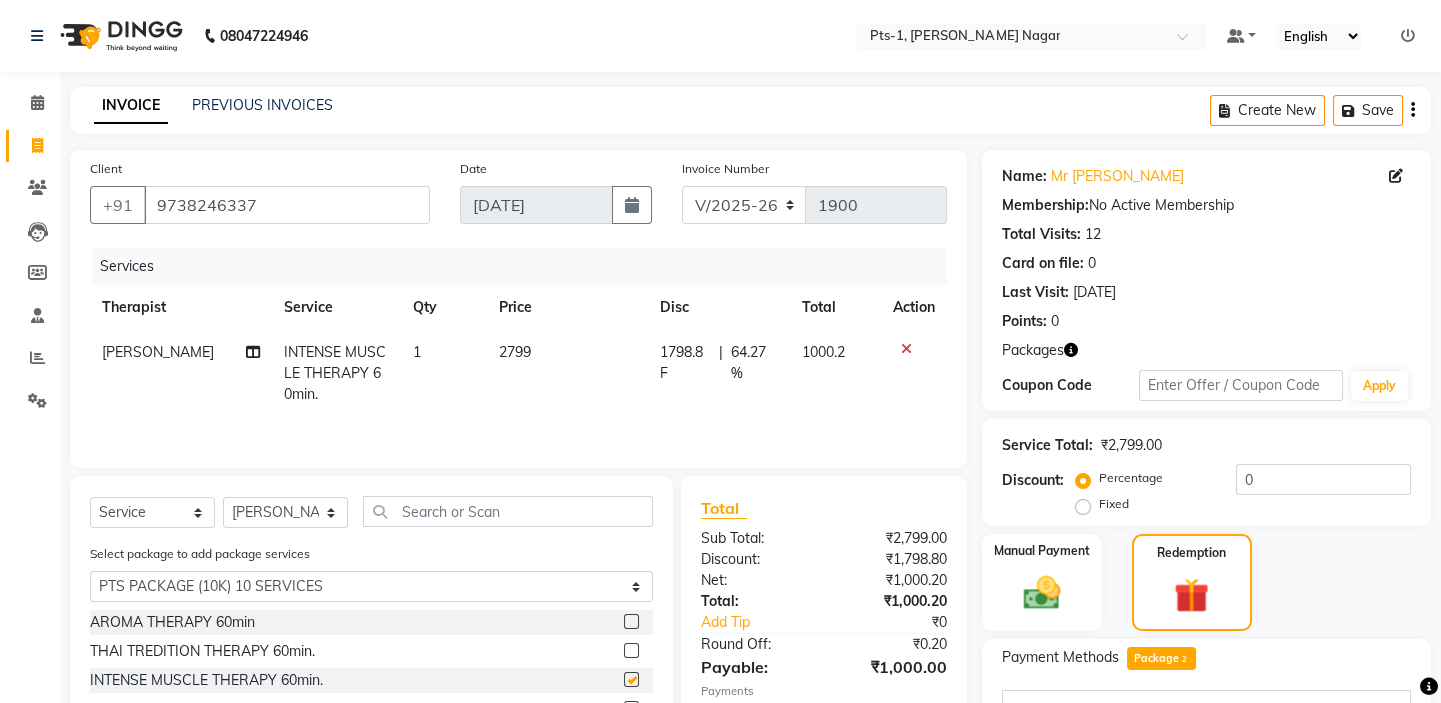 checkbox on "false" 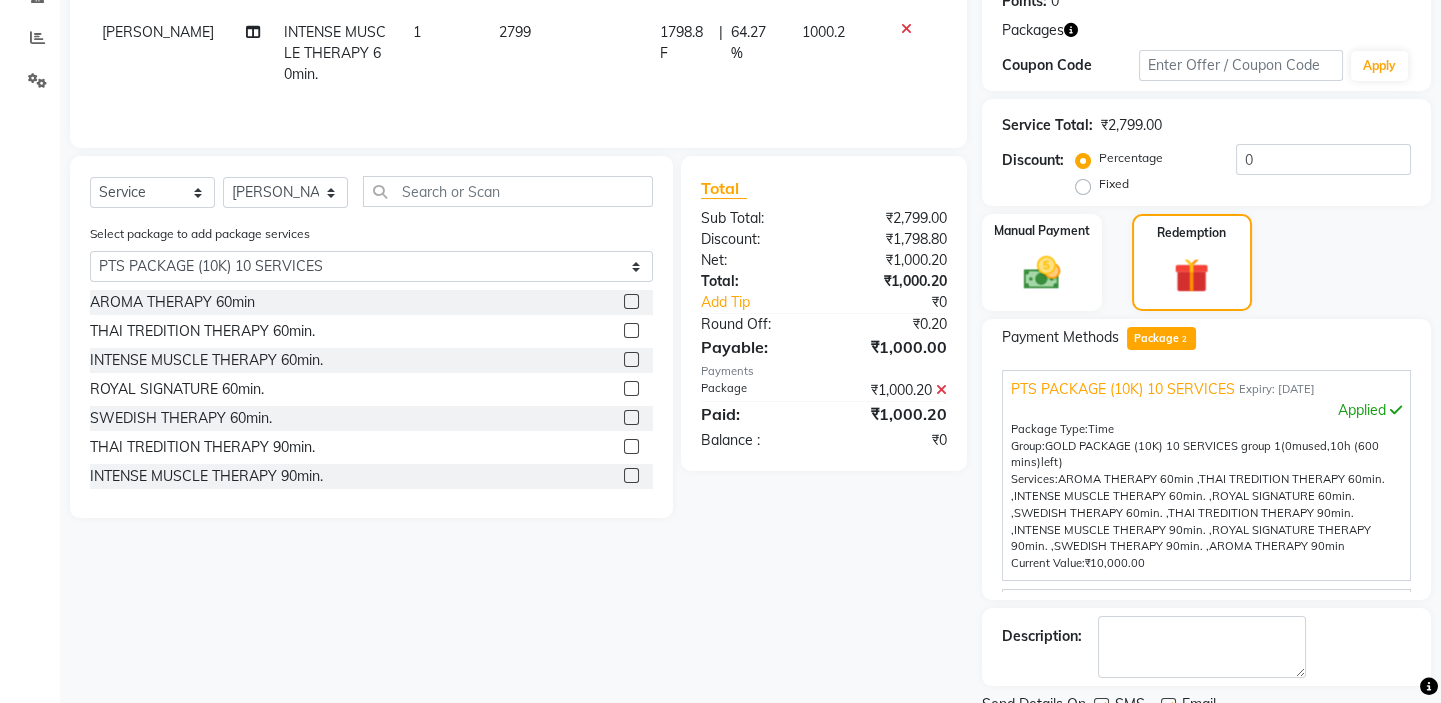 scroll, scrollTop: 363, scrollLeft: 0, axis: vertical 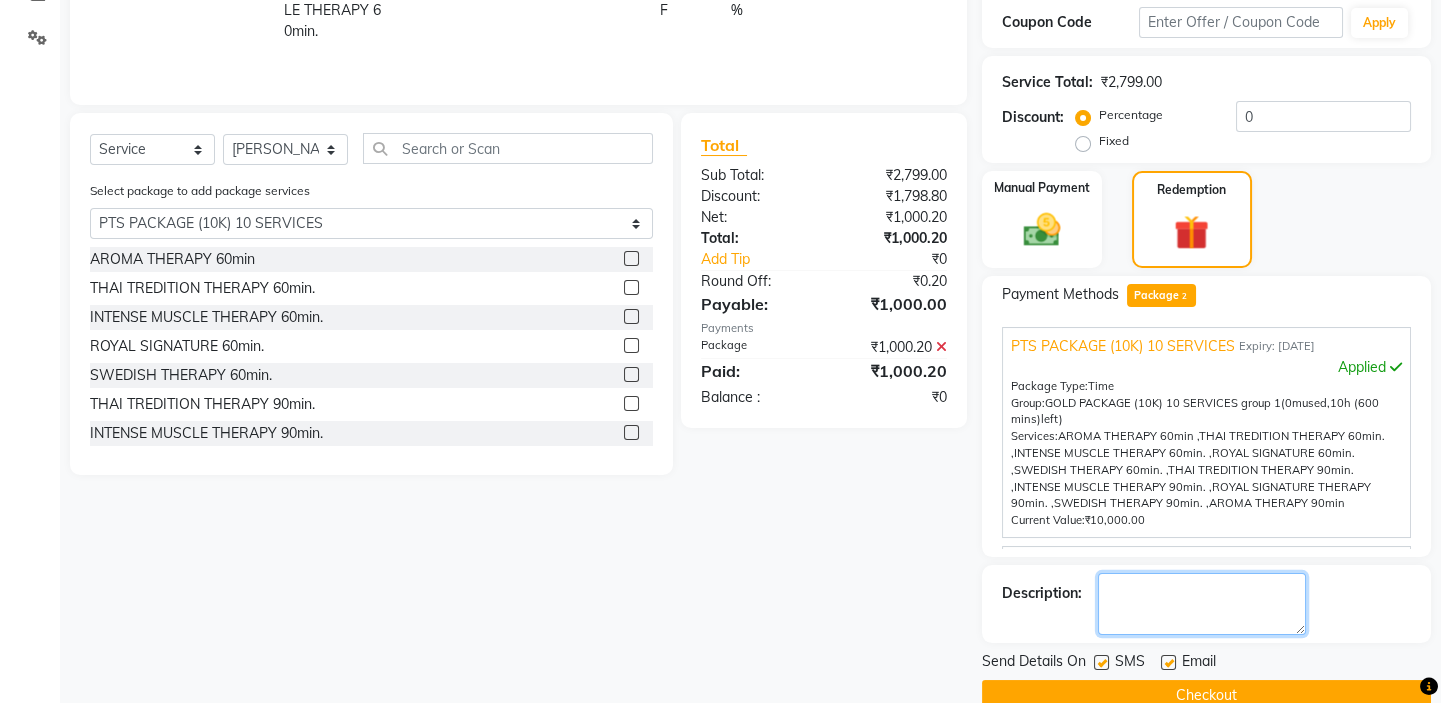 click 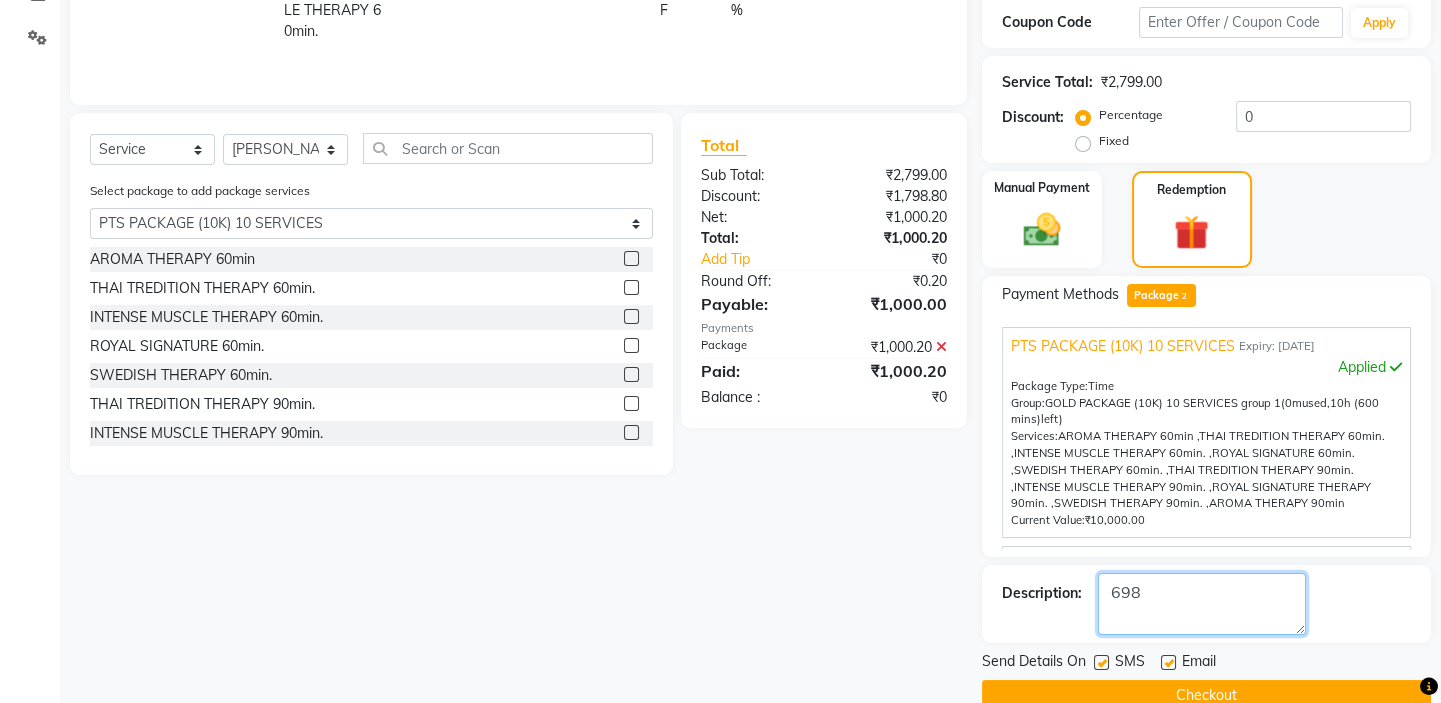 type on "698" 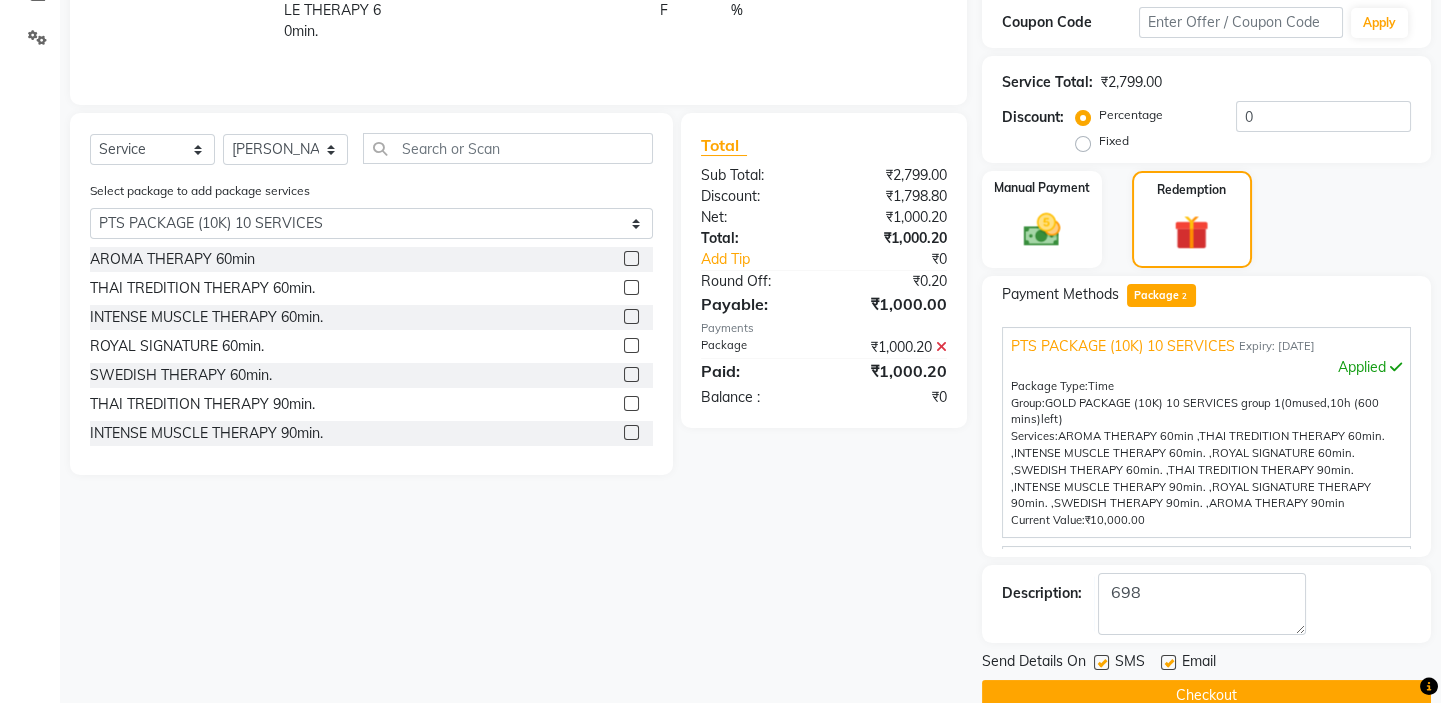 click 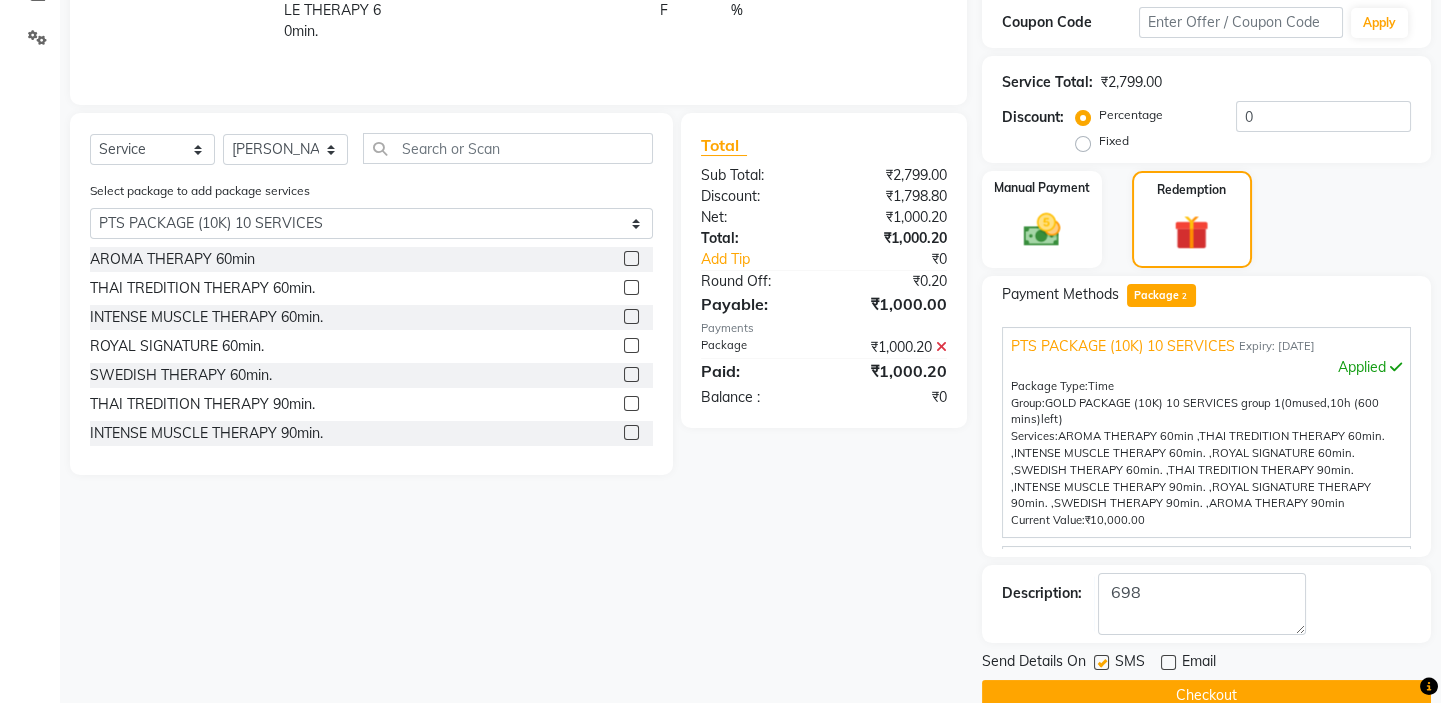 click 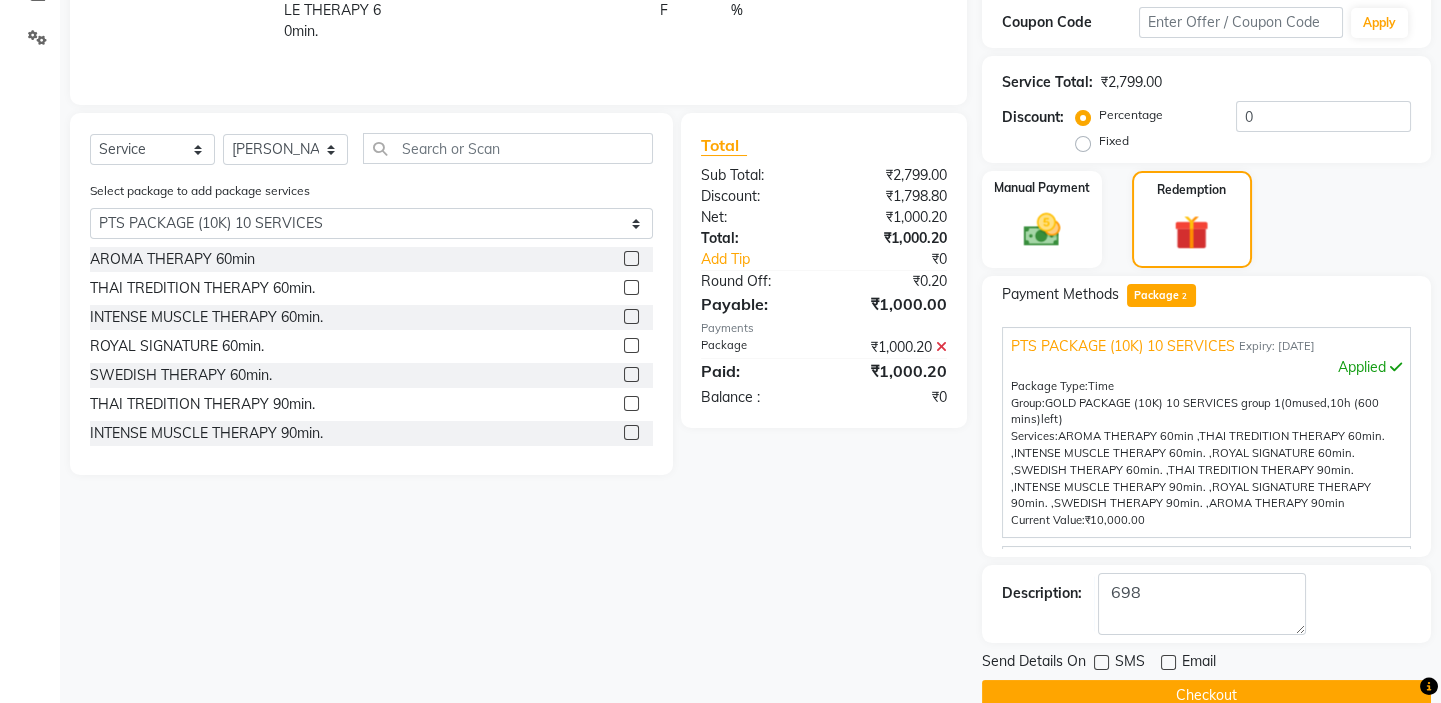 click on "Checkout" 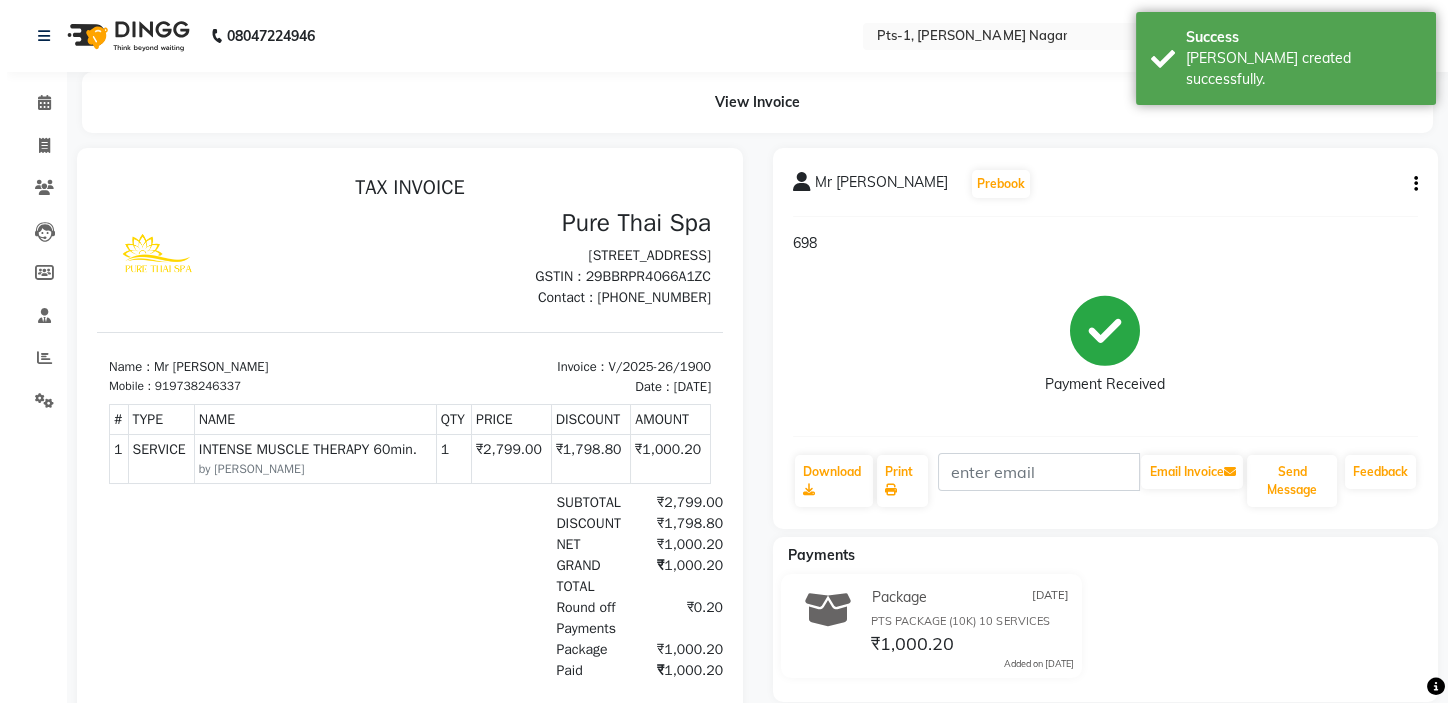 scroll, scrollTop: 0, scrollLeft: 0, axis: both 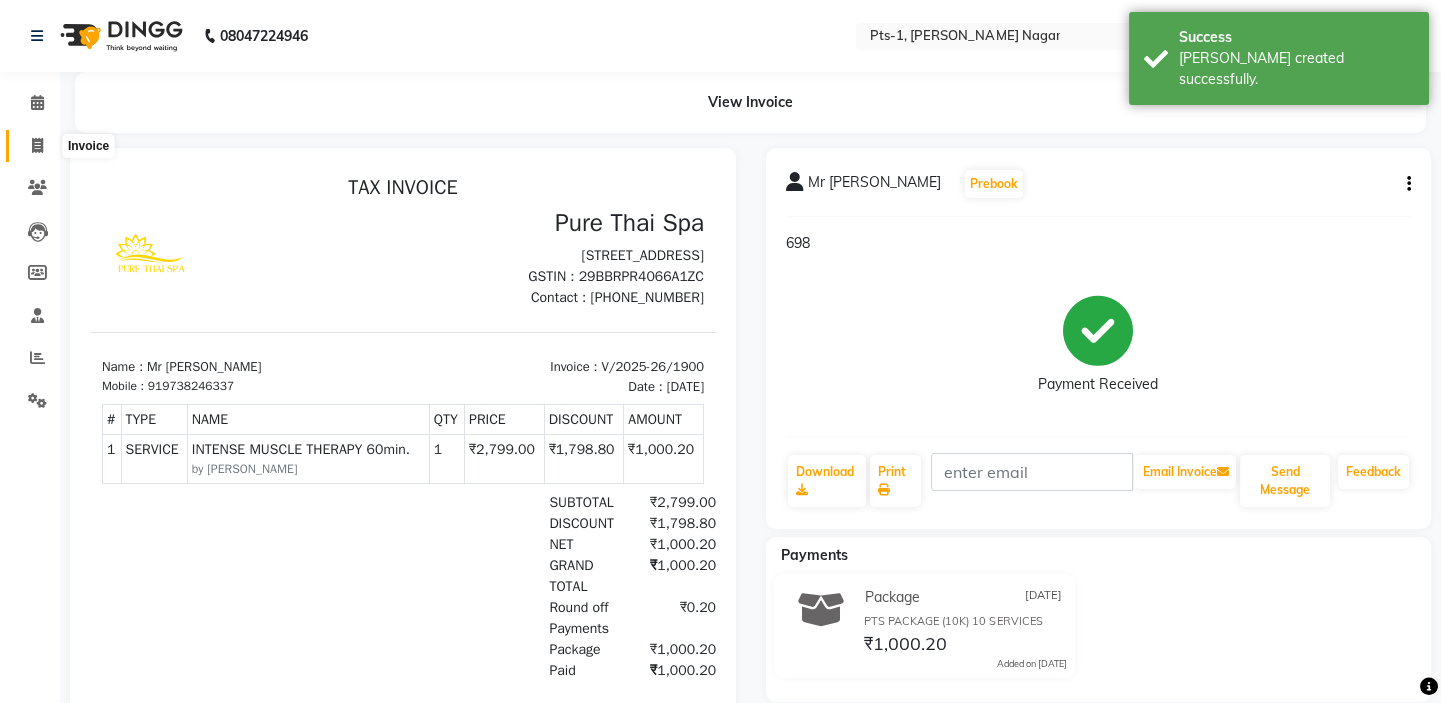 click 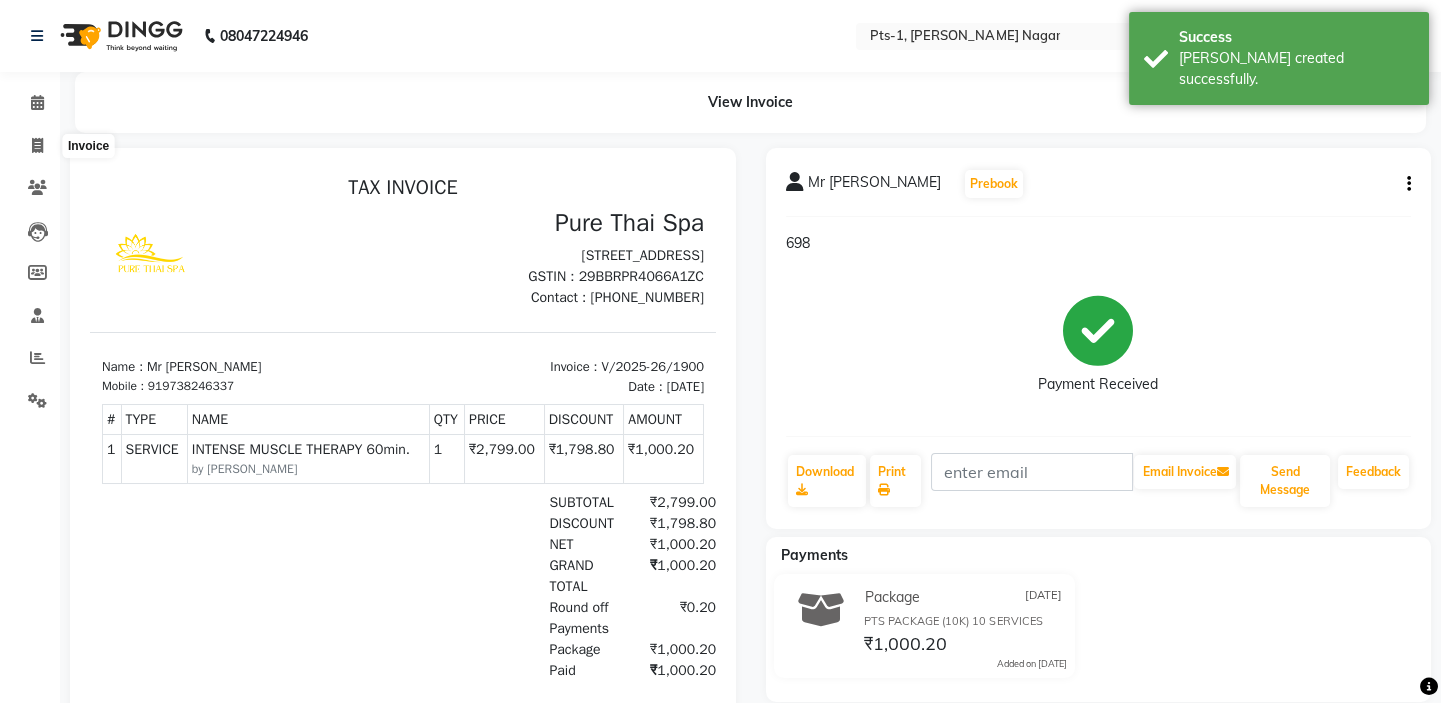 select on "5296" 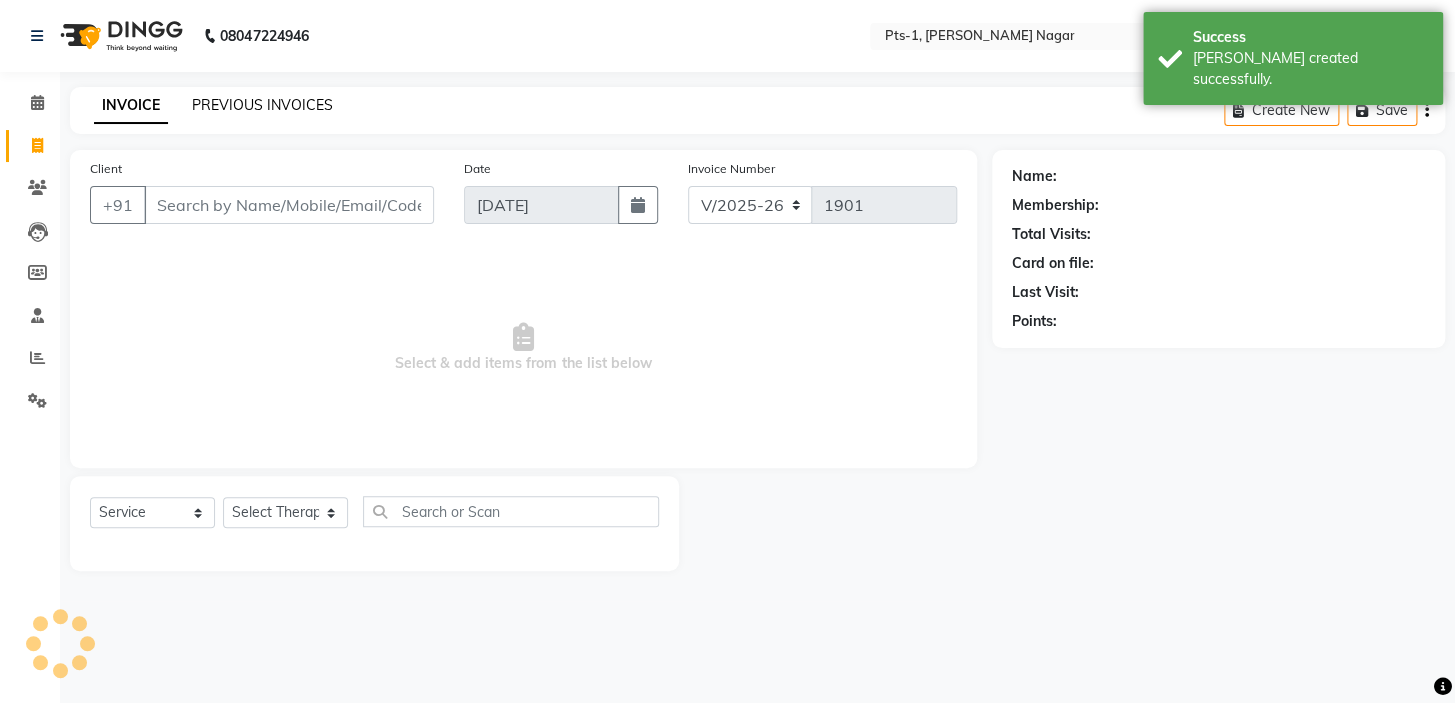 click on "PREVIOUS INVOICES" 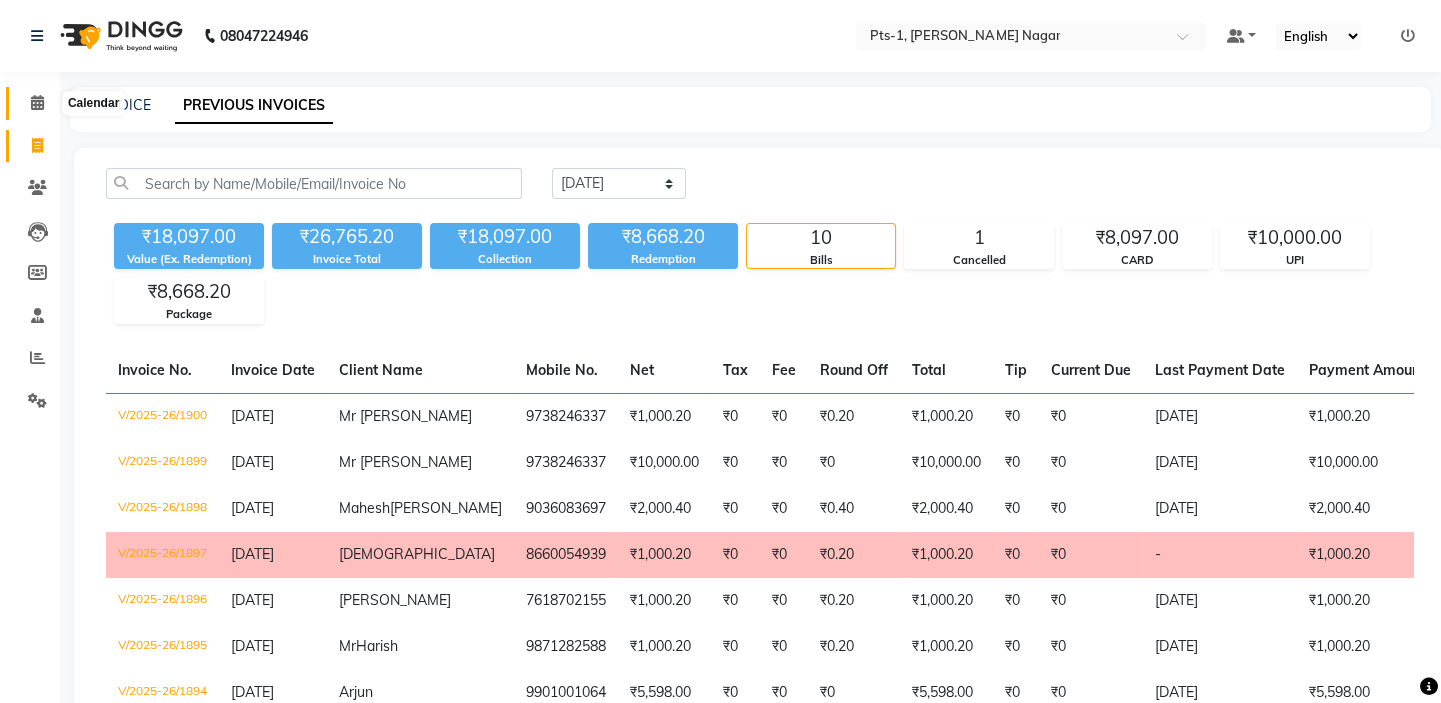 click 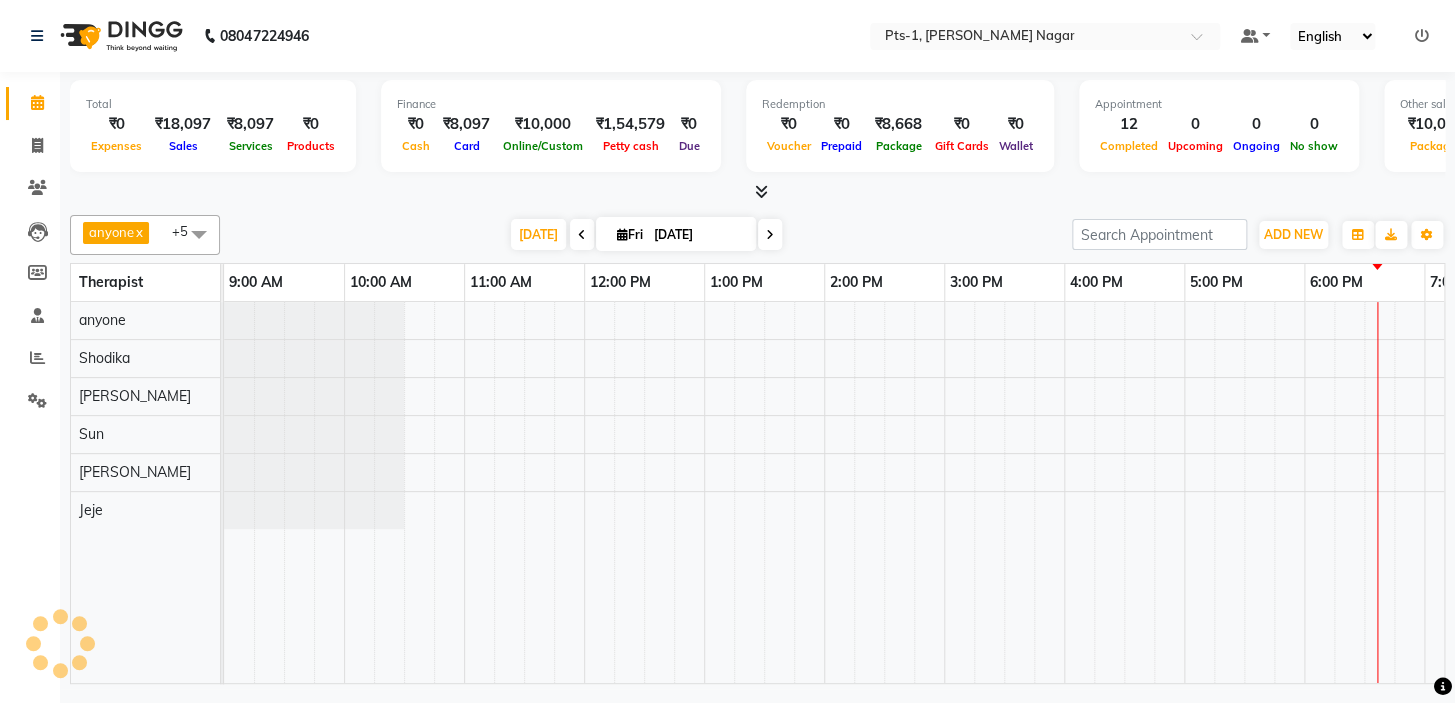 scroll, scrollTop: 0, scrollLeft: 0, axis: both 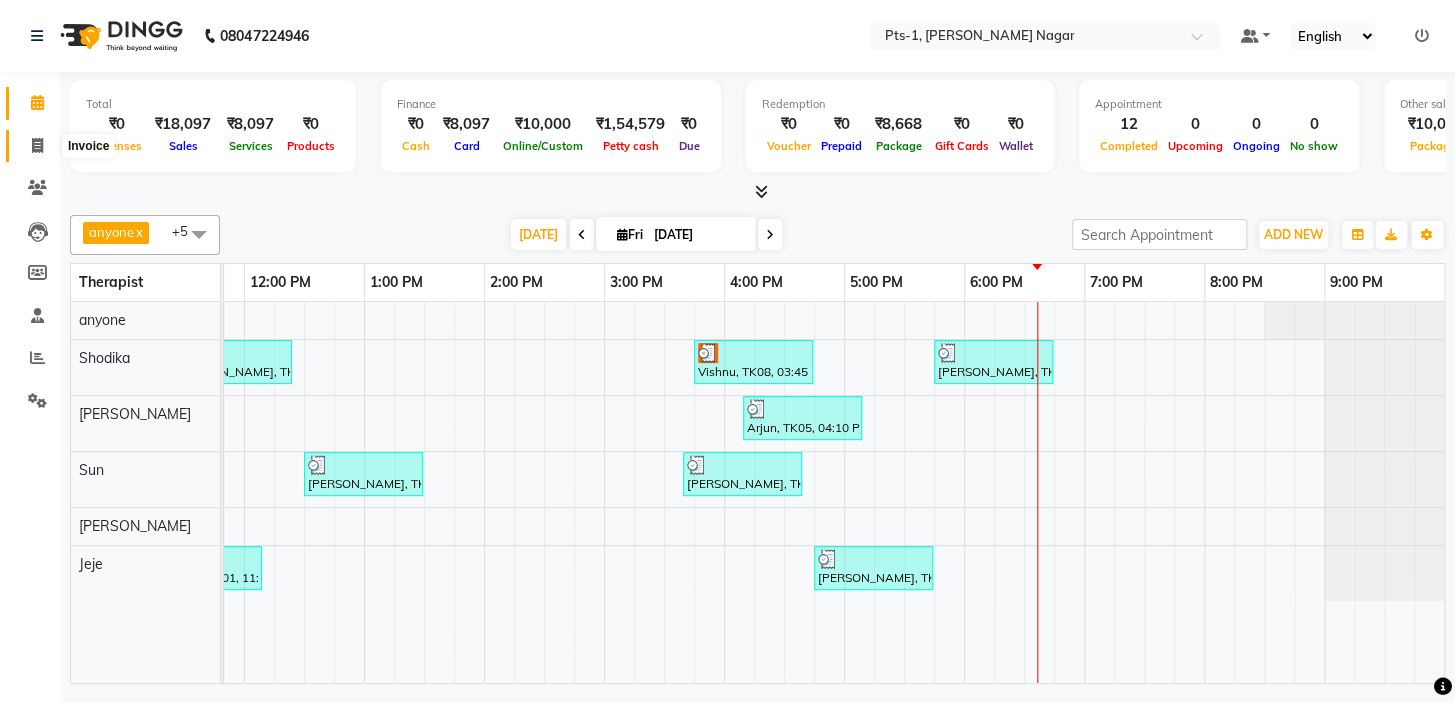 click 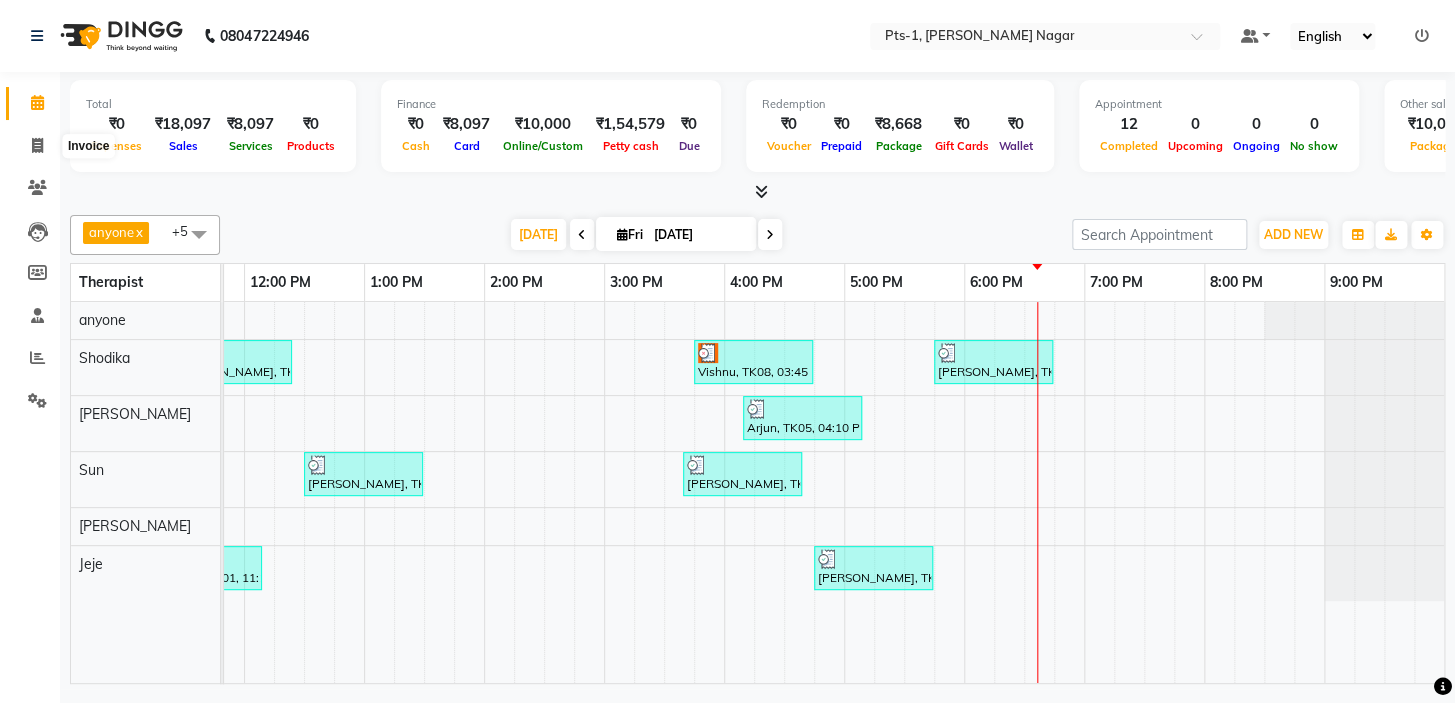 select on "5296" 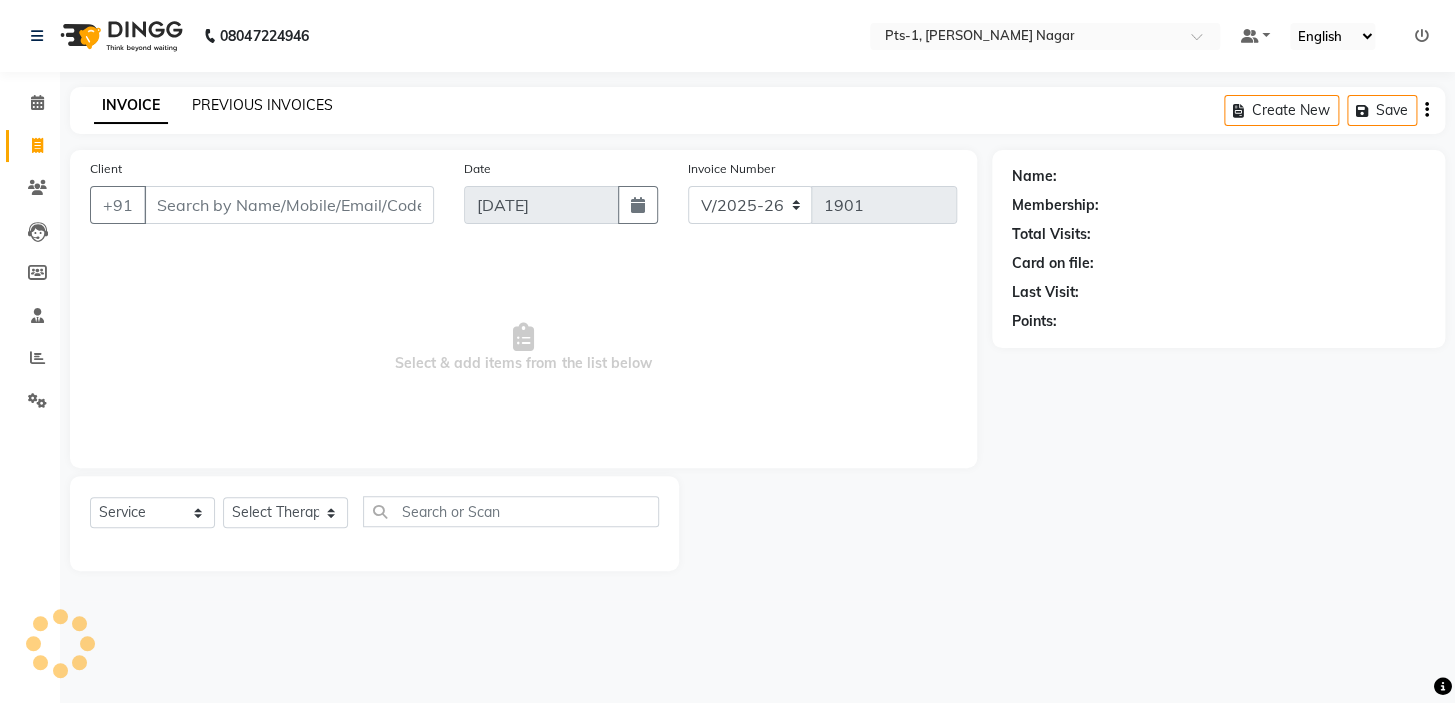 click on "PREVIOUS INVOICES" 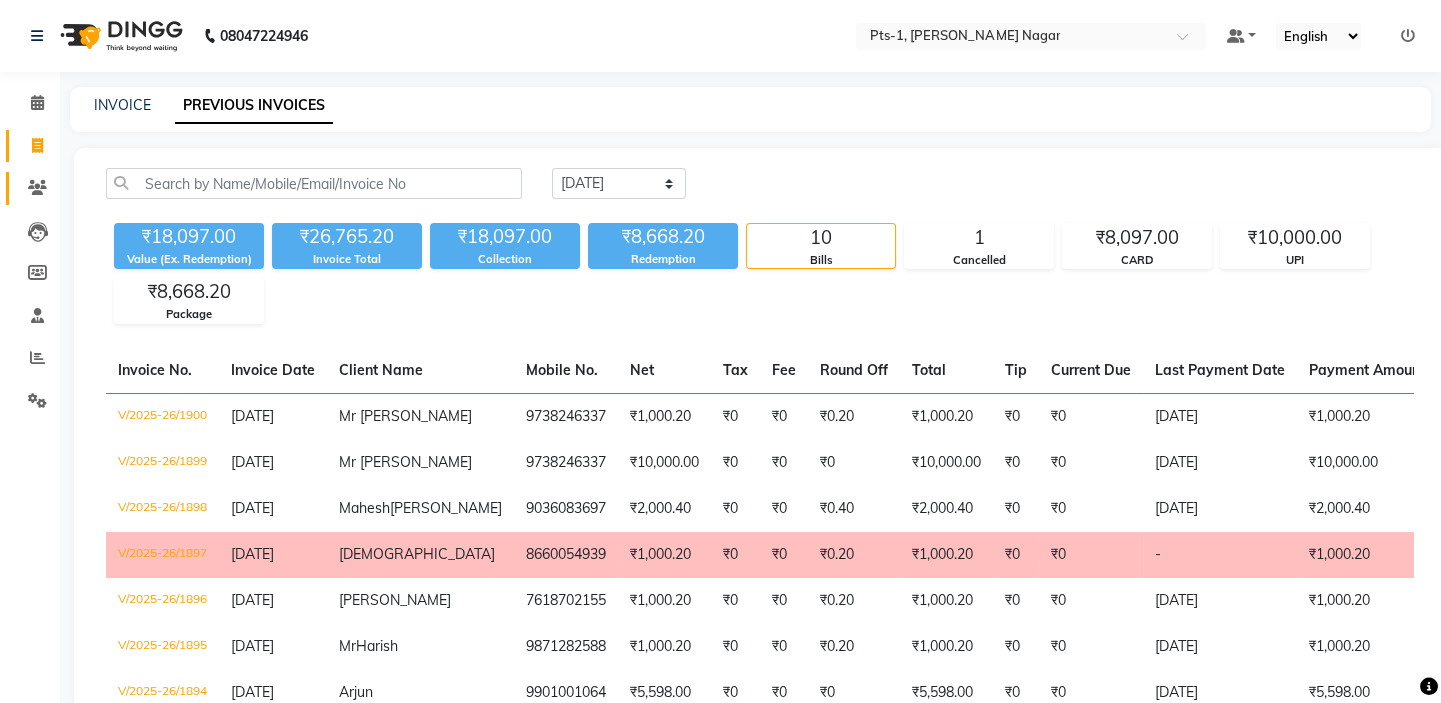 drag, startPoint x: 40, startPoint y: 175, endPoint x: 53, endPoint y: 170, distance: 13.928389 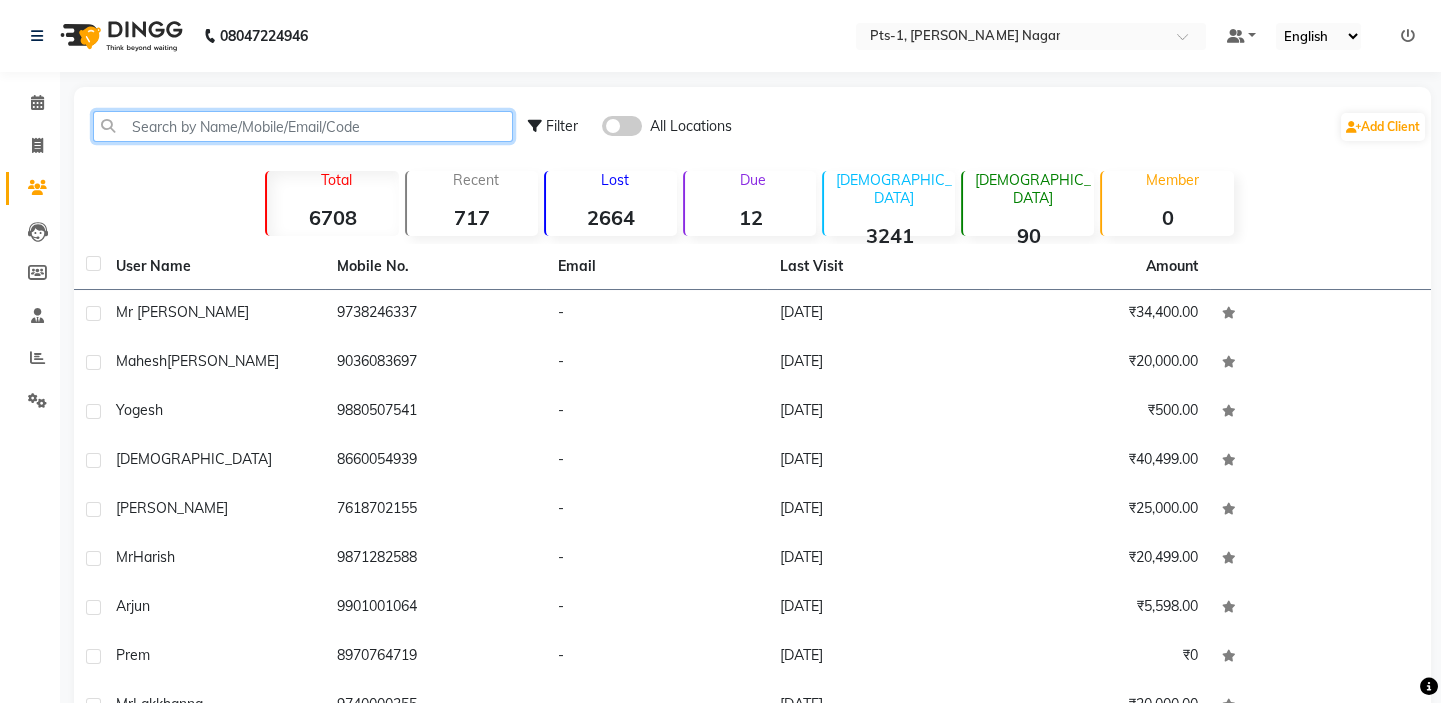 click 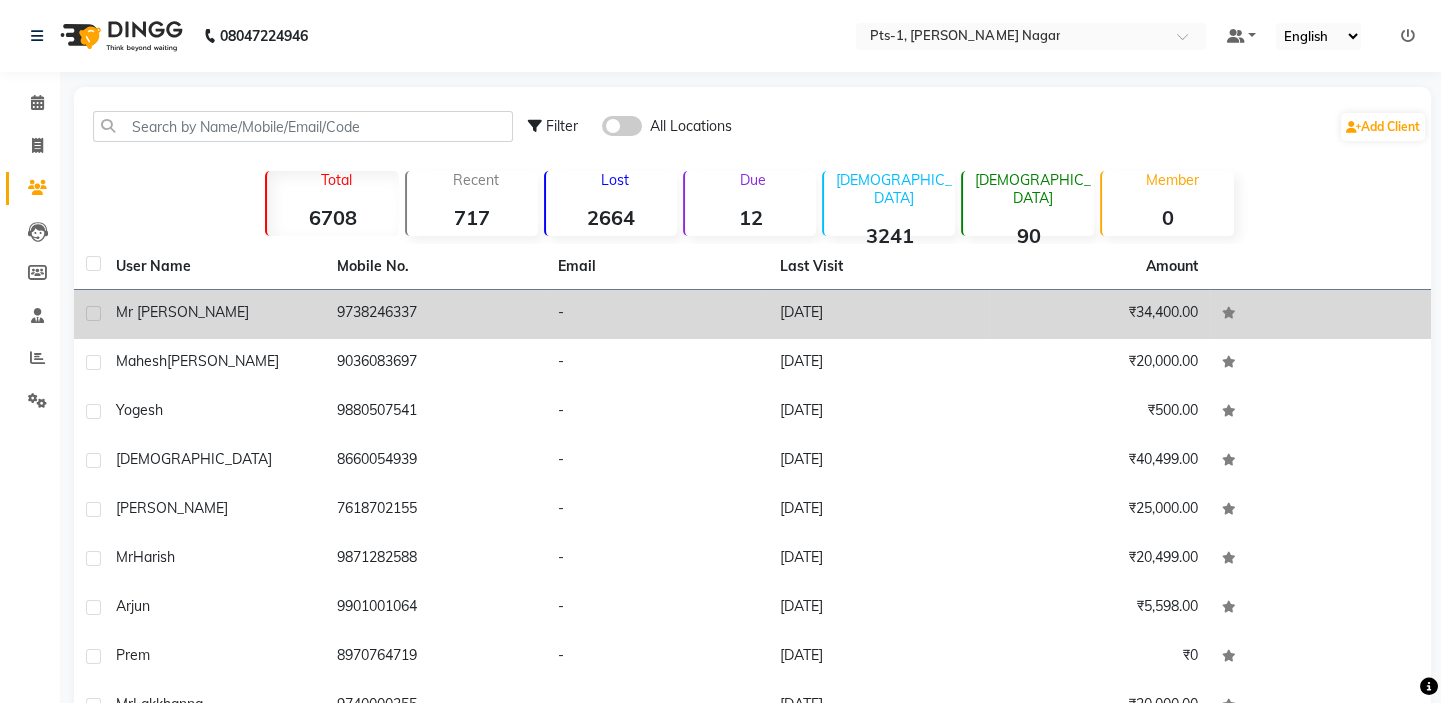 click on "9738246337" 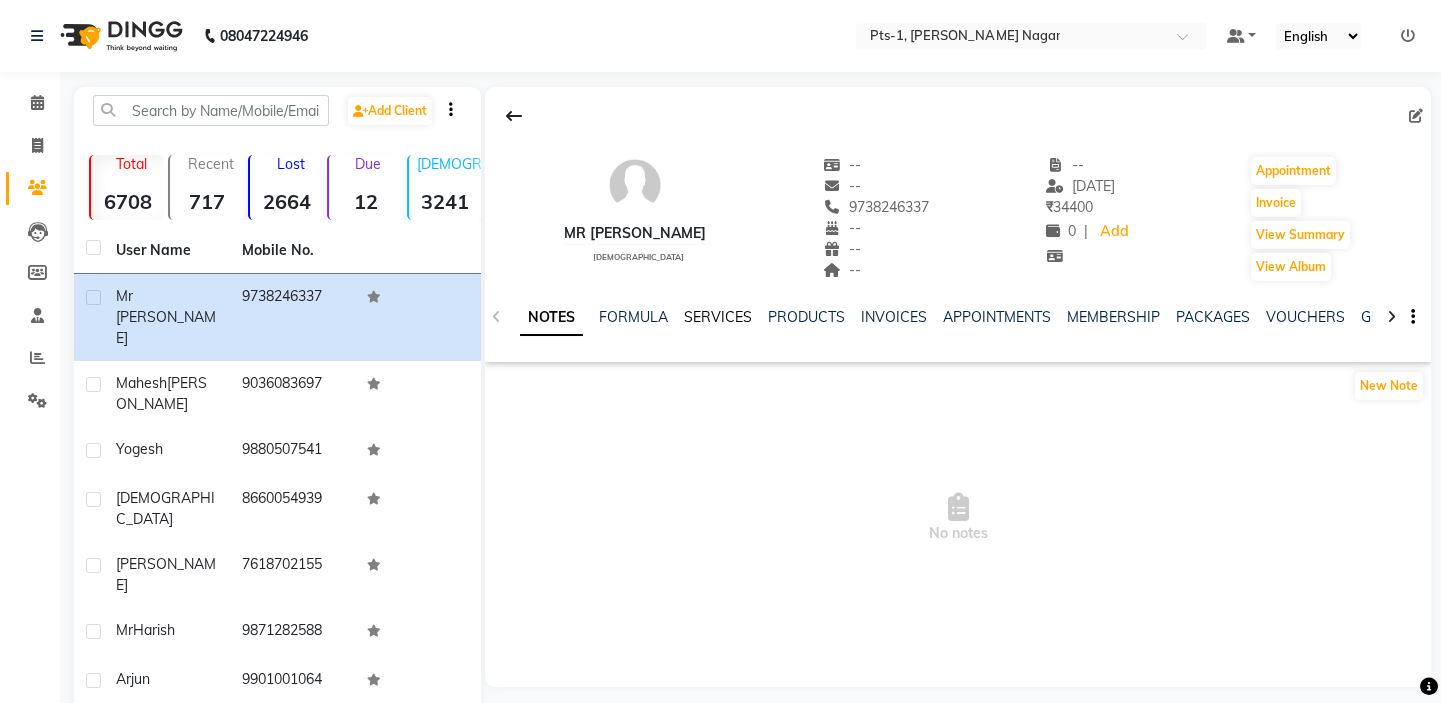 click on "SERVICES" 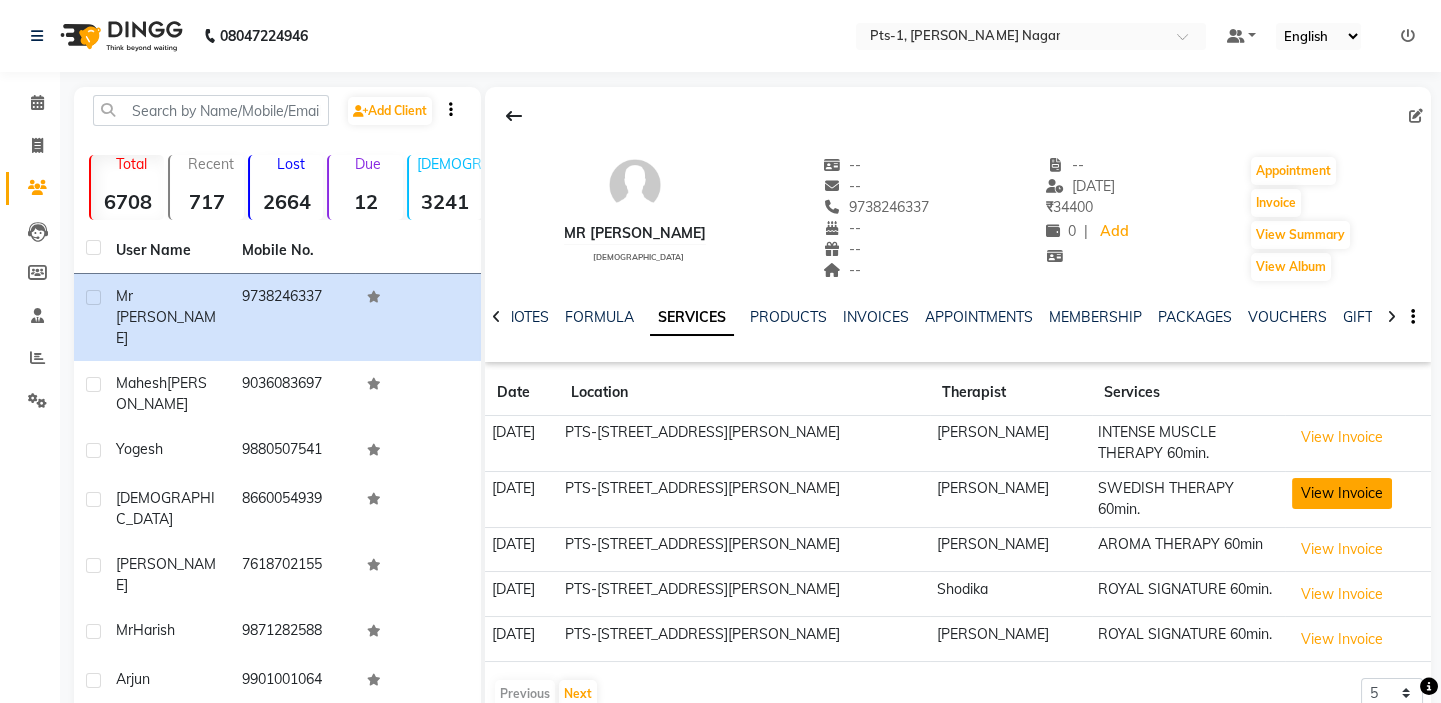 click on "View Invoice" 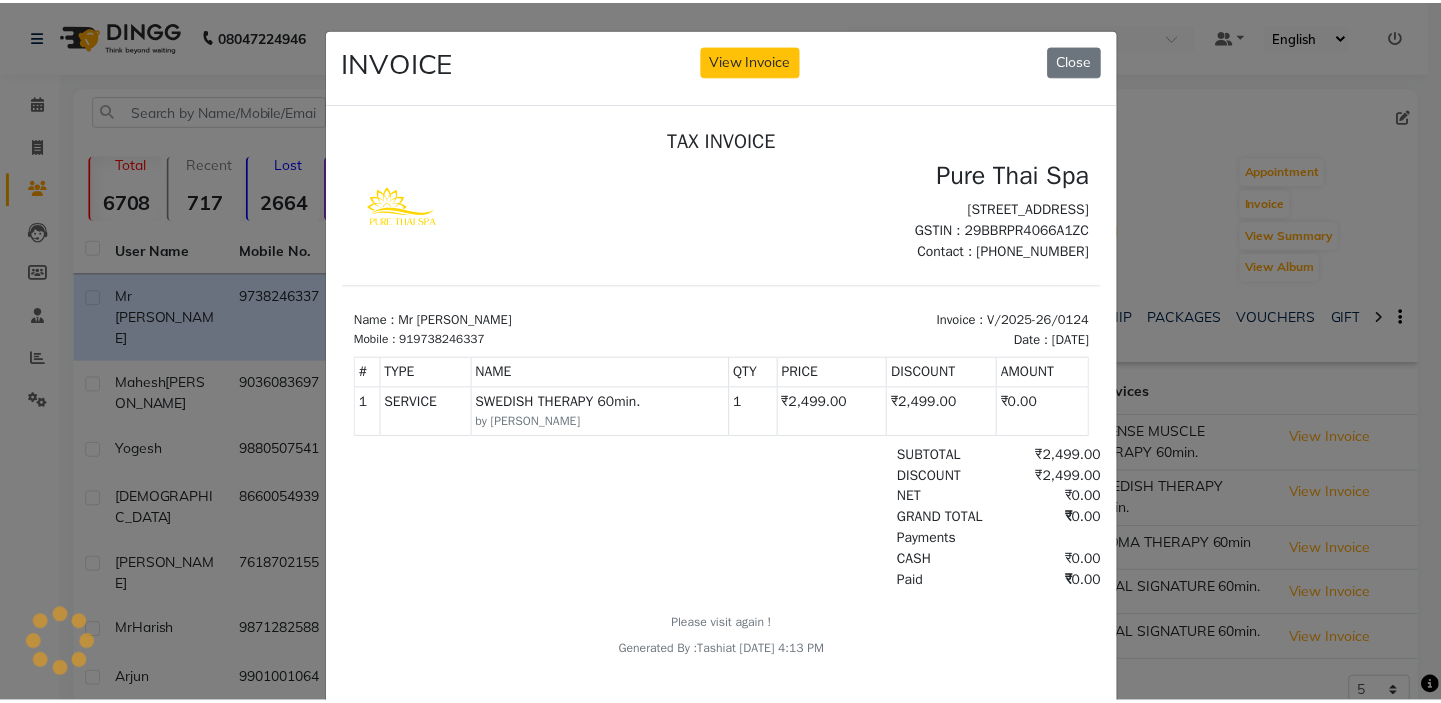 scroll, scrollTop: 0, scrollLeft: 0, axis: both 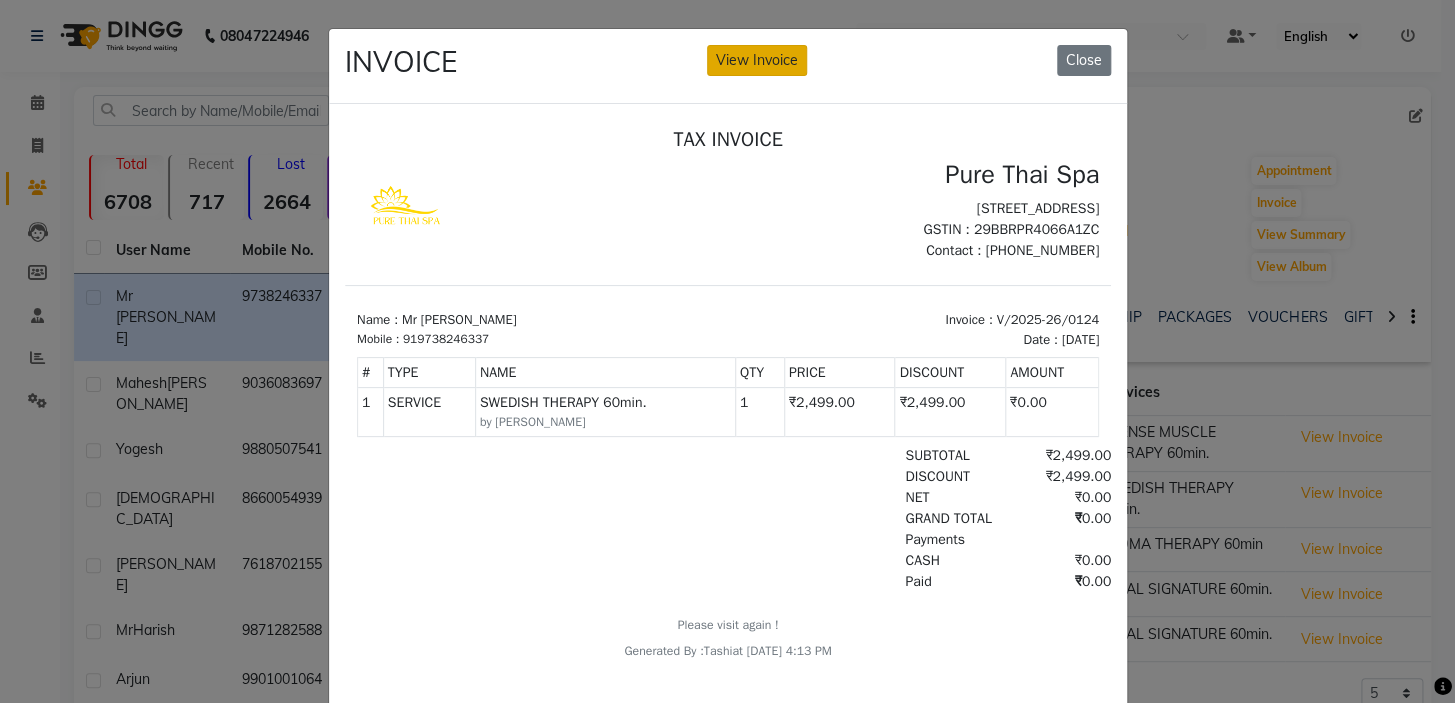 click on "View Invoice" 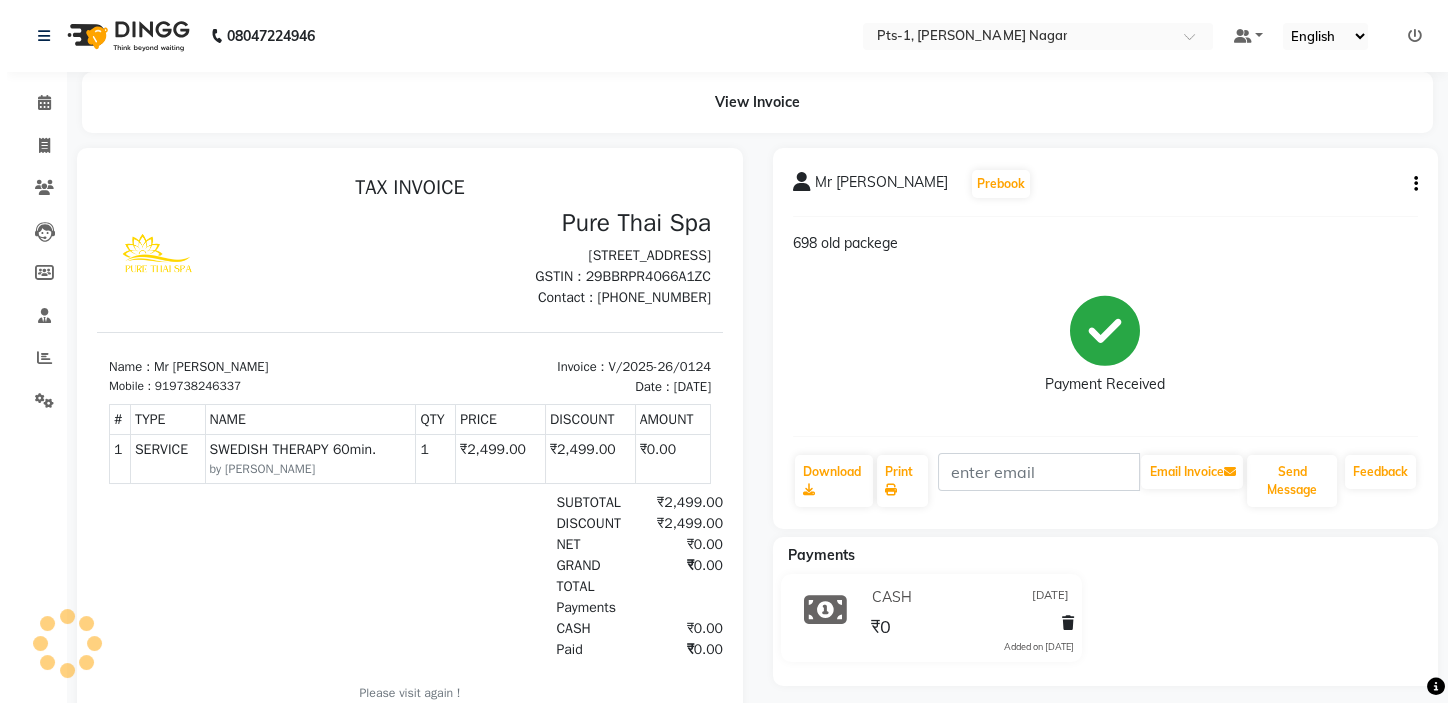 scroll, scrollTop: 0, scrollLeft: 0, axis: both 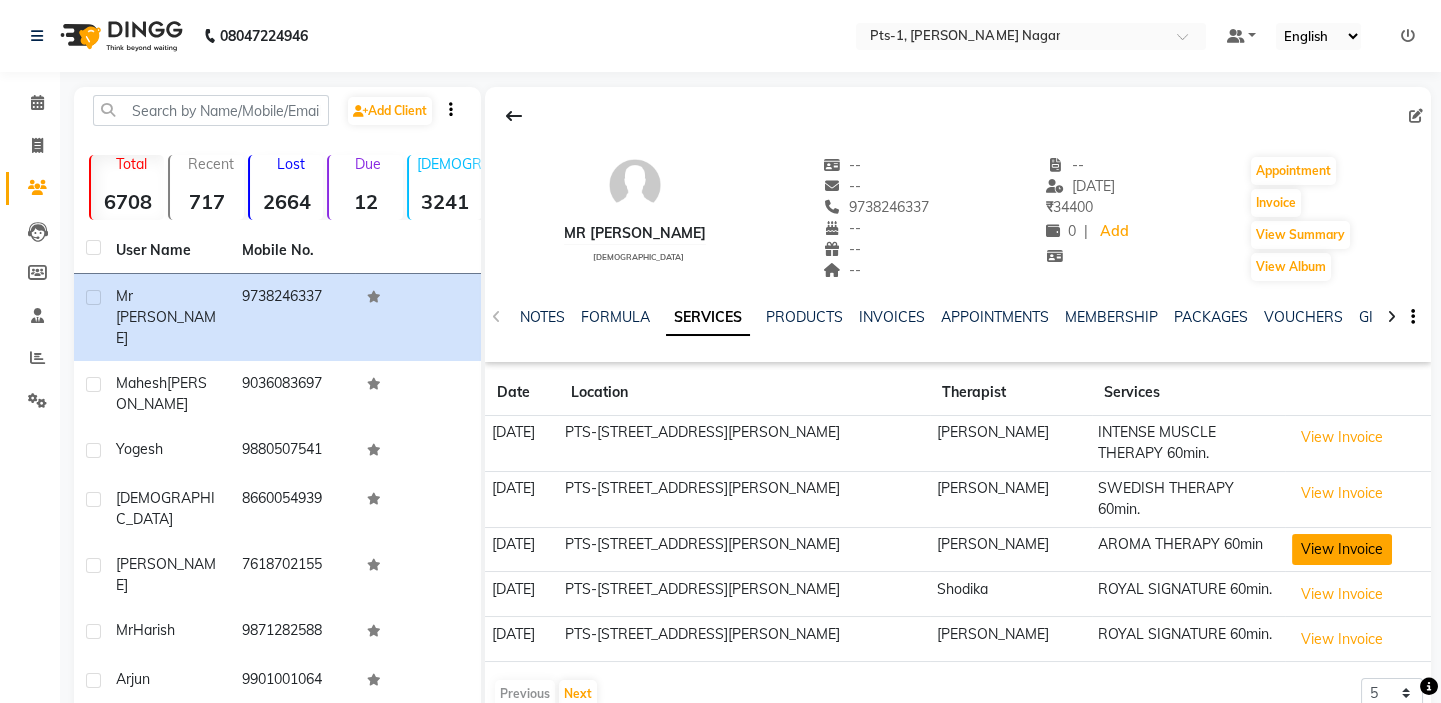 click on "View Invoice" 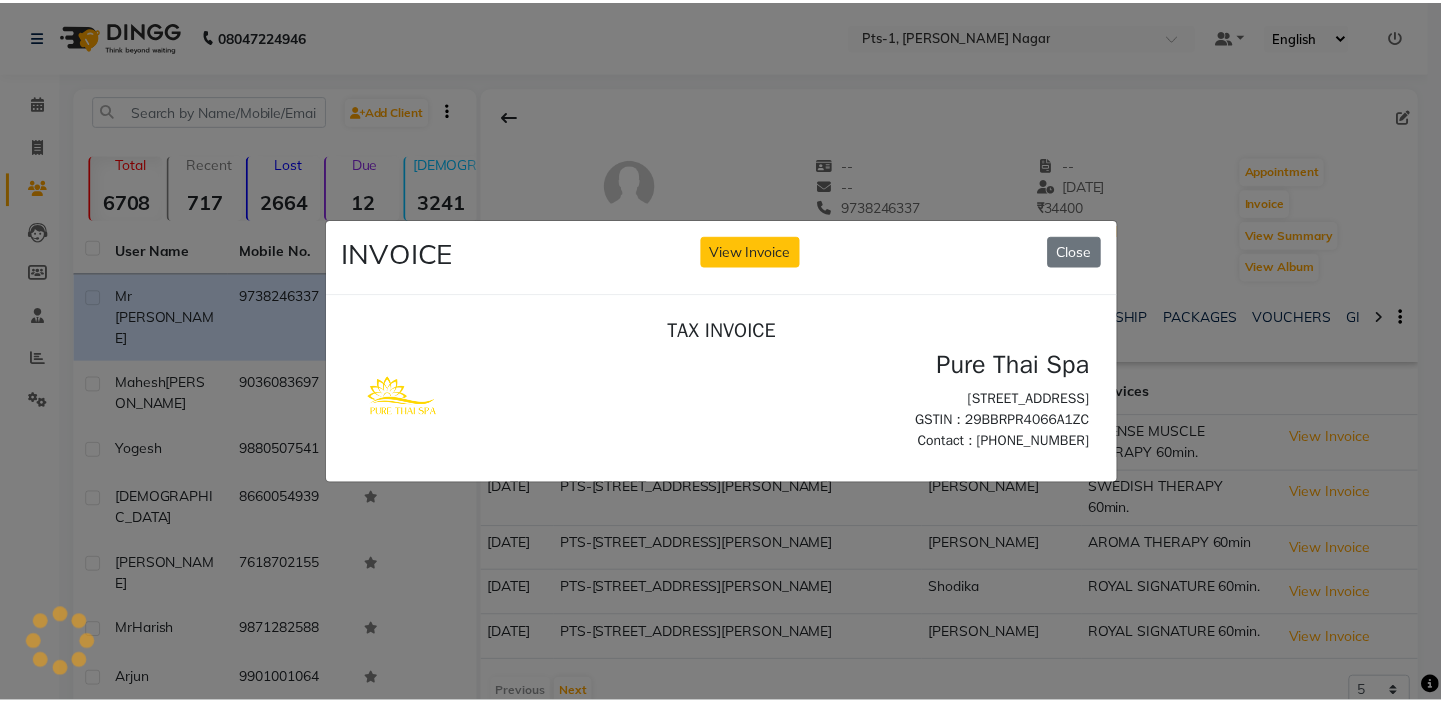 scroll, scrollTop: 0, scrollLeft: 0, axis: both 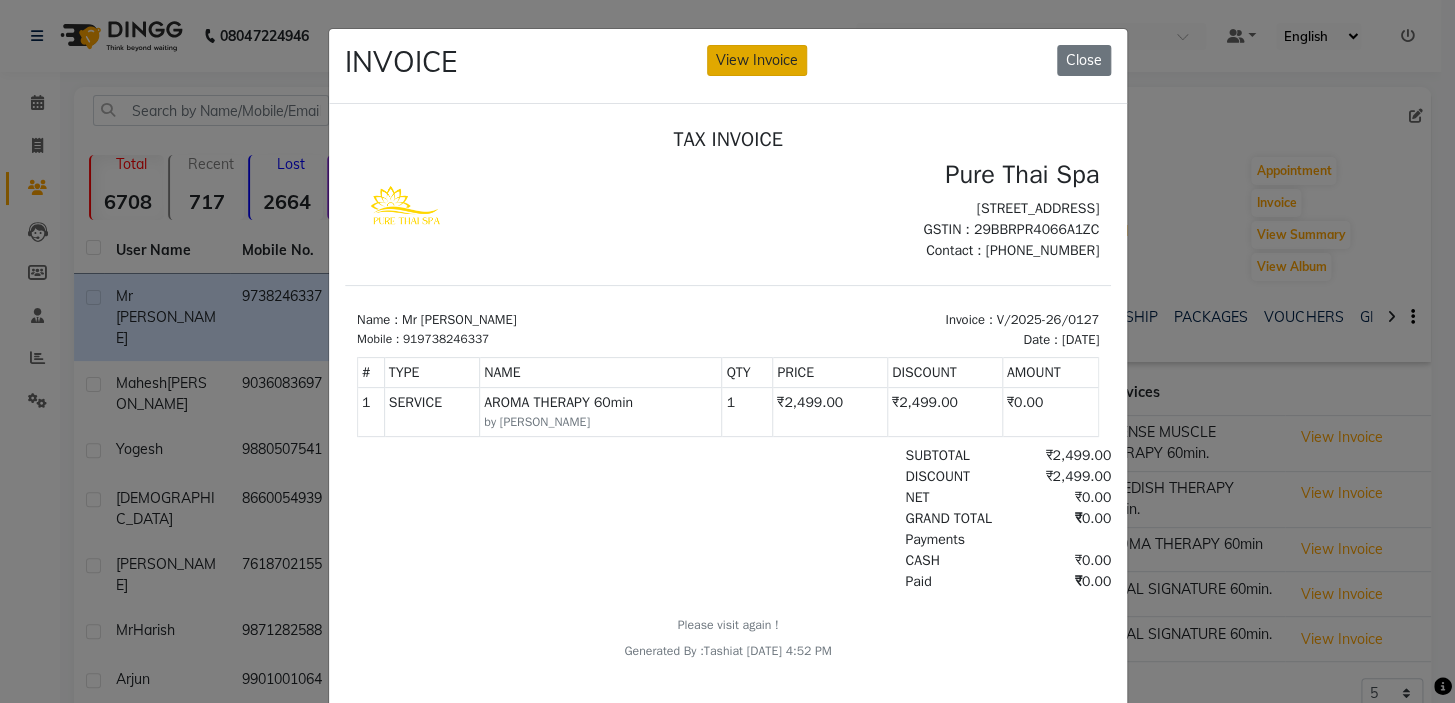 click on "View Invoice" 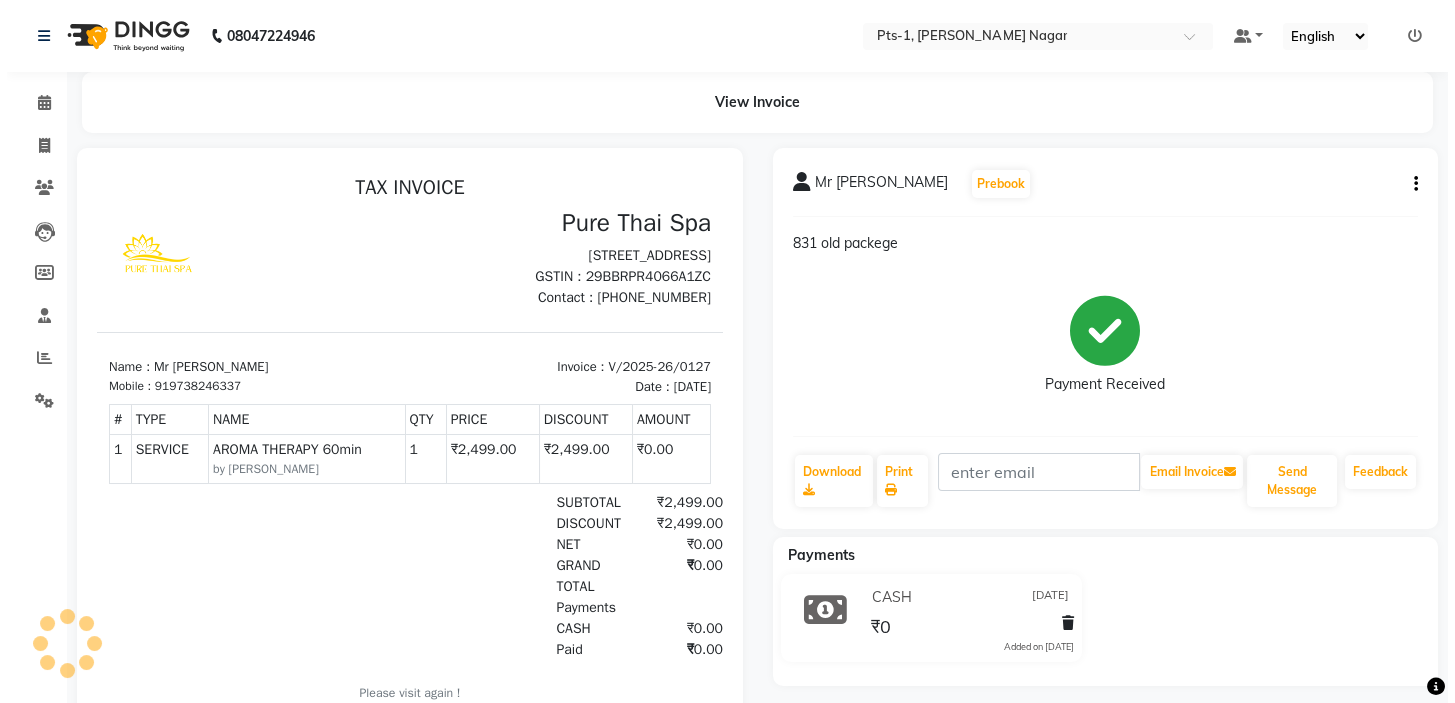 scroll, scrollTop: 0, scrollLeft: 0, axis: both 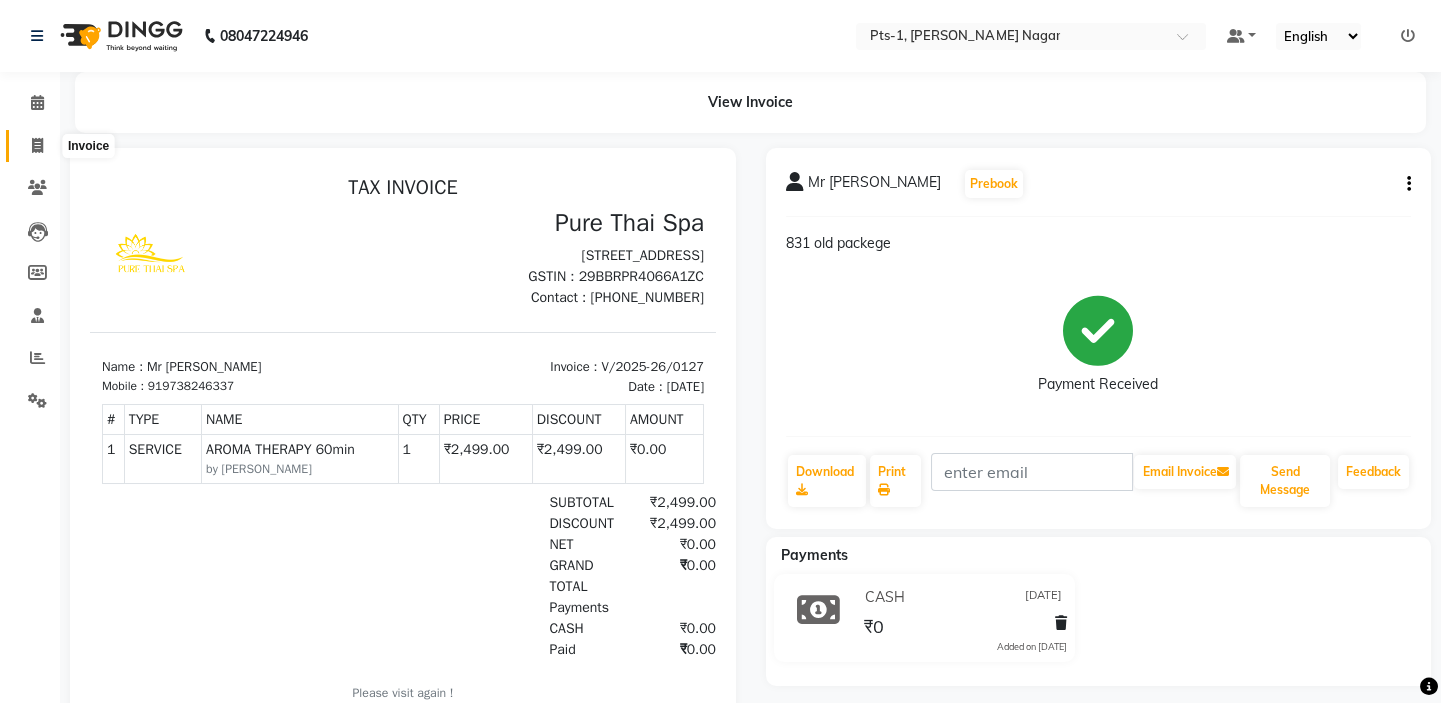 click 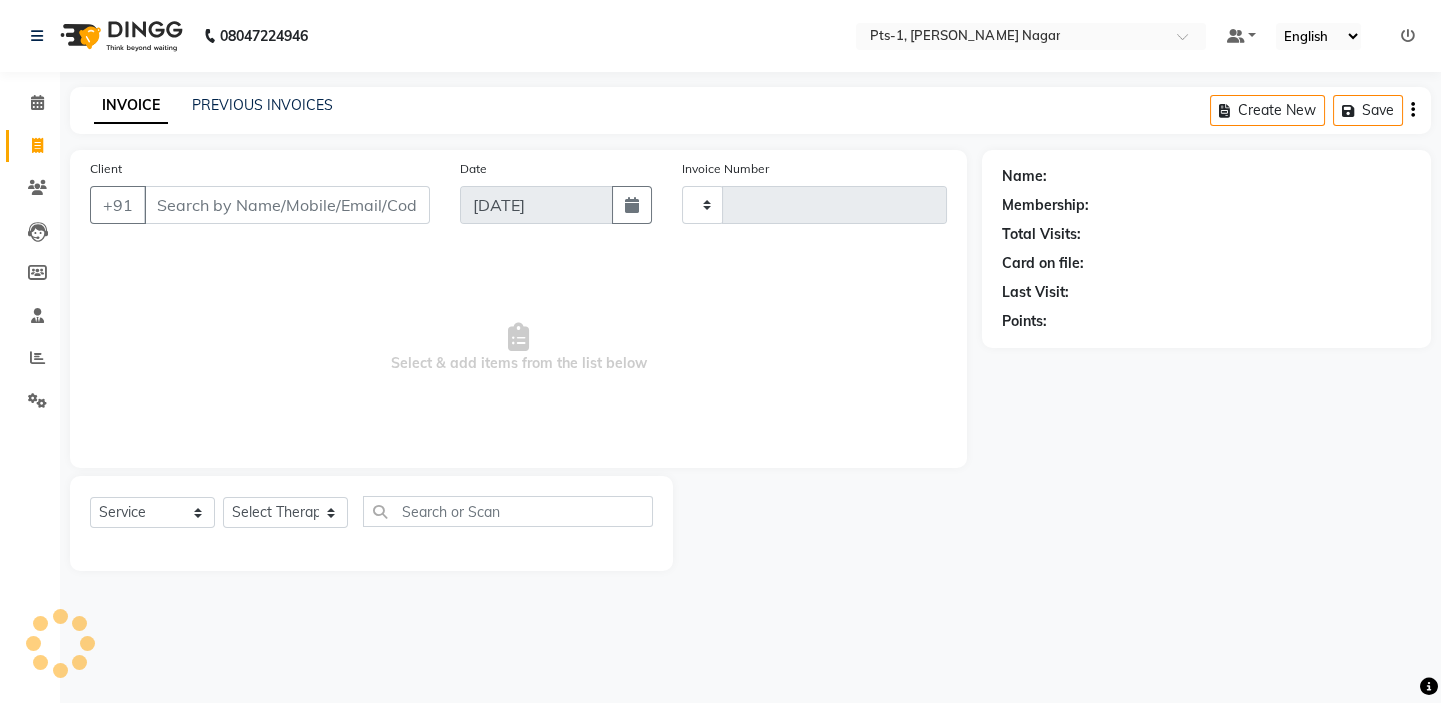 type on "1901" 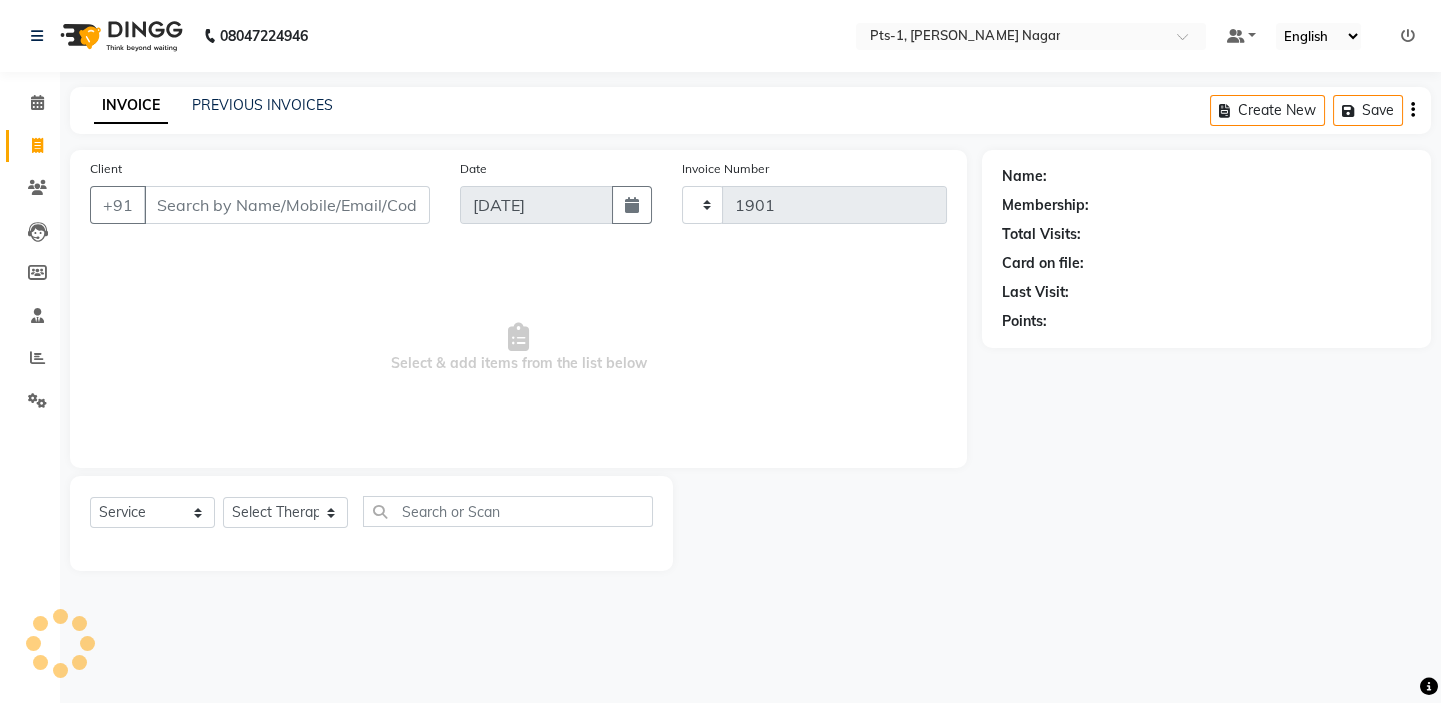 select on "5296" 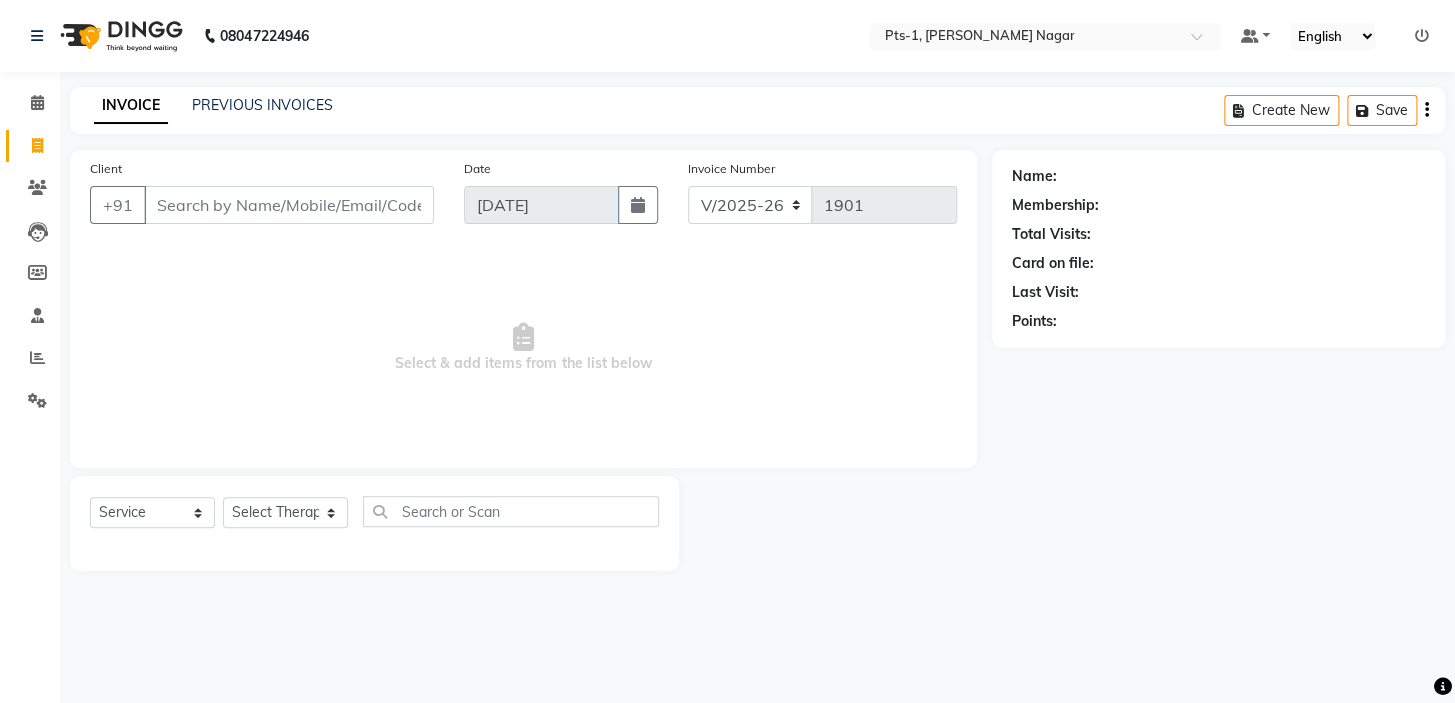 click on "PREVIOUS INVOICES" 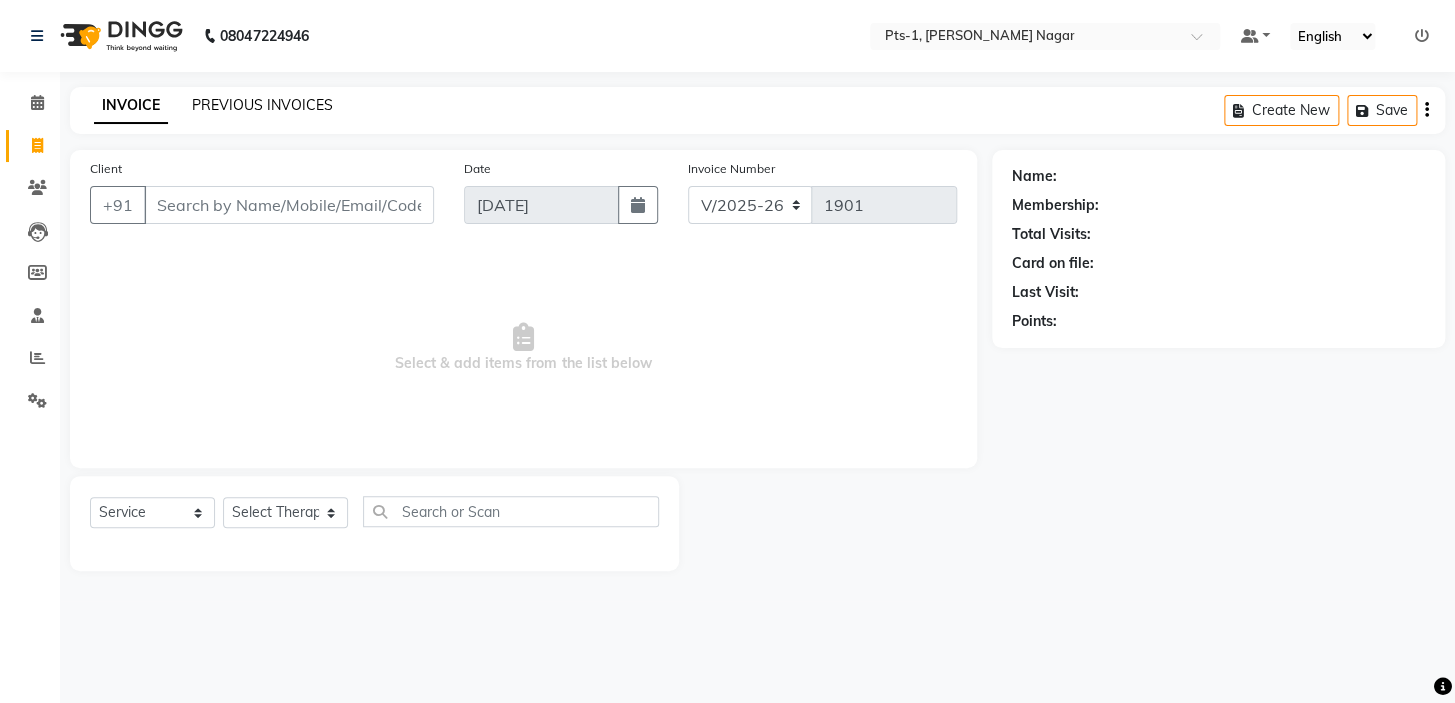 click on "PREVIOUS INVOICES" 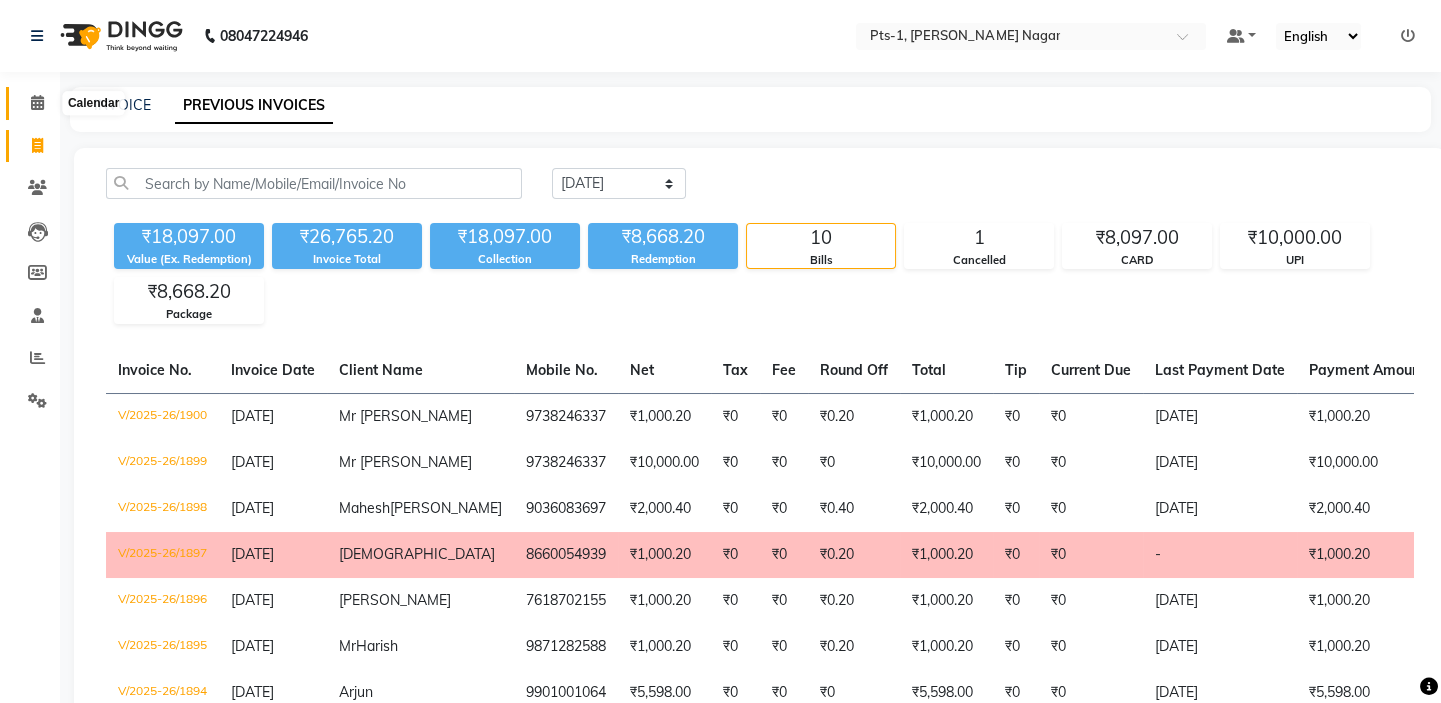 click 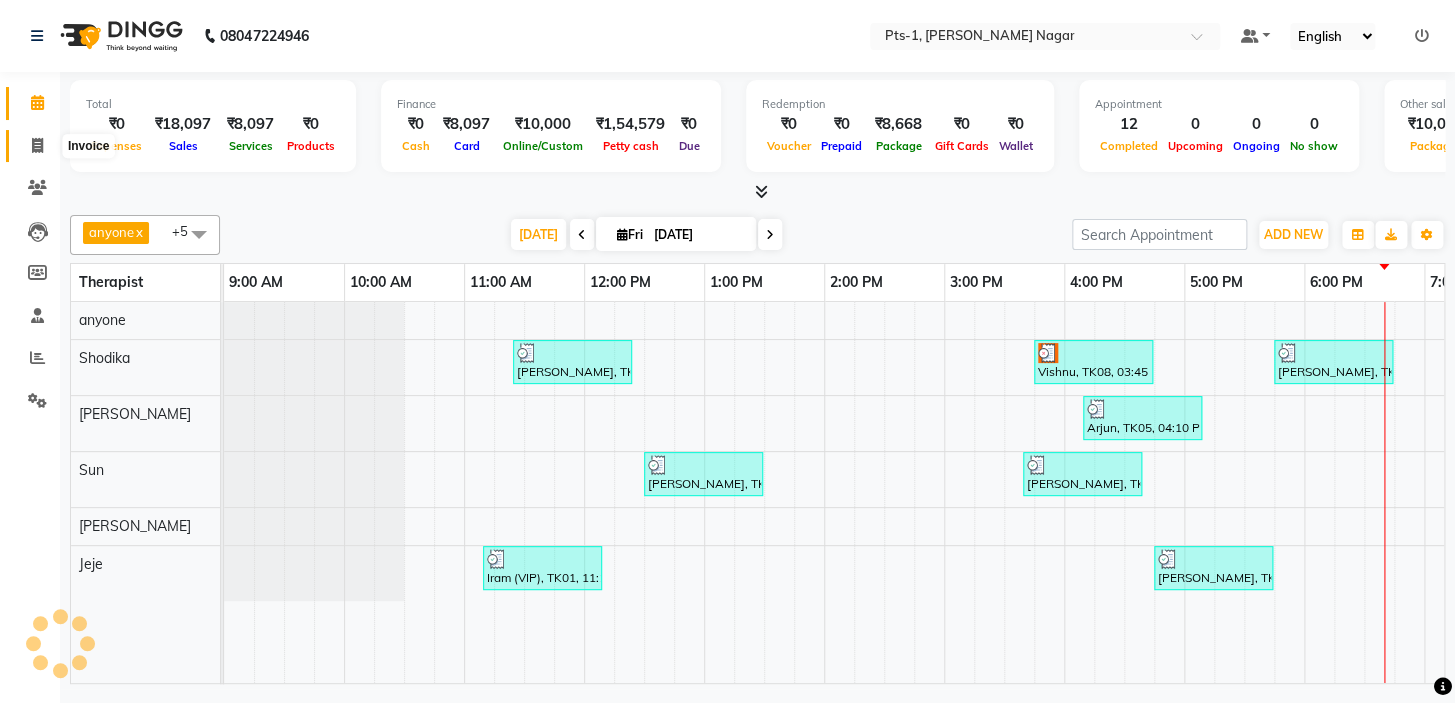 scroll, scrollTop: 0, scrollLeft: 0, axis: both 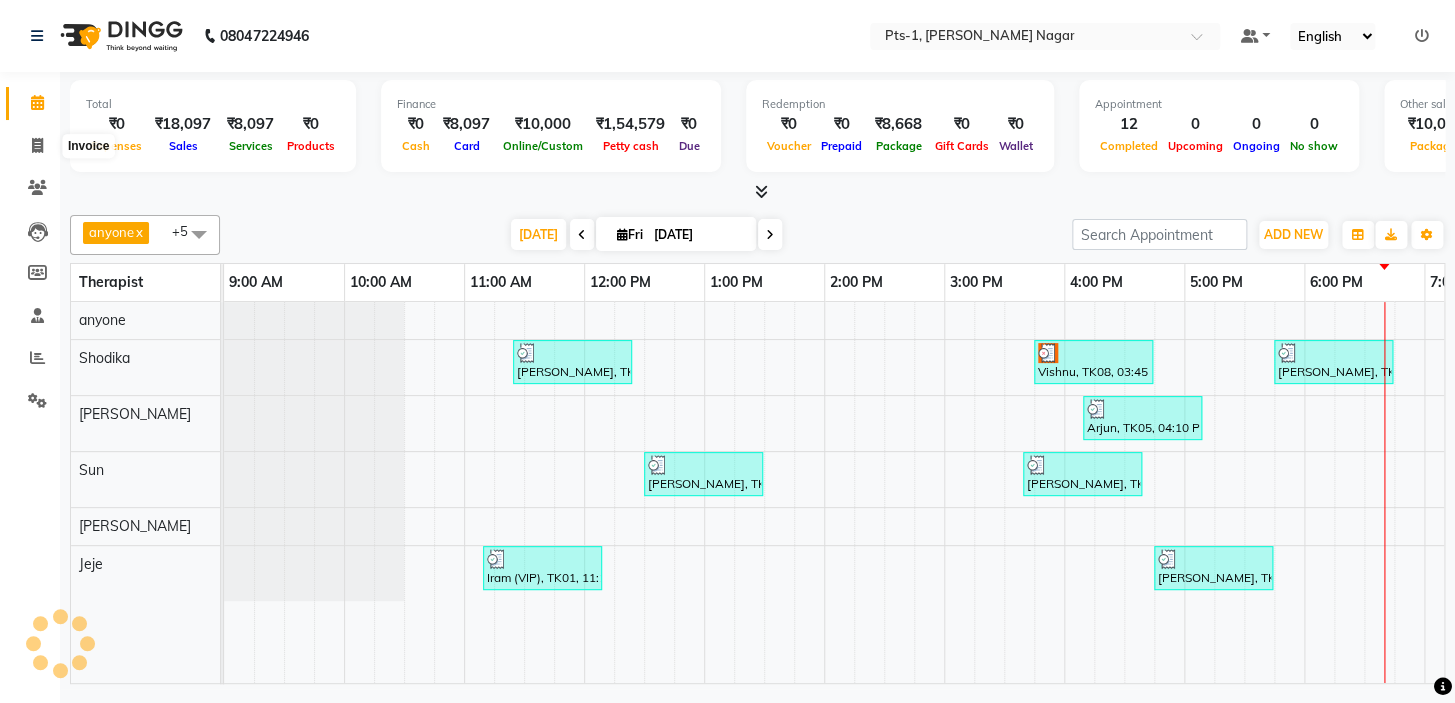 select on "5296" 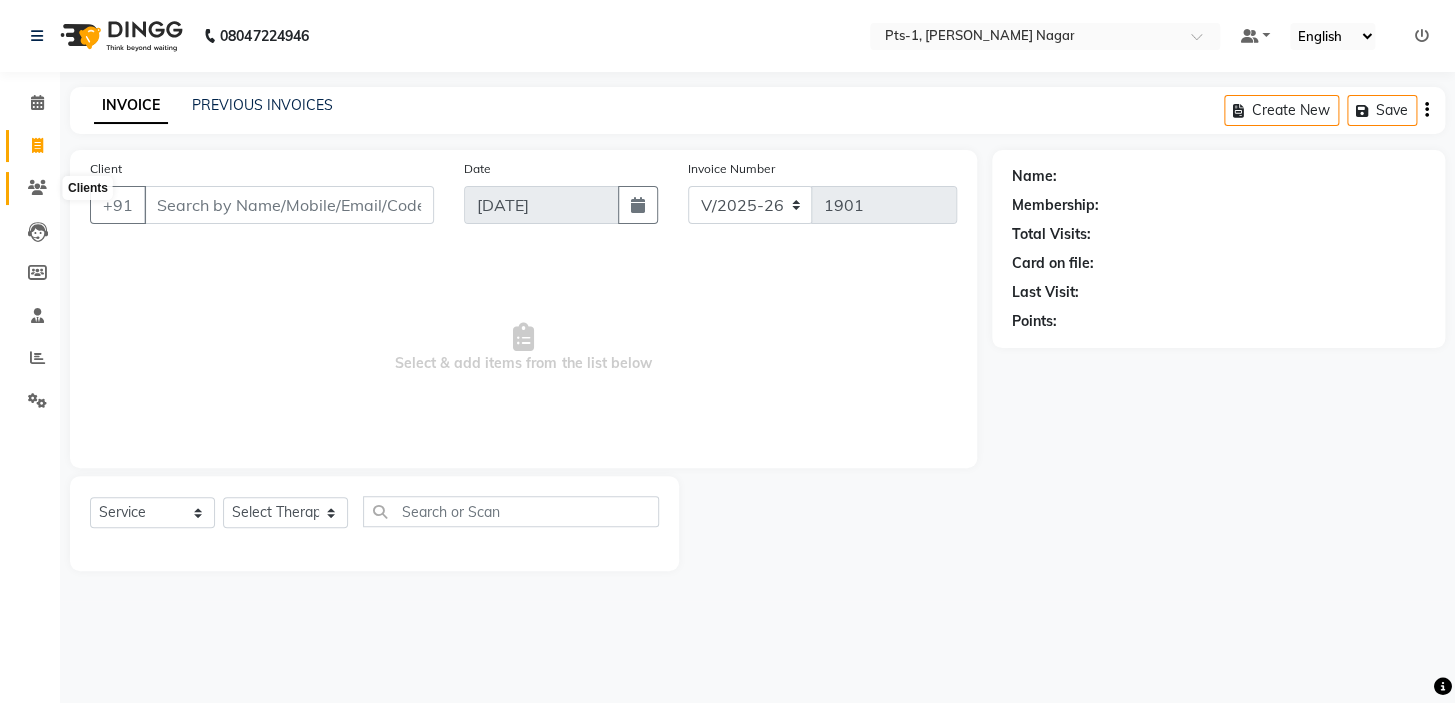 click 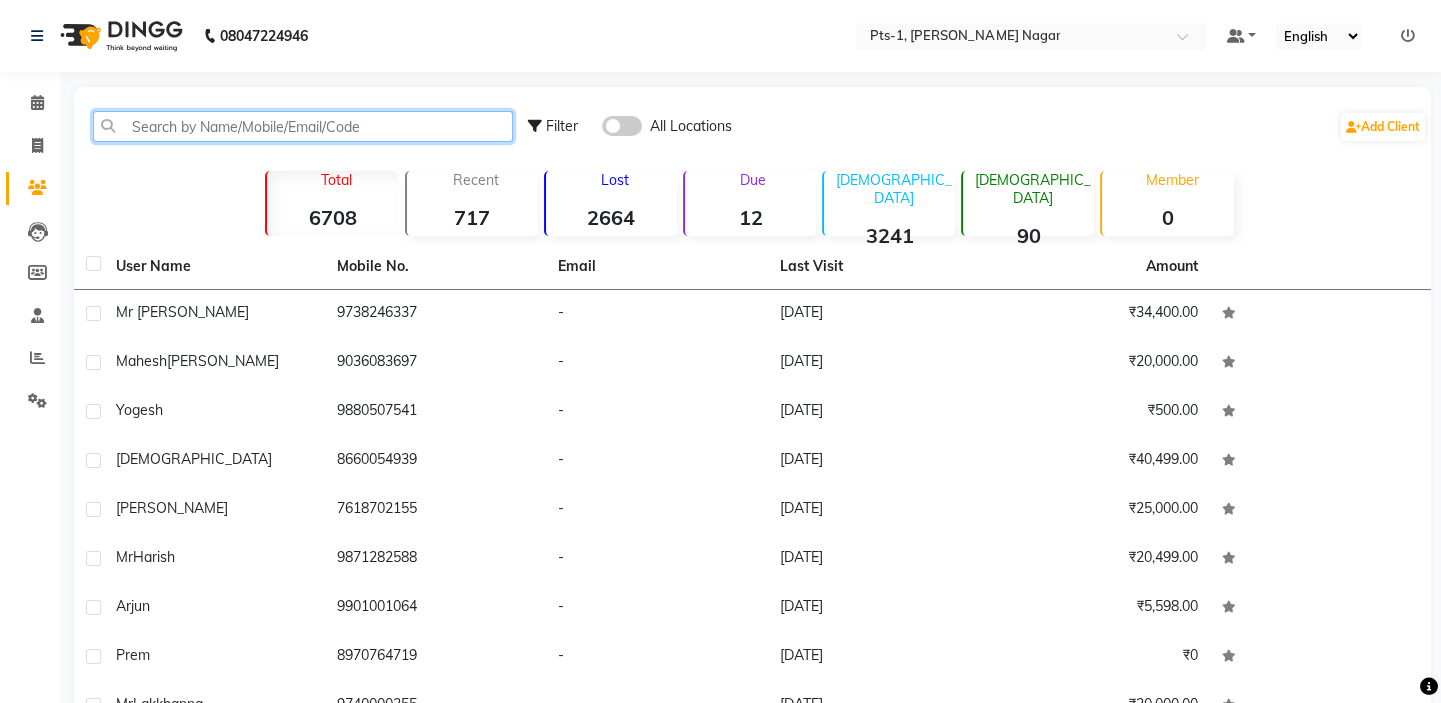 click 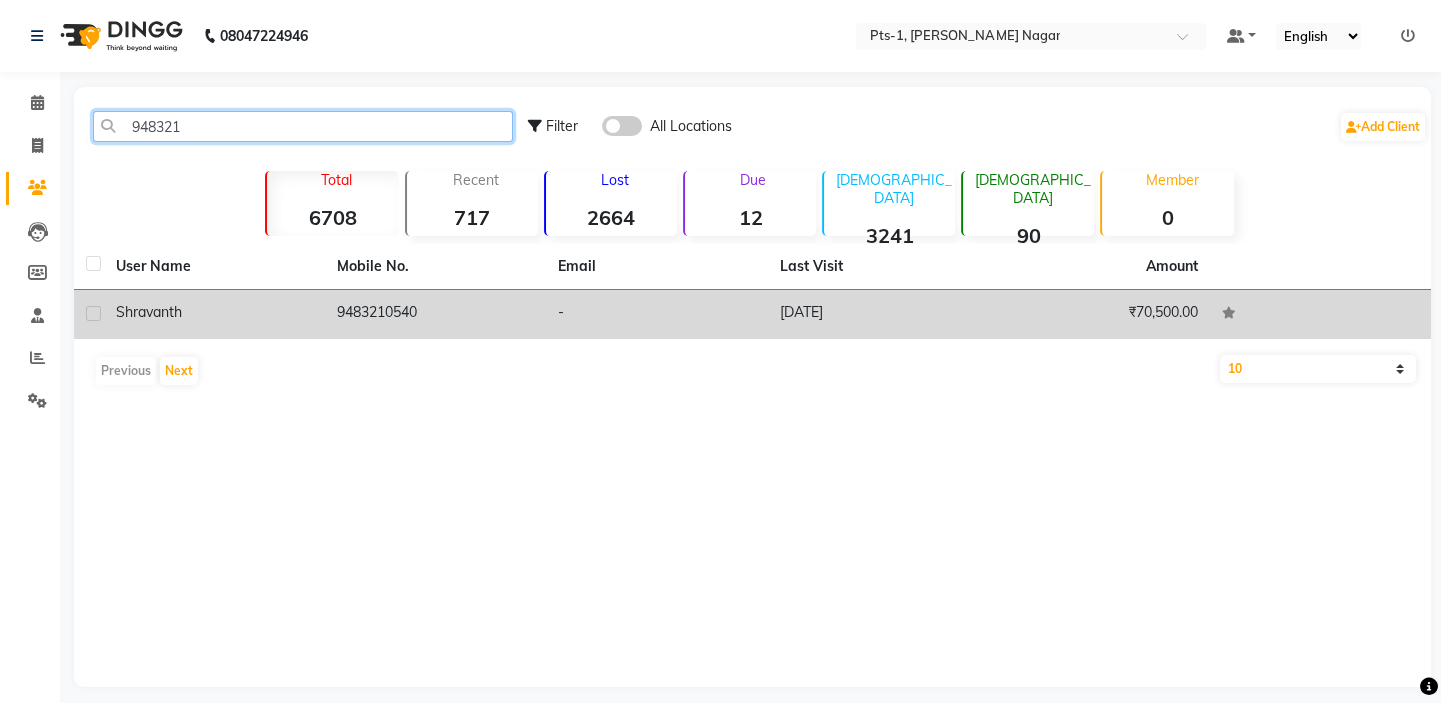 type on "948321" 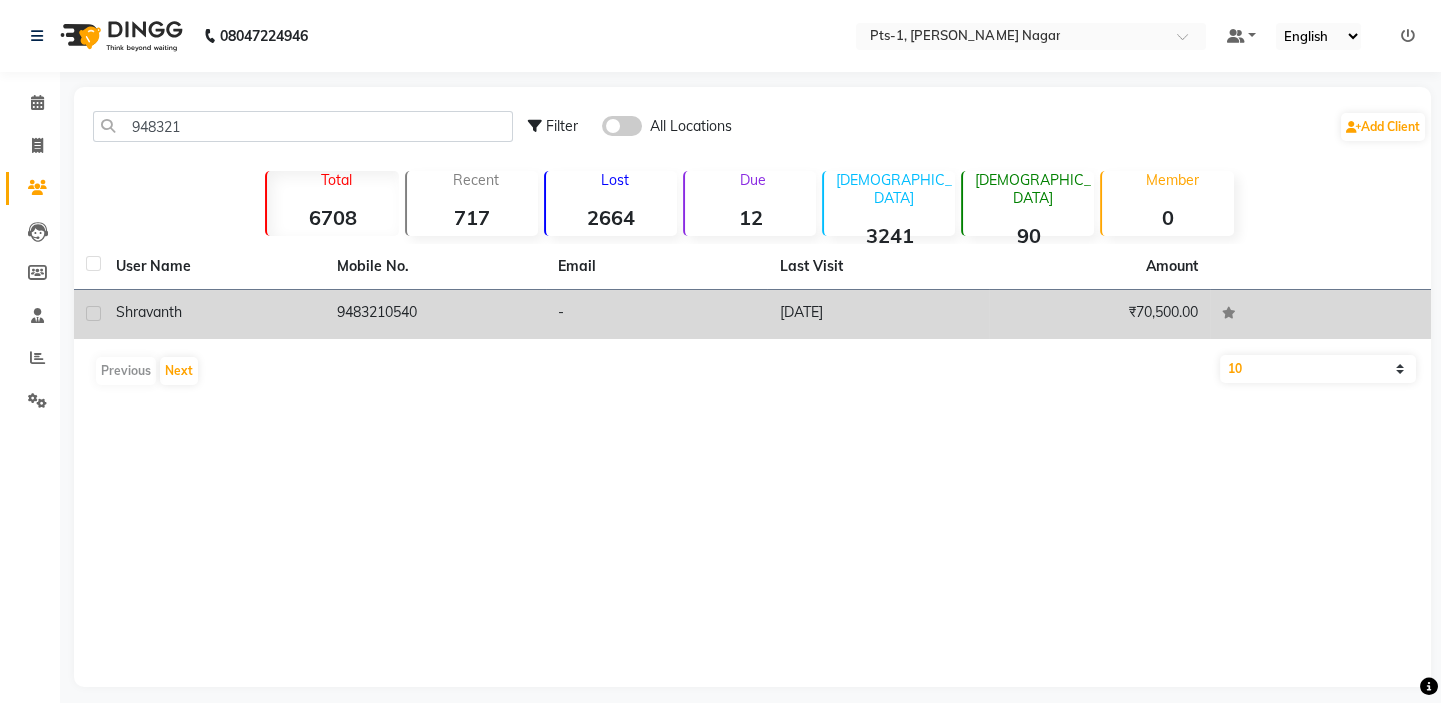 click on "9483210540" 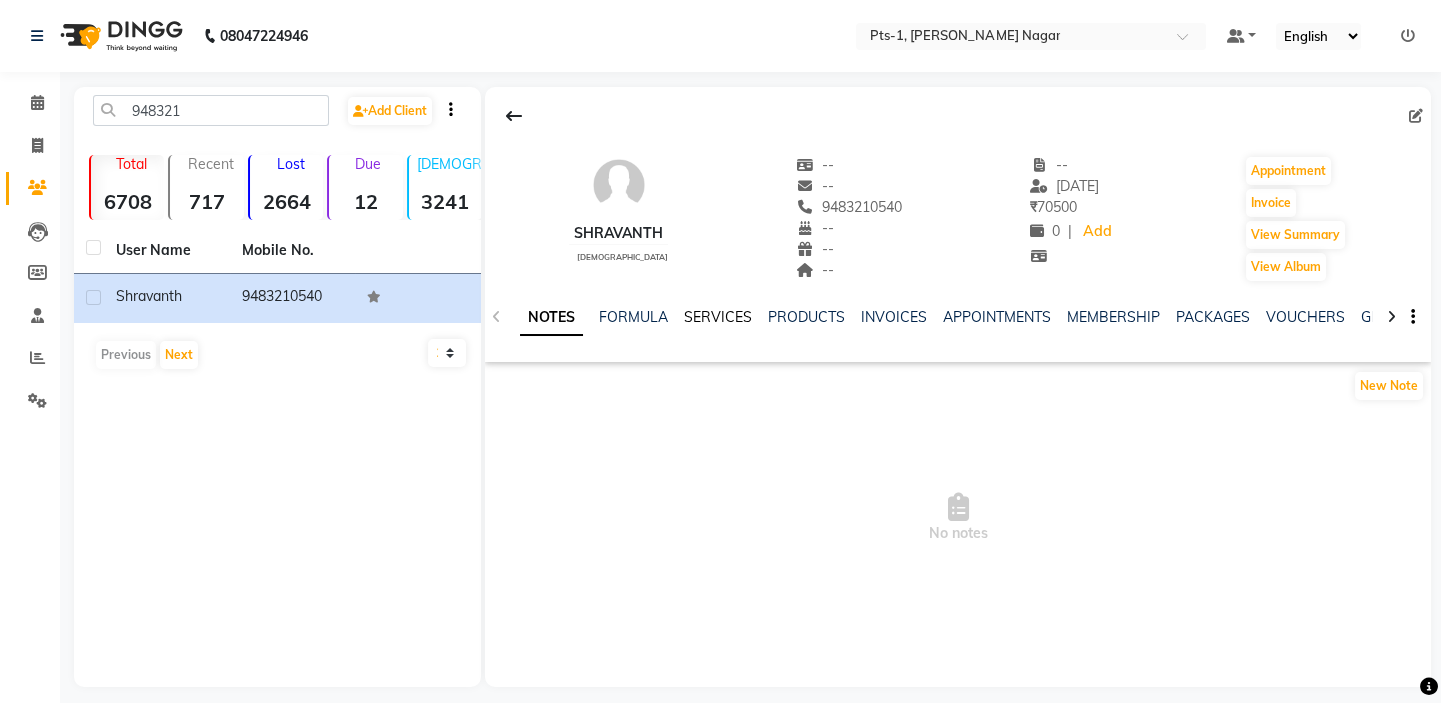 click on "SERVICES" 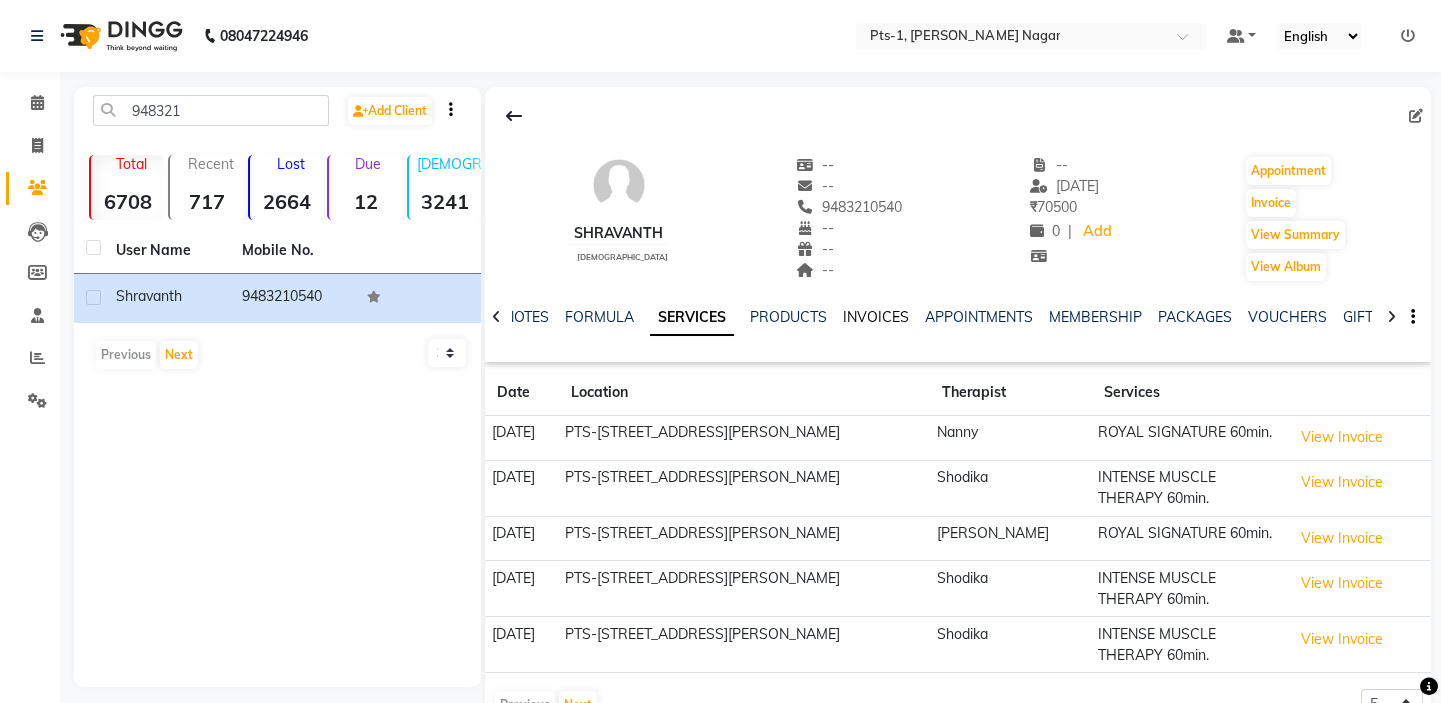 click on "INVOICES" 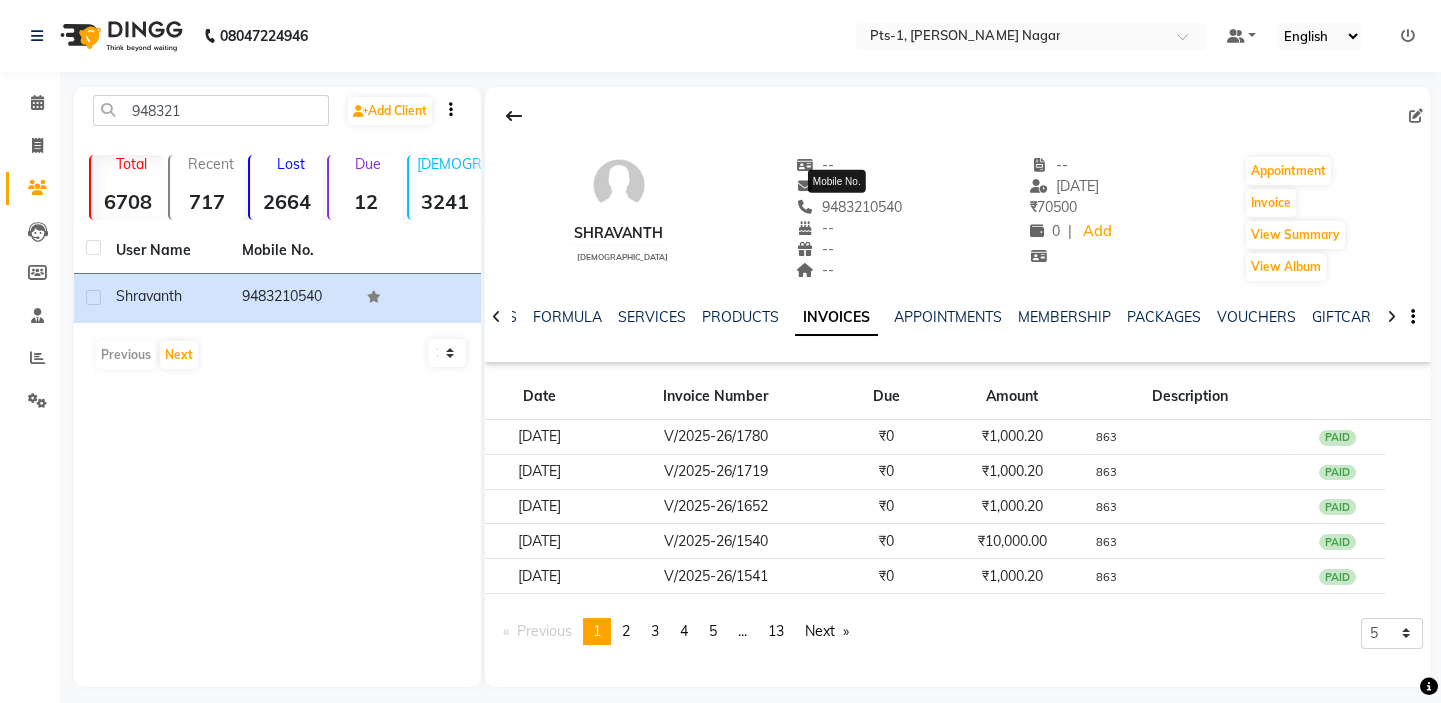 drag, startPoint x: 880, startPoint y: 202, endPoint x: 810, endPoint y: 203, distance: 70.00714 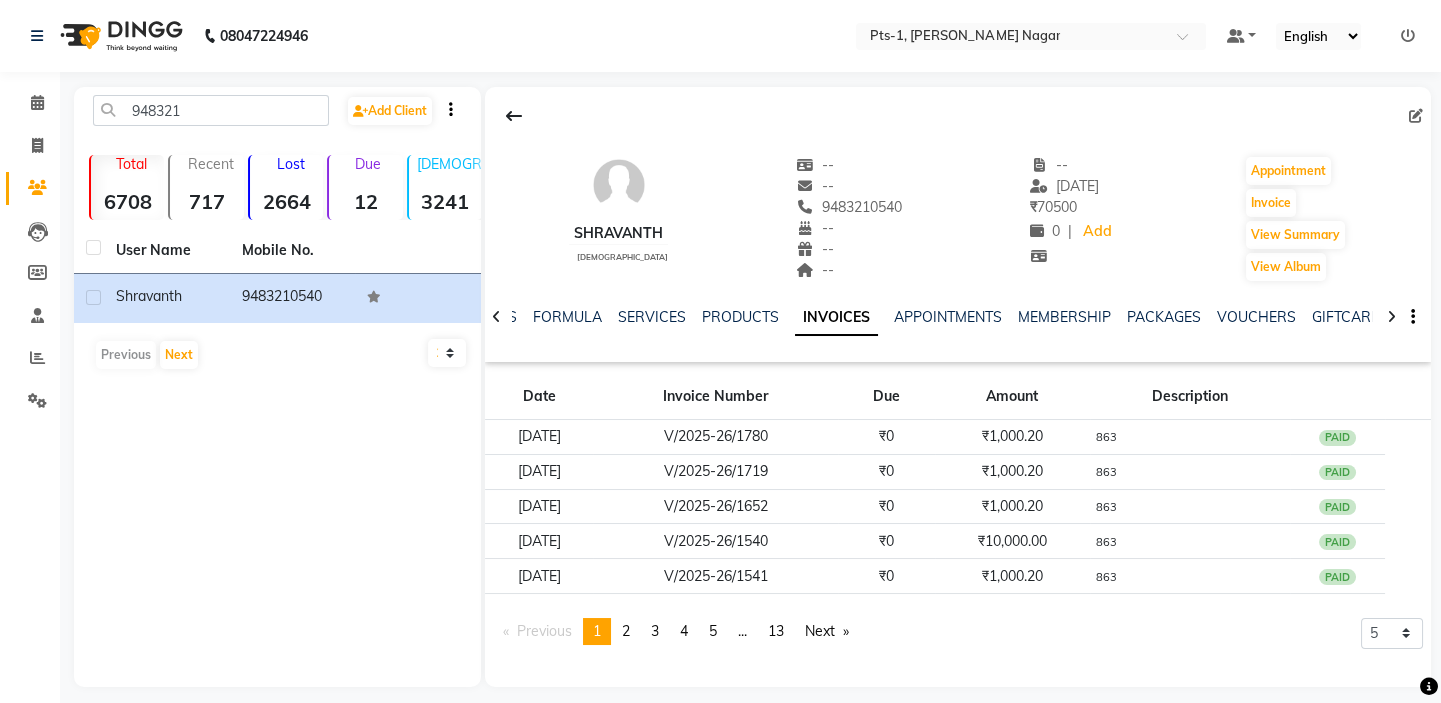 copy on "9483210540" 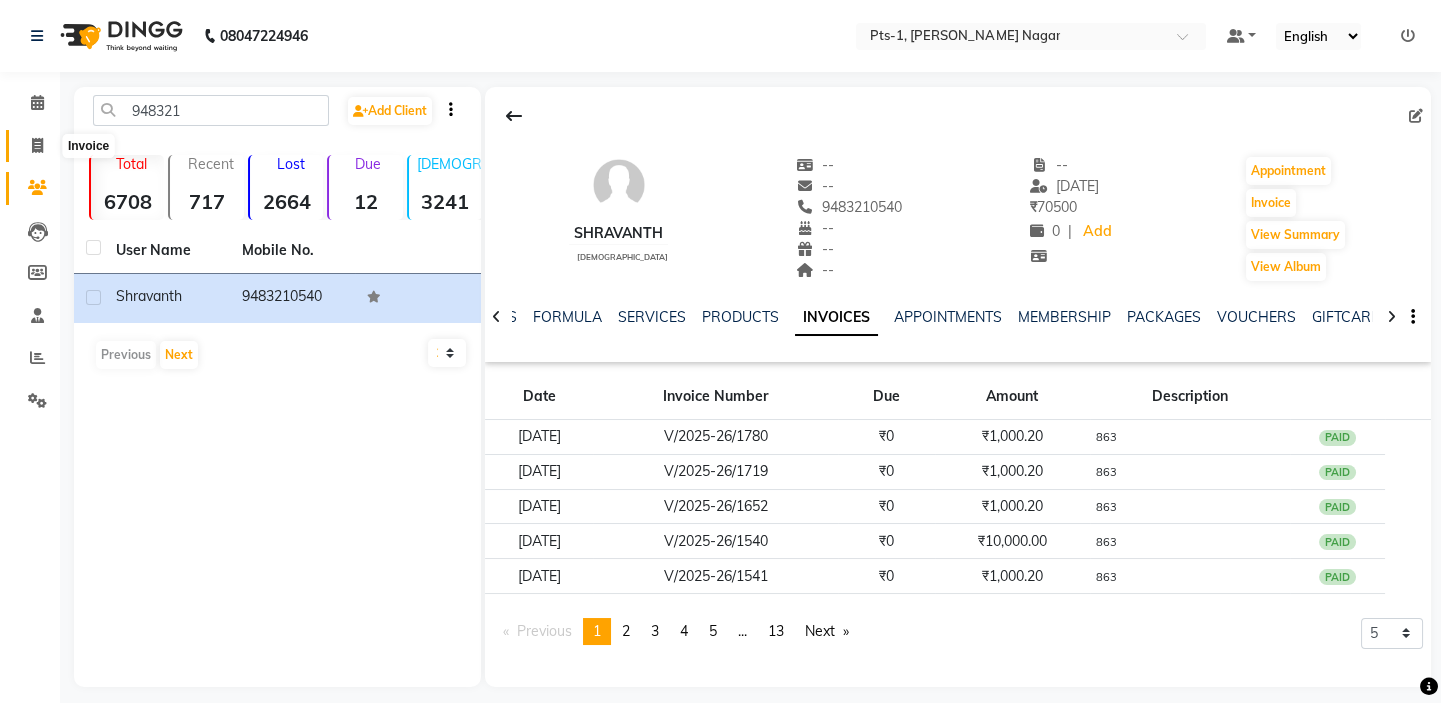 click 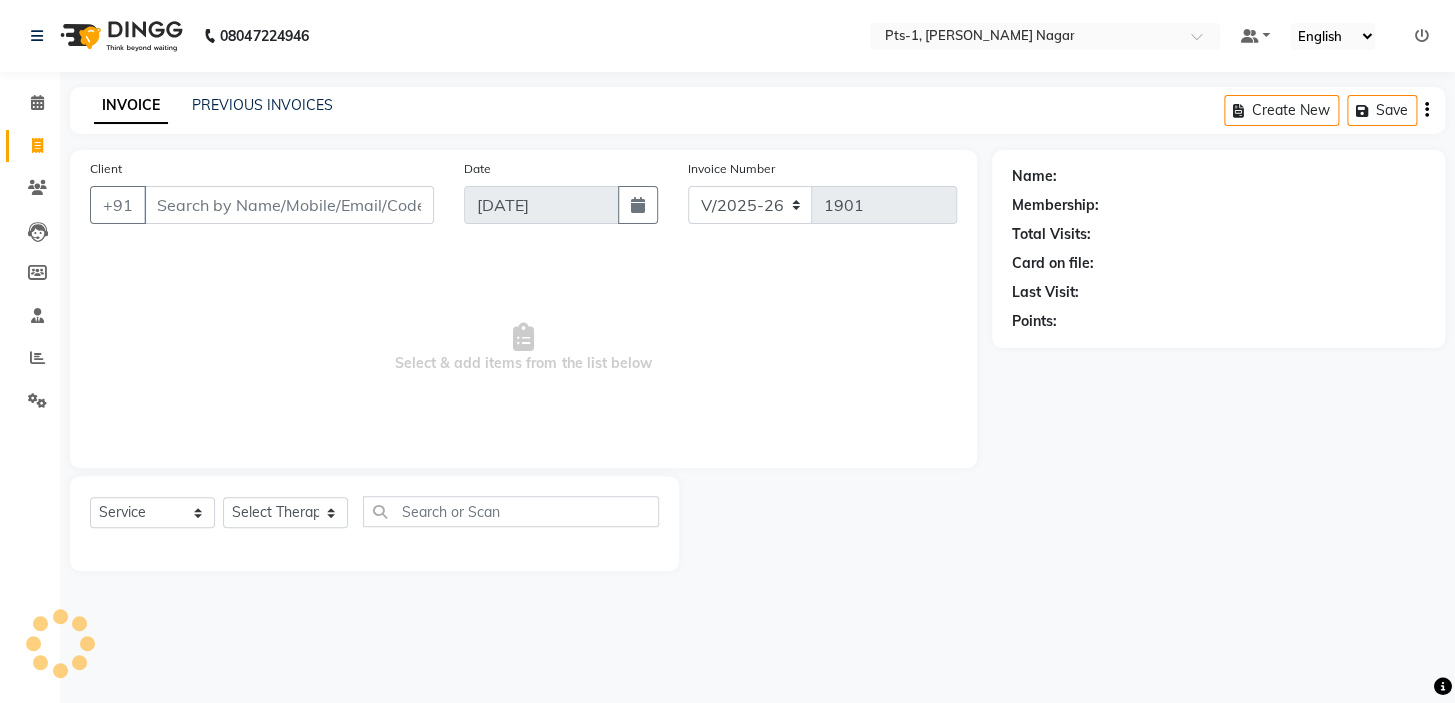 click on "Client" at bounding box center [289, 205] 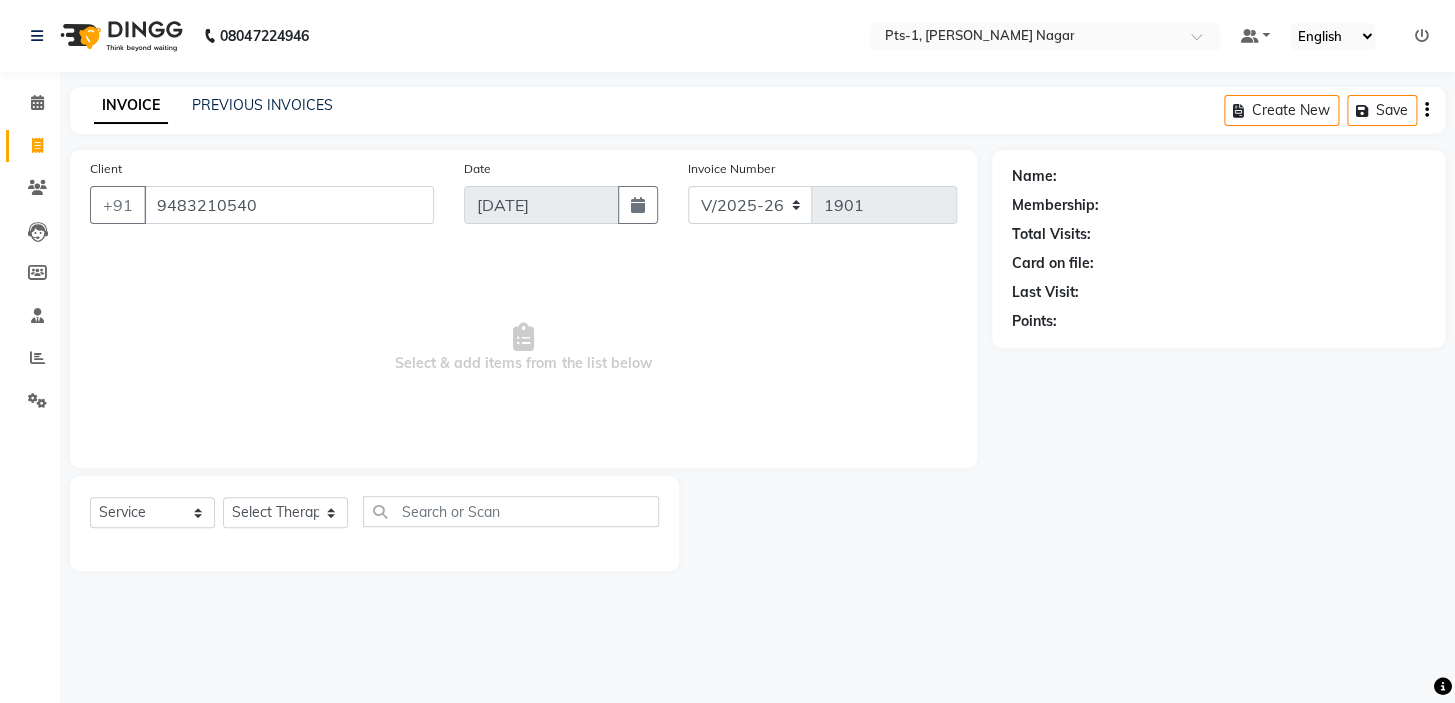 type on "9483210540" 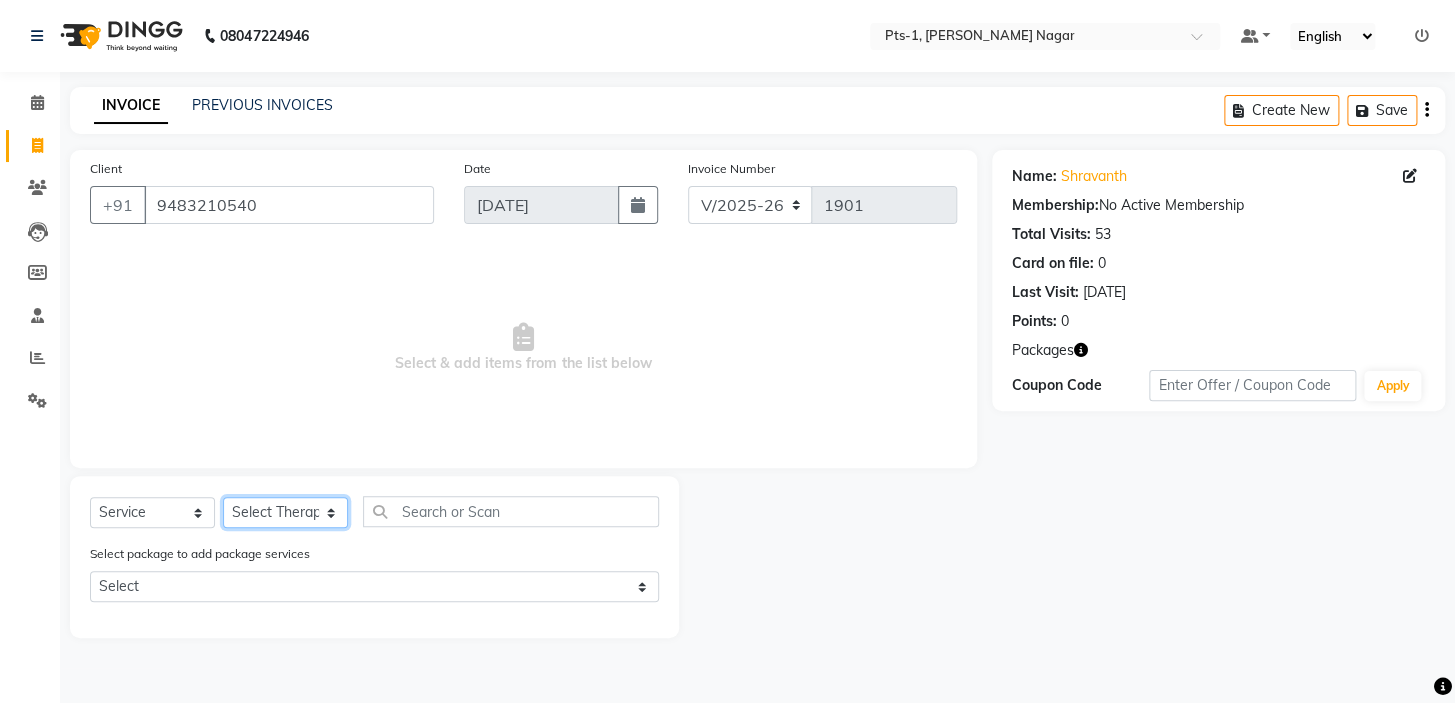 click on "Select Therapist Anand Annie anyone Babu Bela Gia Jeje Jincy JOE Lilly Nanny Rita Shodika Sun Tashi VINOD KUMAR" 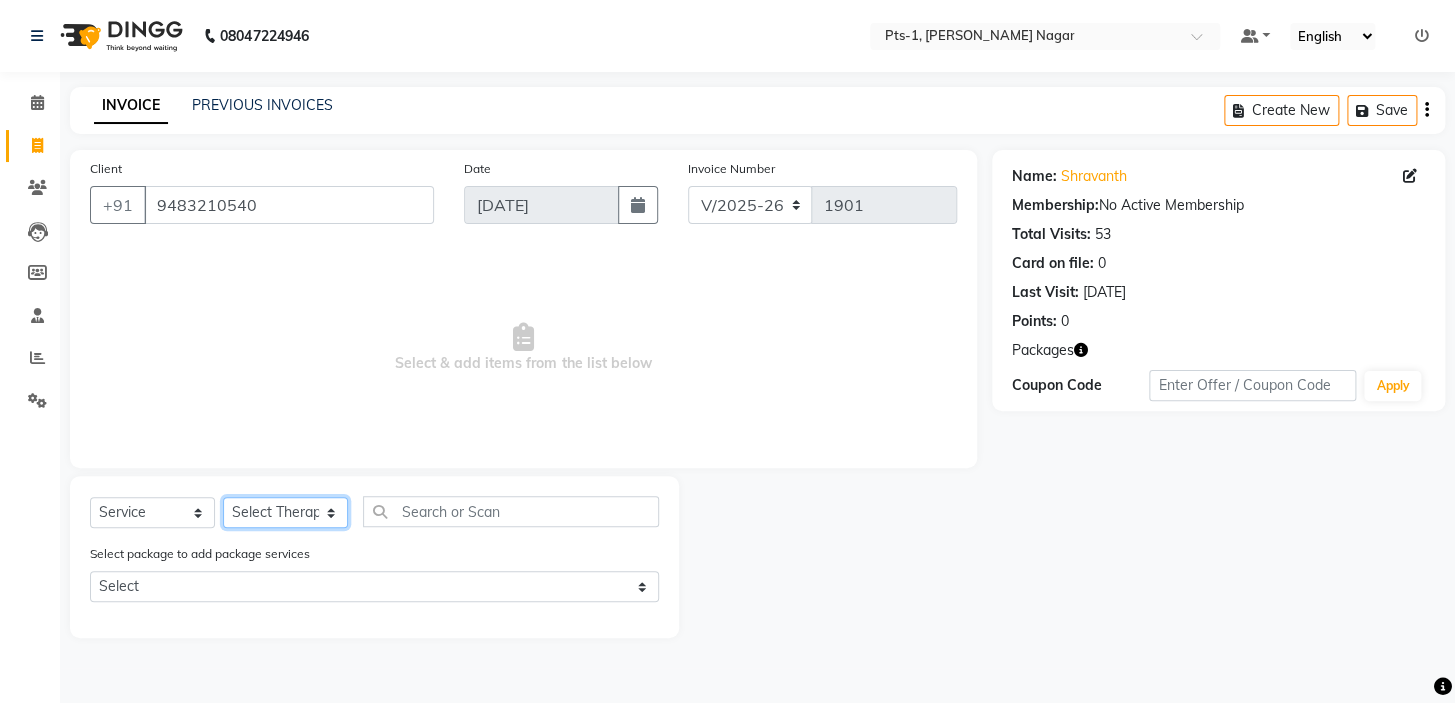 select on "51729" 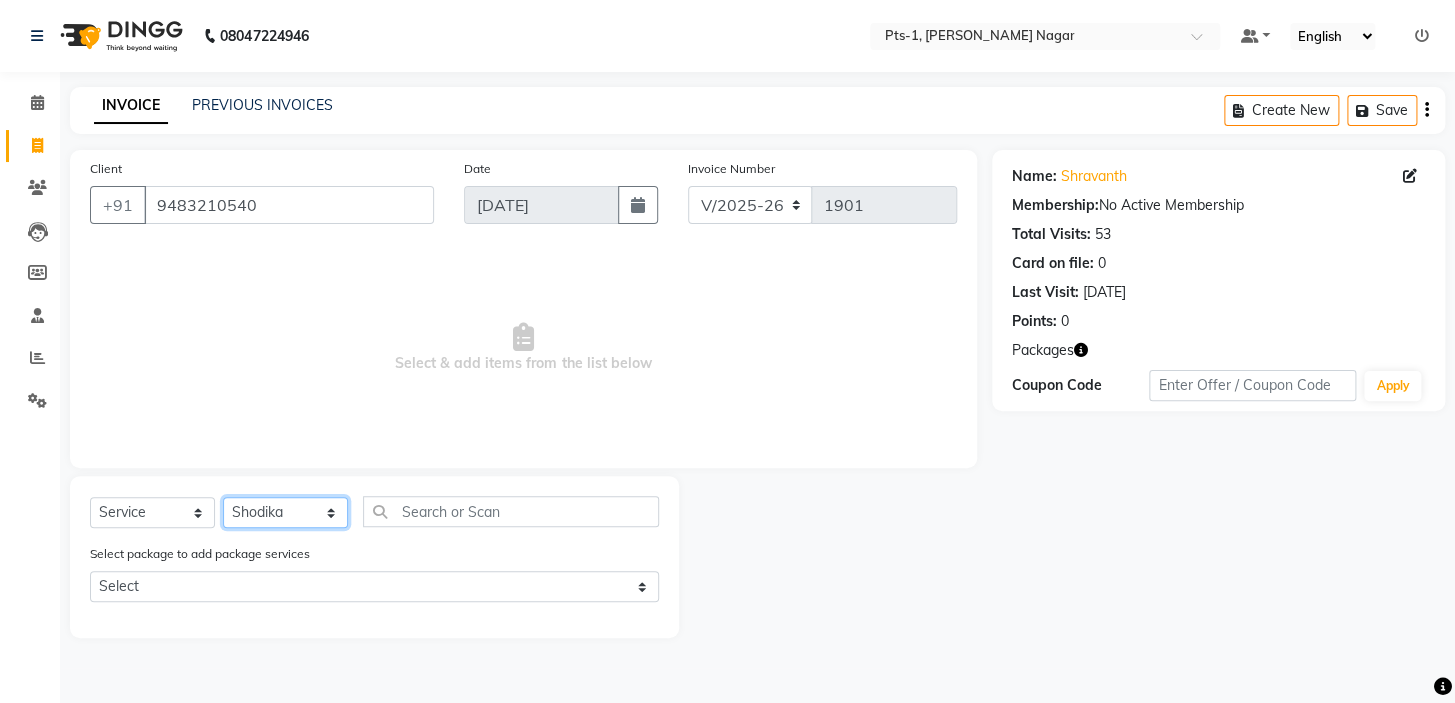 click on "Select Therapist Anand Annie anyone Babu Bela Gia Jeje Jincy JOE Lilly Nanny Rita Shodika Sun Tashi VINOD KUMAR" 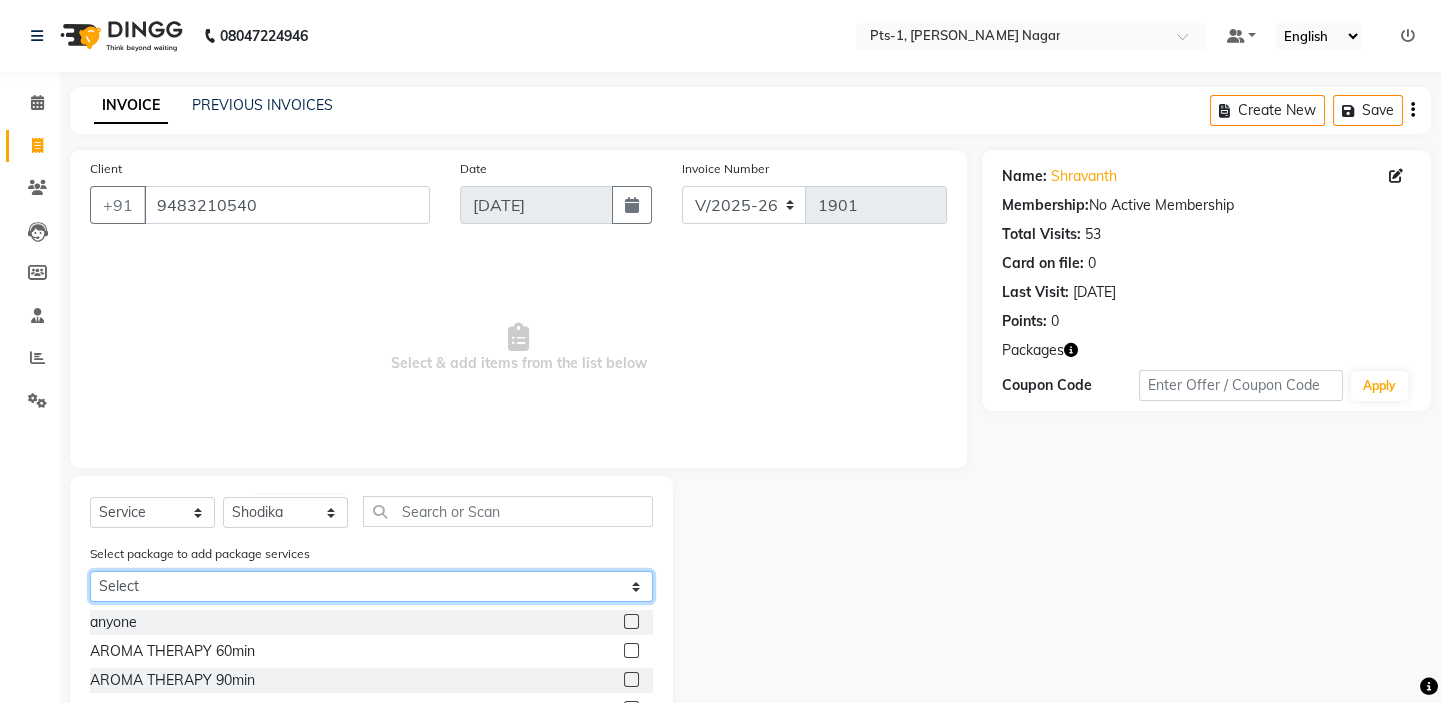 drag, startPoint x: 243, startPoint y: 581, endPoint x: 249, endPoint y: 599, distance: 18.973665 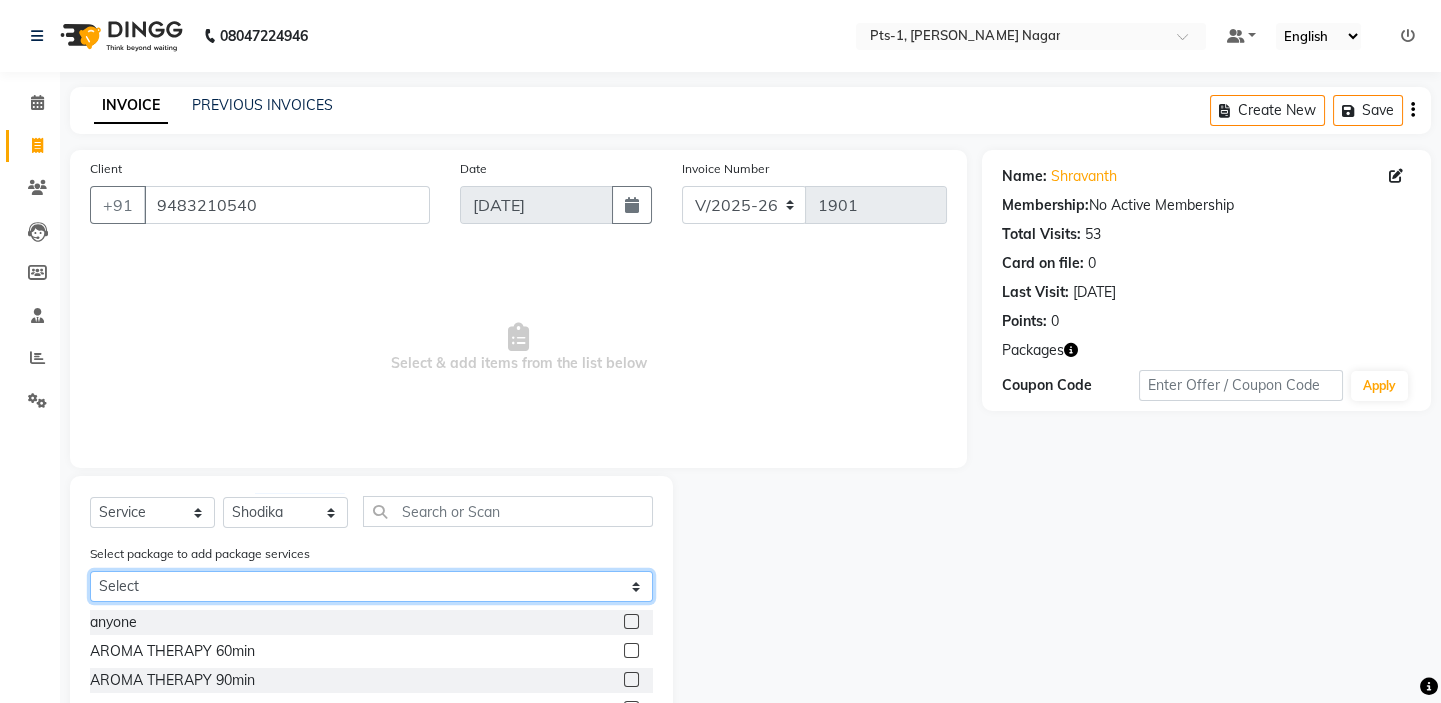click on "Select PTS PACKAGE (10K) 10 SERVICES PTS PACKAGE (10K) 10 SERVICES PTS PACKAGE (10K) 10 SERVICES" 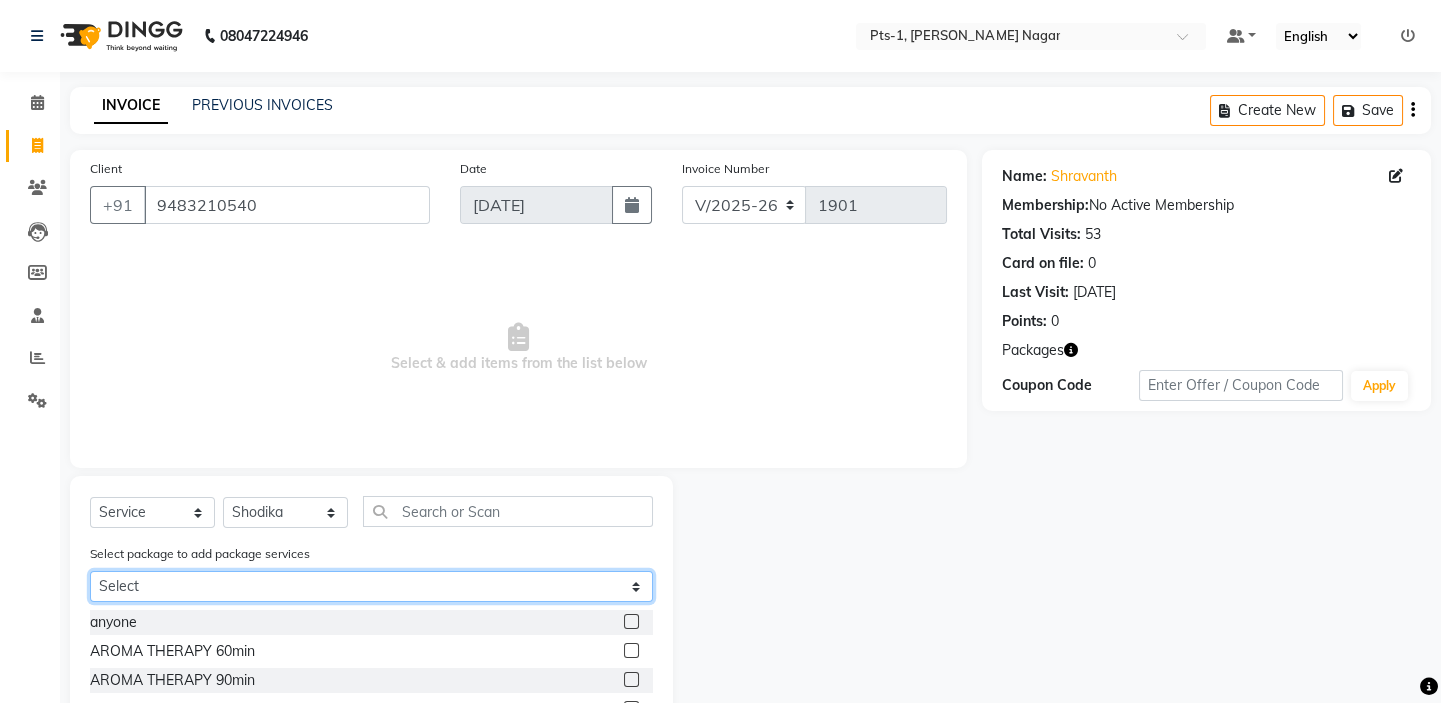 select on "1: Object" 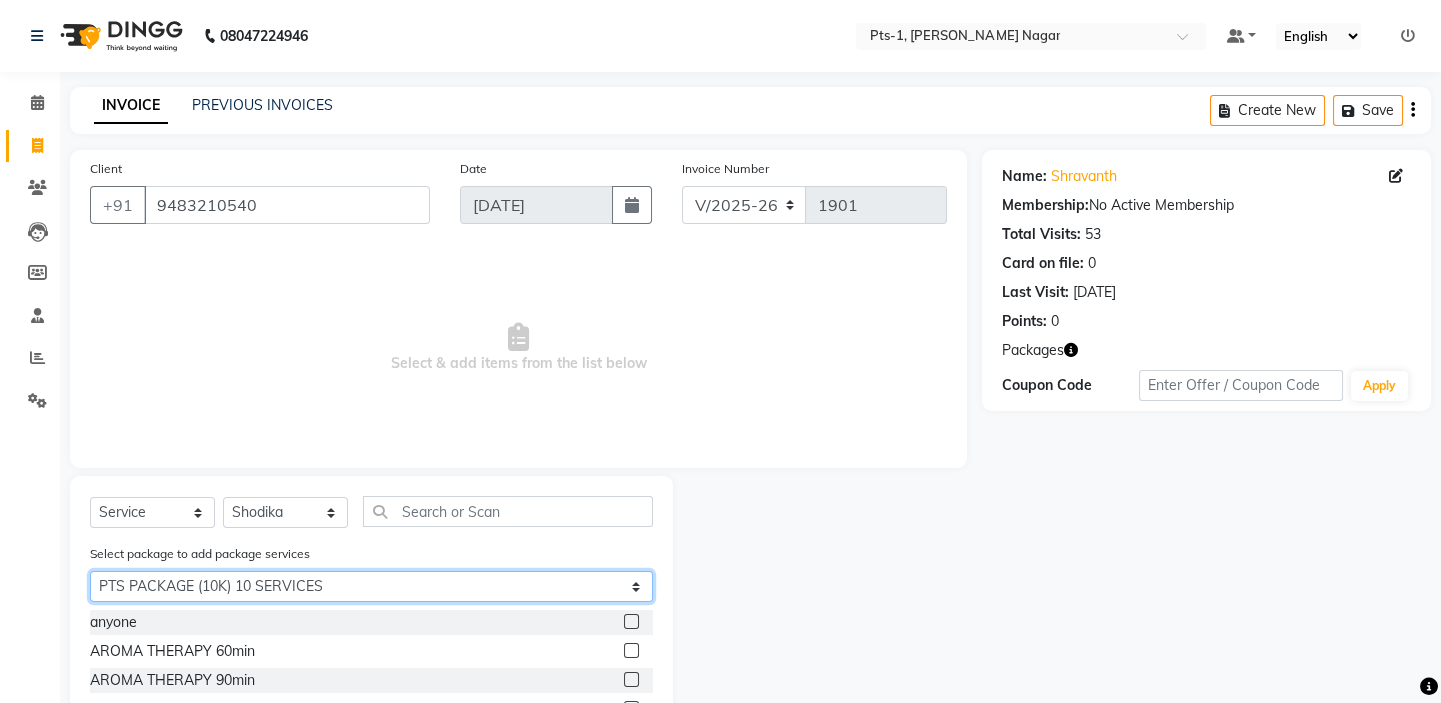 click on "Select PTS PACKAGE (10K) 10 SERVICES PTS PACKAGE (10K) 10 SERVICES PTS PACKAGE (10K) 10 SERVICES" 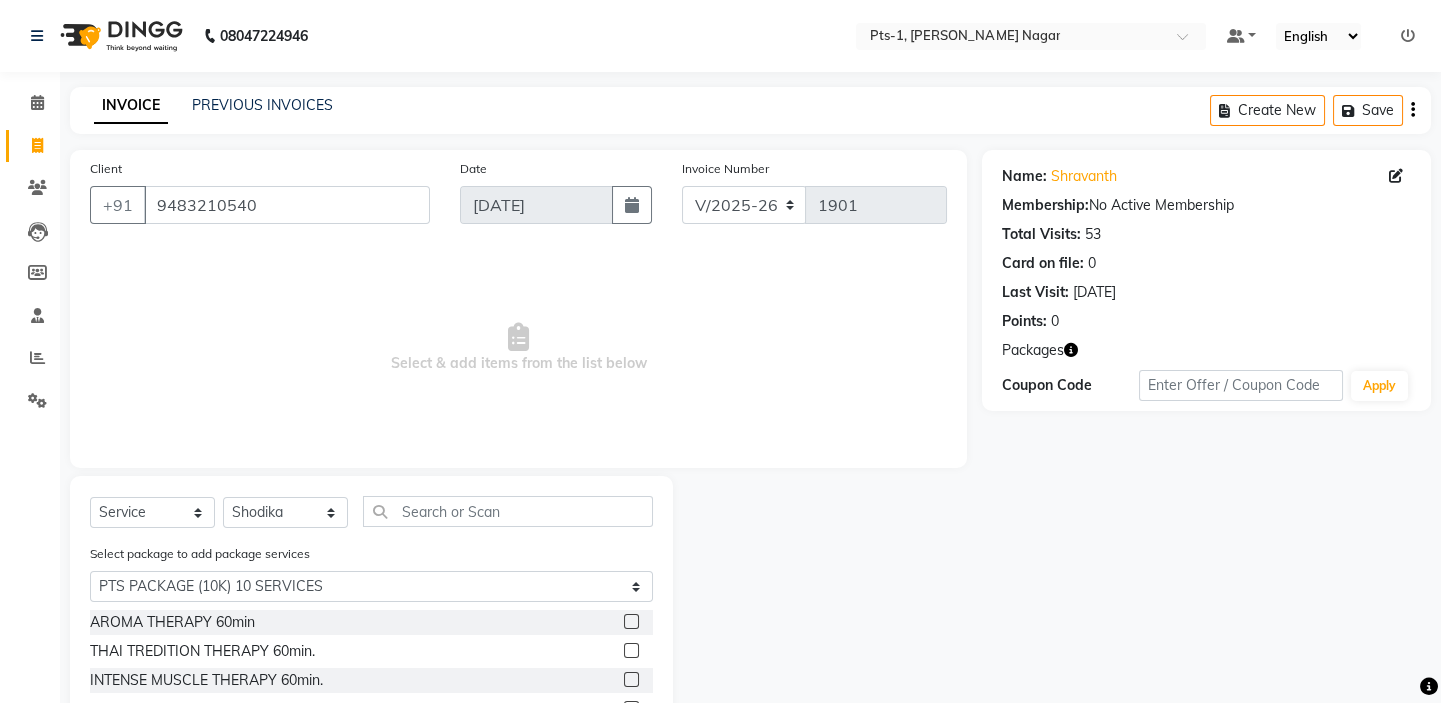 click 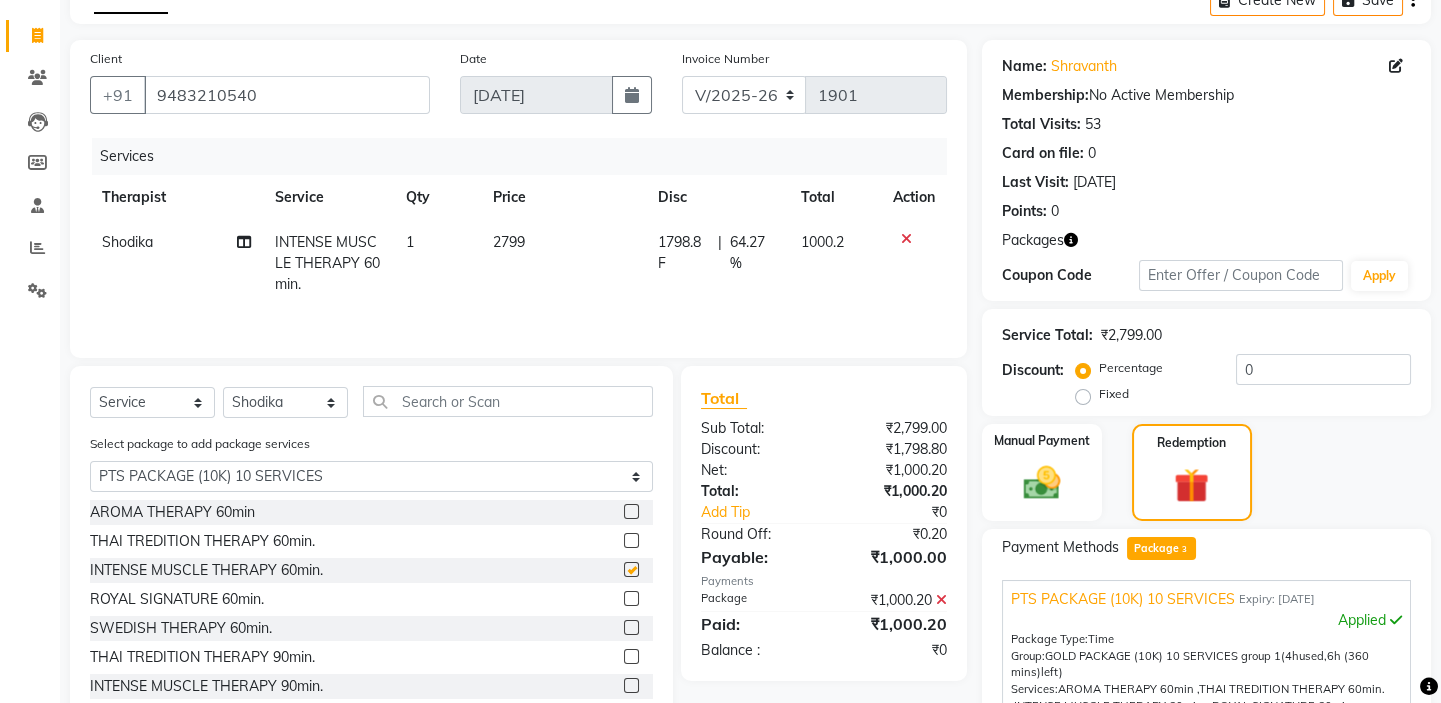checkbox on "false" 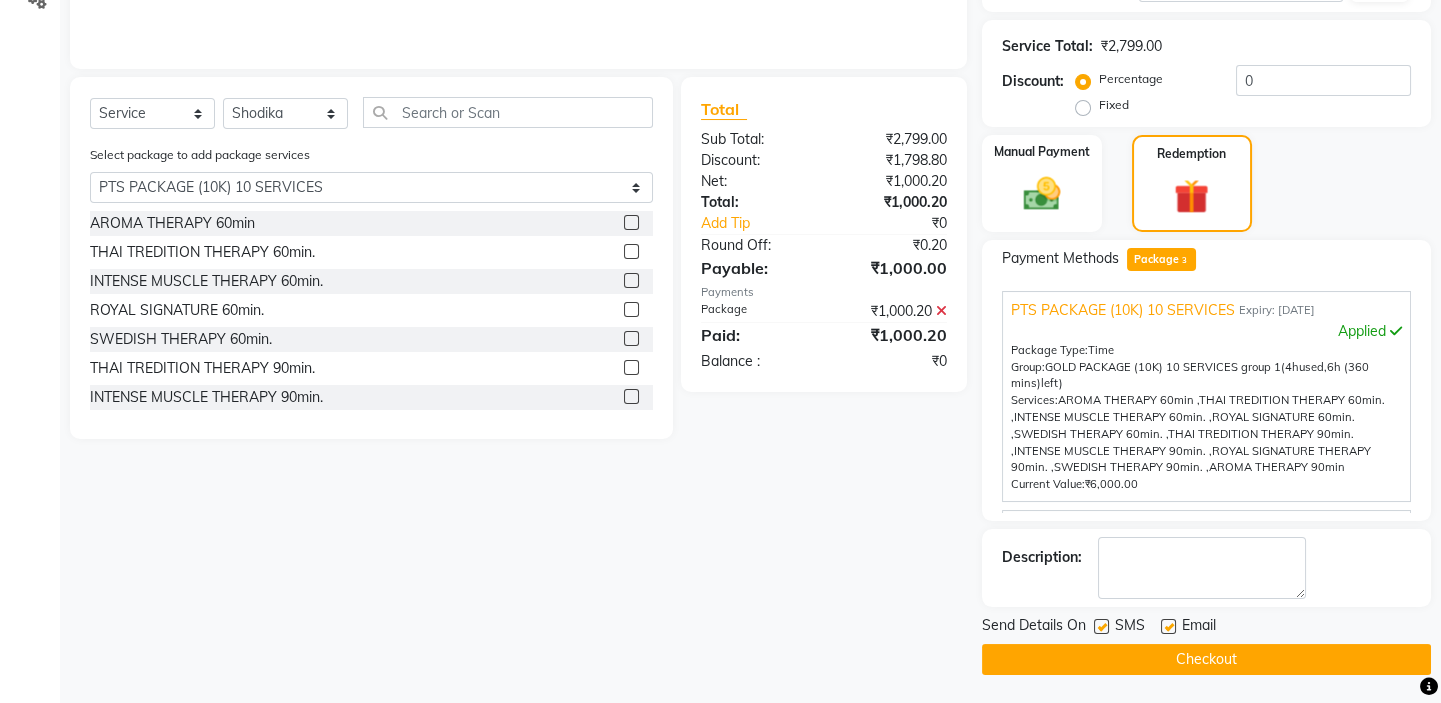 scroll, scrollTop: 400, scrollLeft: 0, axis: vertical 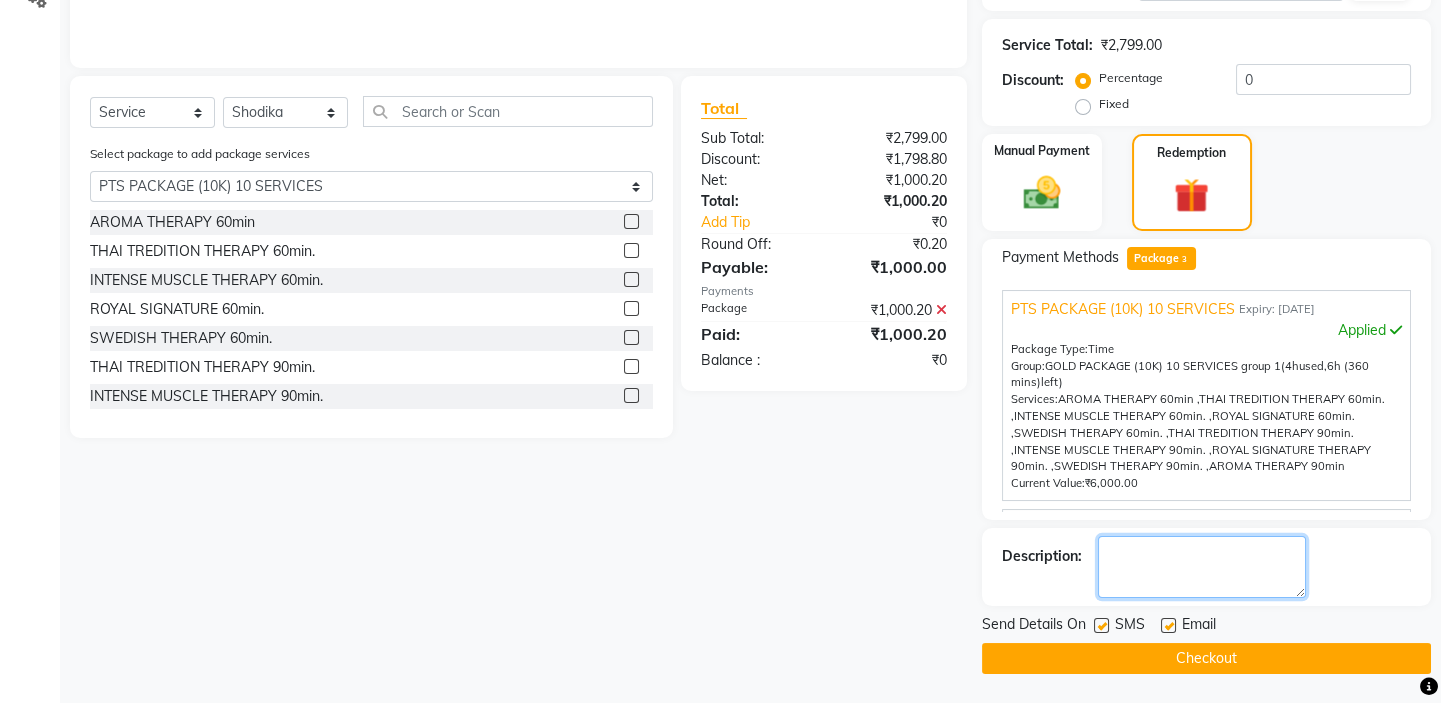 click 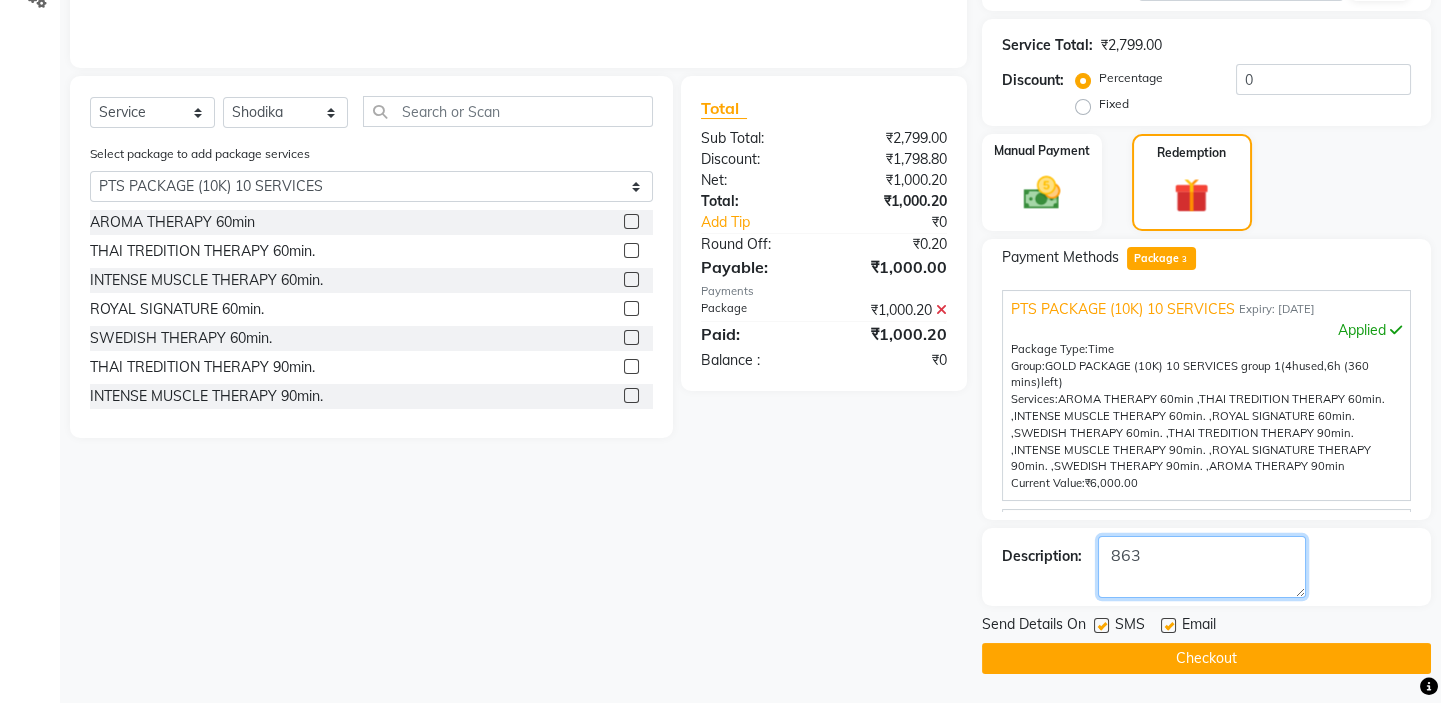 type on "863" 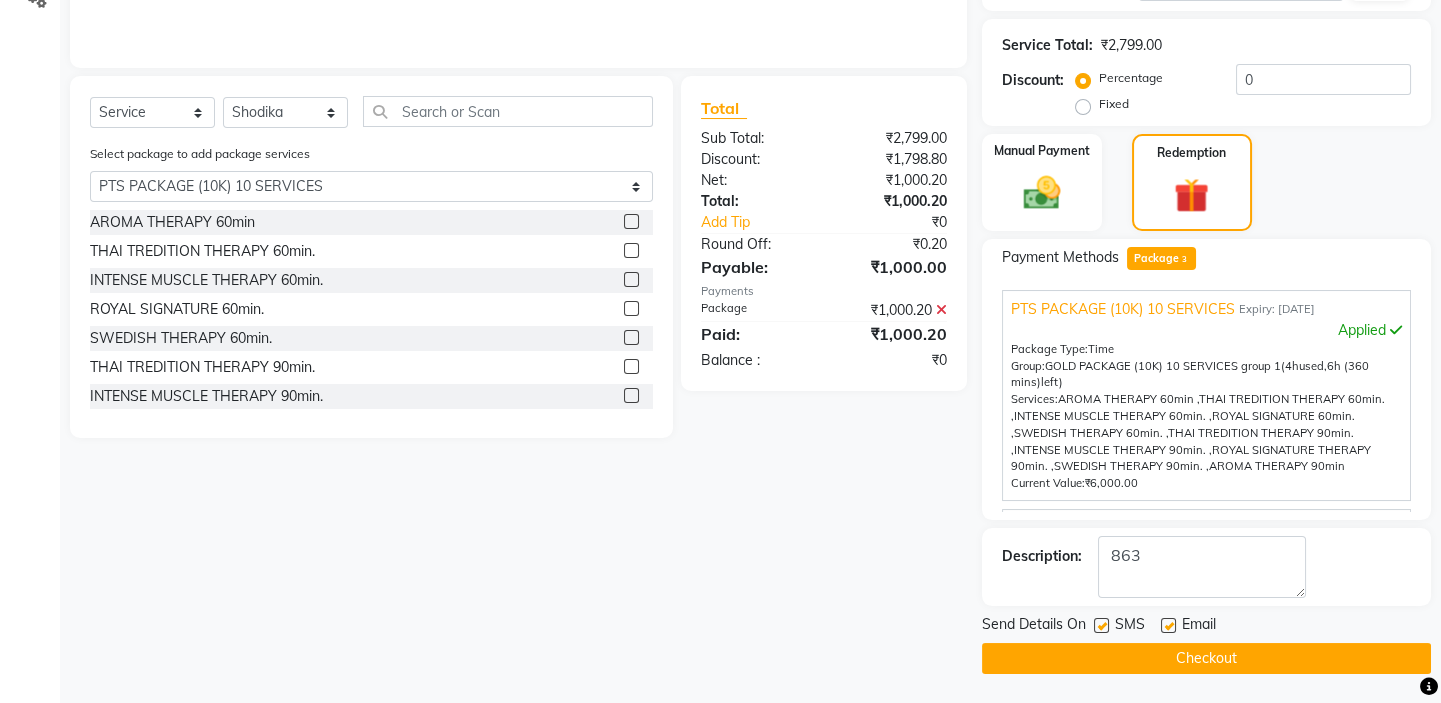 click 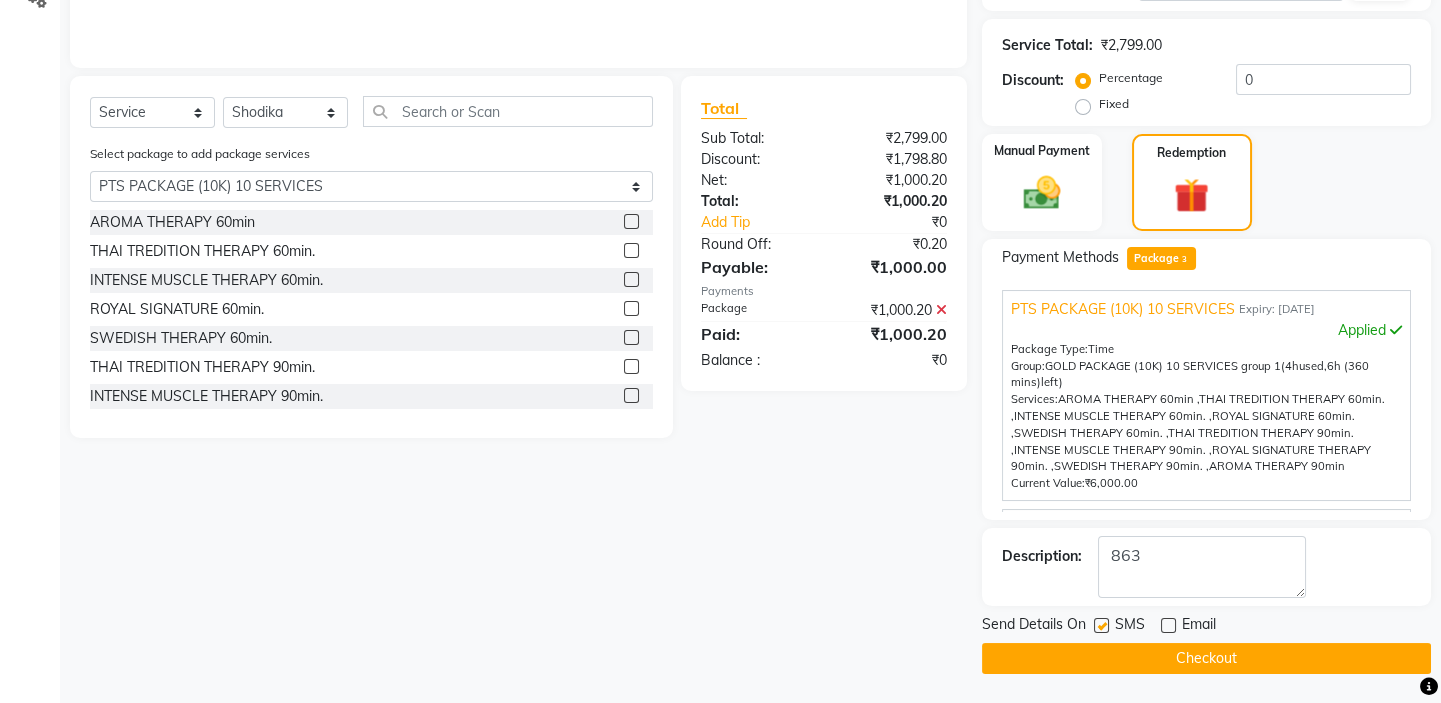 click 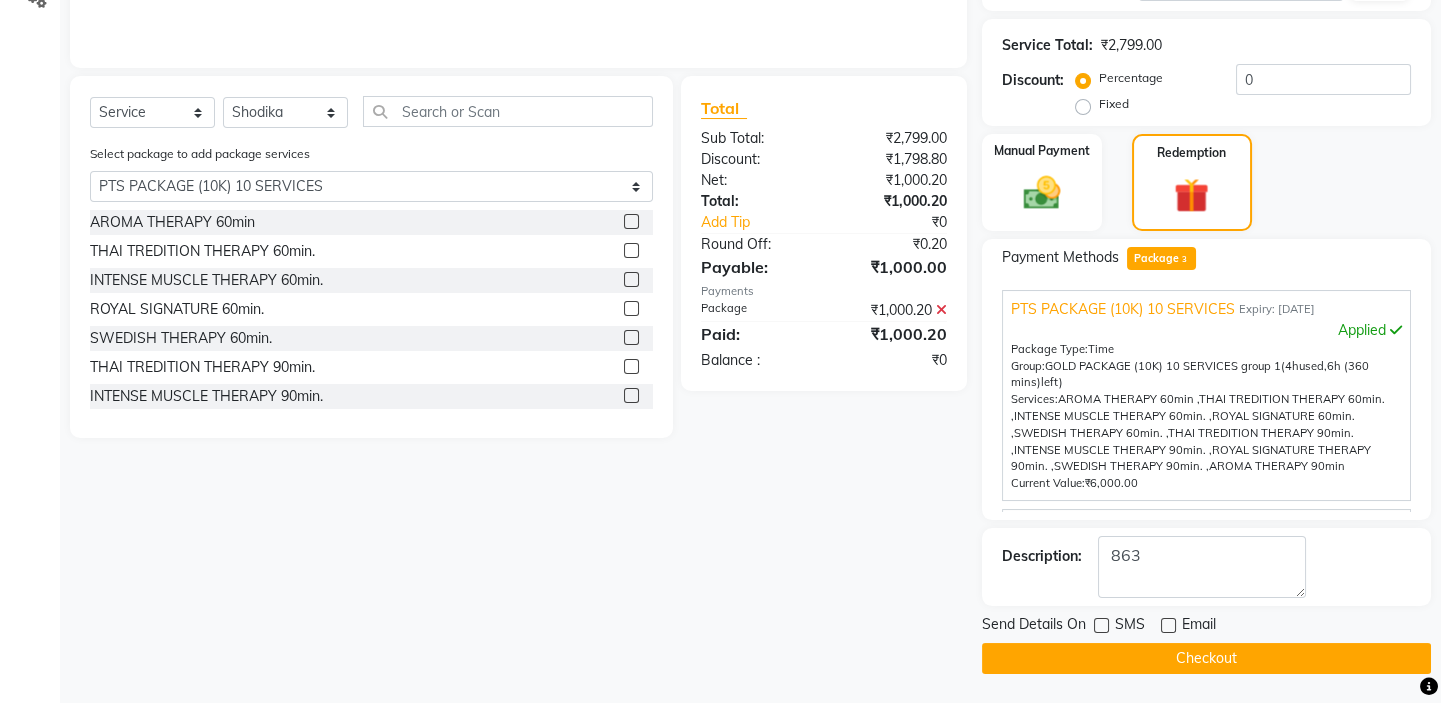 click on "Checkout" 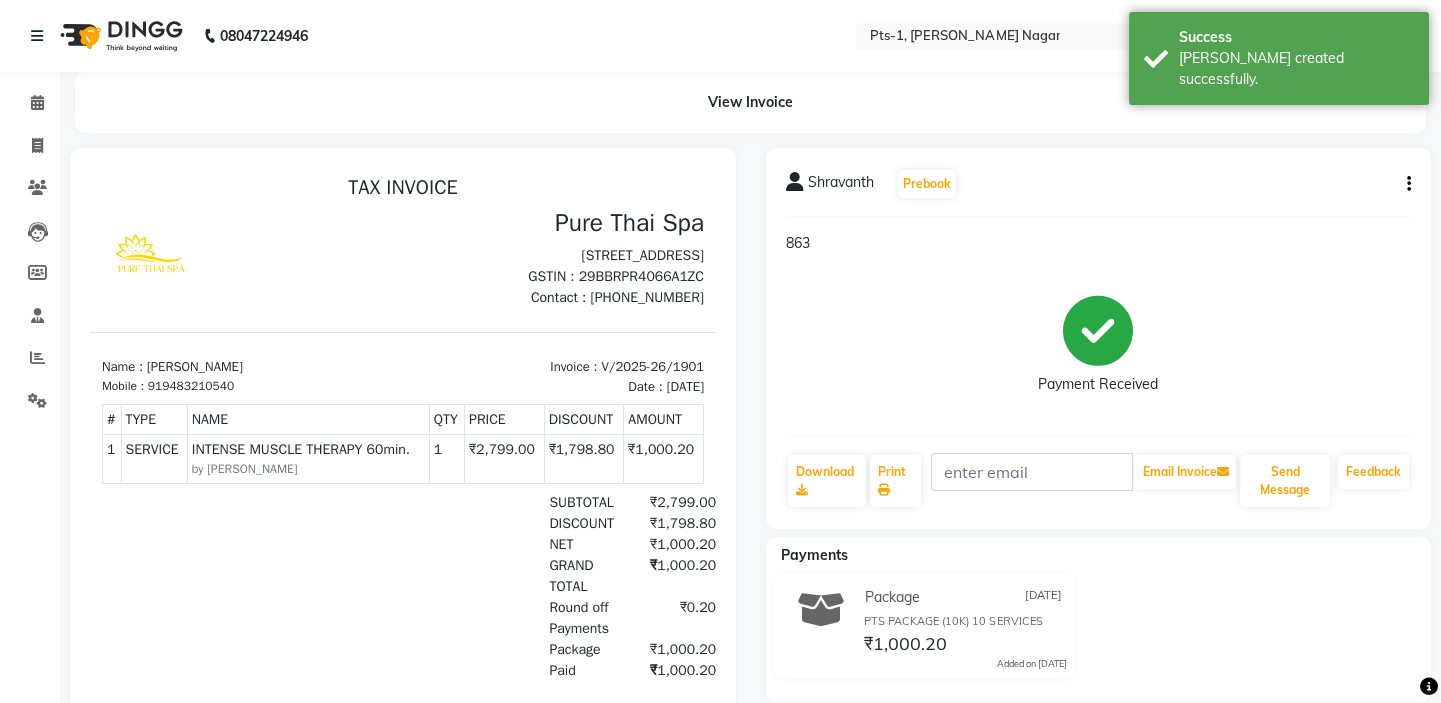 scroll, scrollTop: 0, scrollLeft: 0, axis: both 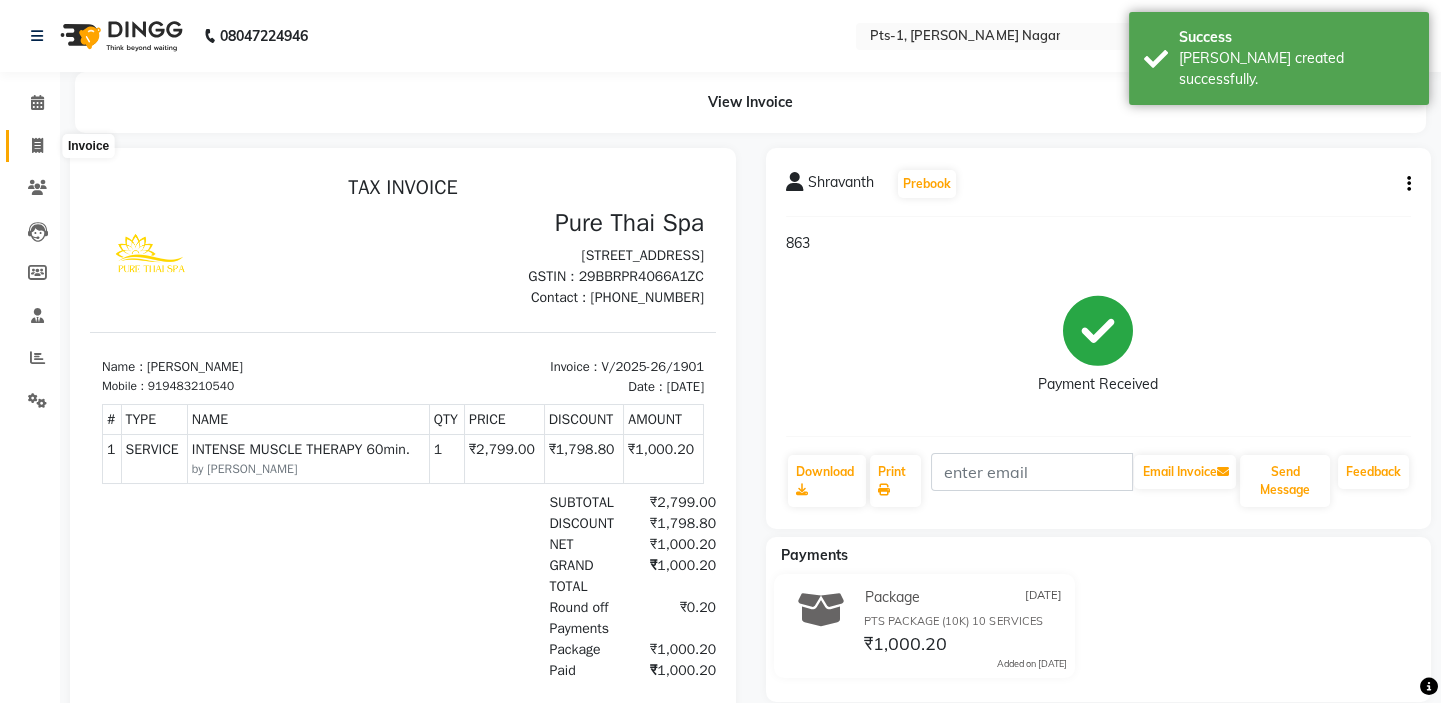 click 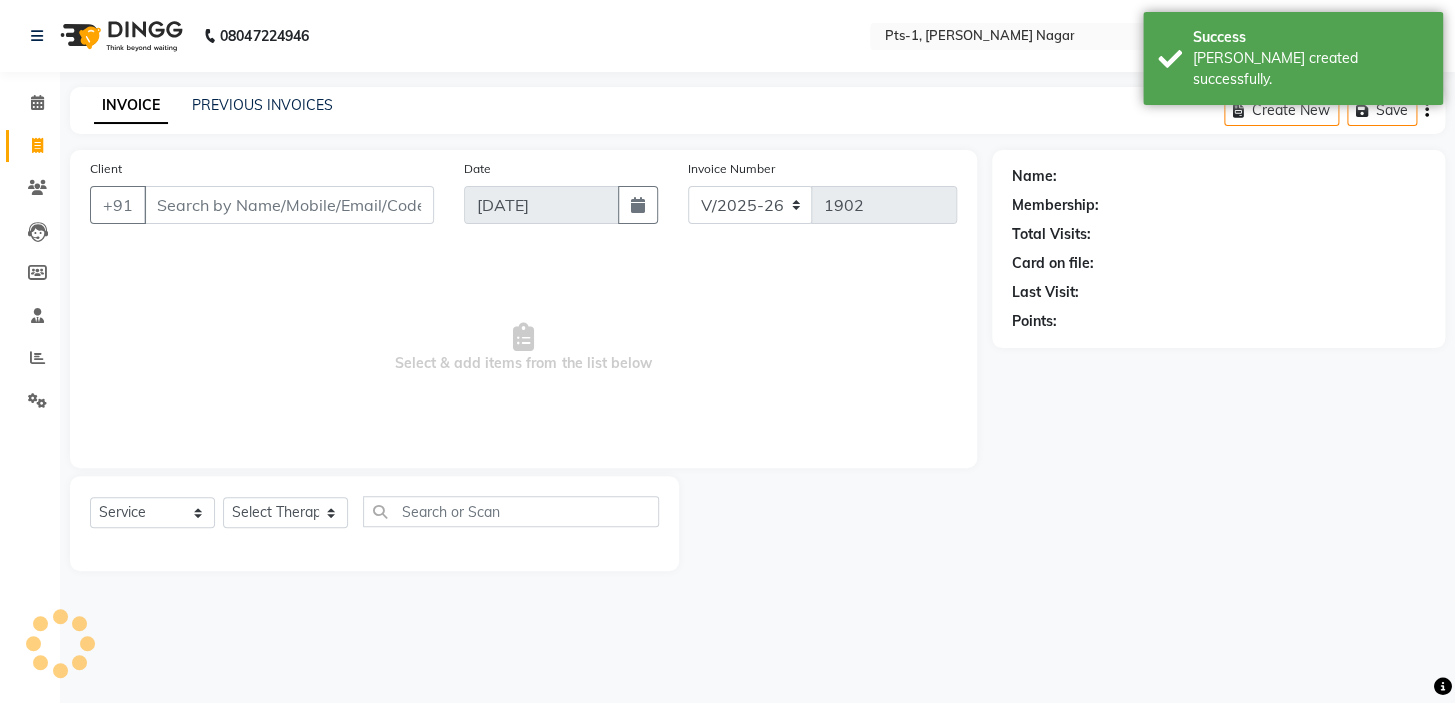 click on "INVOICE PREVIOUS INVOICES" 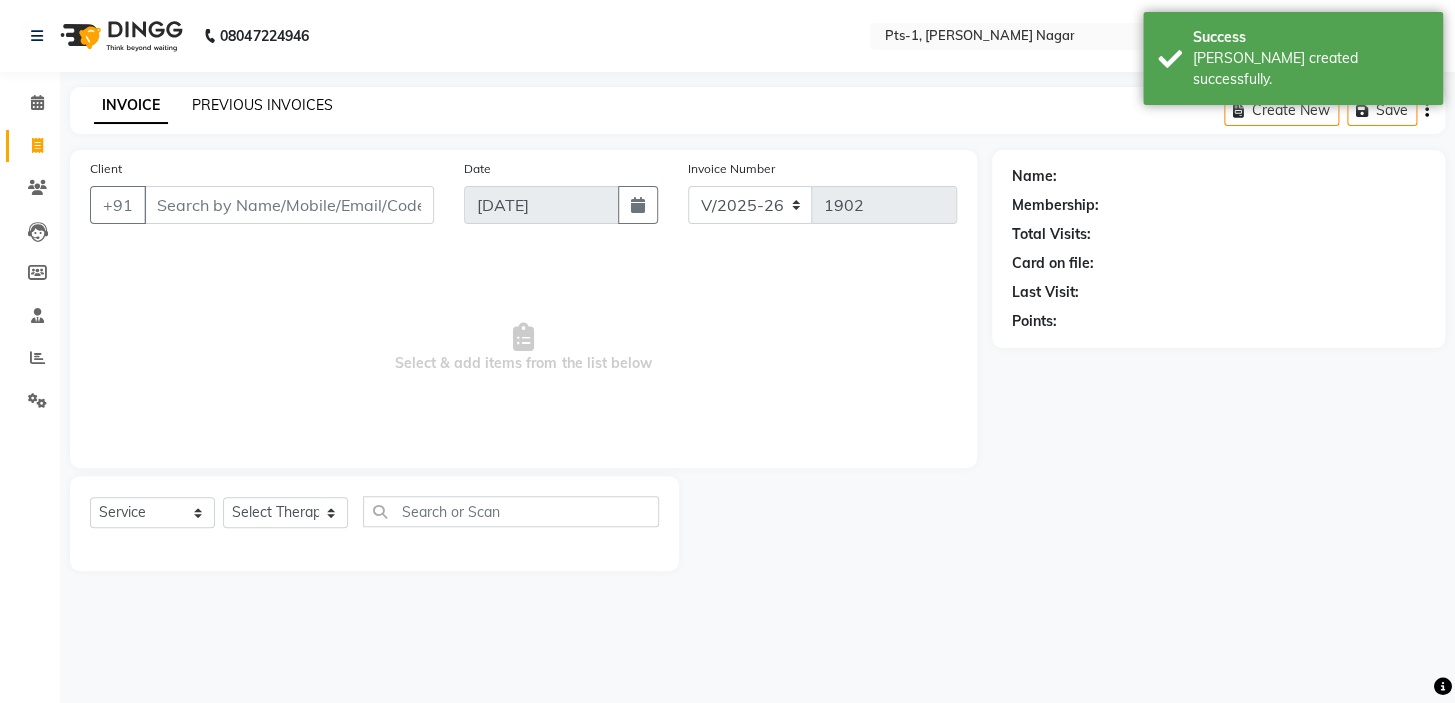 click on "PREVIOUS INVOICES" 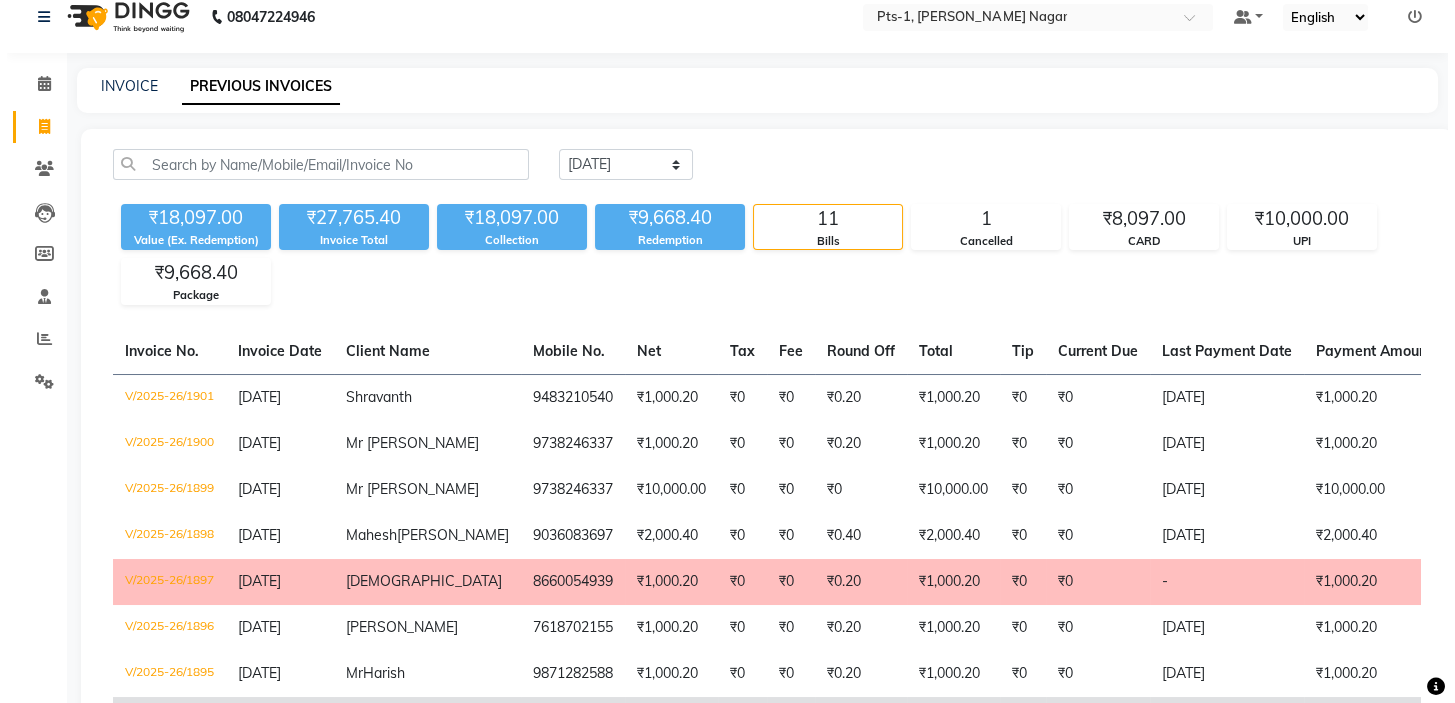 scroll, scrollTop: 0, scrollLeft: 0, axis: both 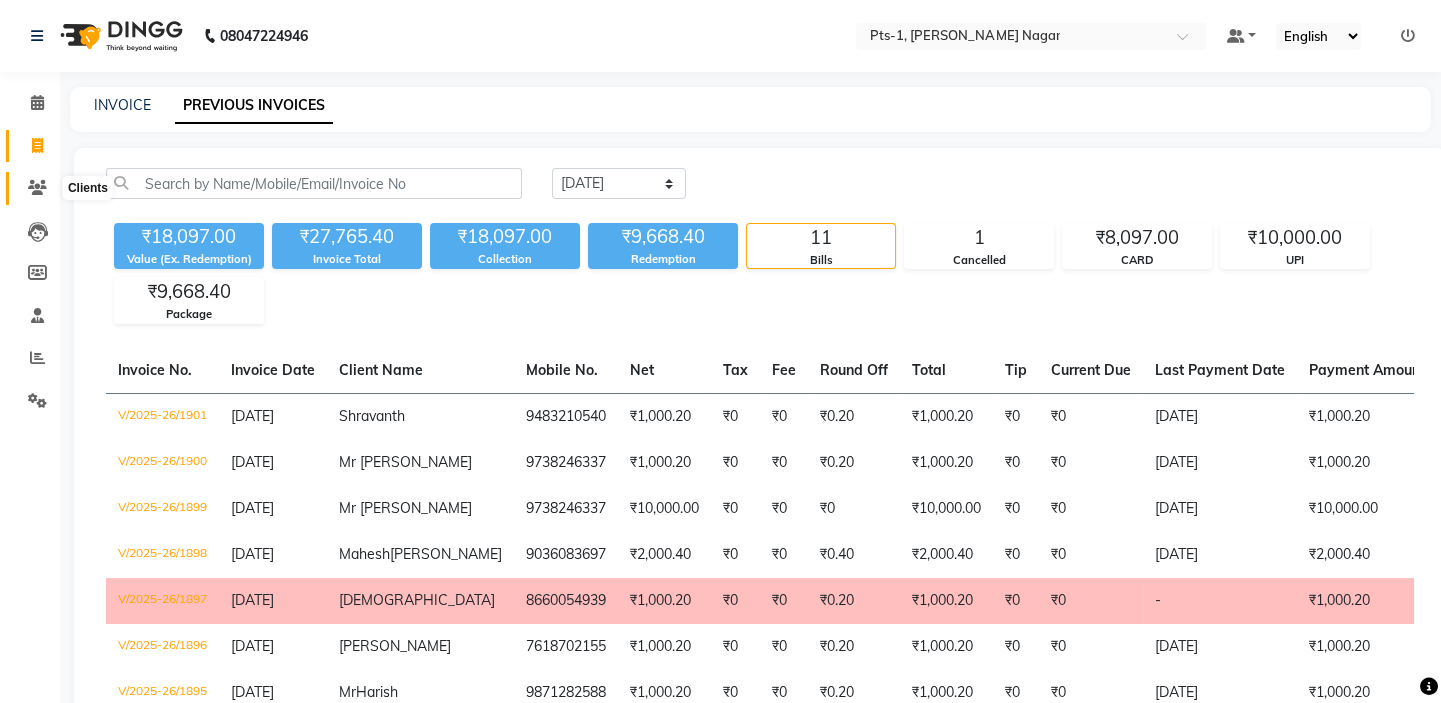 click 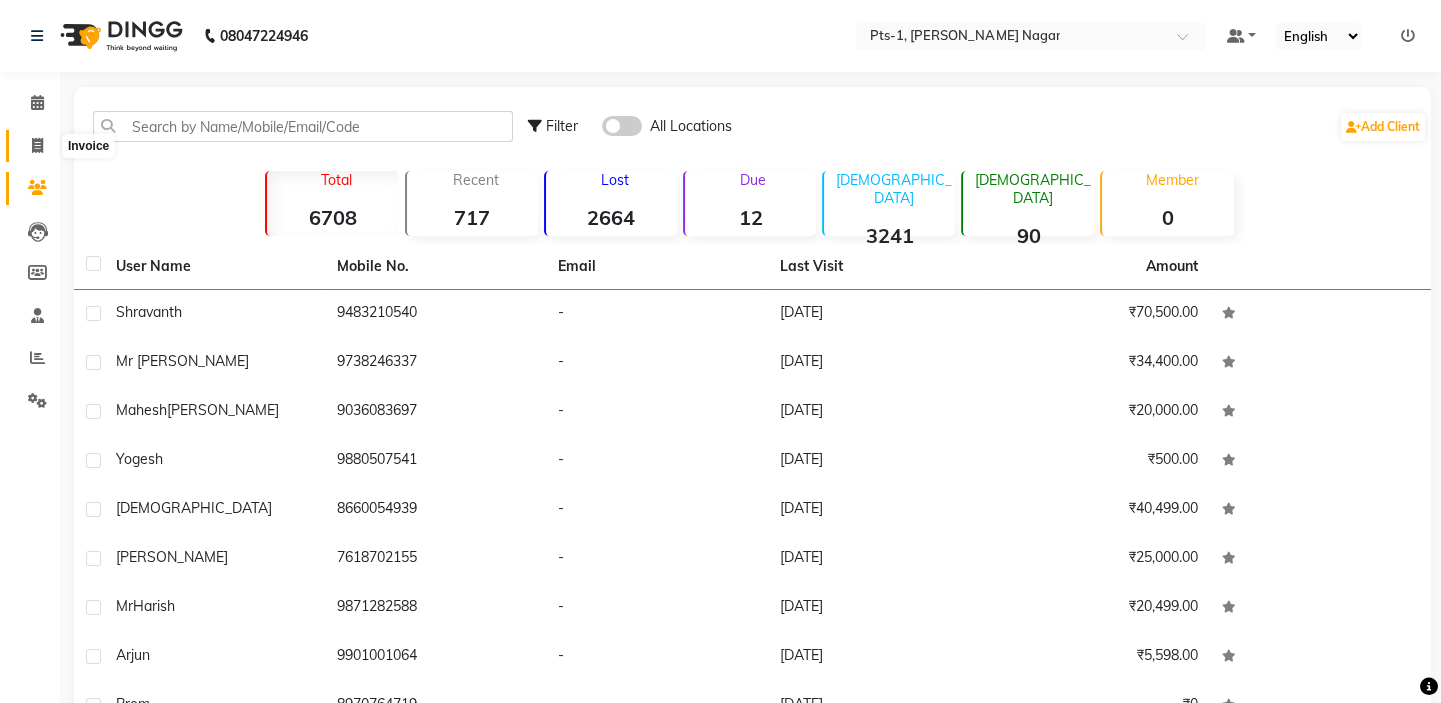 click 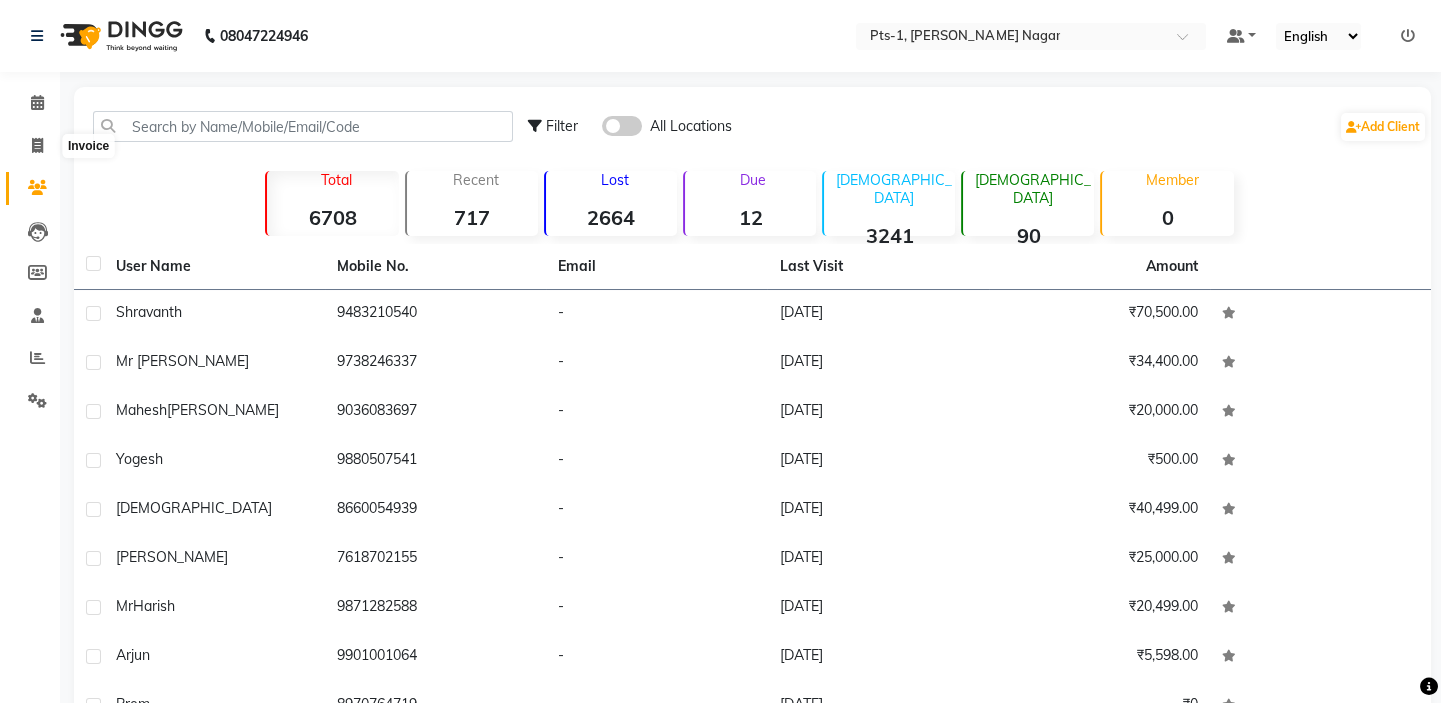 select on "service" 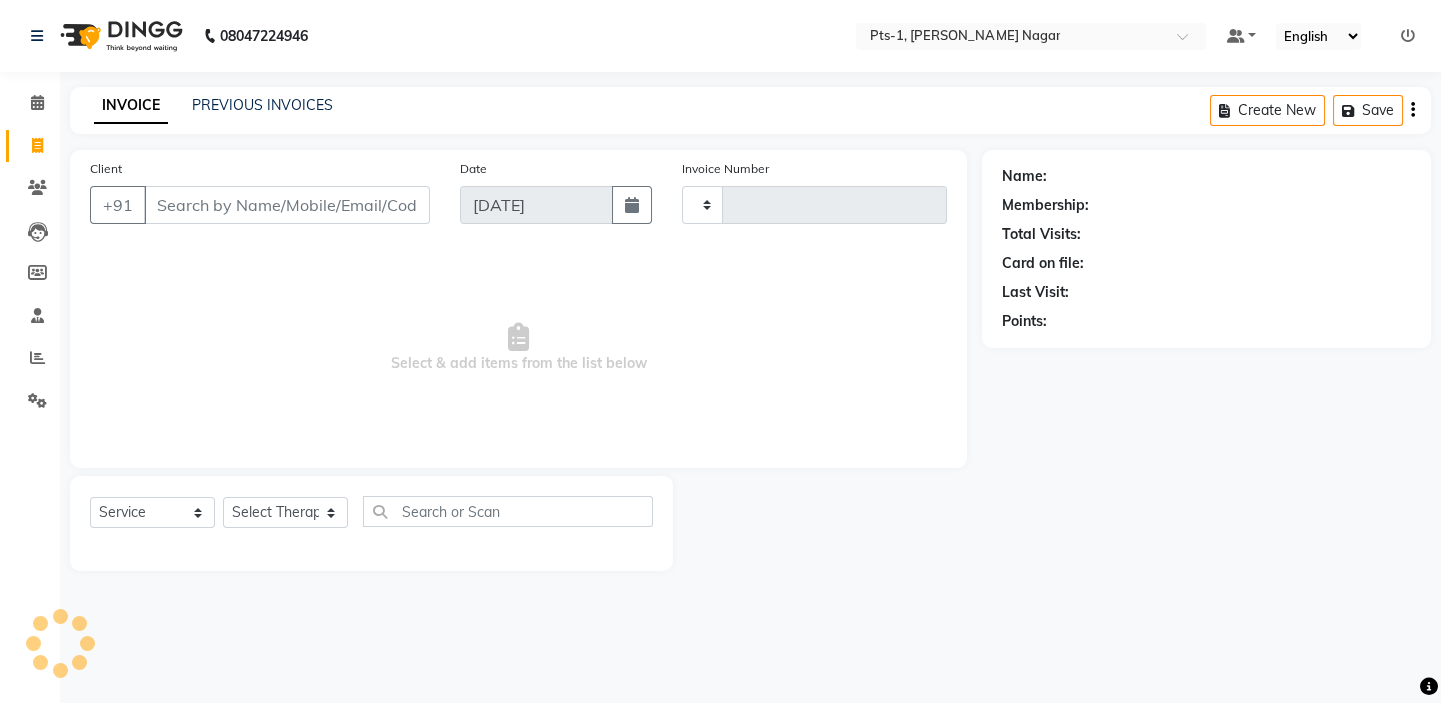 type on "1902" 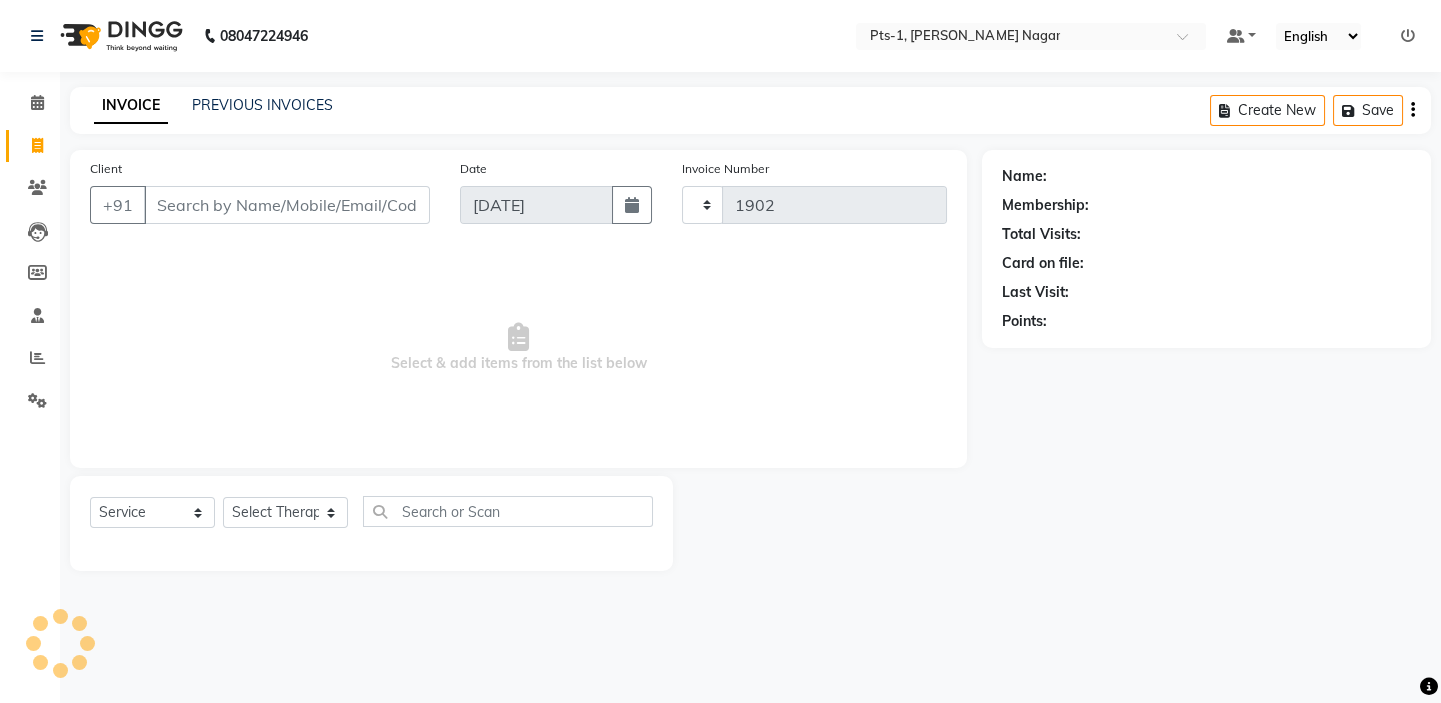 select on "5296" 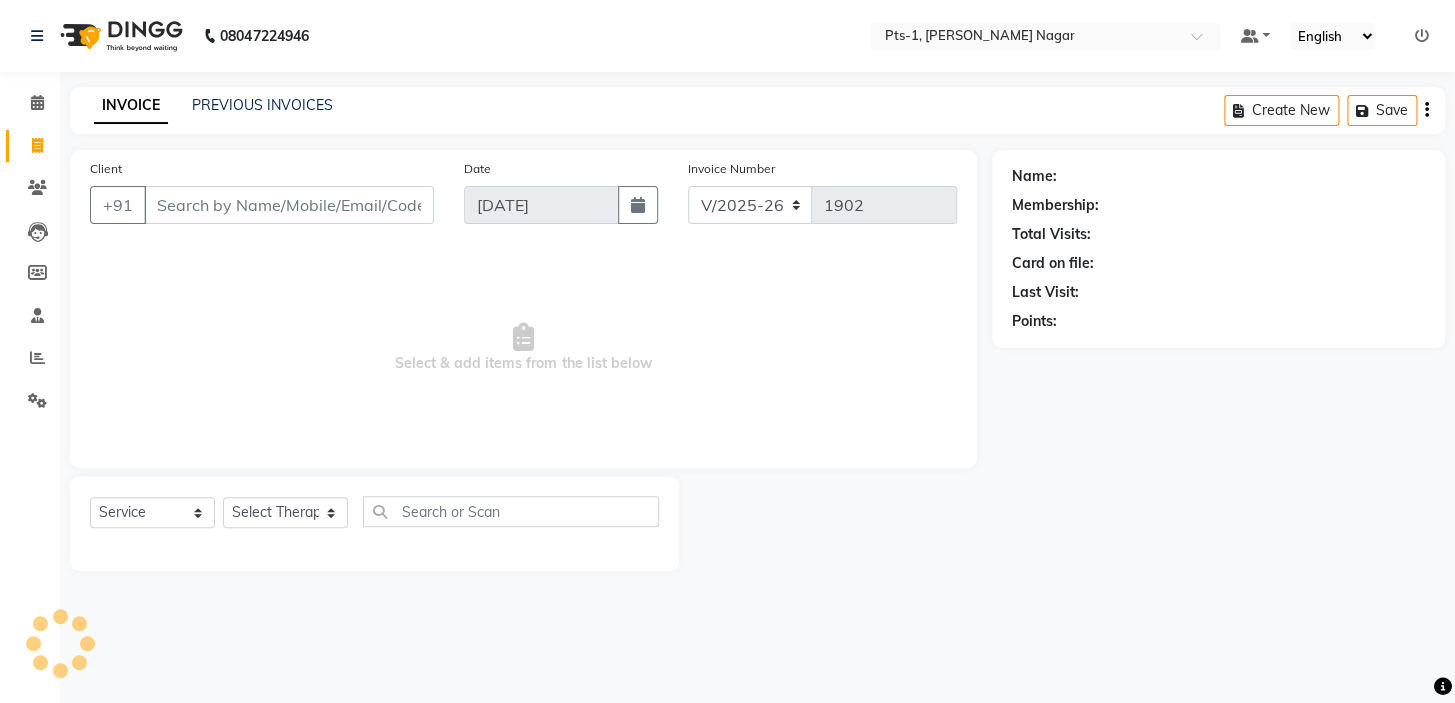 click on "Client" at bounding box center (289, 205) 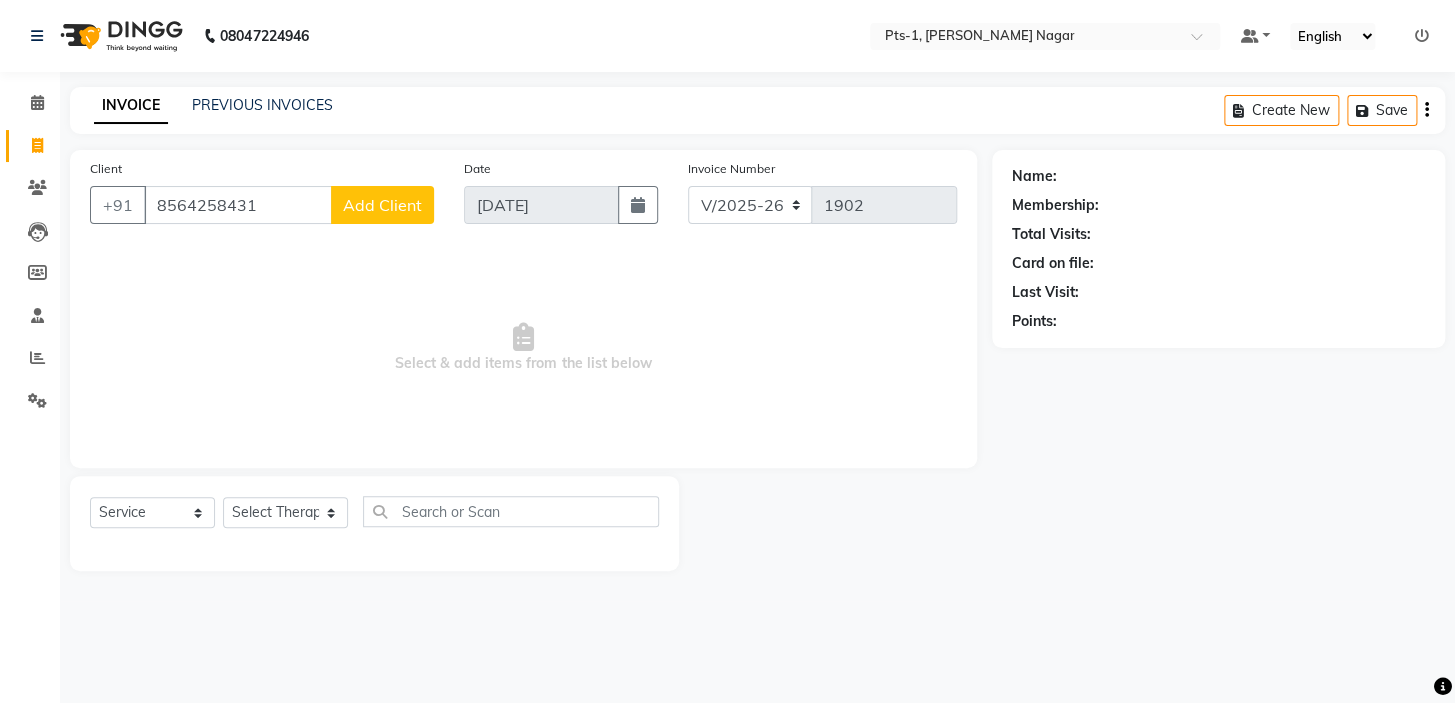 type on "8564258431" 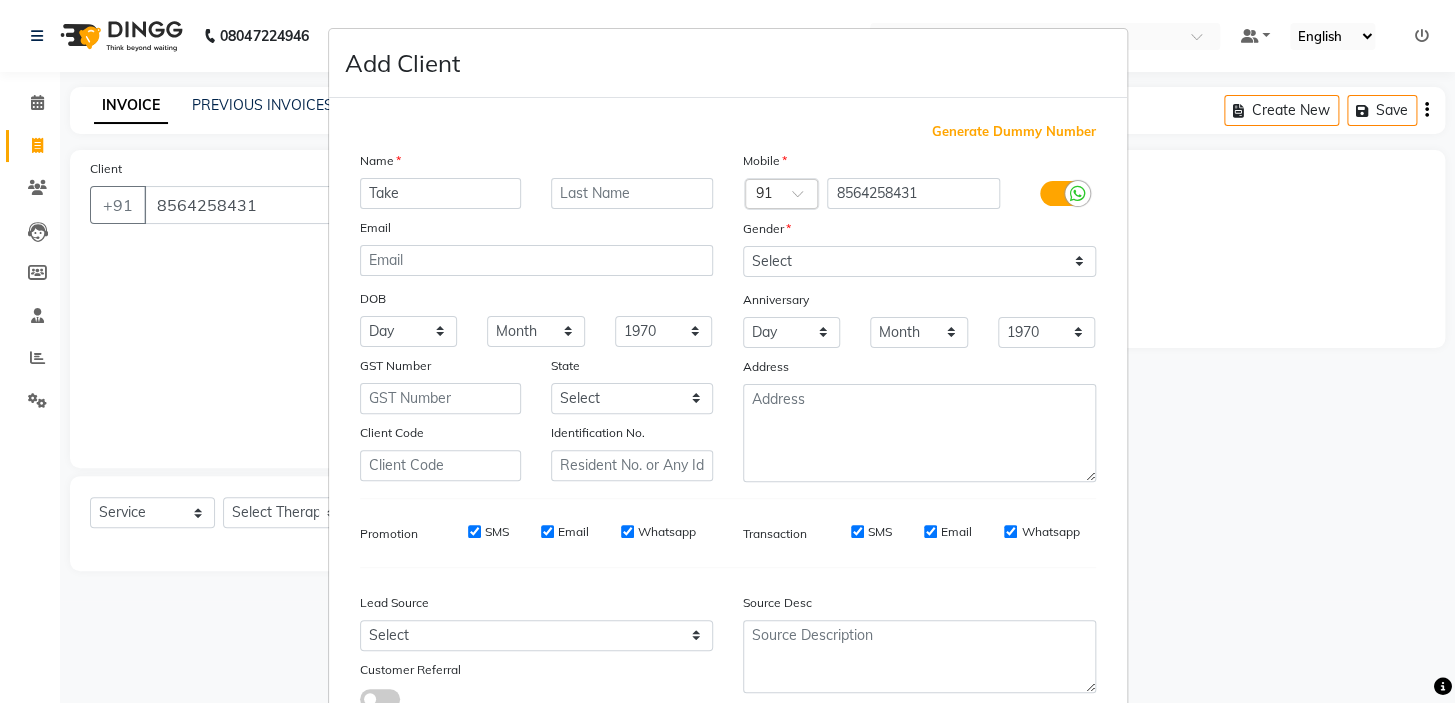 type on "Take" 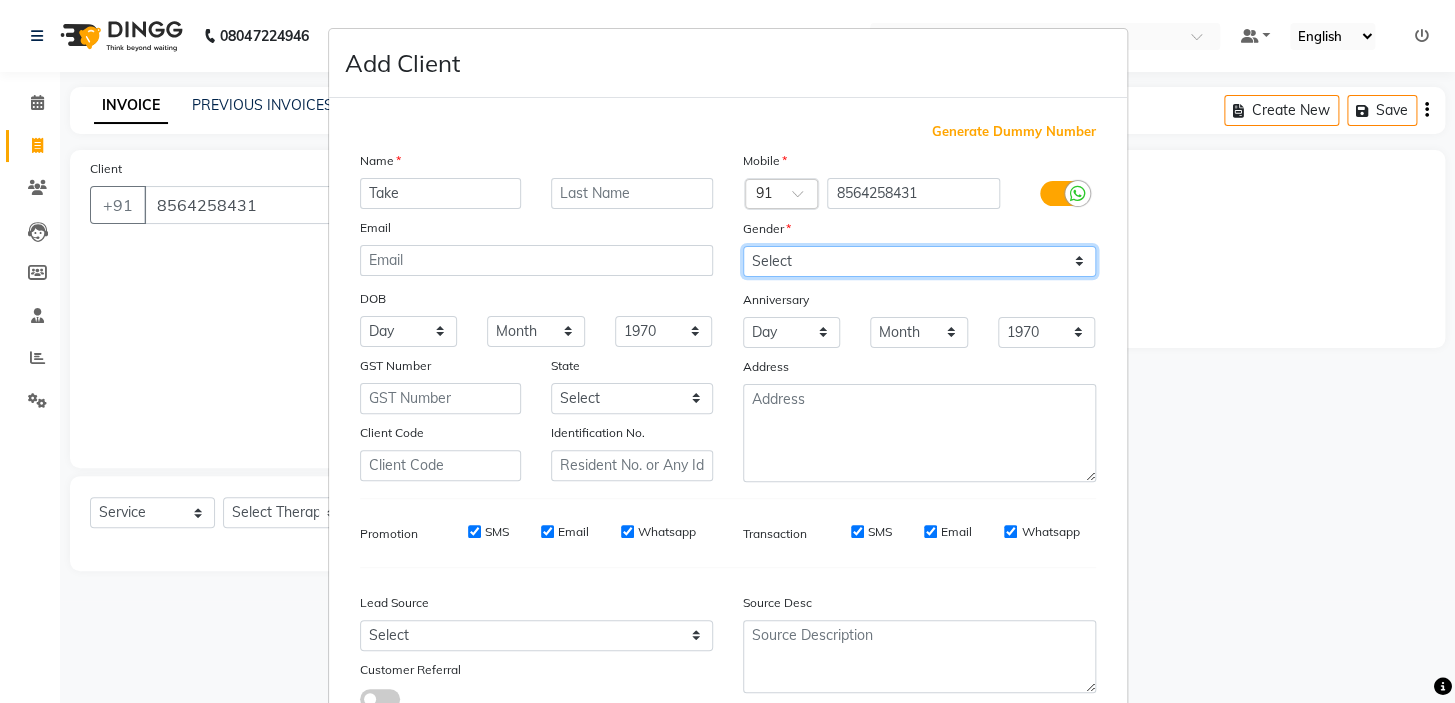 click on "Select Male Female Other Prefer Not To Say" at bounding box center [919, 261] 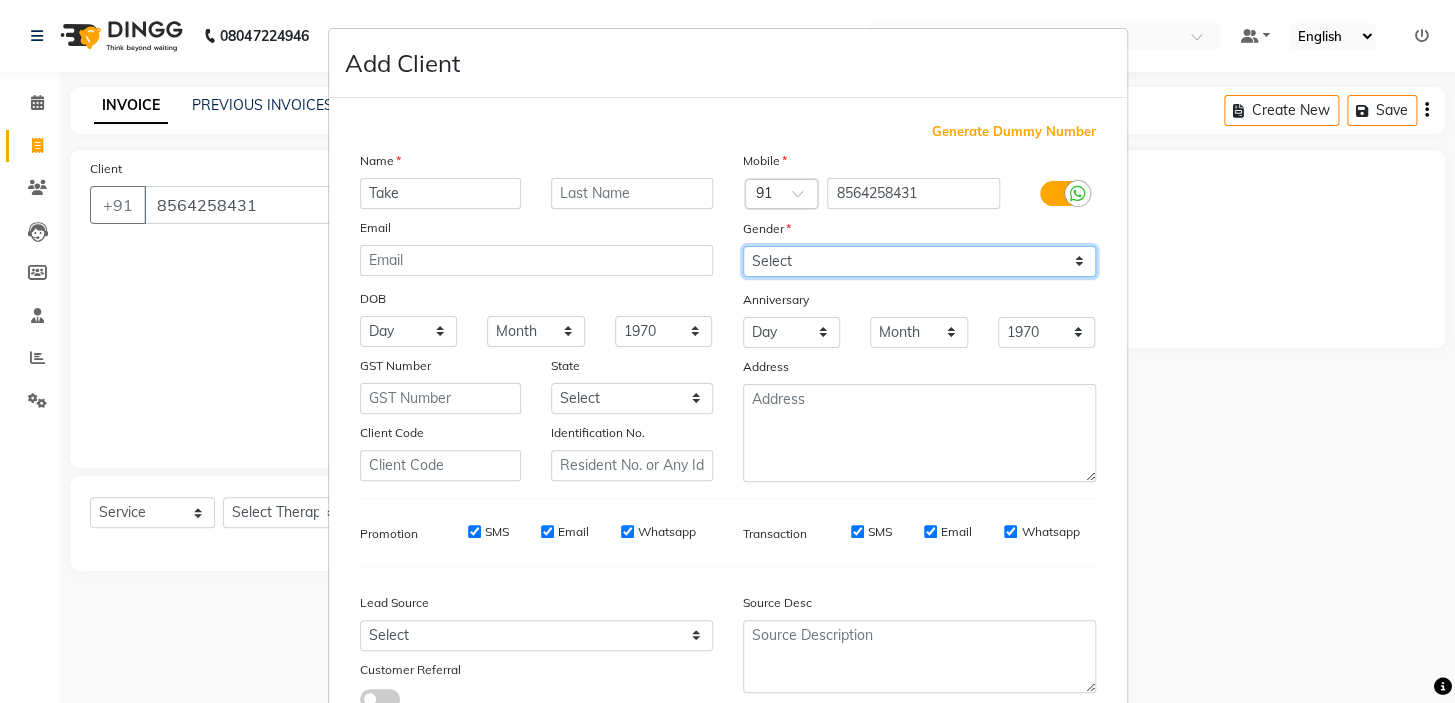 select on "male" 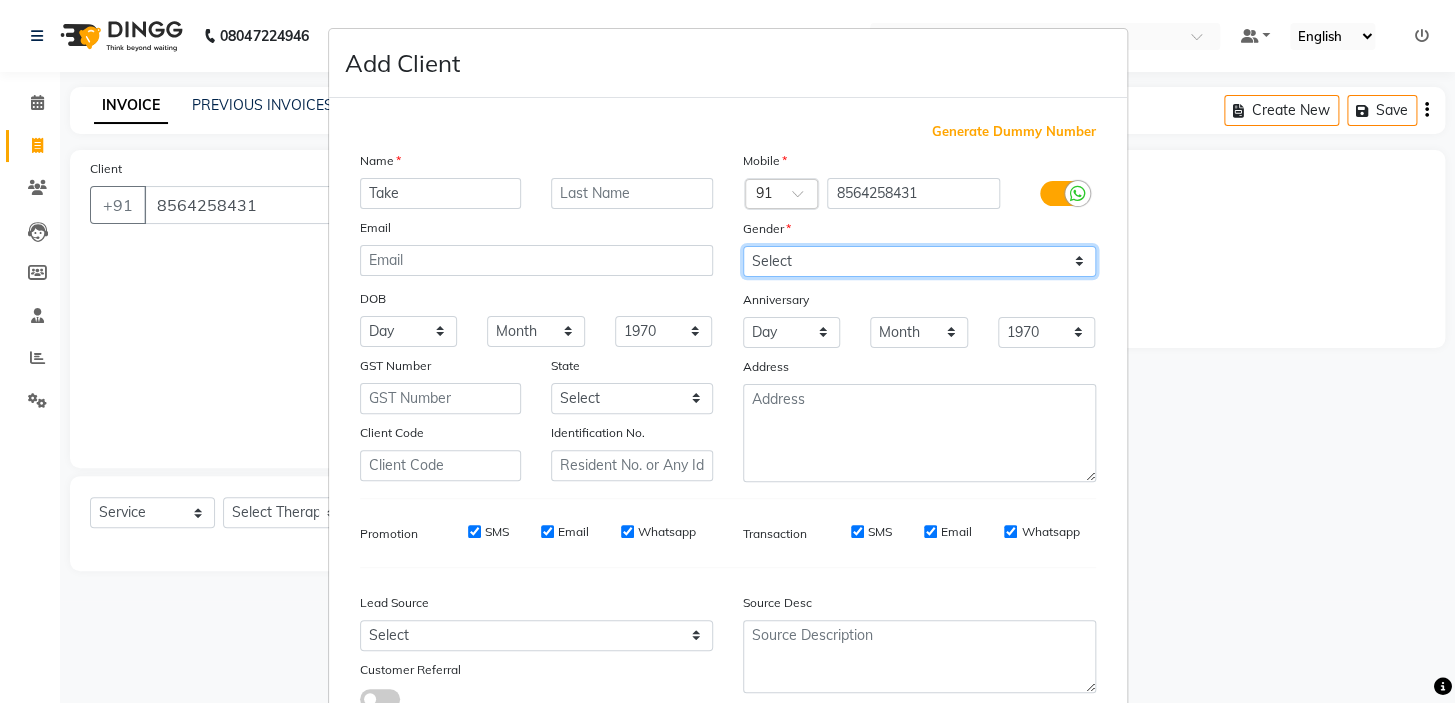 click on "Select Male Female Other Prefer Not To Say" at bounding box center [919, 261] 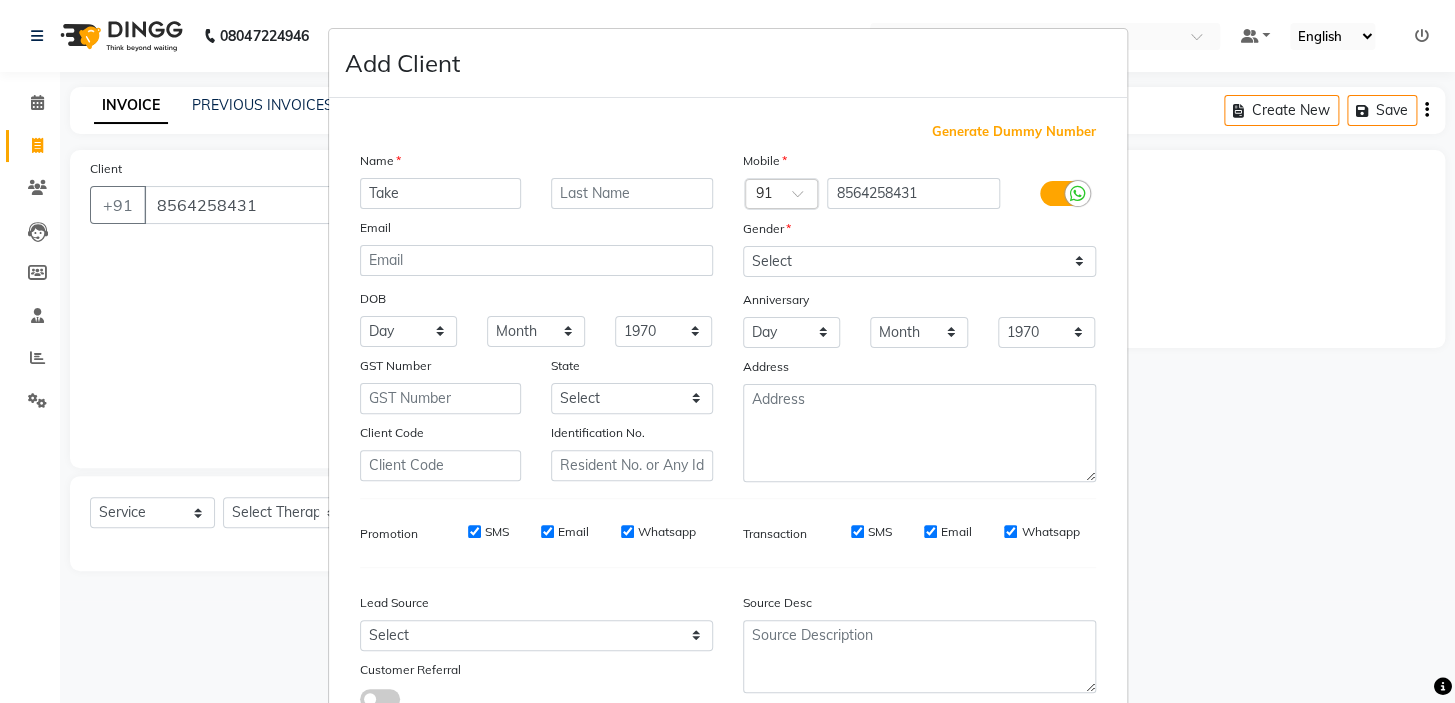 drag, startPoint x: 466, startPoint y: 531, endPoint x: 516, endPoint y: 531, distance: 50 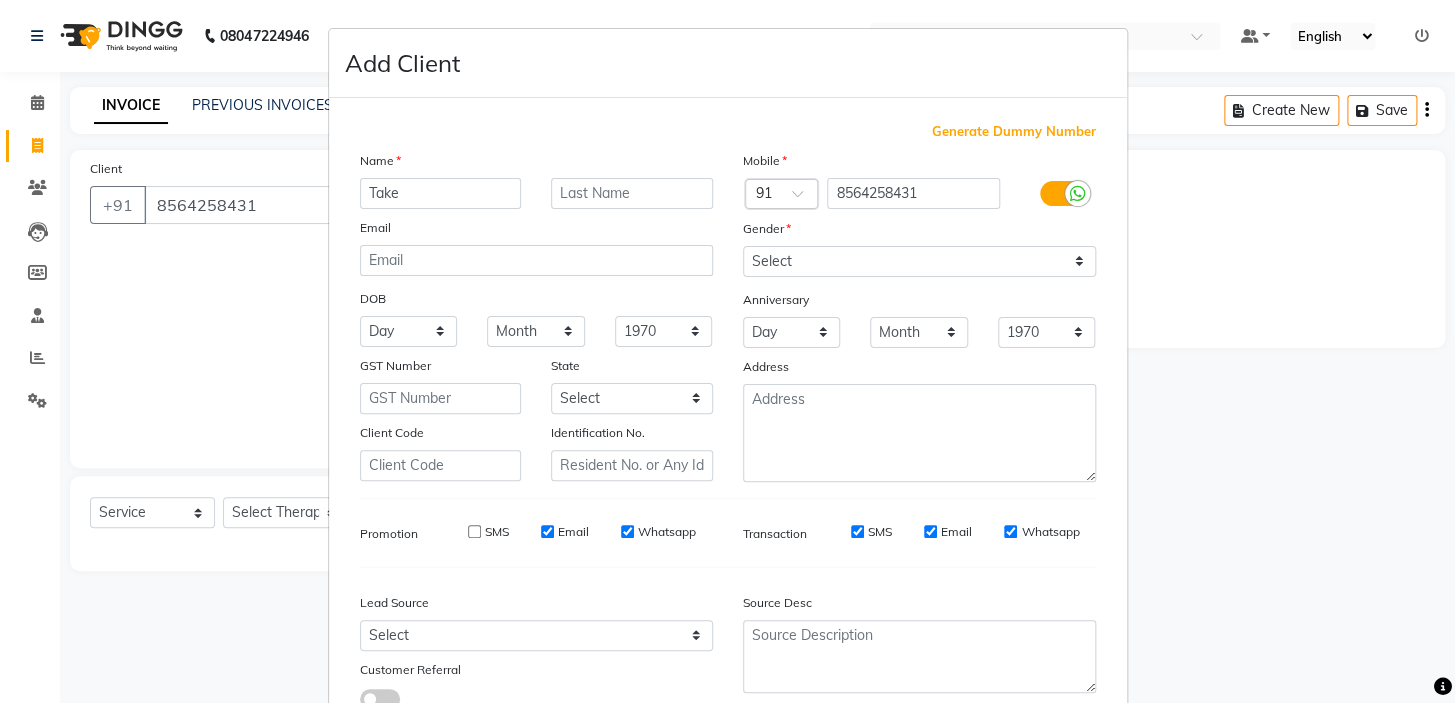 click on "Email" at bounding box center [547, 531] 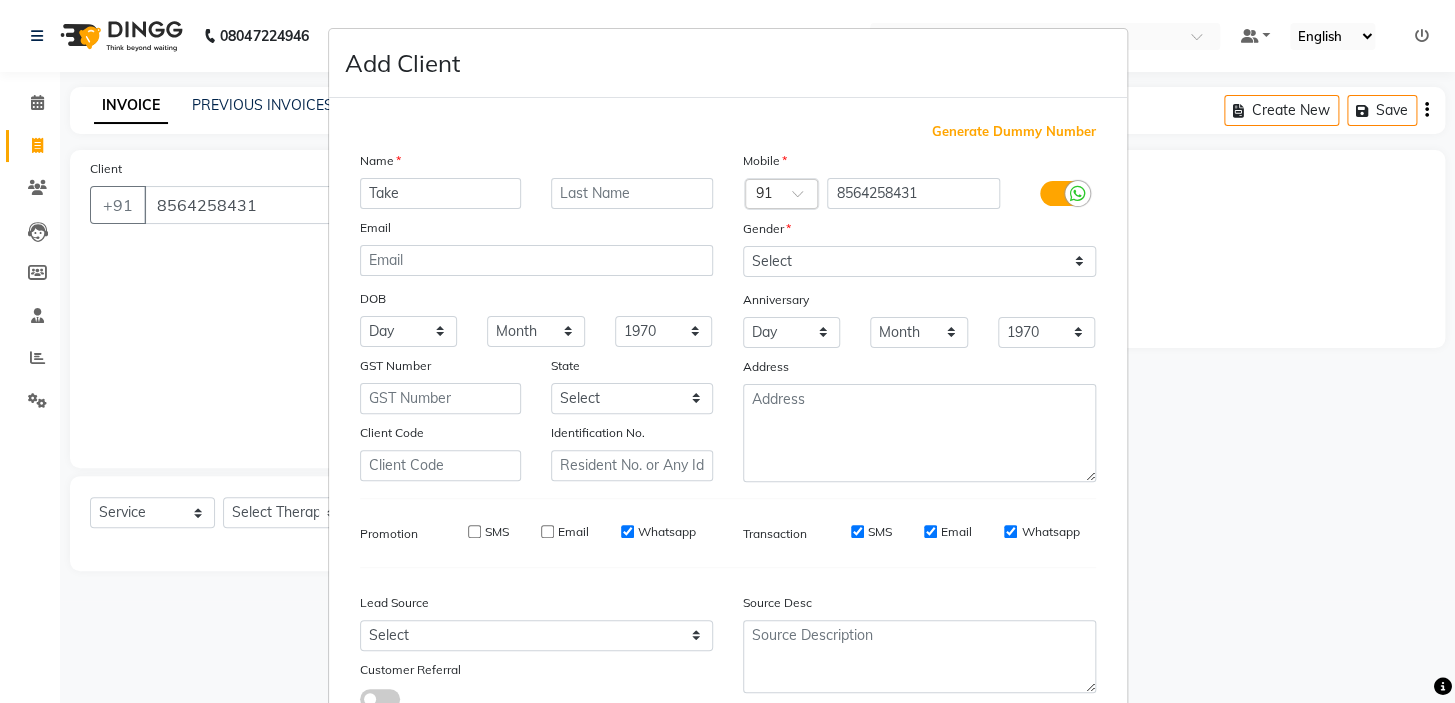 click on "Whatsapp" at bounding box center [627, 531] 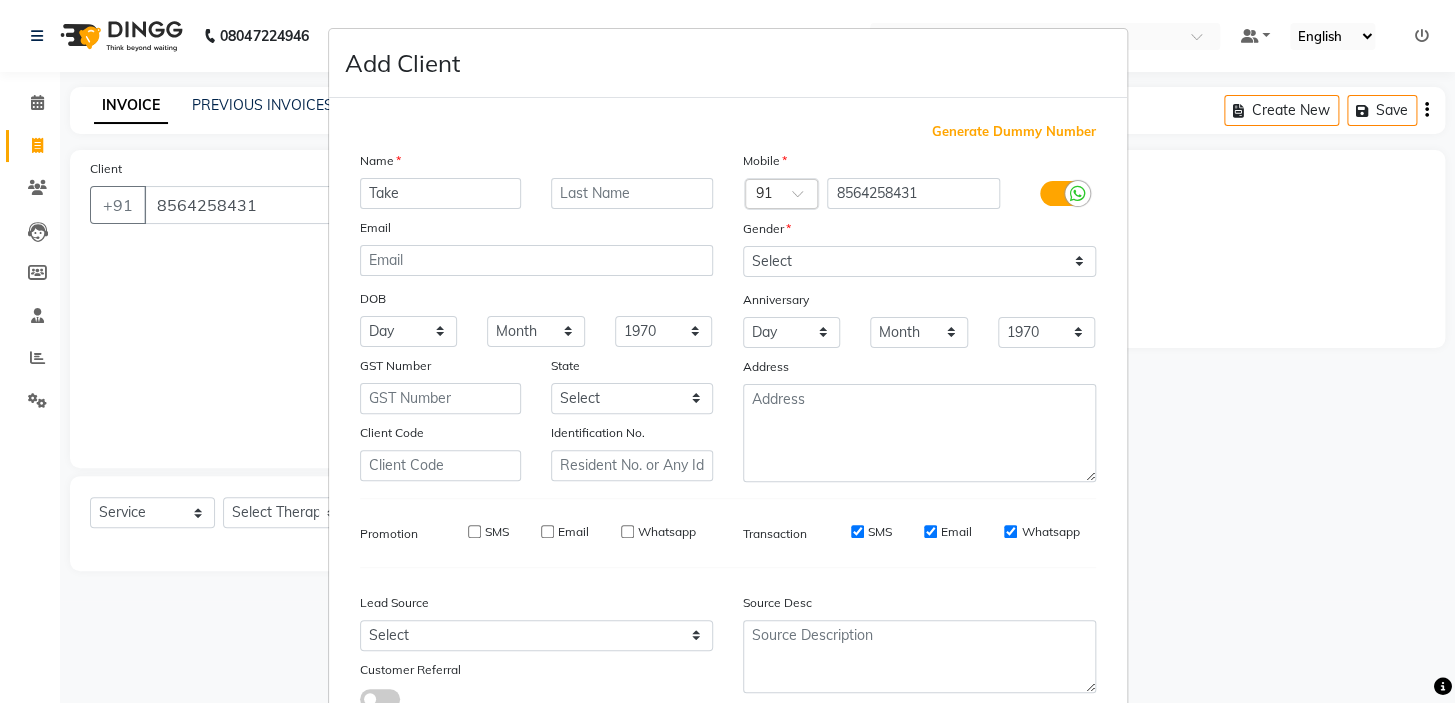 click on "SMS" at bounding box center (857, 531) 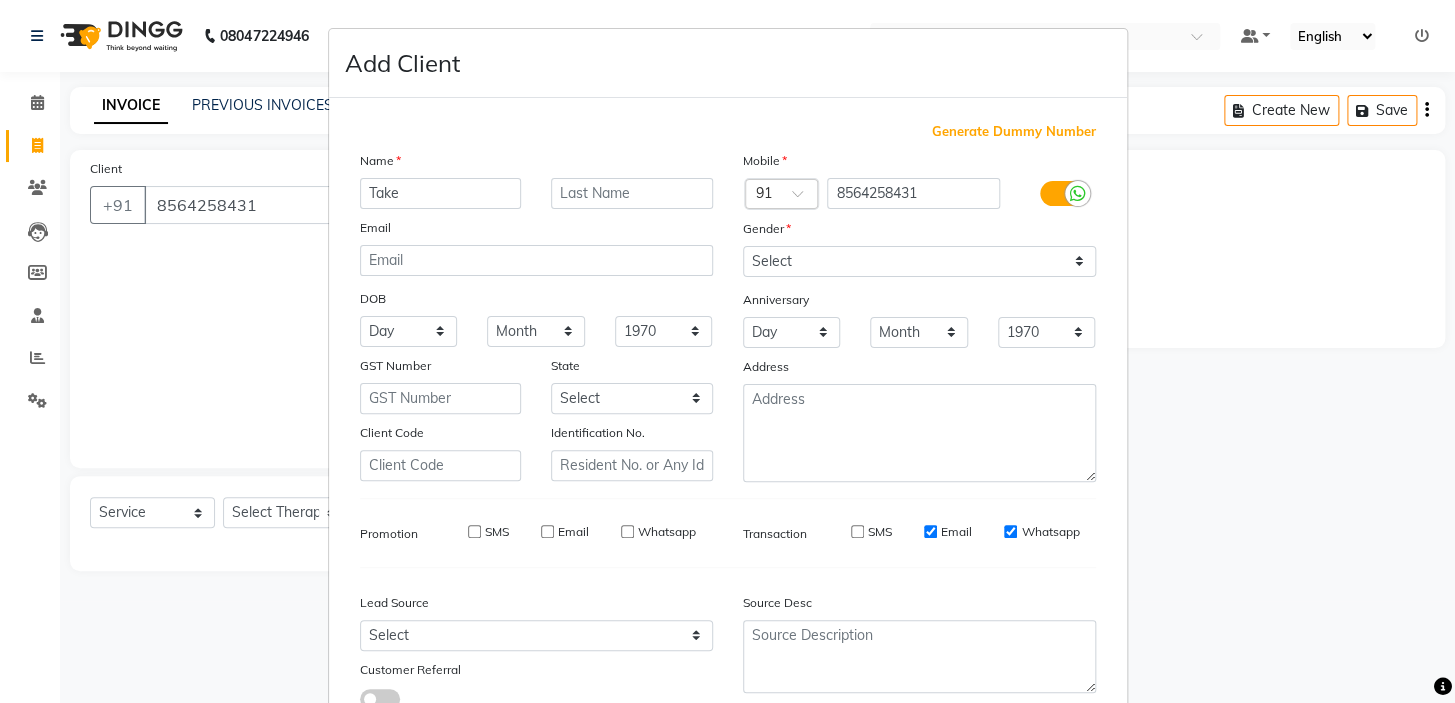 click on "Email" at bounding box center [930, 531] 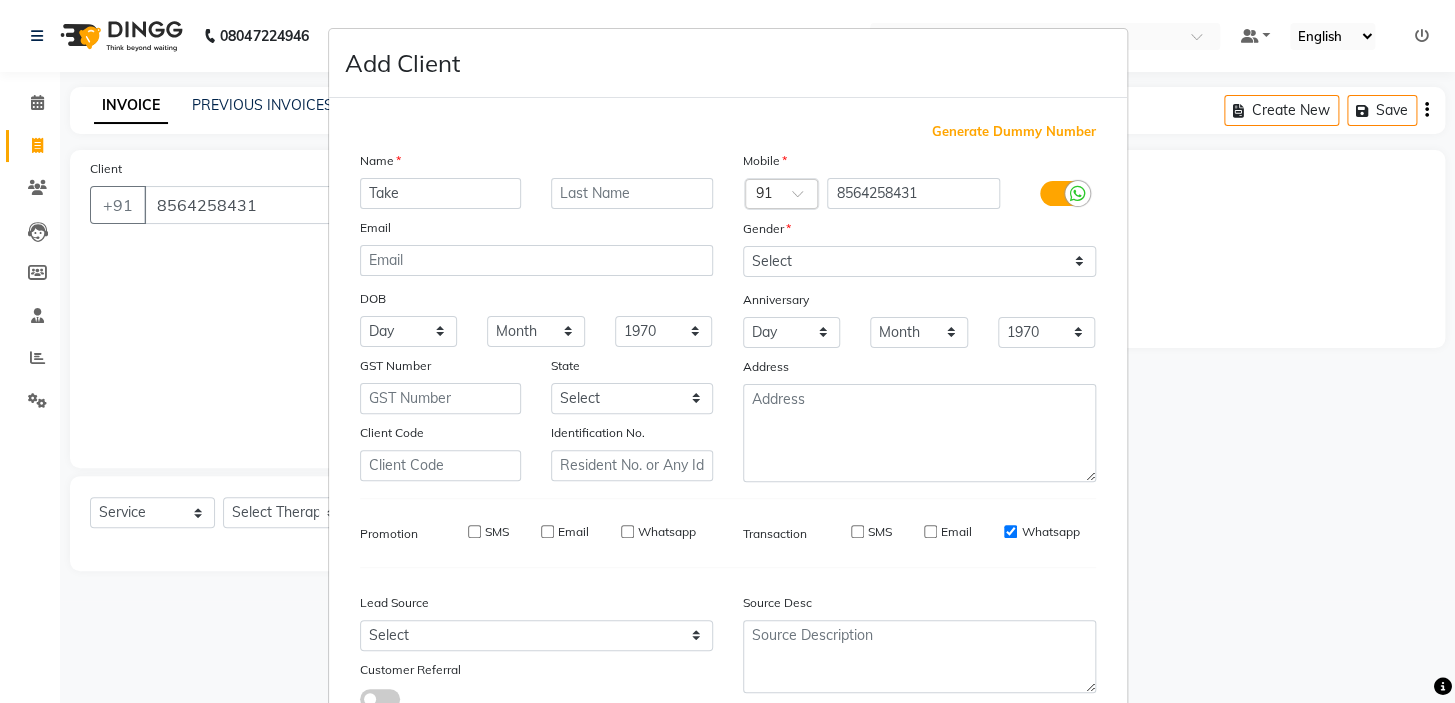 click on "Whatsapp" at bounding box center [1010, 531] 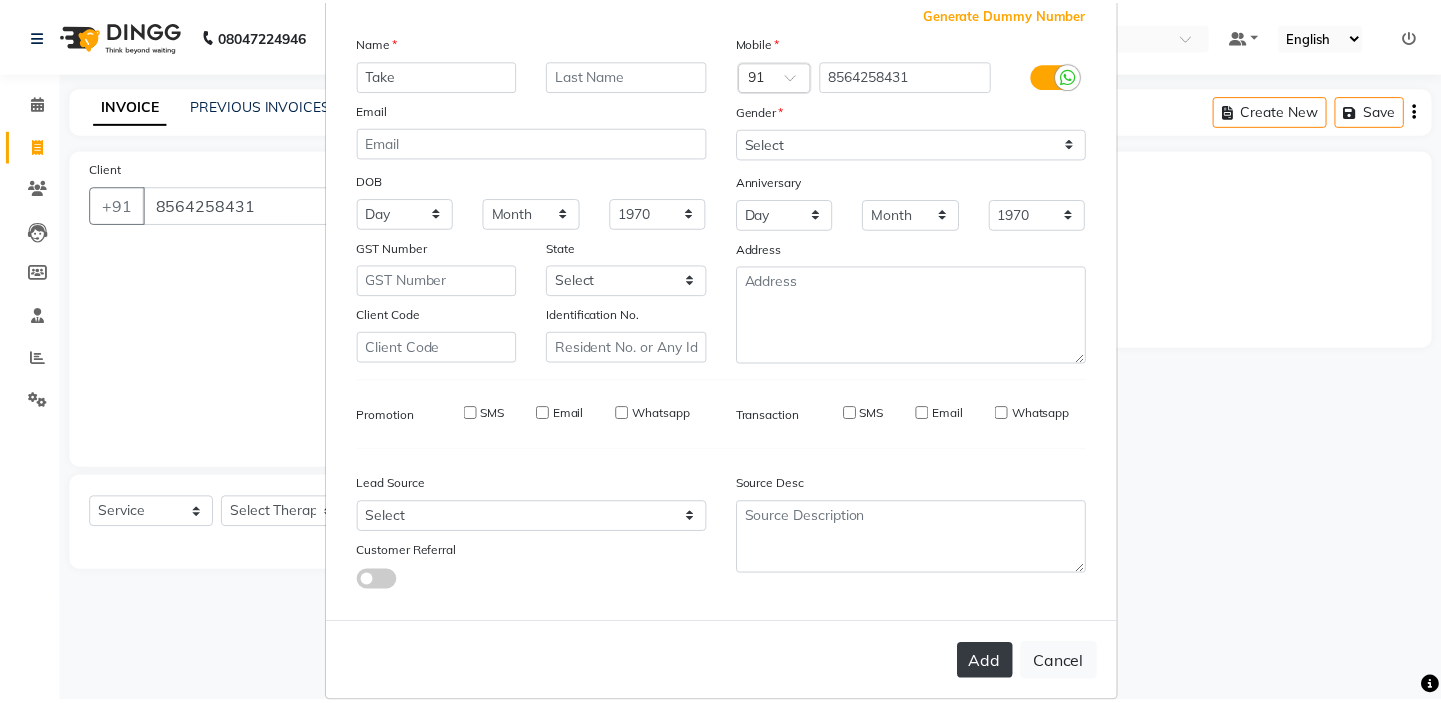 scroll, scrollTop: 150, scrollLeft: 0, axis: vertical 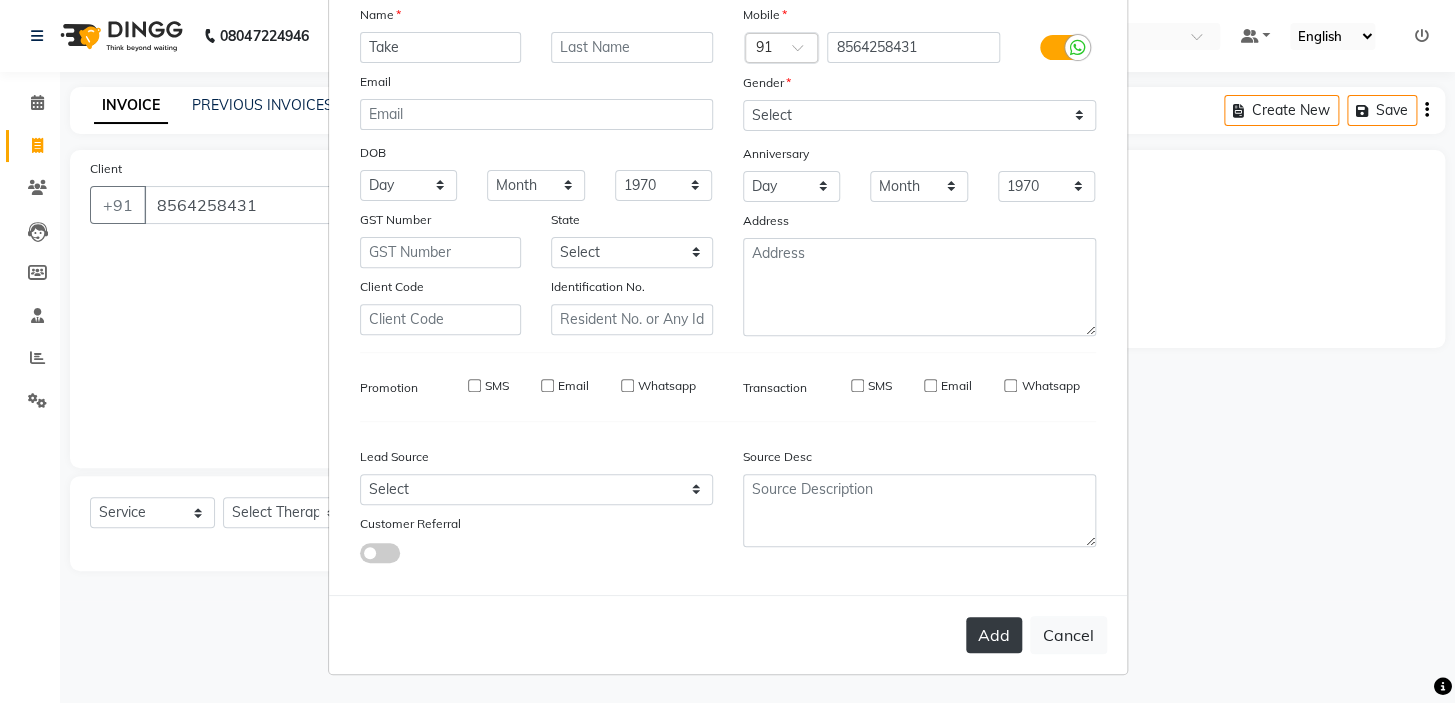 click on "Add" at bounding box center (994, 635) 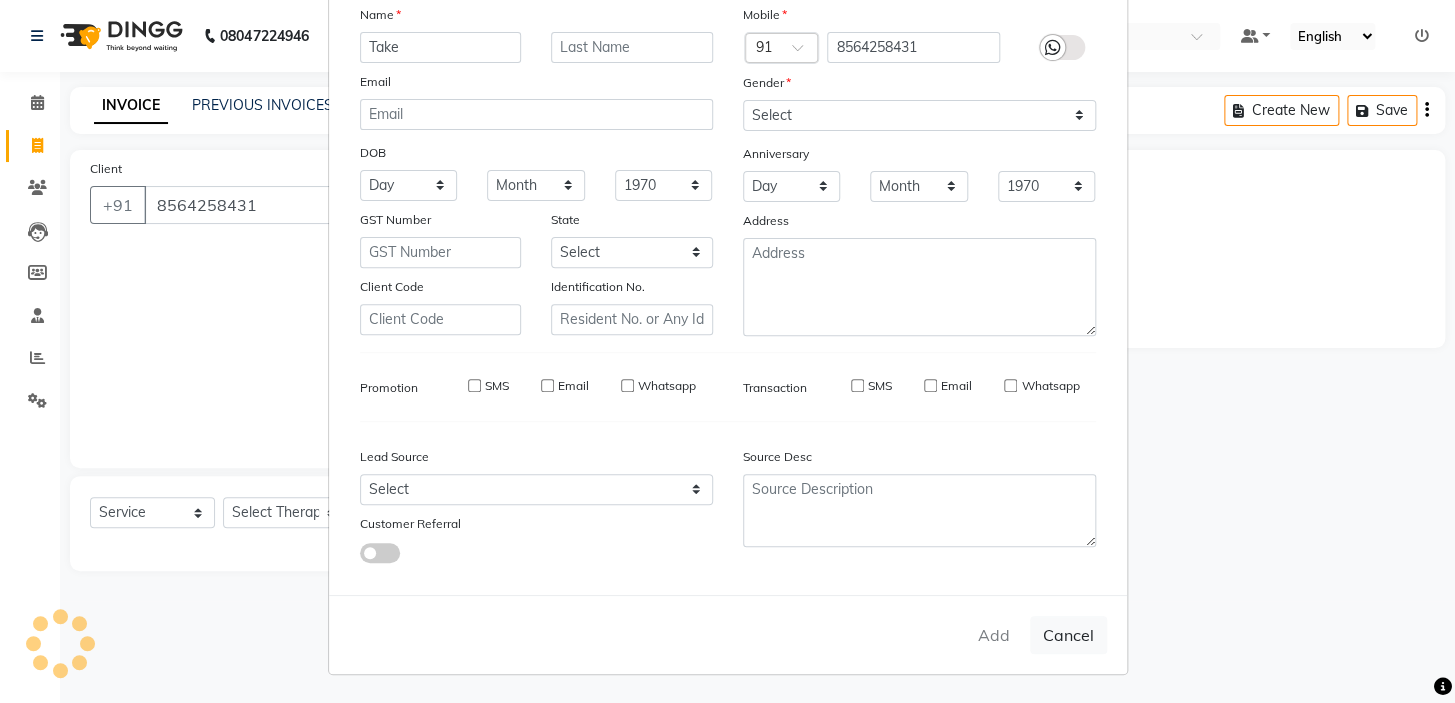 type 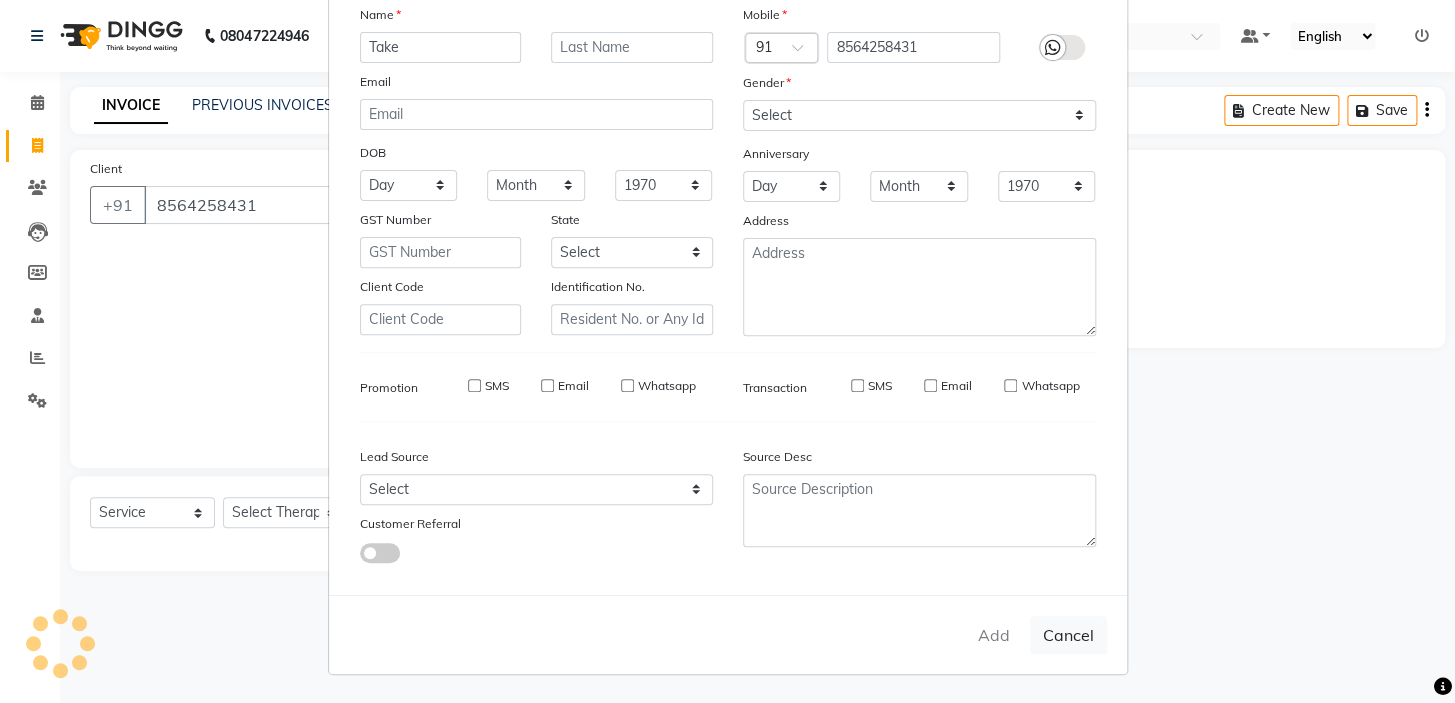 select 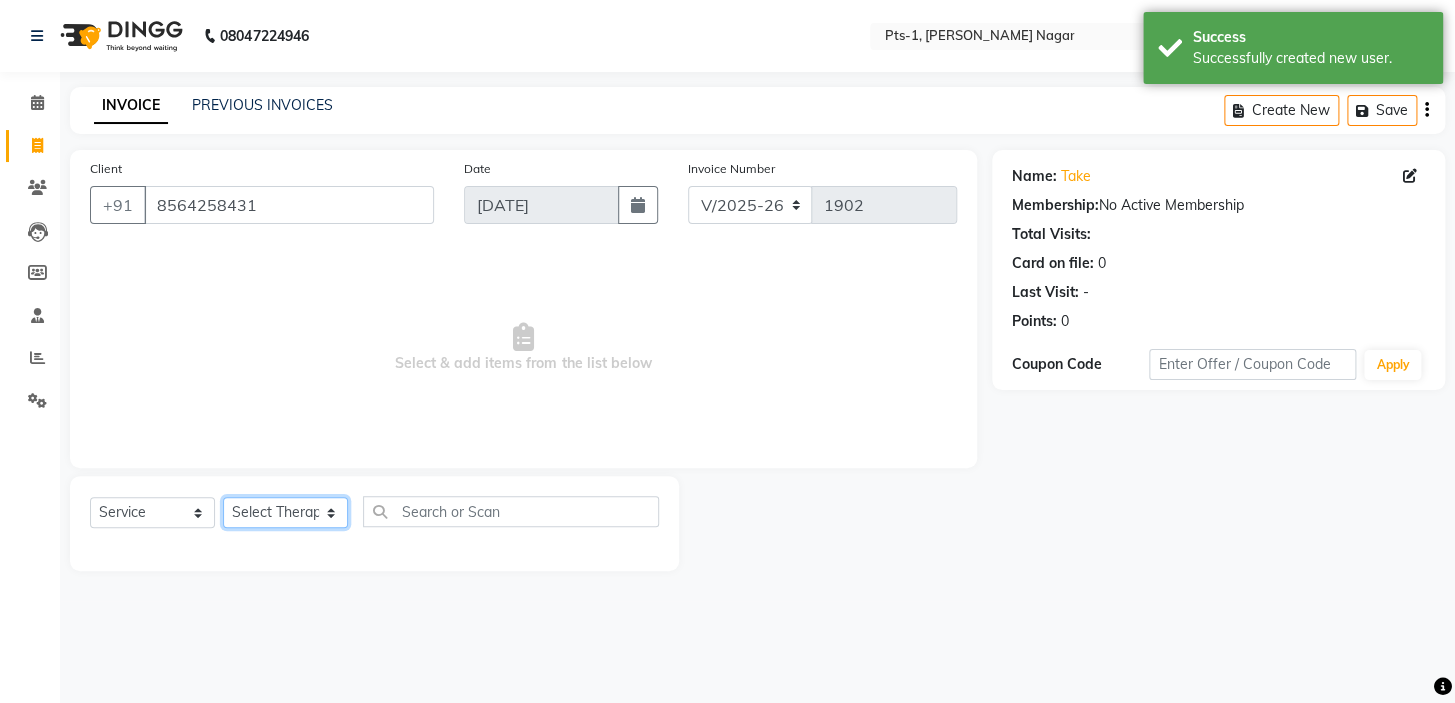 drag, startPoint x: 290, startPoint y: 513, endPoint x: 301, endPoint y: 502, distance: 15.556349 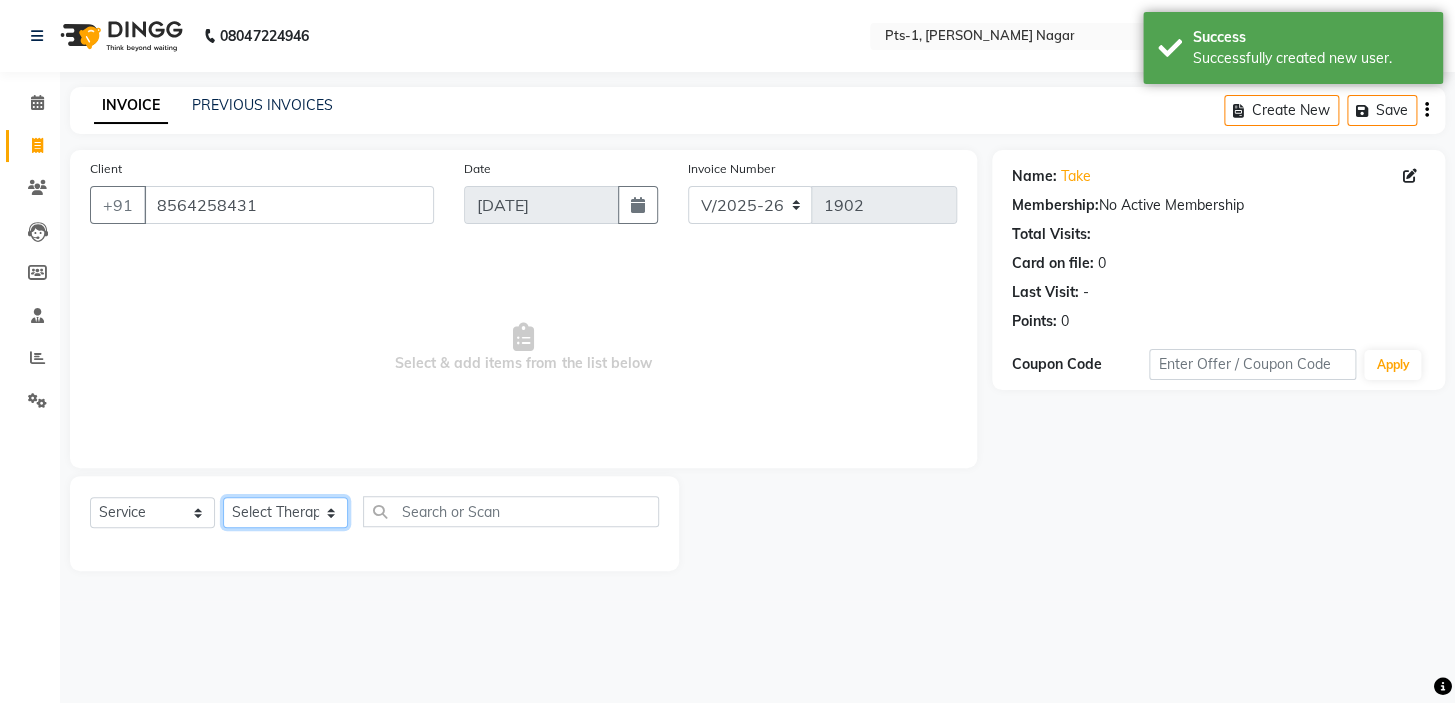 select on "61014" 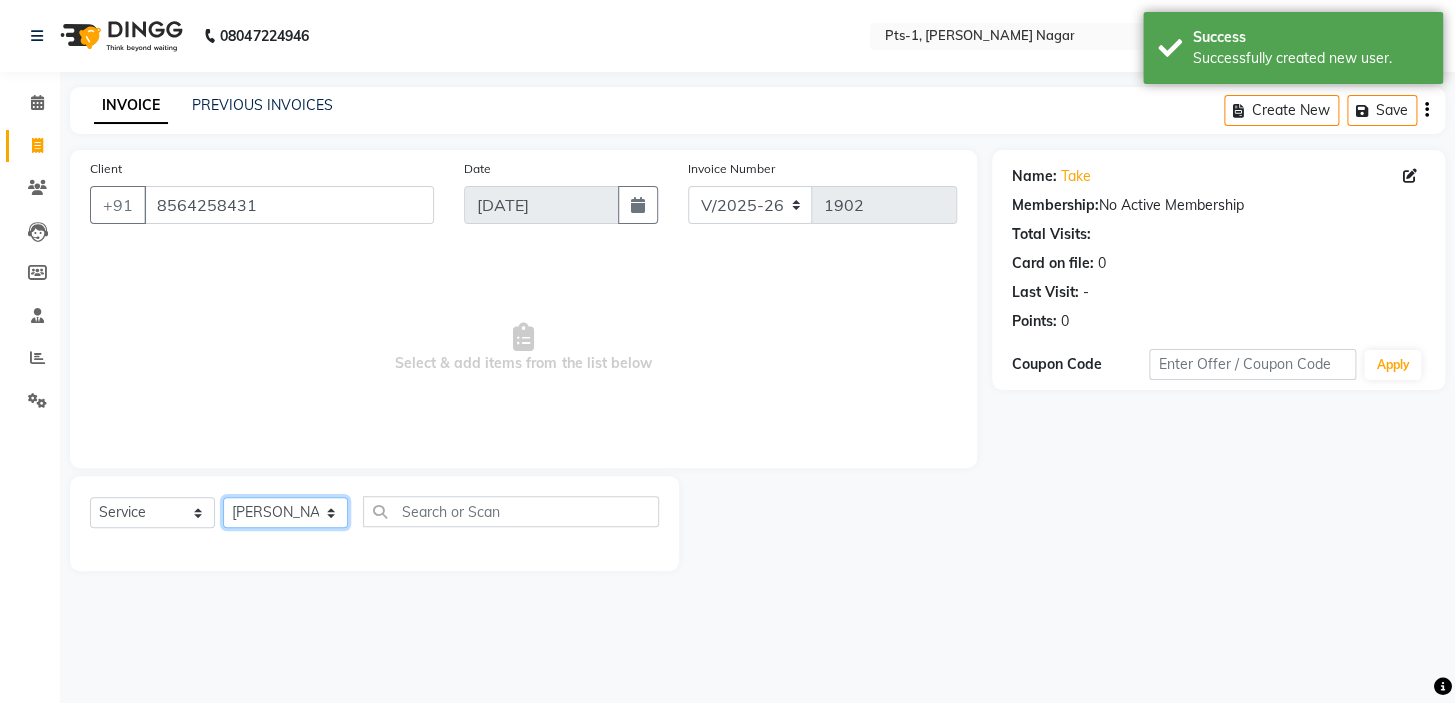 click on "Select Therapist Anand Annie anyone Babu Bela Gia Jeje Jincy JOE Lilly Nanny Rita Shodika Sun Tashi VINOD KUMAR" 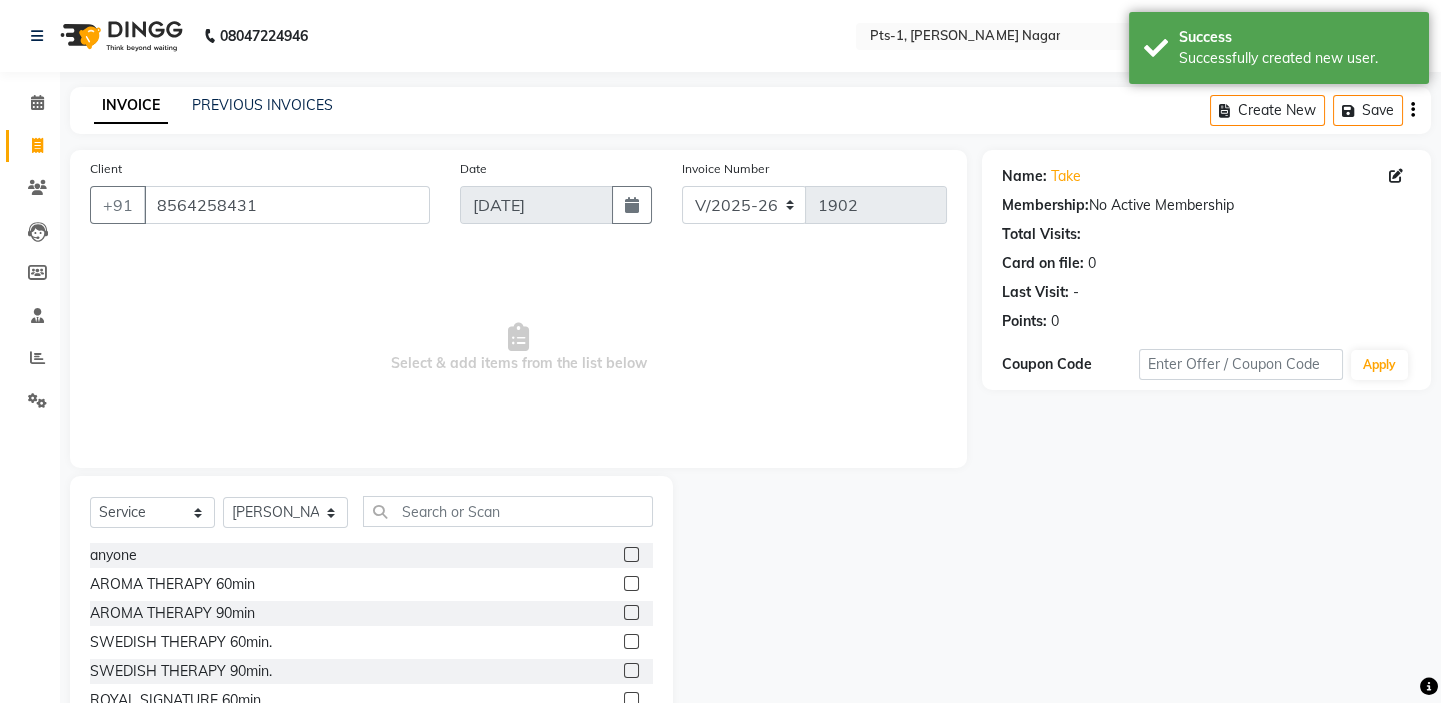 click 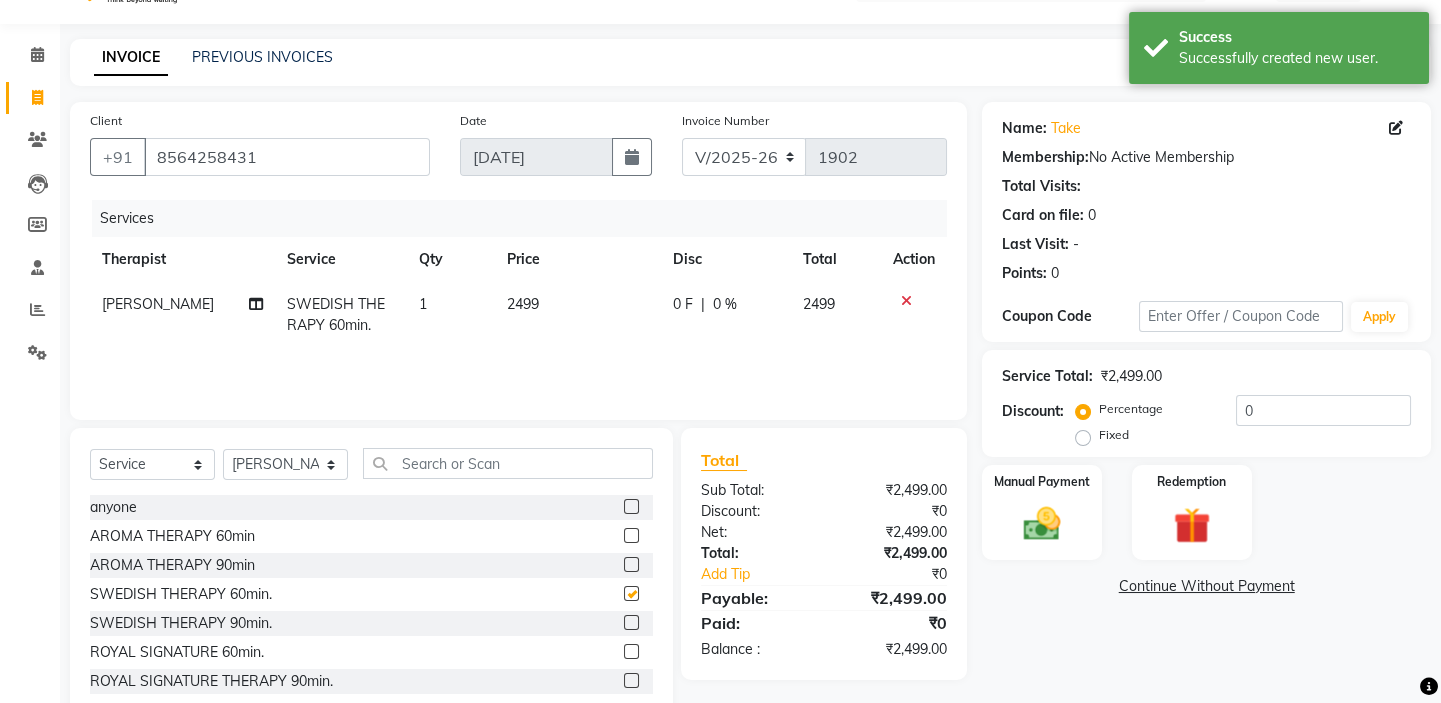 checkbox on "false" 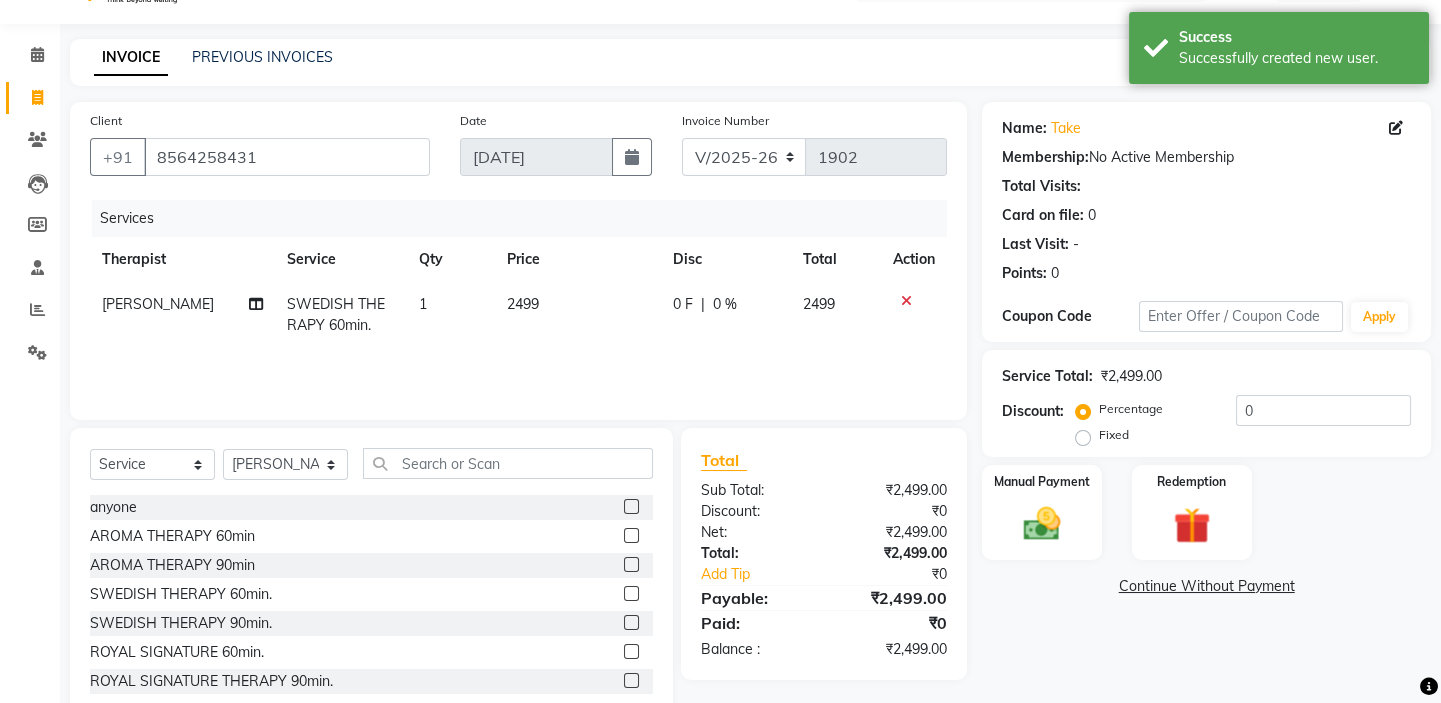 scroll, scrollTop: 99, scrollLeft: 0, axis: vertical 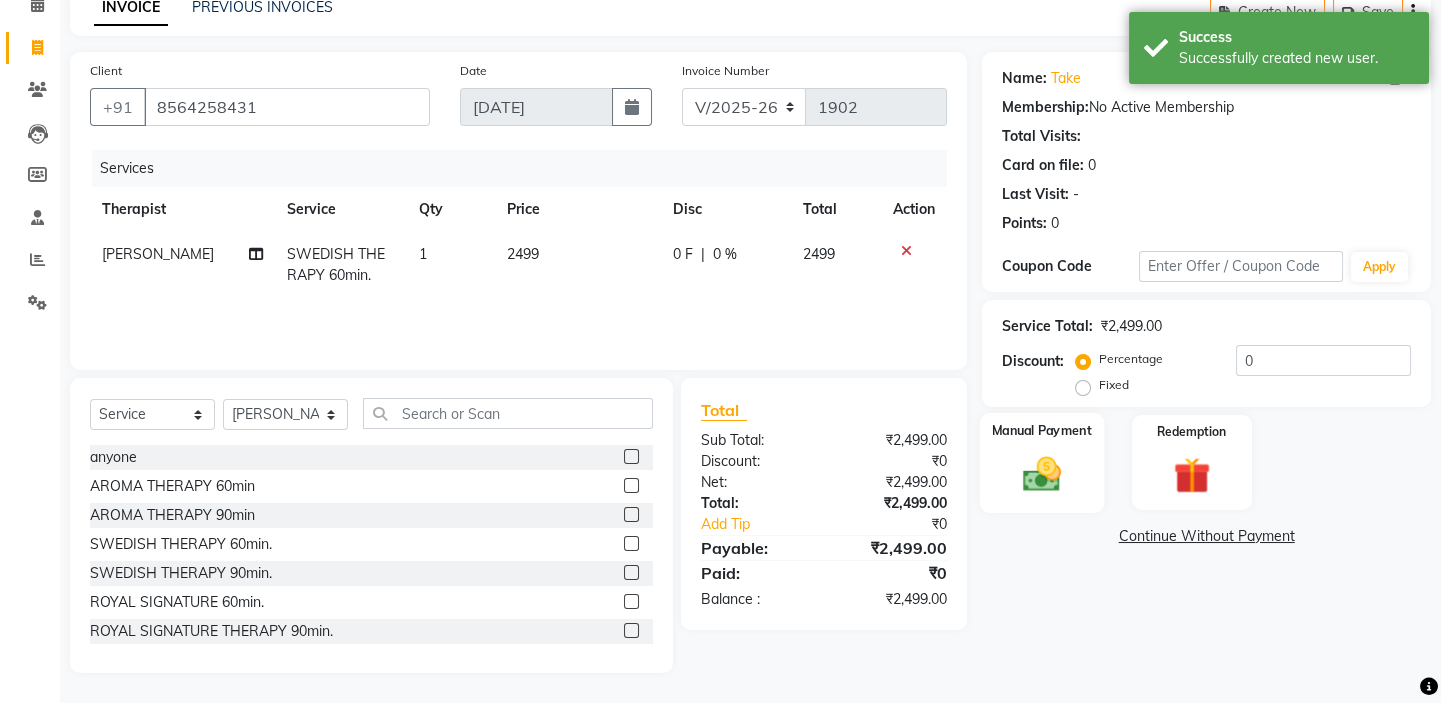 click 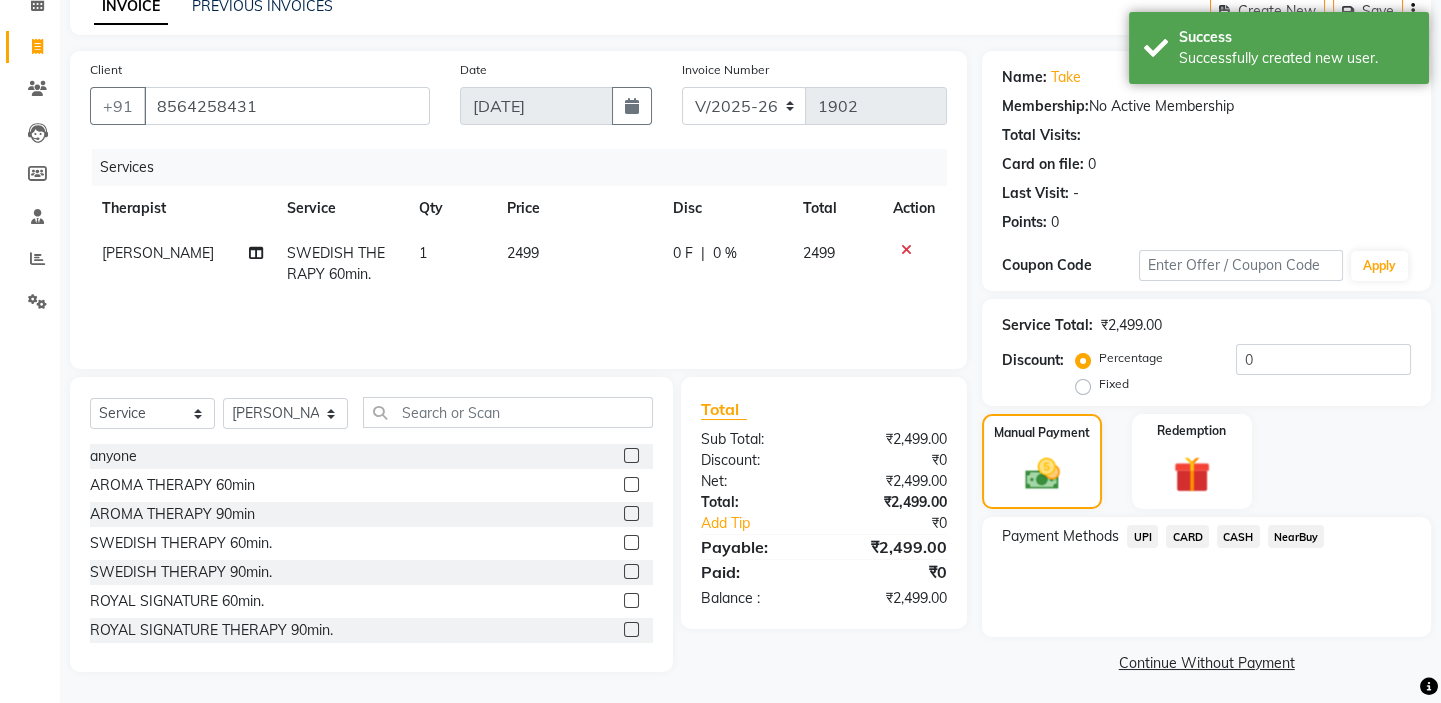 click on "UPI" 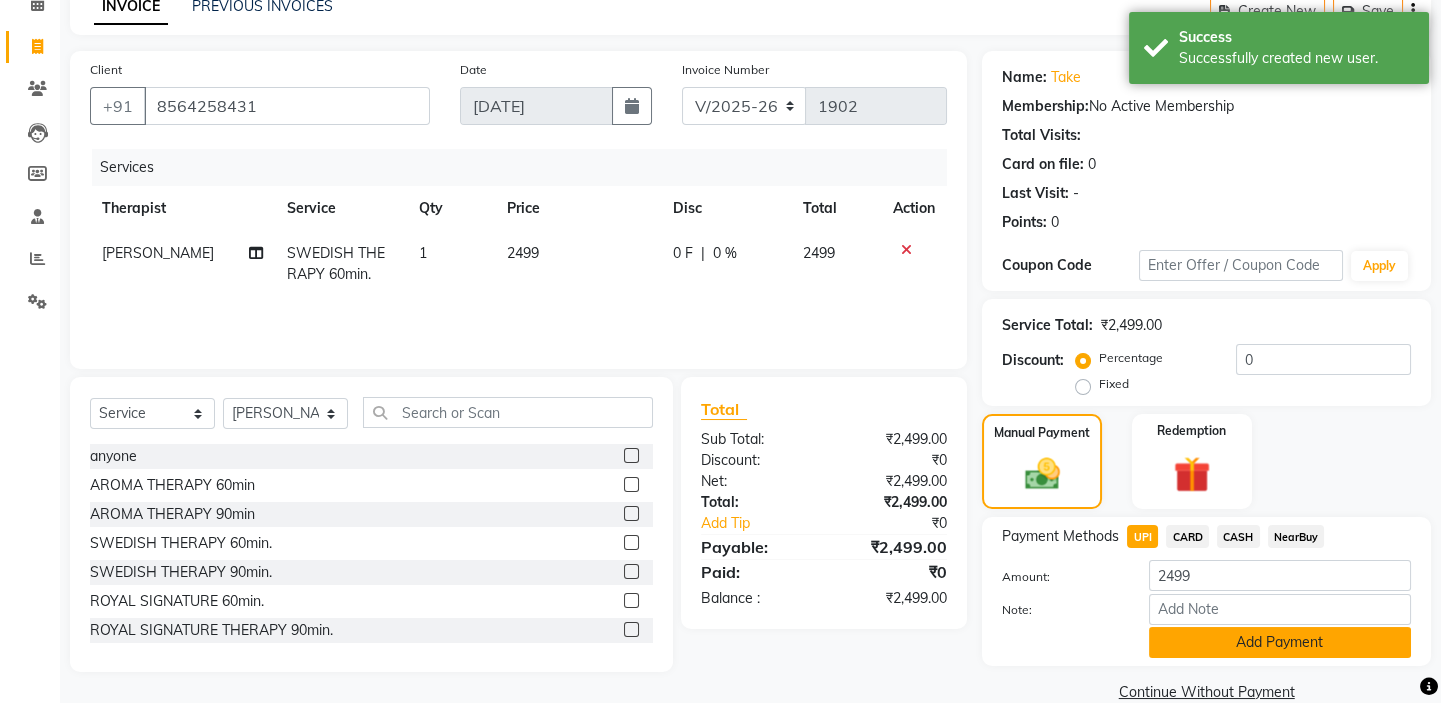 click on "Add Payment" 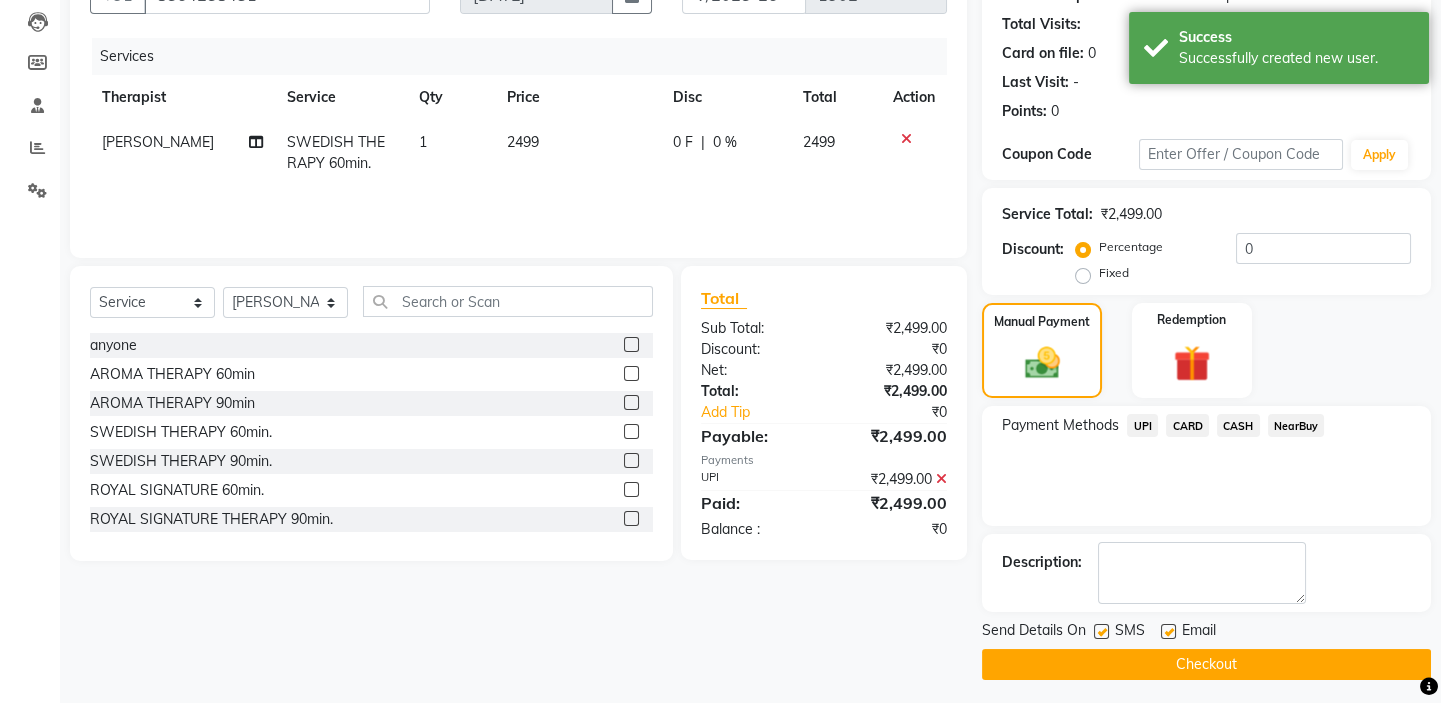 scroll, scrollTop: 216, scrollLeft: 0, axis: vertical 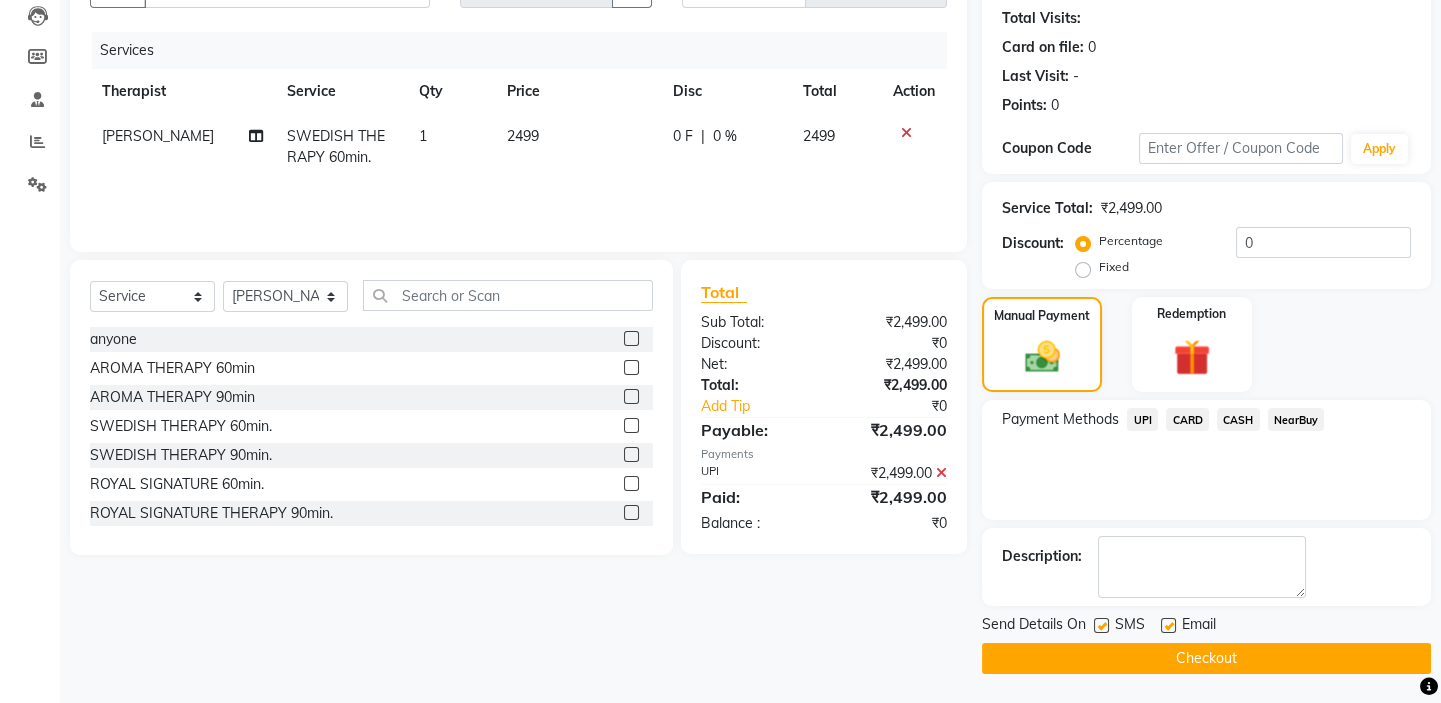 click 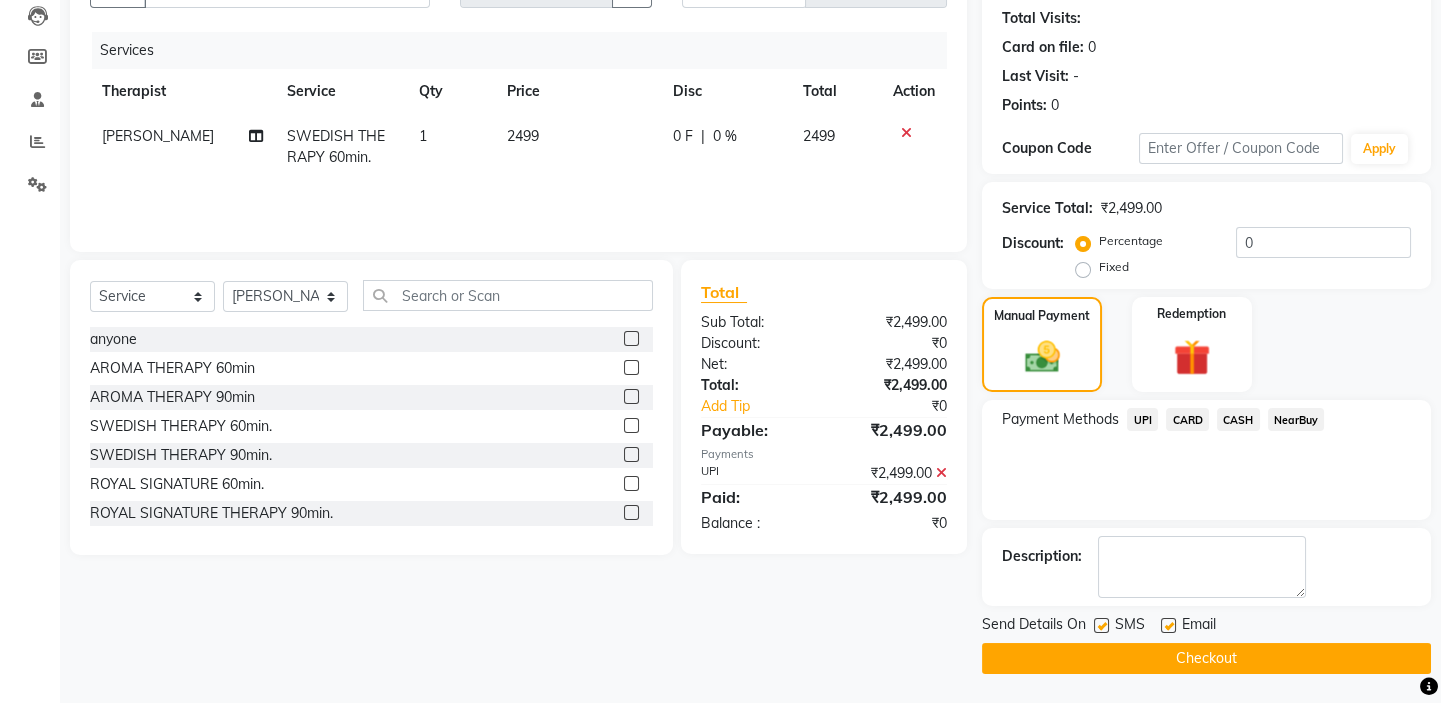 click at bounding box center (1167, 626) 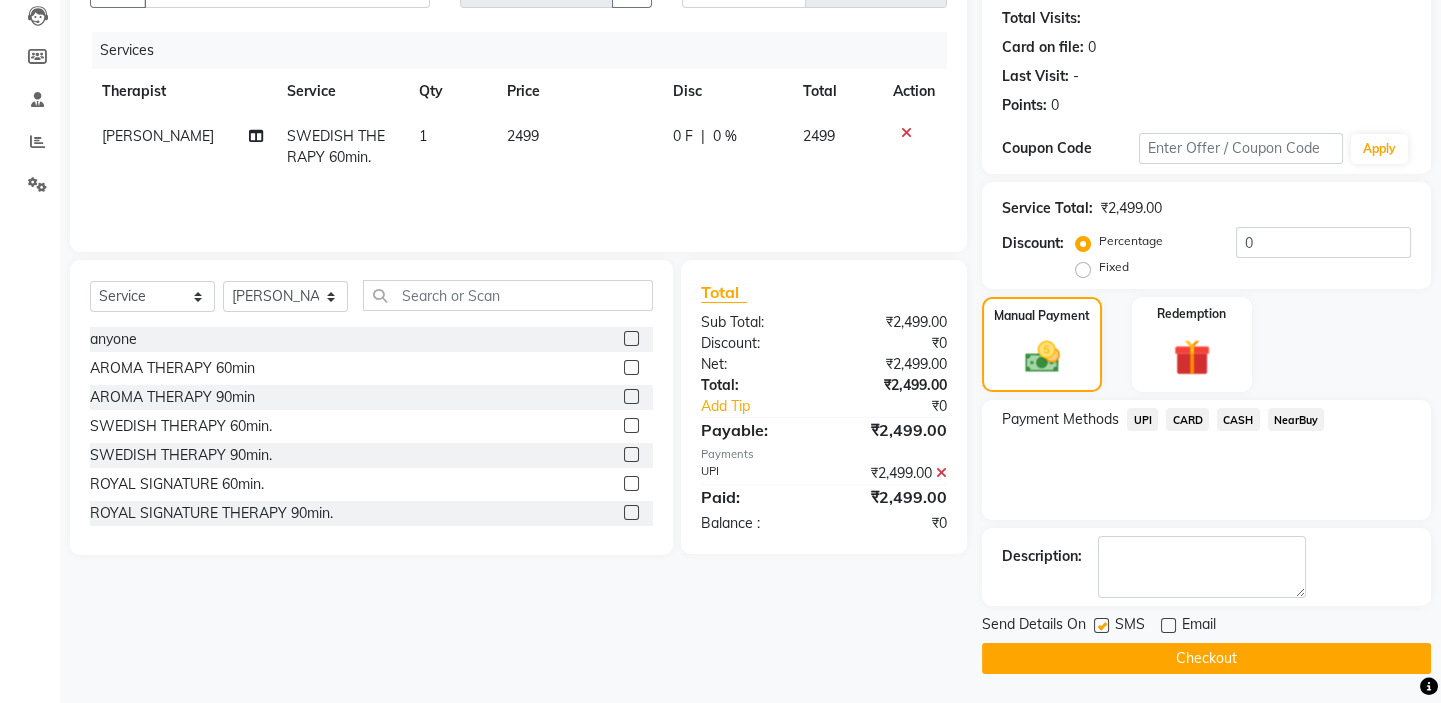 click 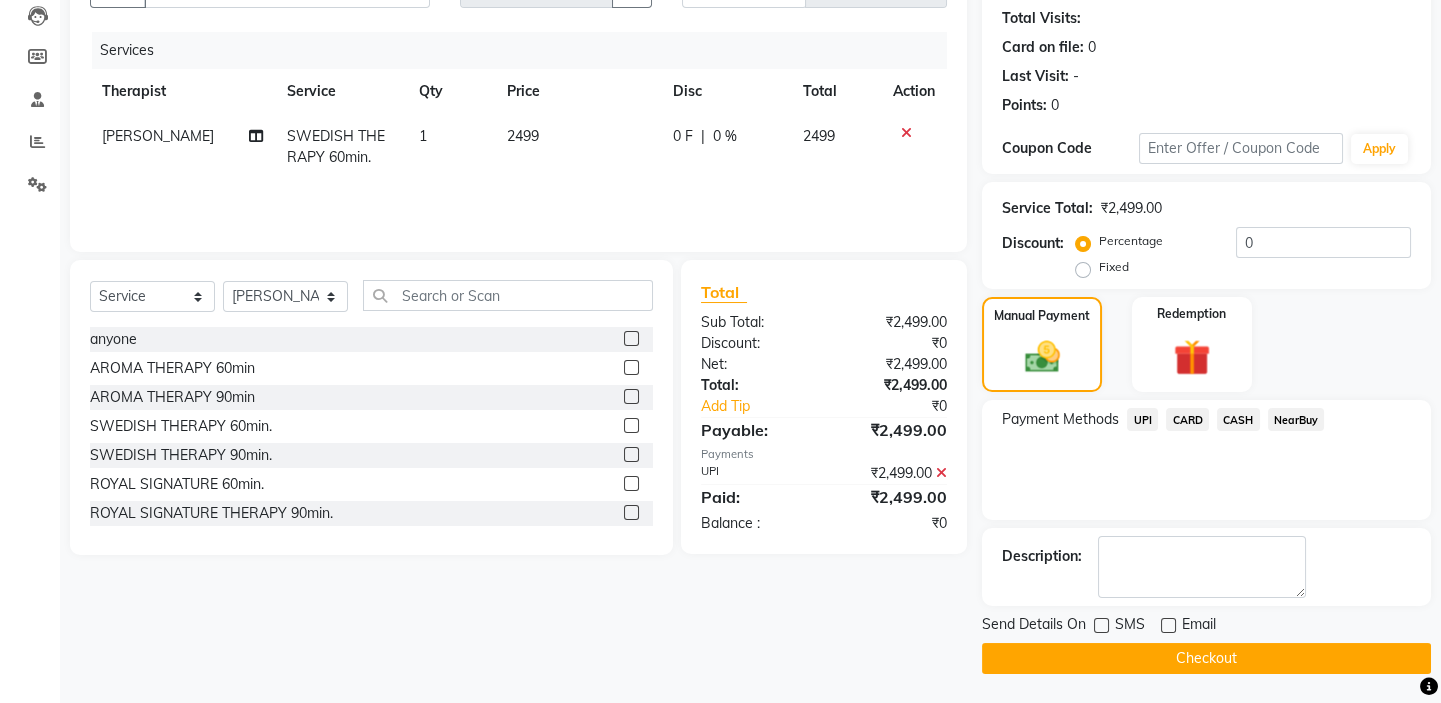 click on "Checkout" 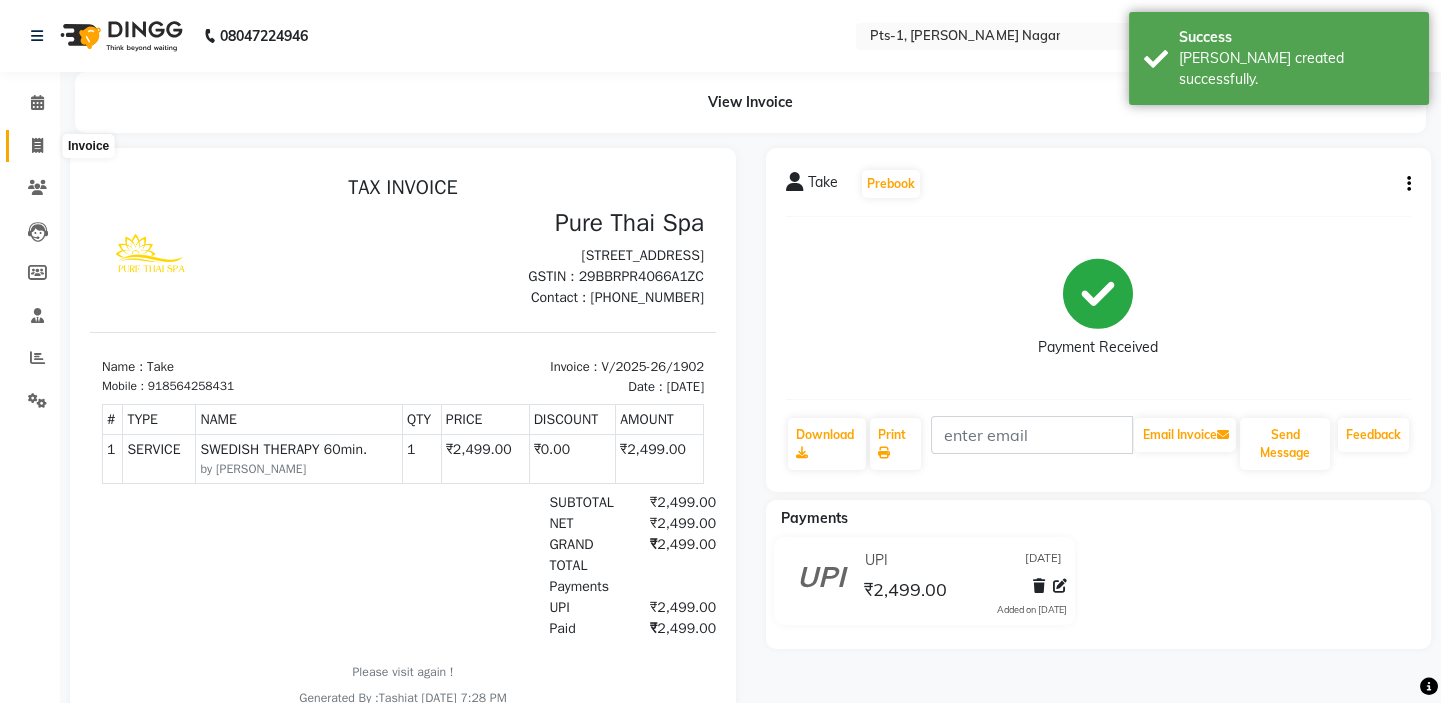 scroll, scrollTop: 0, scrollLeft: 0, axis: both 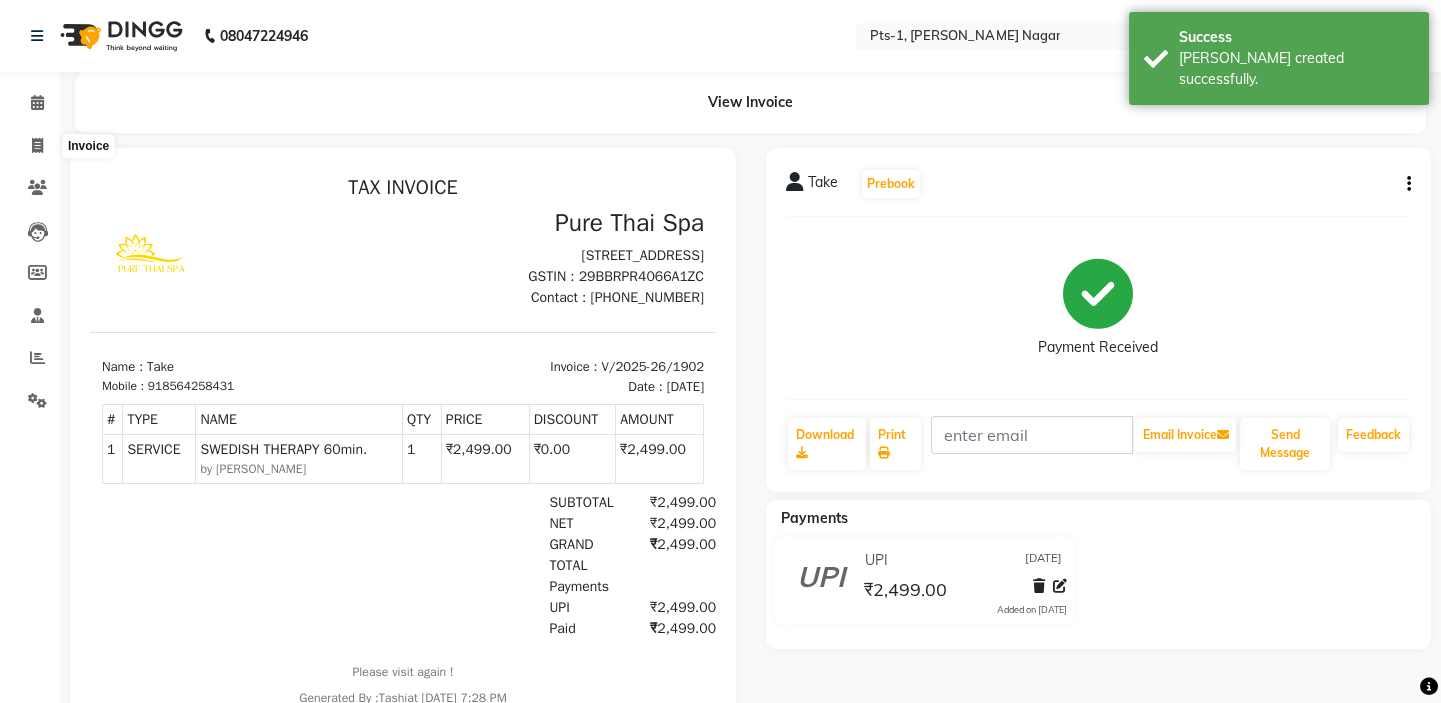 select on "service" 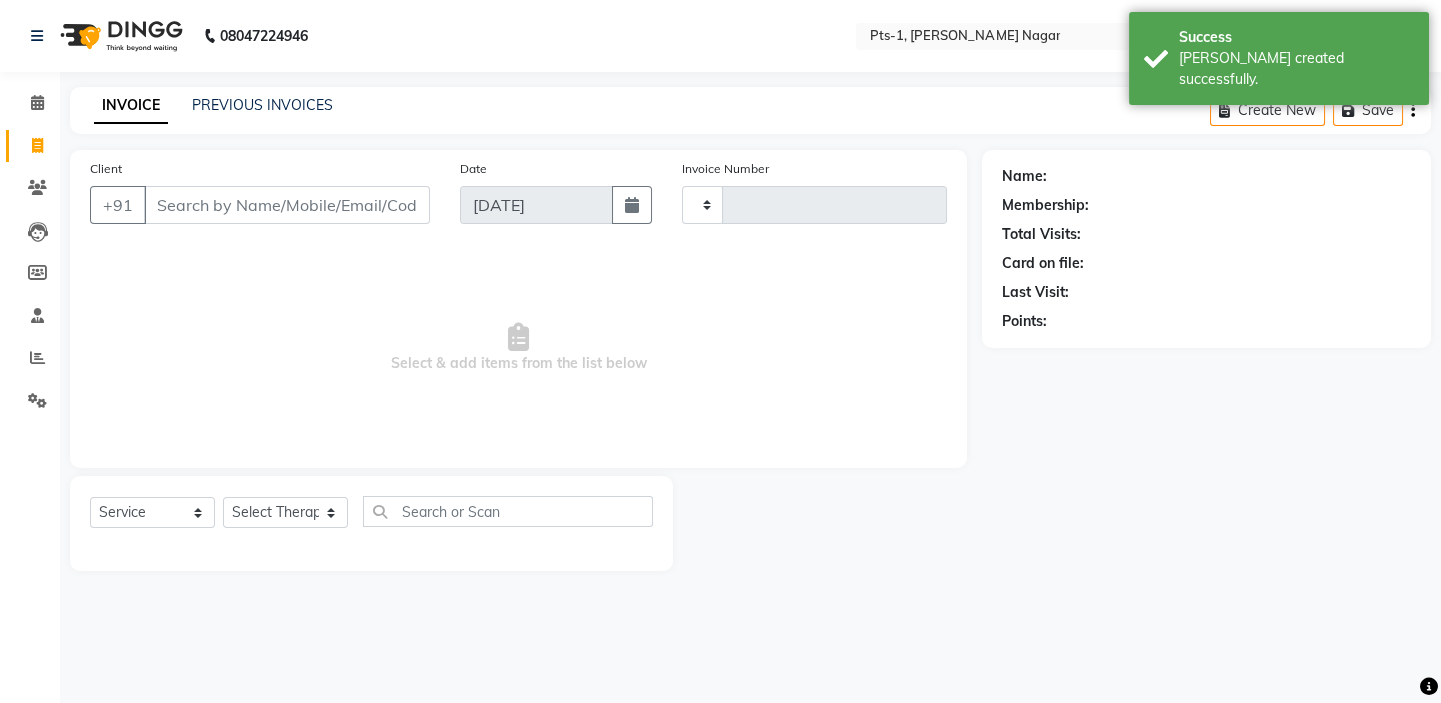type on "1903" 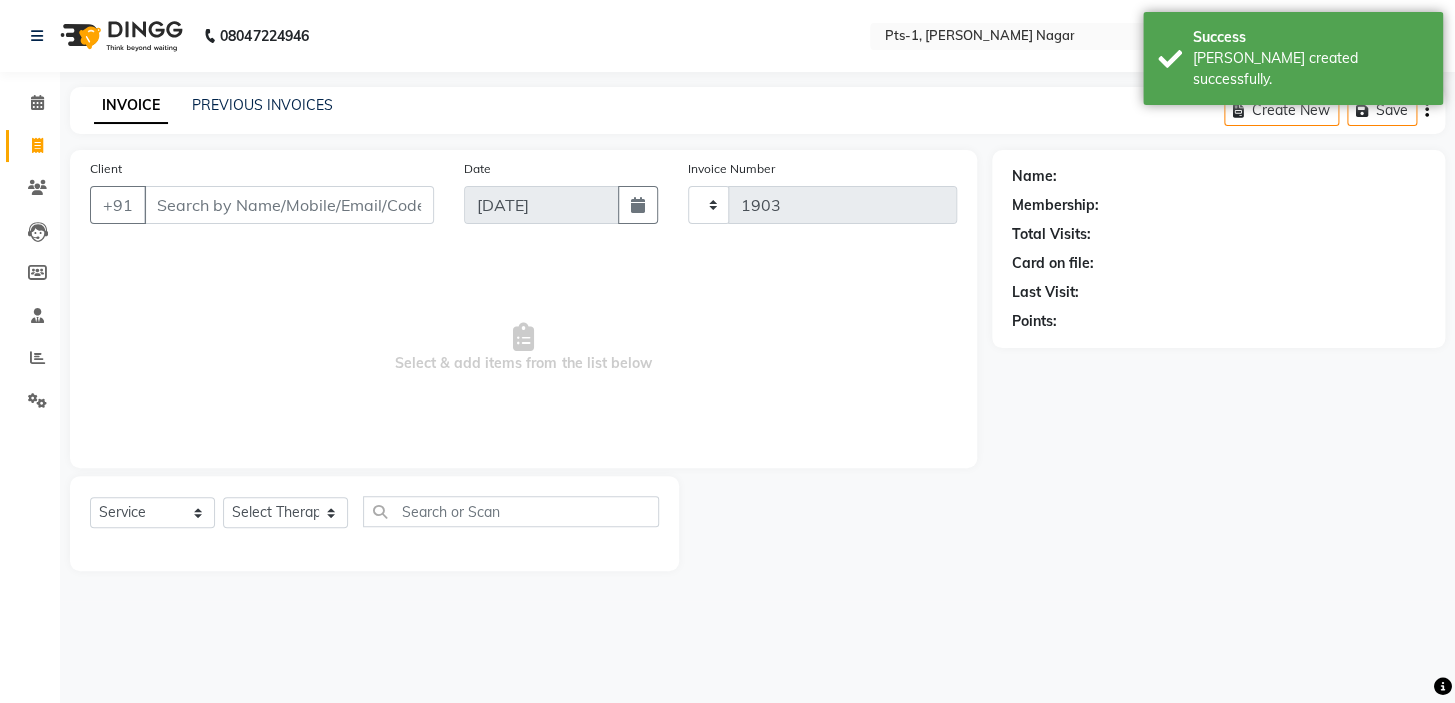 select on "5296" 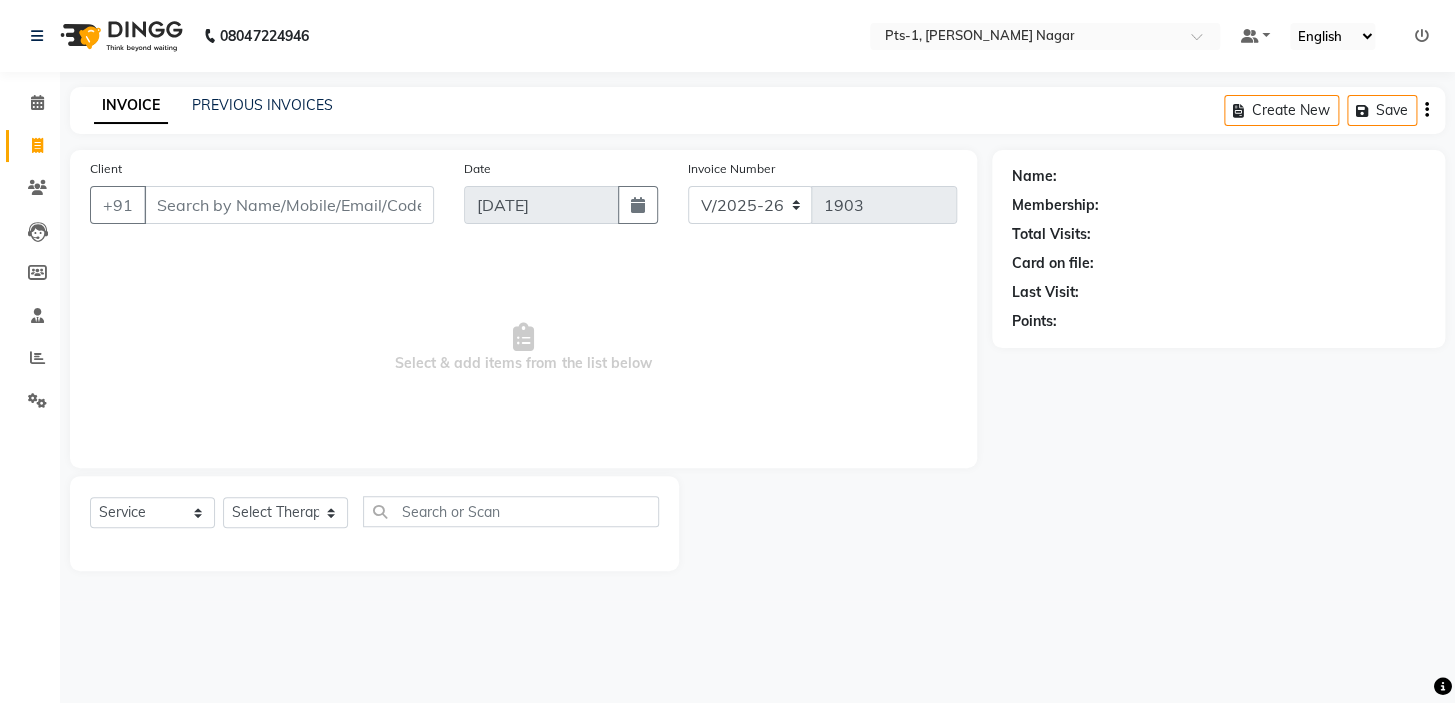click on "Client" at bounding box center [289, 205] 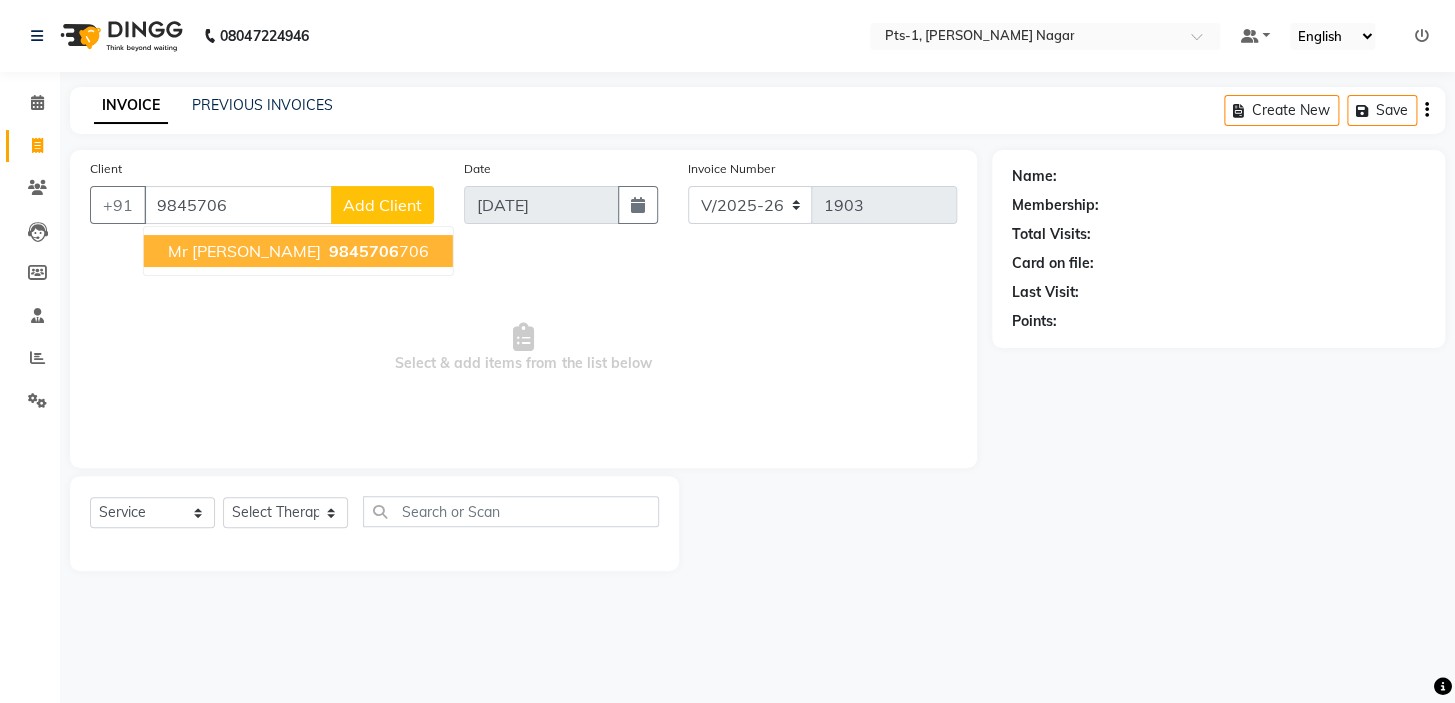 click on "9845706 706" at bounding box center [377, 251] 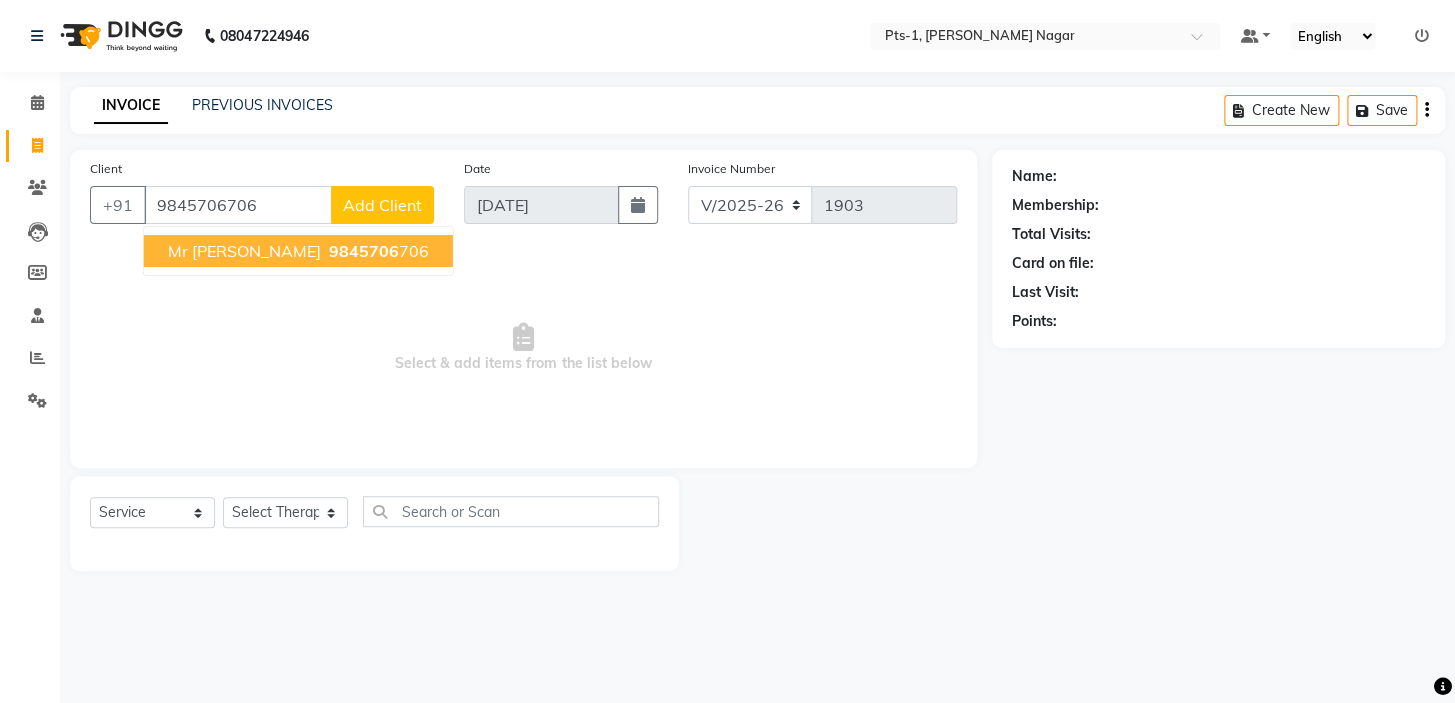 type on "9845706706" 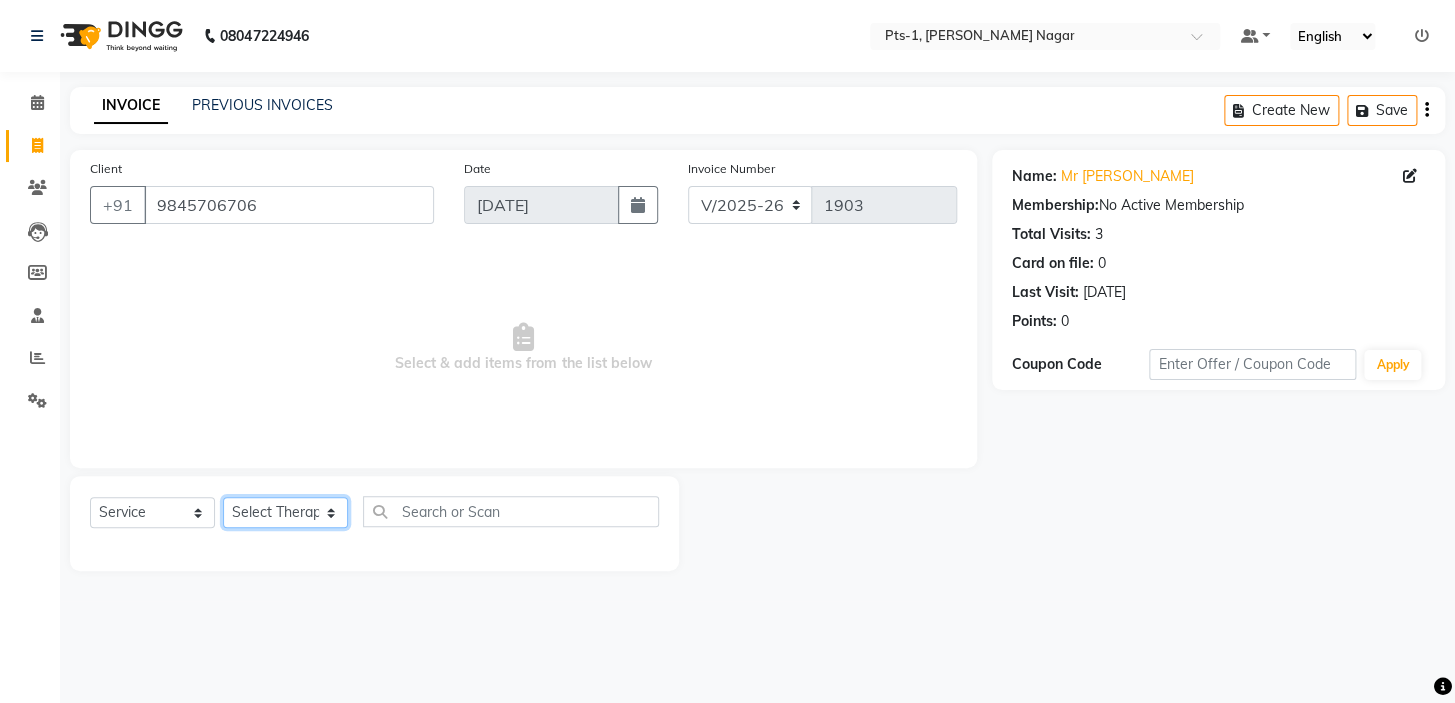 click on "Select Therapist Anand Annie anyone Babu Bela Gia Jeje Jincy JOE Lilly Nanny Rita Shodika Sun Tashi VINOD KUMAR" 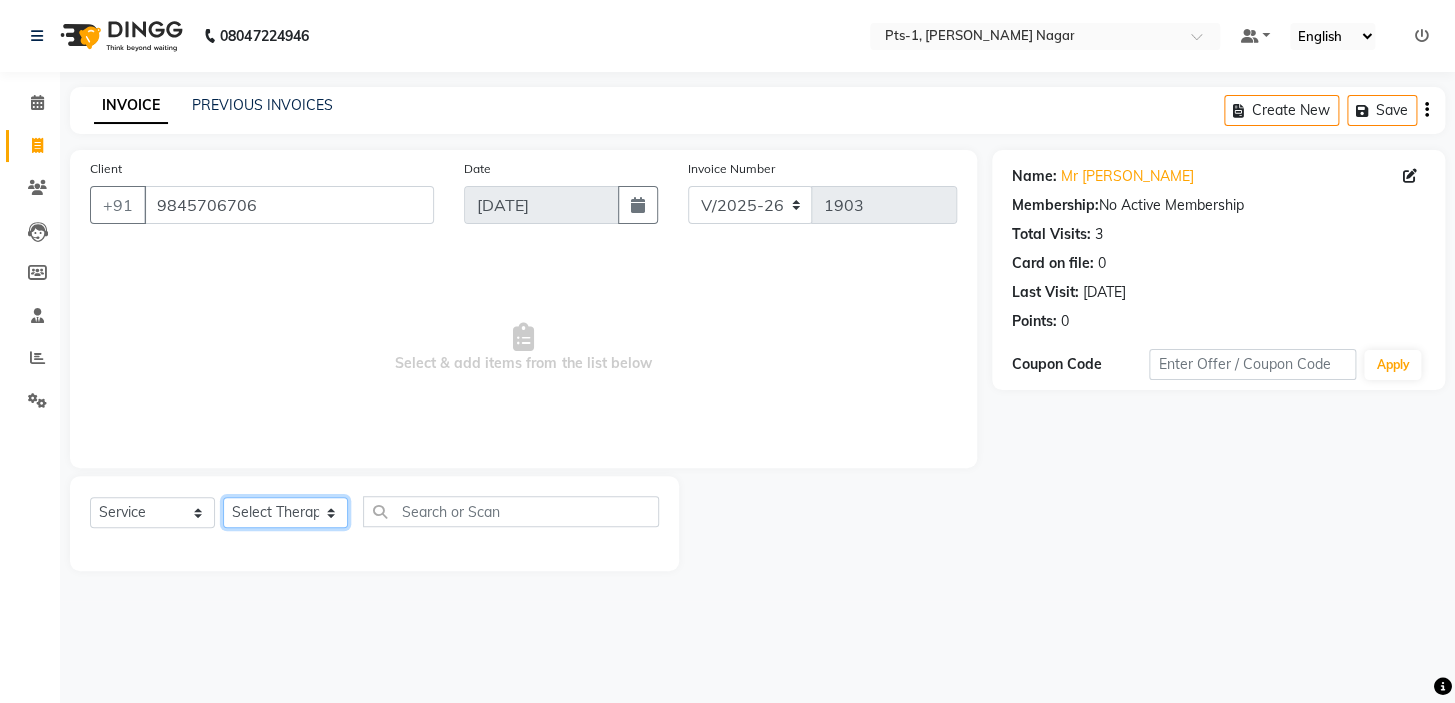 select on "34866" 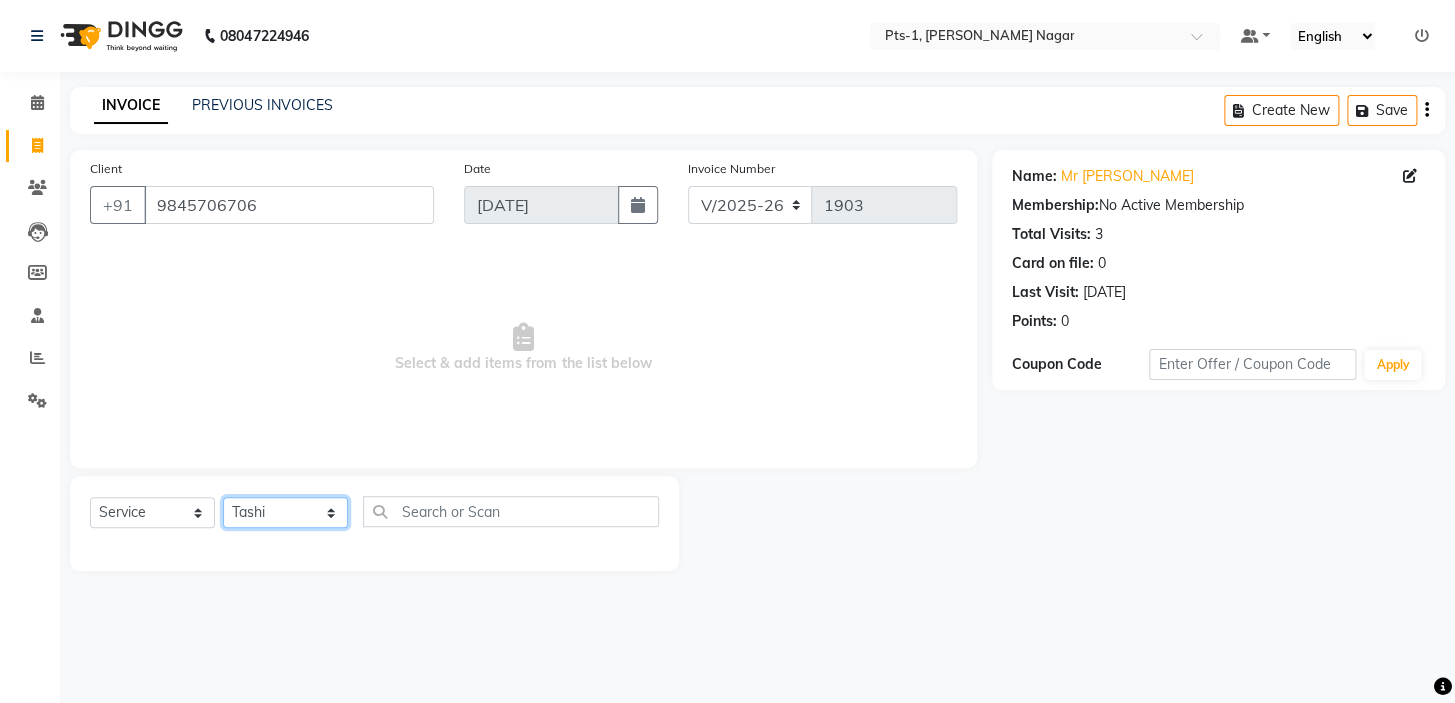click on "Select Therapist Anand Annie anyone Babu Bela Gia Jeje Jincy JOE Lilly Nanny Rita Shodika Sun Tashi VINOD KUMAR" 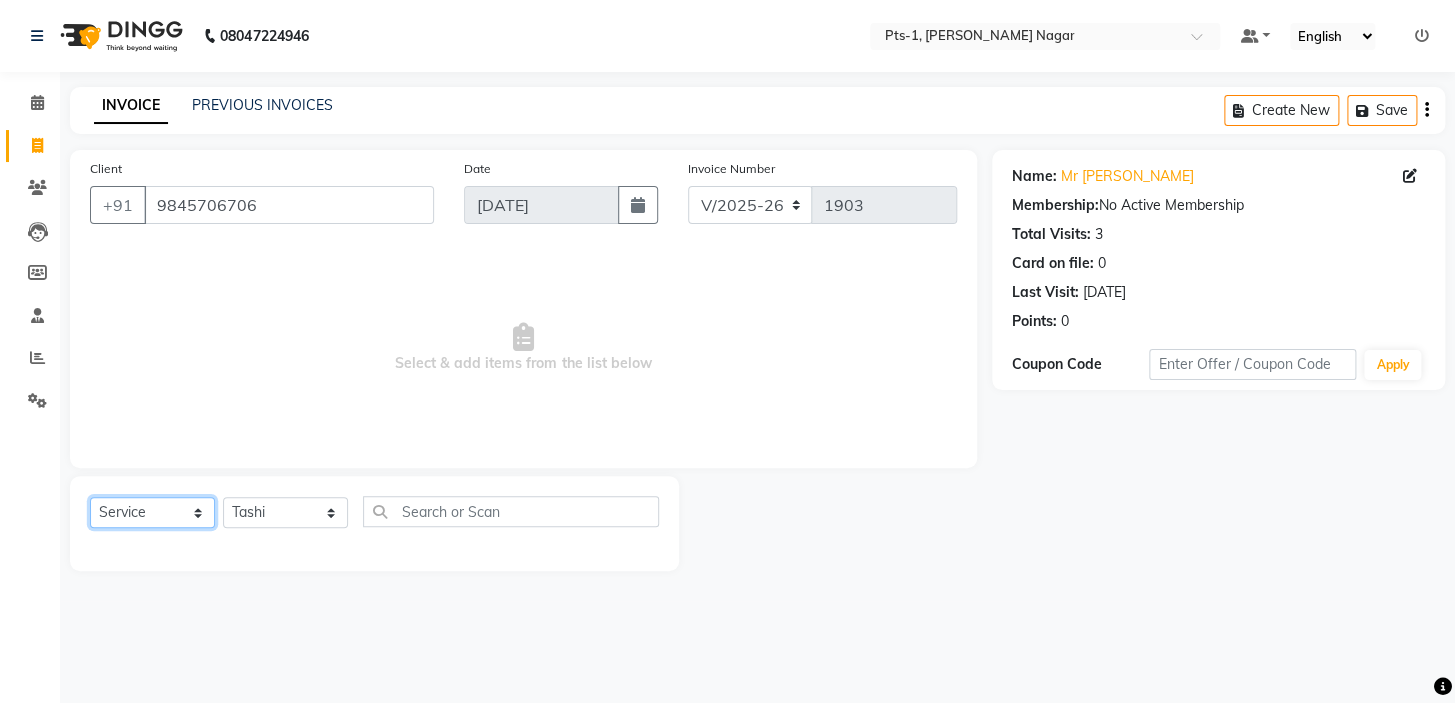 click on "Select  Service  Product  Membership  Package Voucher Prepaid Gift Card" 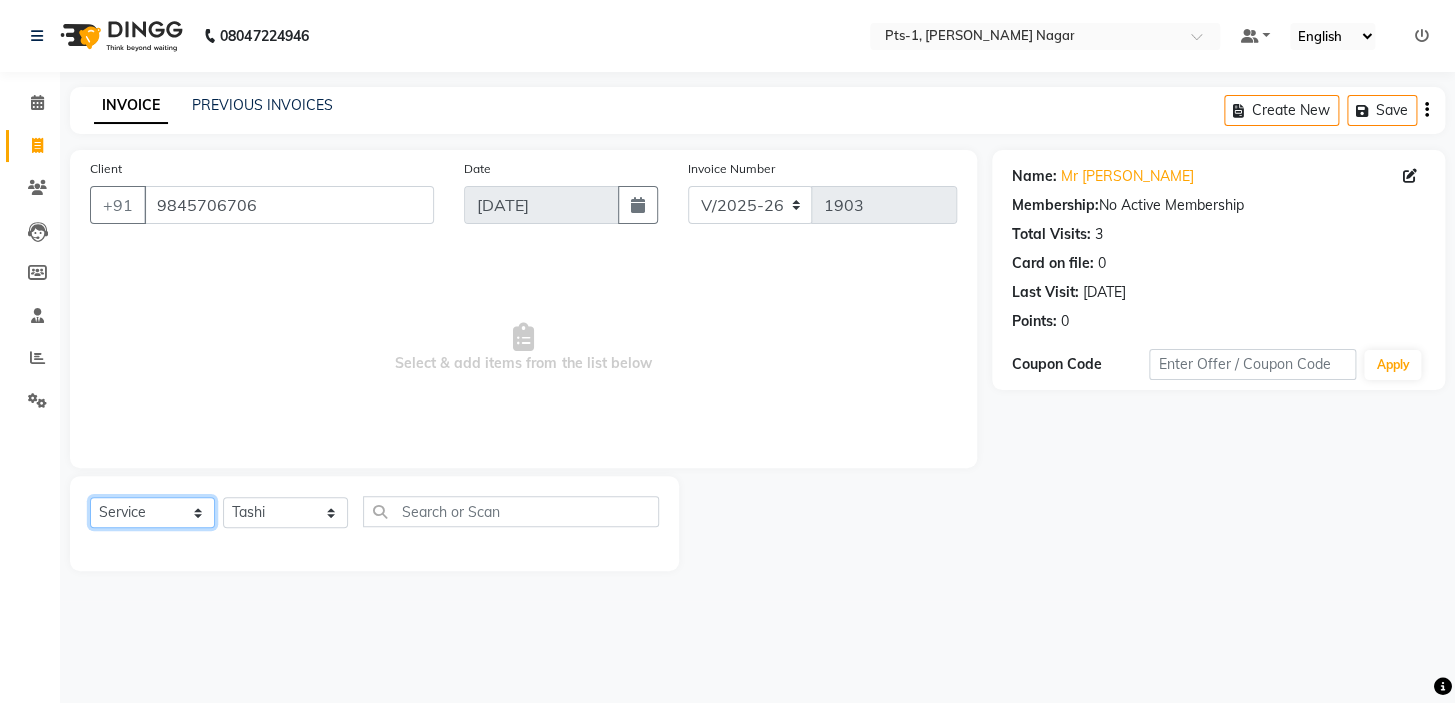 select on "package" 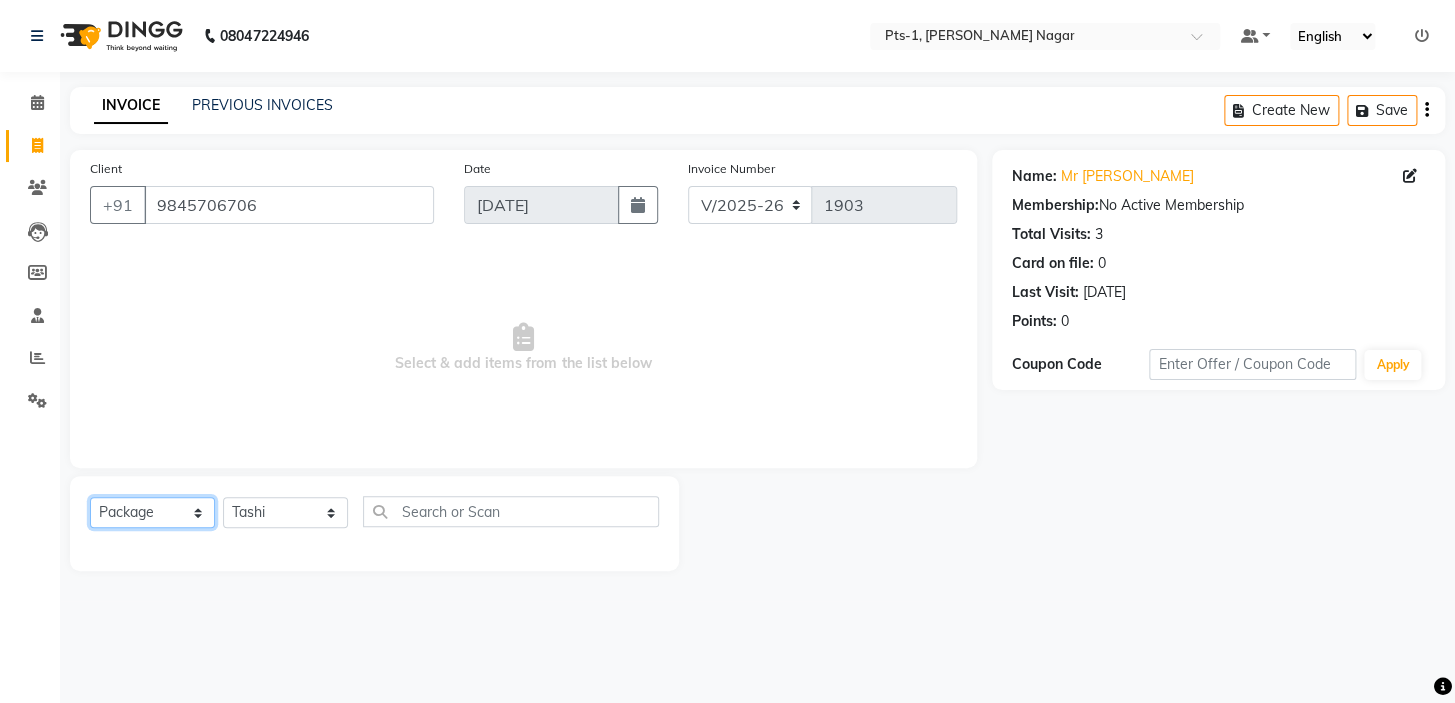 click on "Select  Service  Product  Membership  Package Voucher Prepaid Gift Card" 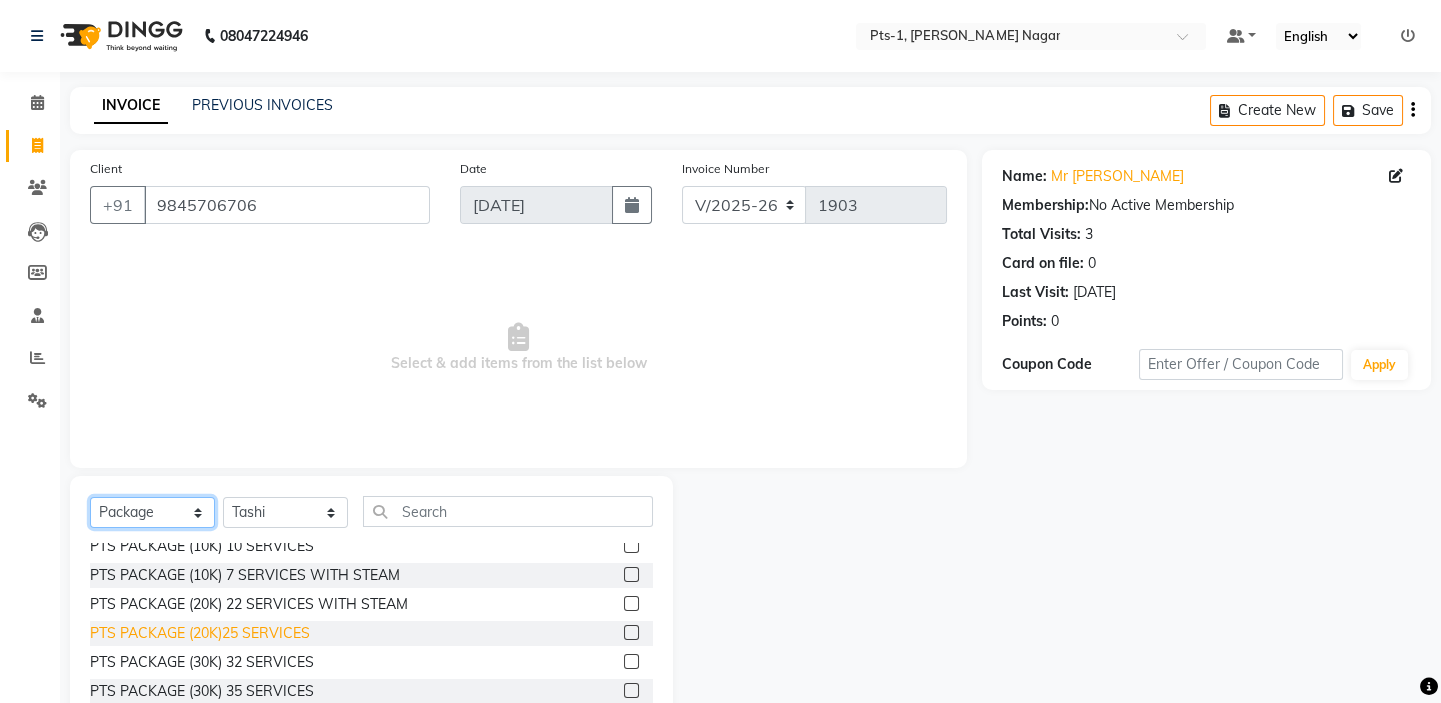 scroll, scrollTop: 234, scrollLeft: 0, axis: vertical 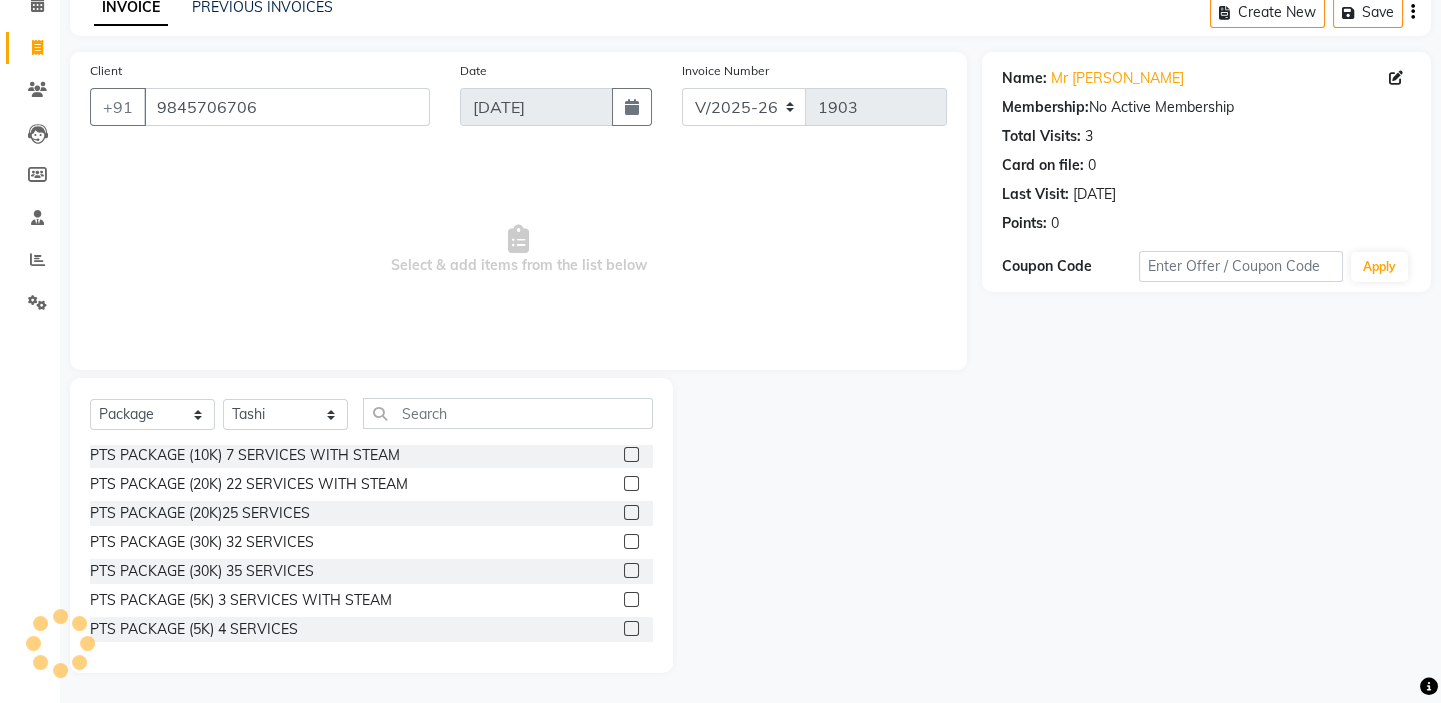 click 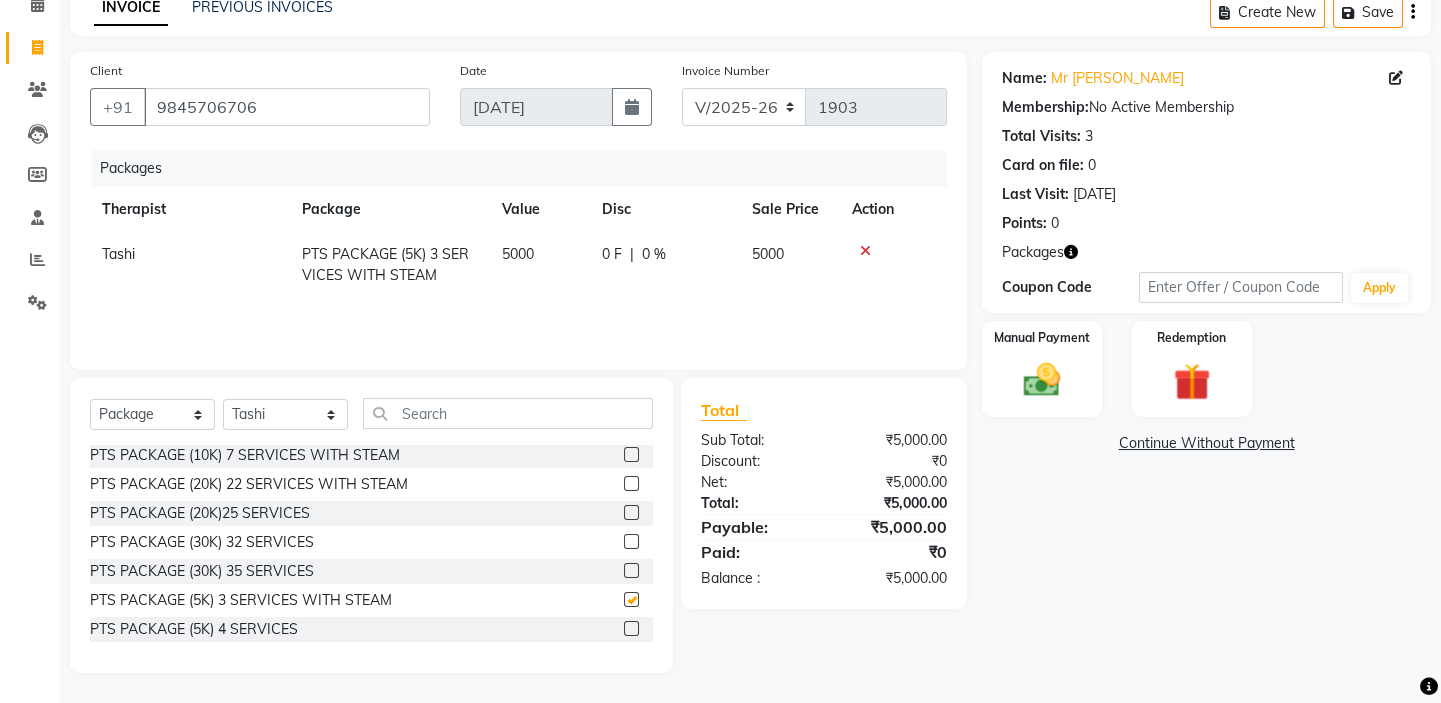 checkbox on "false" 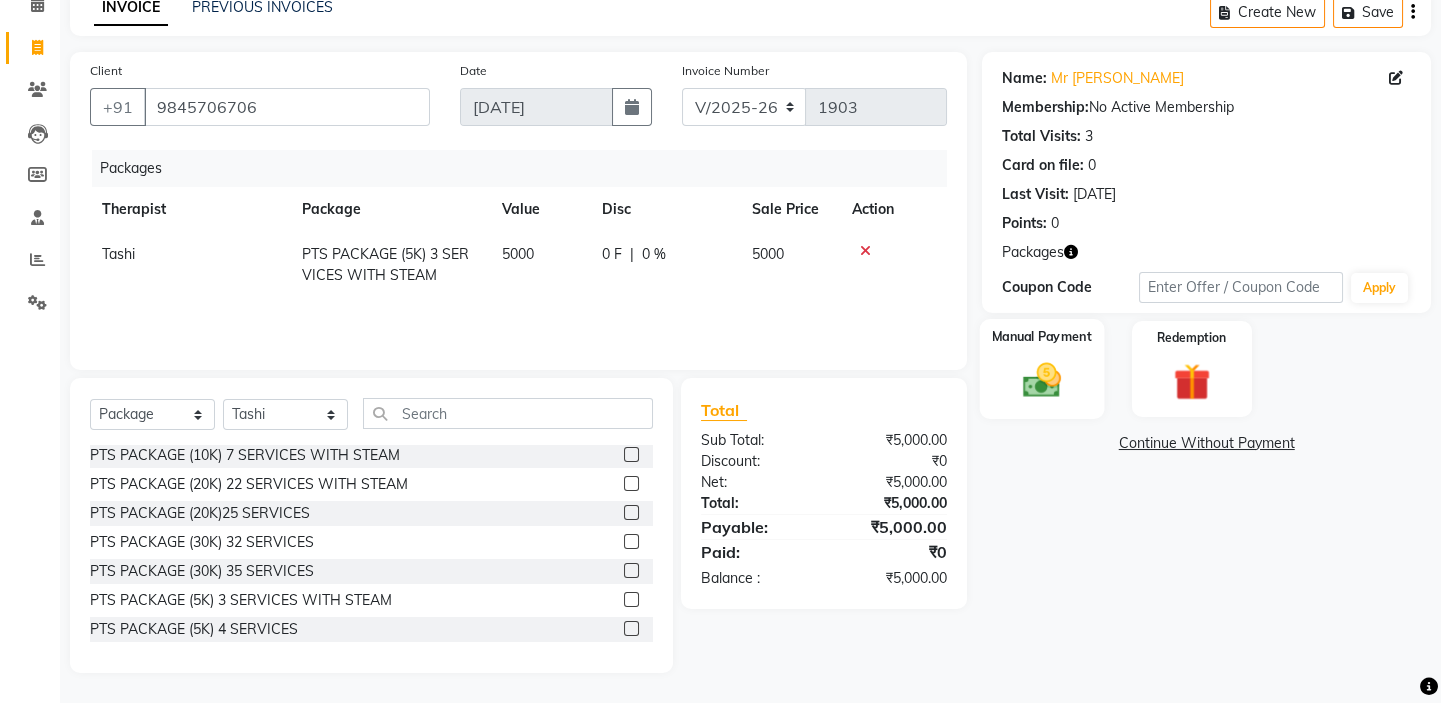 click on "Manual Payment" 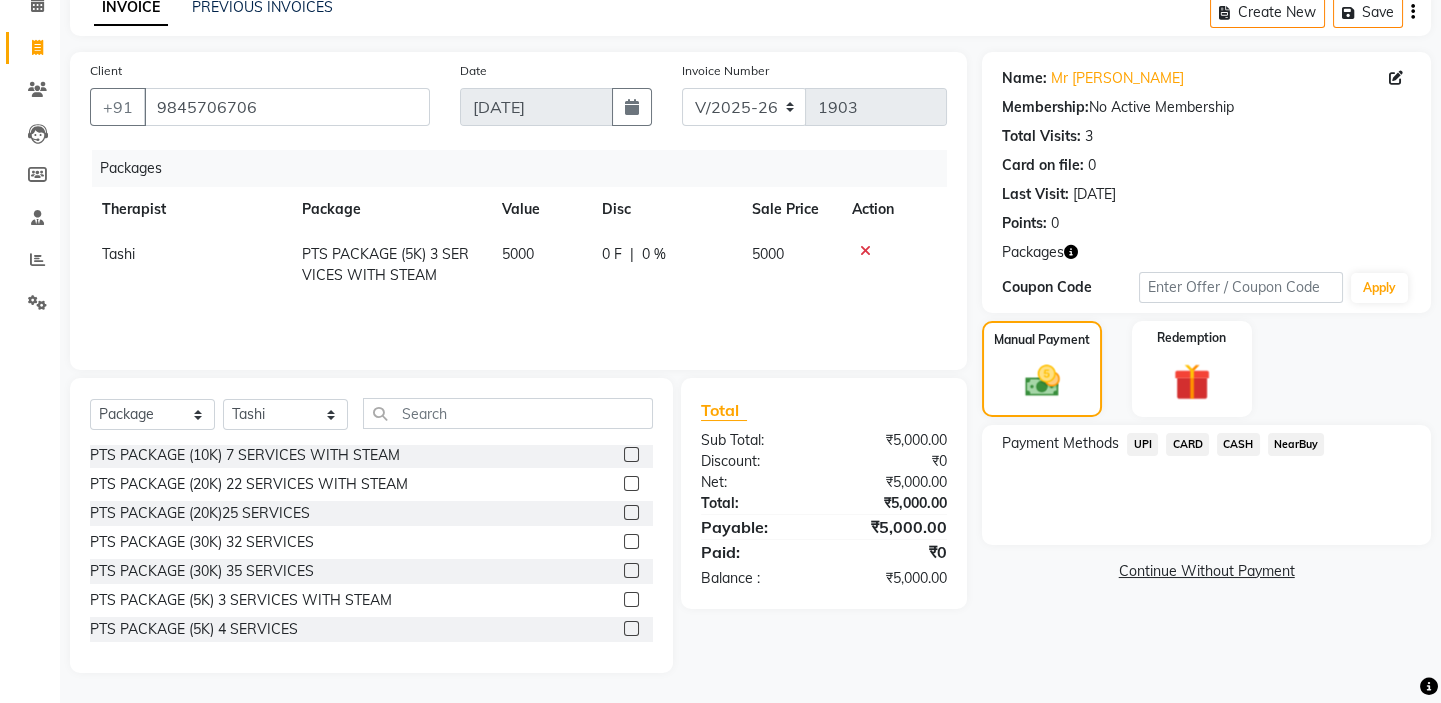 click on "CASH" 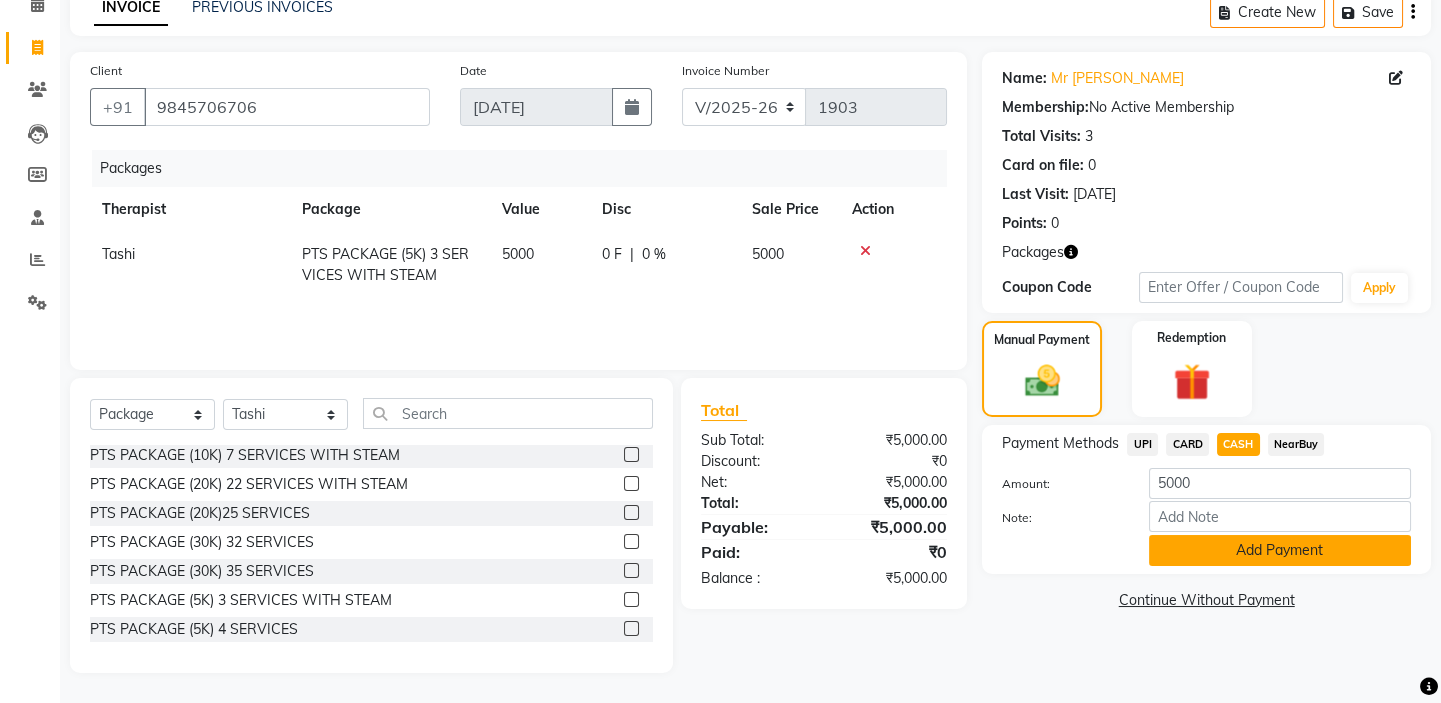click on "Add Payment" 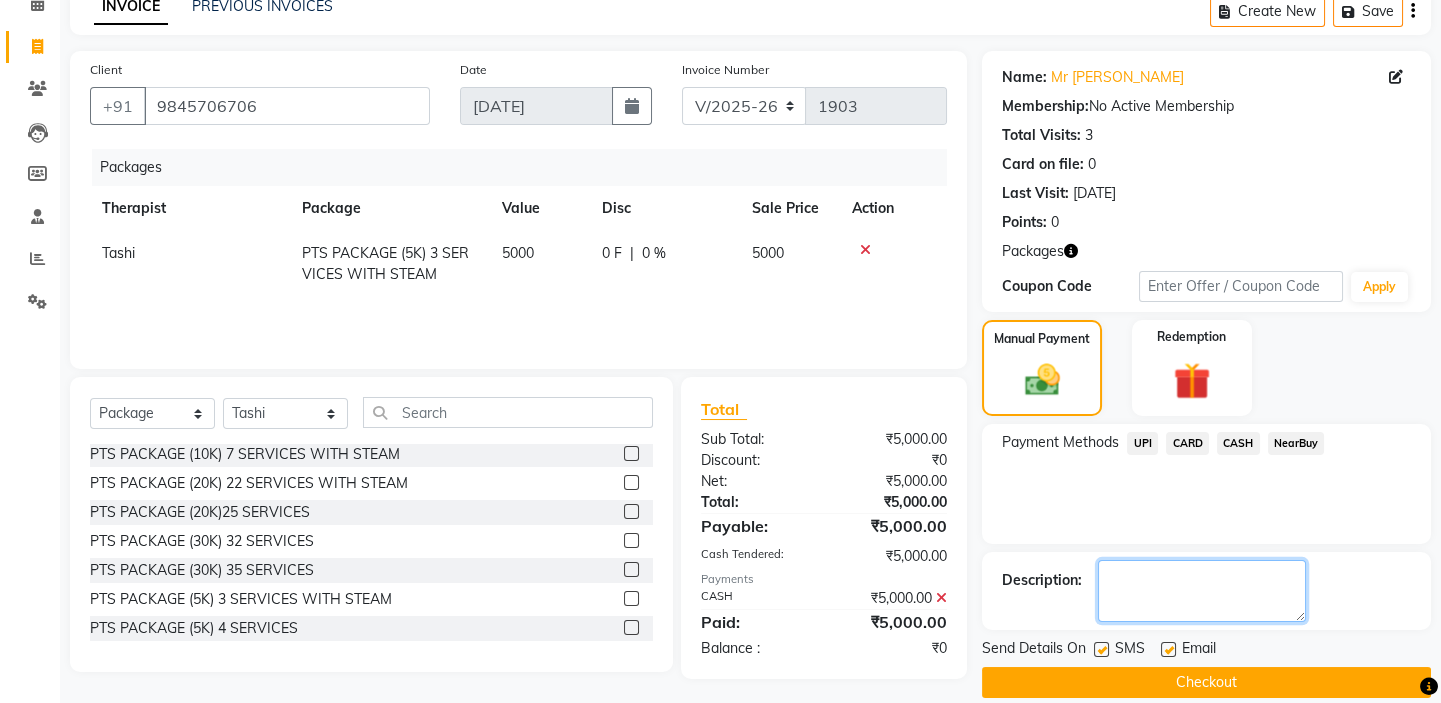 click 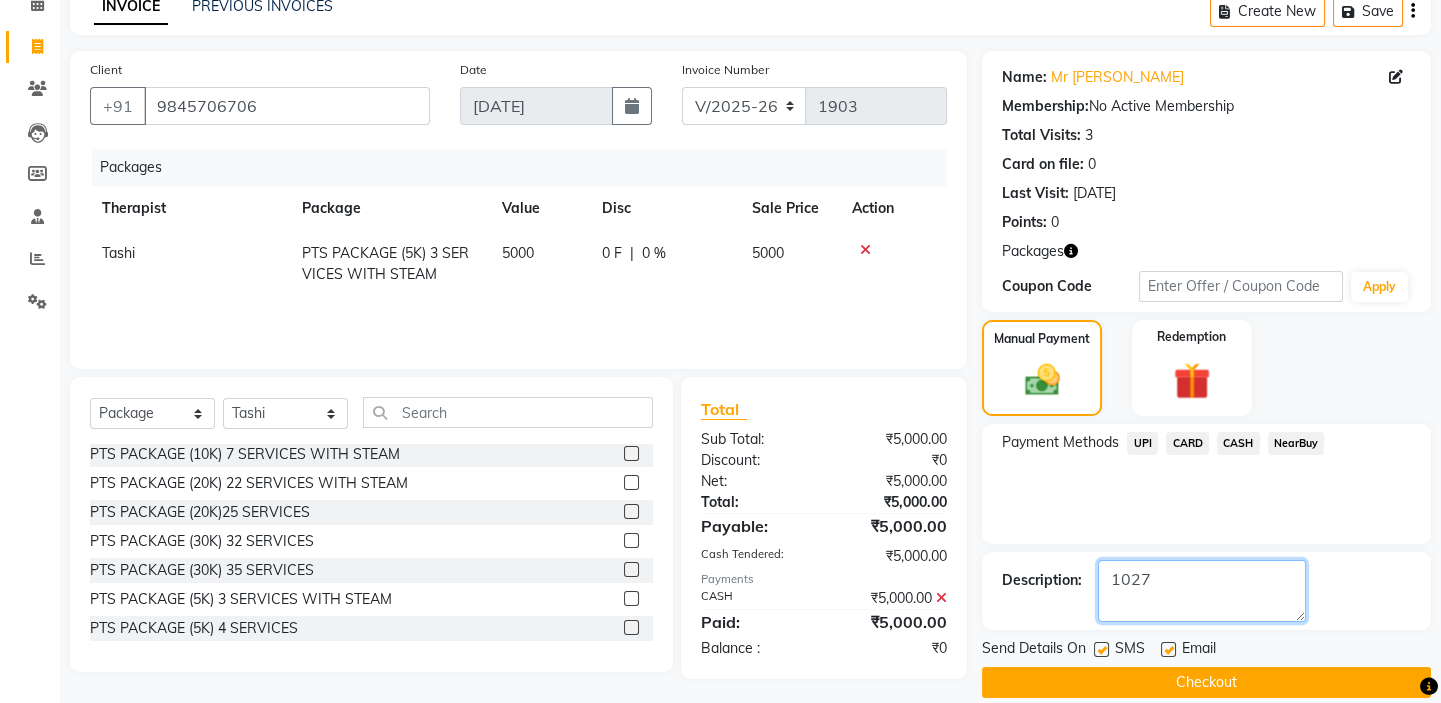 type on "1027" 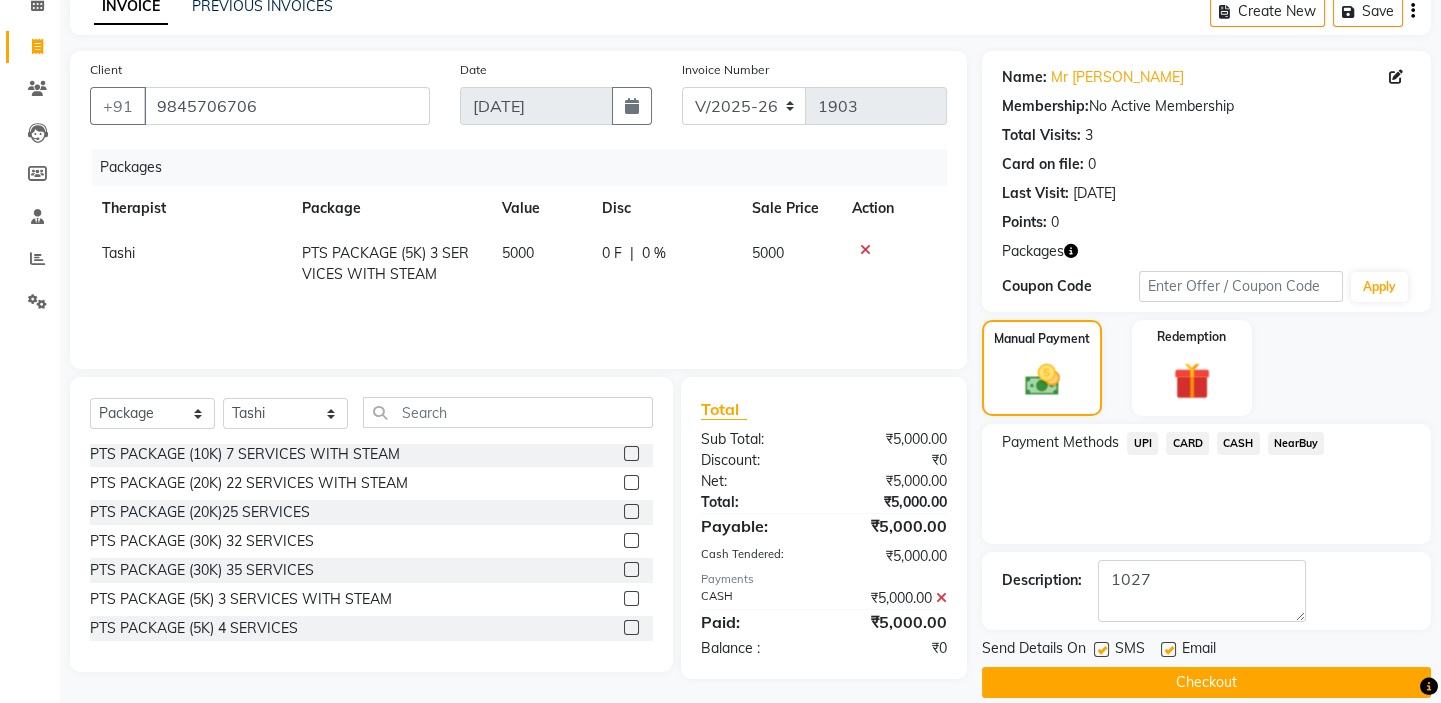 click 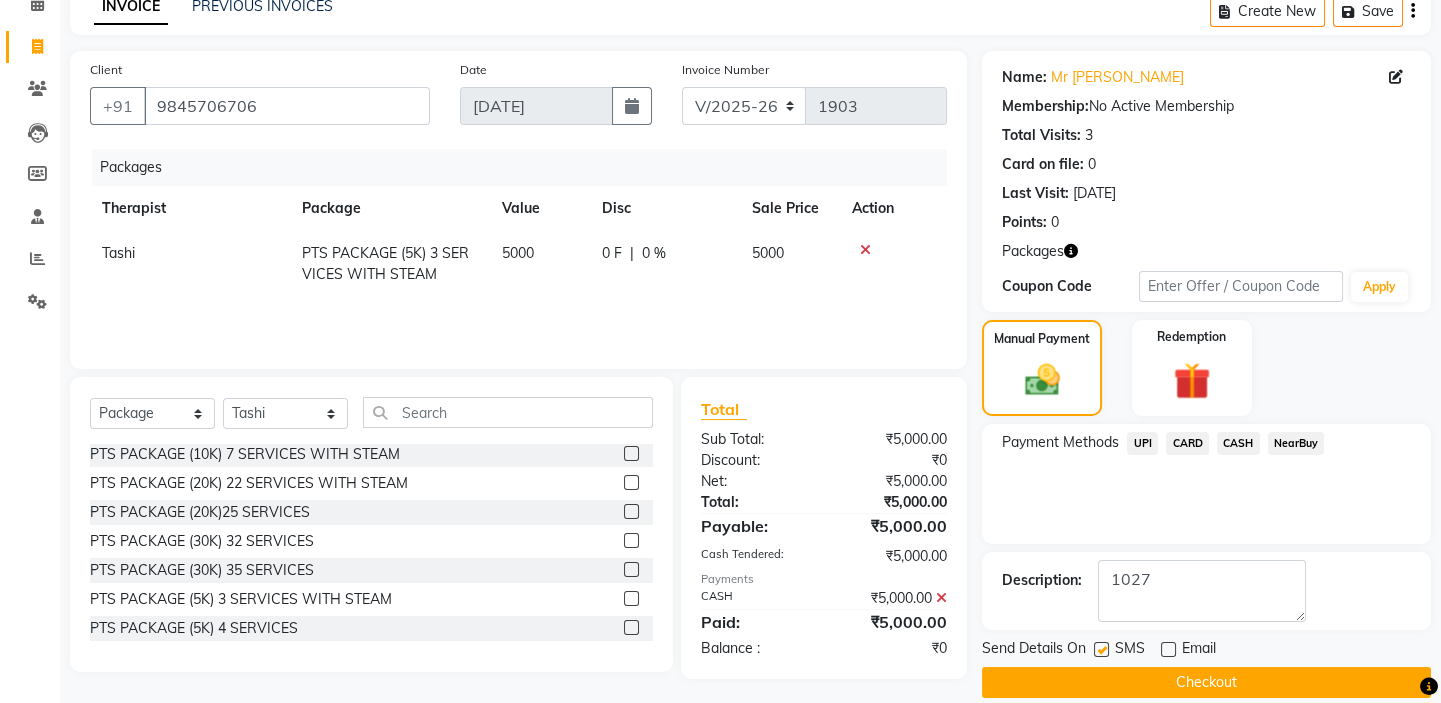 click 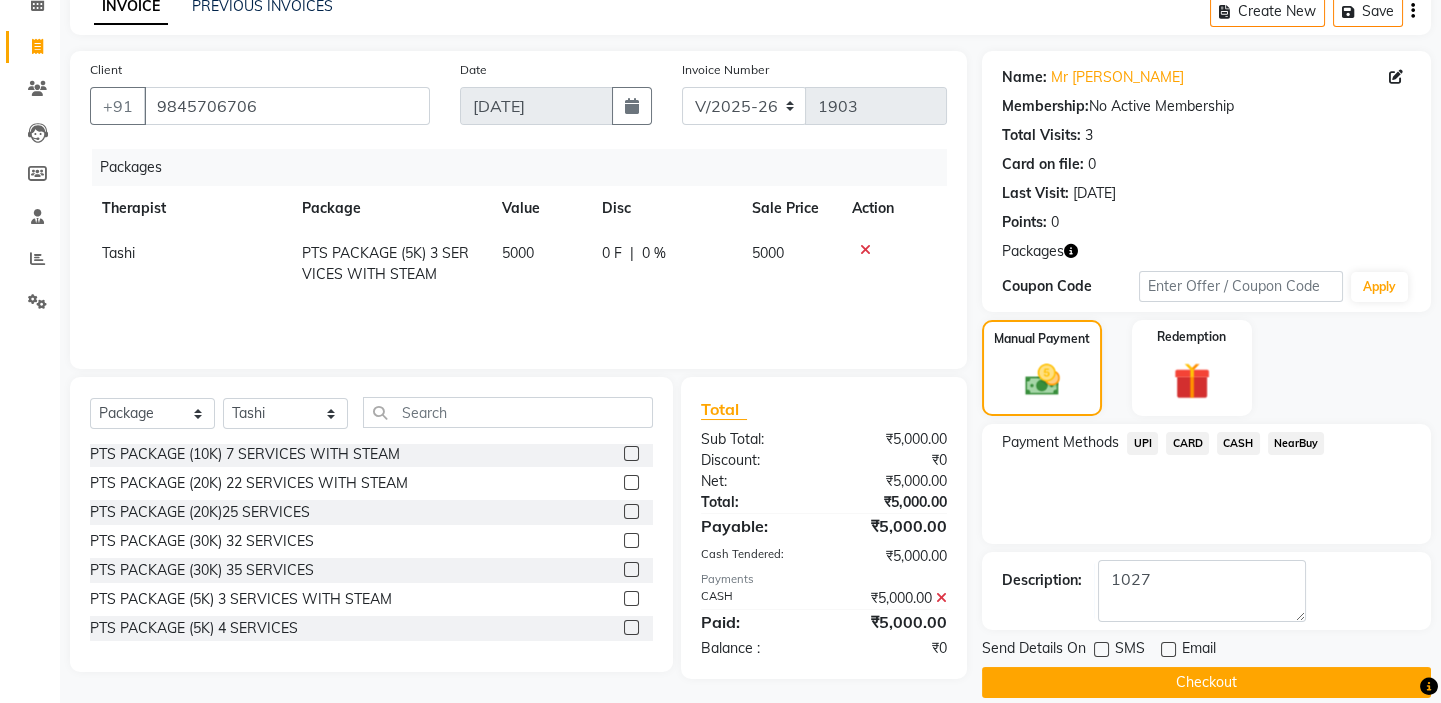 click on "Checkout" 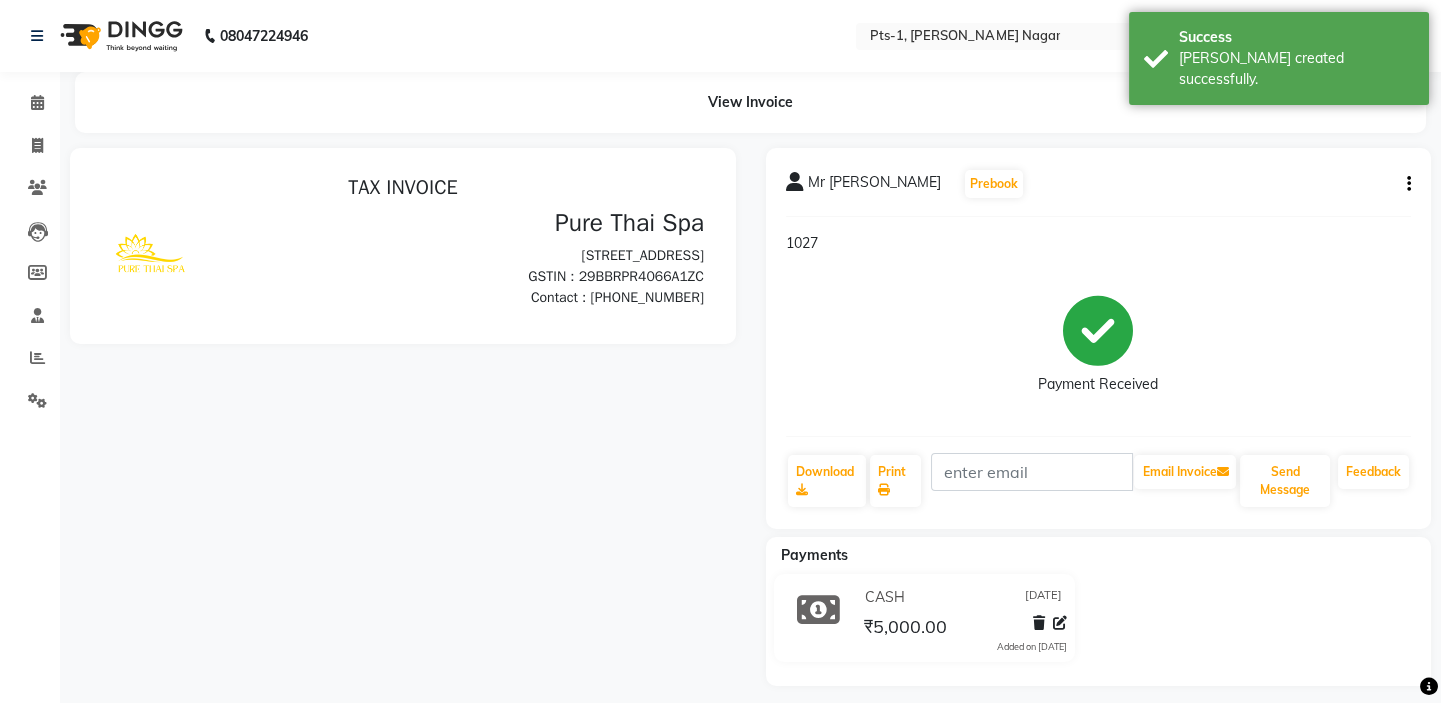 scroll, scrollTop: 0, scrollLeft: 0, axis: both 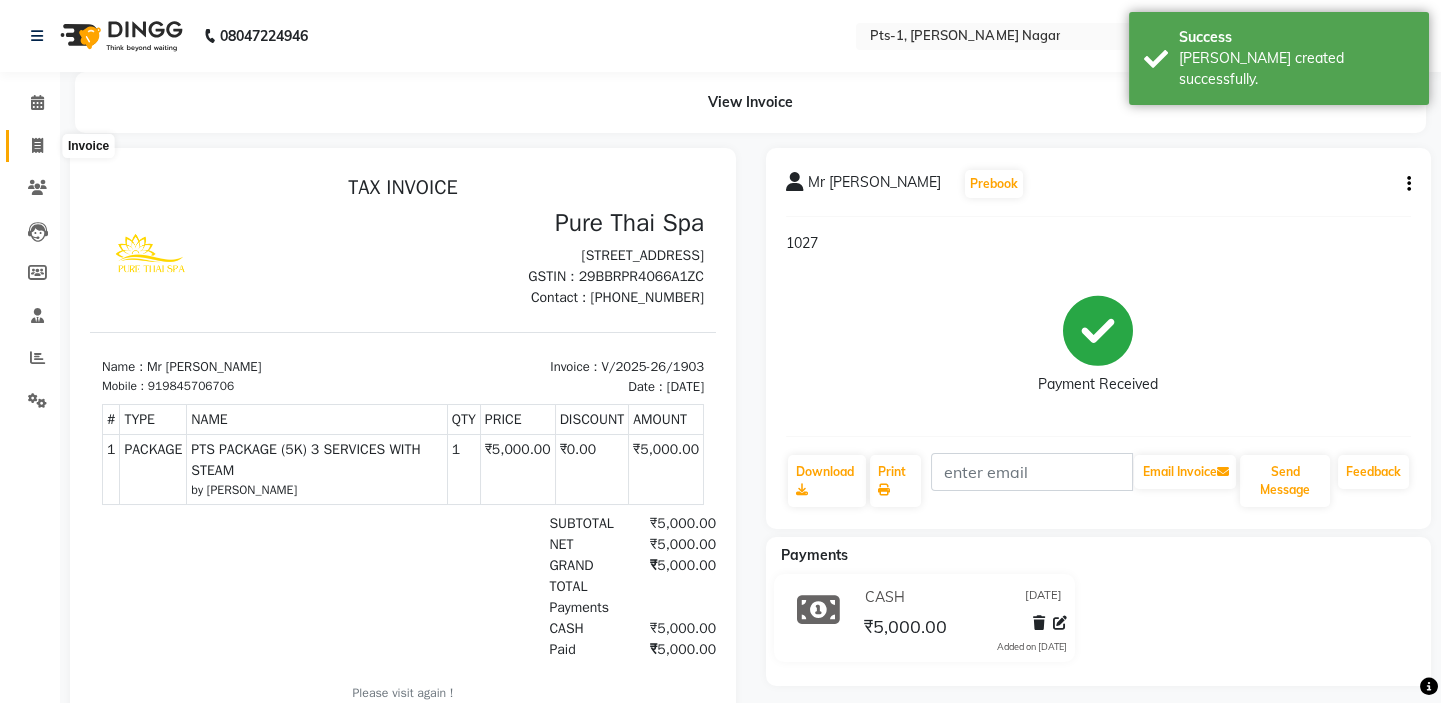 click 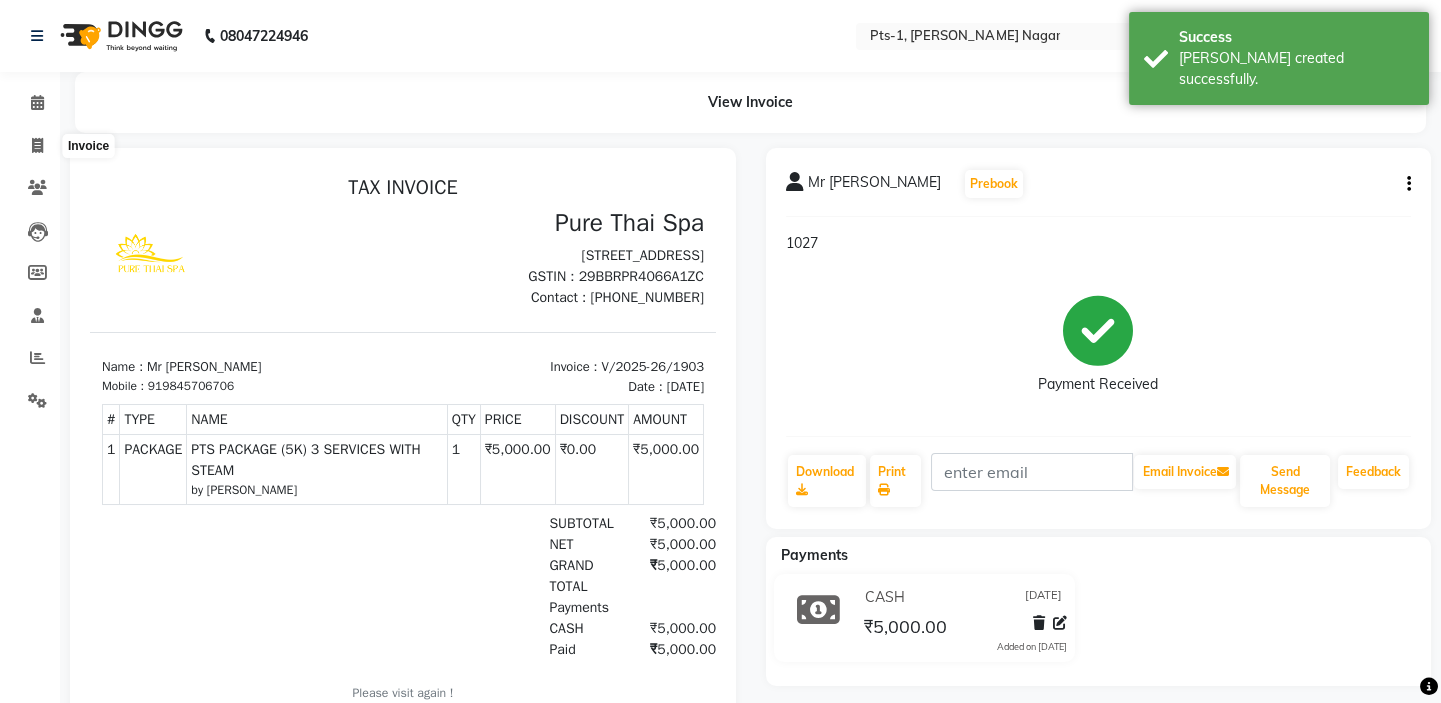 select on "service" 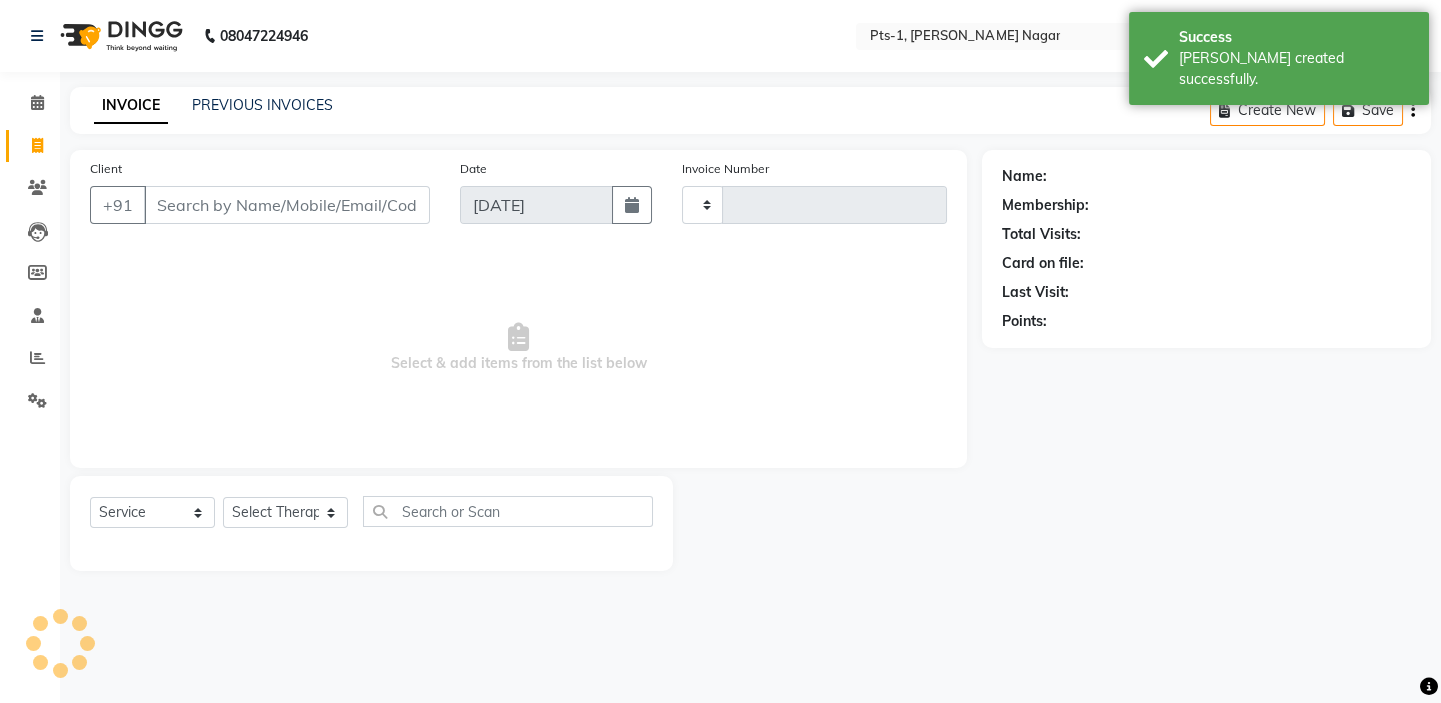 type on "1904" 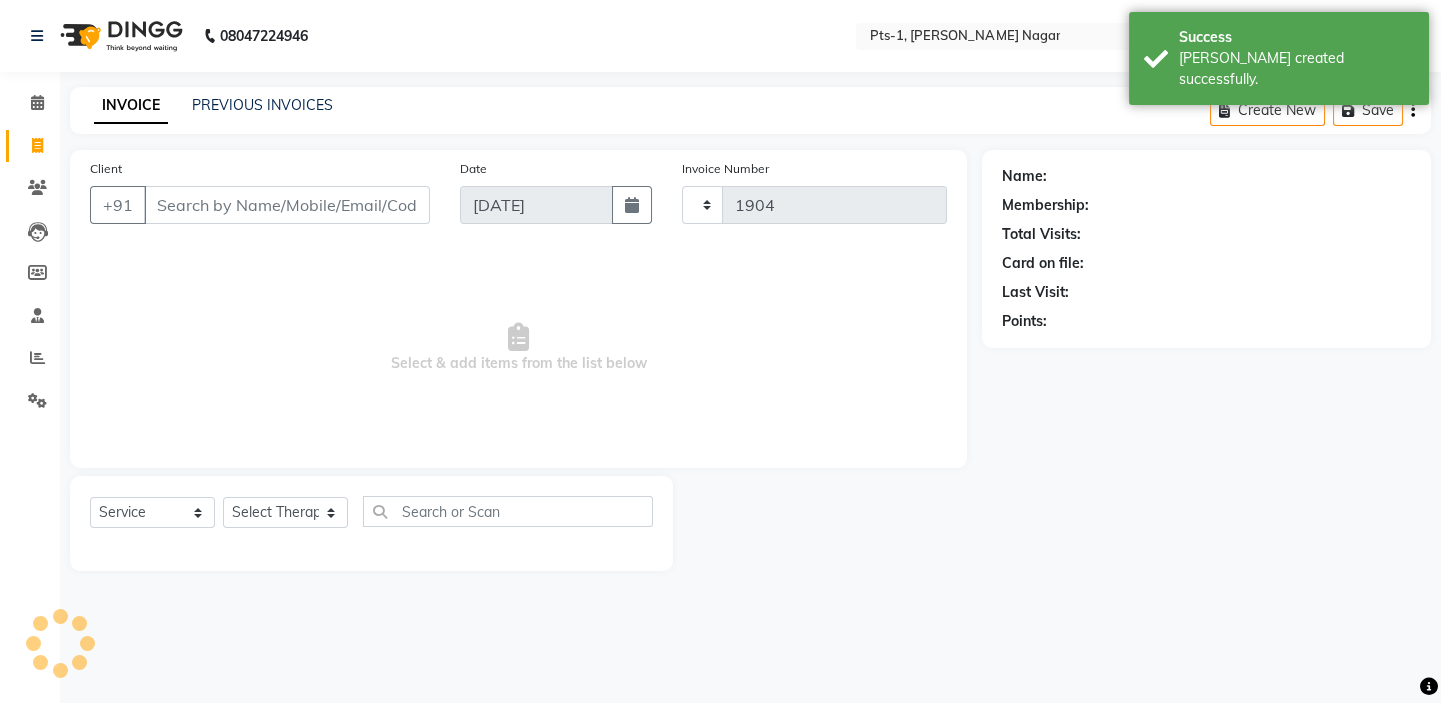 select on "5296" 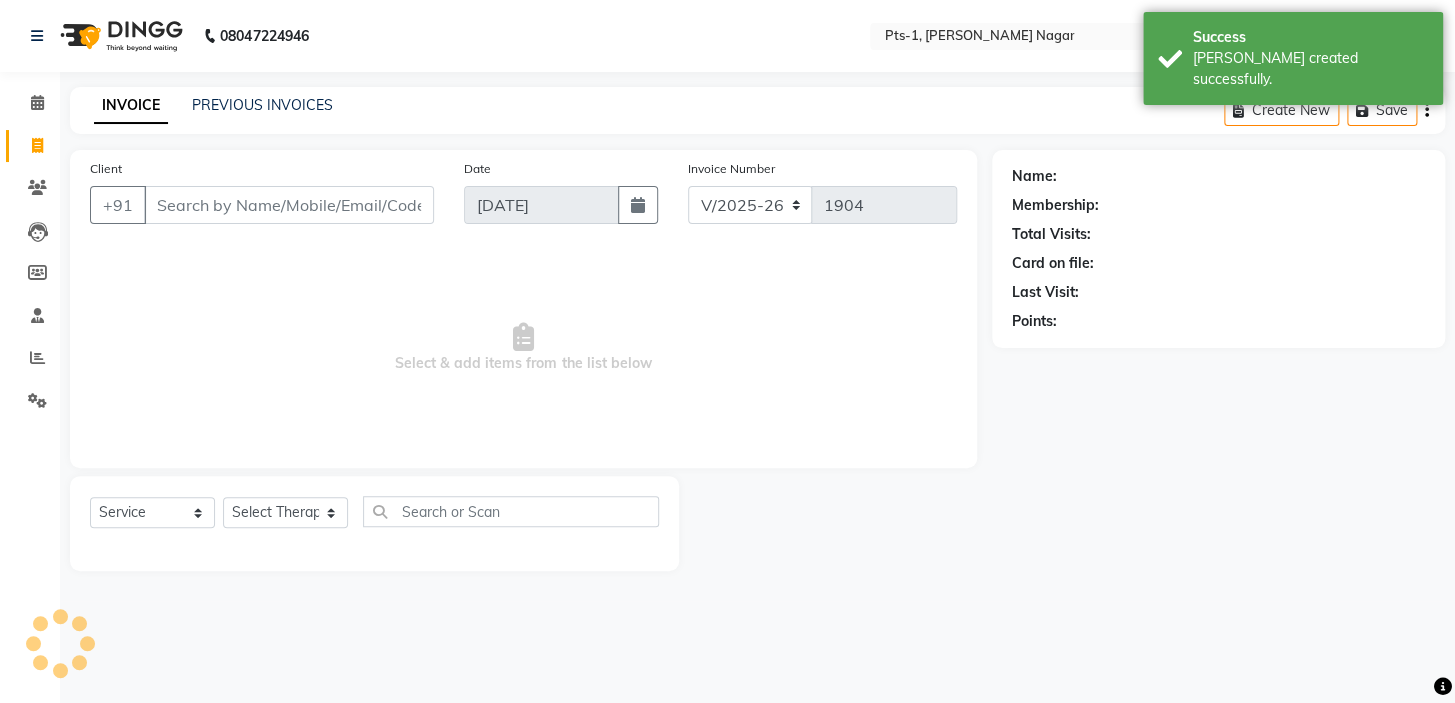 click on "Client" at bounding box center [289, 205] 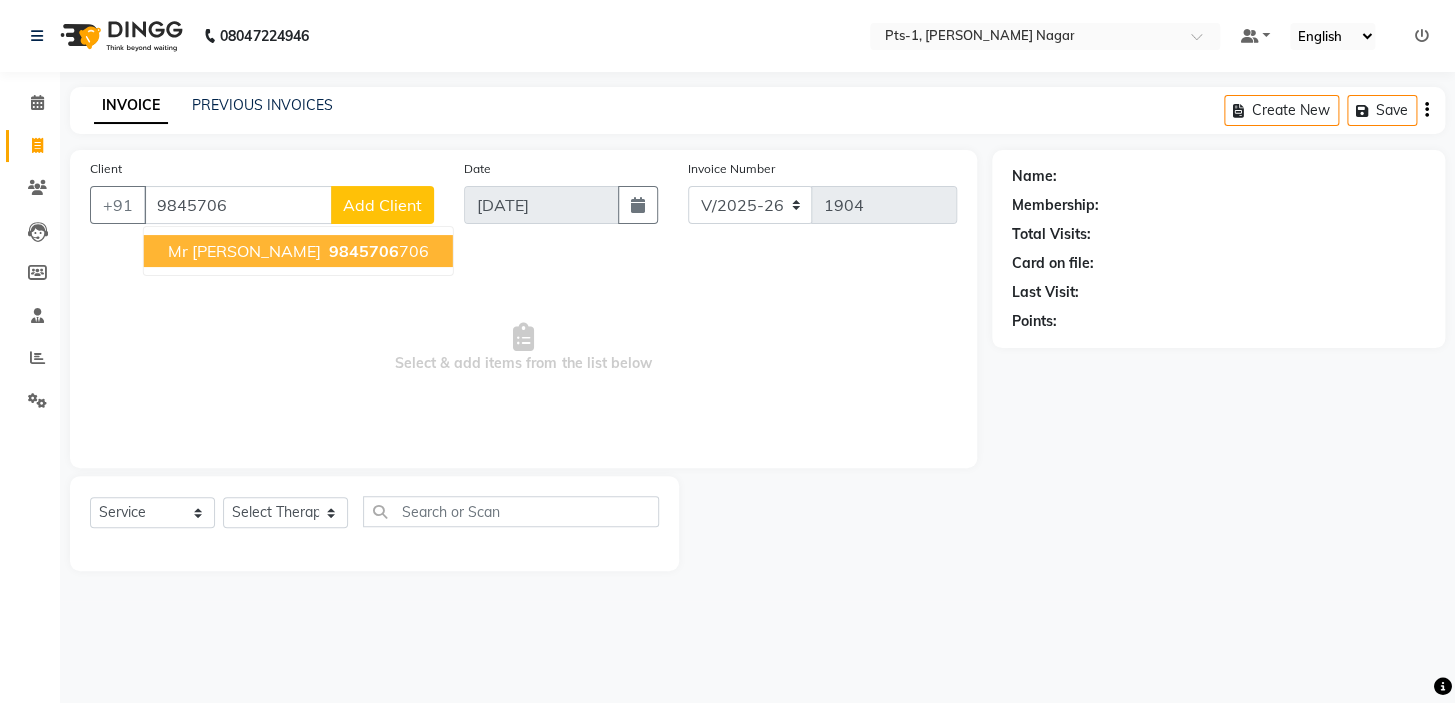 click on "9845706" at bounding box center (364, 251) 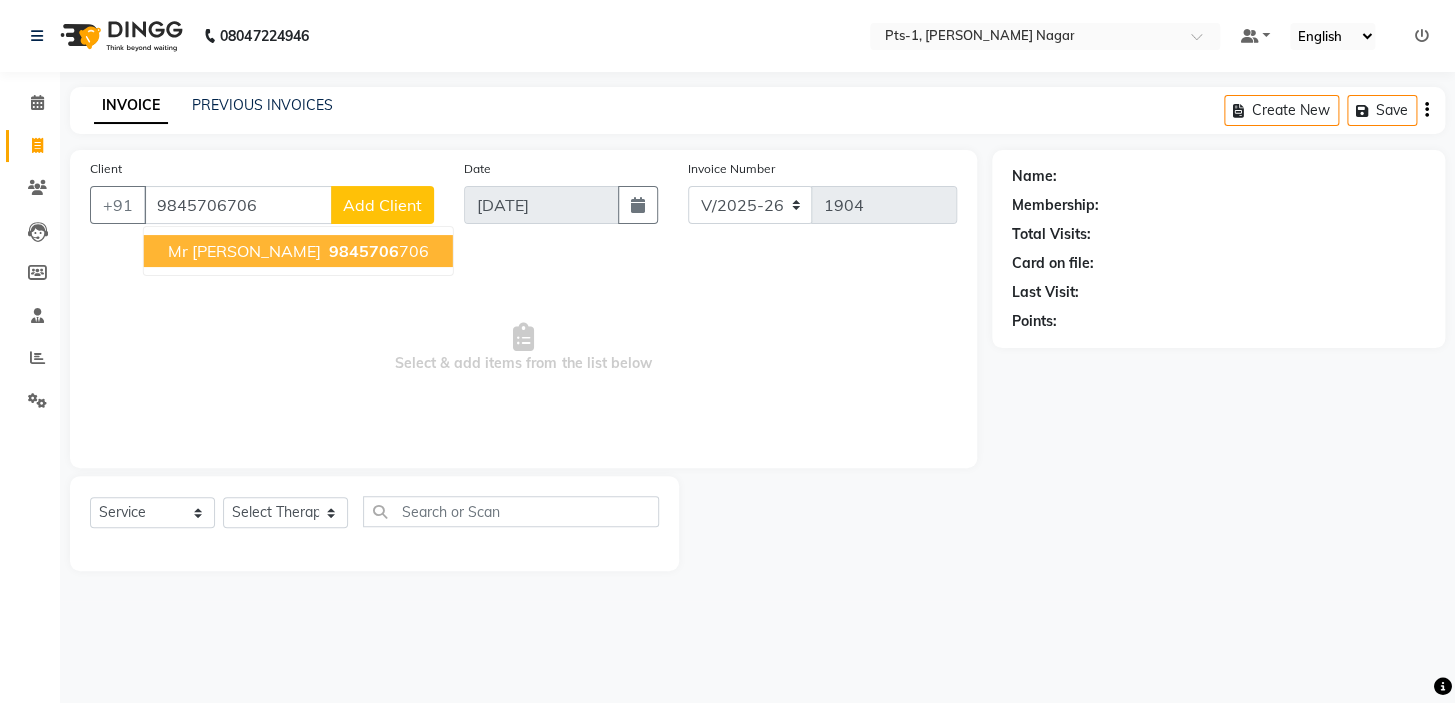 type on "9845706706" 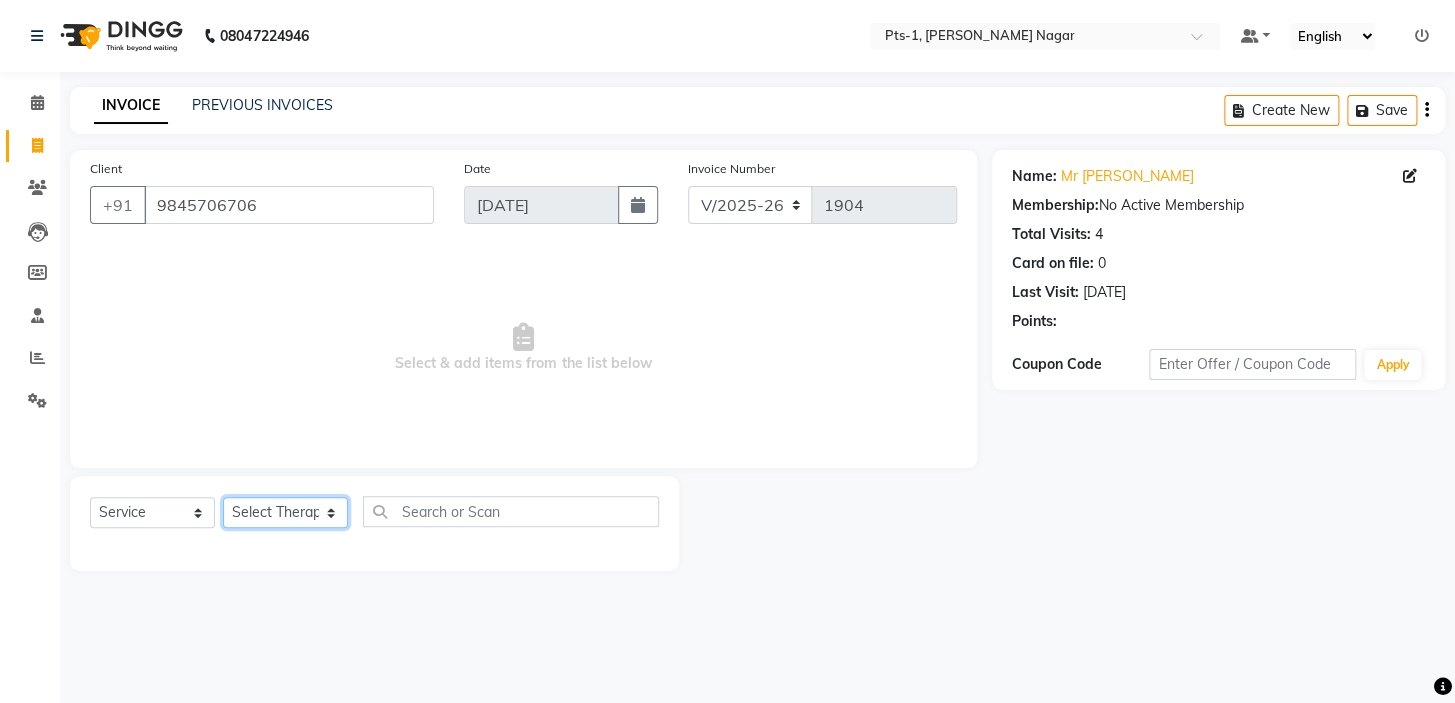 click on "Select Therapist Anand Annie anyone Babu Bela Gia Jeje Jincy JOE Lilly Nanny Rita Shodika Sun Tashi VINOD KUMAR" 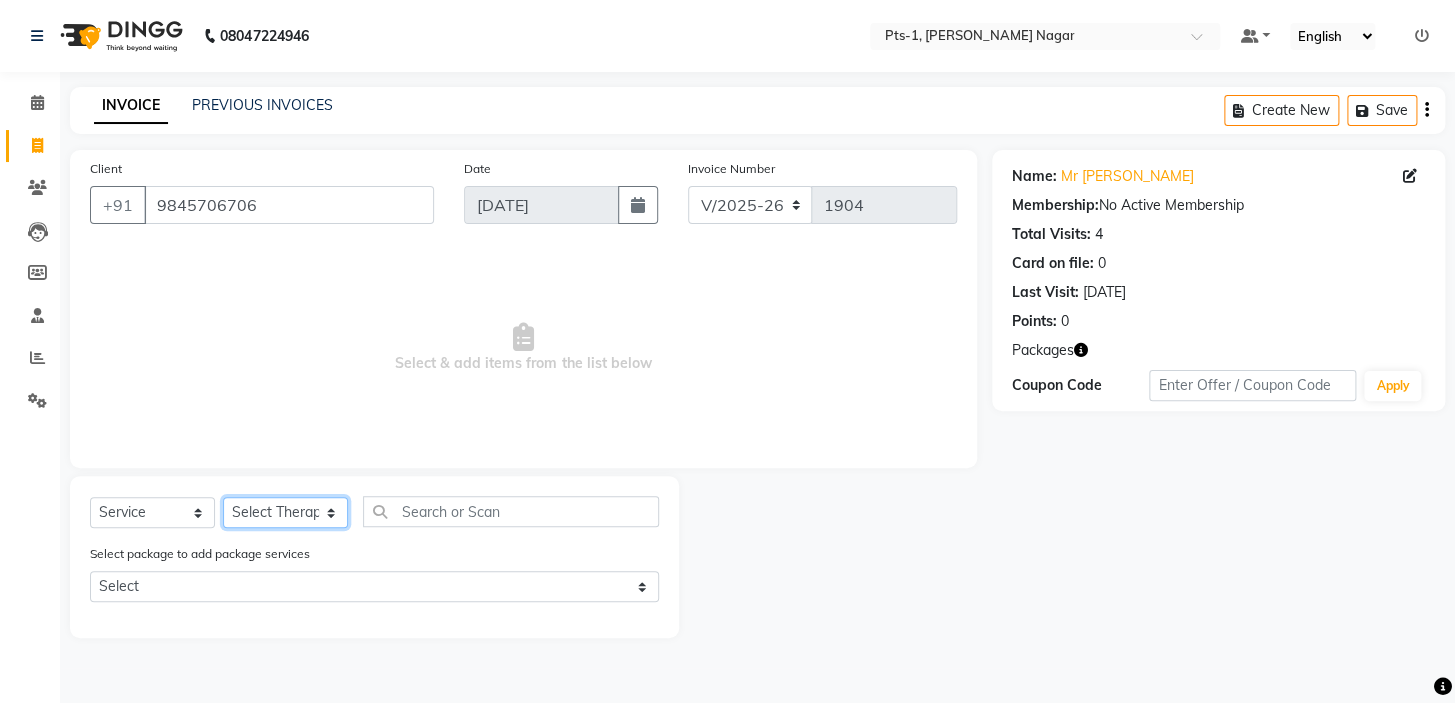 select on "80363" 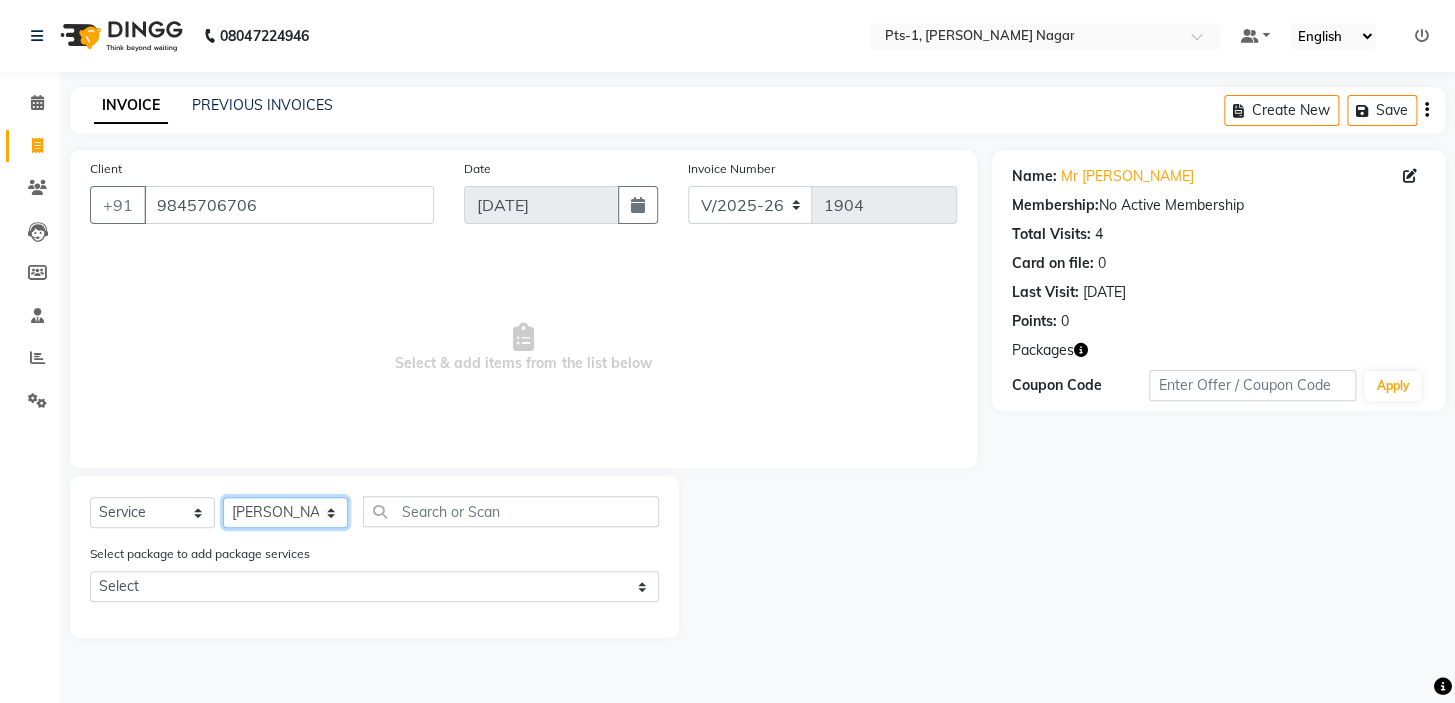 click on "Select Therapist Anand Annie anyone Babu Bela Gia Jeje Jincy JOE Lilly Nanny Rita Shodika Sun Tashi VINOD KUMAR" 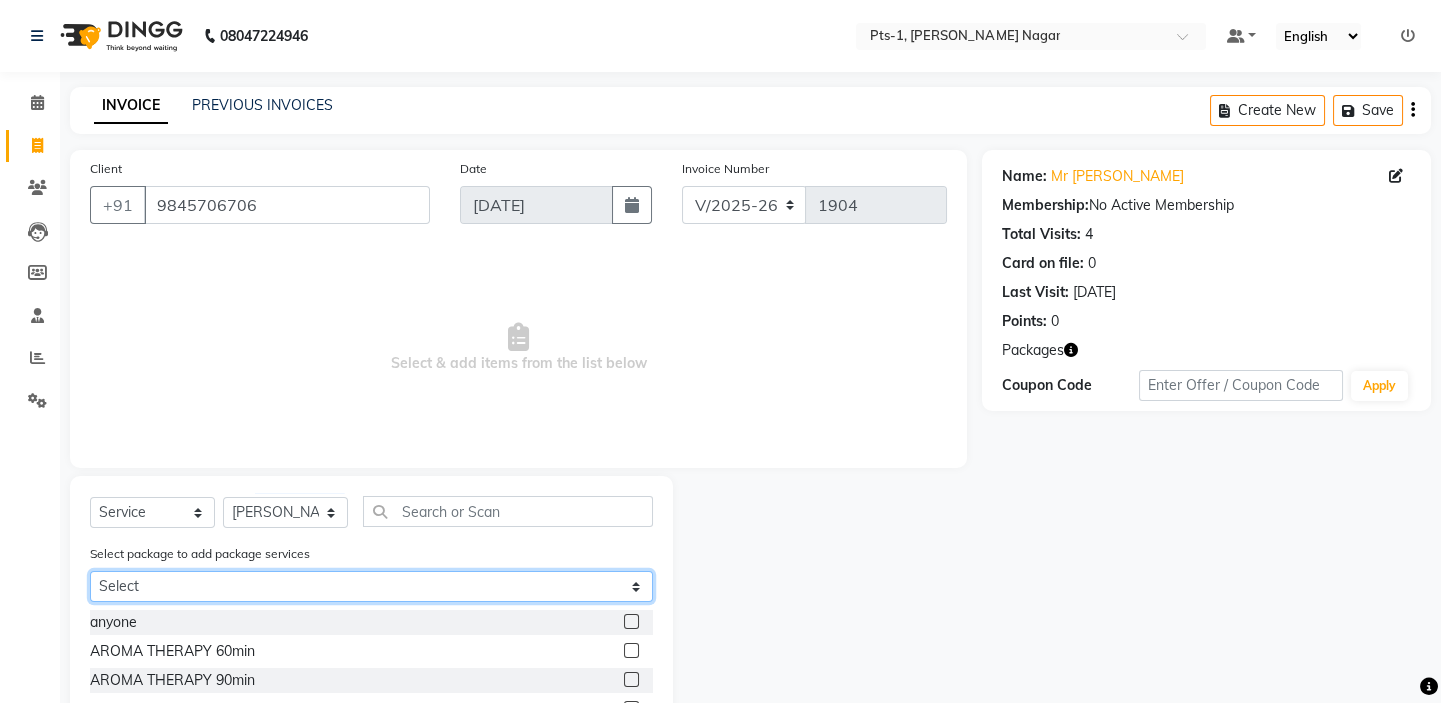 click on "Select PTS PACKAGE (5K) 3 SERVICES WITH STEAM" 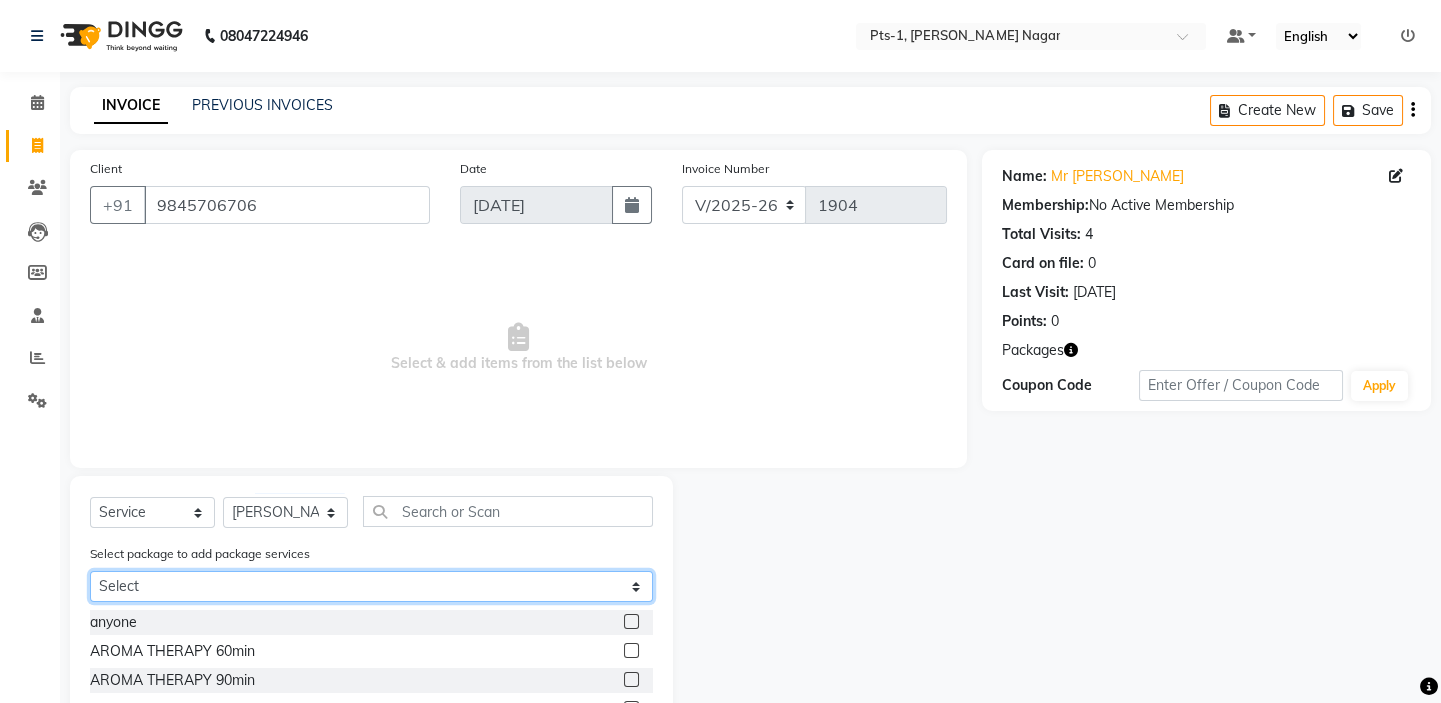 select on "1: Object" 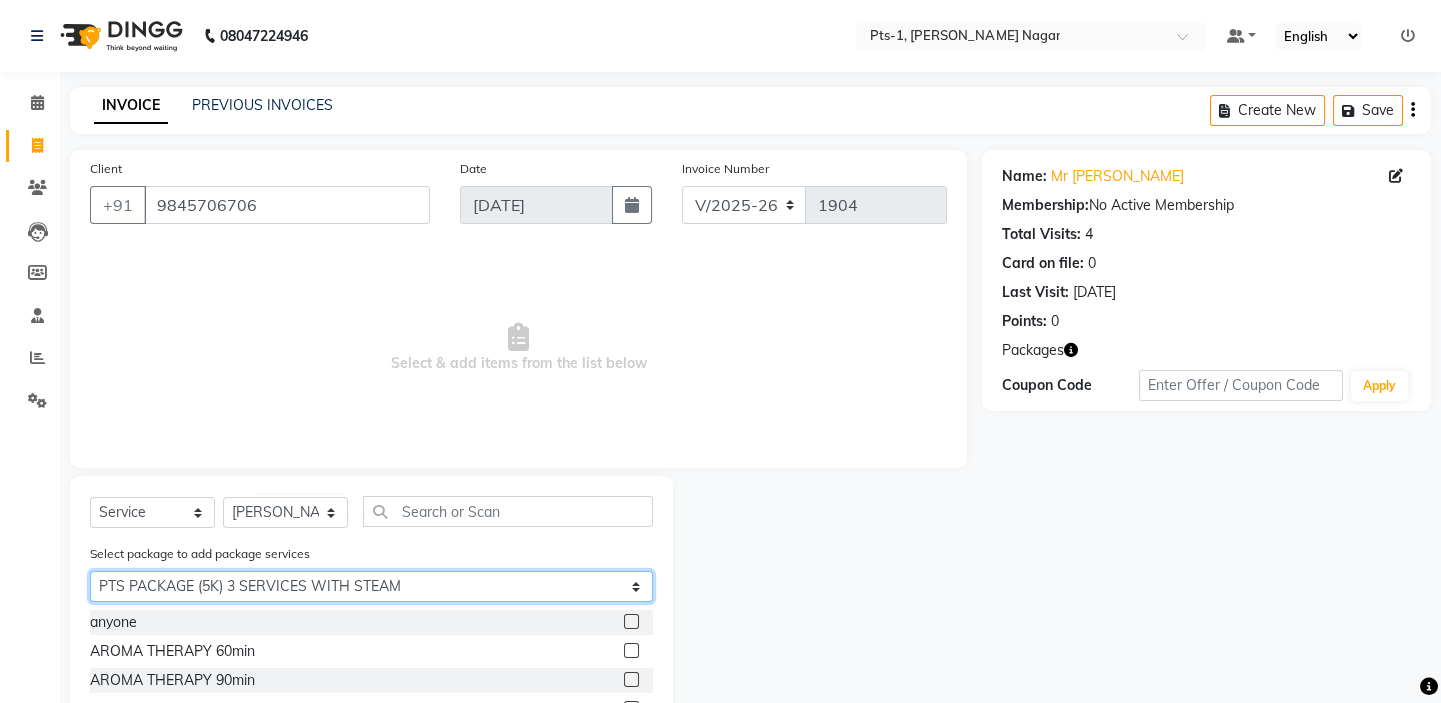 click on "Select PTS PACKAGE (5K) 3 SERVICES WITH STEAM" 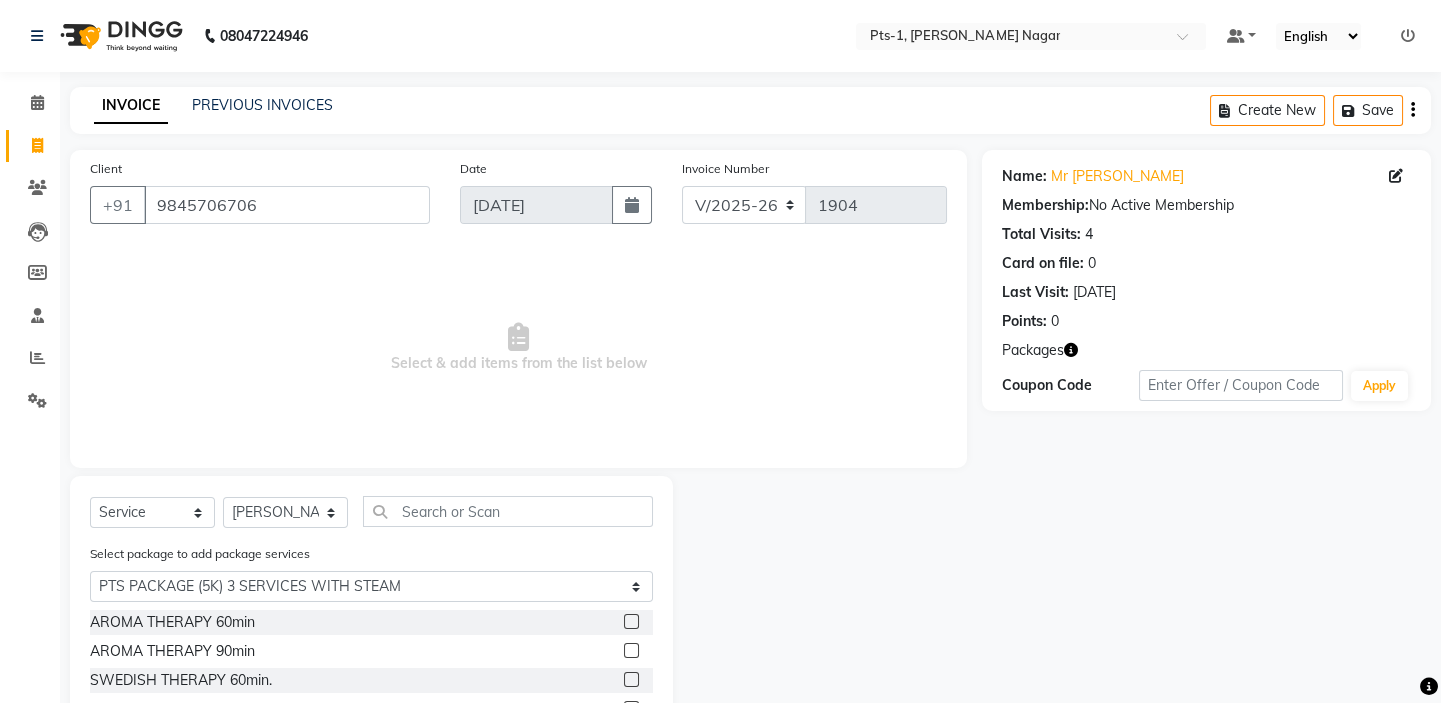 click 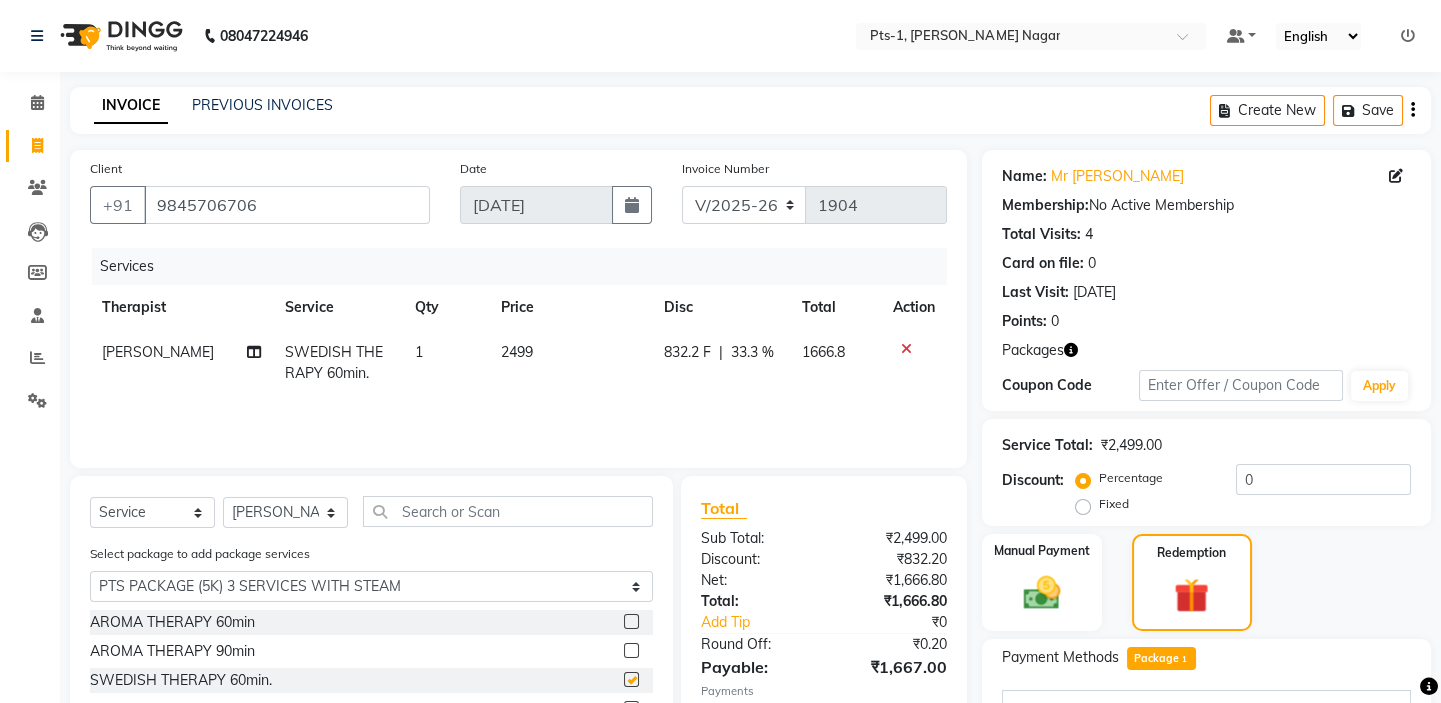 checkbox on "false" 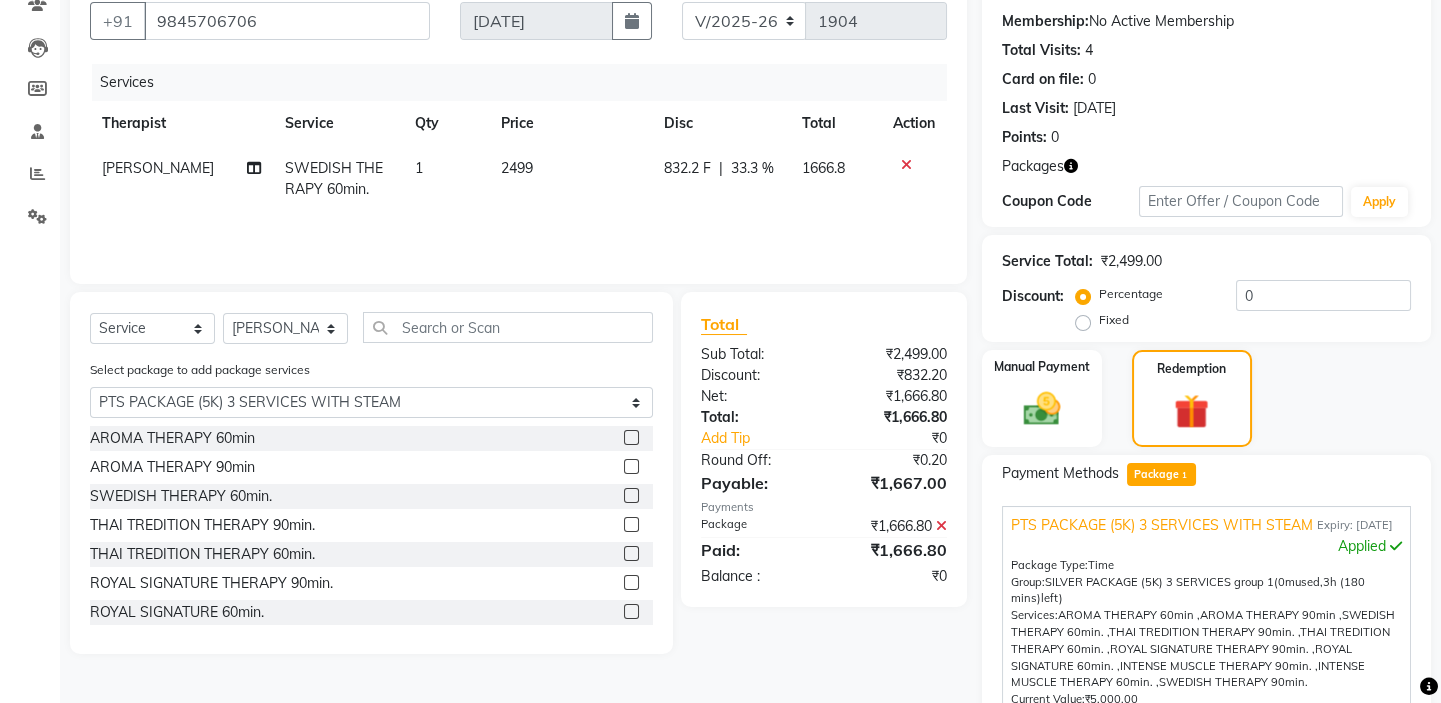 scroll, scrollTop: 400, scrollLeft: 0, axis: vertical 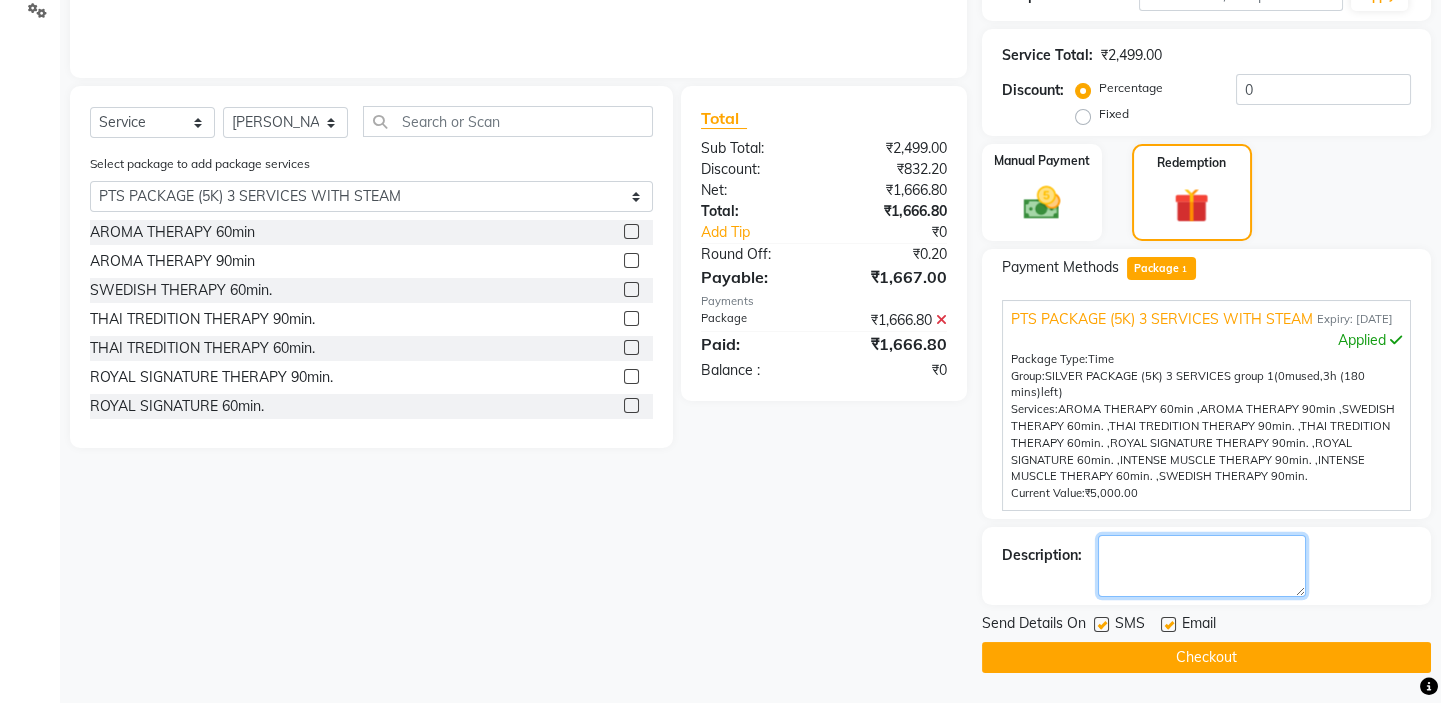 click 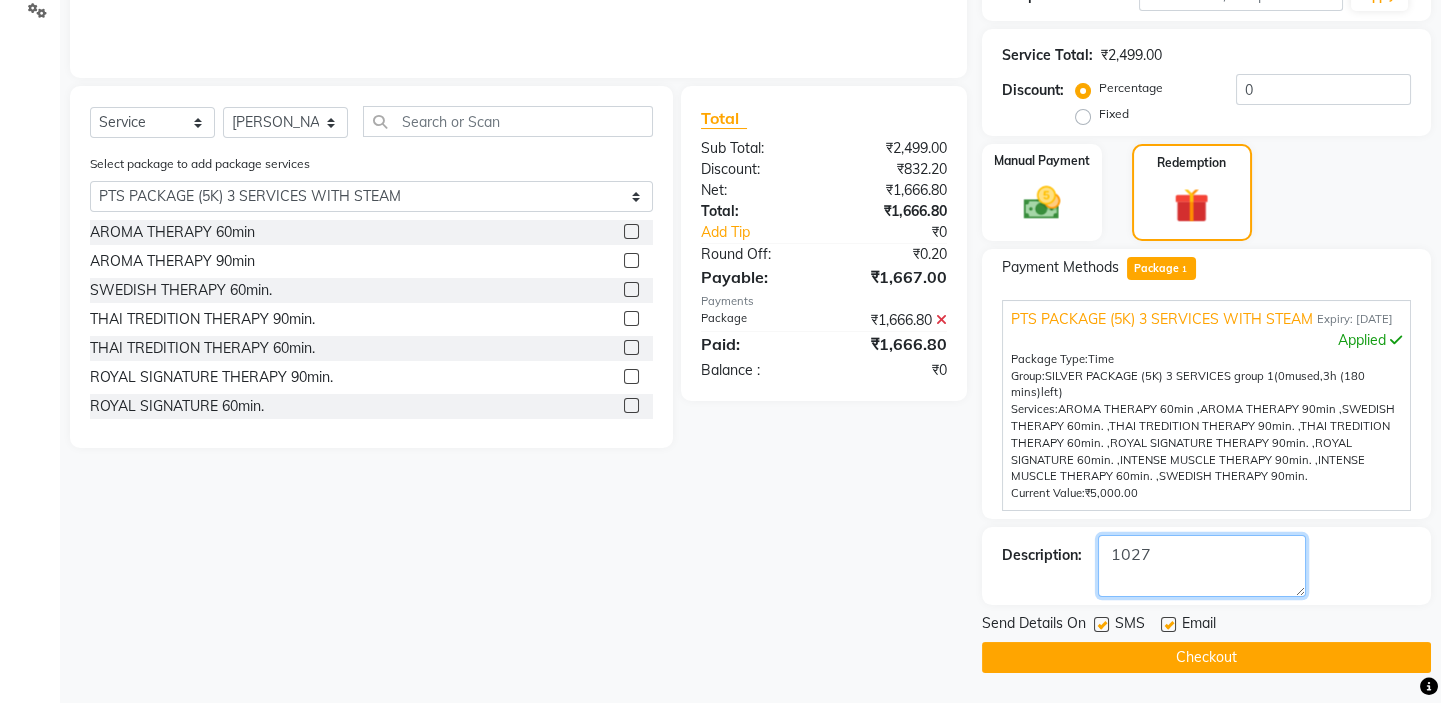 type on "1027" 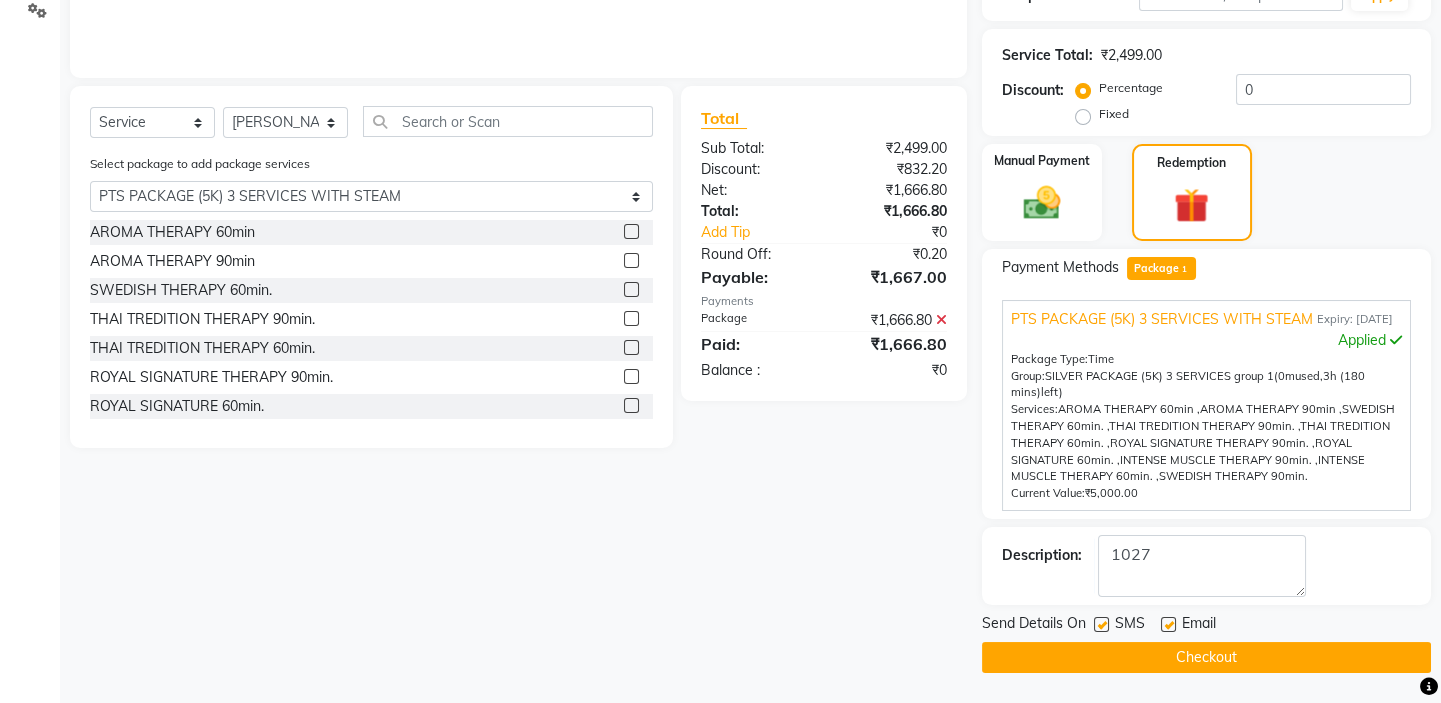 click 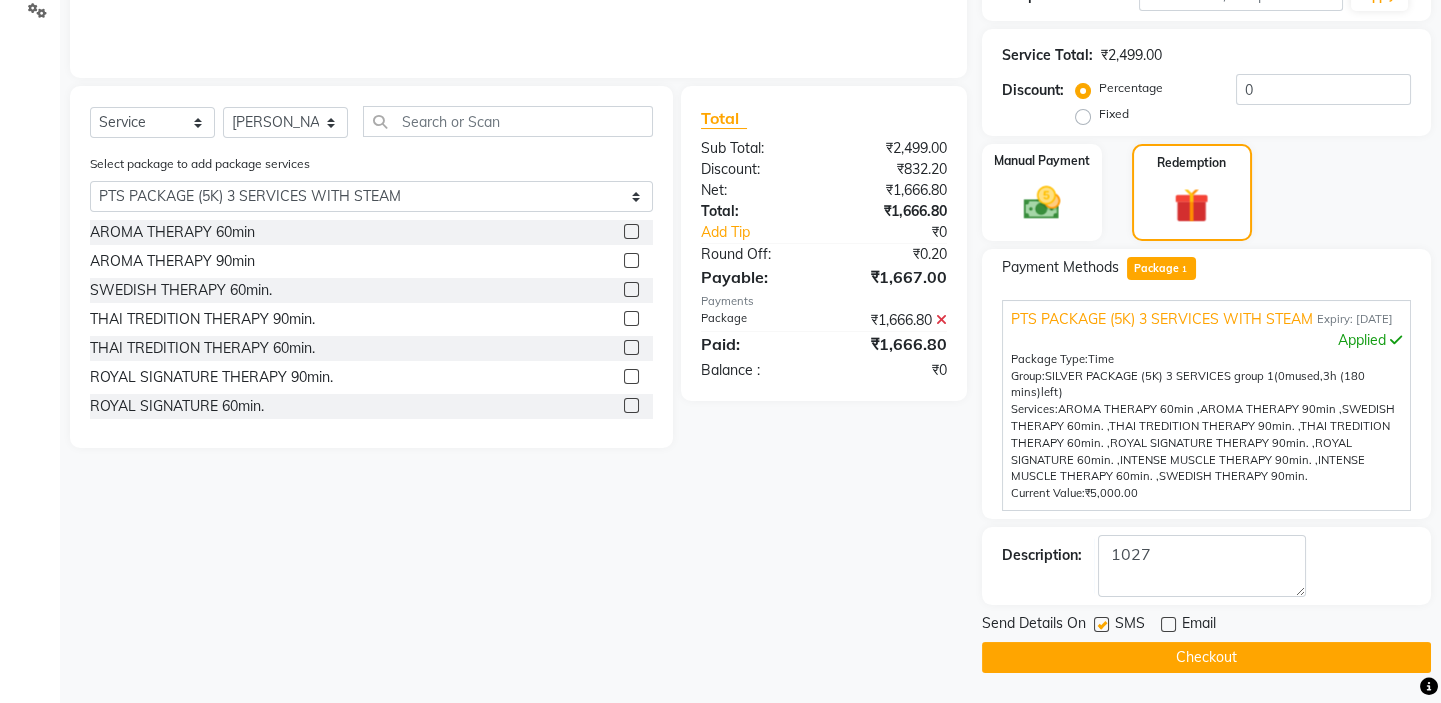 click 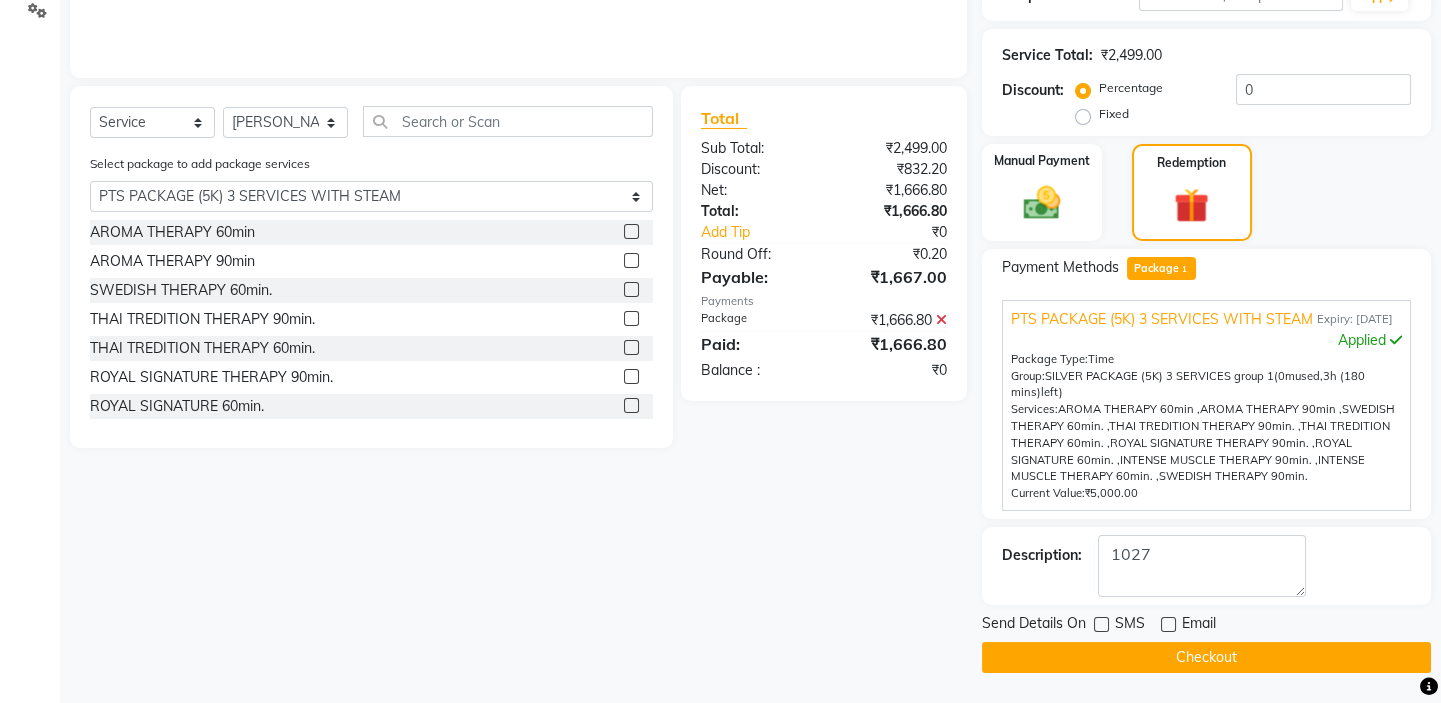 click on "Checkout" 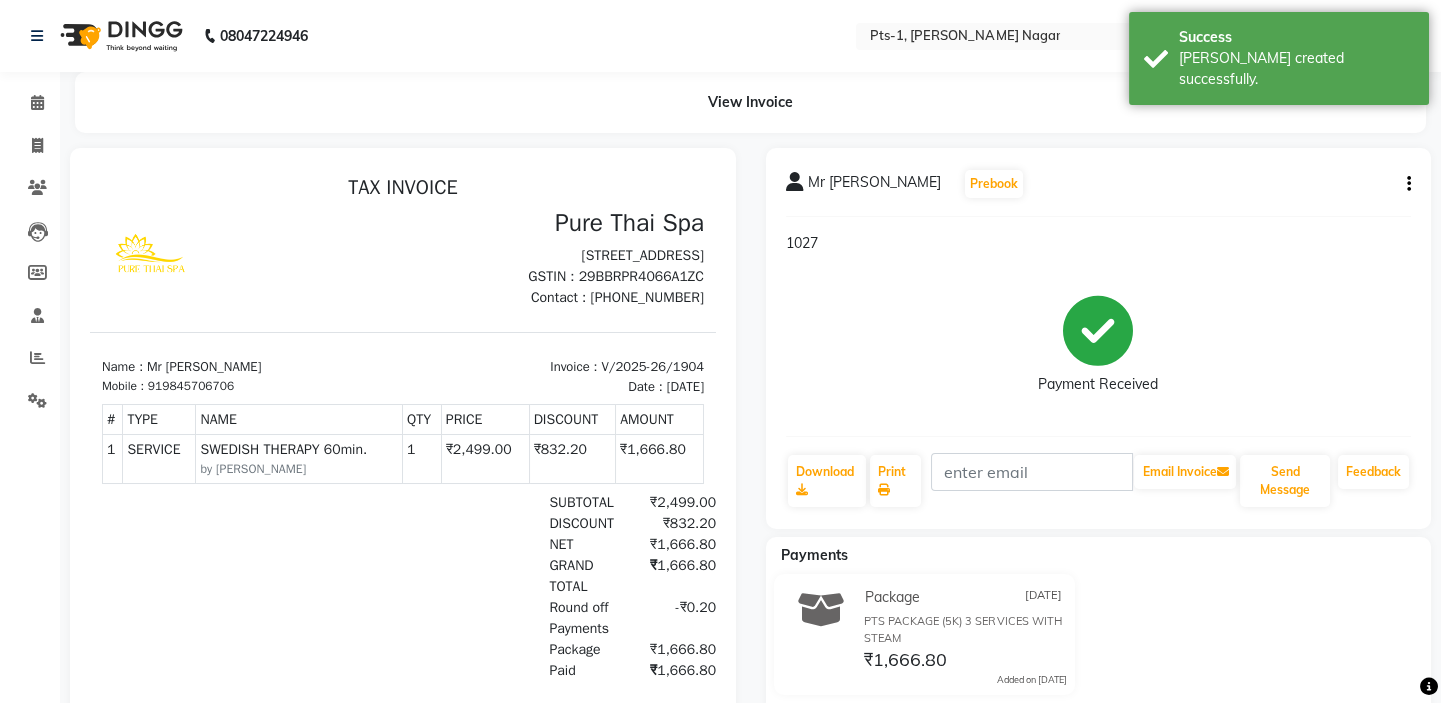 scroll, scrollTop: 0, scrollLeft: 0, axis: both 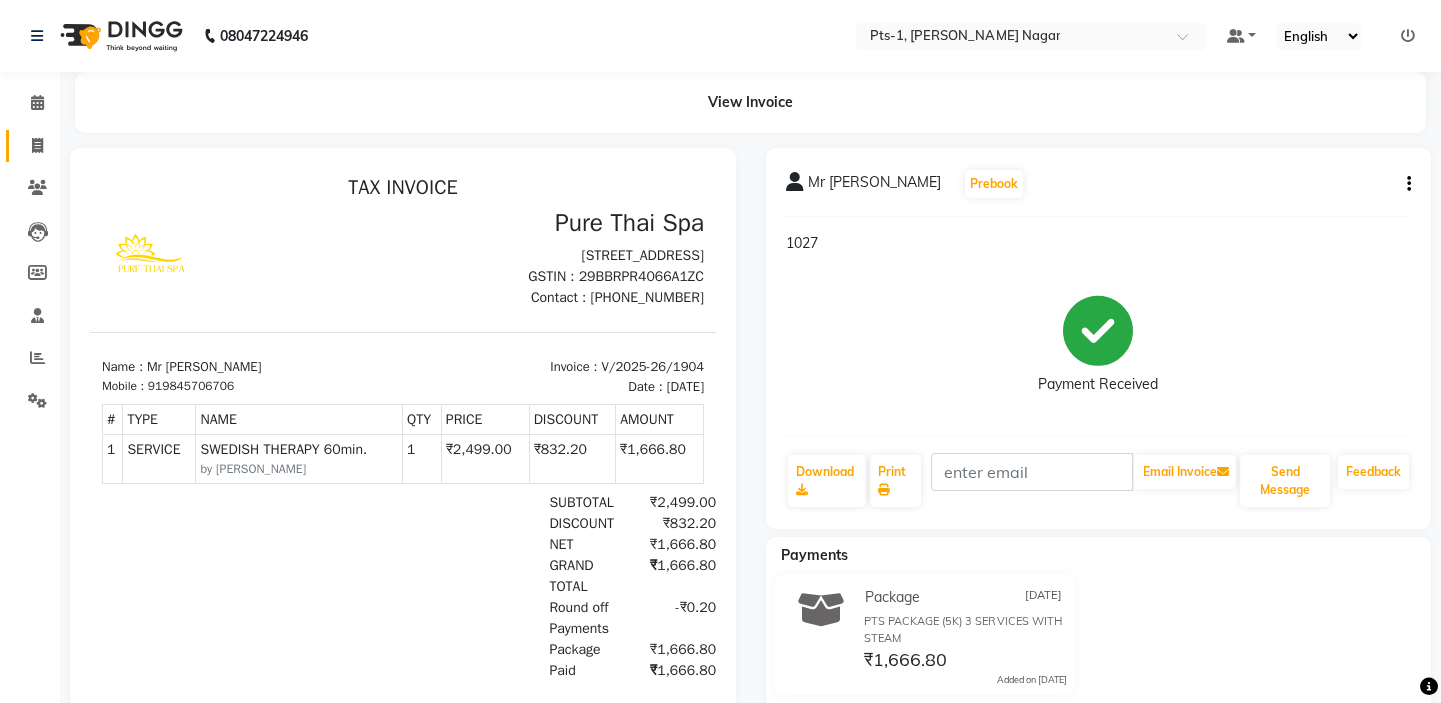 click 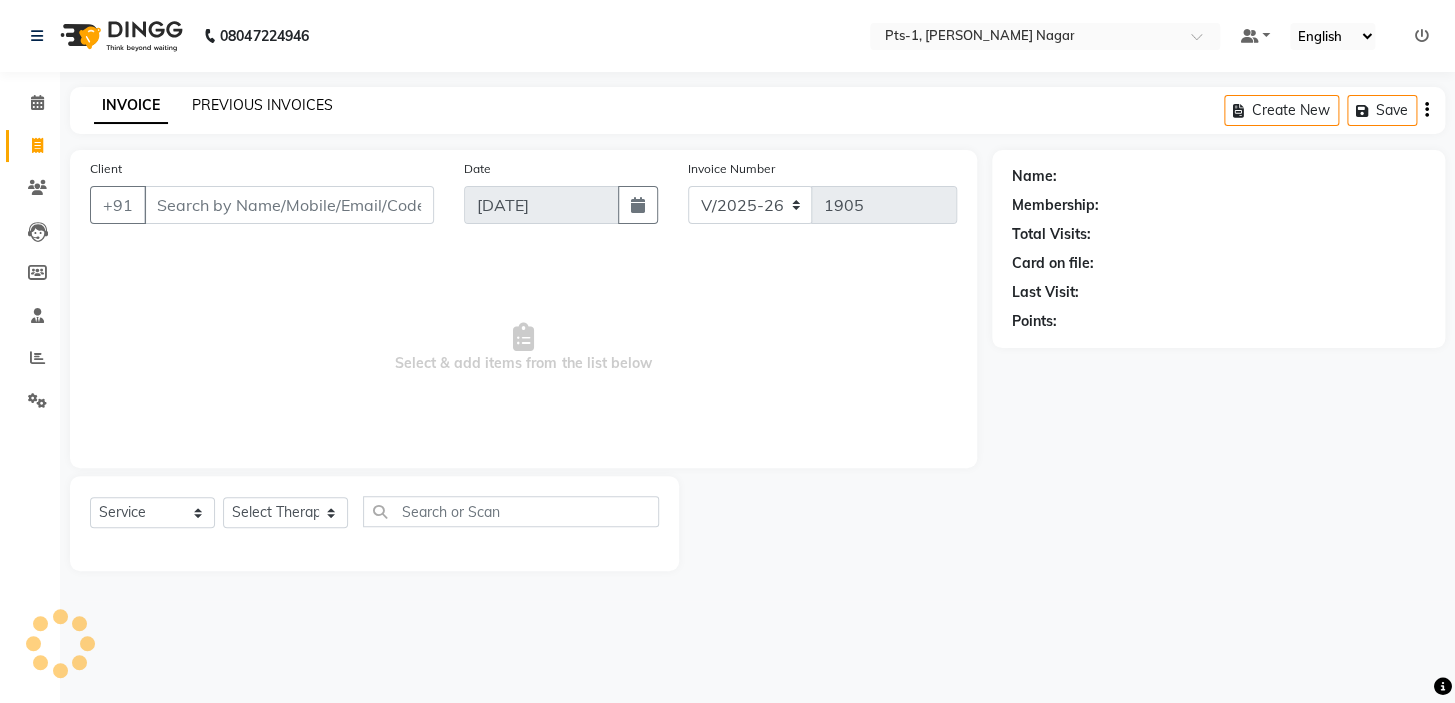 click on "PREVIOUS INVOICES" 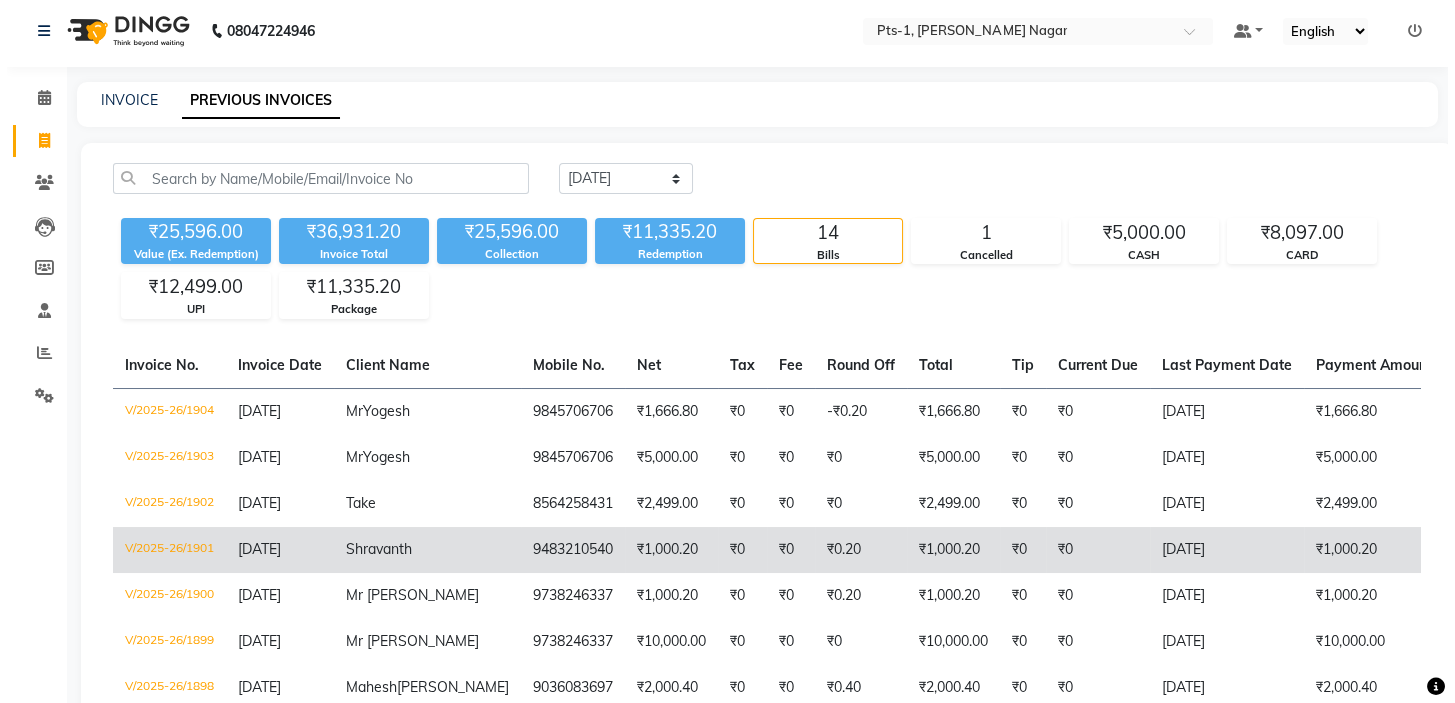 scroll, scrollTop: 0, scrollLeft: 0, axis: both 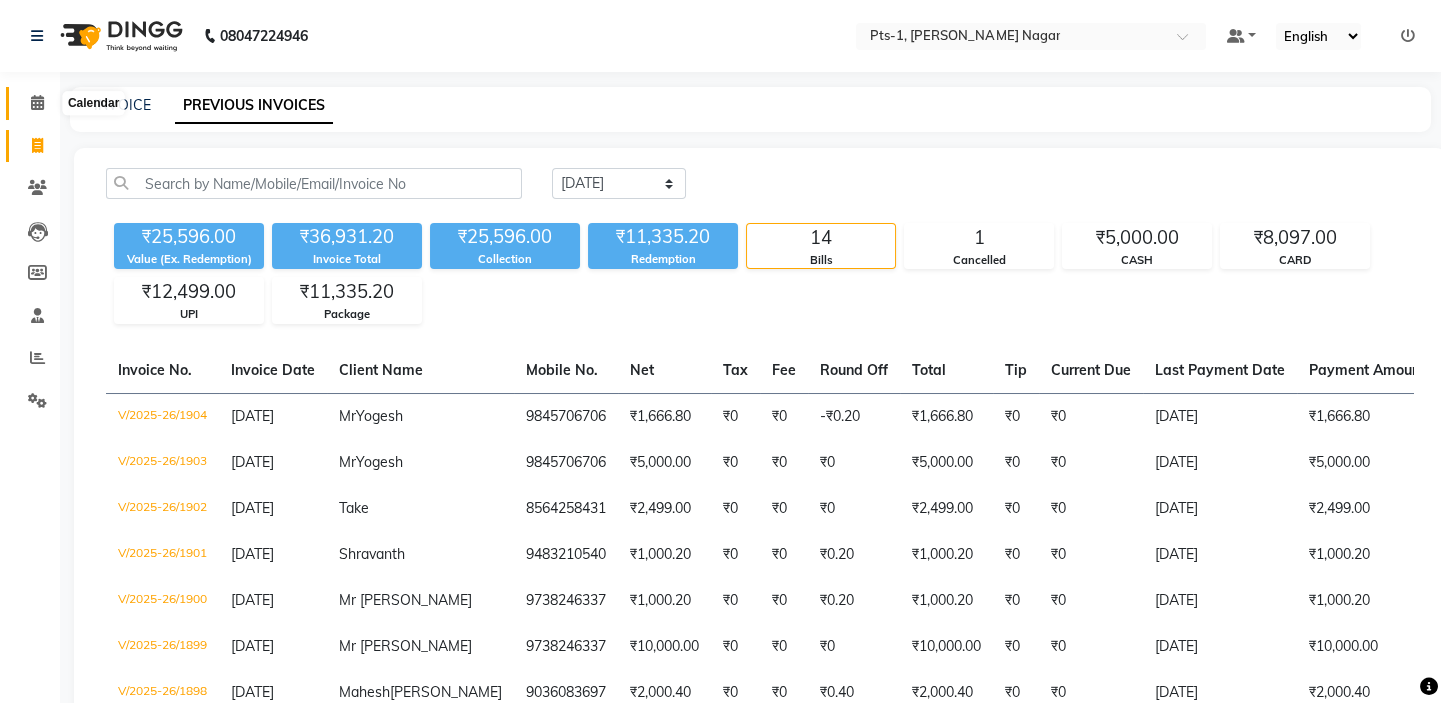 click 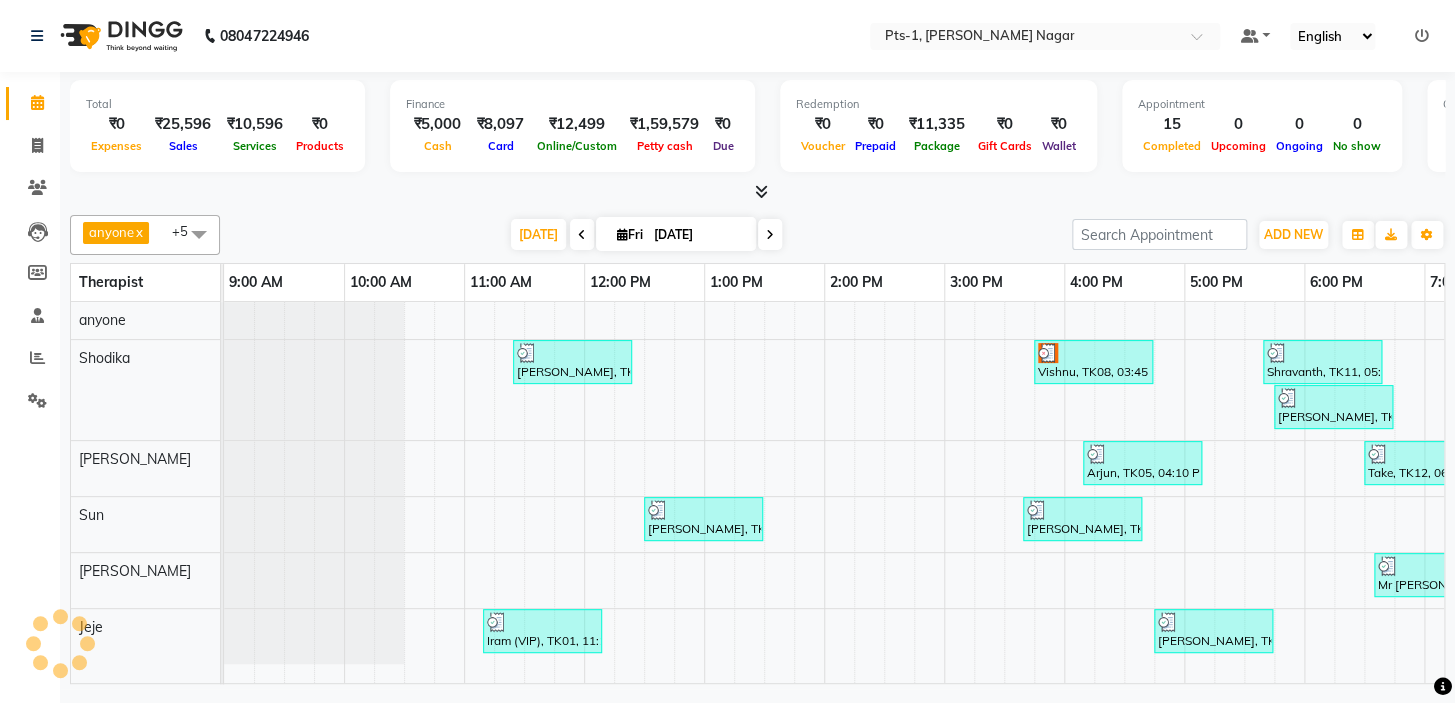 scroll, scrollTop: 0, scrollLeft: 0, axis: both 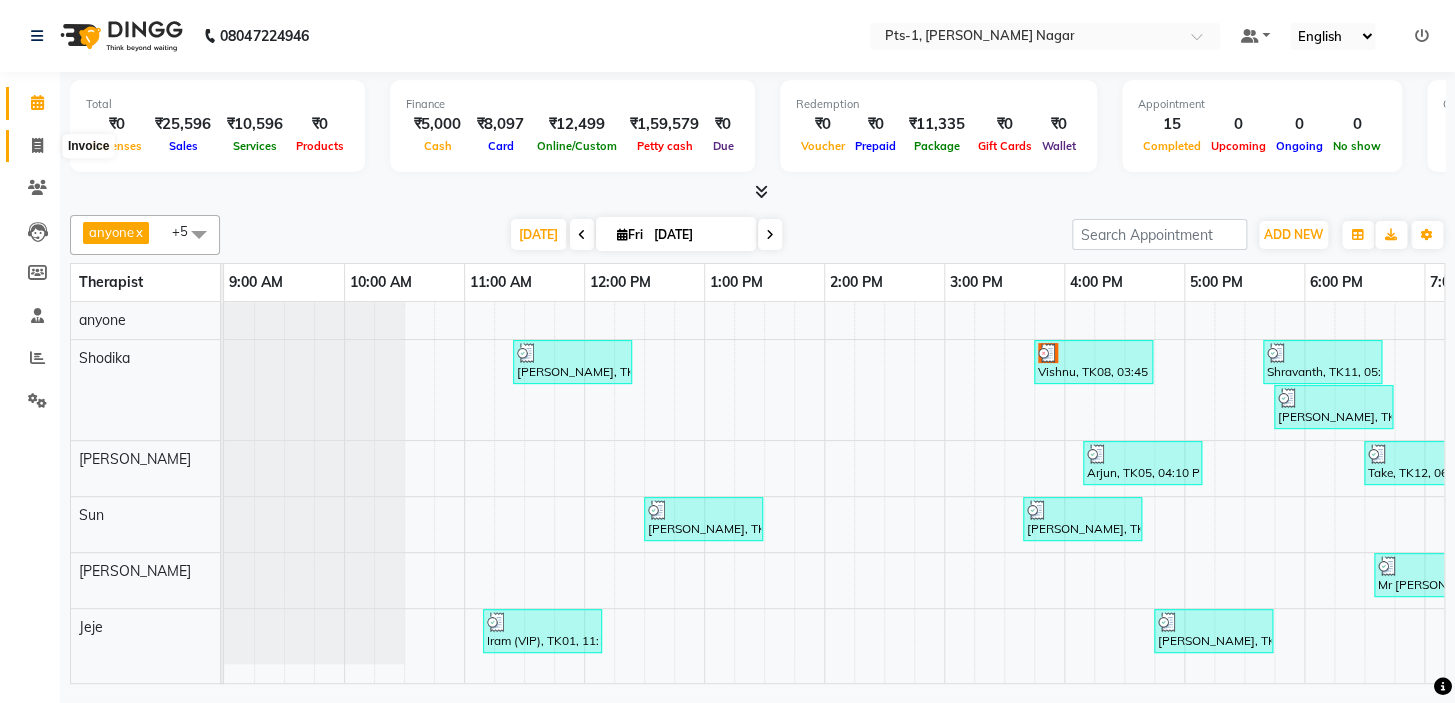 click 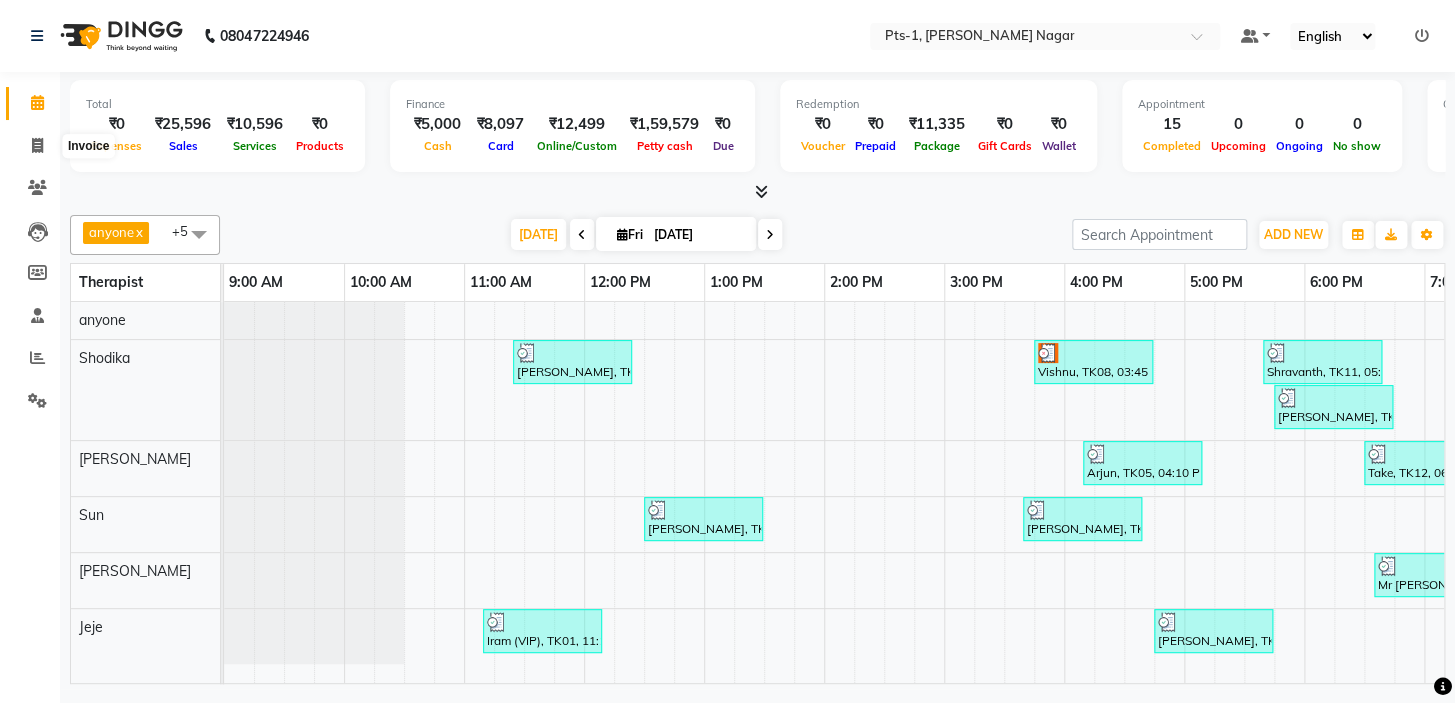 select on "5296" 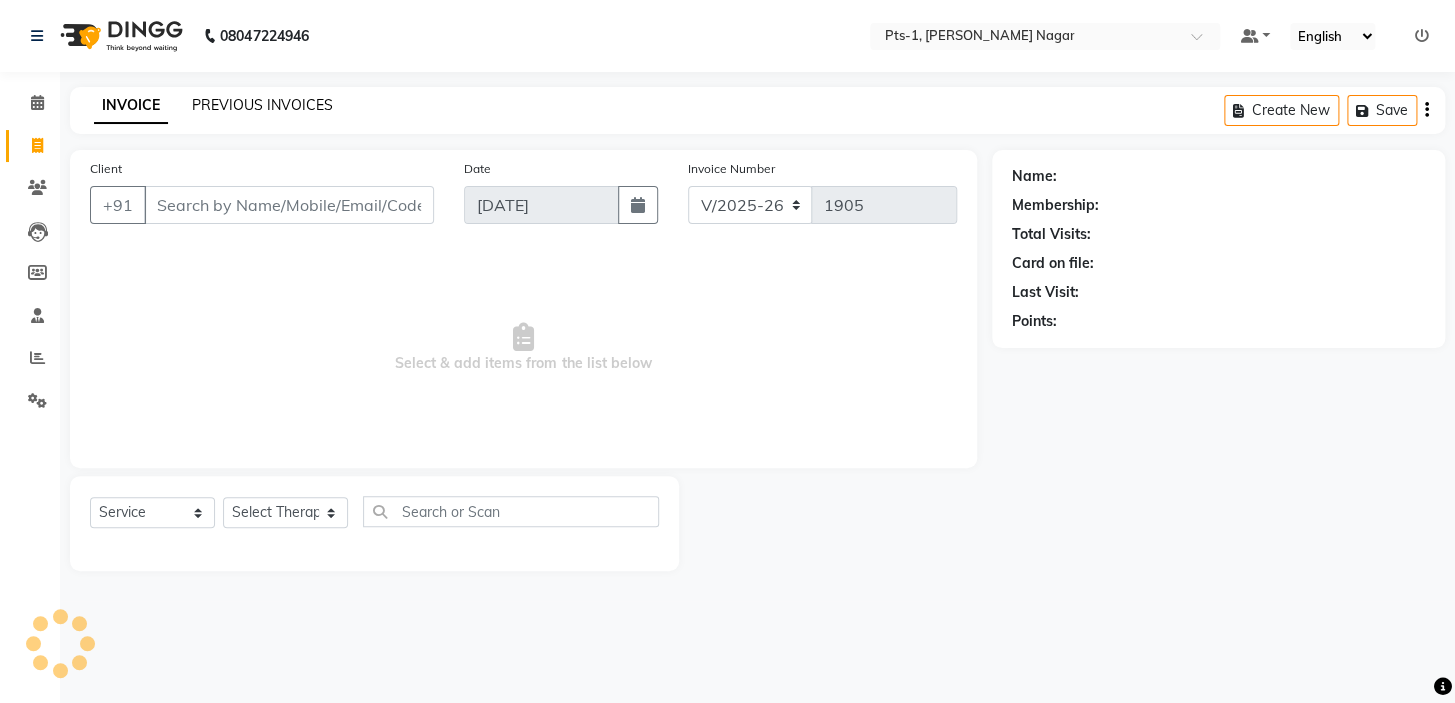 click on "PREVIOUS INVOICES" 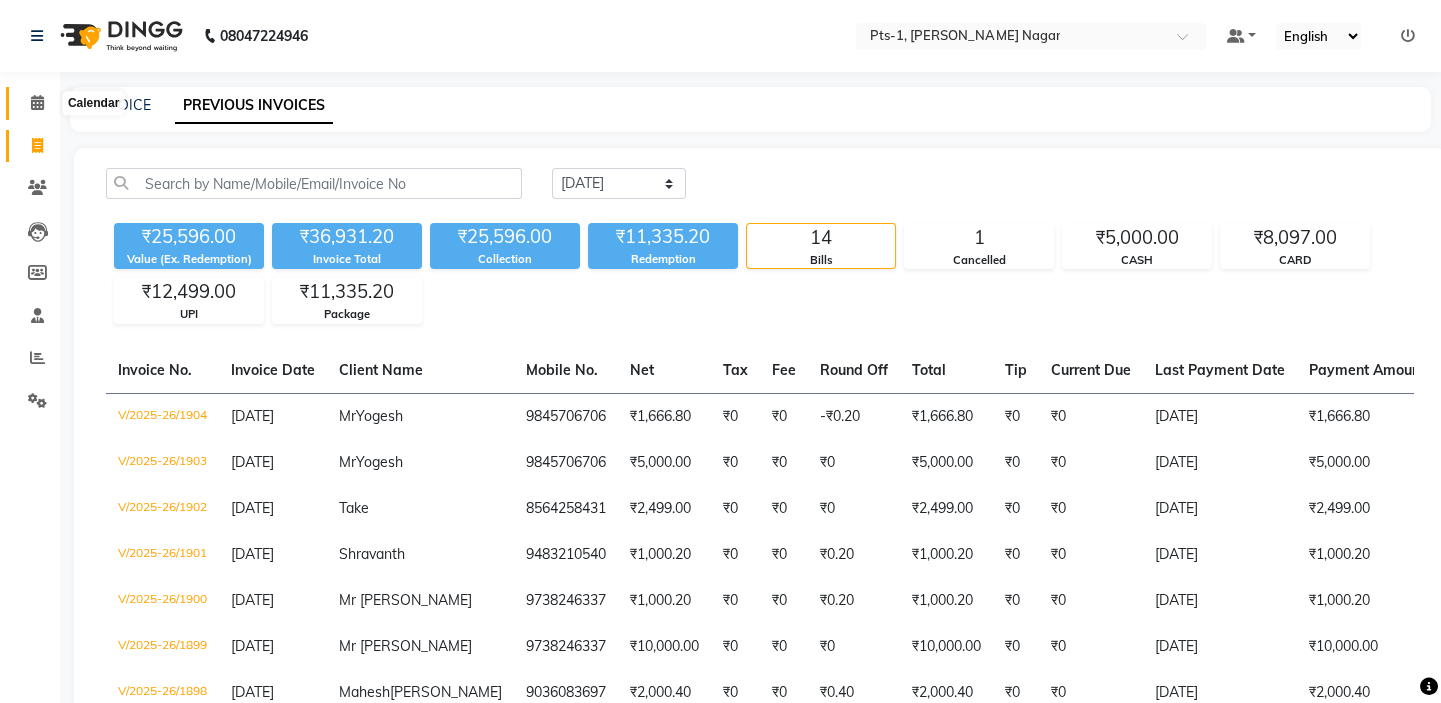 click 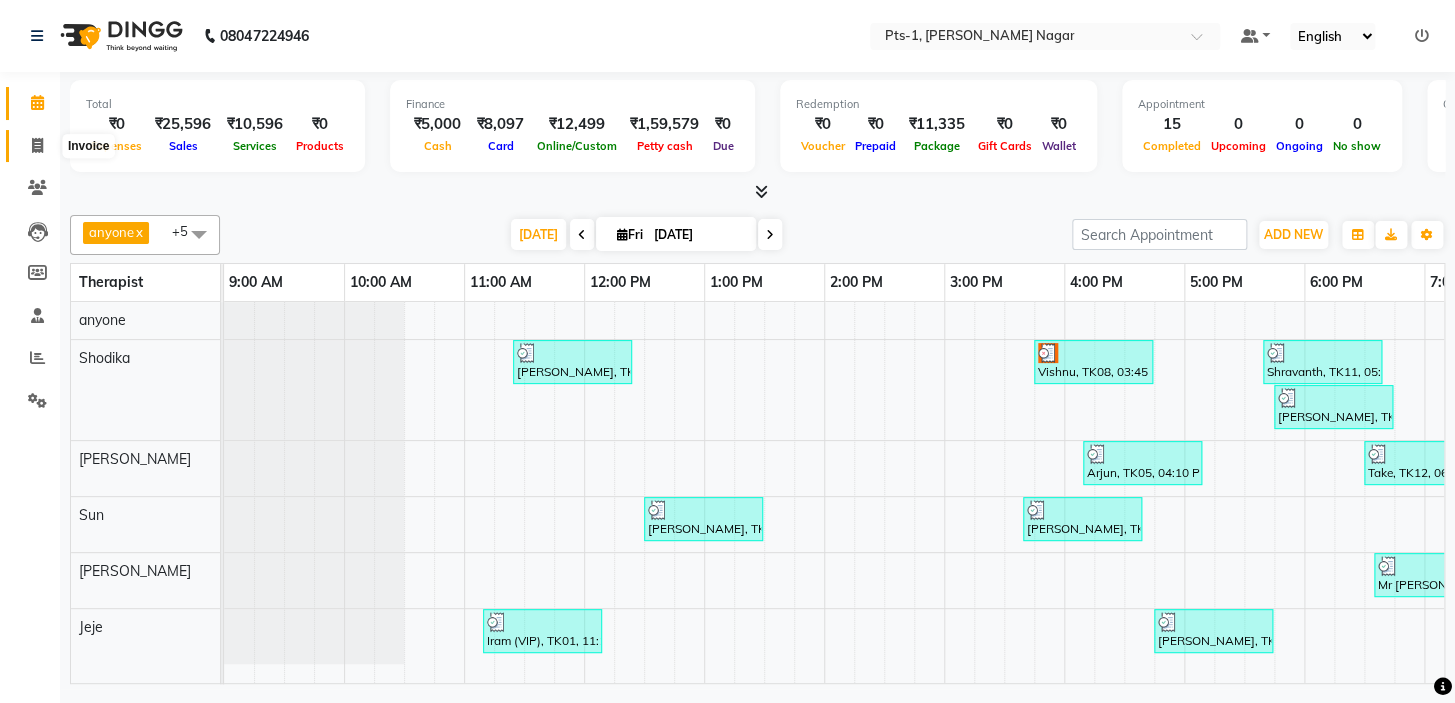 click 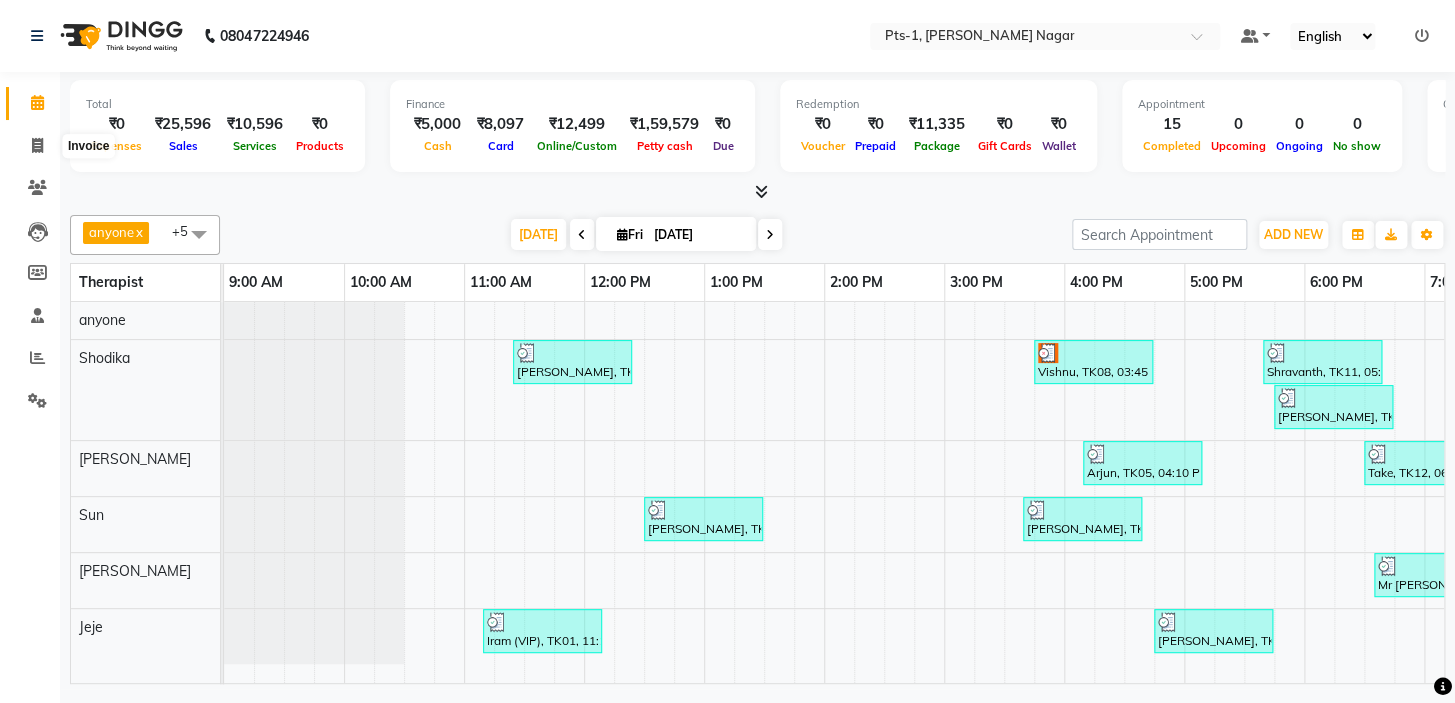 select on "service" 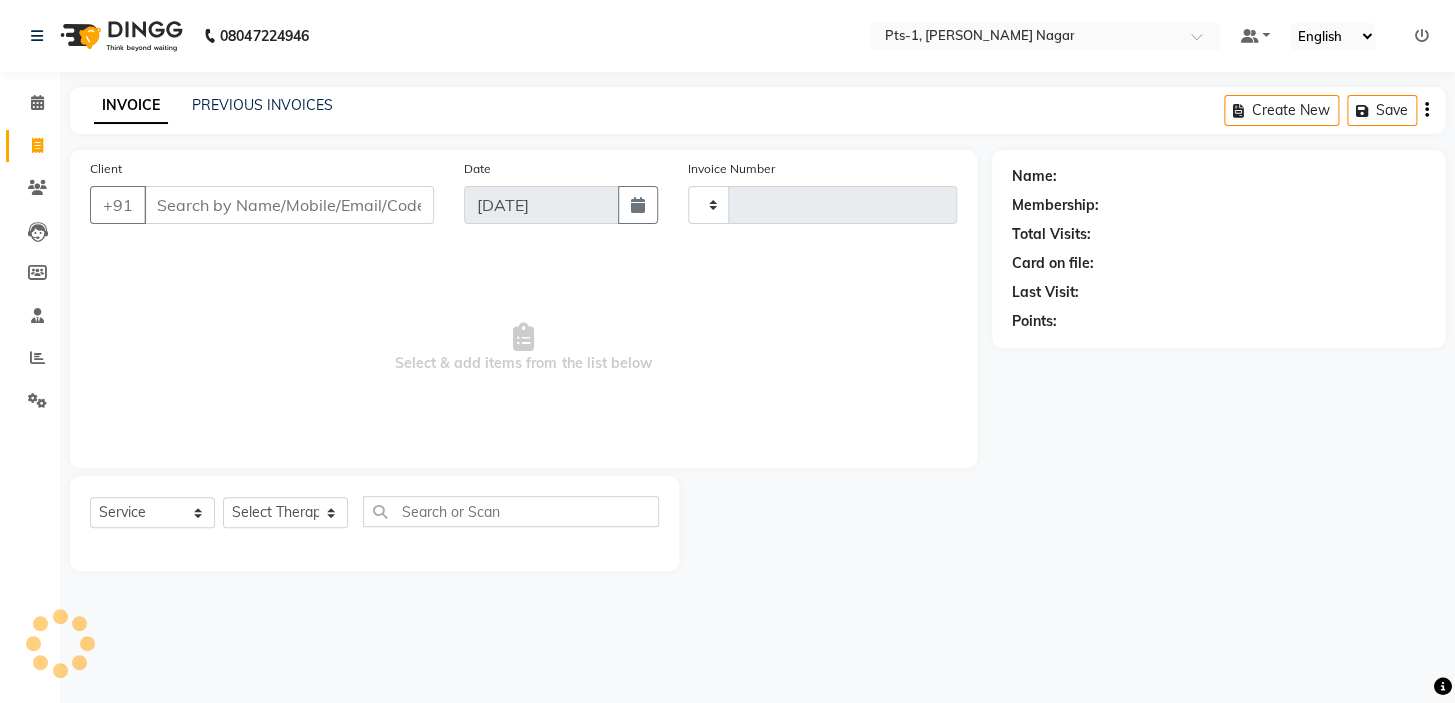 type on "1905" 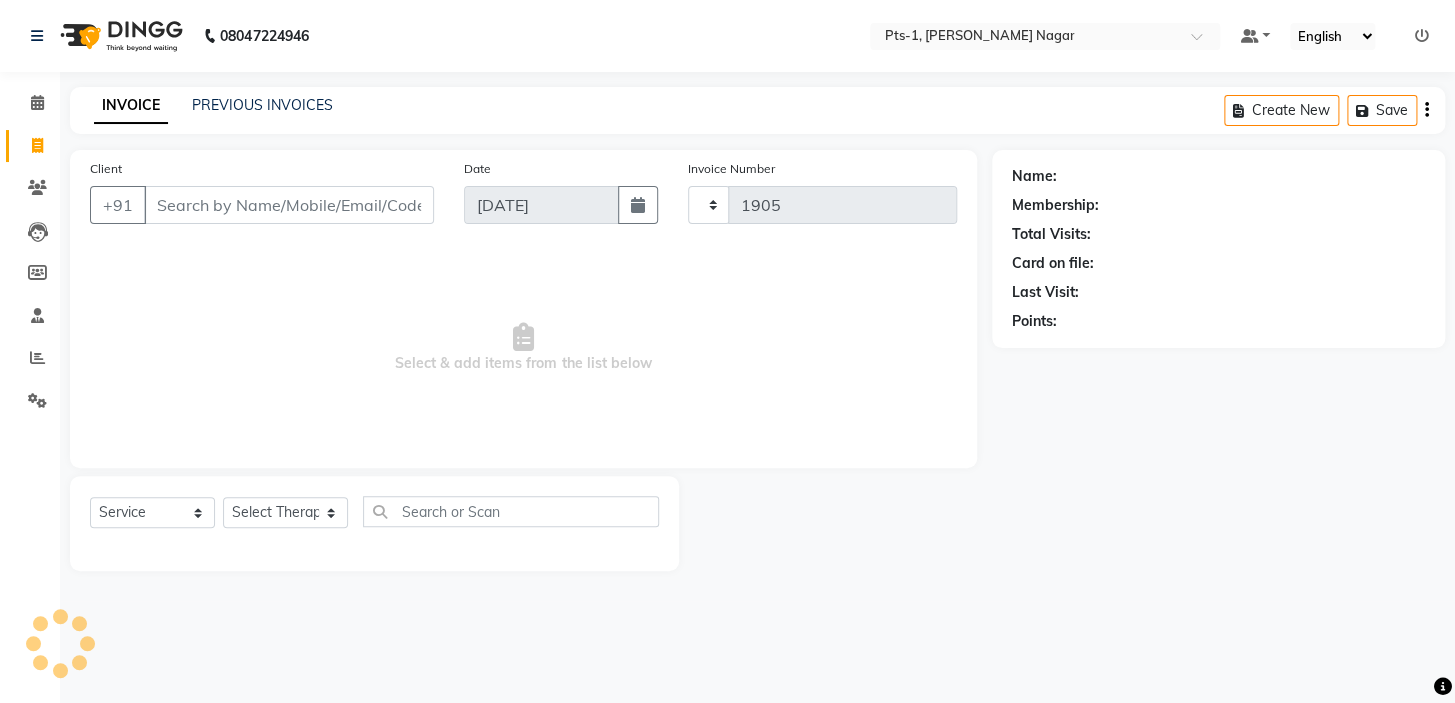 select on "5296" 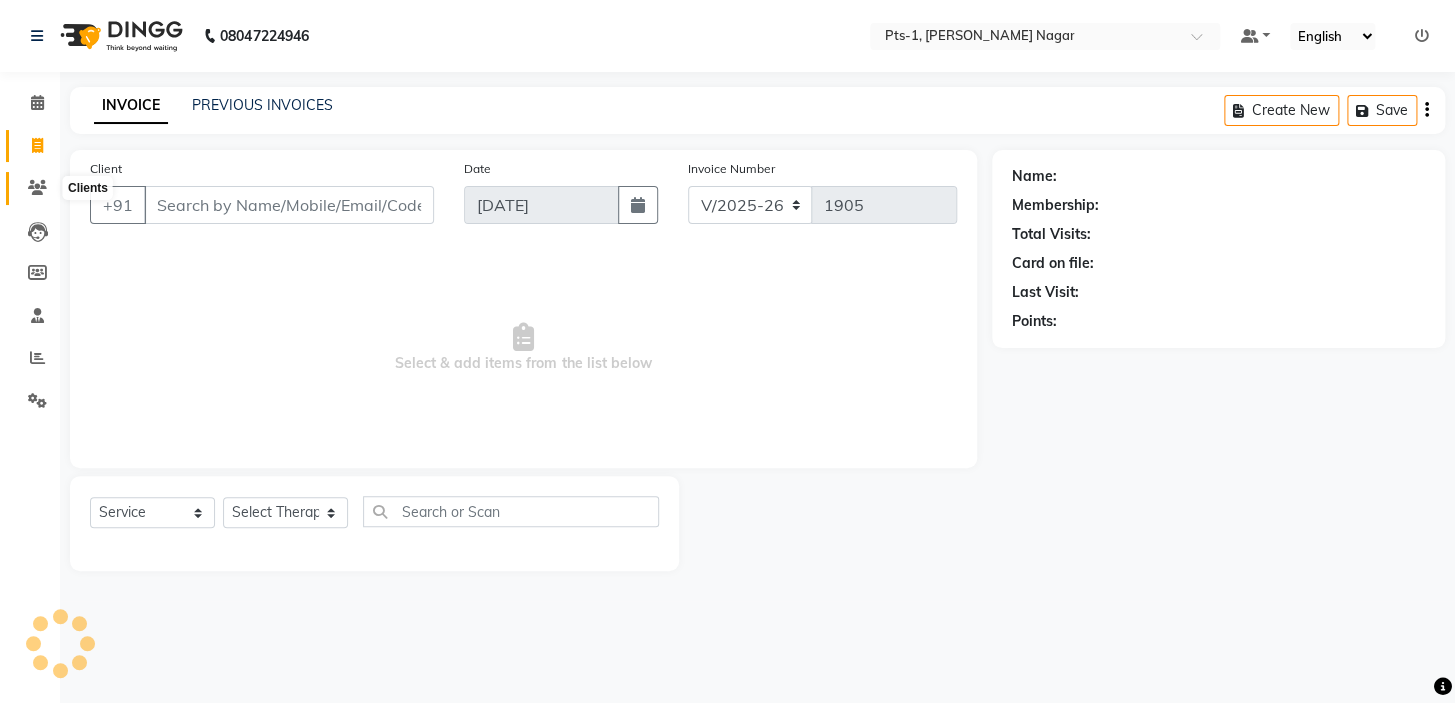click 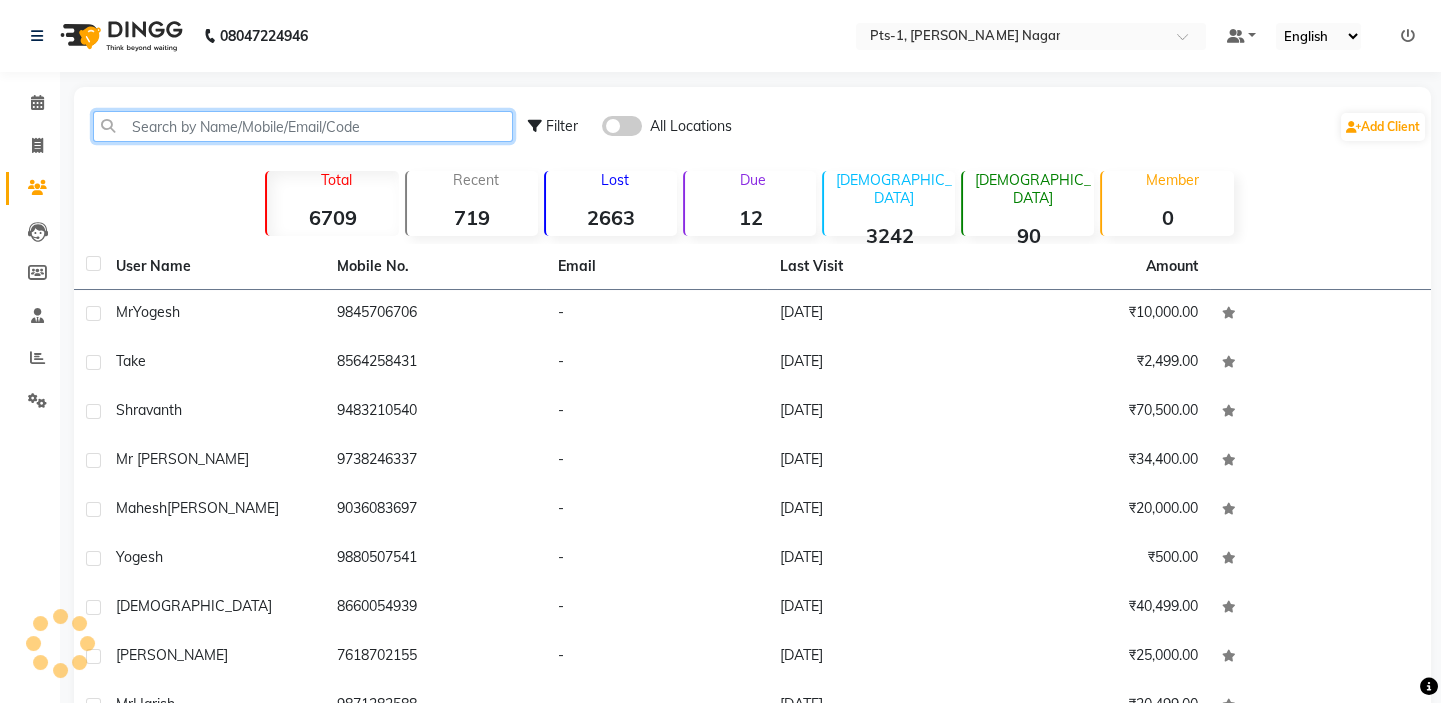 click 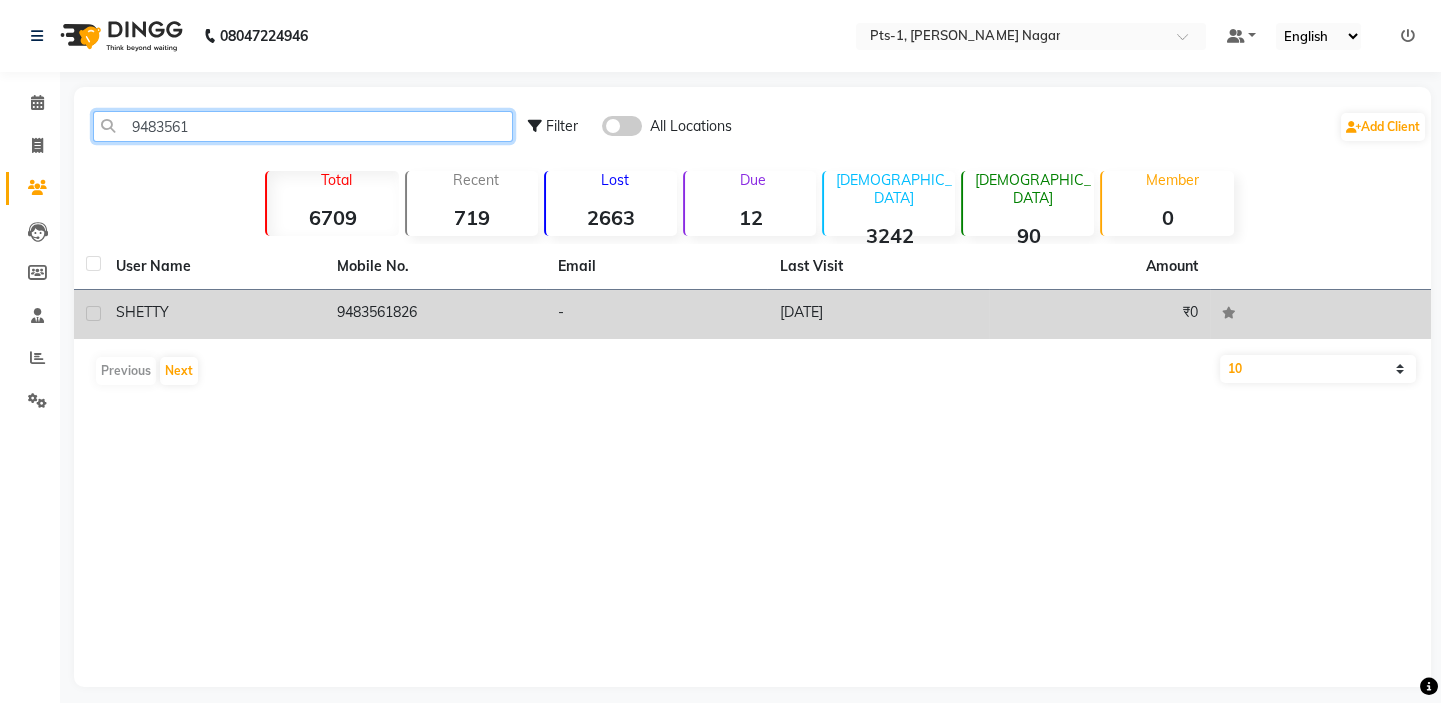 type on "9483561" 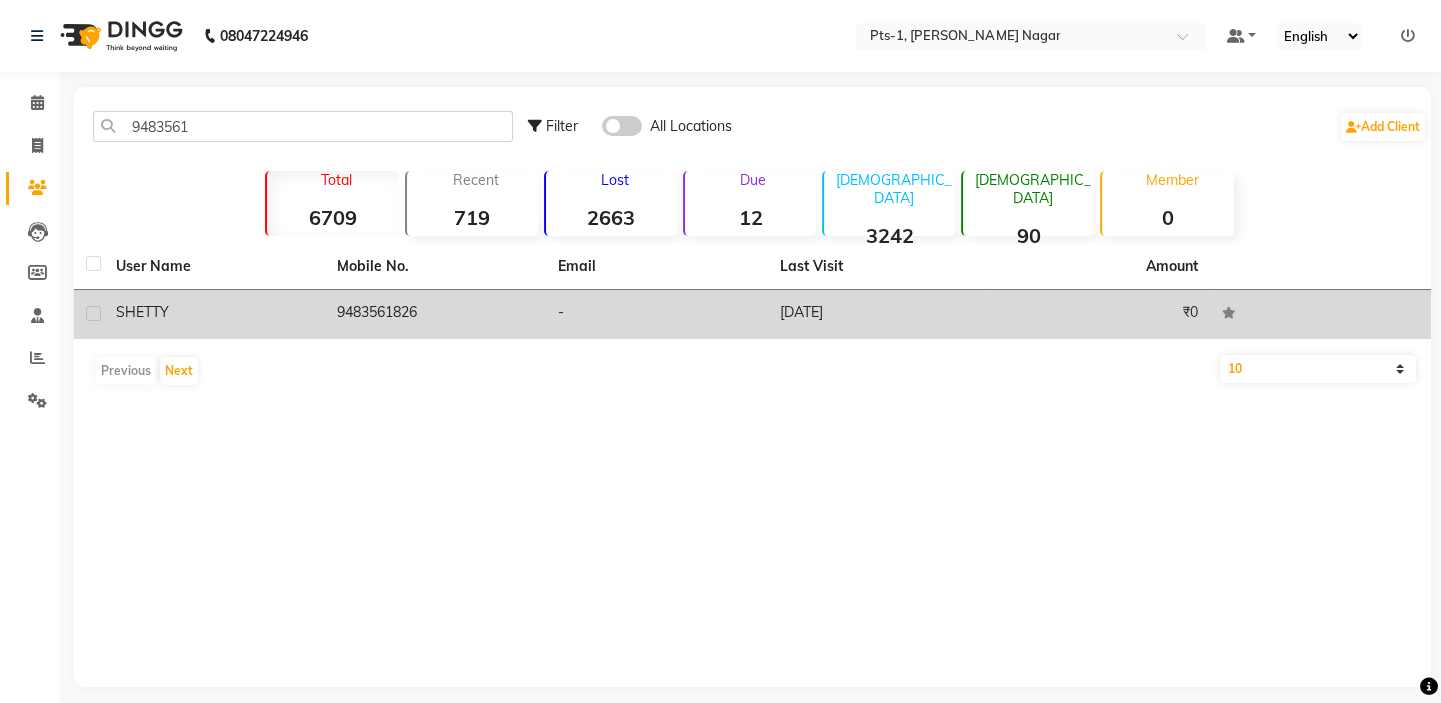 click on "9483561826" 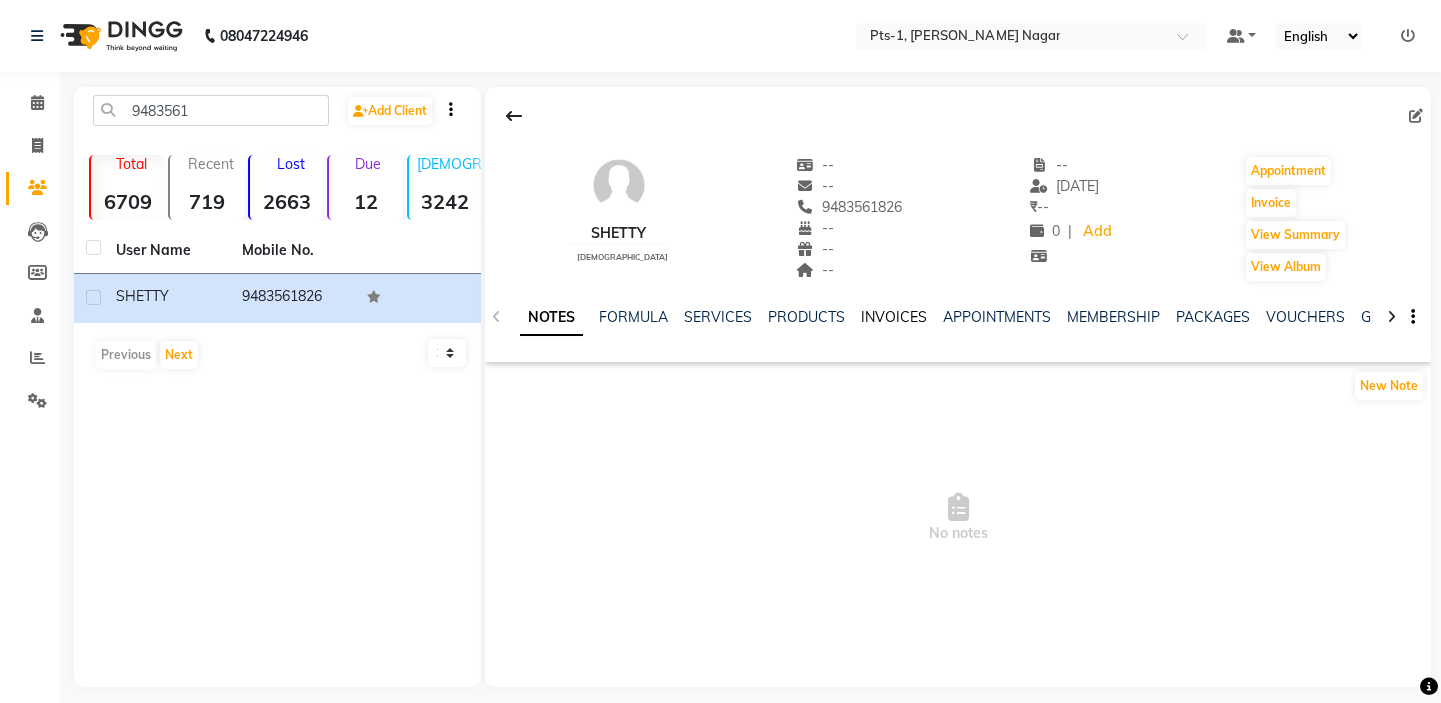 click on "INVOICES" 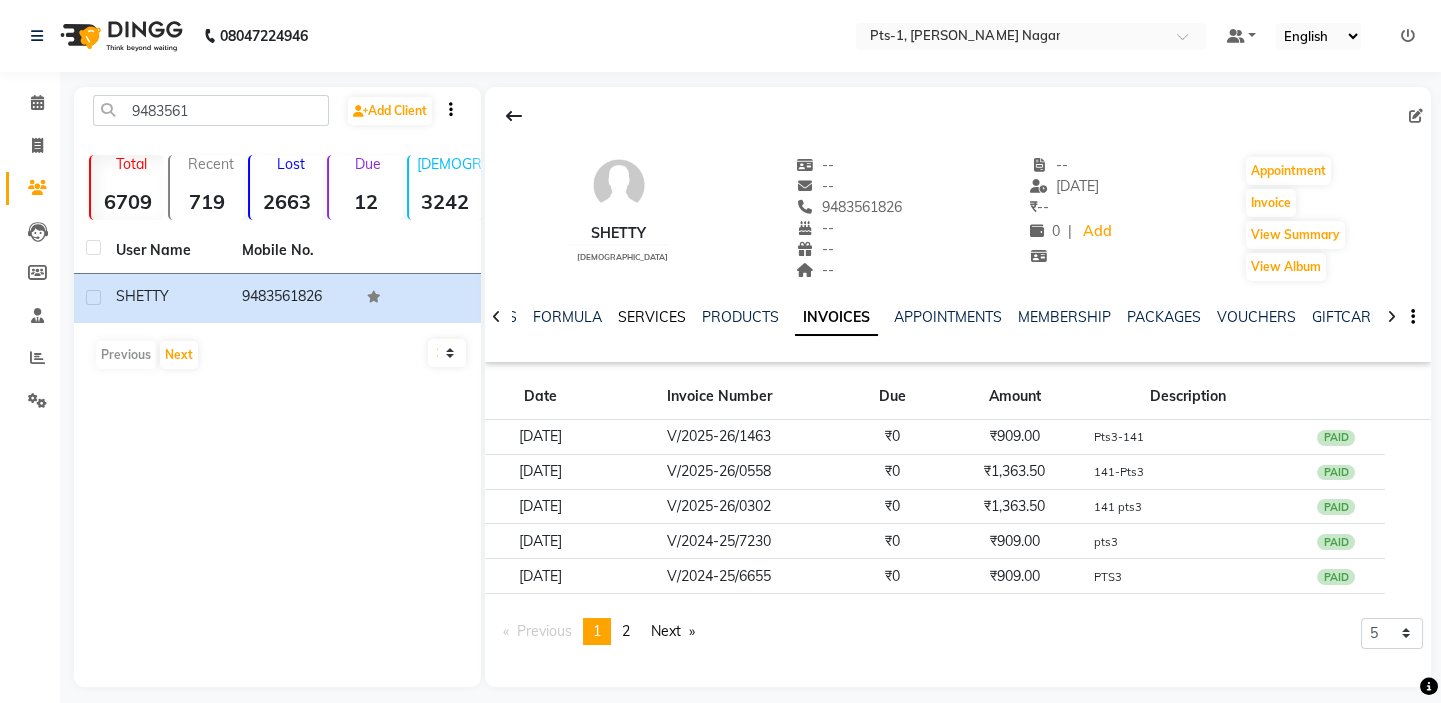 click on "SERVICES" 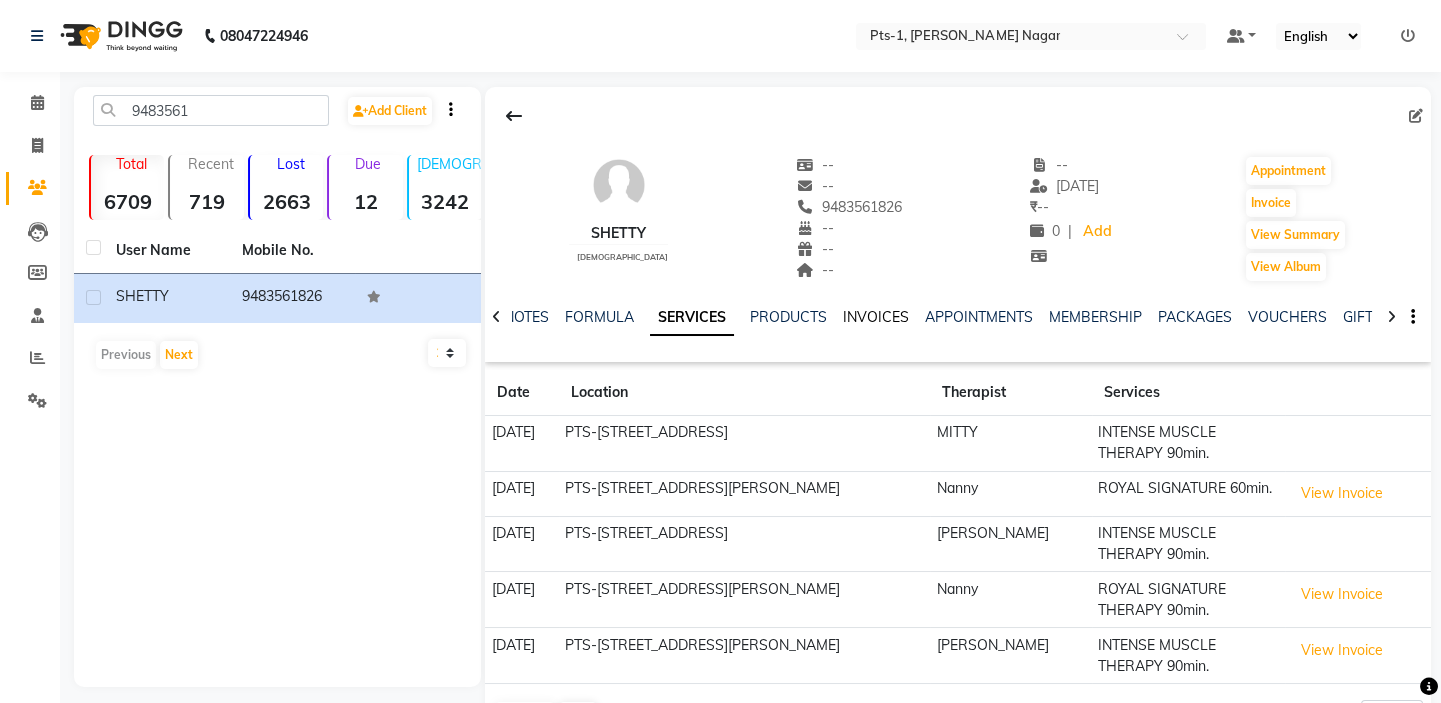 click on "INVOICES" 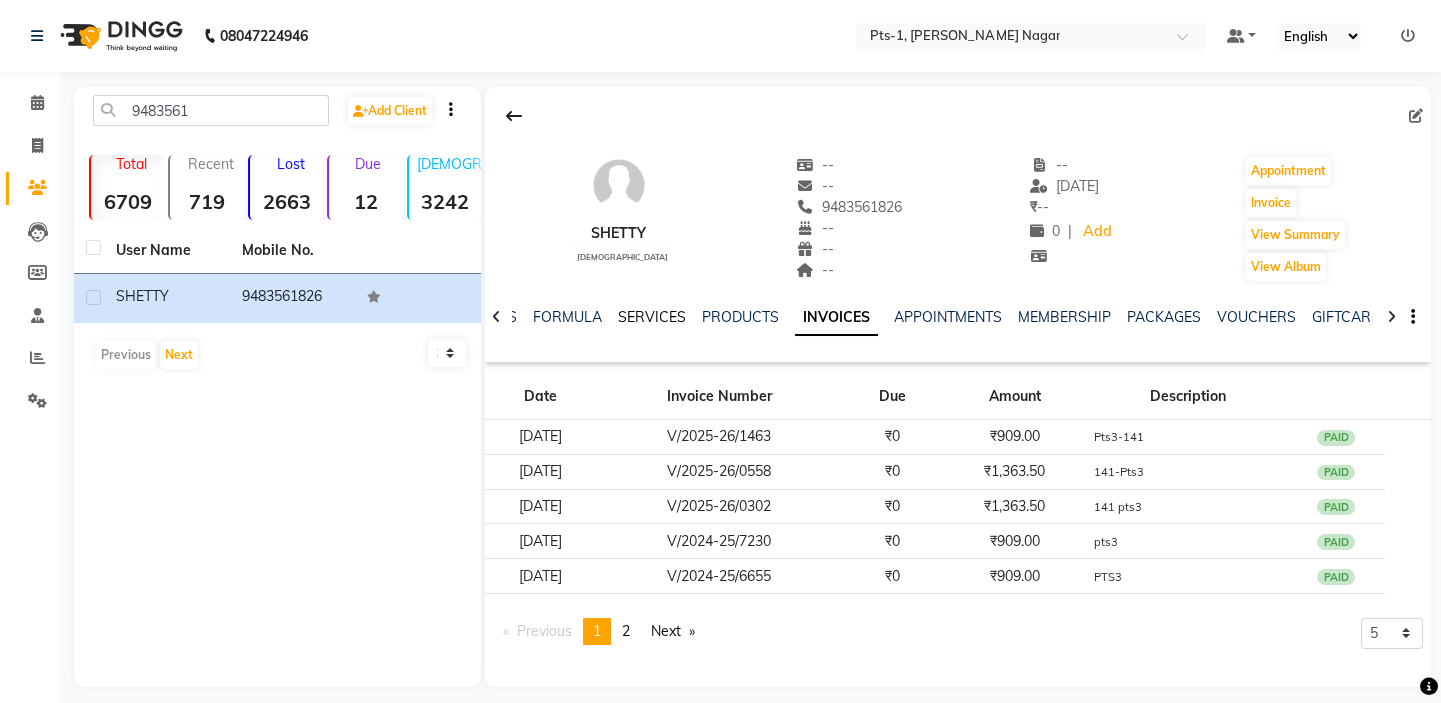 click on "SERVICES" 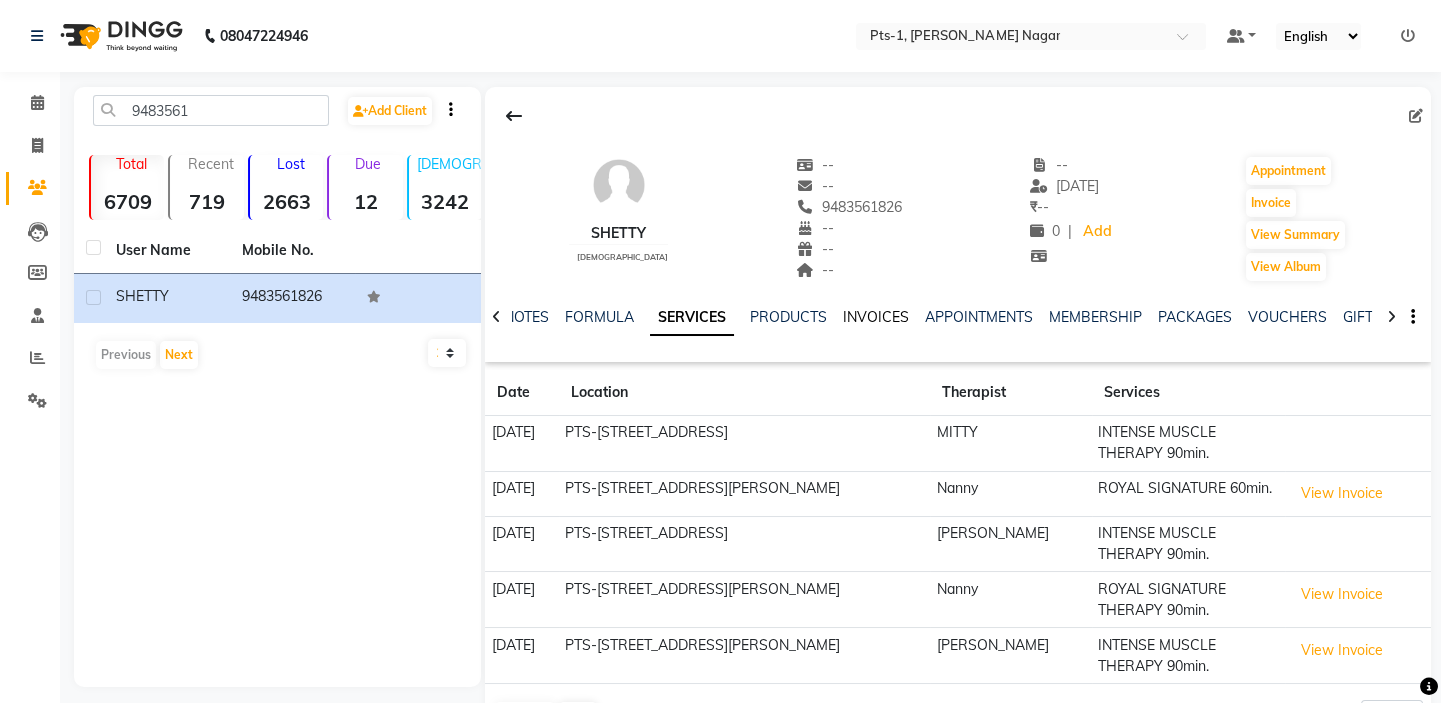 click on "INVOICES" 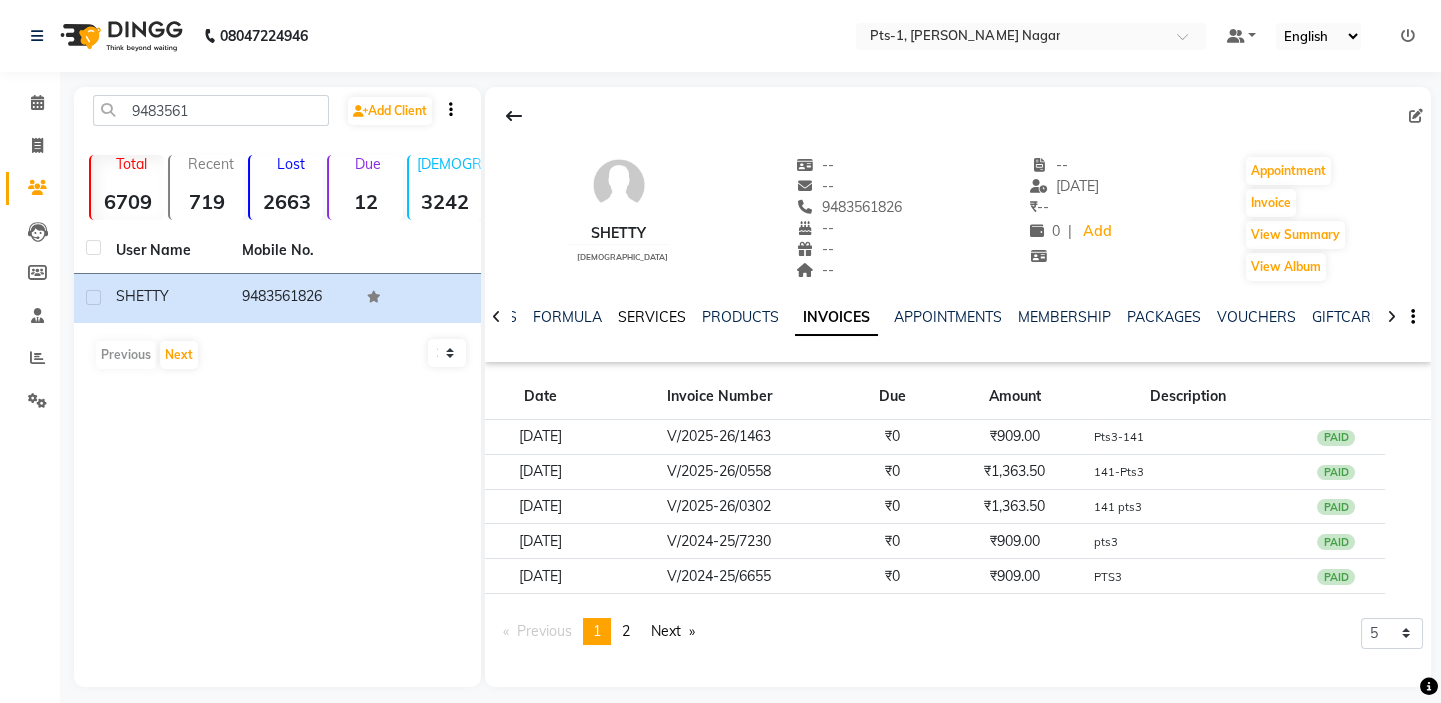 click on "SERVICES" 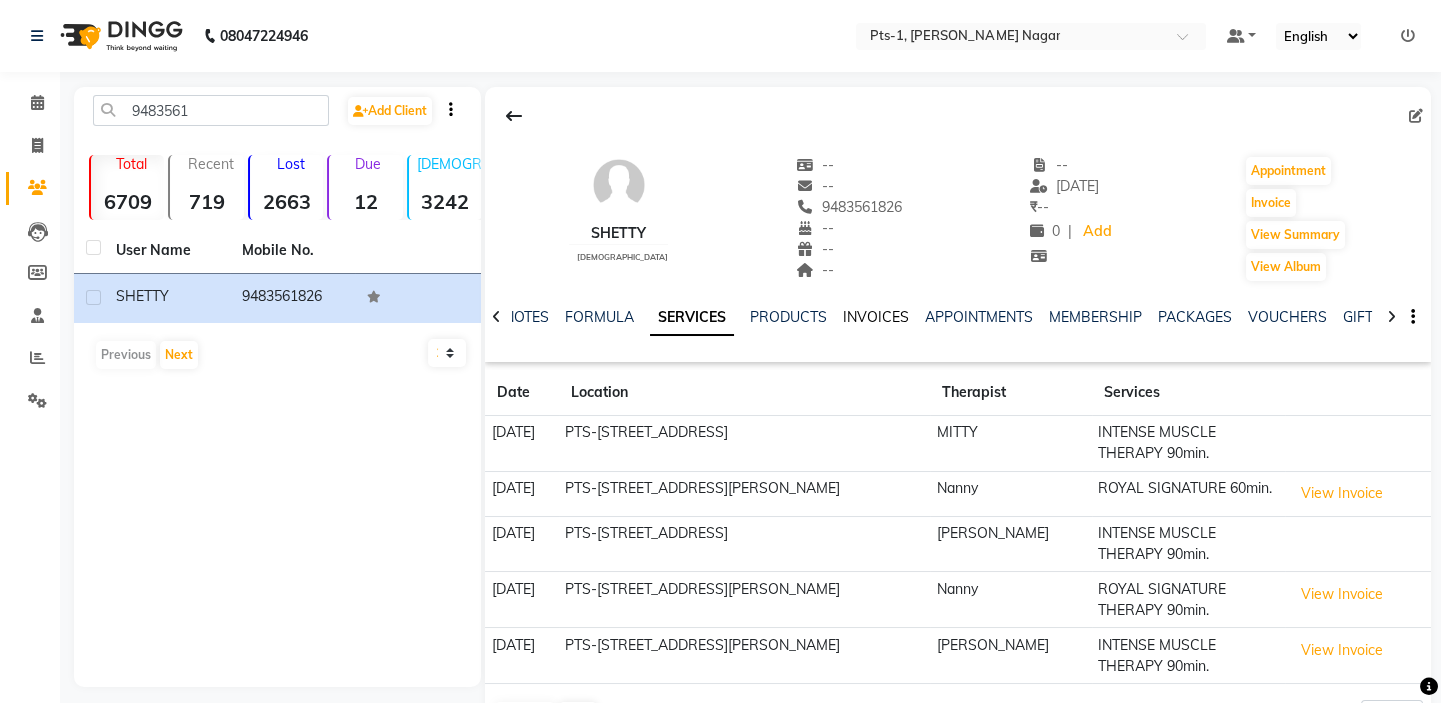 click on "INVOICES" 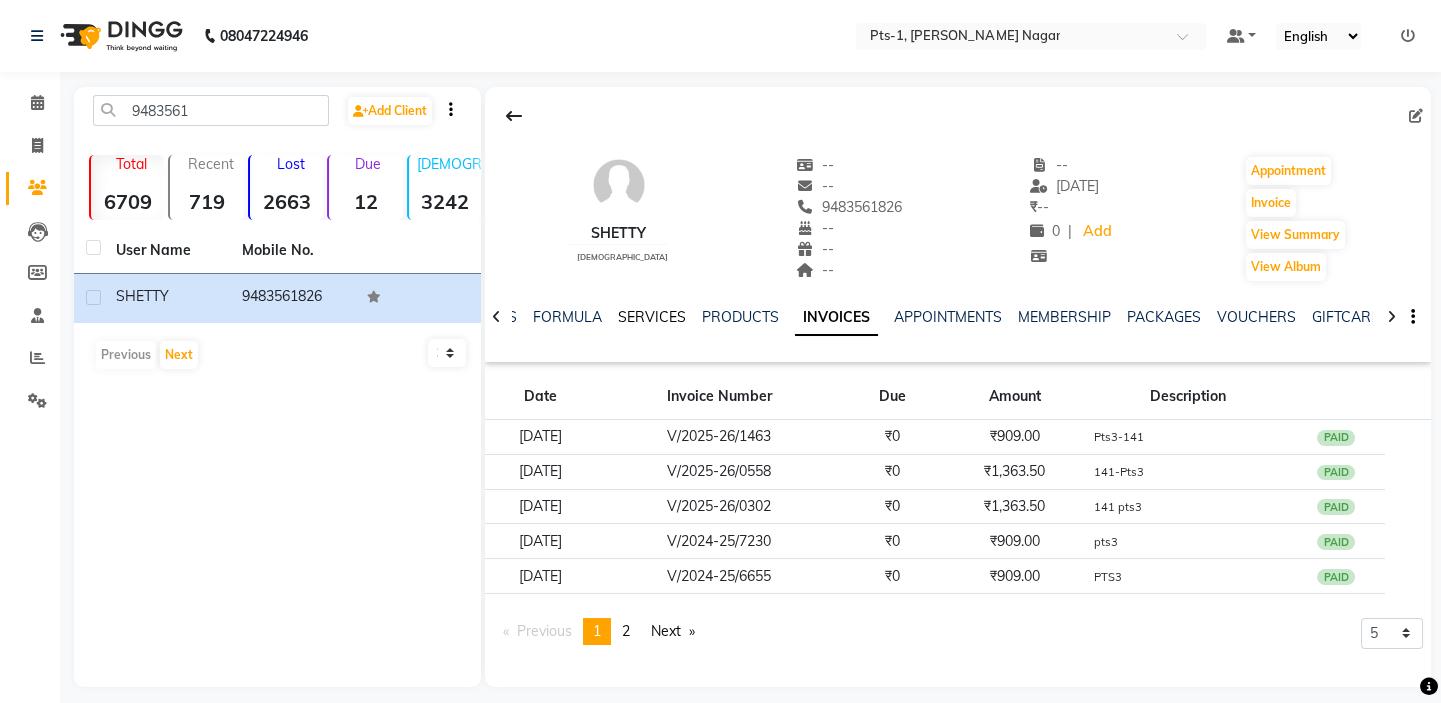 click on "SERVICES" 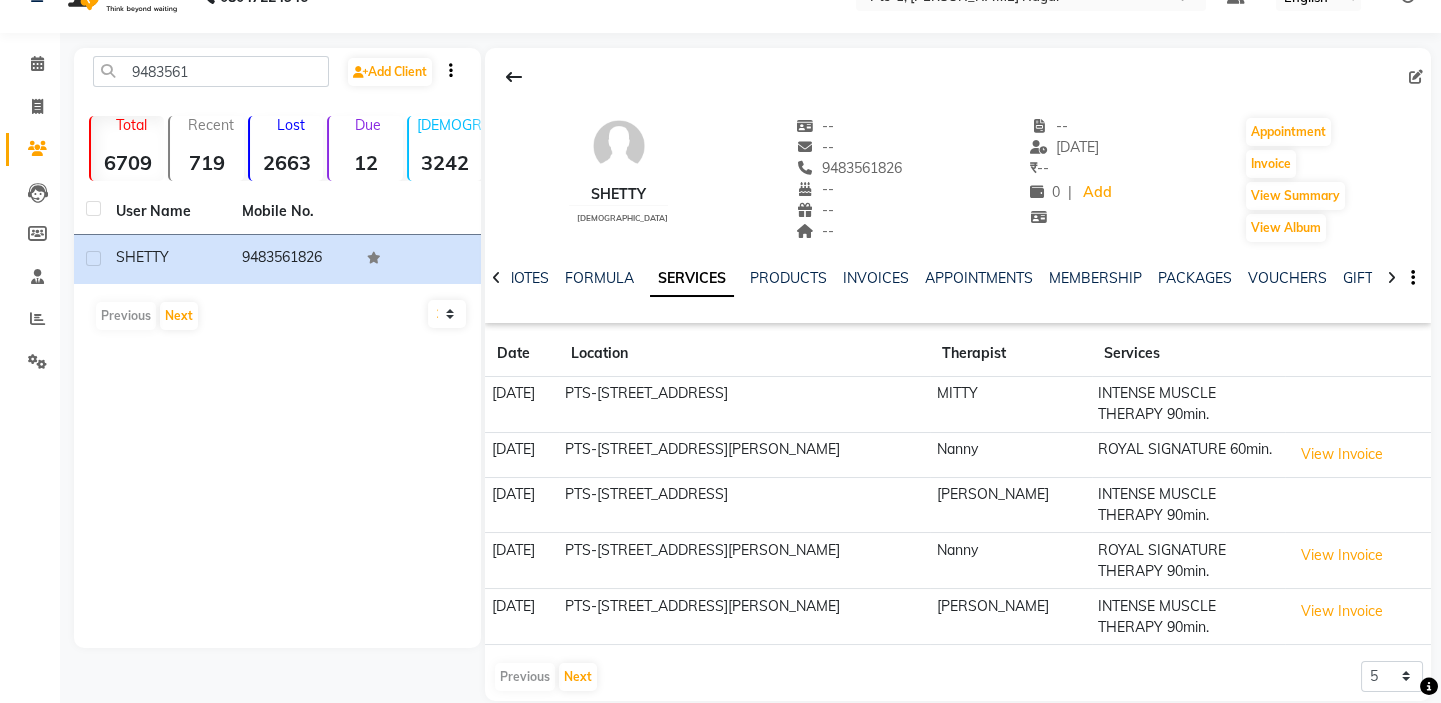 scroll, scrollTop: 66, scrollLeft: 0, axis: vertical 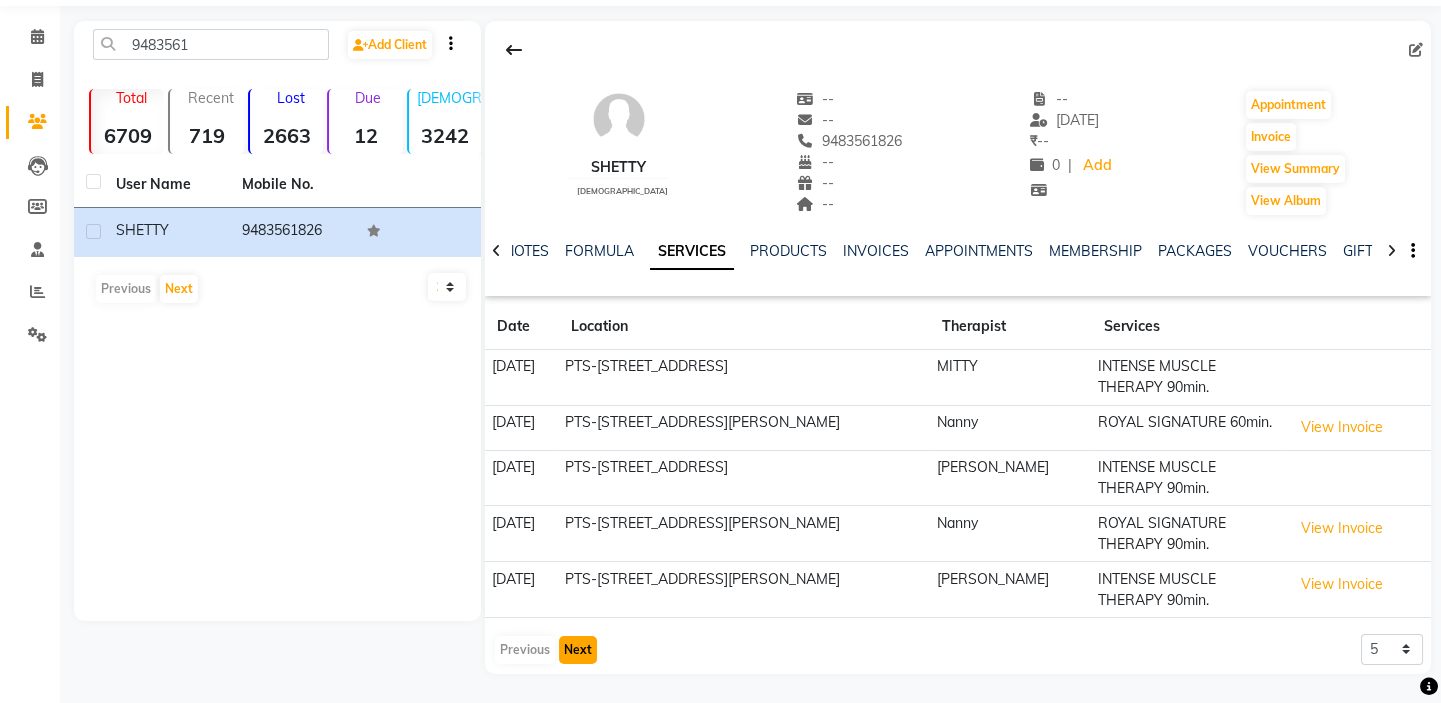 click on "Next" 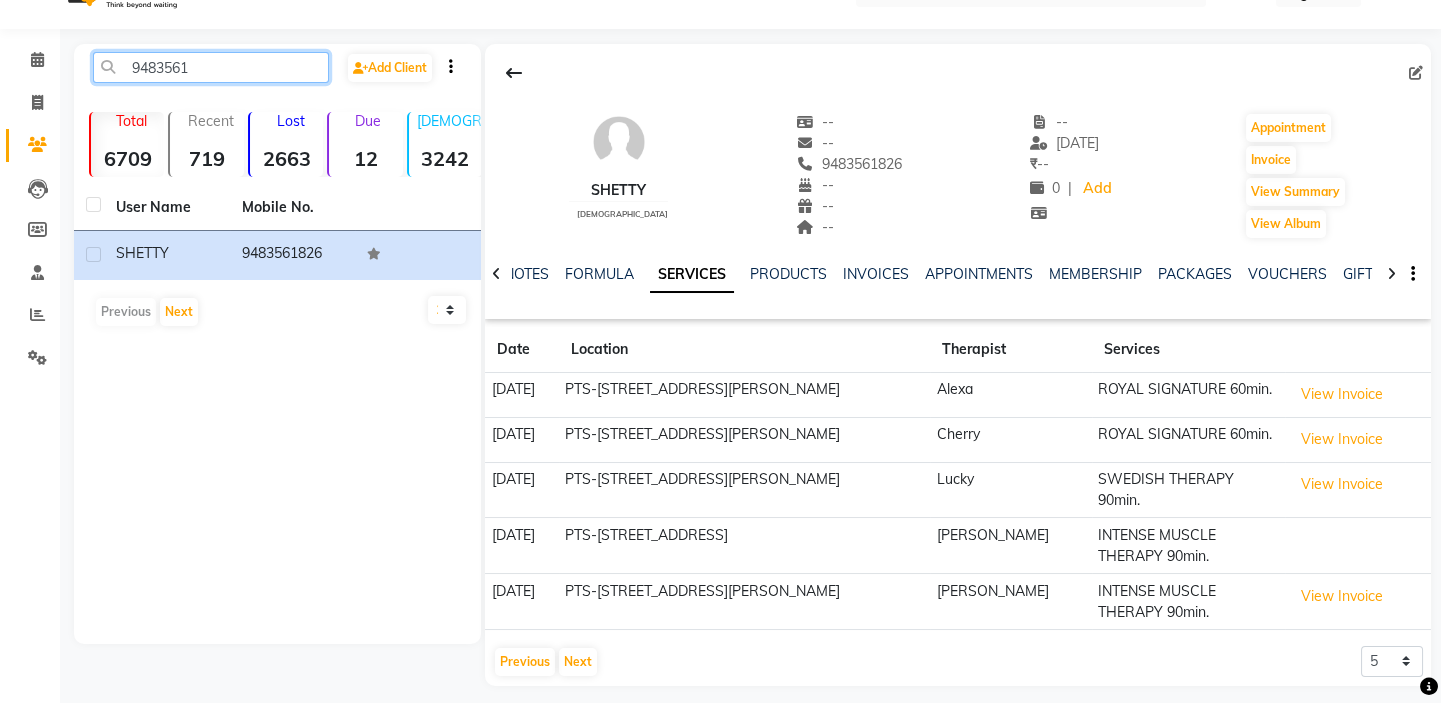 drag, startPoint x: 190, startPoint y: 68, endPoint x: 85, endPoint y: 70, distance: 105.01904 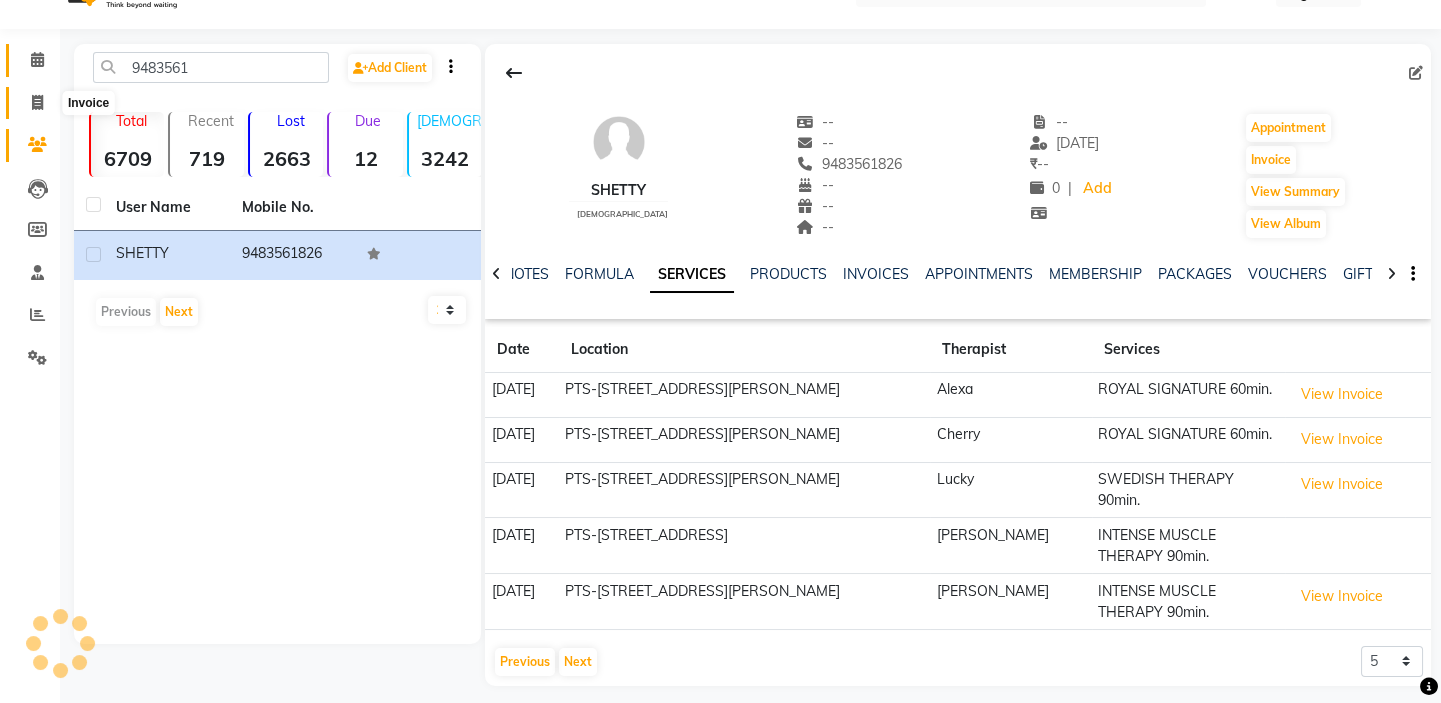 click 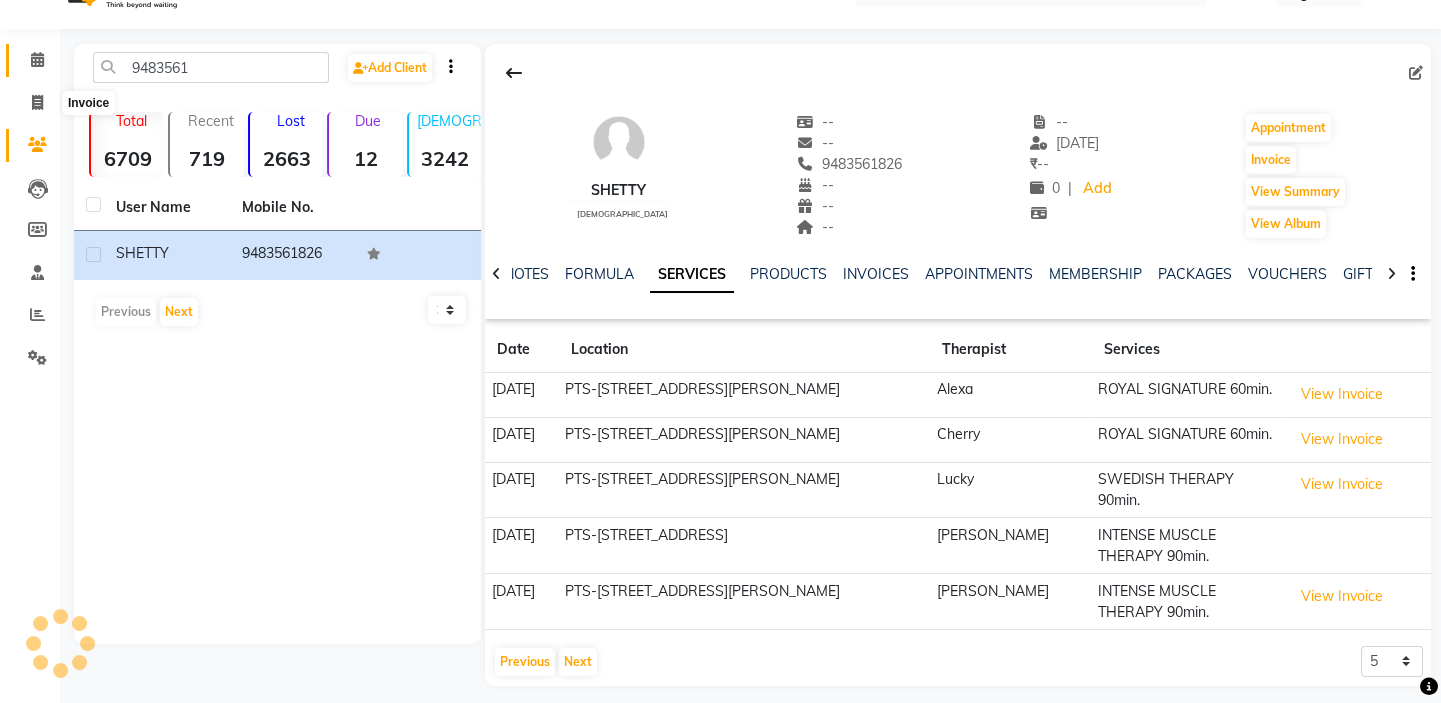 select on "service" 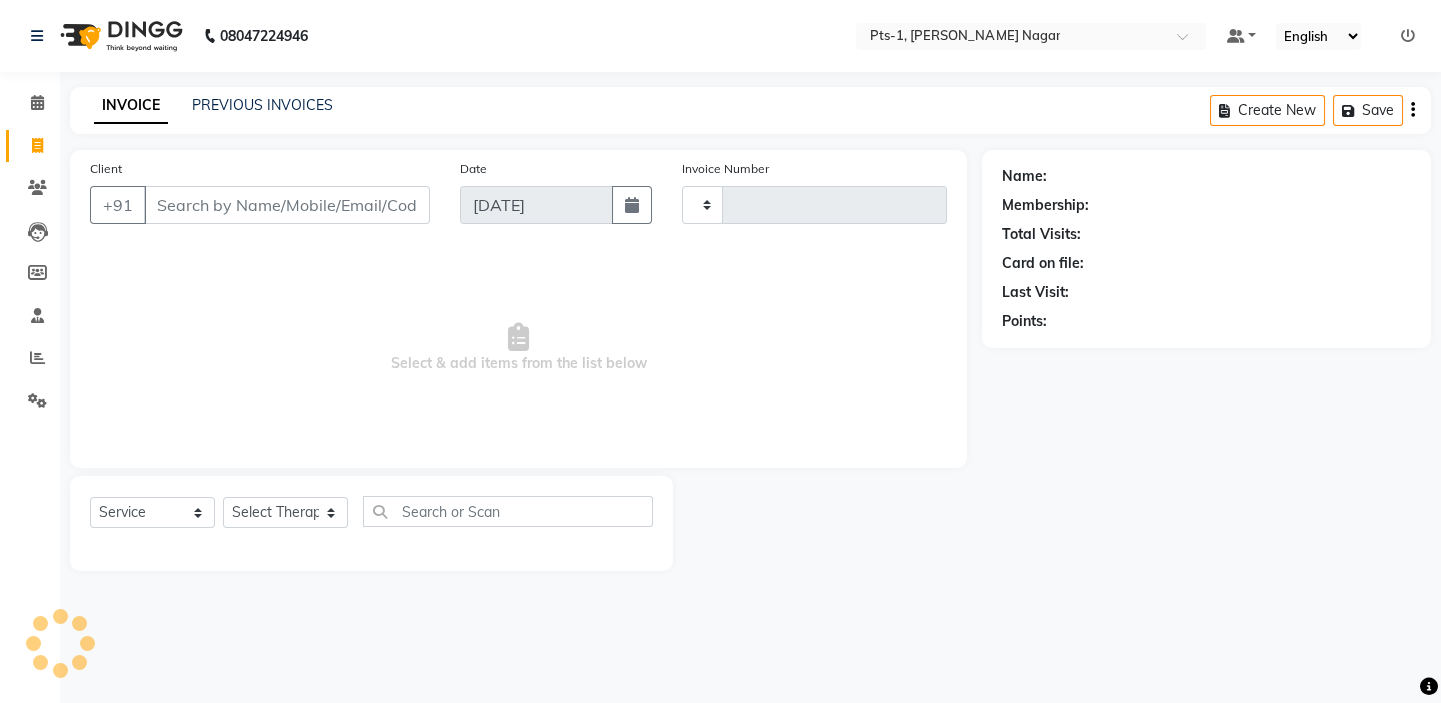 type on "1905" 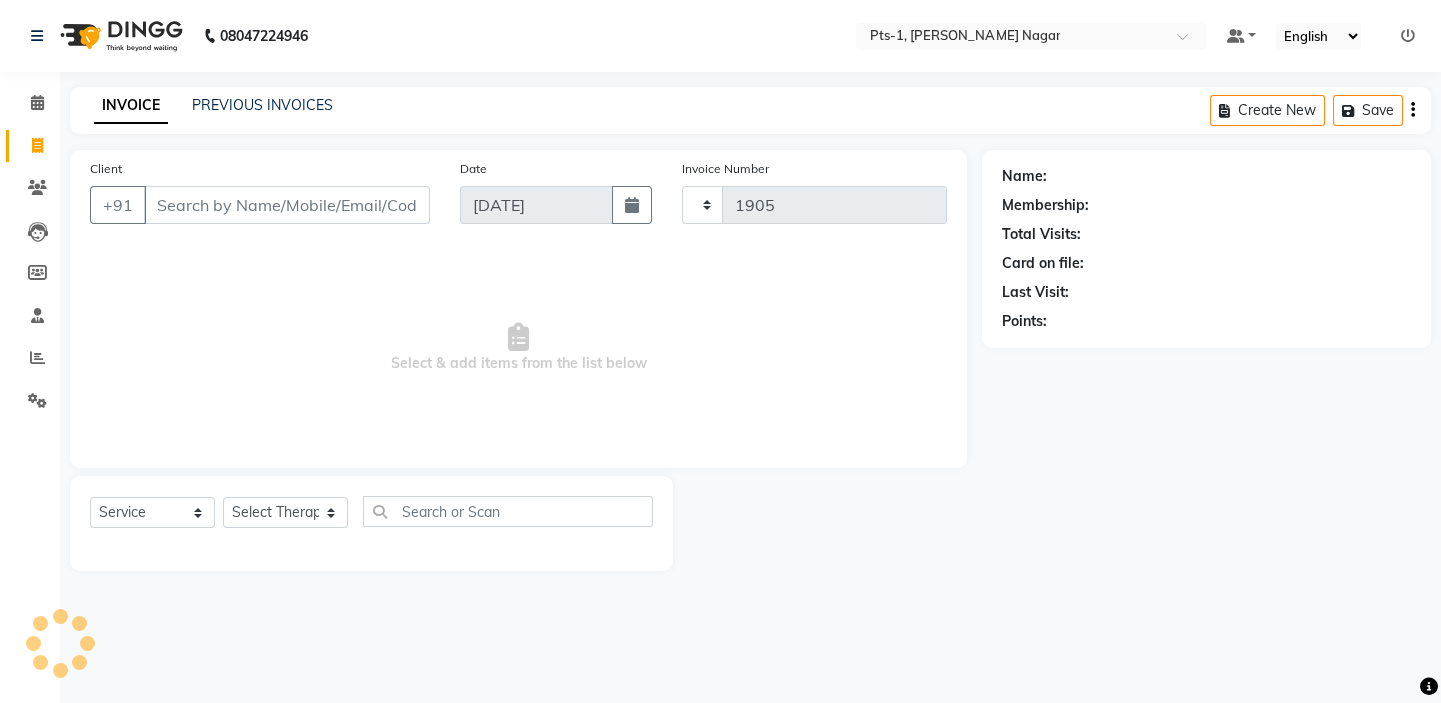 select on "5296" 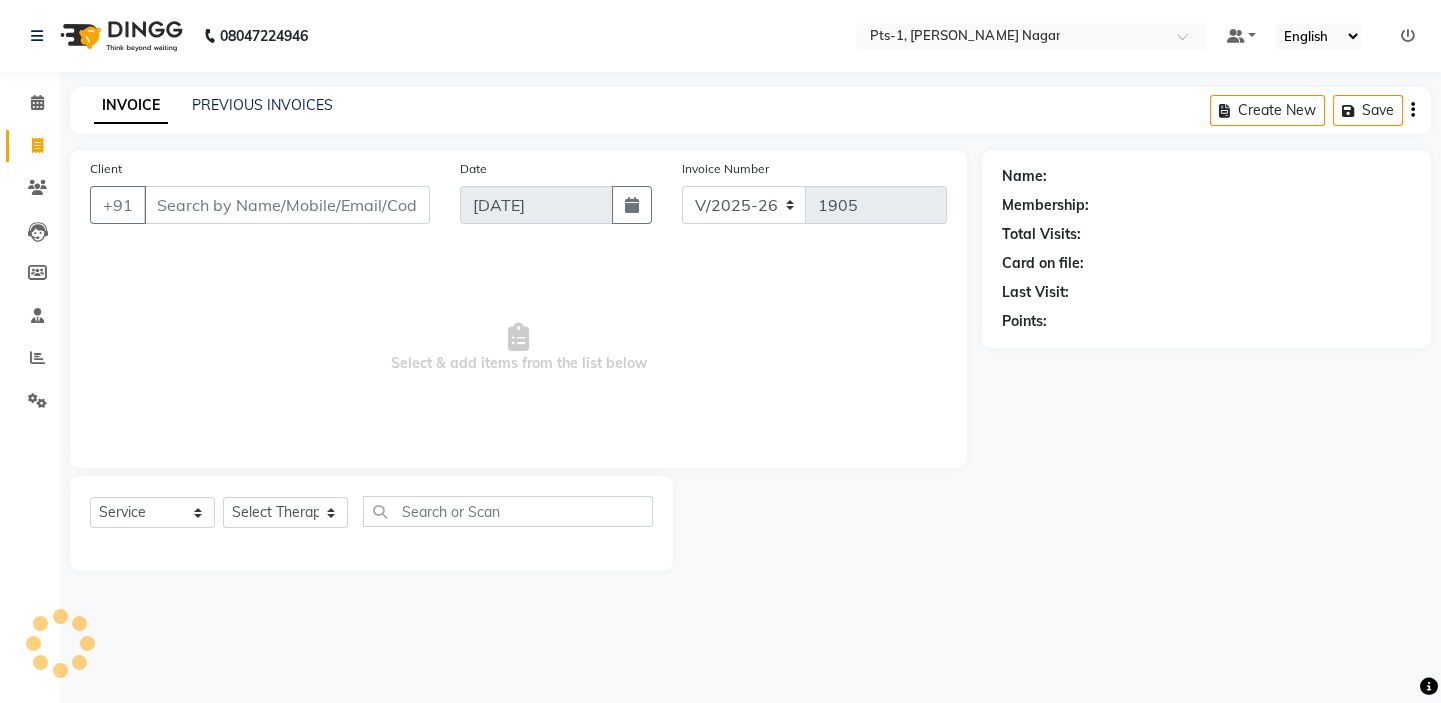 scroll, scrollTop: 0, scrollLeft: 0, axis: both 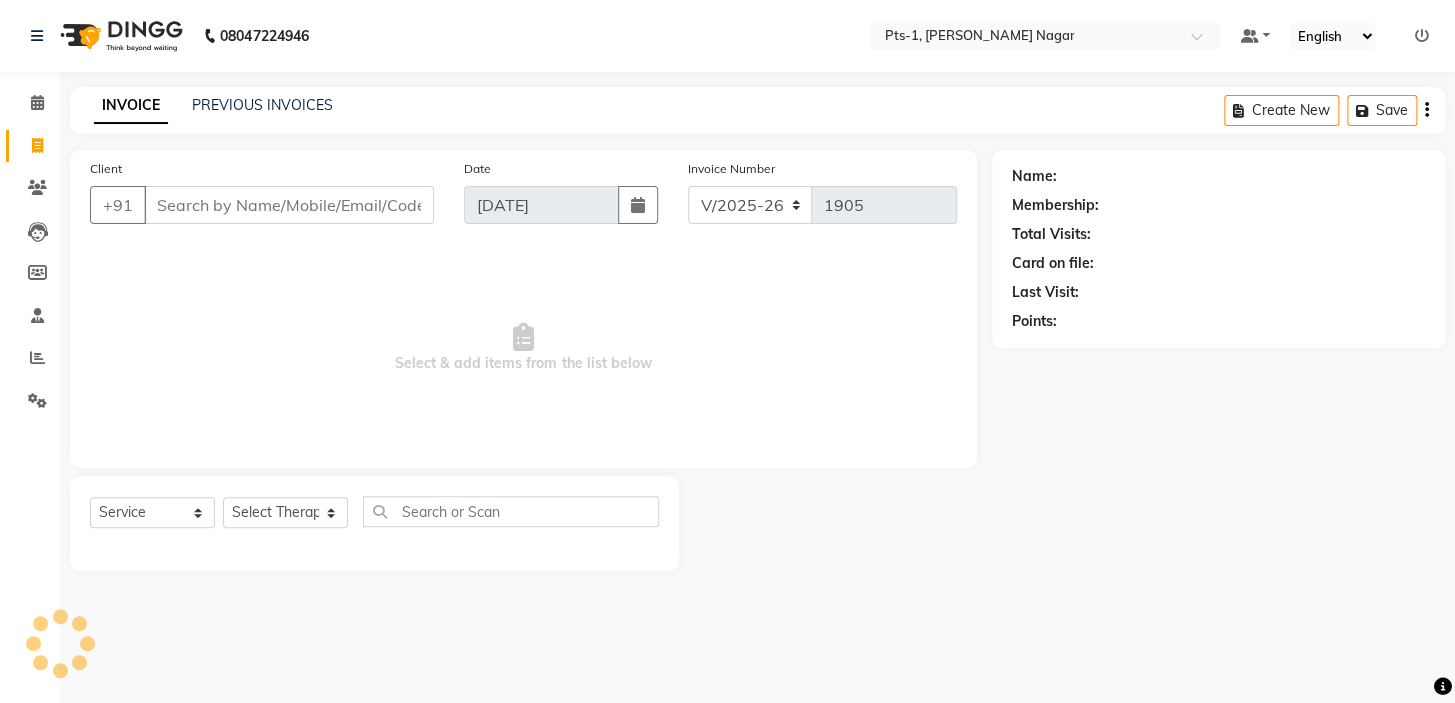 click on "Client" at bounding box center [289, 205] 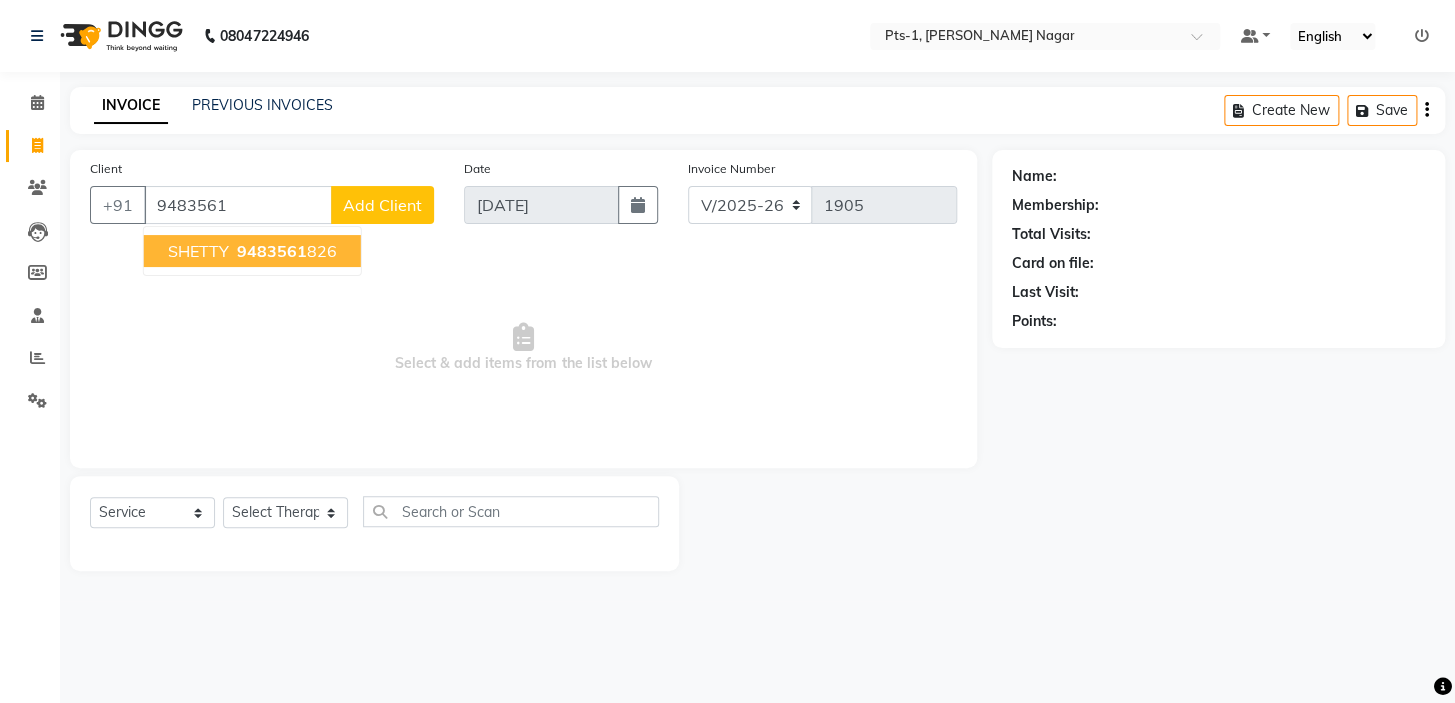 click on "SHETTY   9483561 826" at bounding box center [252, 251] 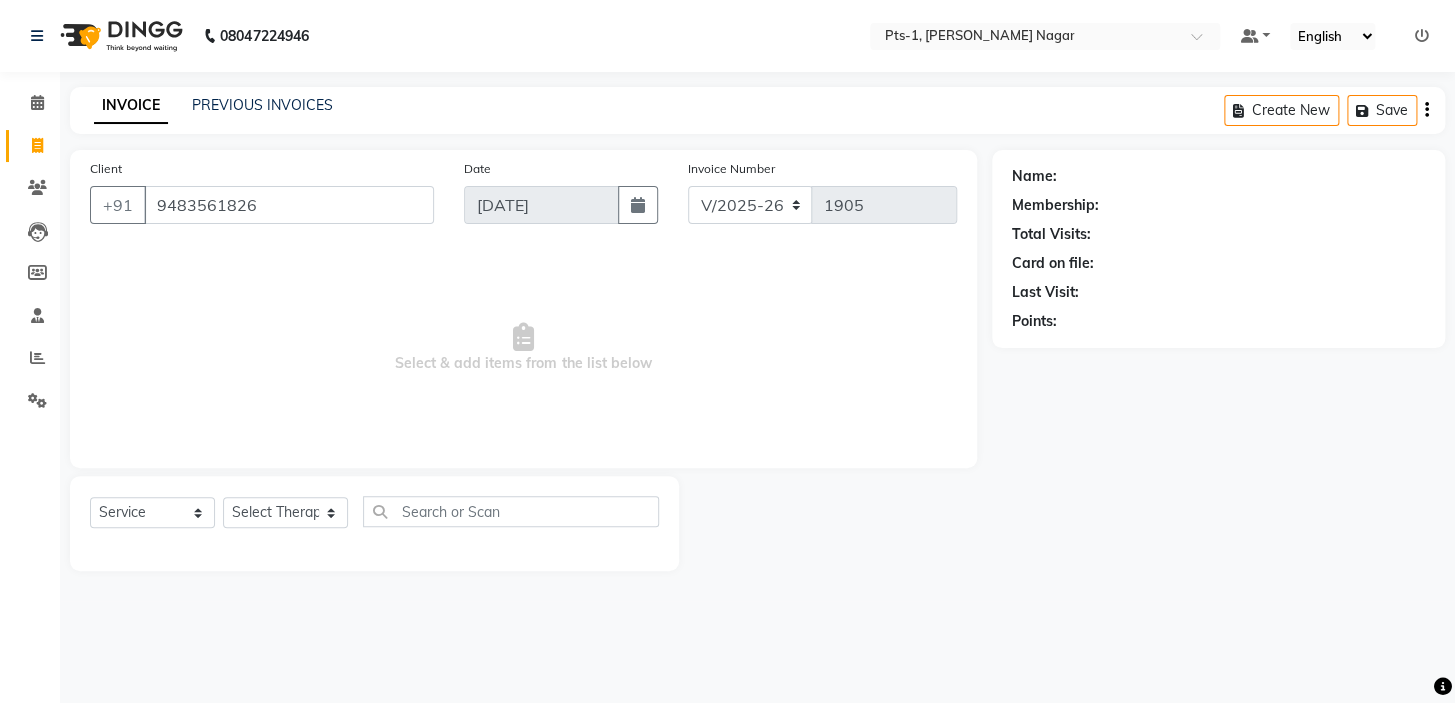 type on "9483561826" 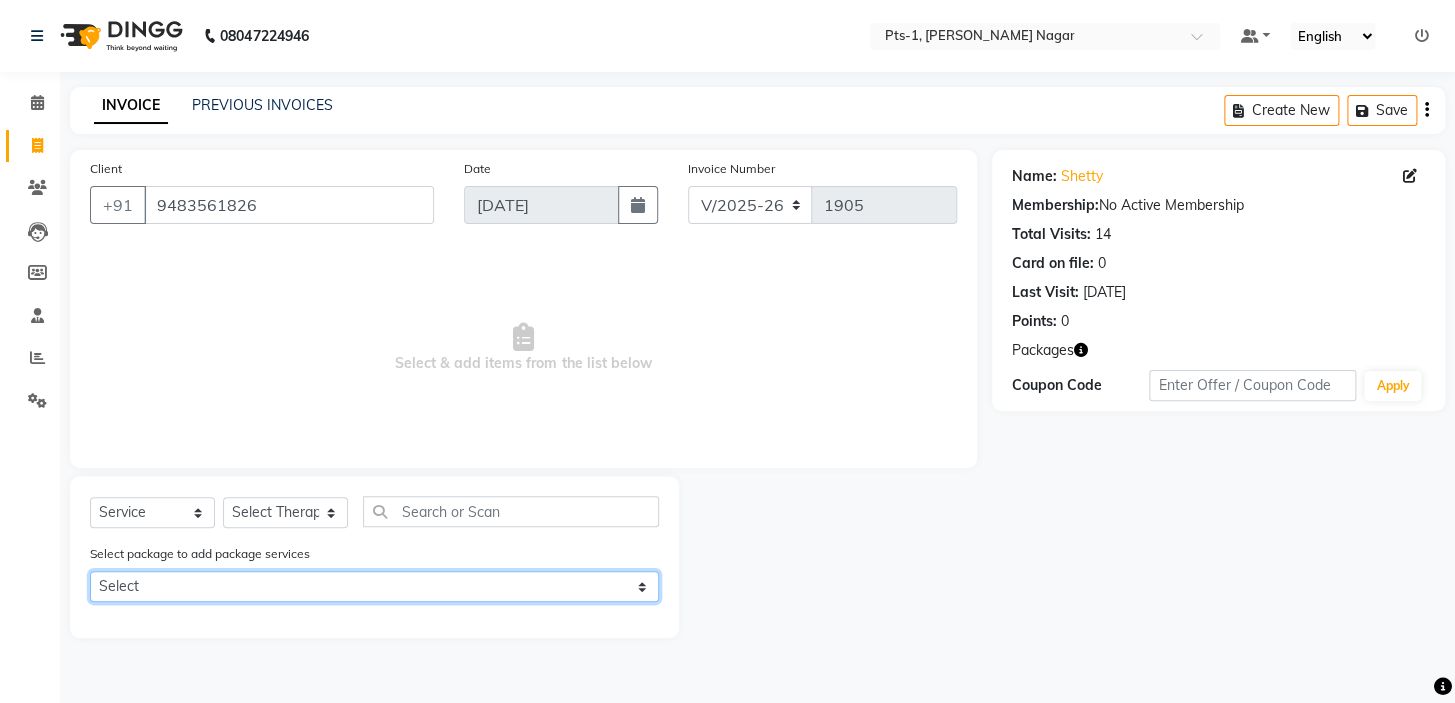 drag, startPoint x: 266, startPoint y: 576, endPoint x: 267, endPoint y: 602, distance: 26.019224 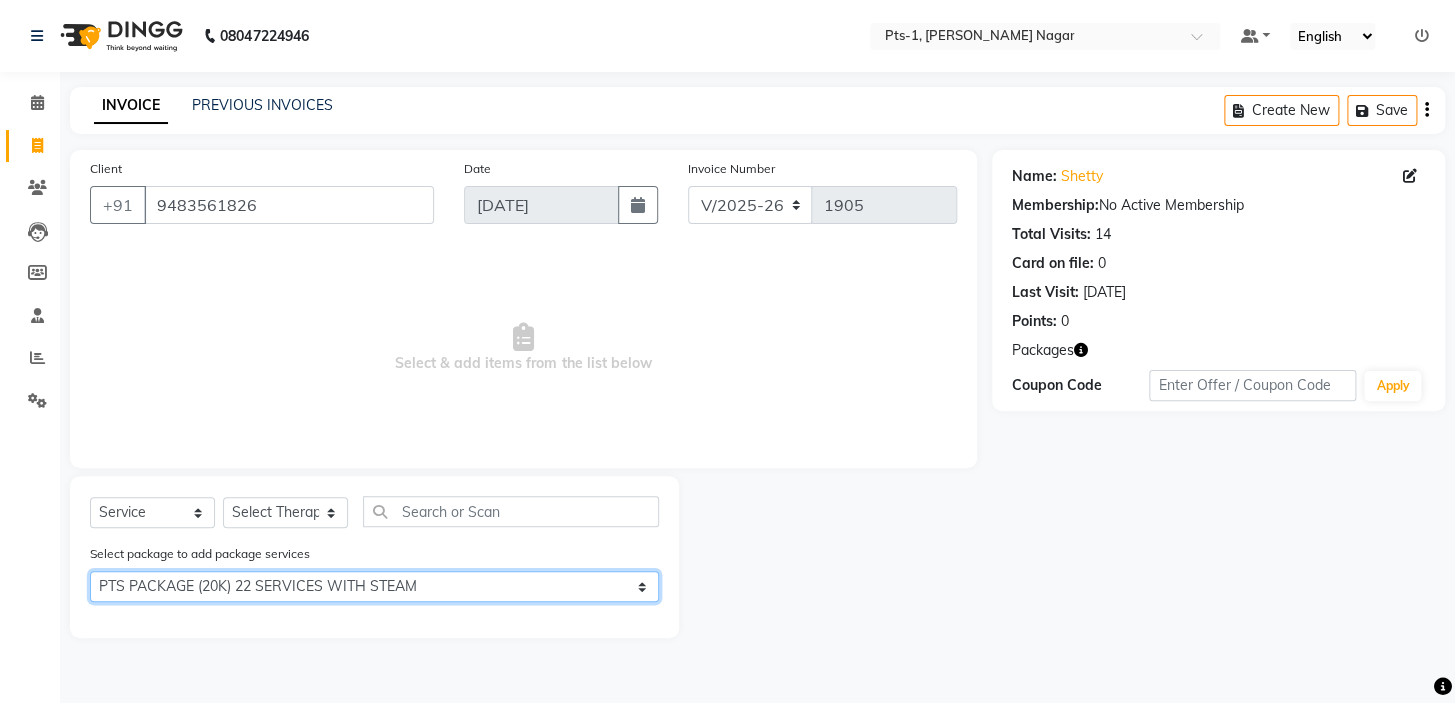 click on "Select PTS PACKAGE (20K) 22 SERVICES WITH STEAM" 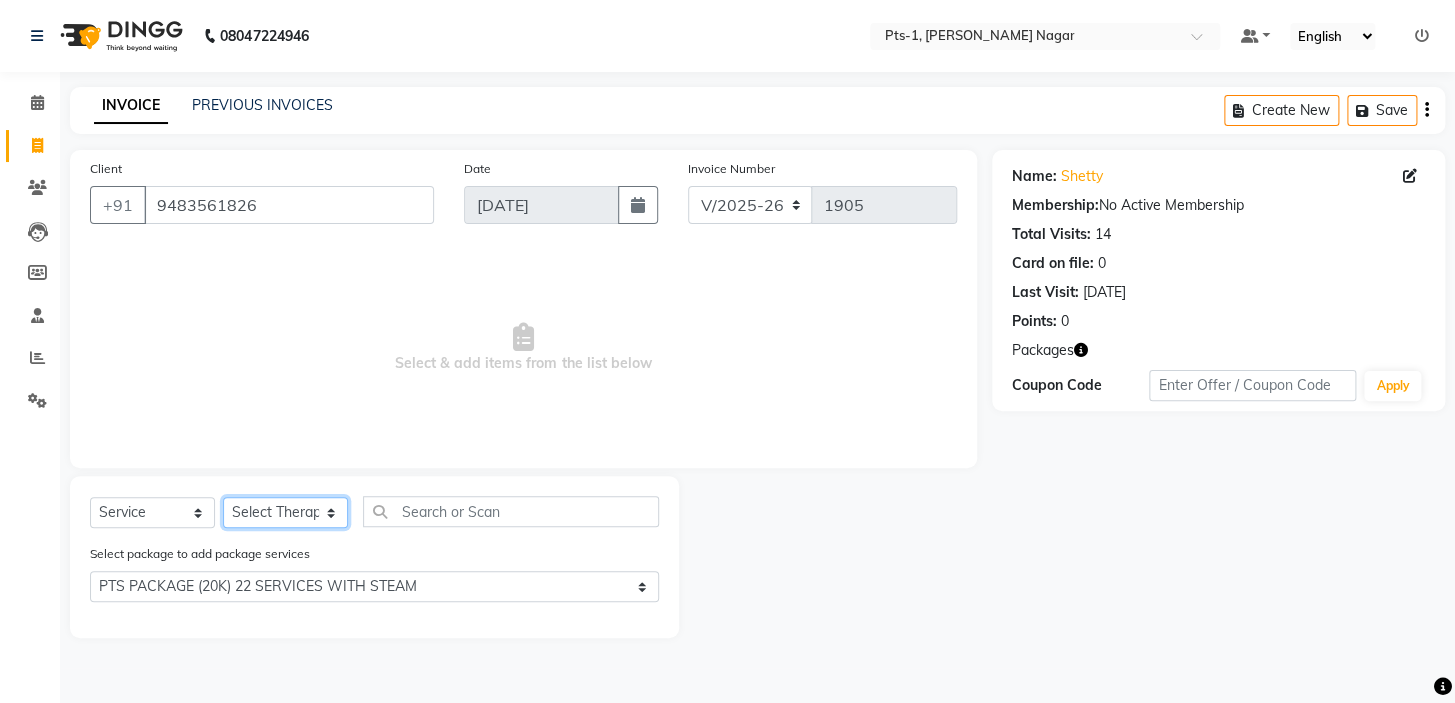 click on "Select Therapist Anand Annie anyone Babu Bela Gia Jeje Jincy JOE Lilly Nanny Rita Shodika Sun Tashi VINOD KUMAR" 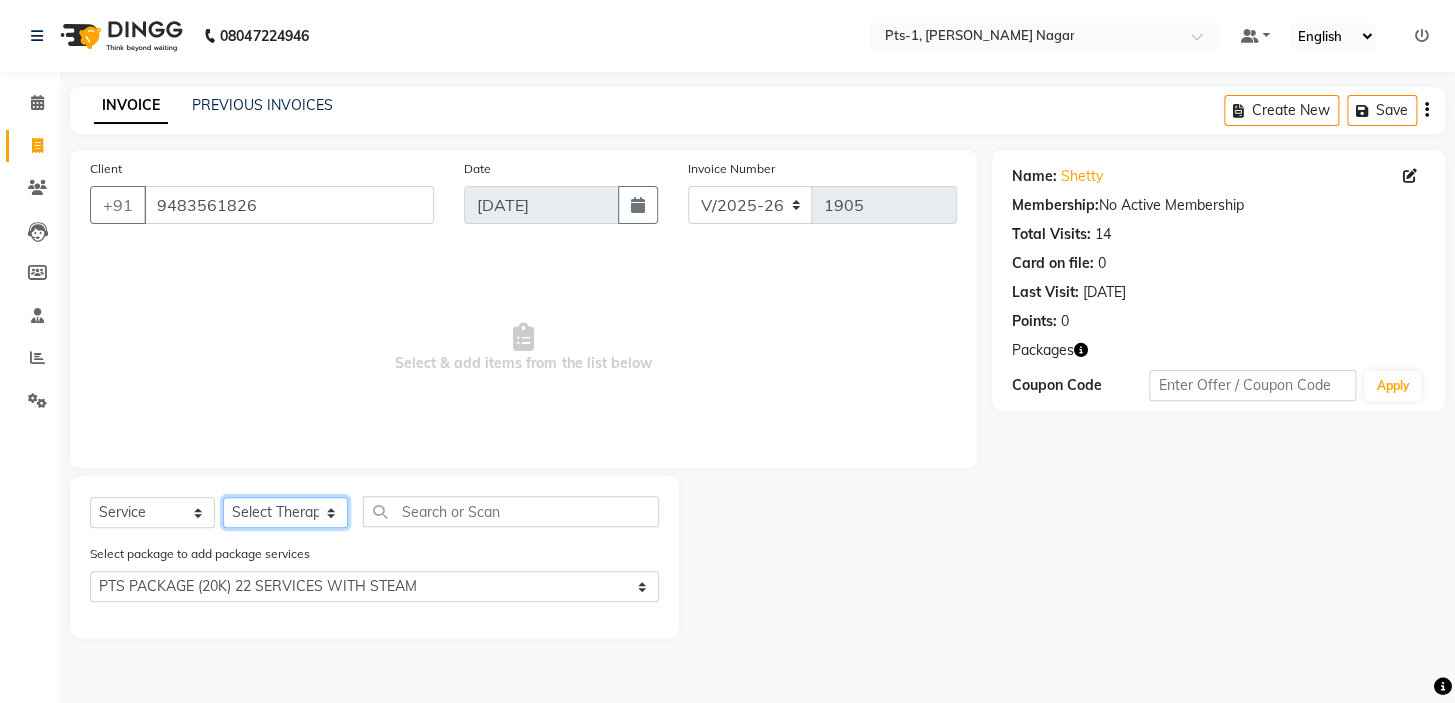 select on "68494" 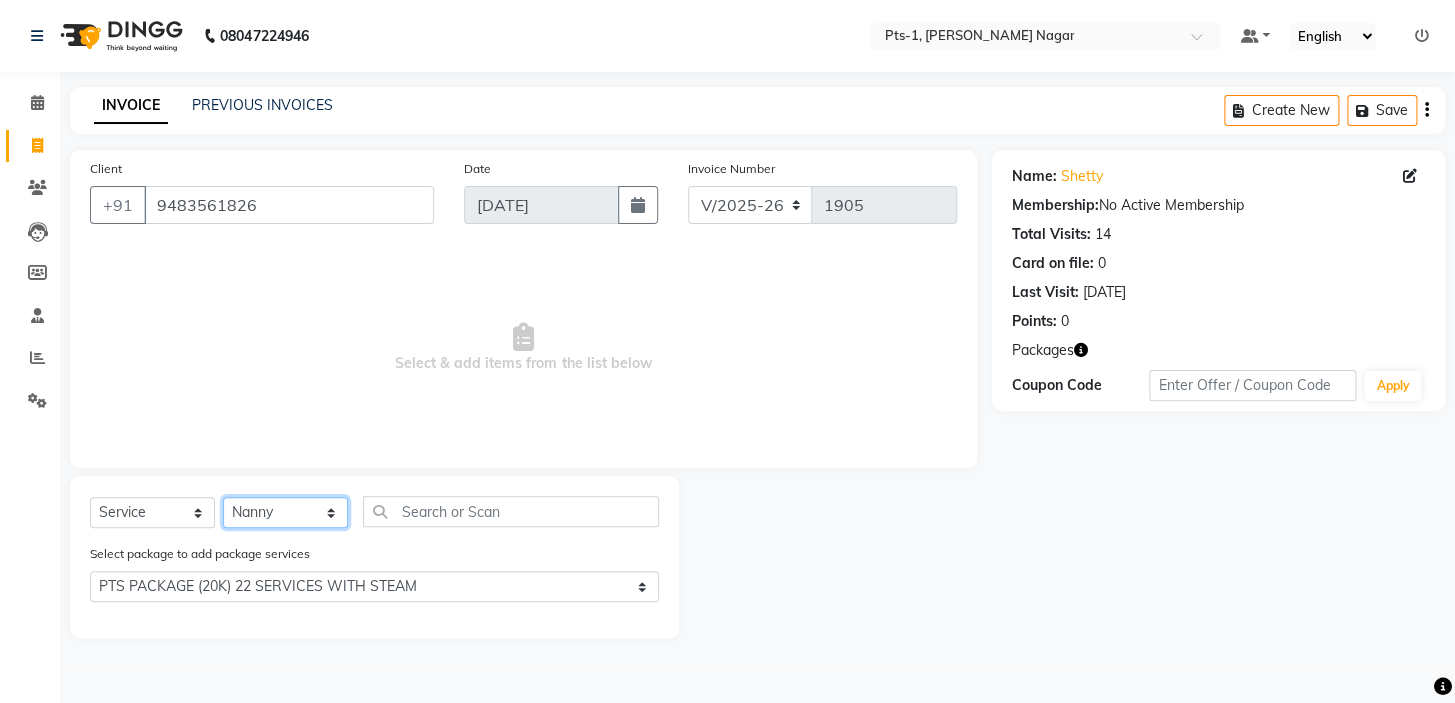 click on "Select Therapist Anand Annie anyone Babu Bela Gia Jeje Jincy JOE Lilly Nanny Rita Shodika Sun Tashi VINOD KUMAR" 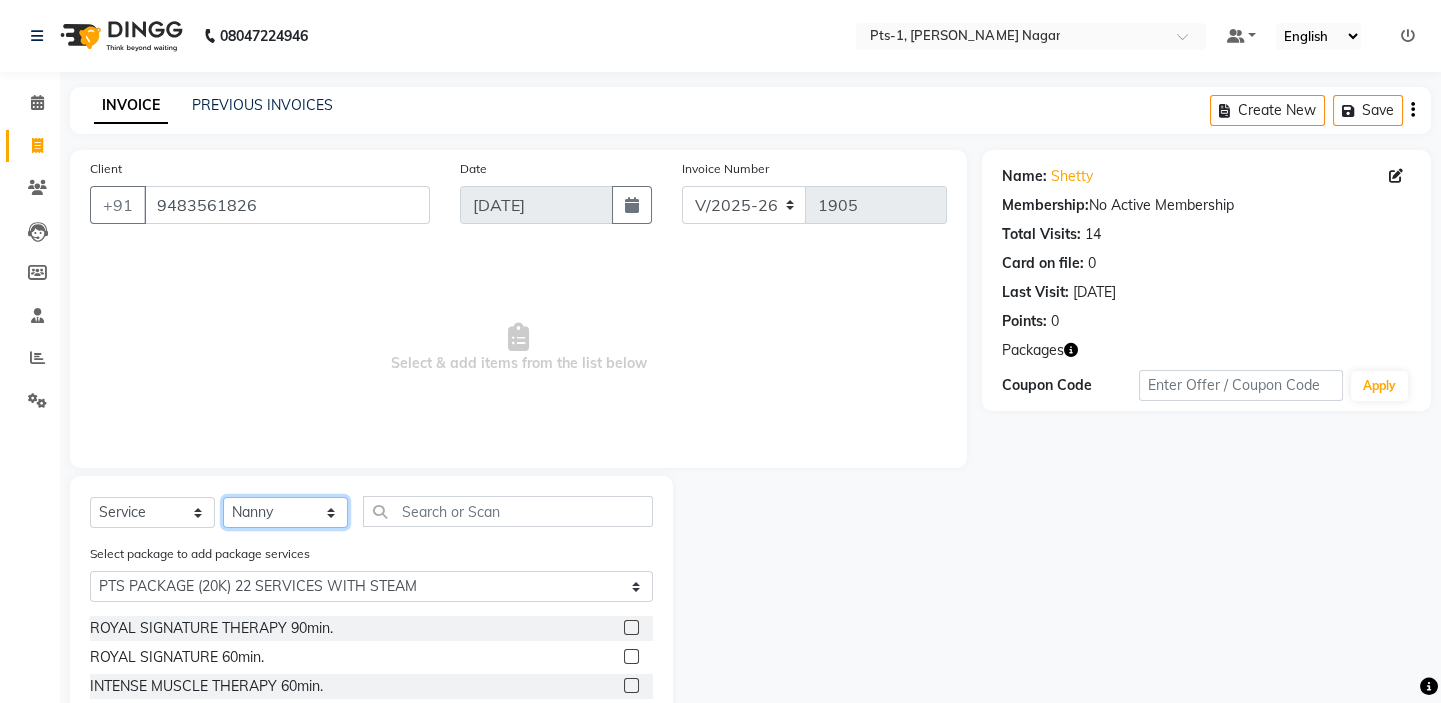 scroll, scrollTop: 119, scrollLeft: 0, axis: vertical 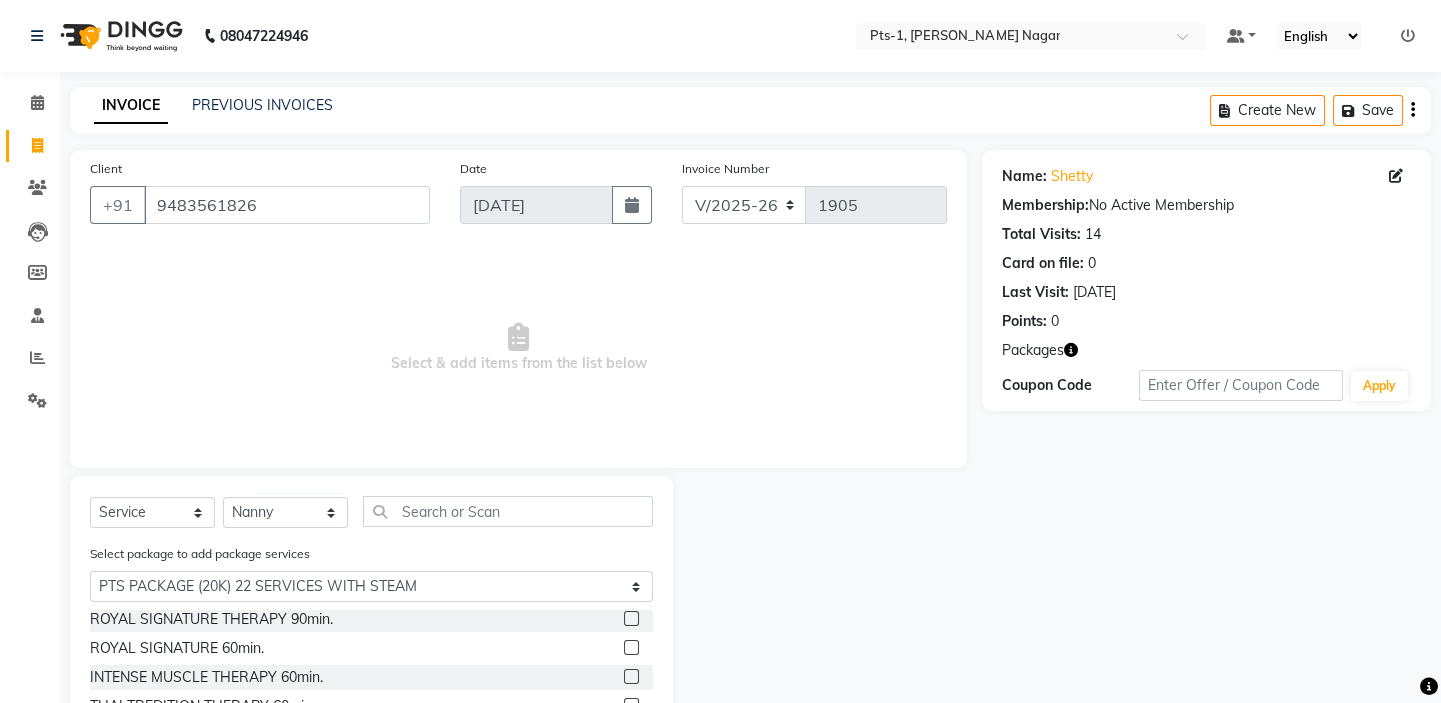 click 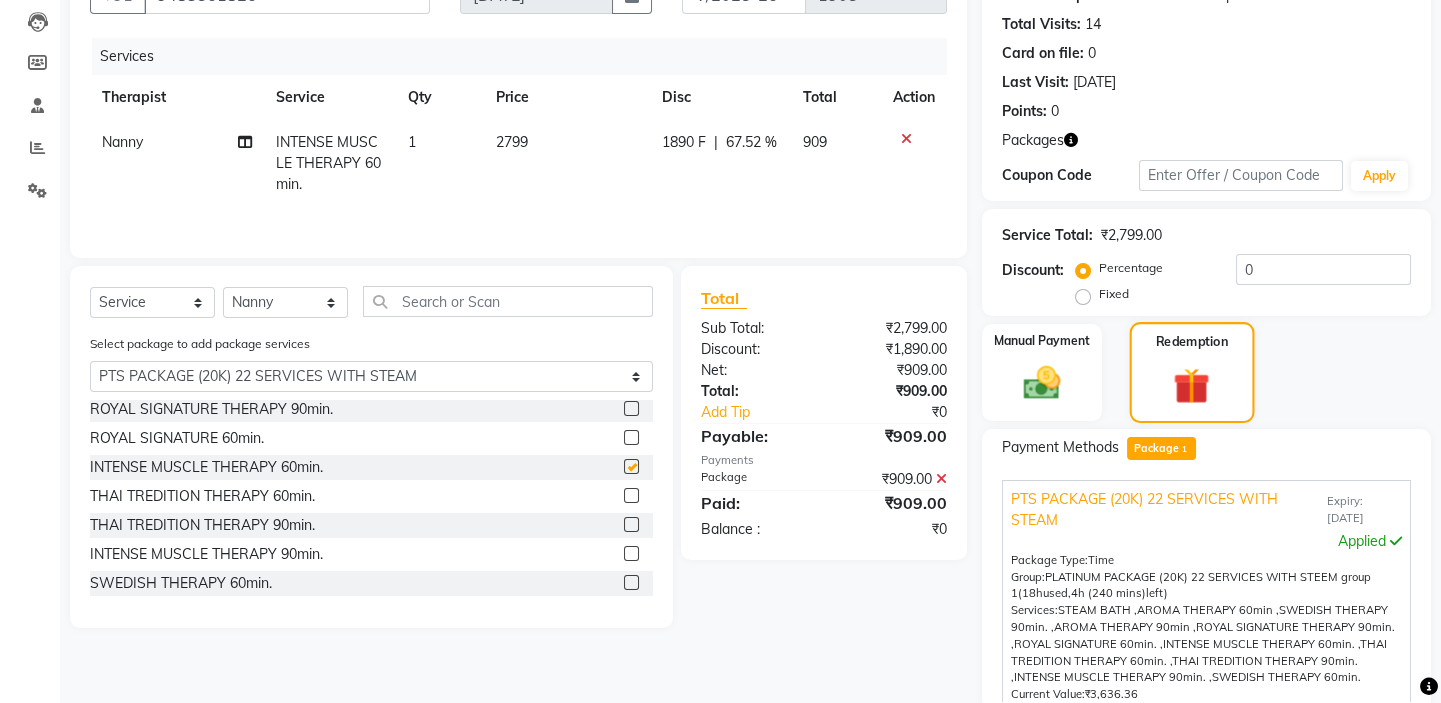 checkbox on "false" 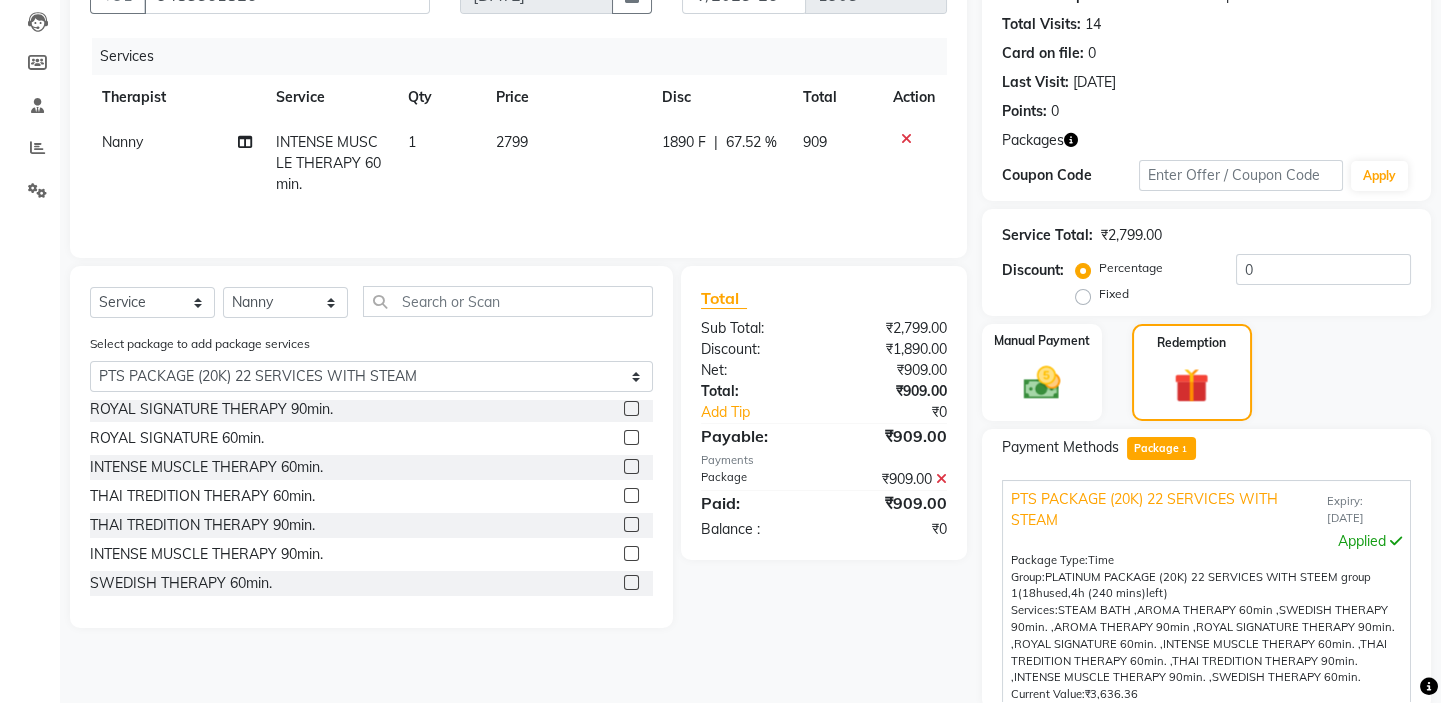 scroll, scrollTop: 400, scrollLeft: 0, axis: vertical 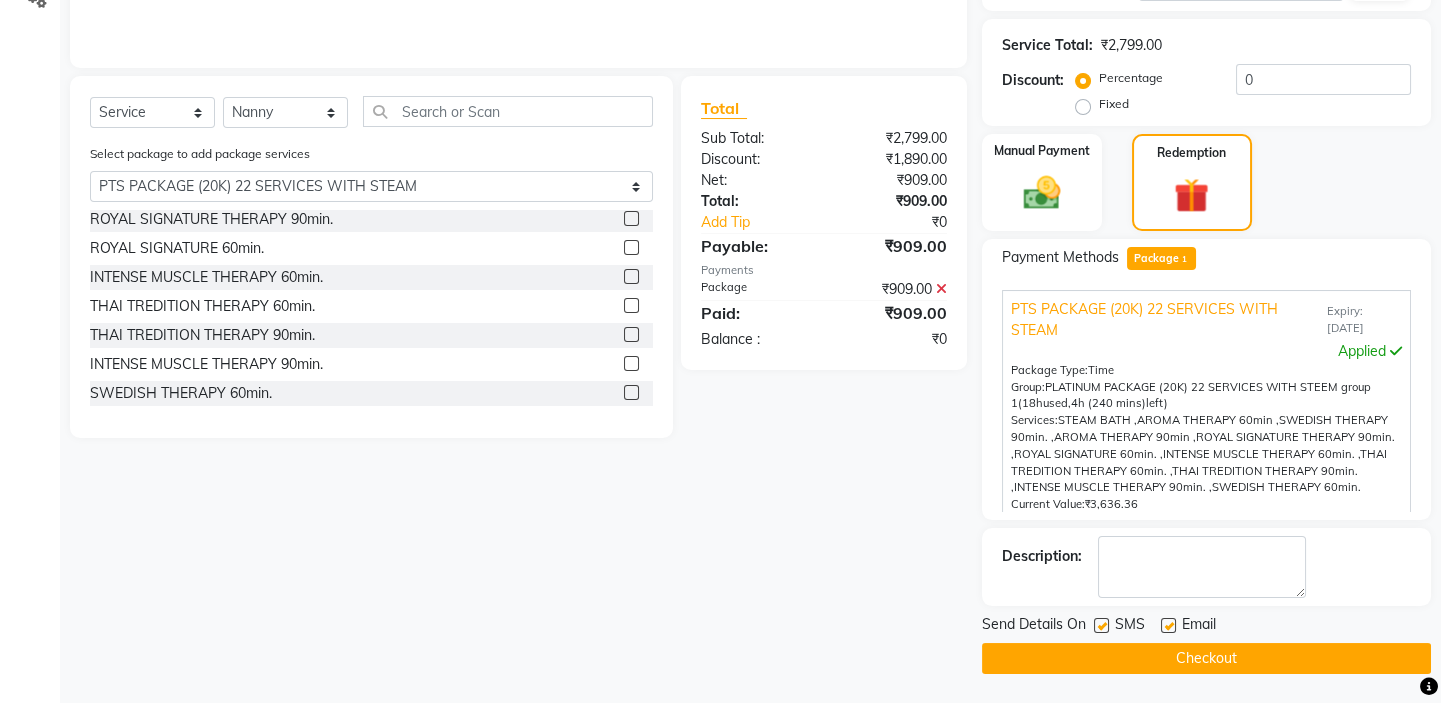 drag, startPoint x: 1098, startPoint y: 621, endPoint x: 1127, endPoint y: 620, distance: 29.017237 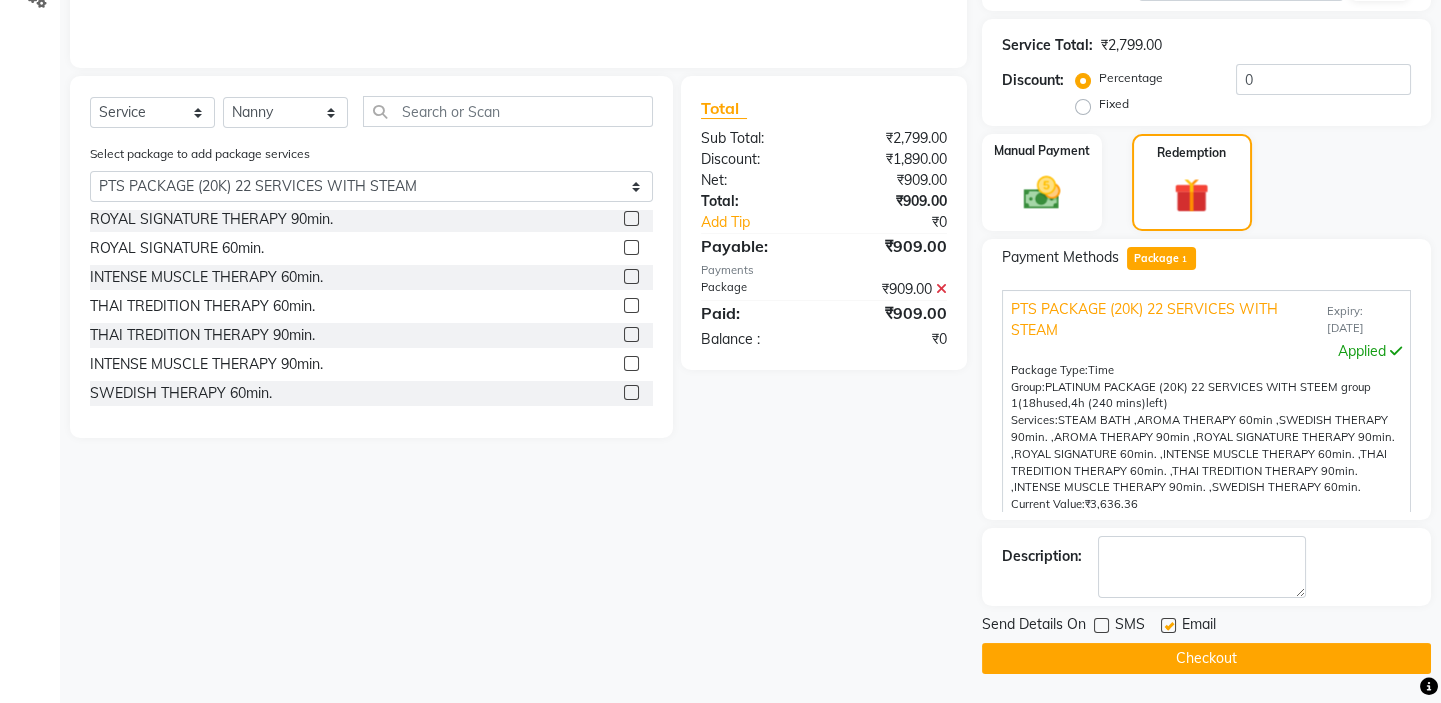 click 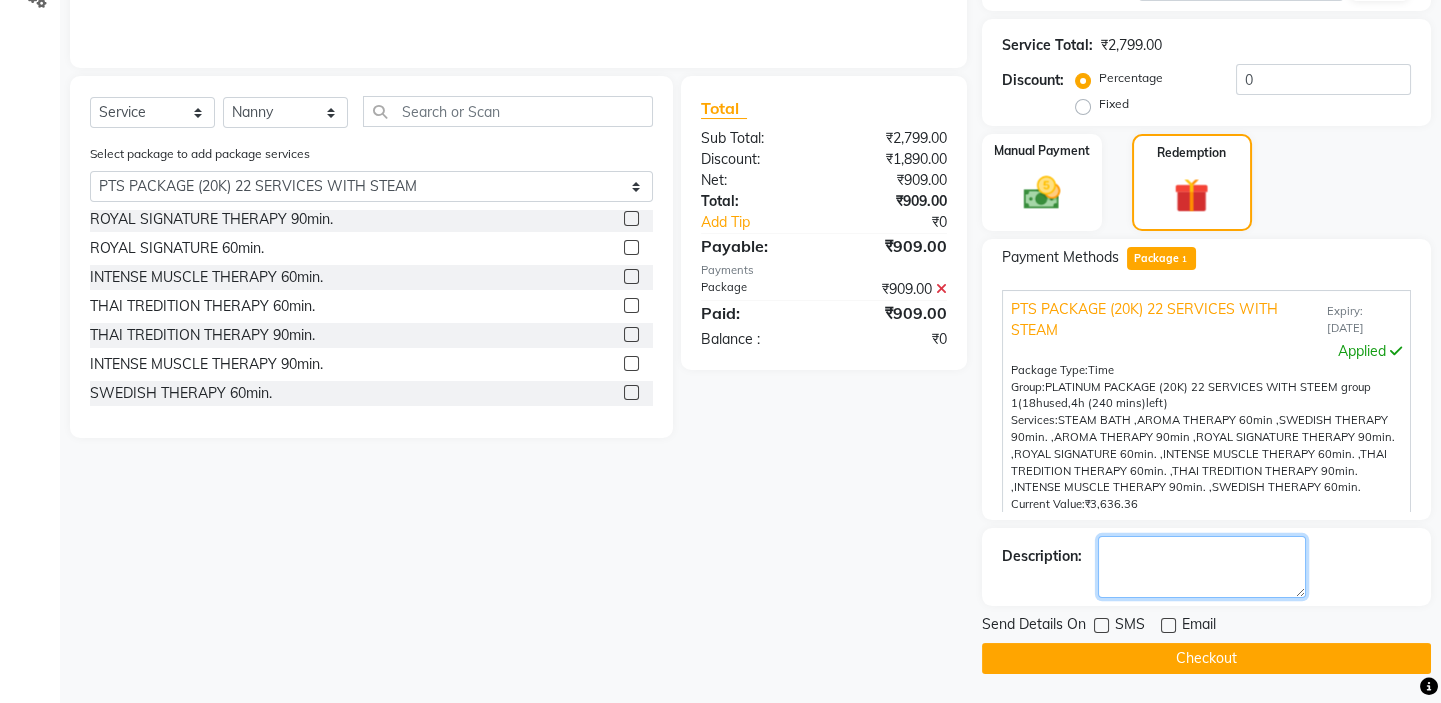 click 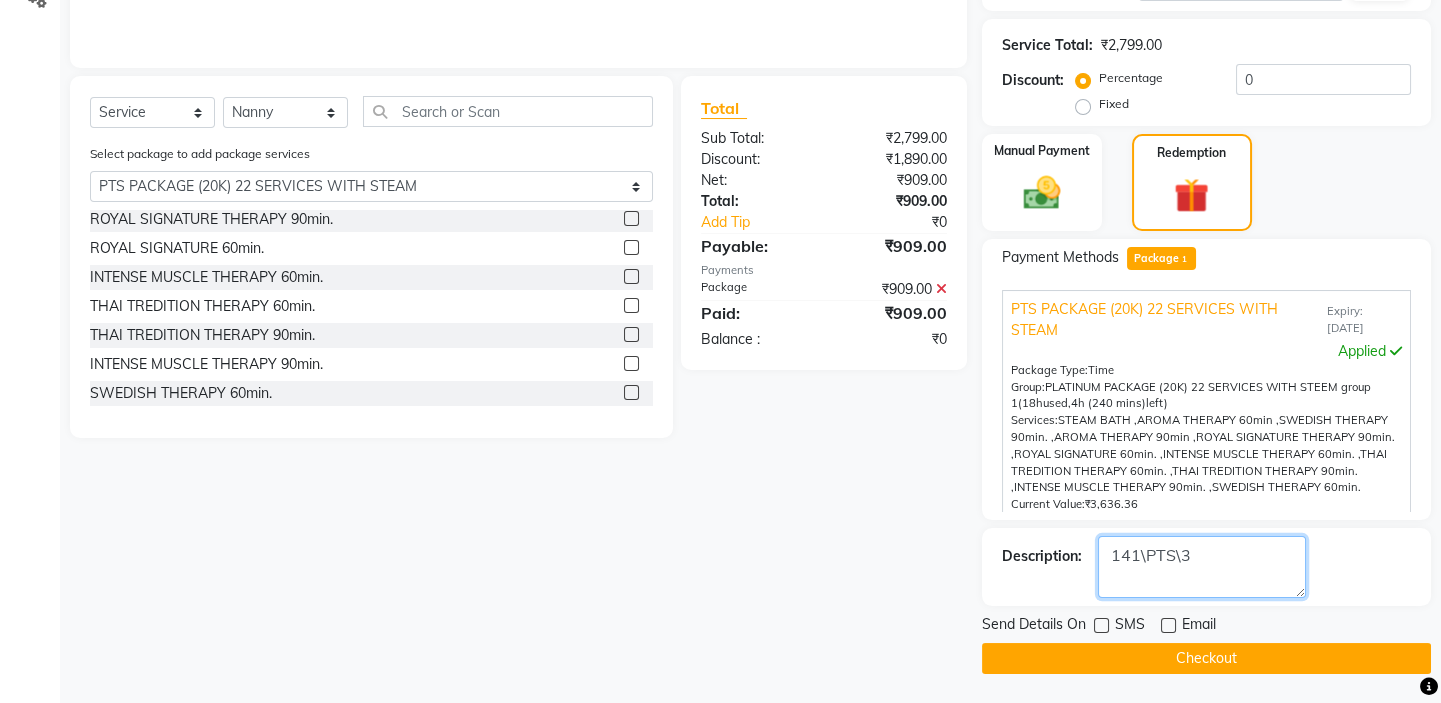 type on "141\PTS\3" 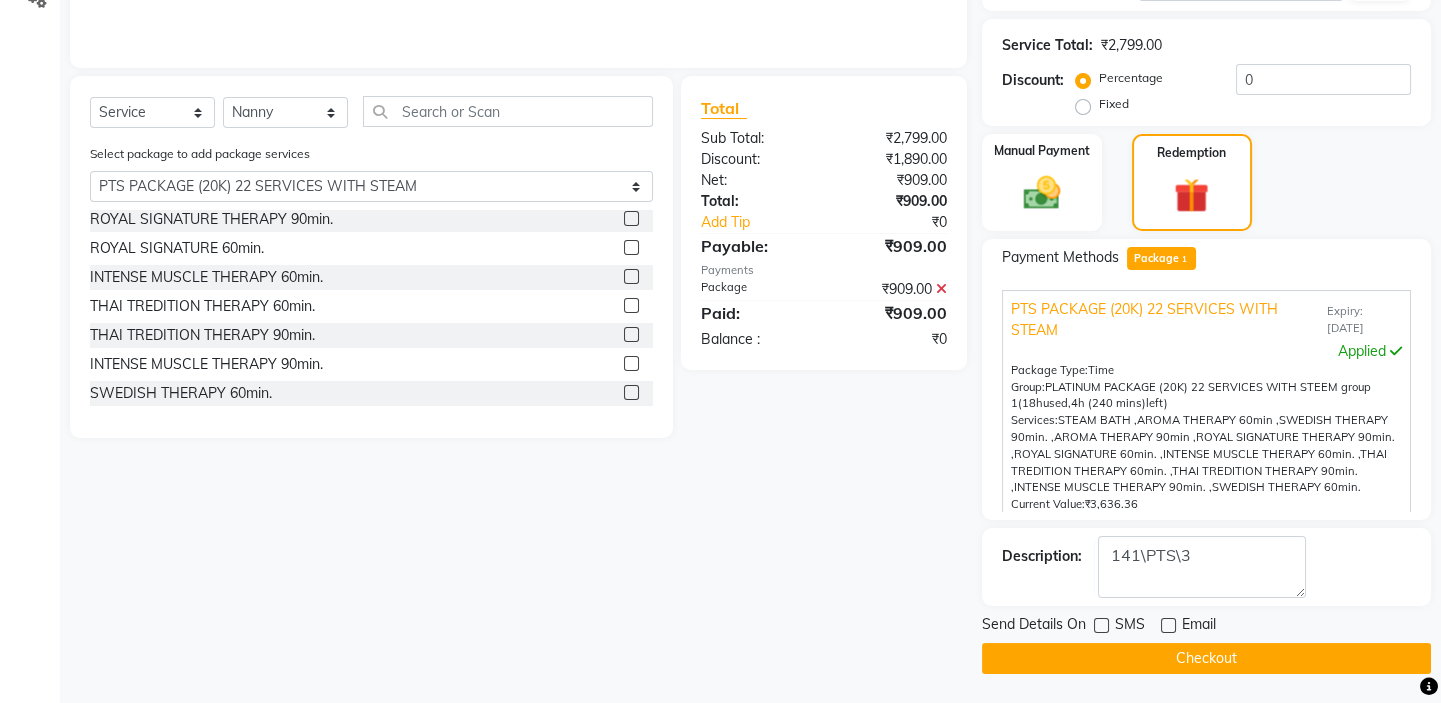 click on "Checkout" 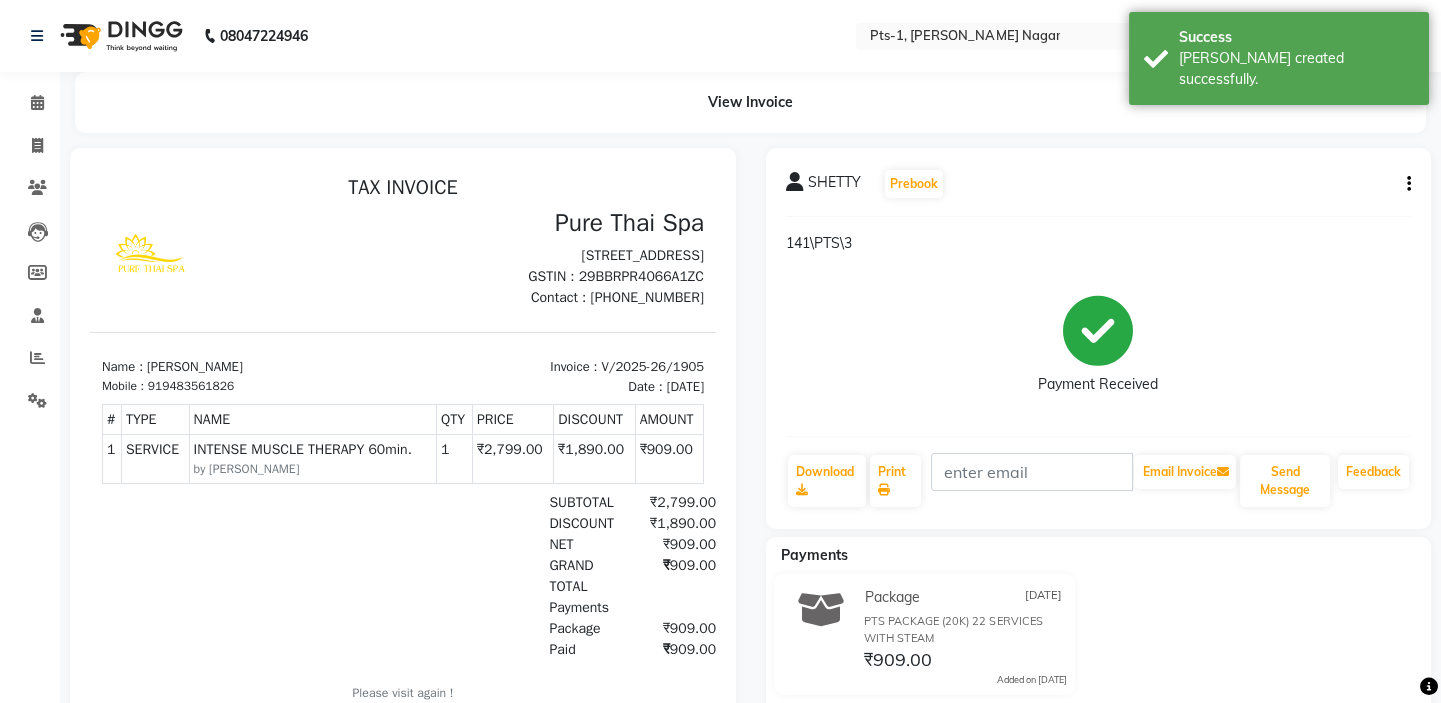 scroll, scrollTop: 0, scrollLeft: 0, axis: both 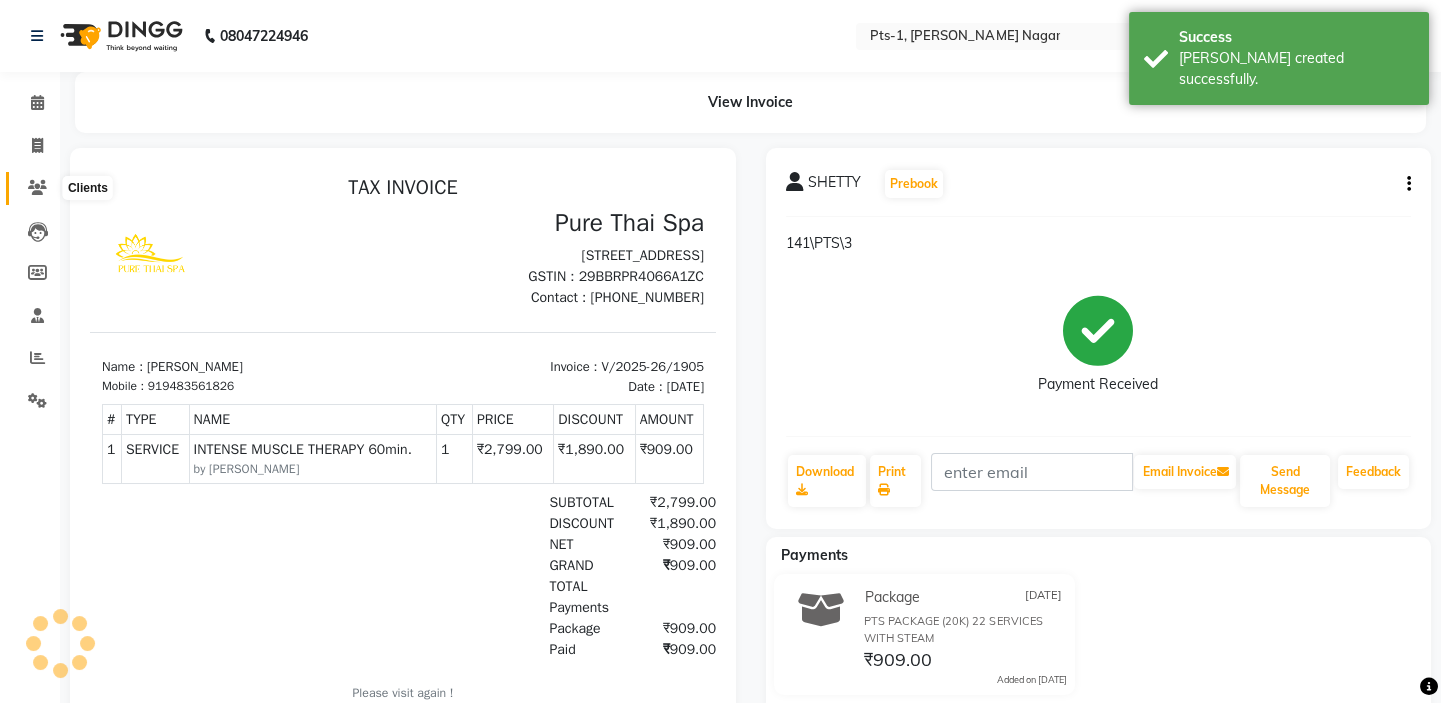 click 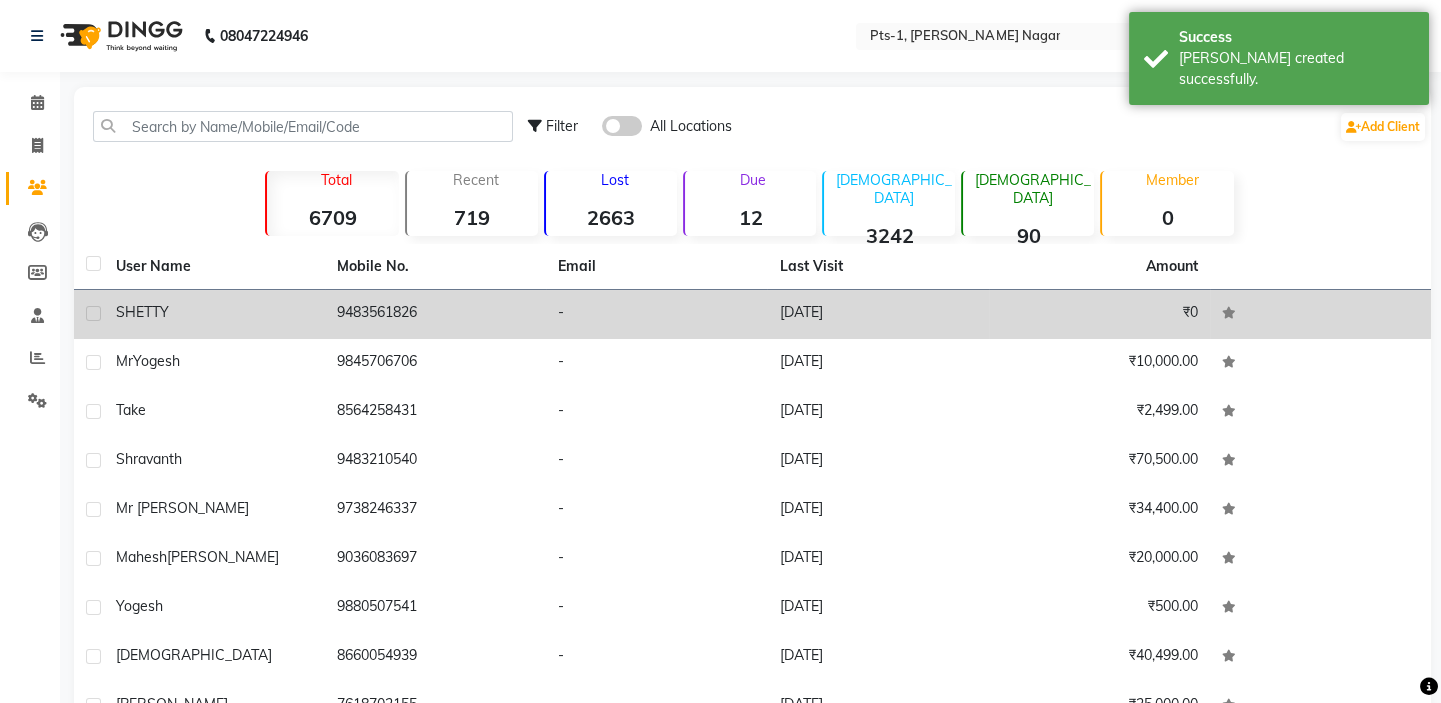 click on "SHETTY" 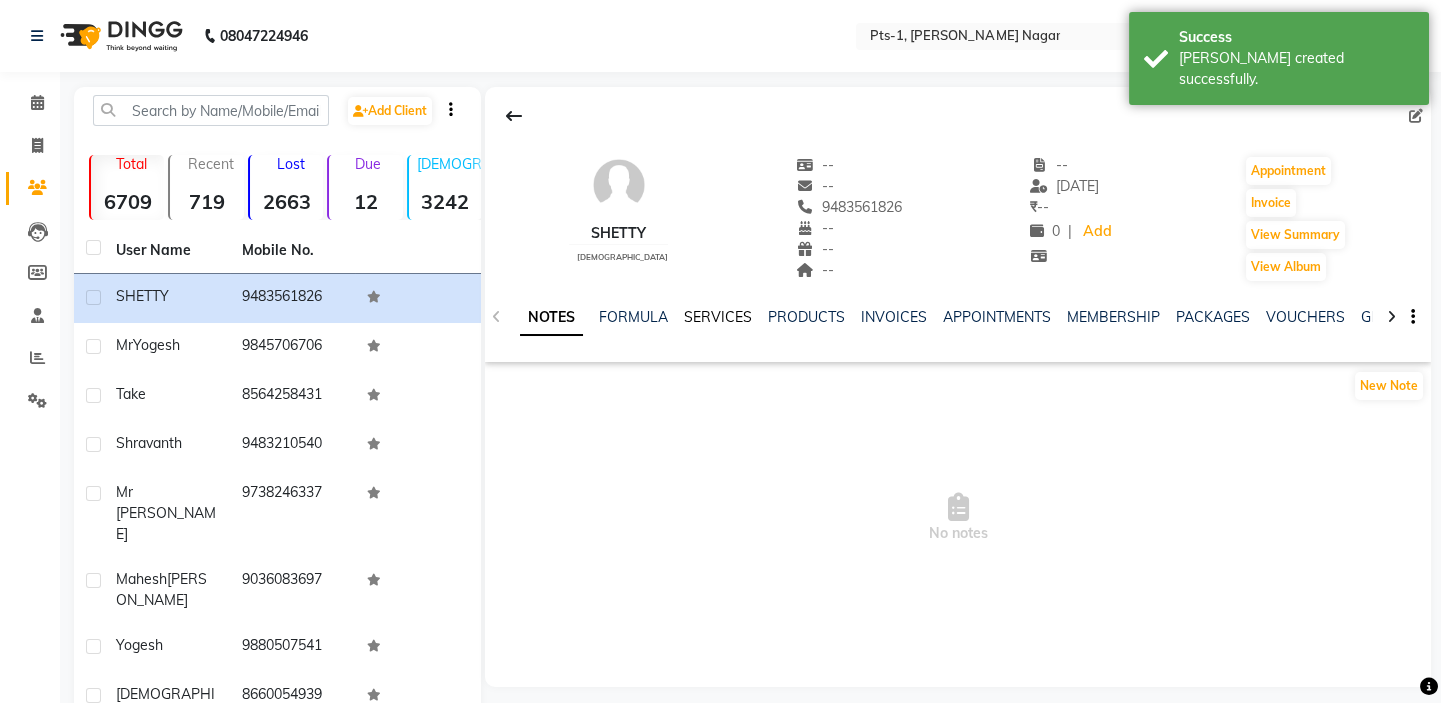 click on "SERVICES" 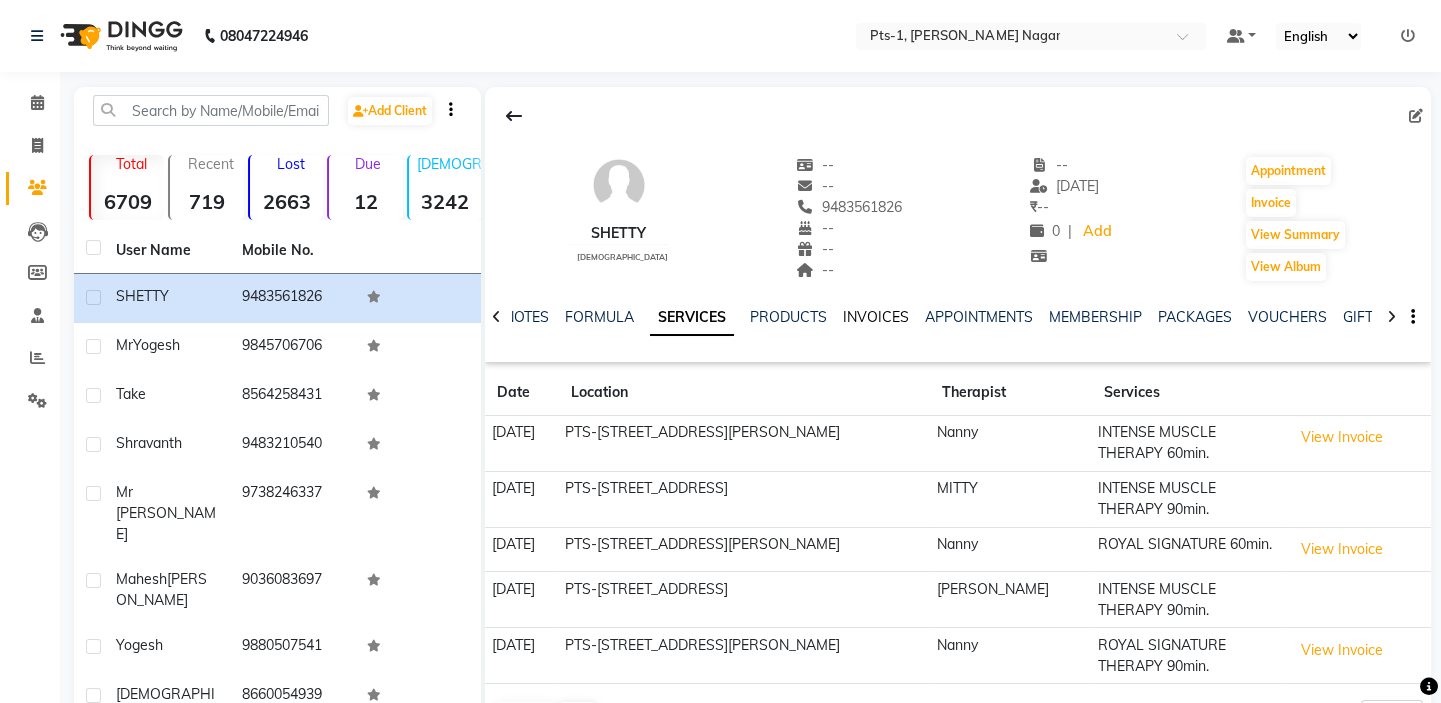click on "INVOICES" 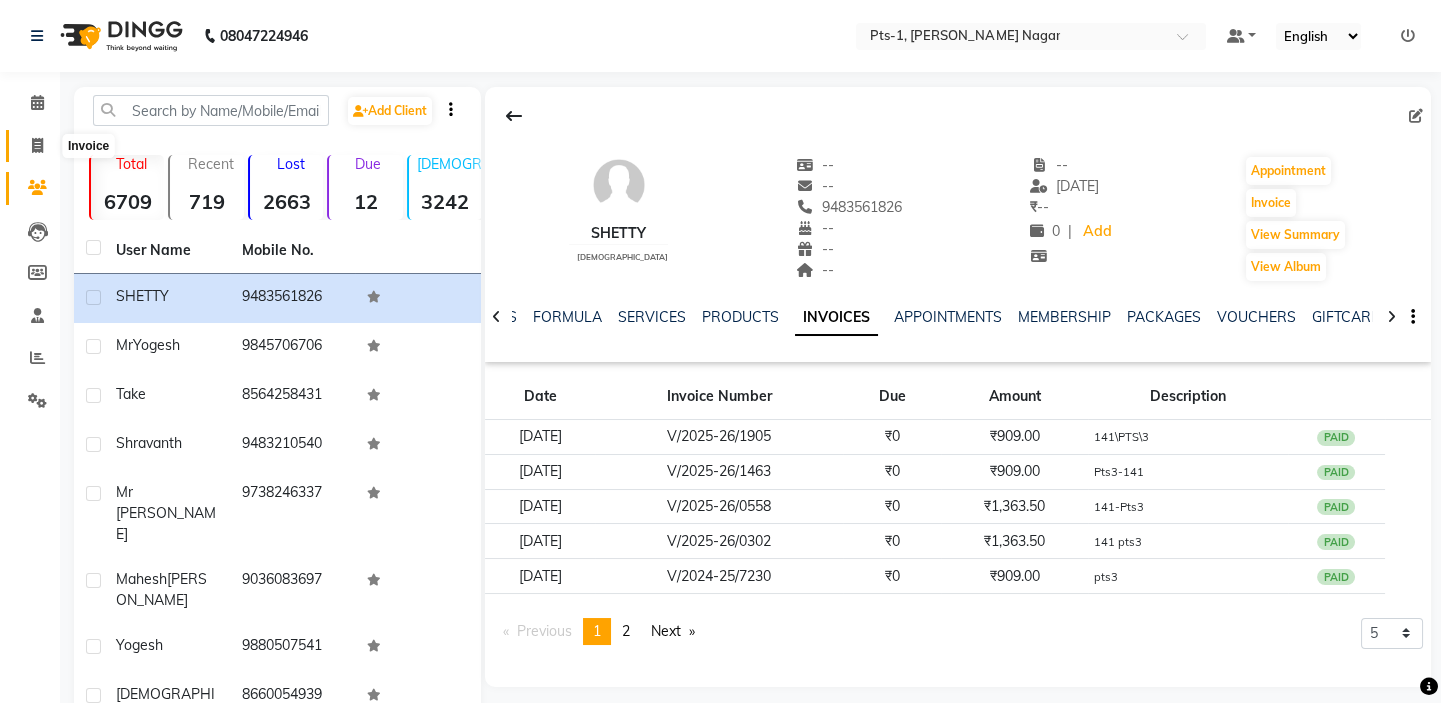 click 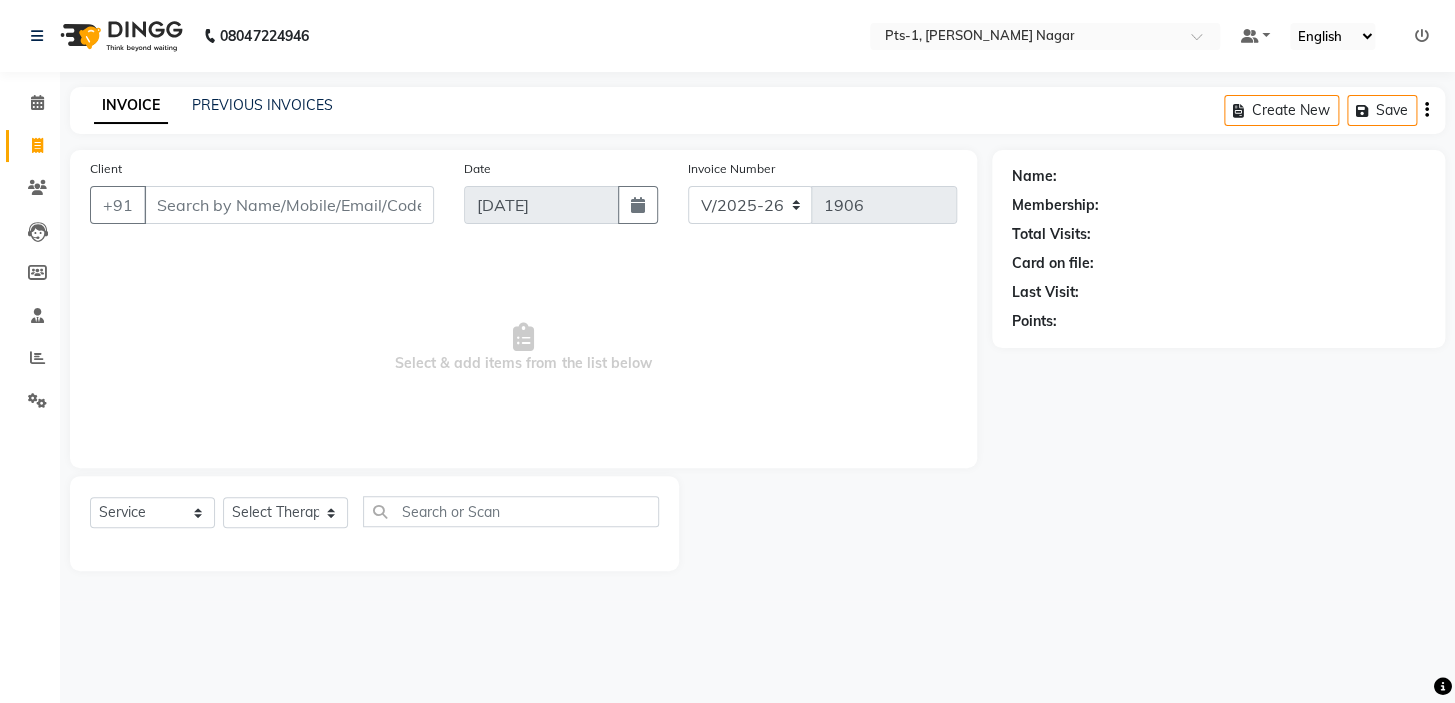 click on "Client" at bounding box center [289, 205] 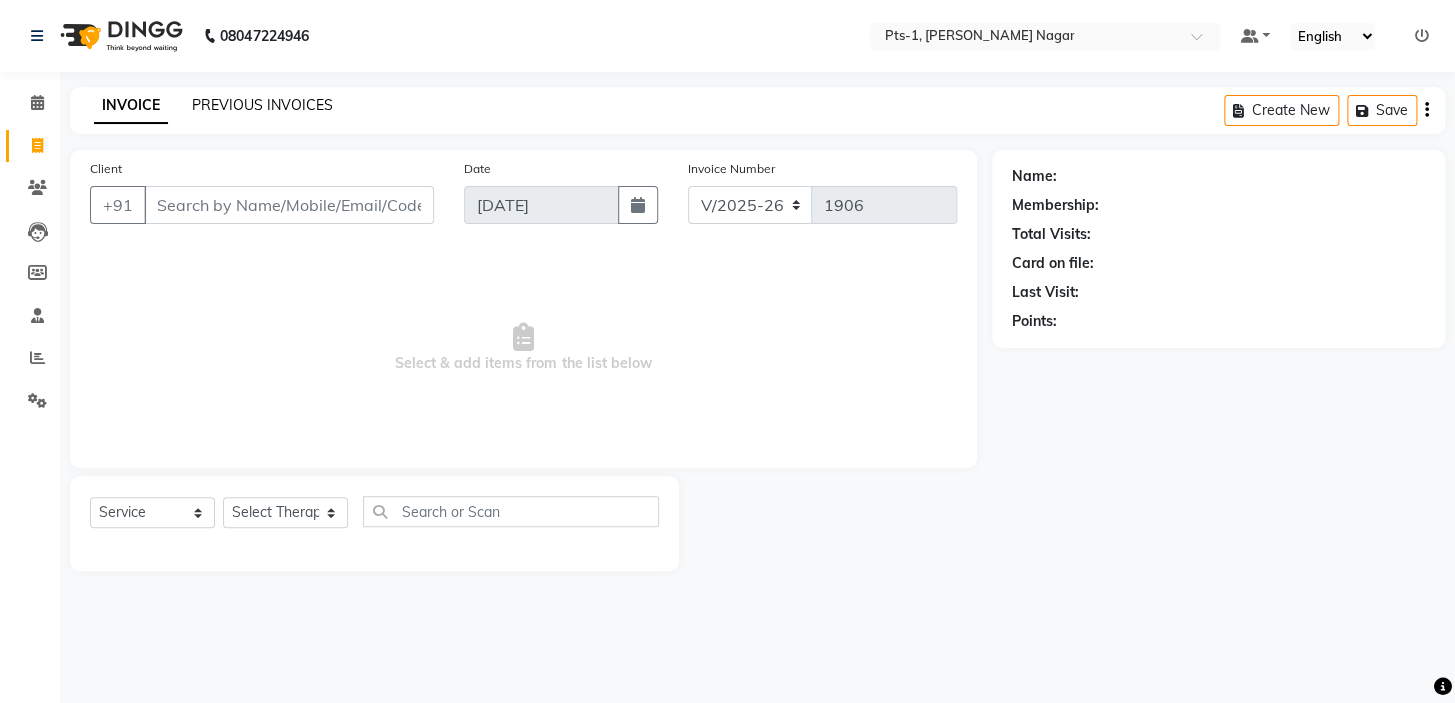 click on "PREVIOUS INVOICES" 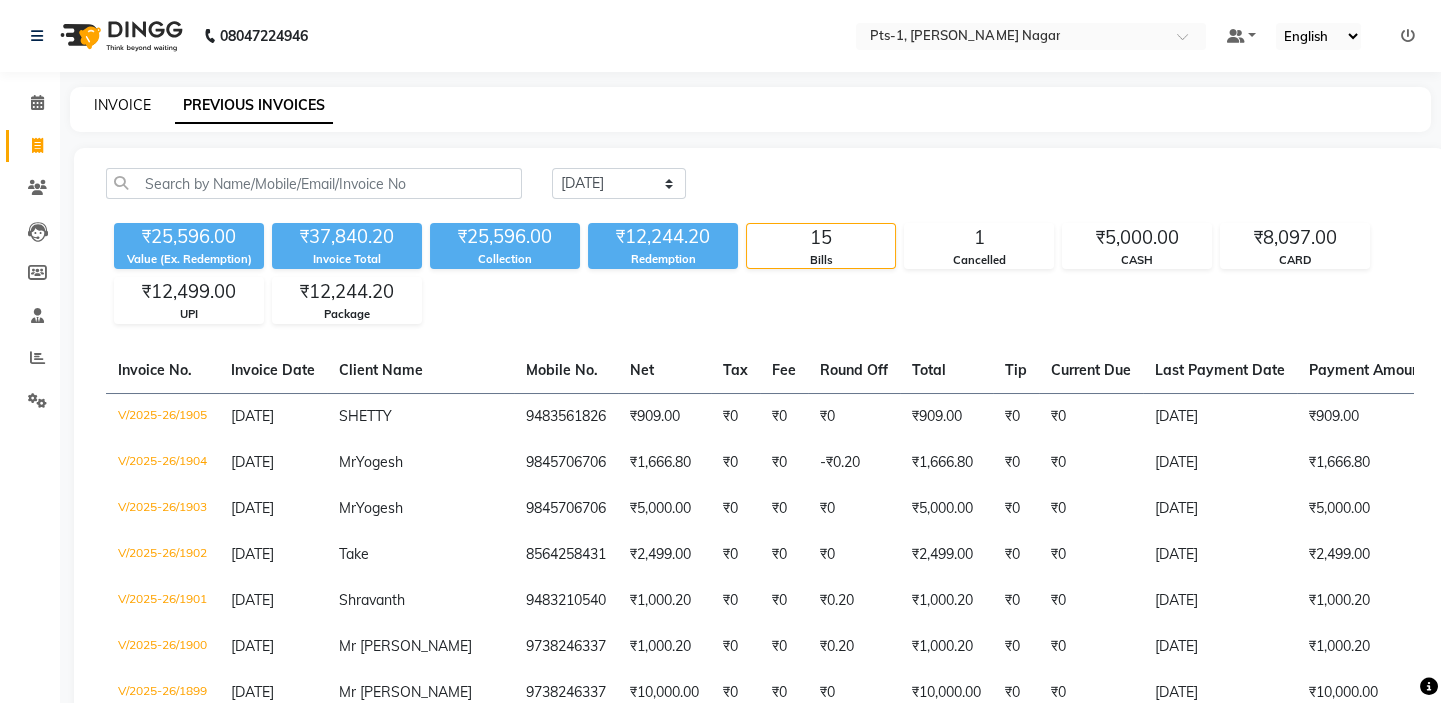 click on "INVOICE" 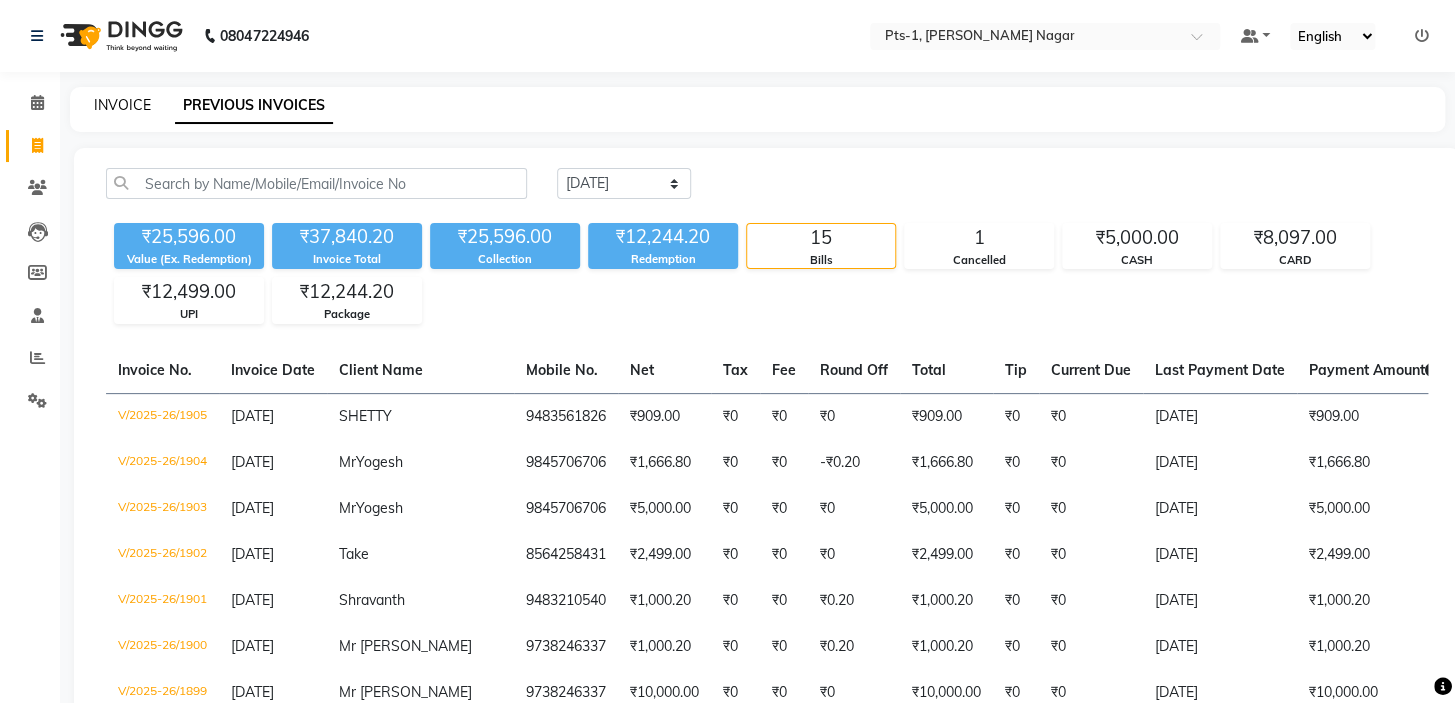 select on "5296" 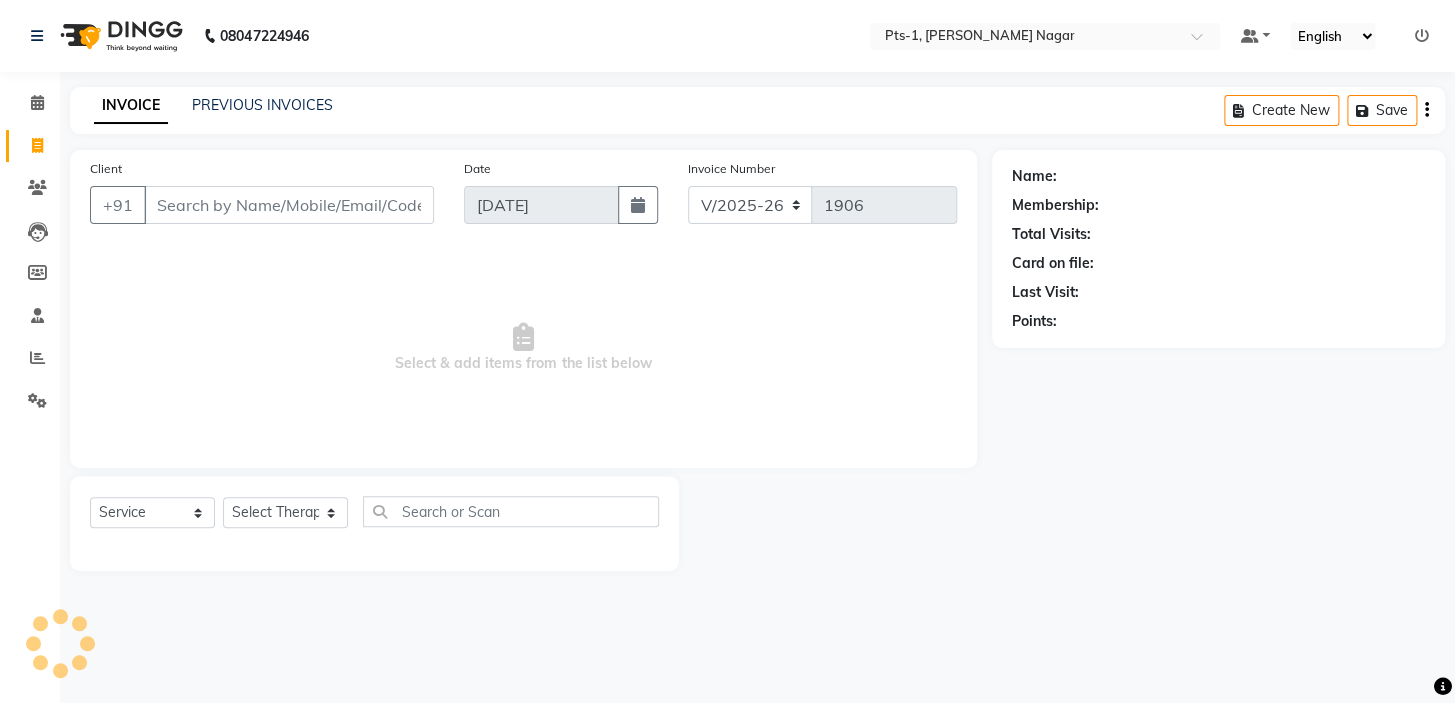 click on "Client" at bounding box center (289, 205) 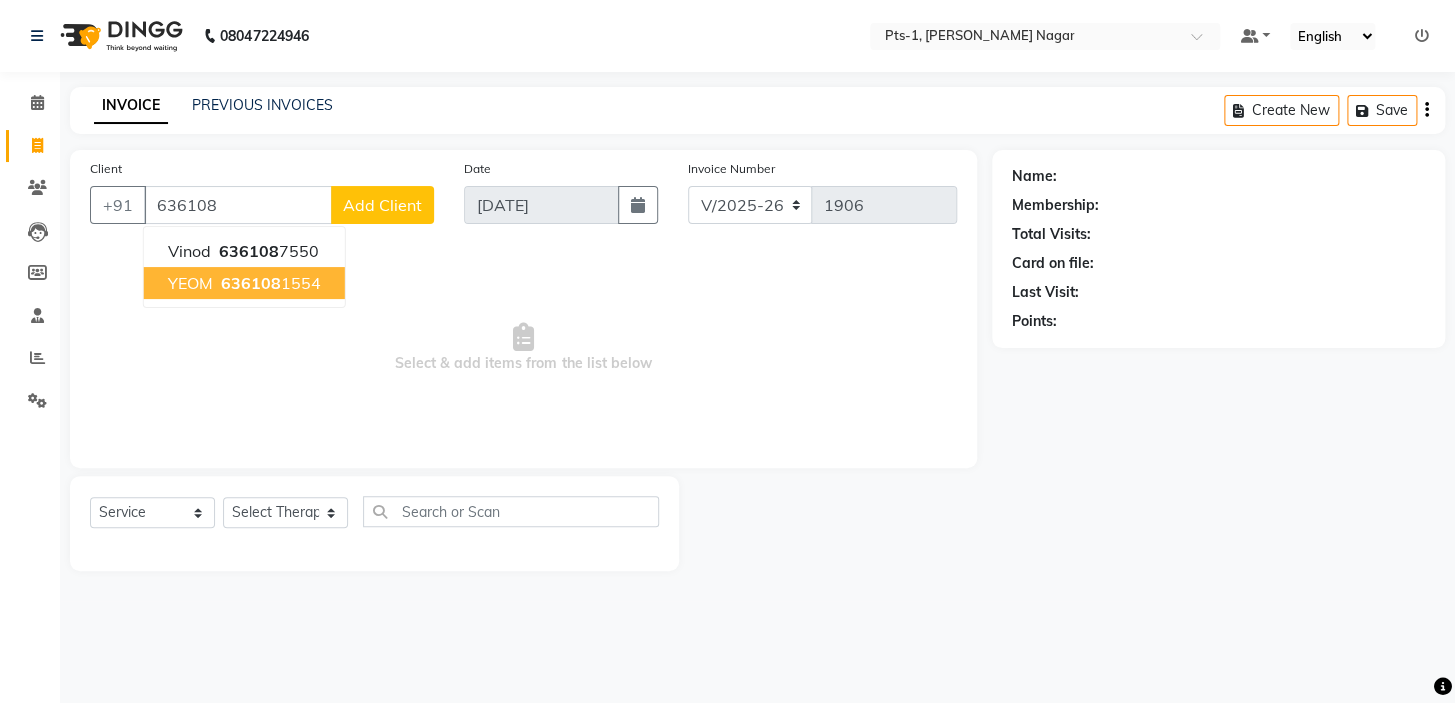 click on "636108" at bounding box center [251, 283] 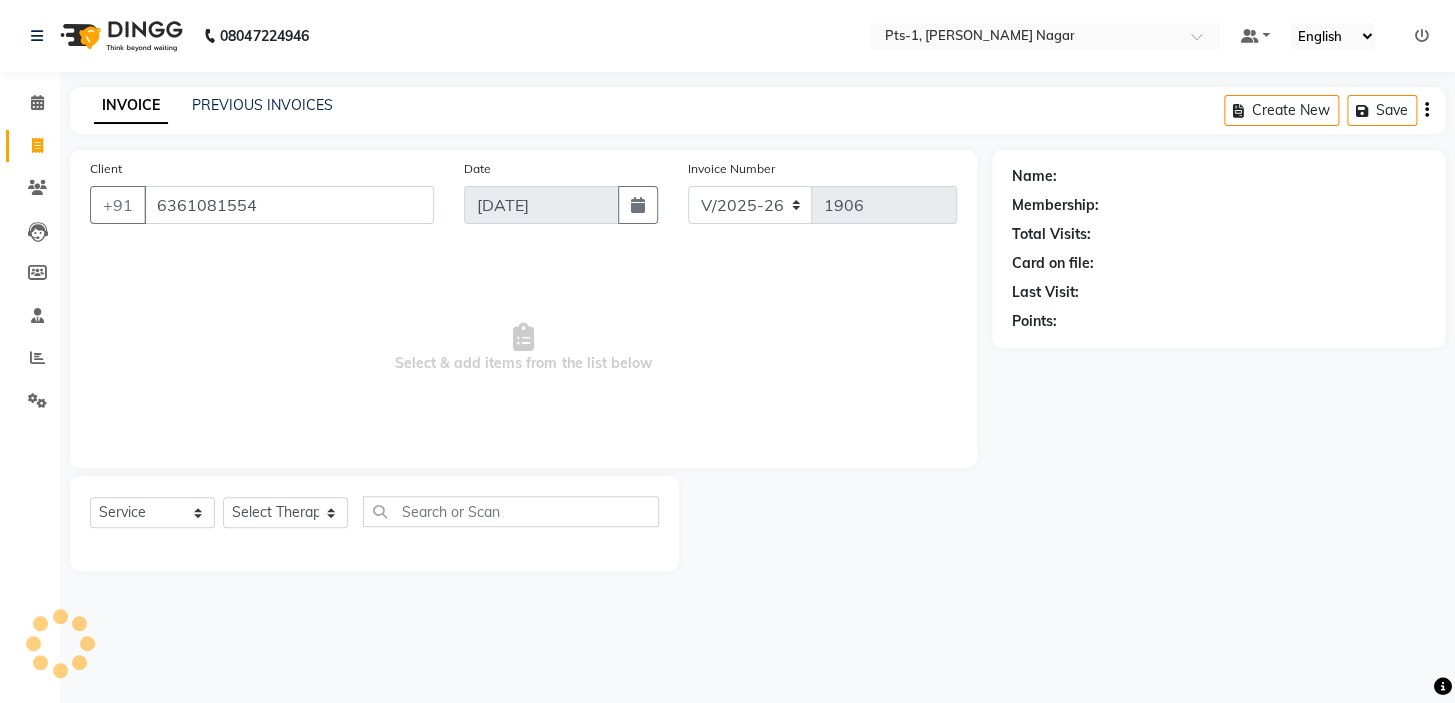 type on "6361081554" 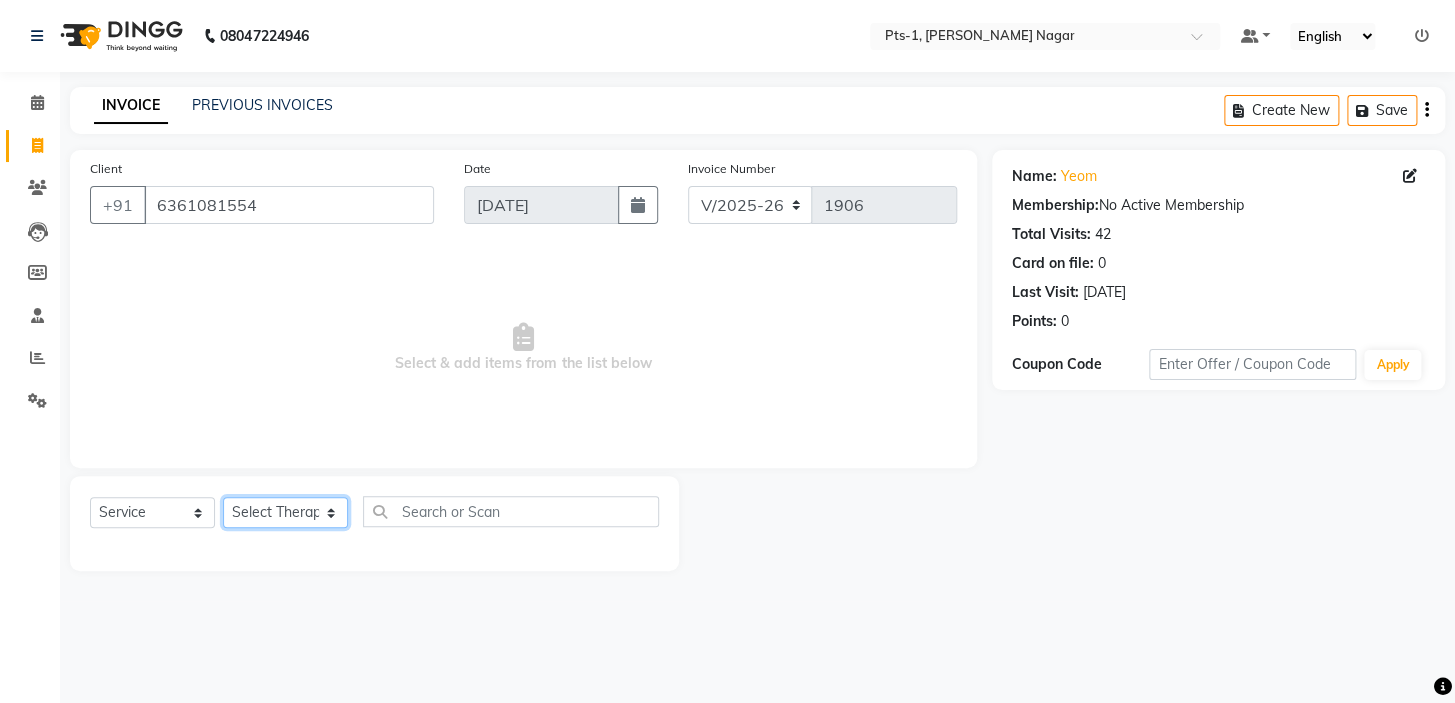 click on "Select Therapist Anand Annie anyone Babu Bela Gia Jeje Jincy JOE Lilly Nanny Rita Shodika Sun Tashi VINOD KUMAR" 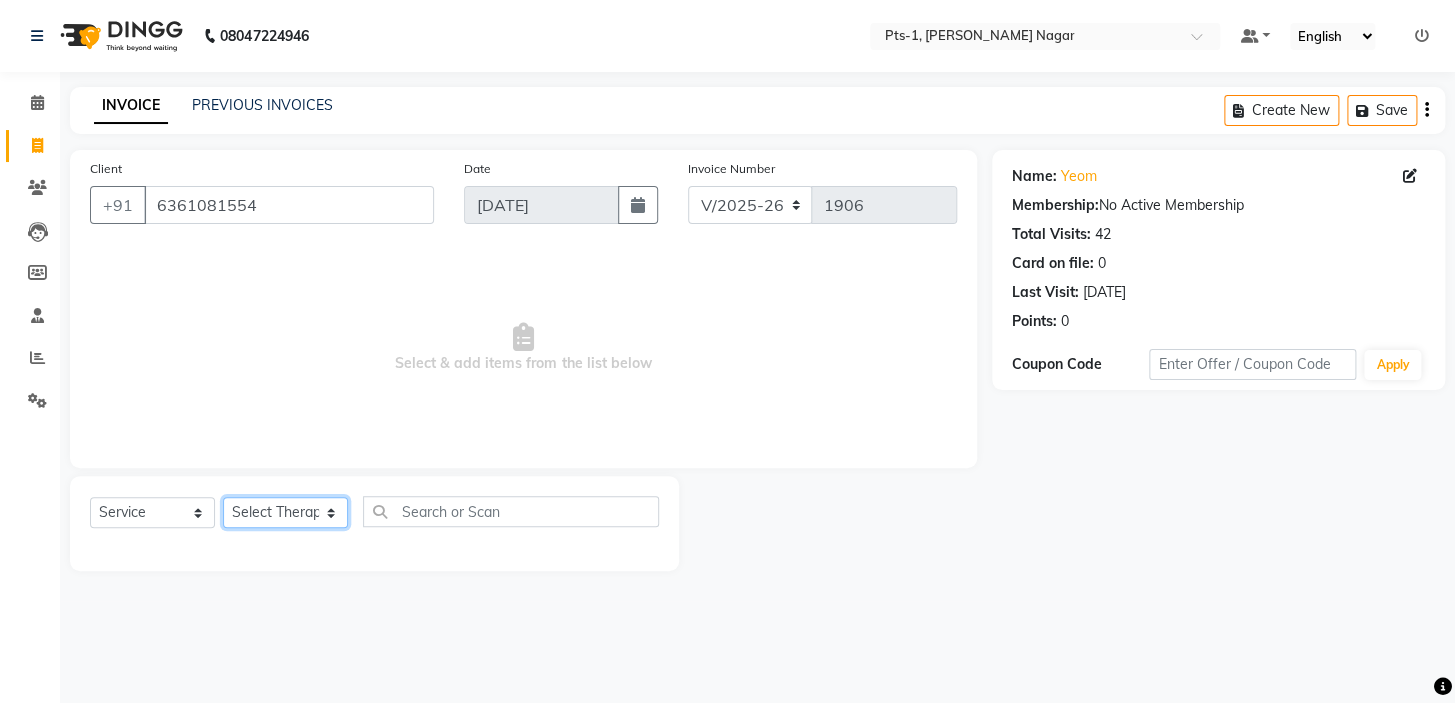 select on "61895" 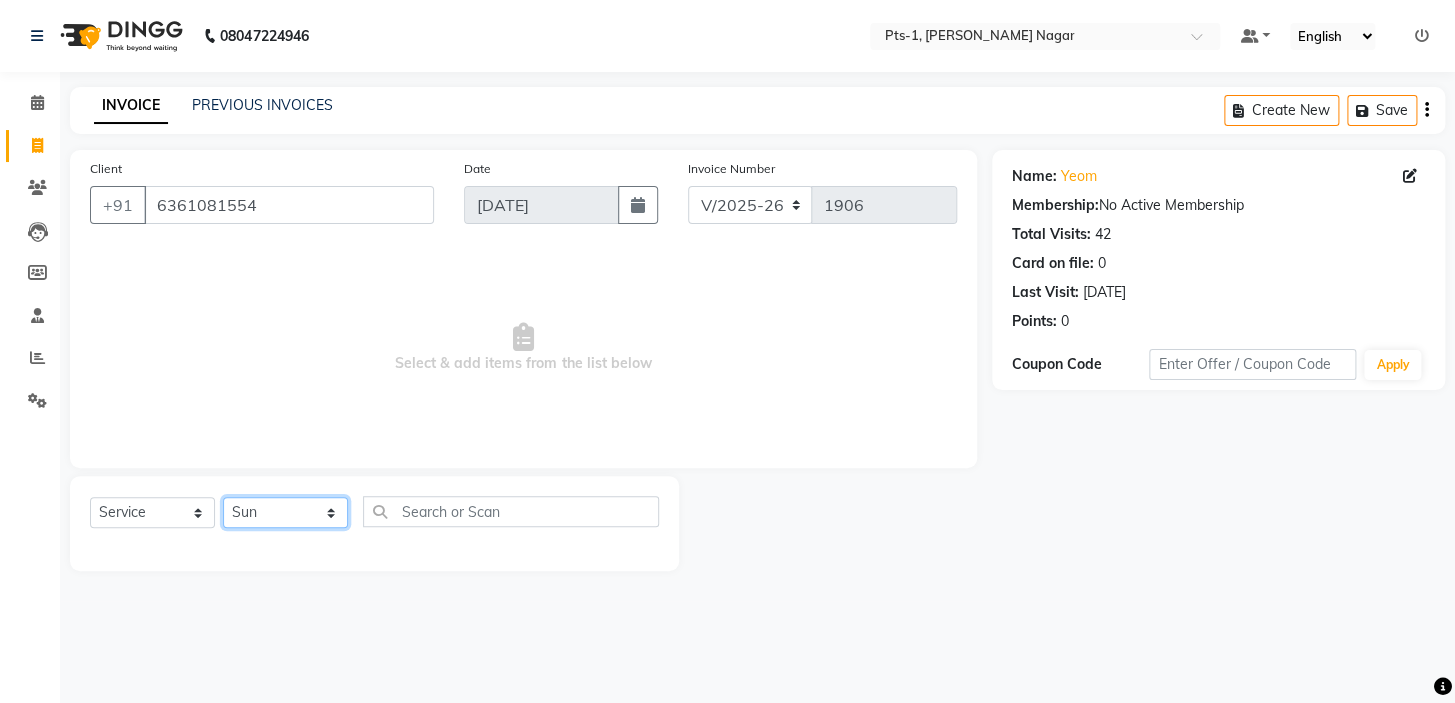 click on "Select Therapist Anand Annie anyone Babu Bela Gia Jeje Jincy JOE Lilly Nanny Rita Shodika Sun Tashi VINOD KUMAR" 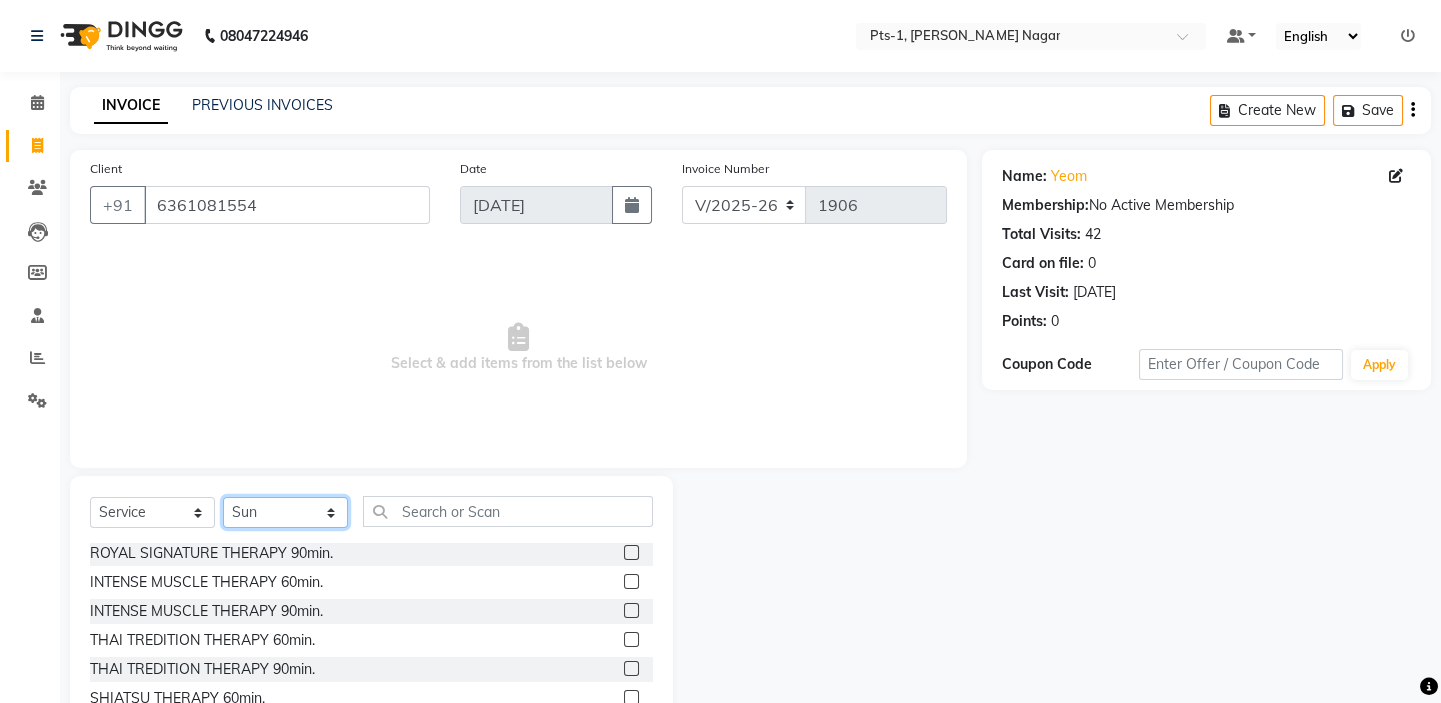 scroll, scrollTop: 181, scrollLeft: 0, axis: vertical 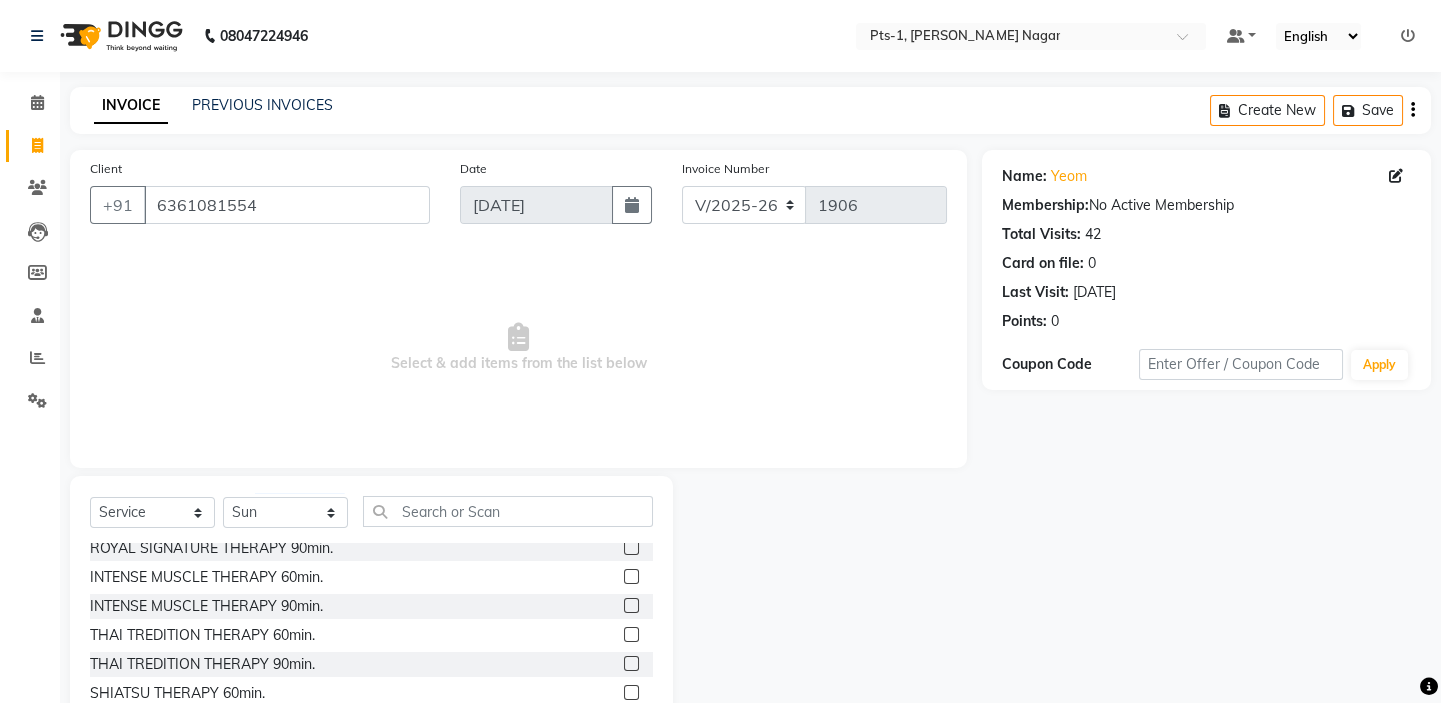 click 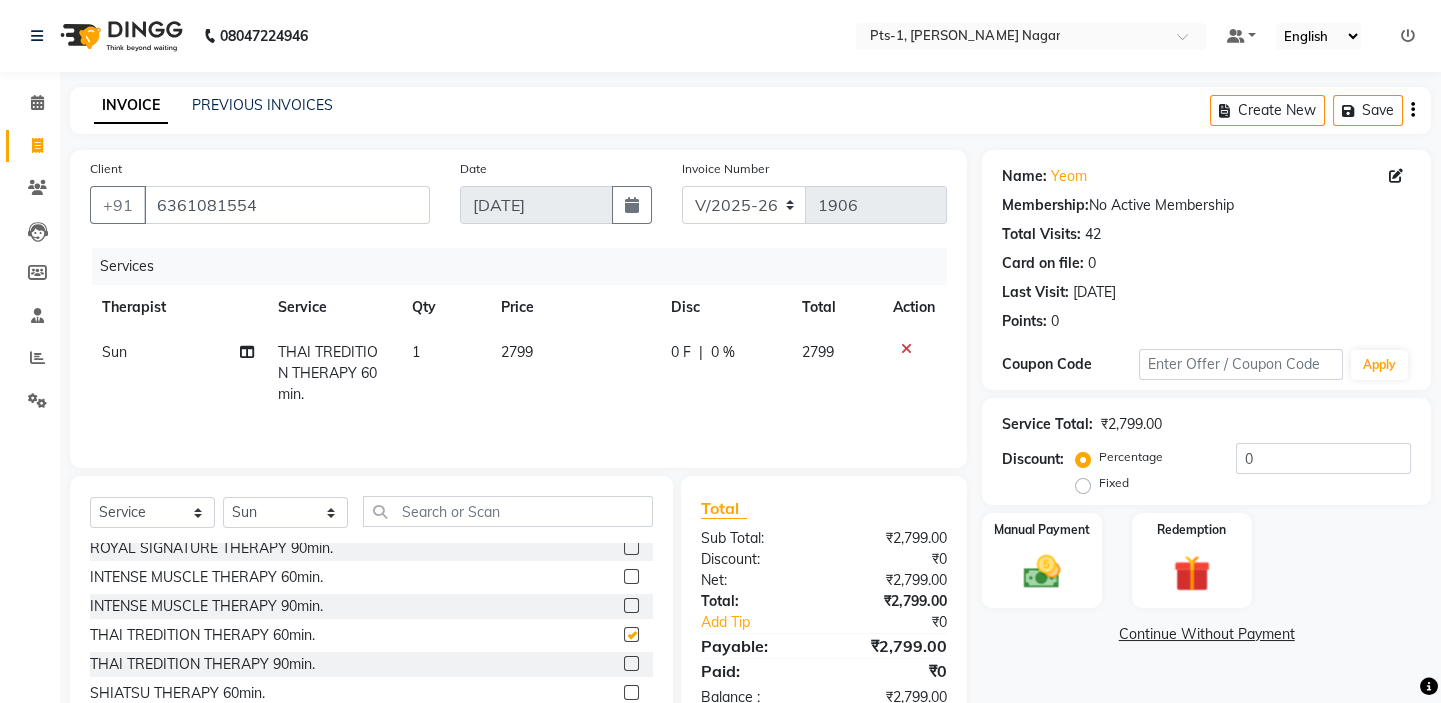 checkbox on "false" 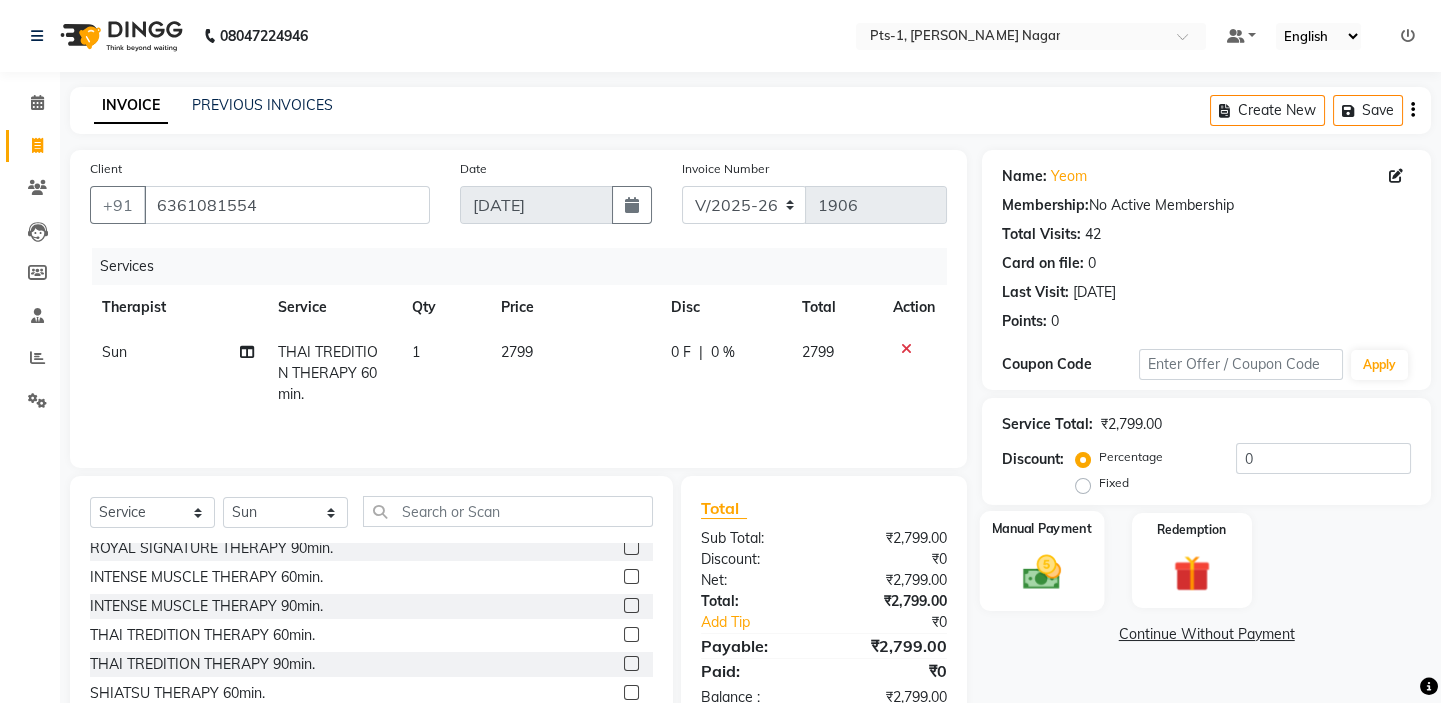 click 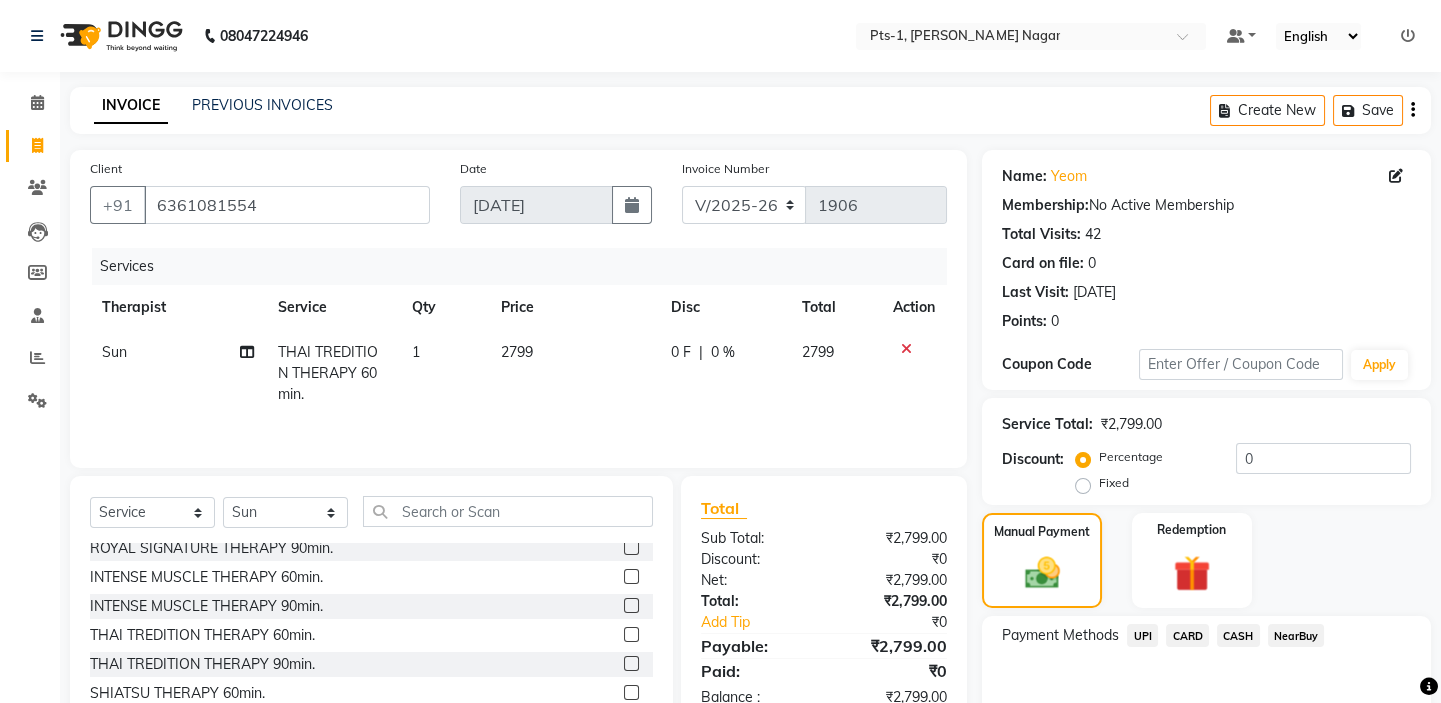 click on "UPI" 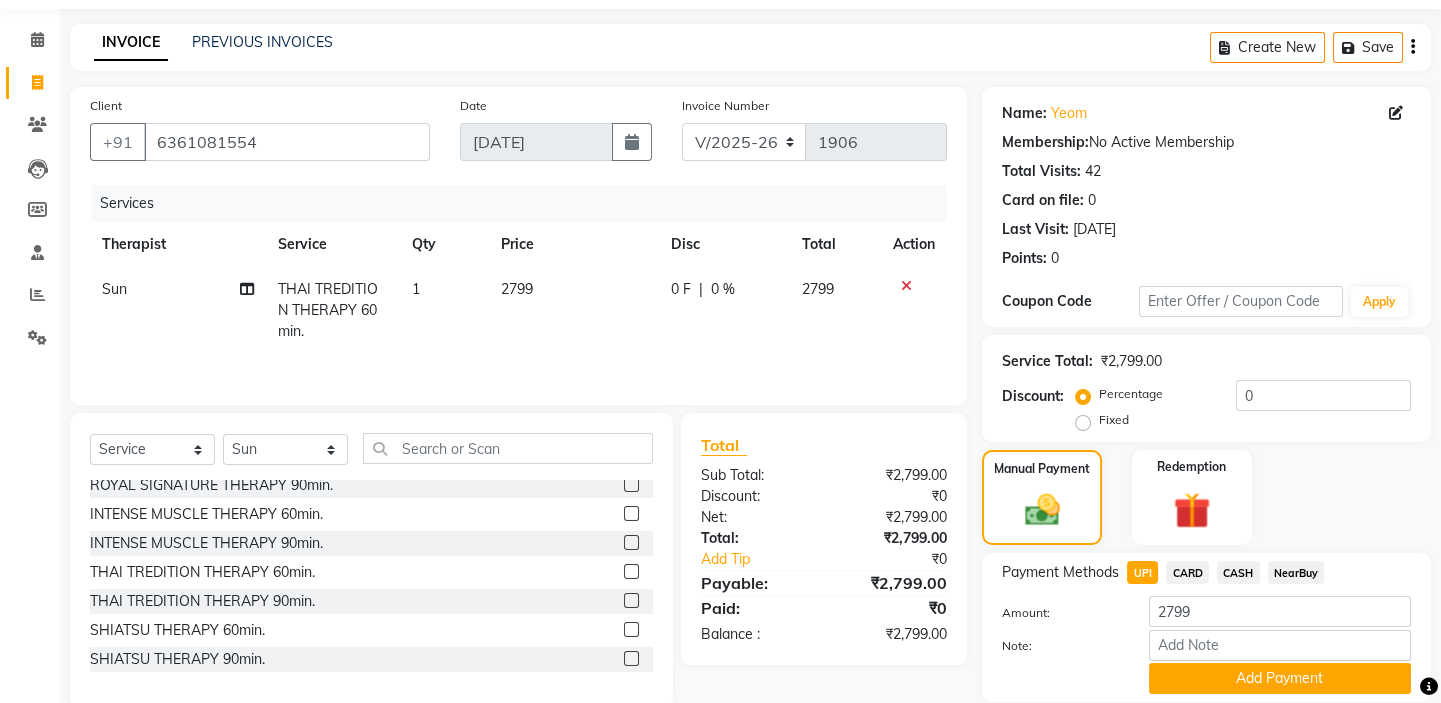 scroll, scrollTop: 133, scrollLeft: 0, axis: vertical 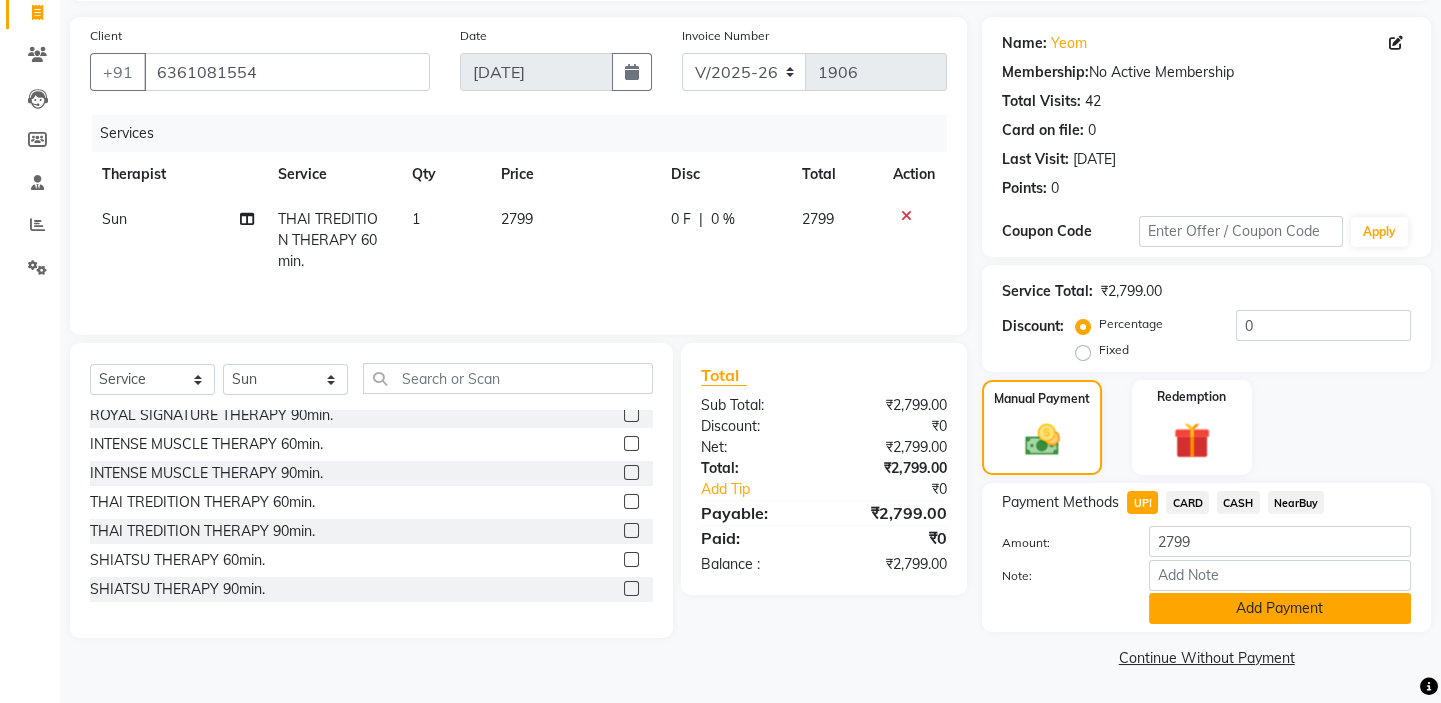 click on "Add Payment" 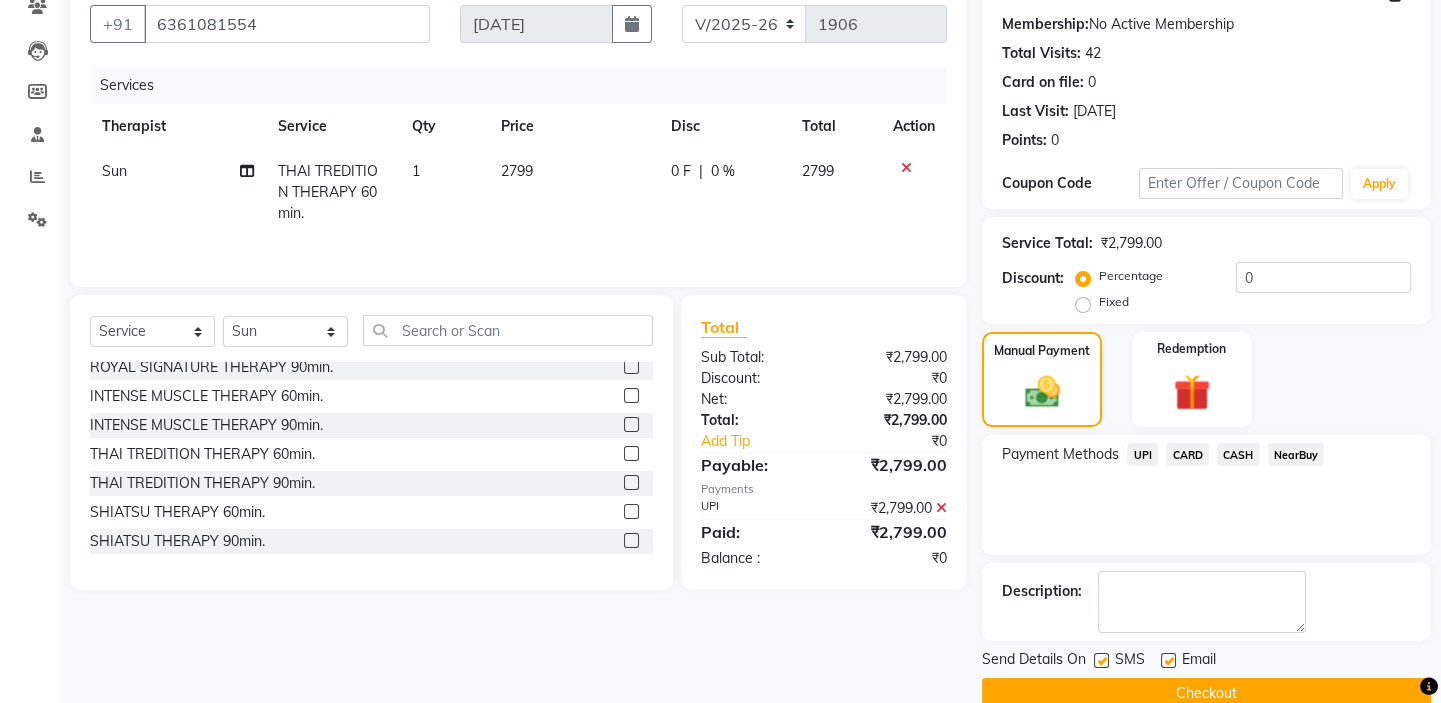 scroll, scrollTop: 216, scrollLeft: 0, axis: vertical 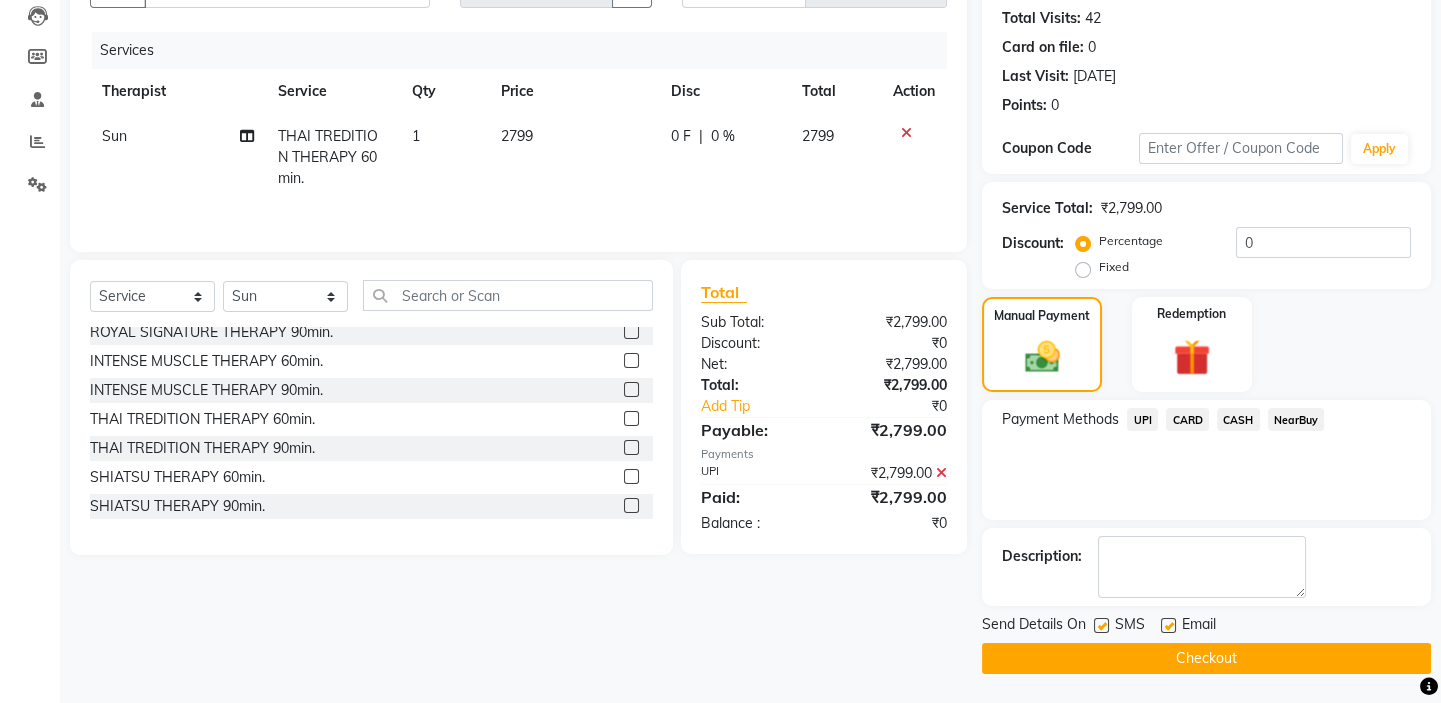 click 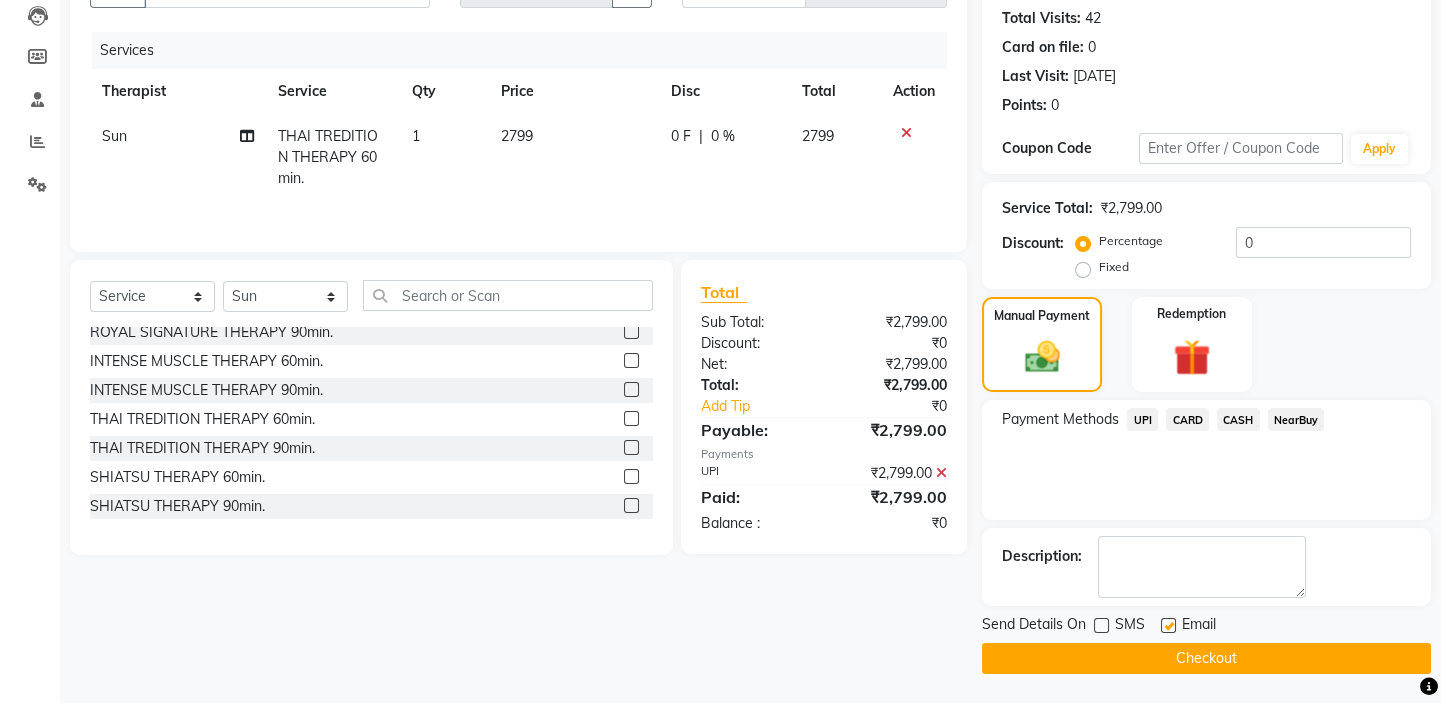 click 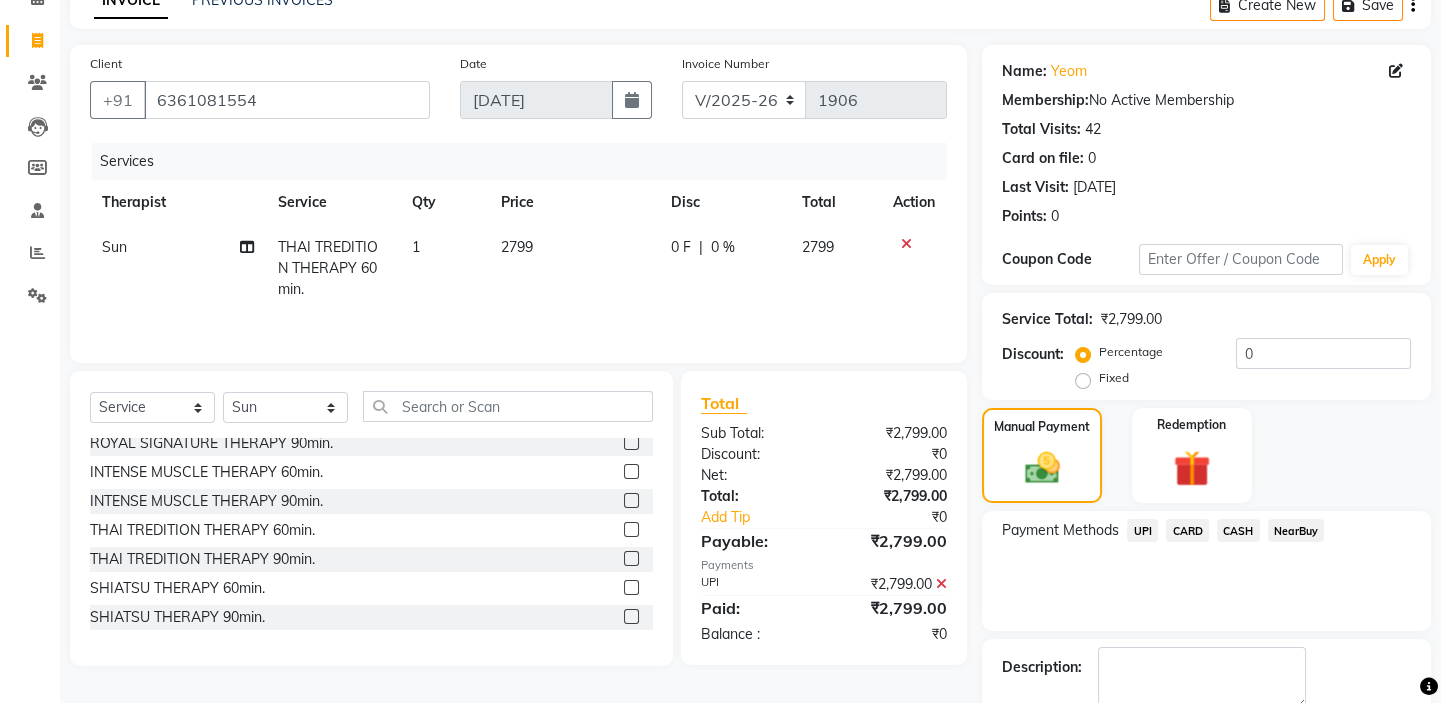 scroll, scrollTop: 34, scrollLeft: 0, axis: vertical 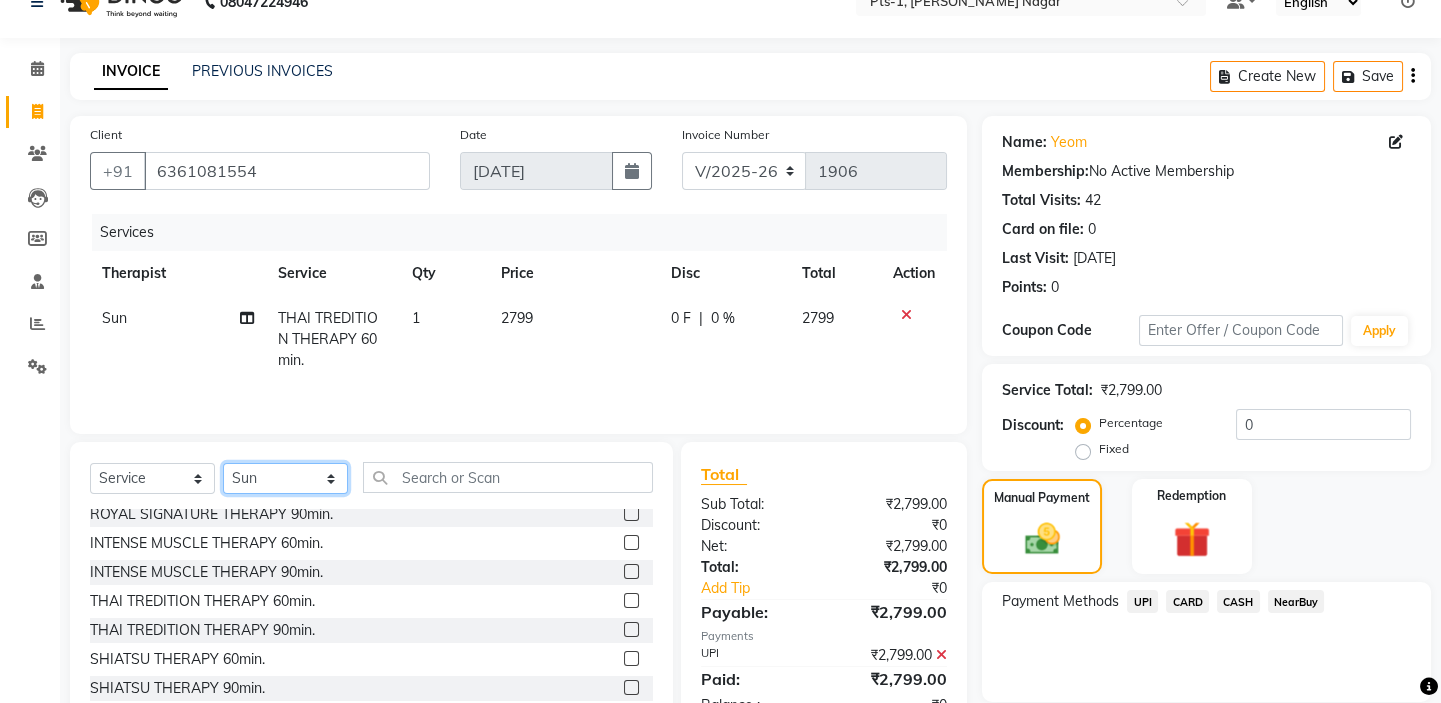 click on "Select Therapist Anand Annie anyone Babu Bela Gia Jeje Jincy JOE Lilly Nanny Rita Shodika Sun Tashi VINOD KUMAR" 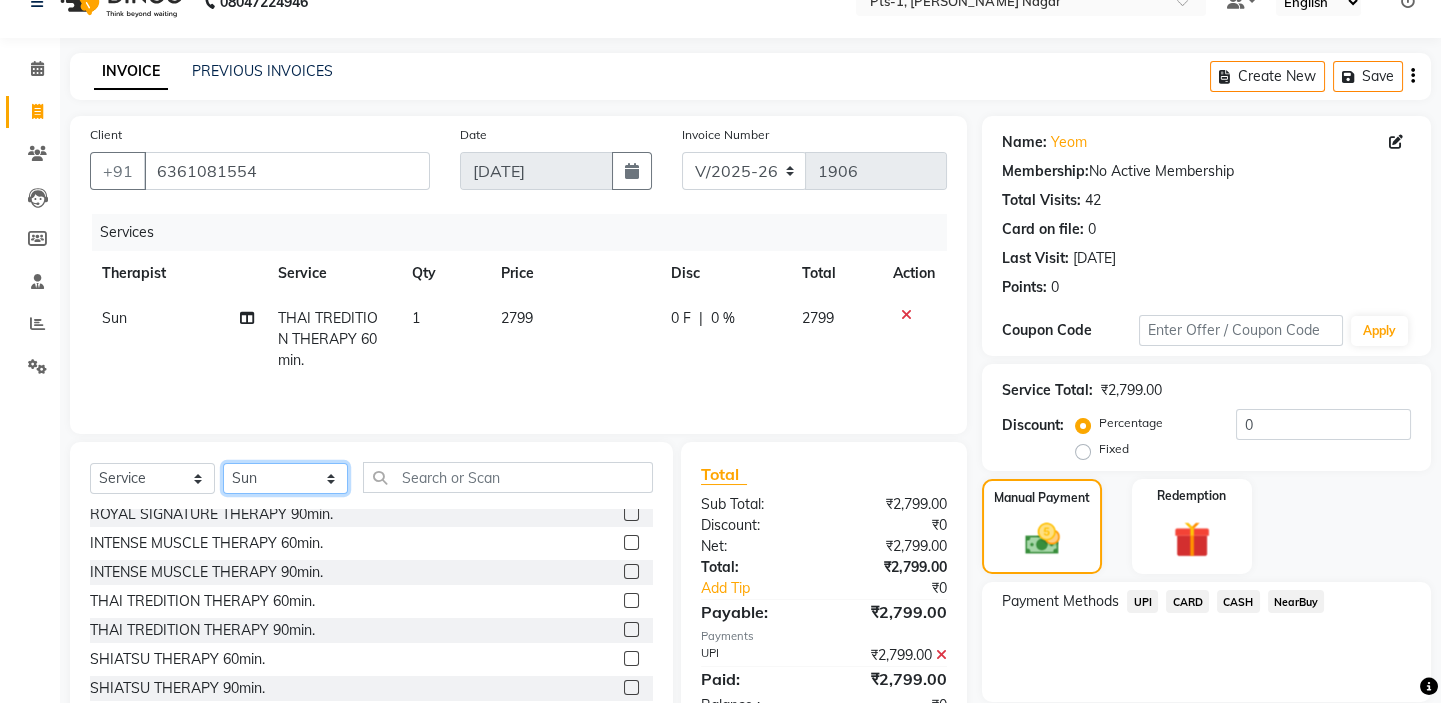 select on "80827" 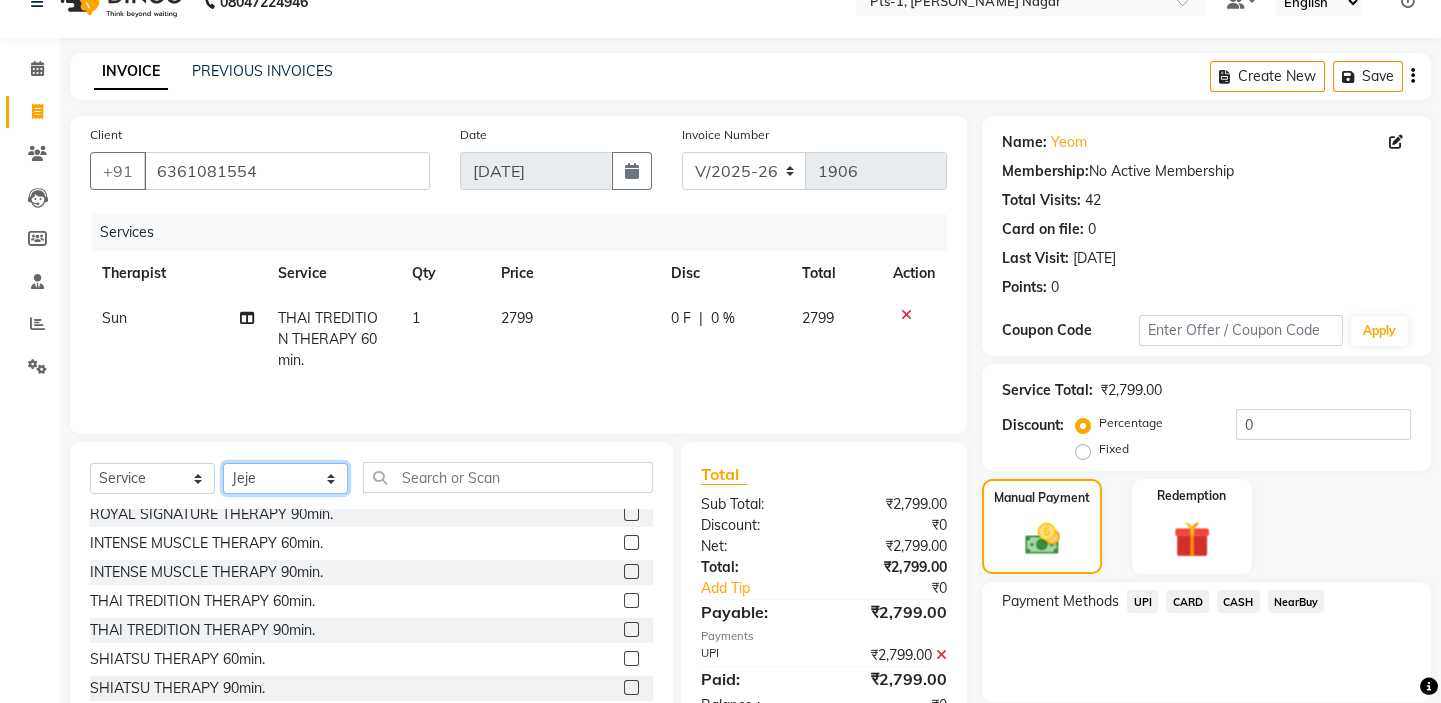 click on "Select Therapist Anand Annie anyone Babu Bela Gia Jeje Jincy JOE Lilly Nanny Rita Shodika Sun Tashi VINOD KUMAR" 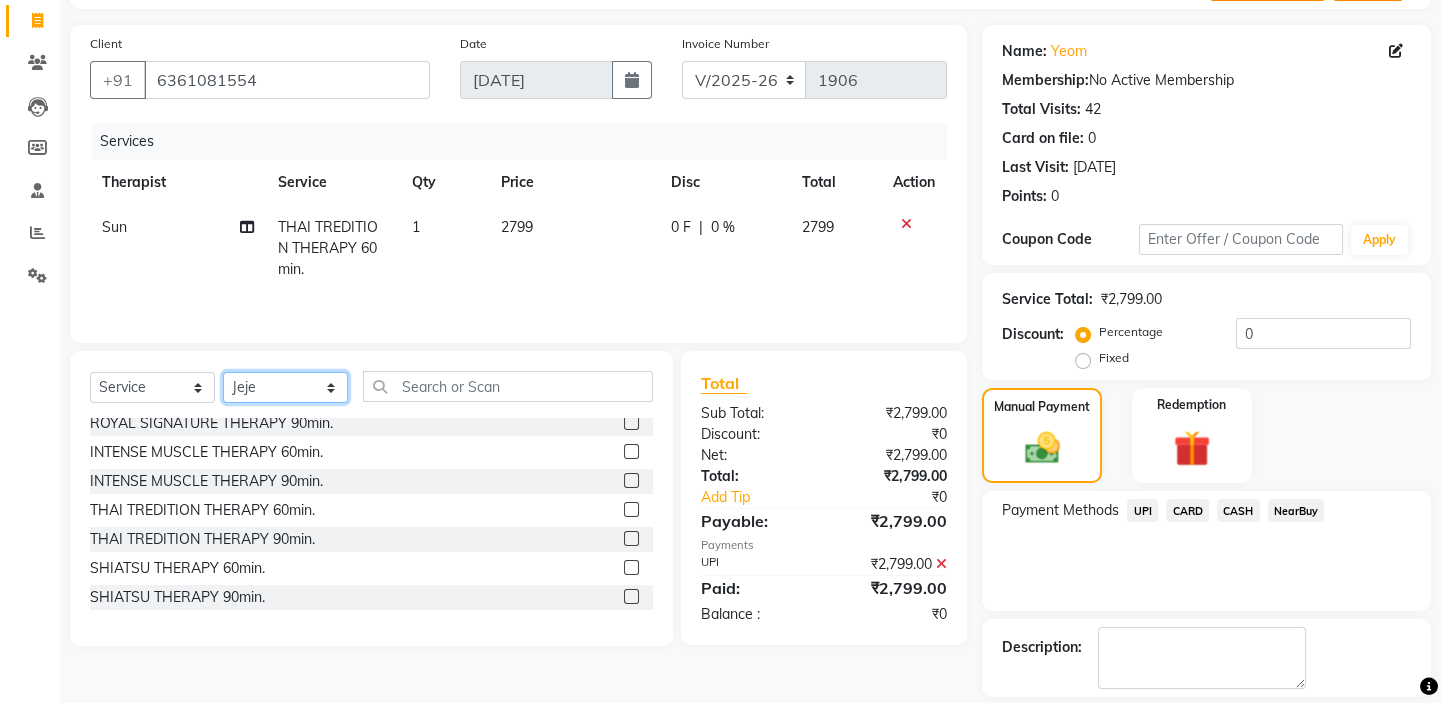 scroll, scrollTop: 216, scrollLeft: 0, axis: vertical 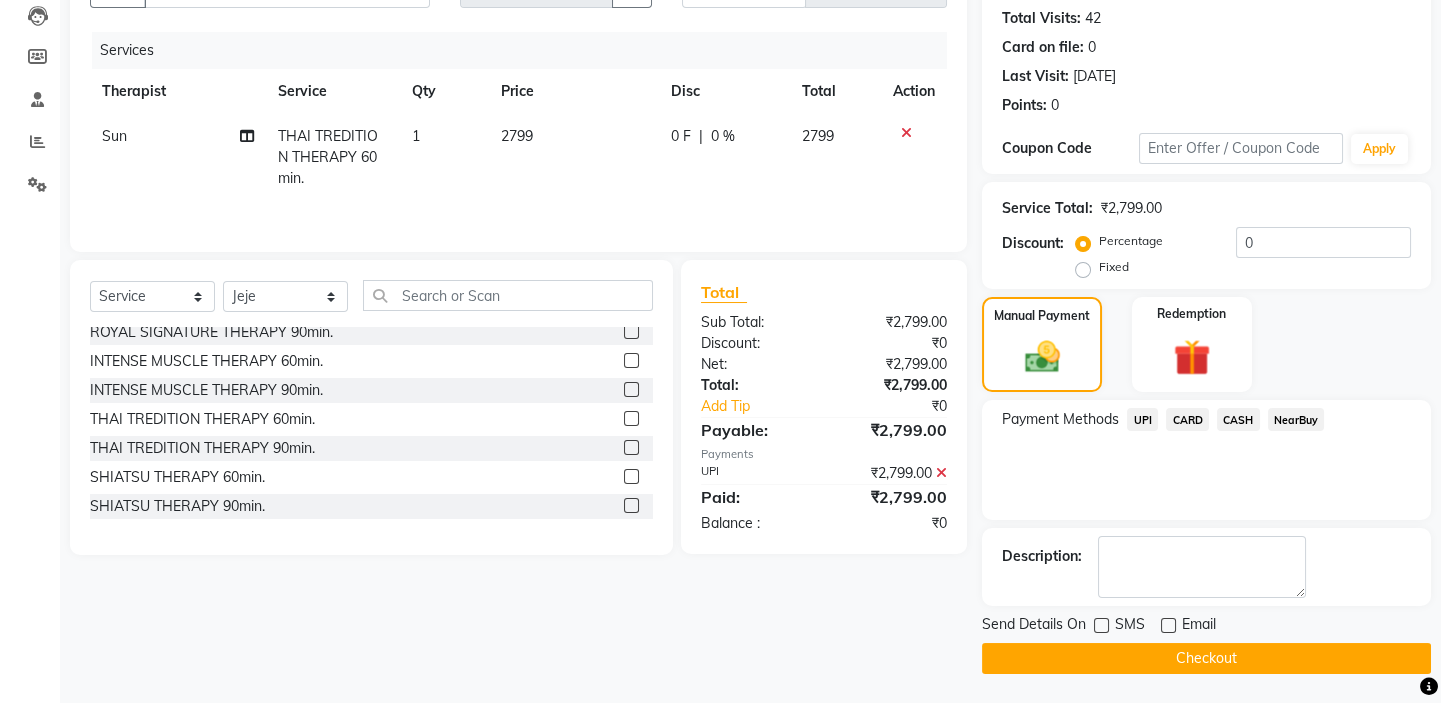 click on "Checkout" 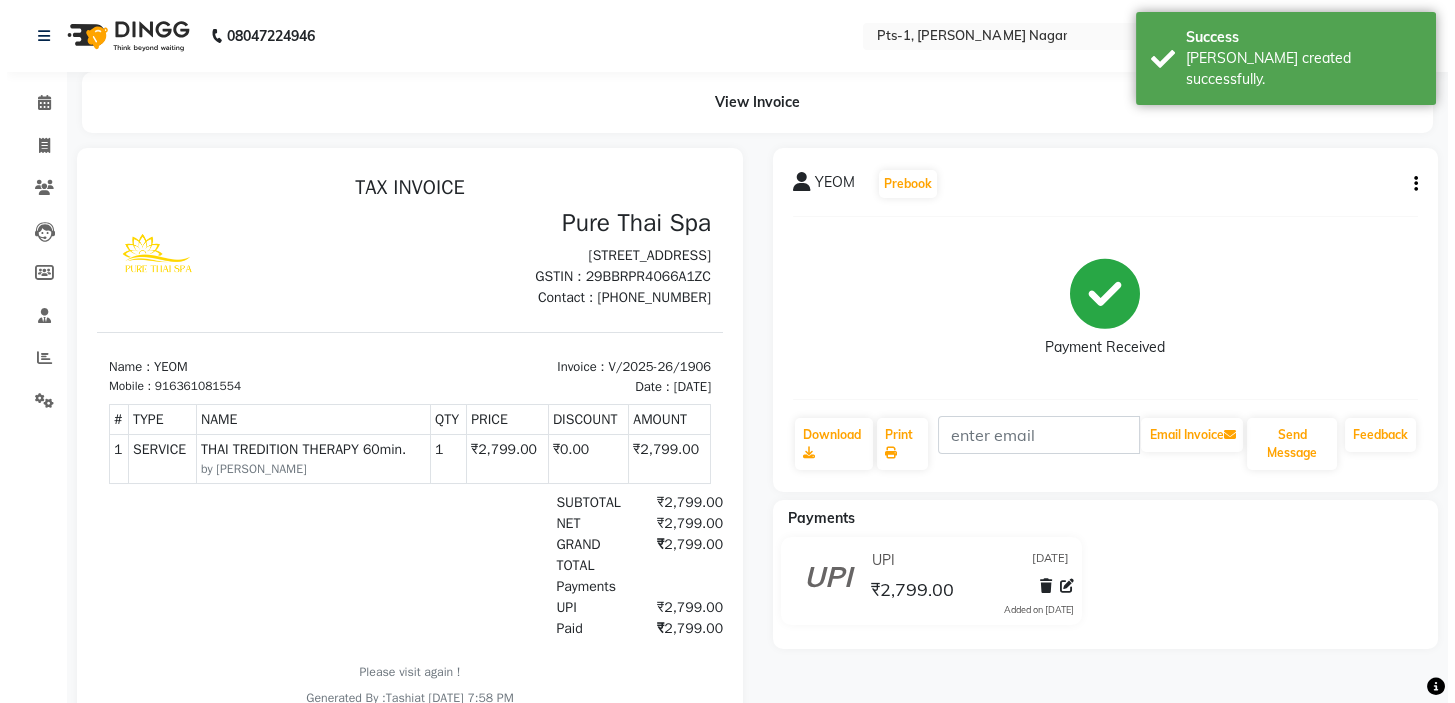 scroll, scrollTop: 0, scrollLeft: 0, axis: both 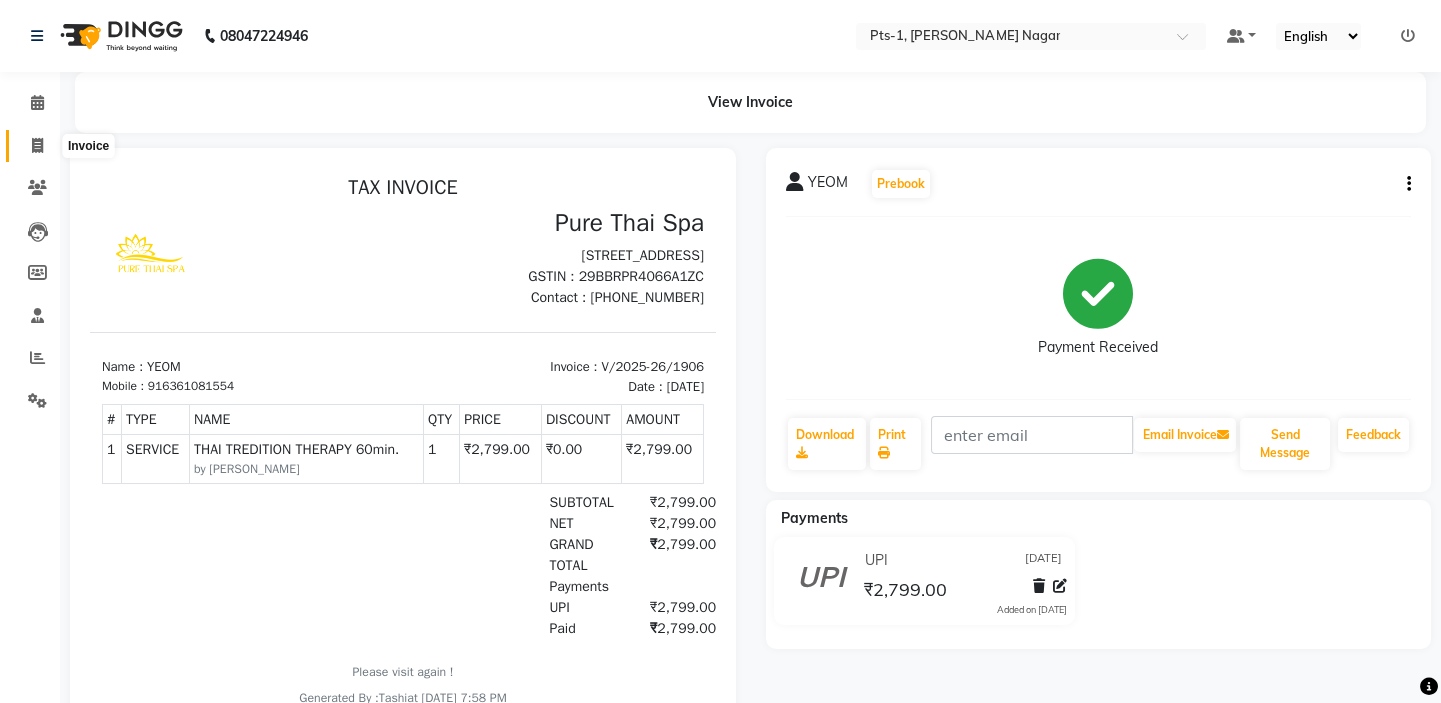 click 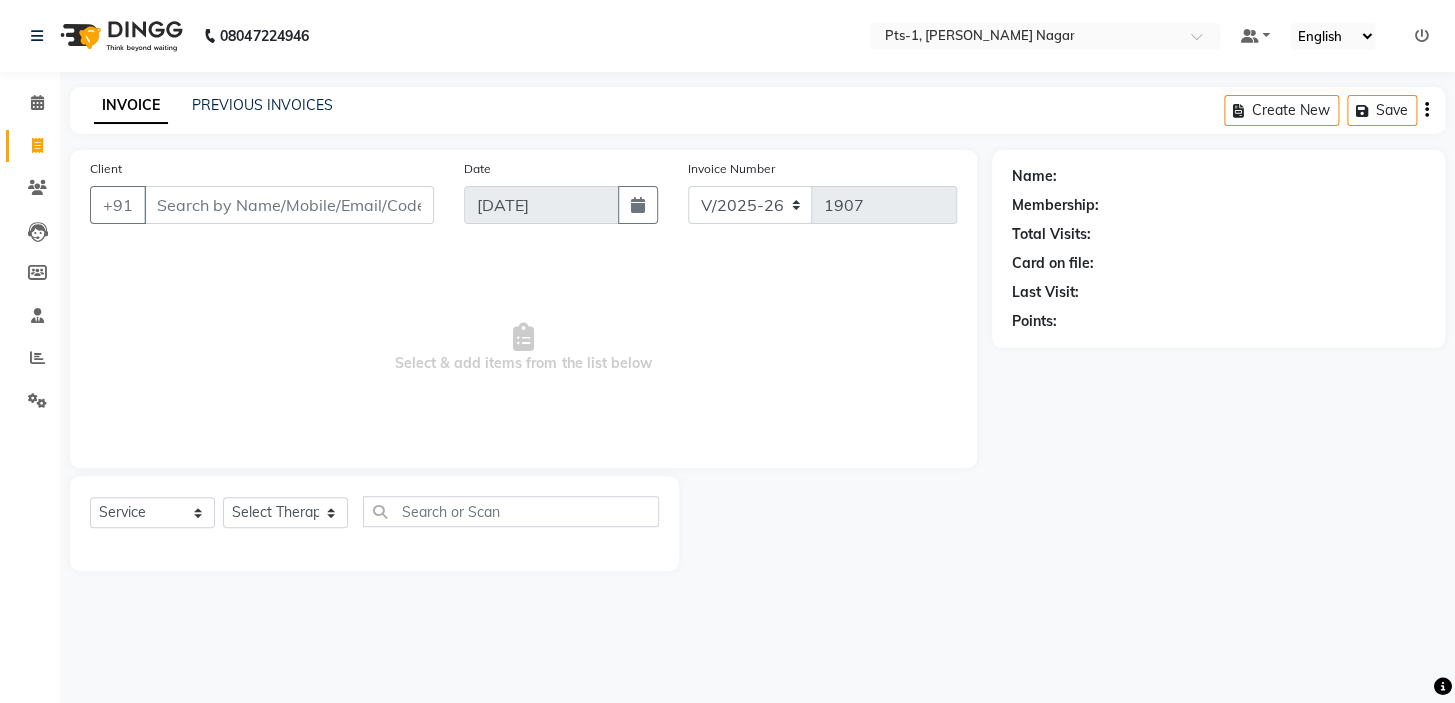 click on "PREVIOUS INVOICES" 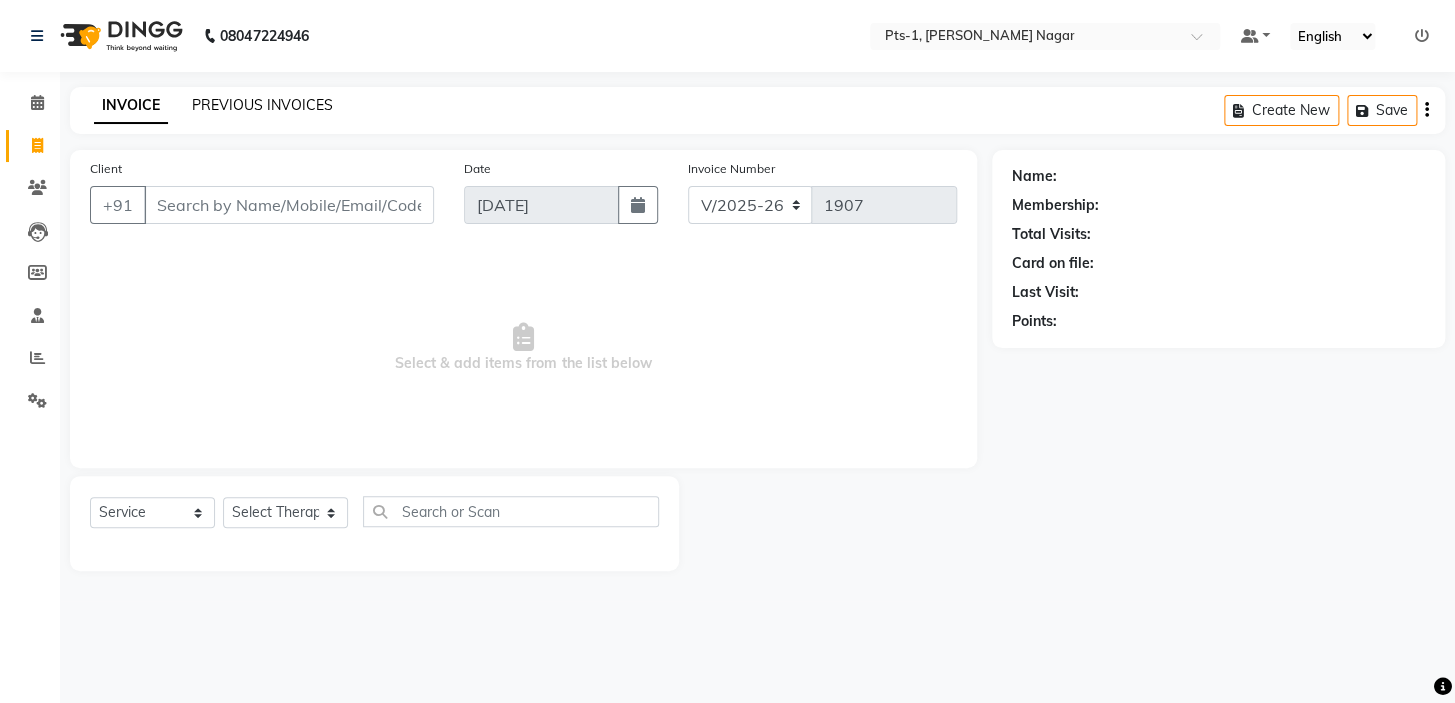 click on "PREVIOUS INVOICES" 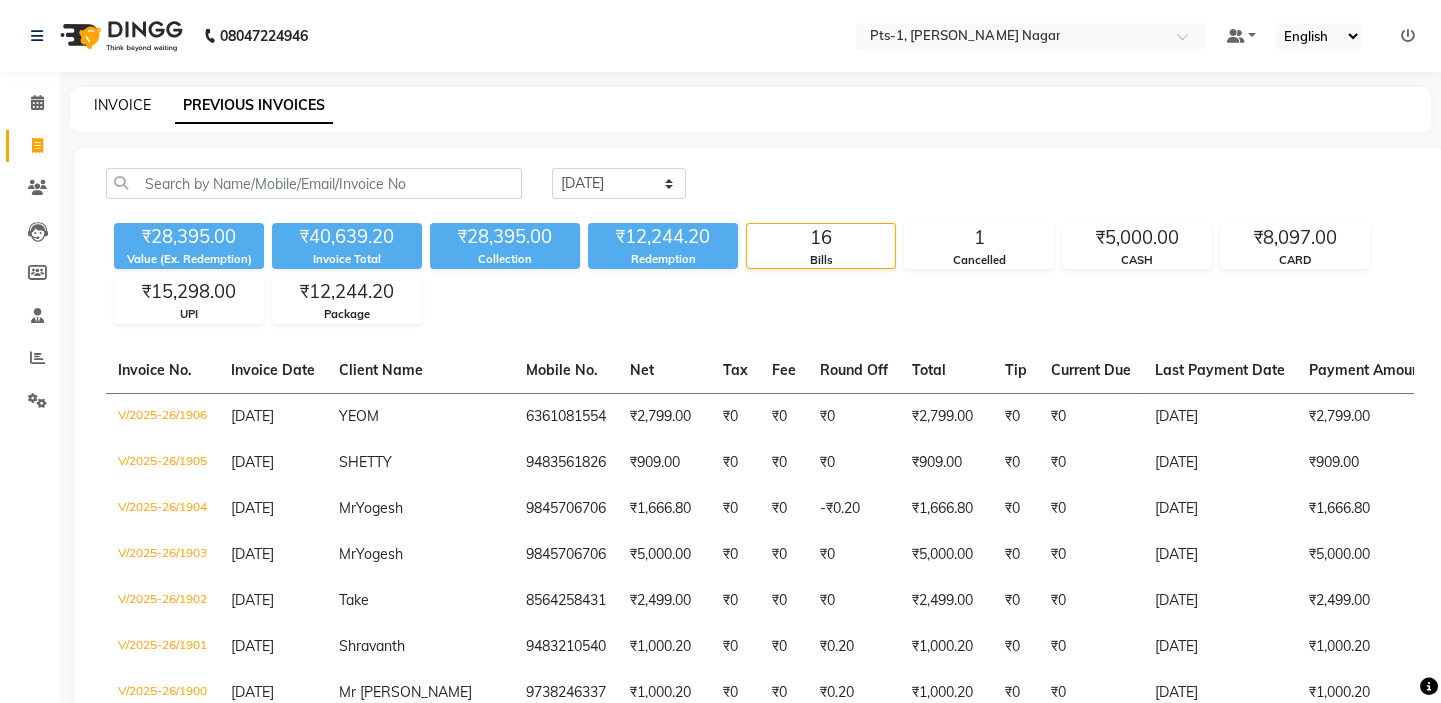 click on "INVOICE" 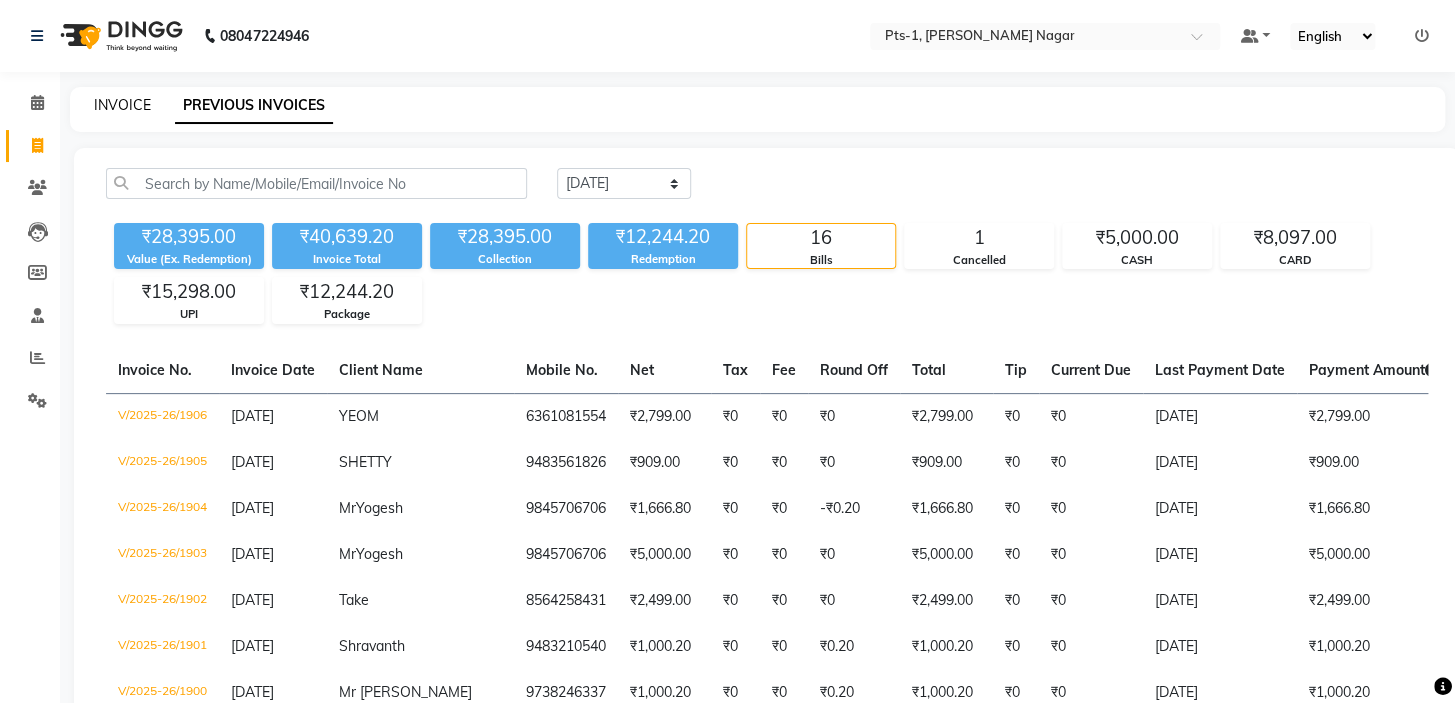 select on "5296" 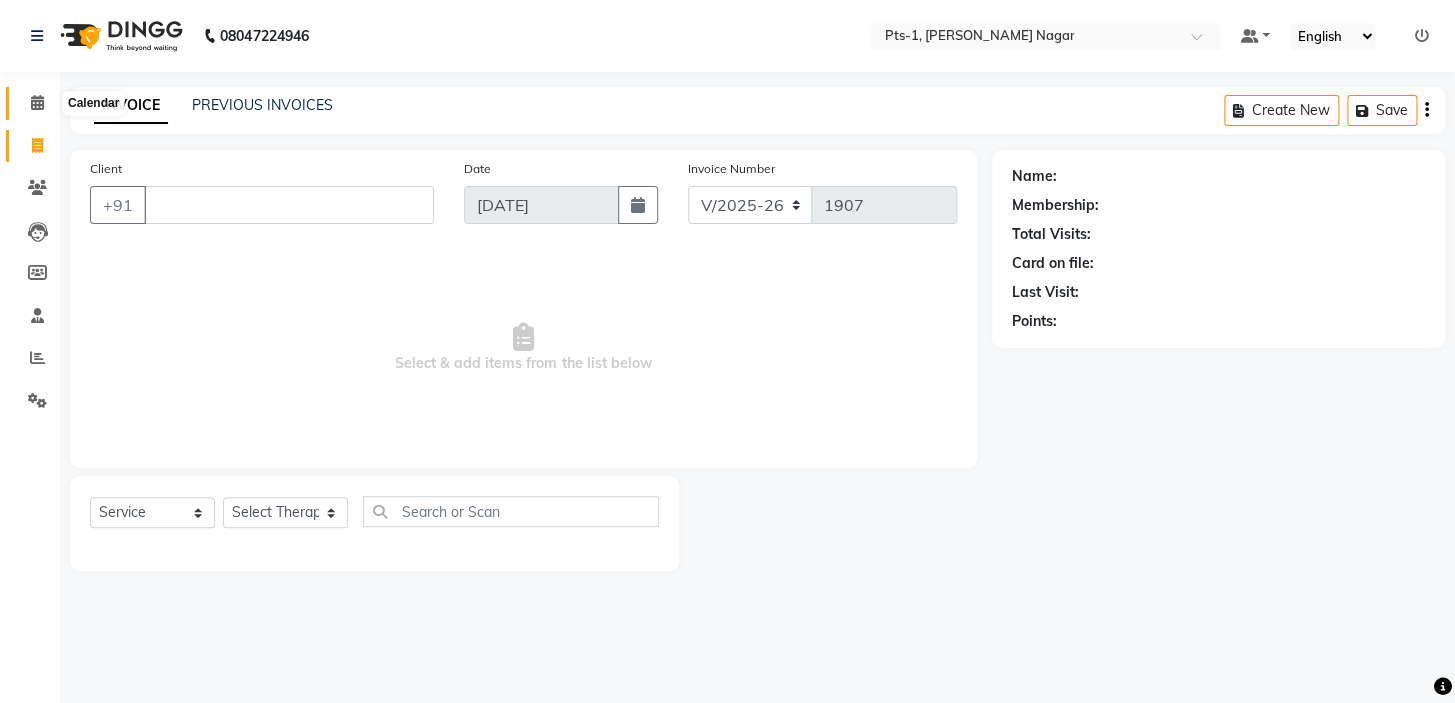 type 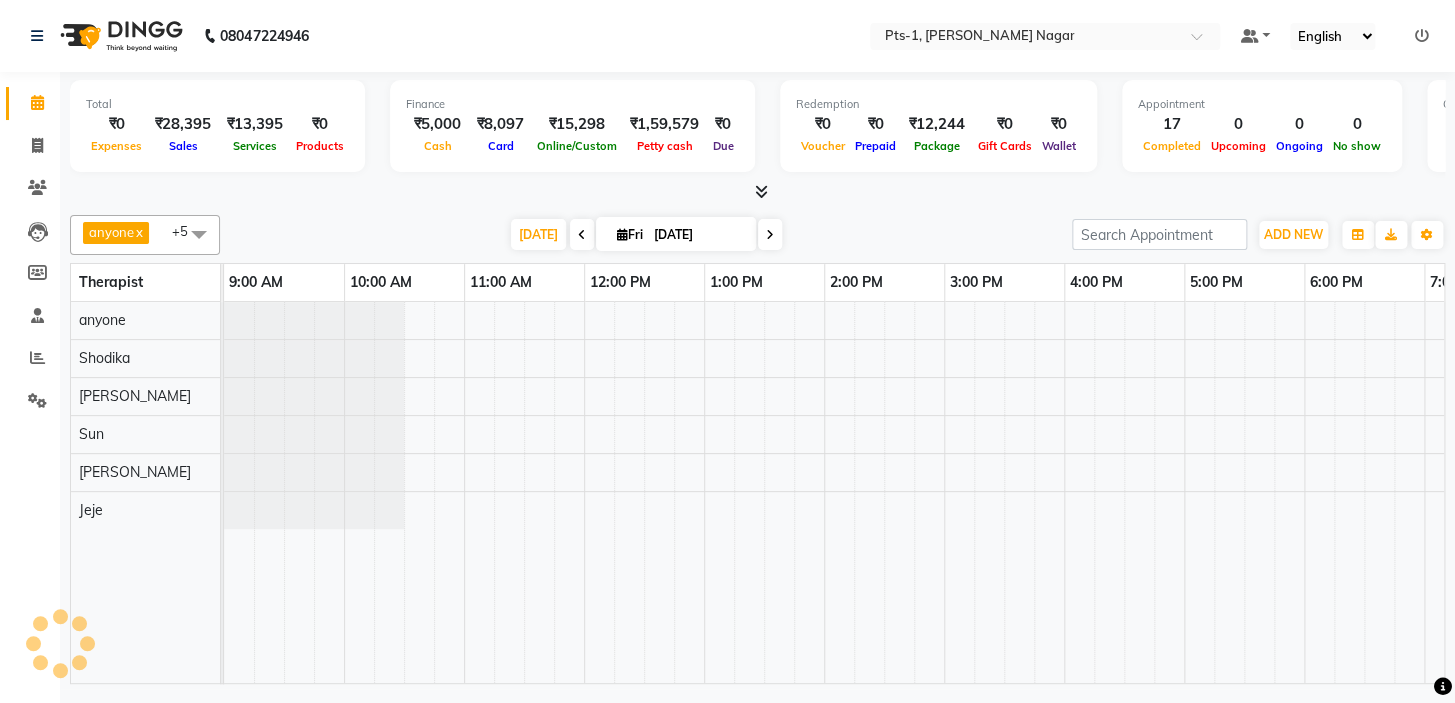 scroll, scrollTop: 0, scrollLeft: 0, axis: both 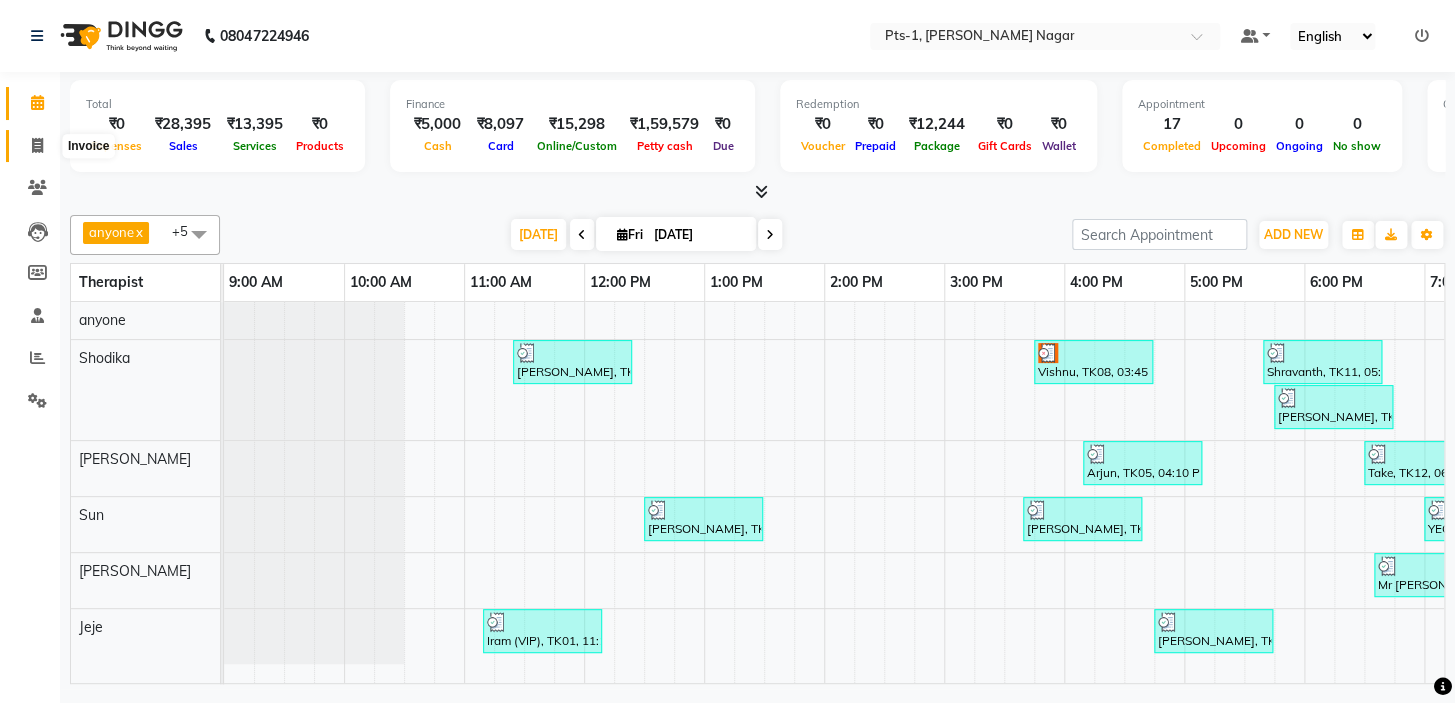 click 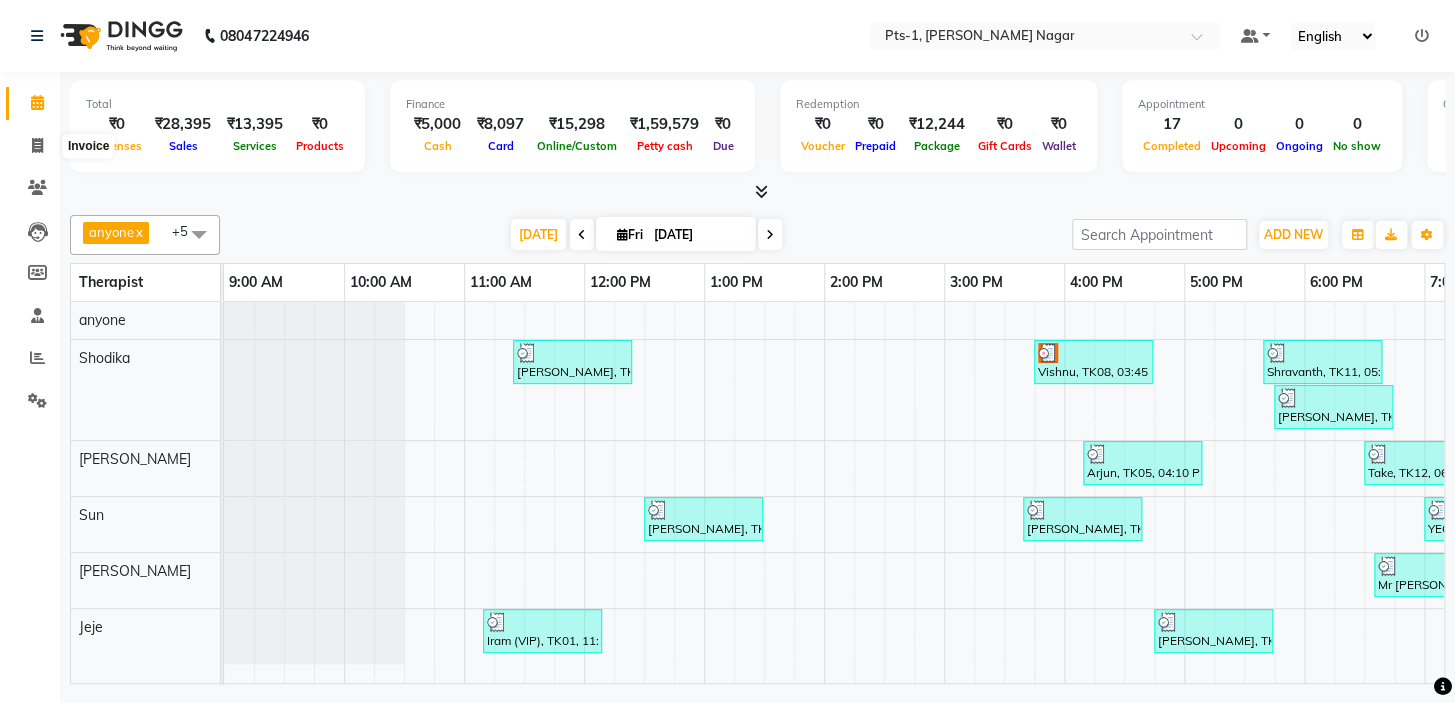 select on "5296" 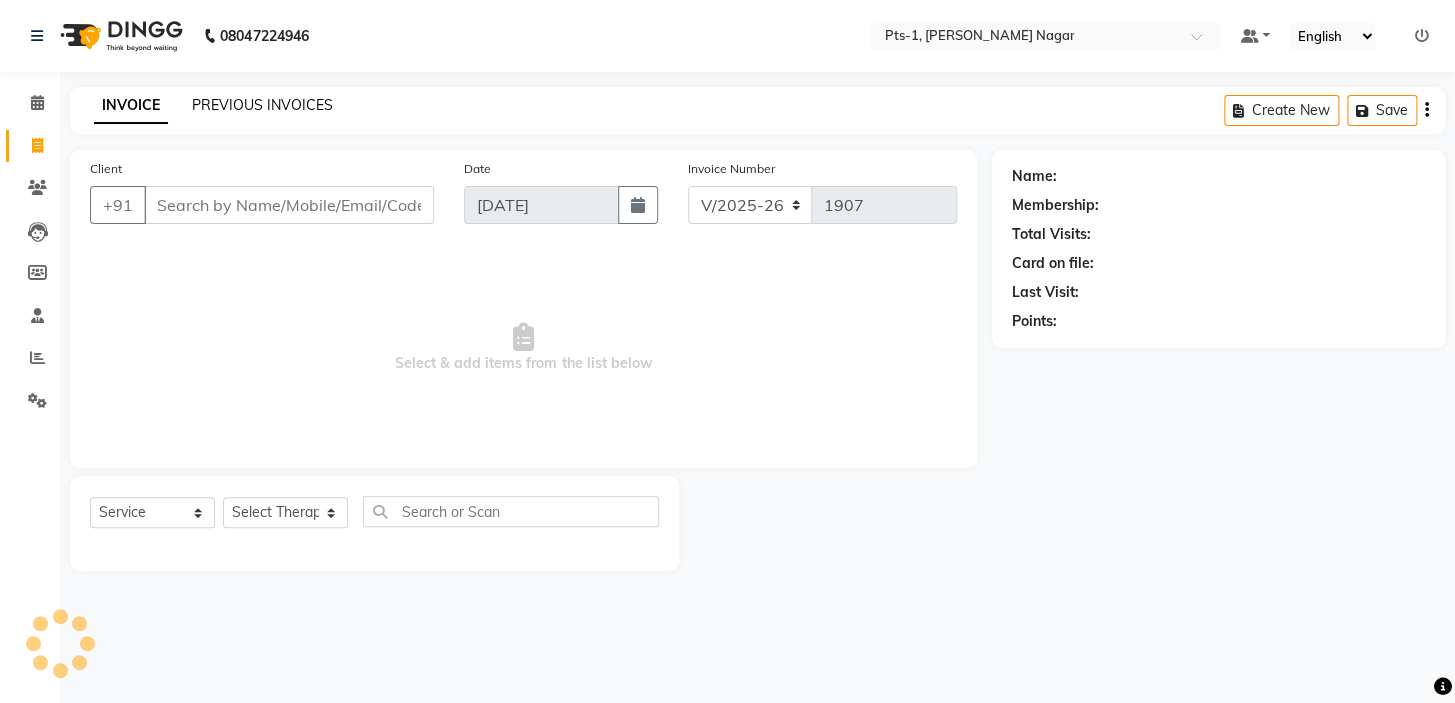 click on "PREVIOUS INVOICES" 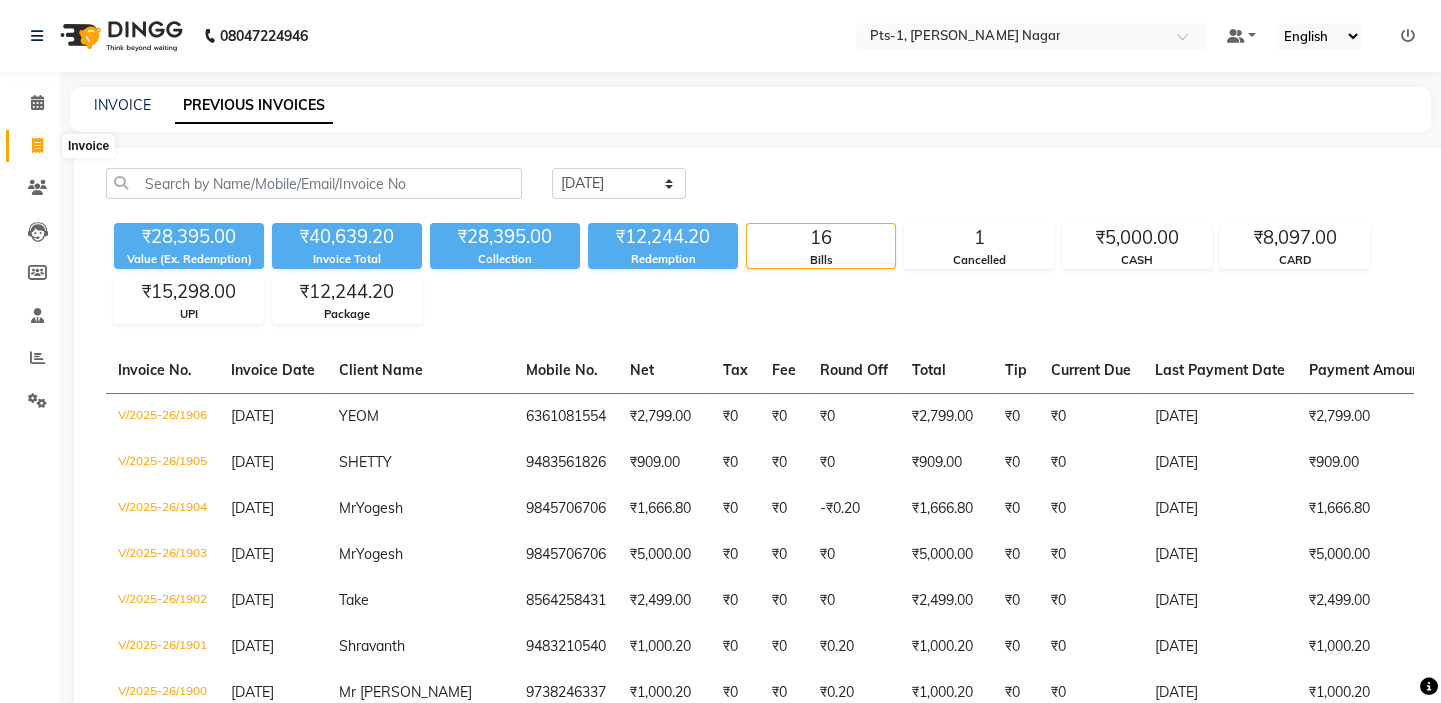 click 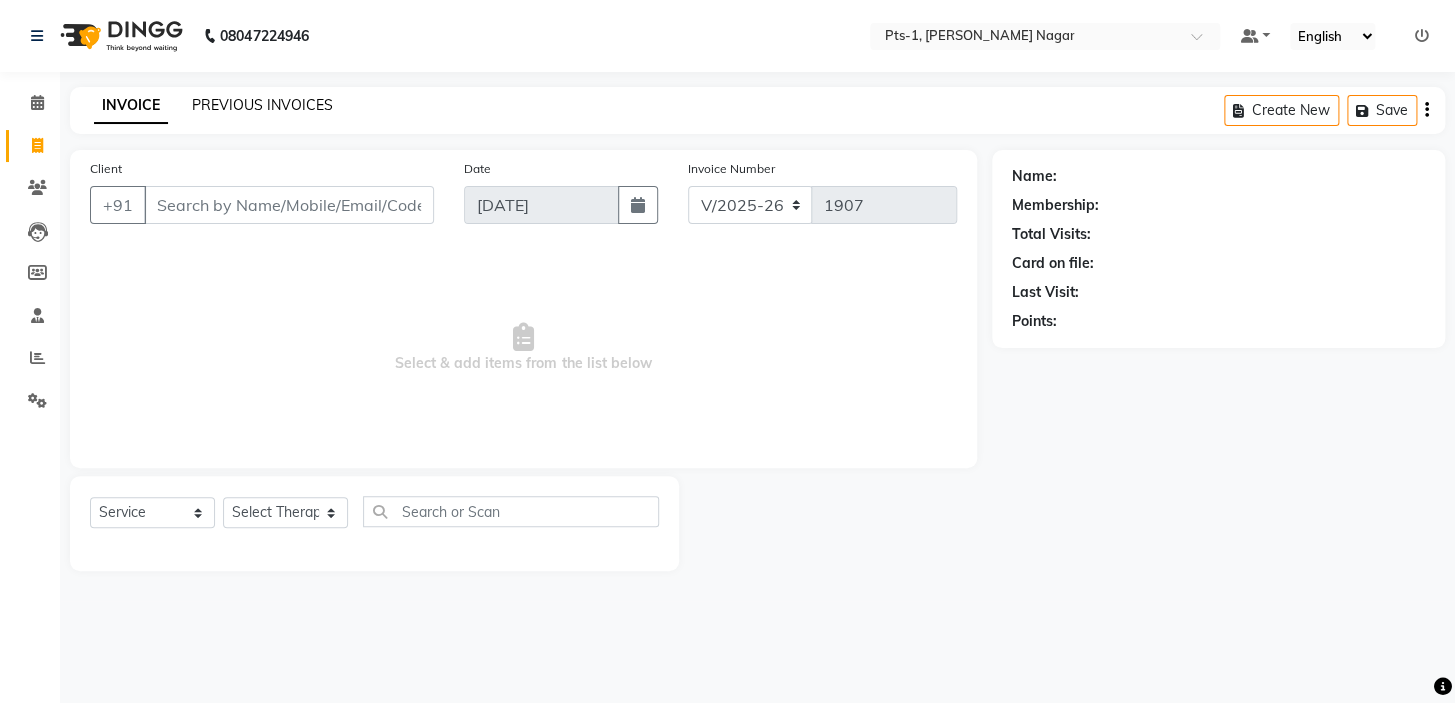 click on "PREVIOUS INVOICES" 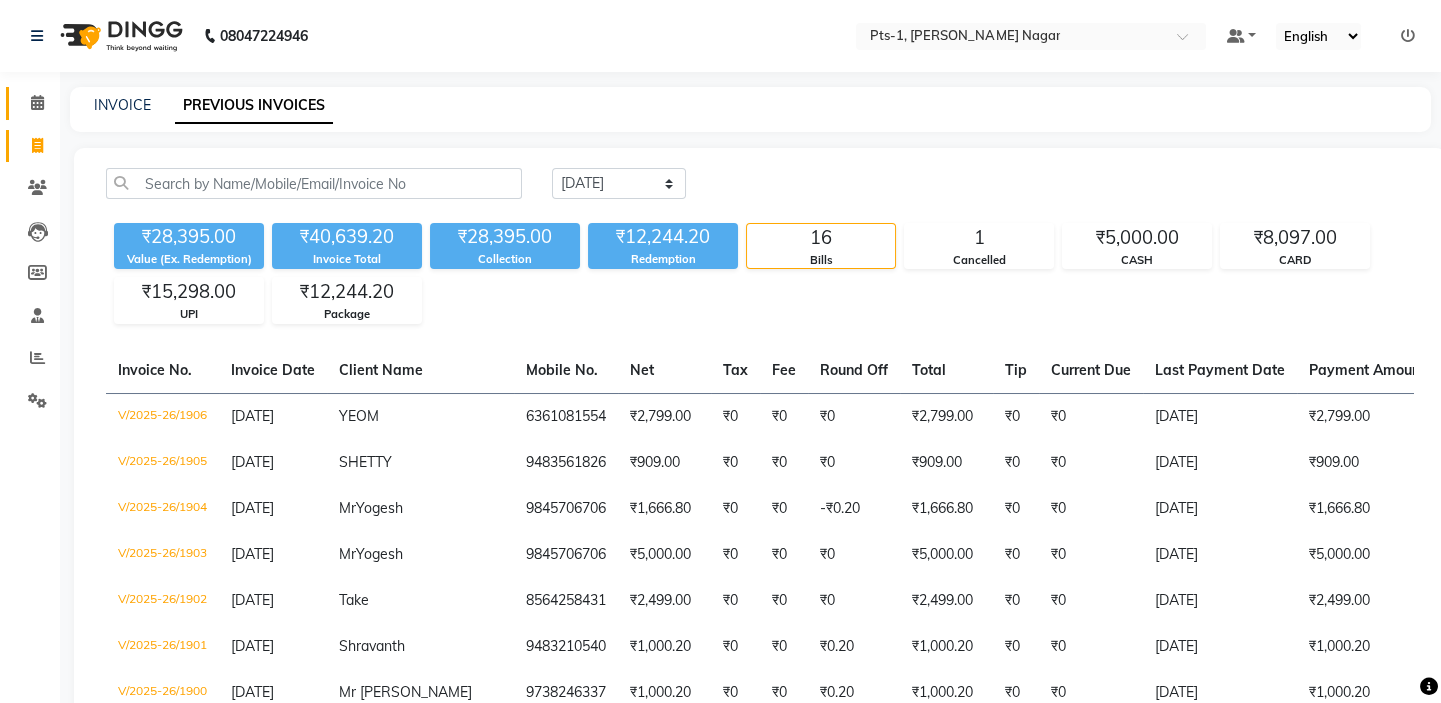 click 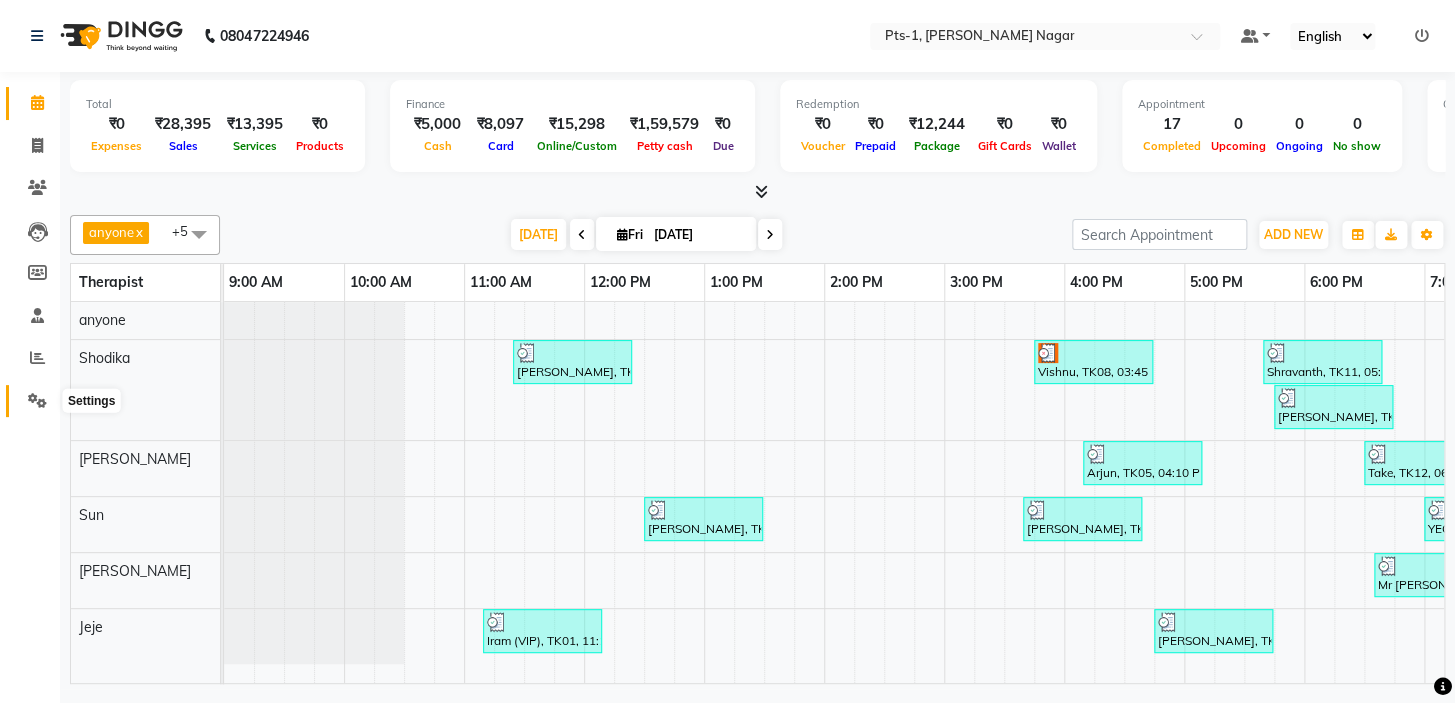 click 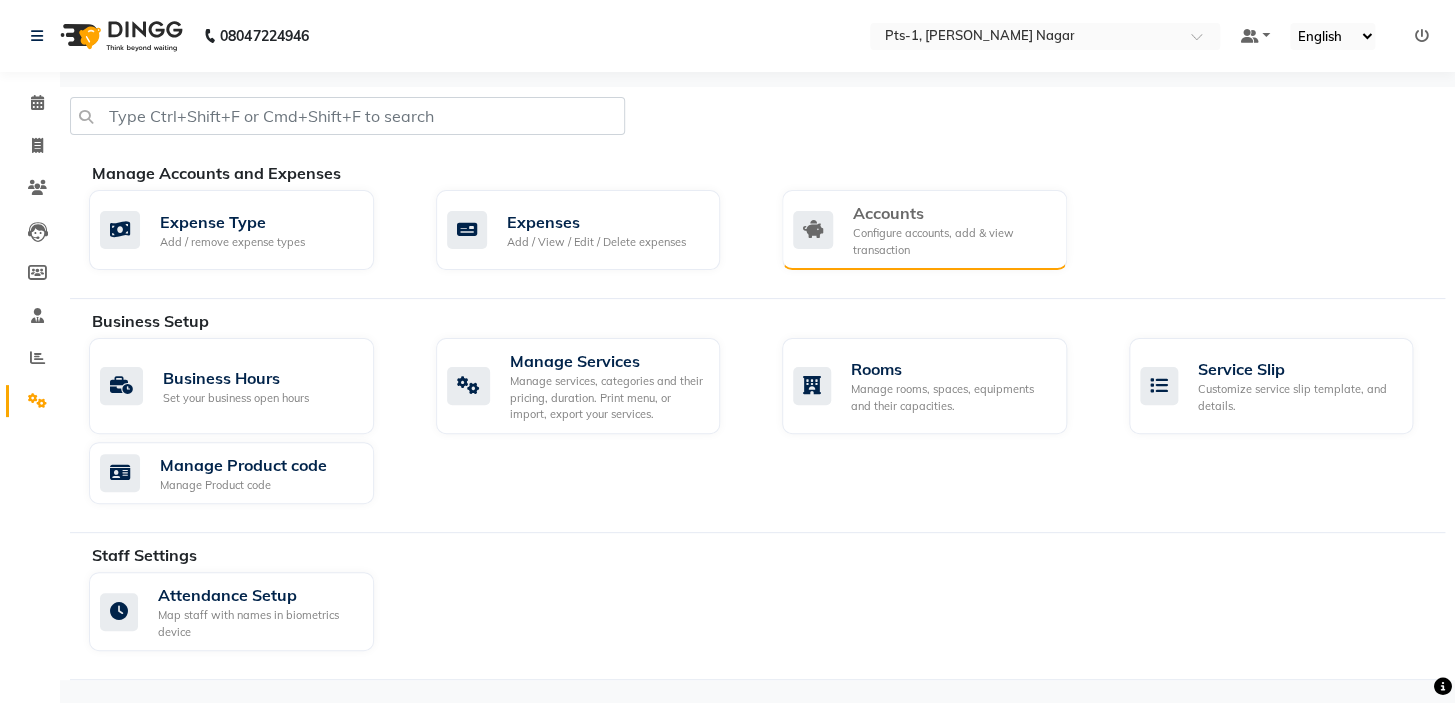 click on "Configure accounts, add & view transaction" 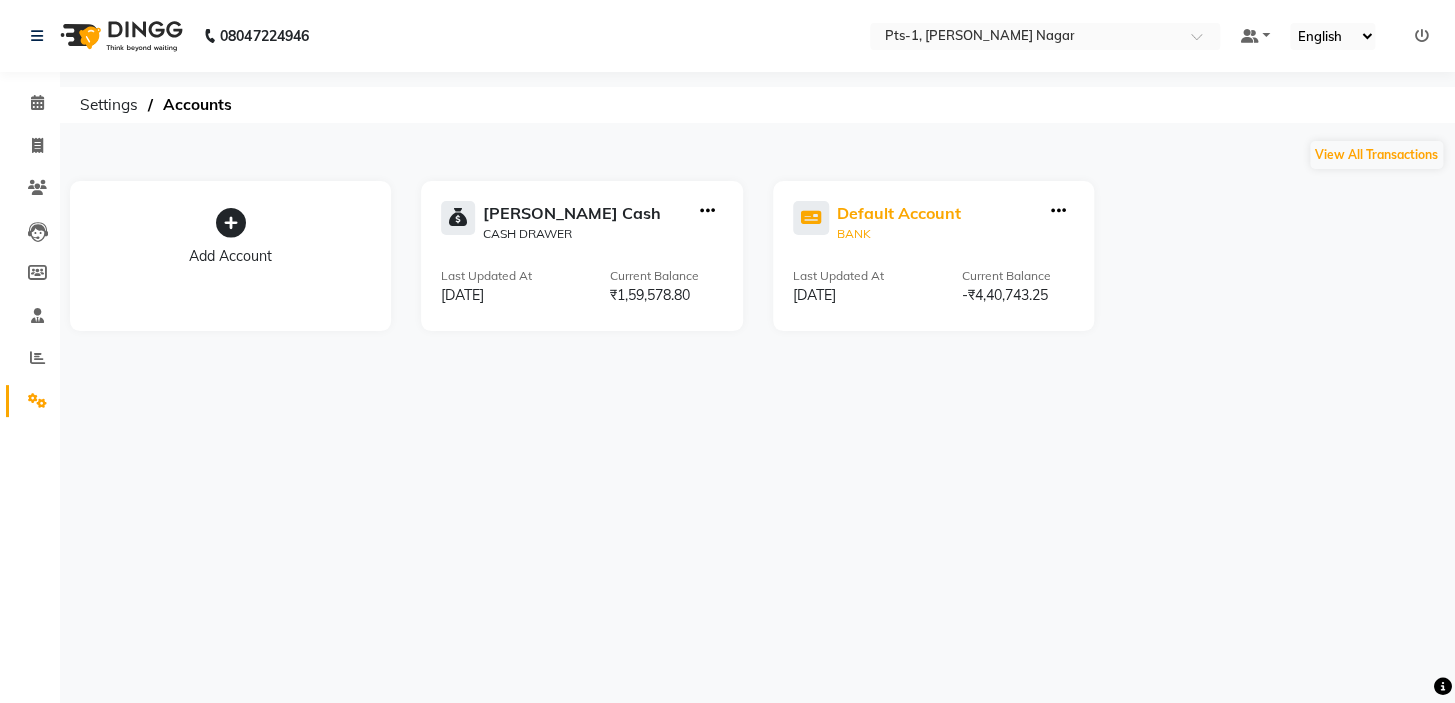 click on "Default Account" 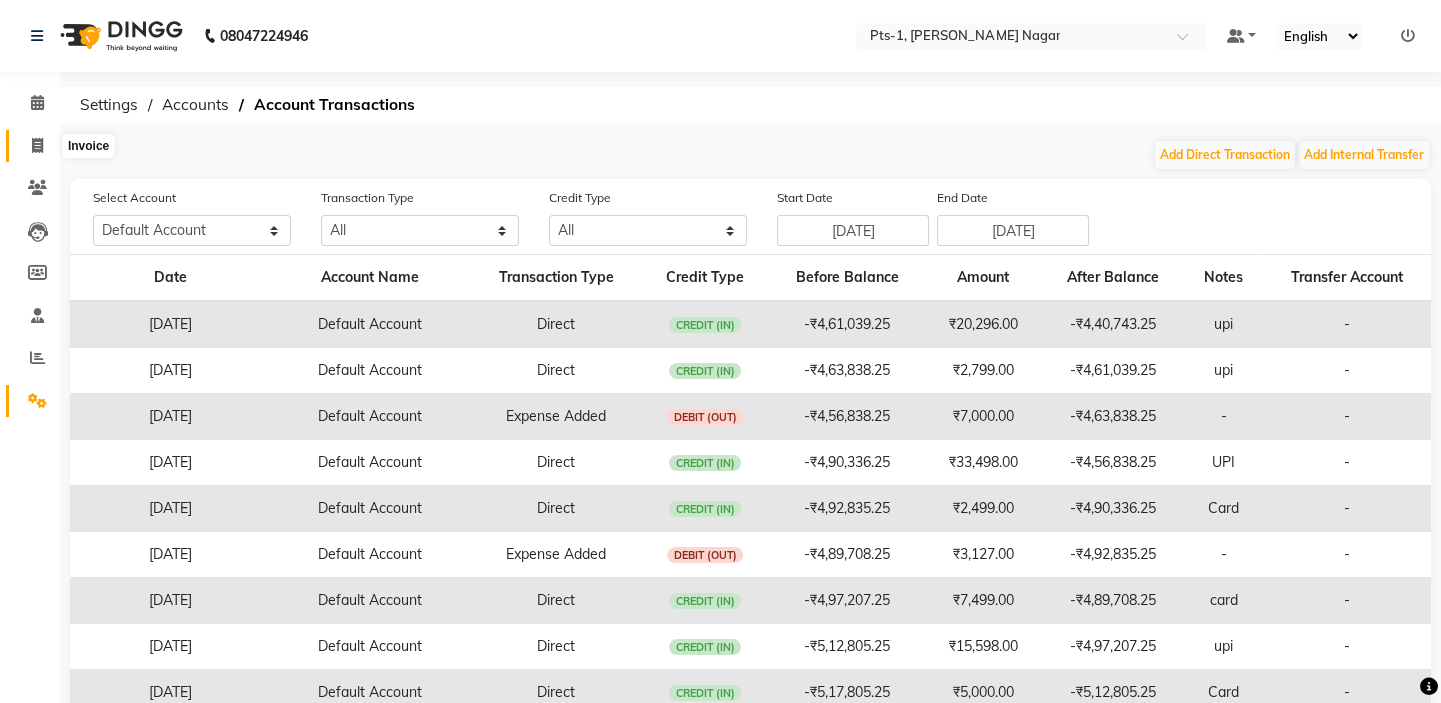 click 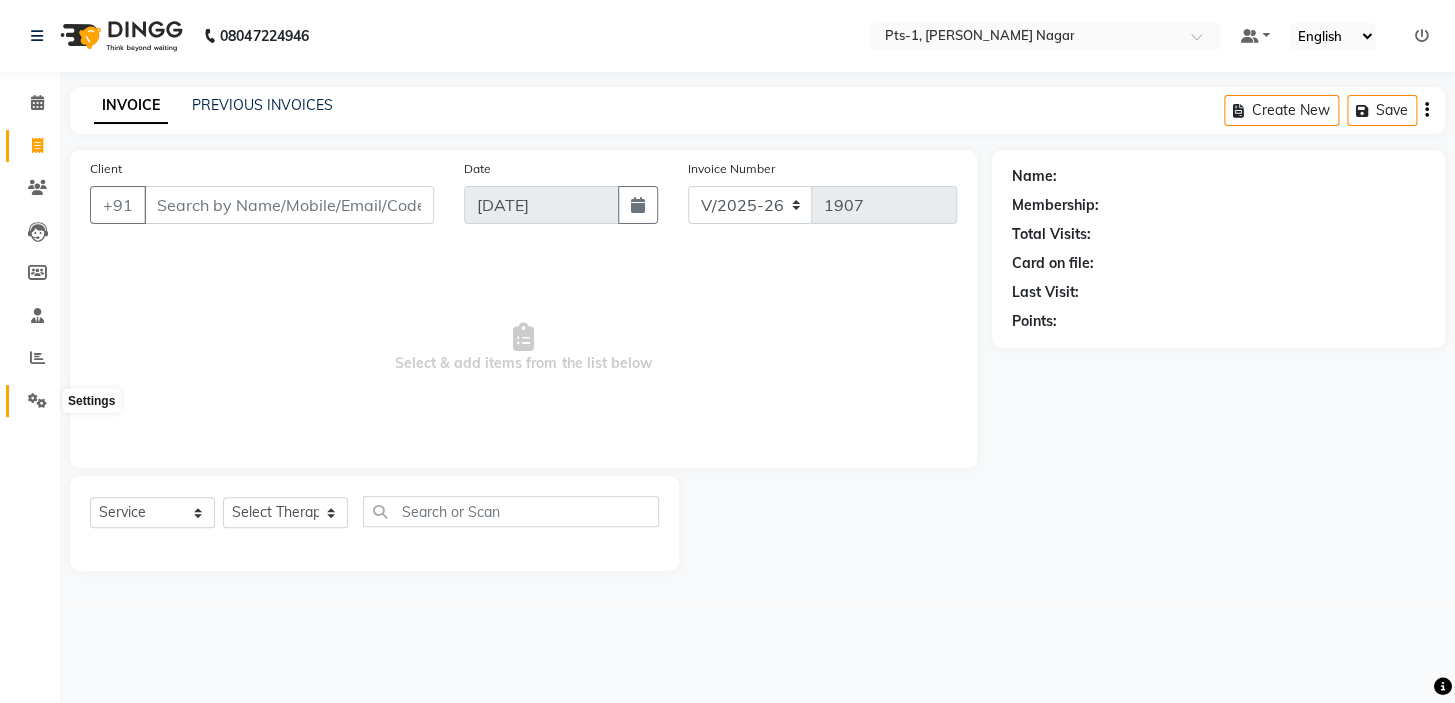 click 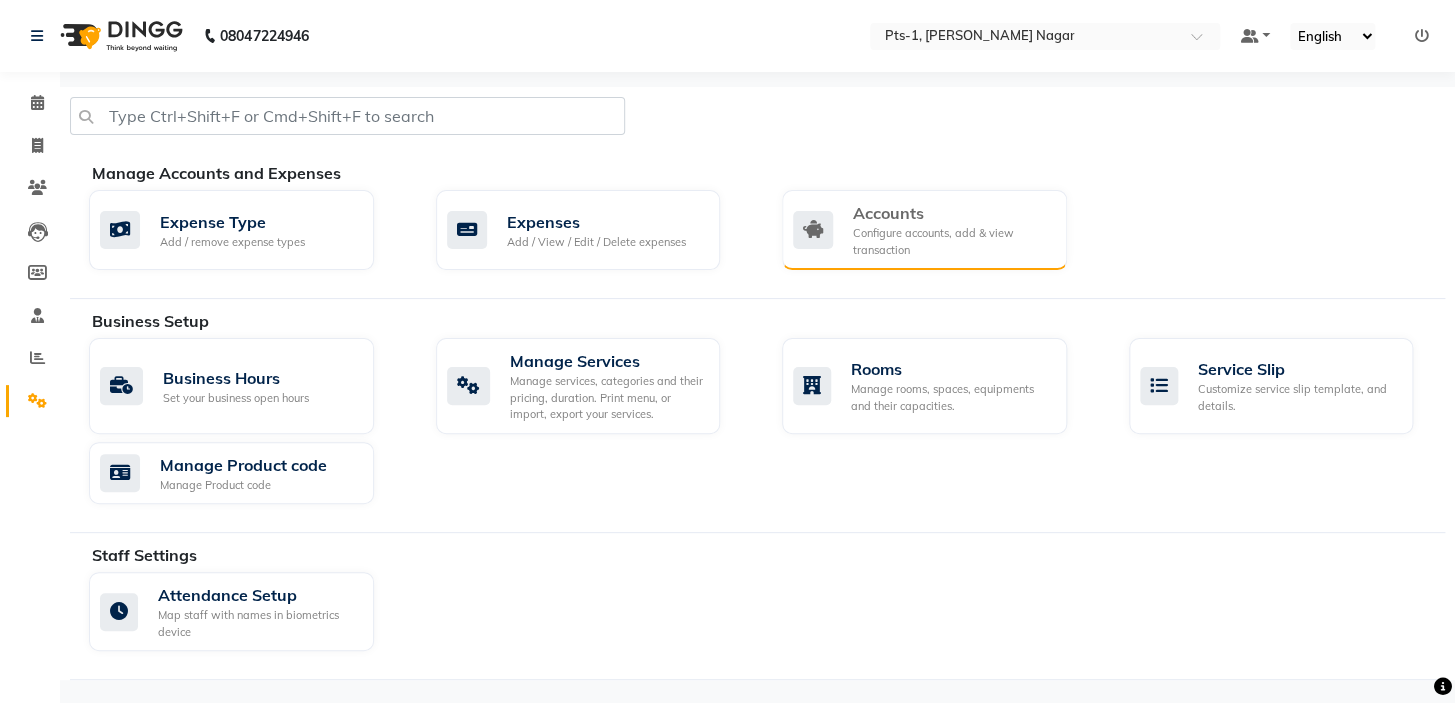 click on "Configure accounts, add & view transaction" 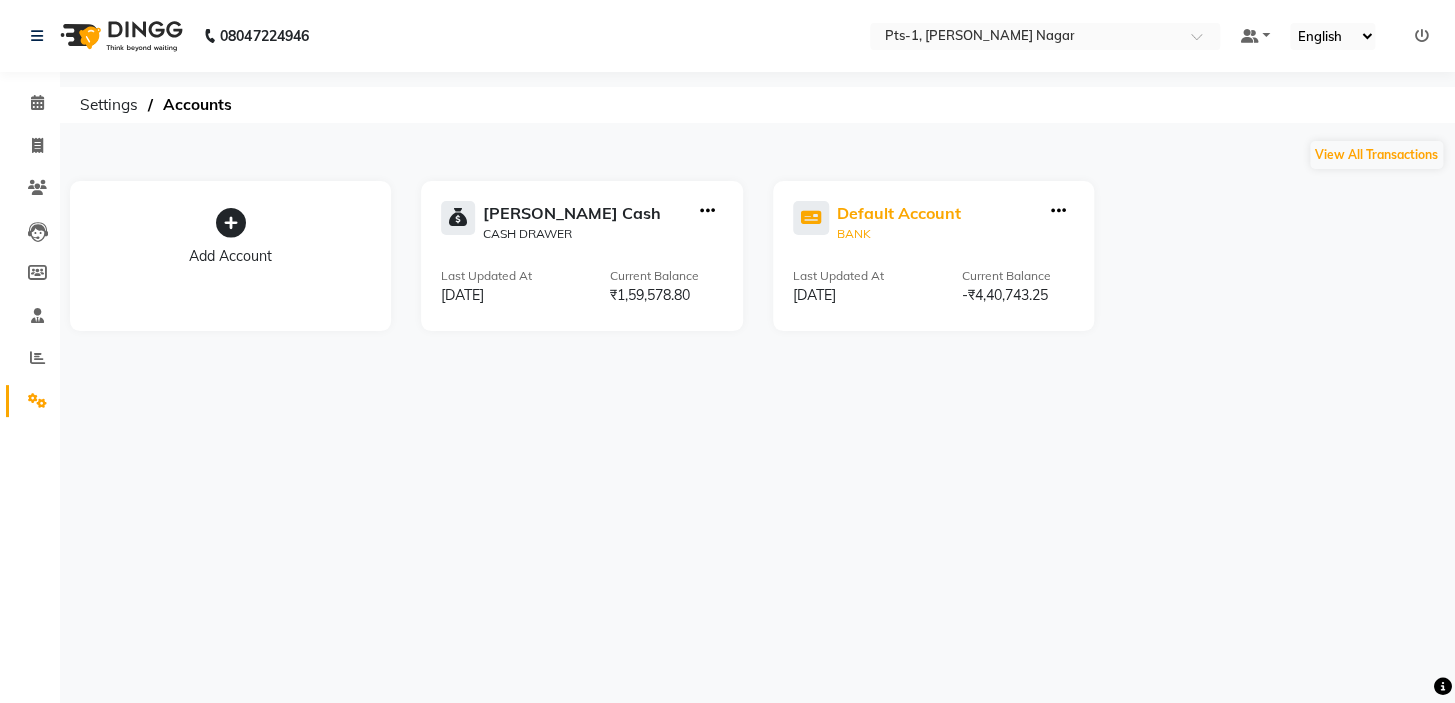 click on "Default Account" 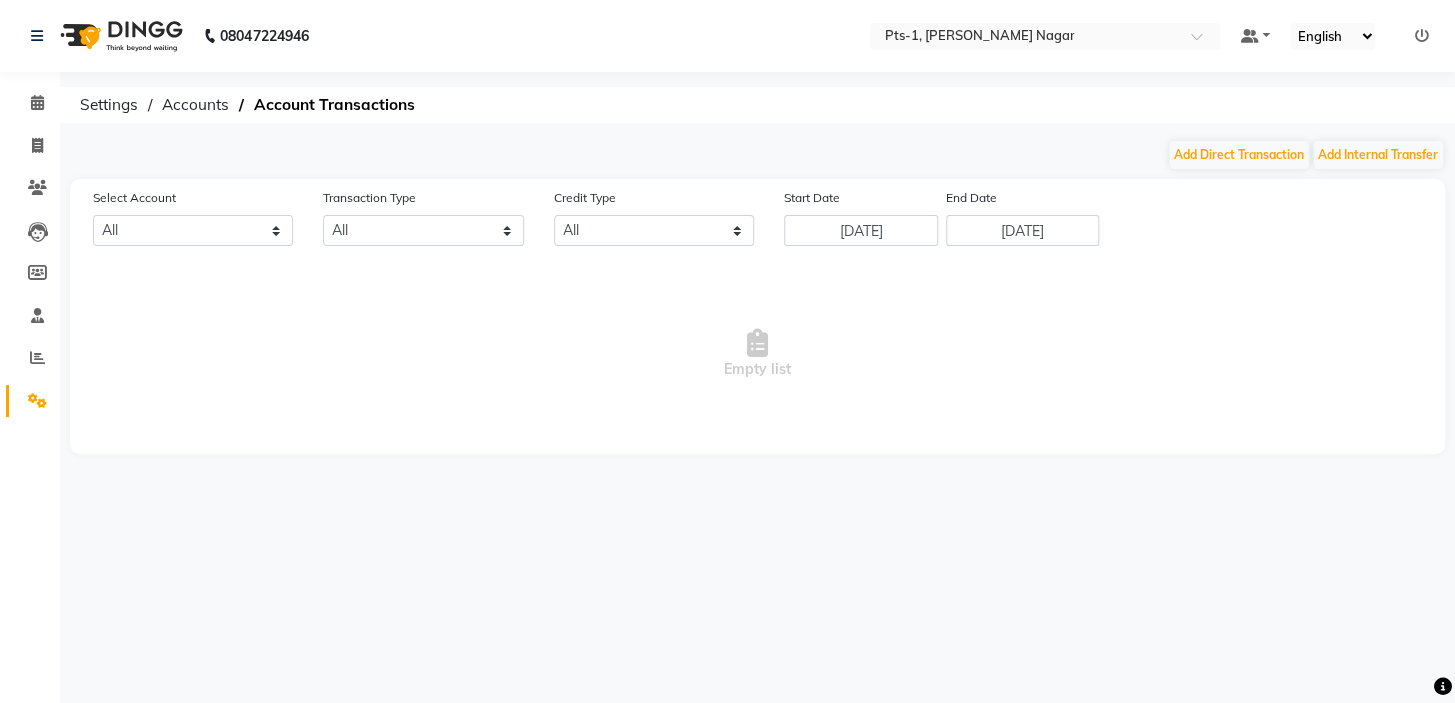 select on "4254" 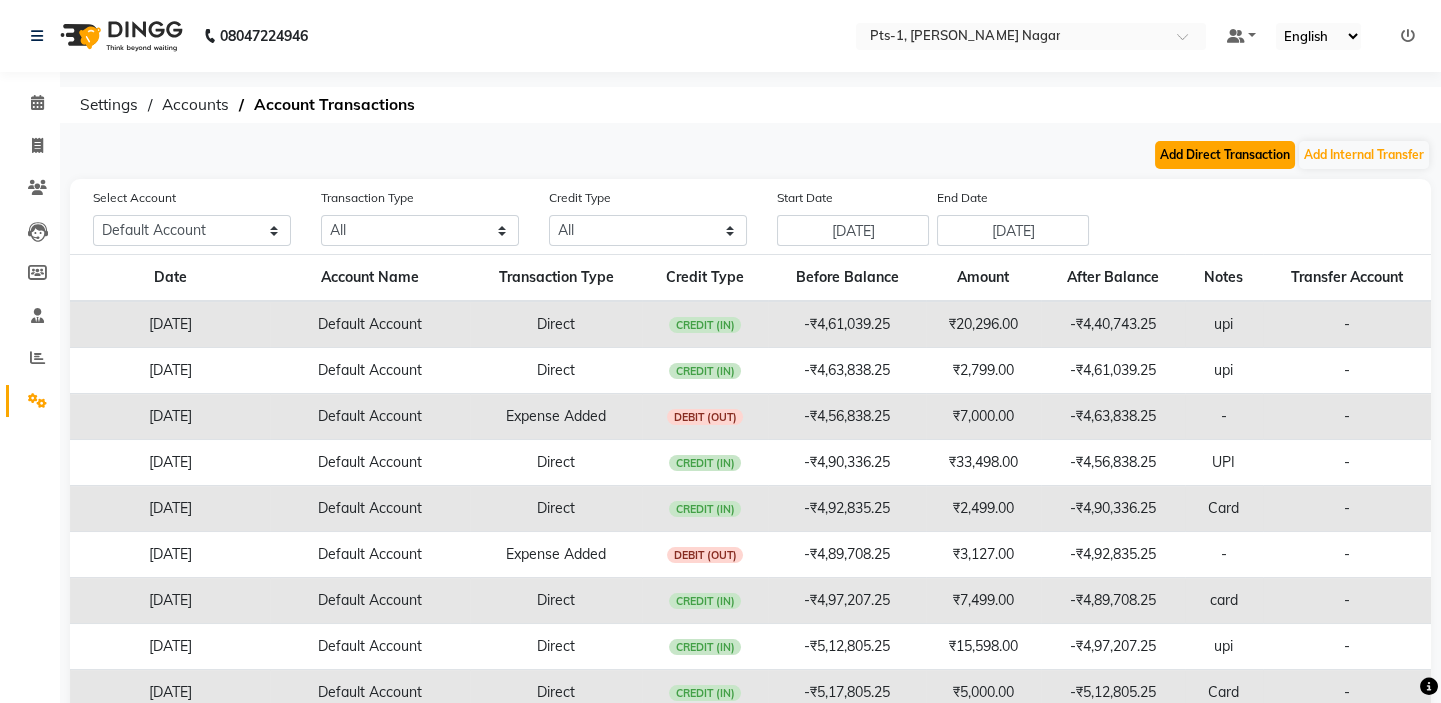 click on "Add Direct Transaction" 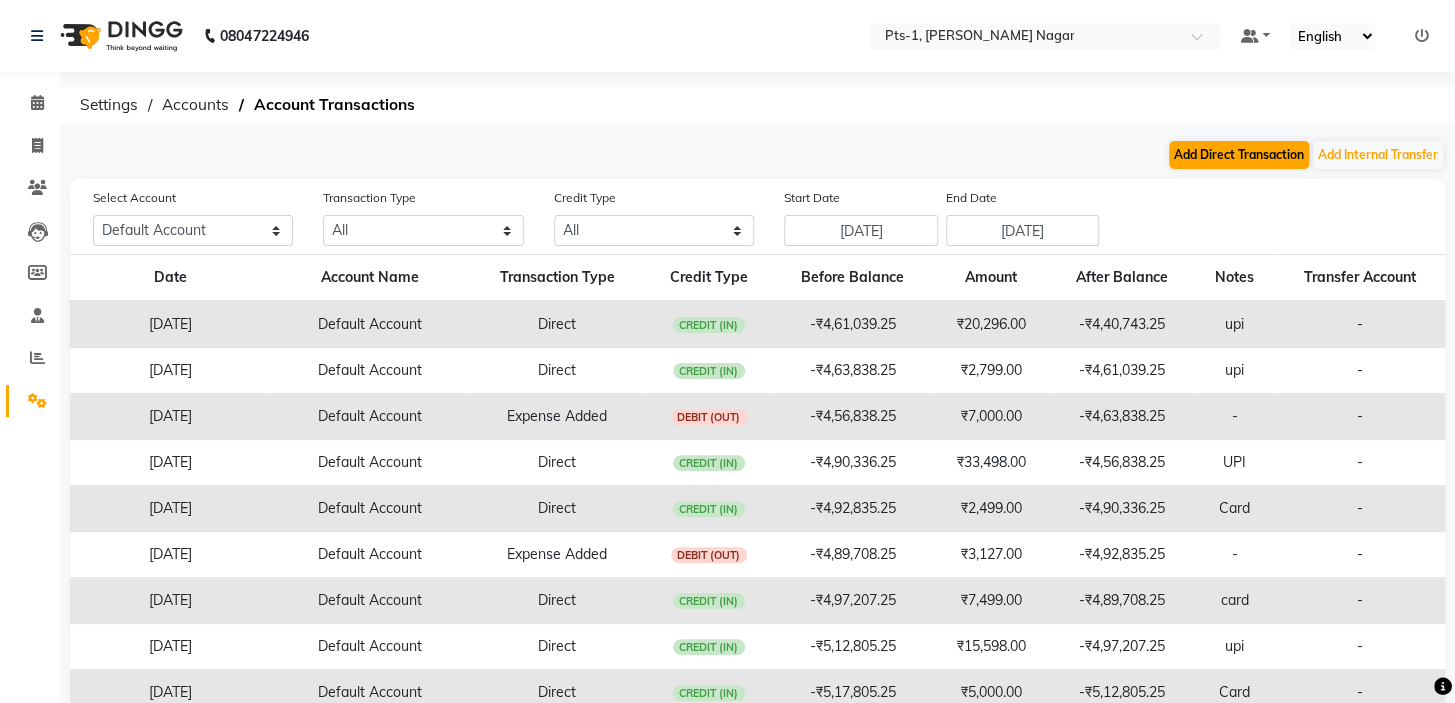 select on "direct" 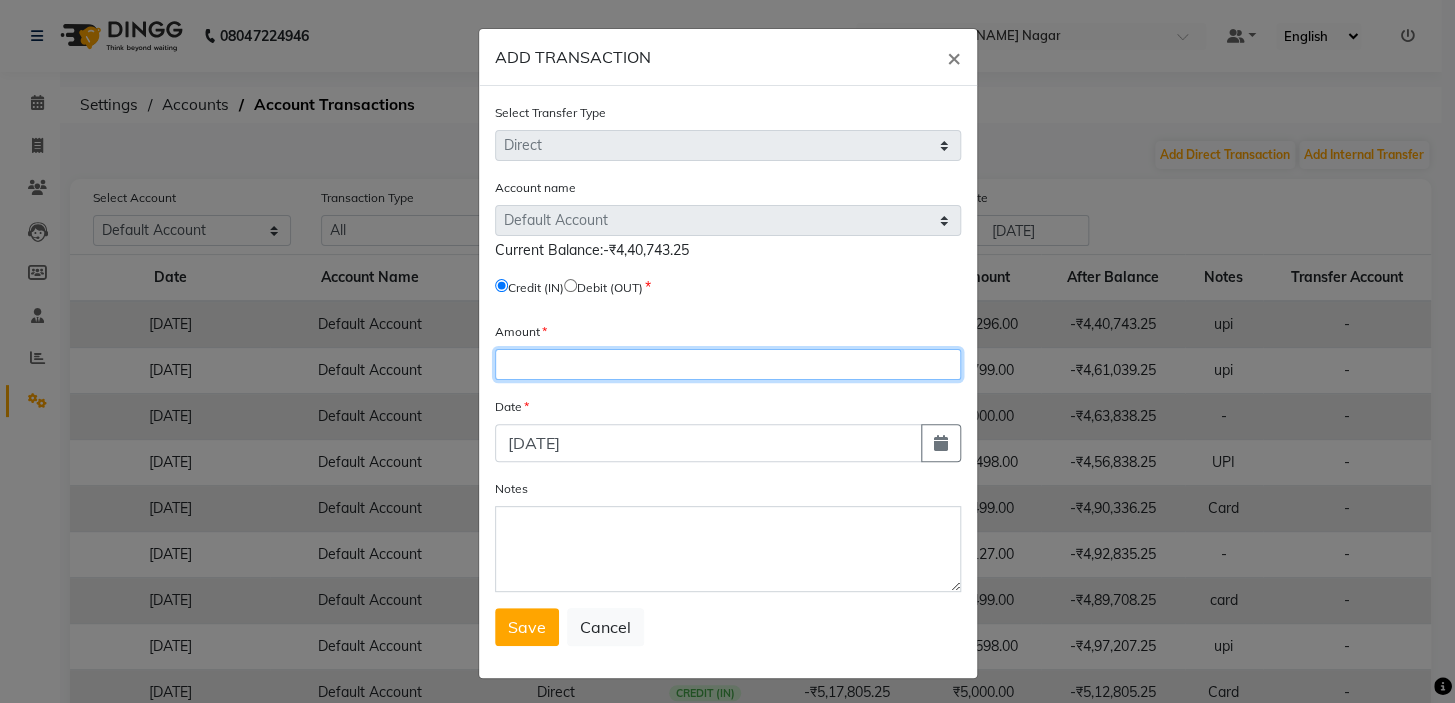 click 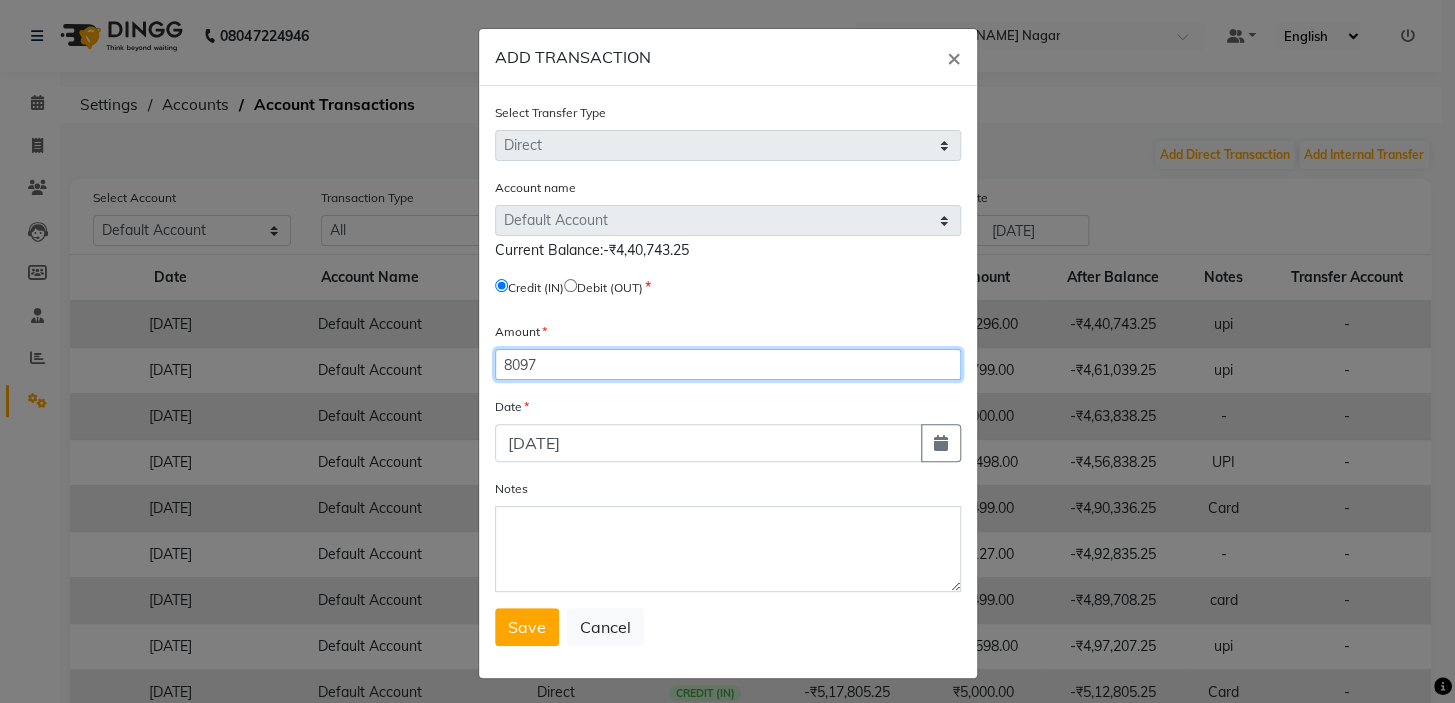 type on "8097" 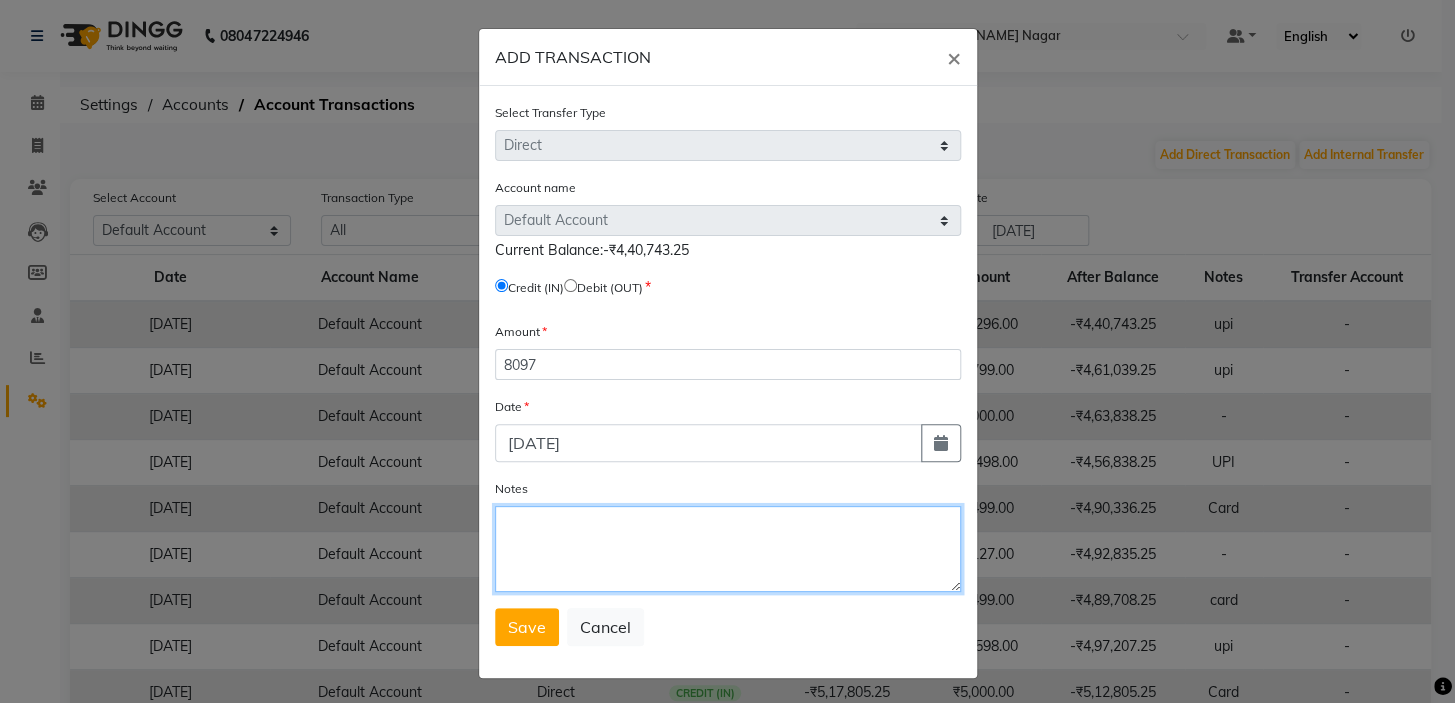 click on "Notes" at bounding box center (728, 549) 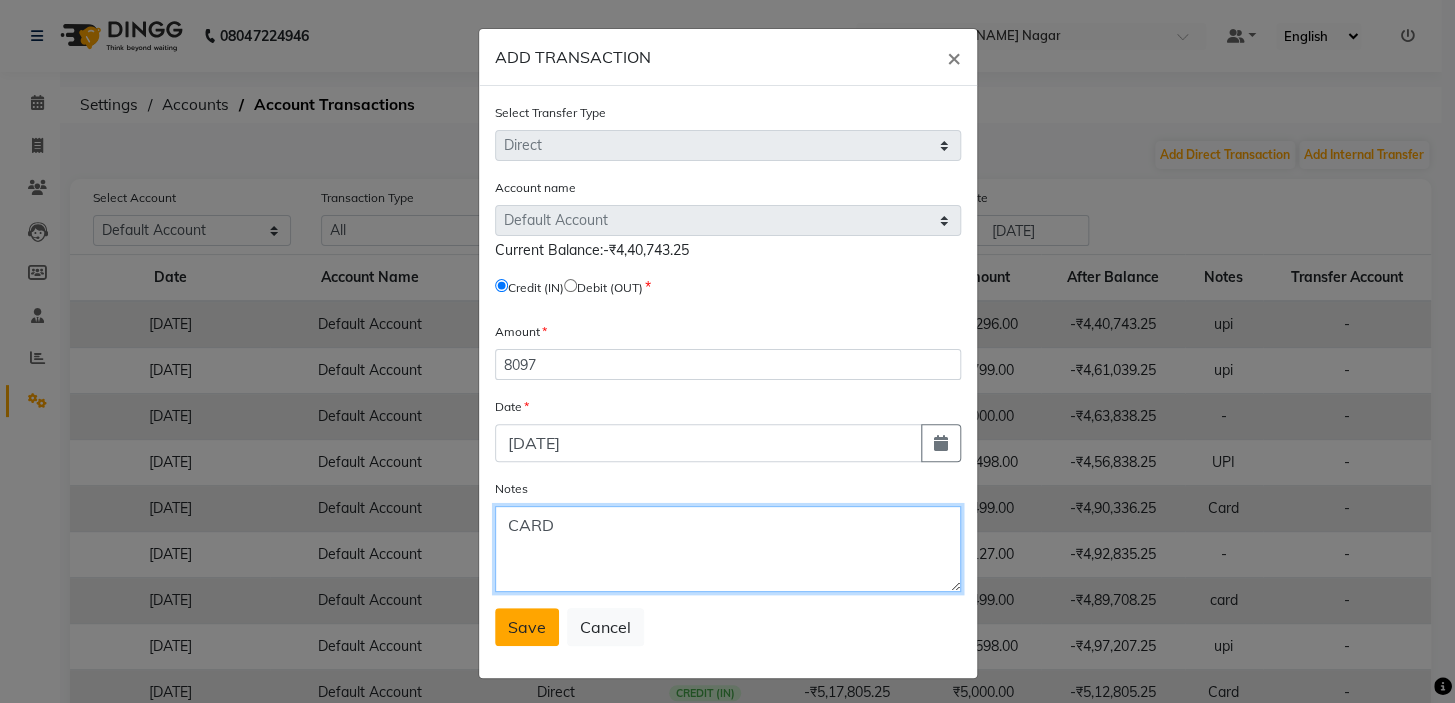 type on "CARD" 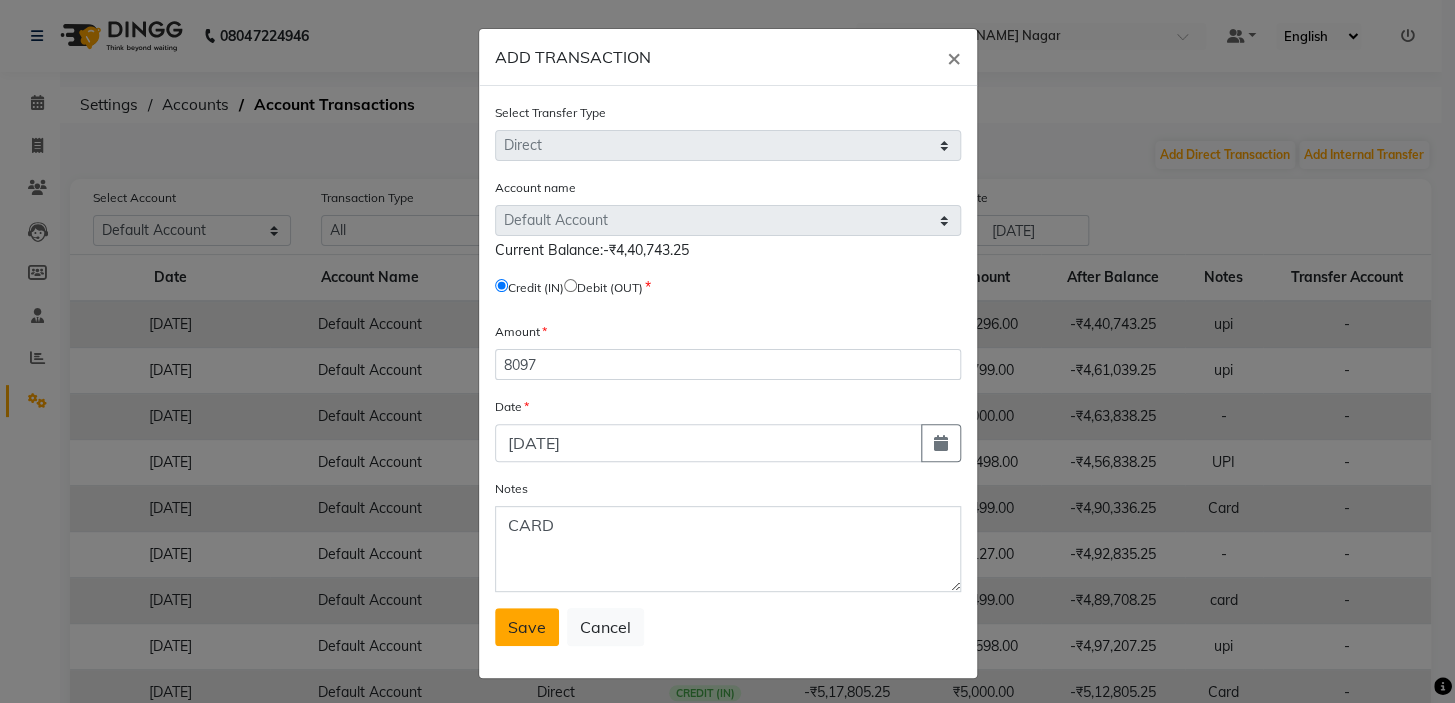 click on "Save" at bounding box center (527, 627) 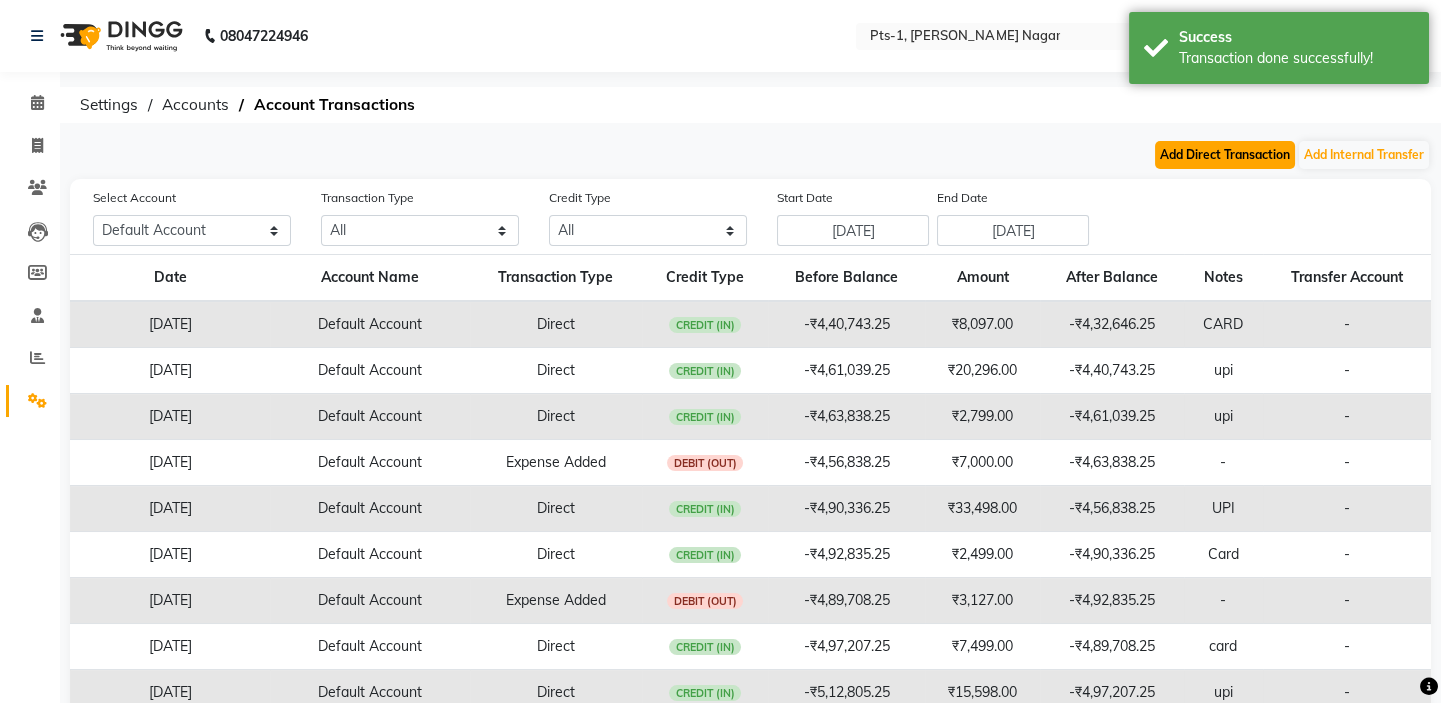 click on "Add Direct Transaction" 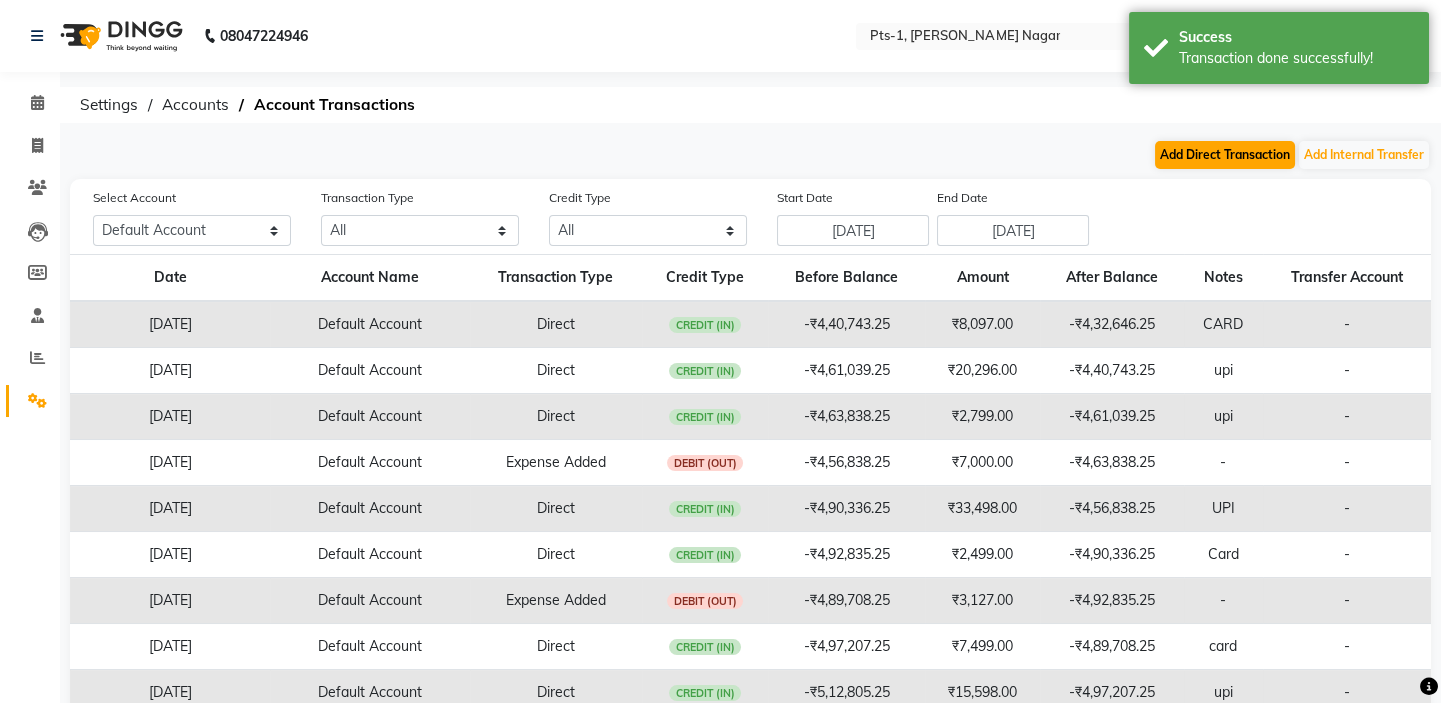 select on "direct" 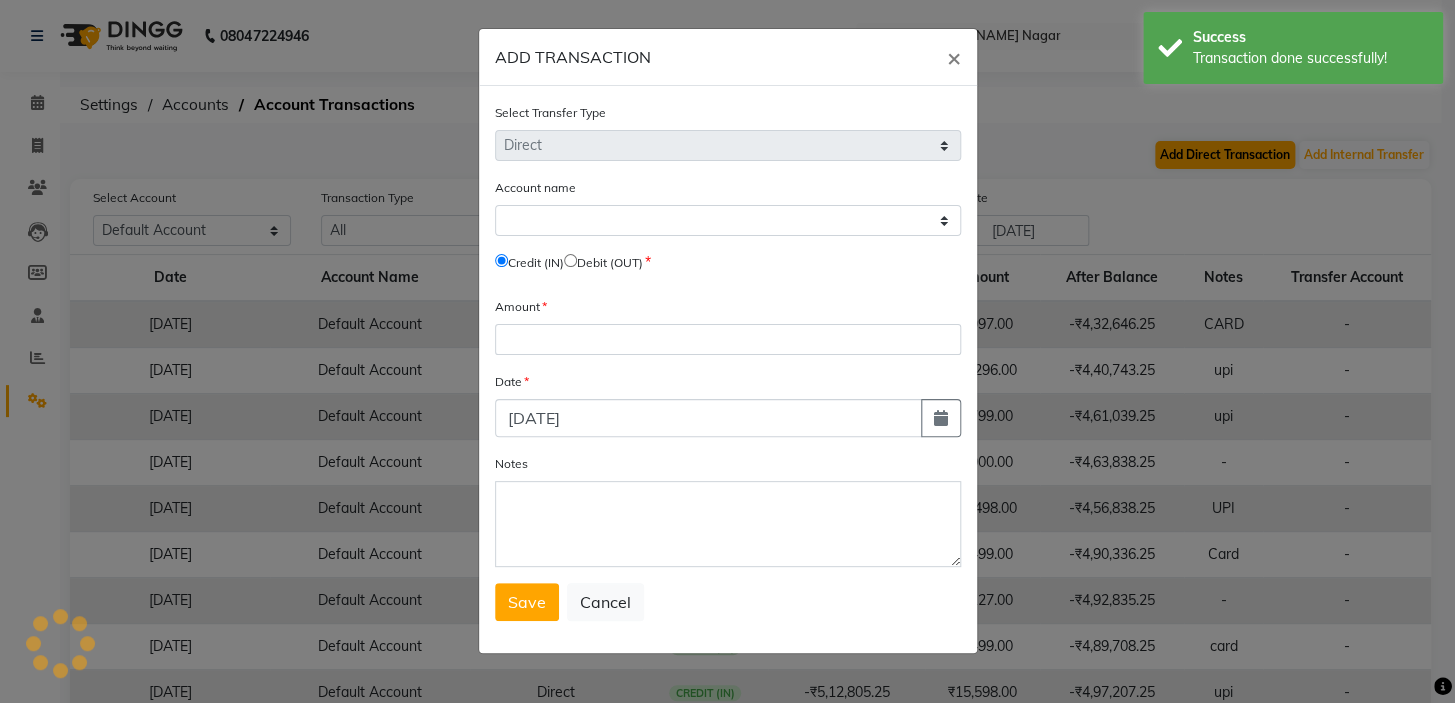 select on "4254" 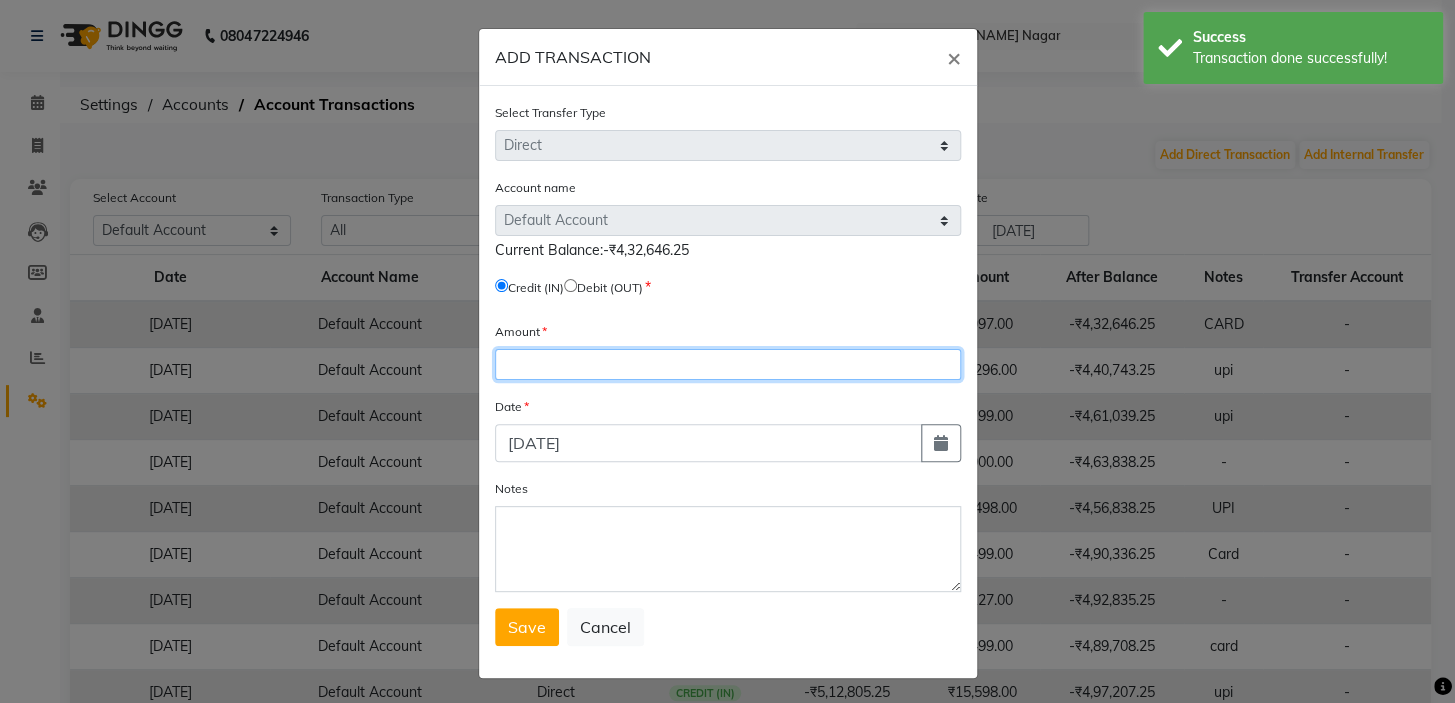 click 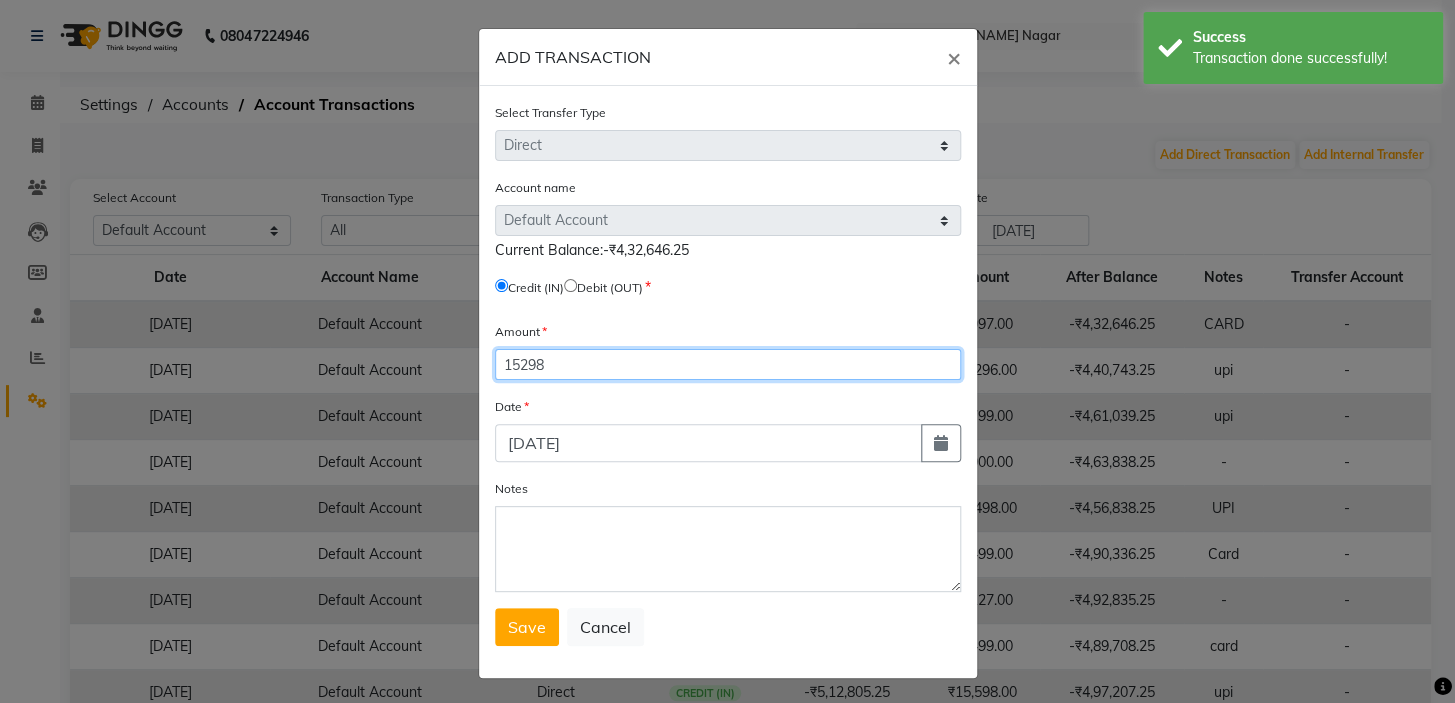 type on "15298" 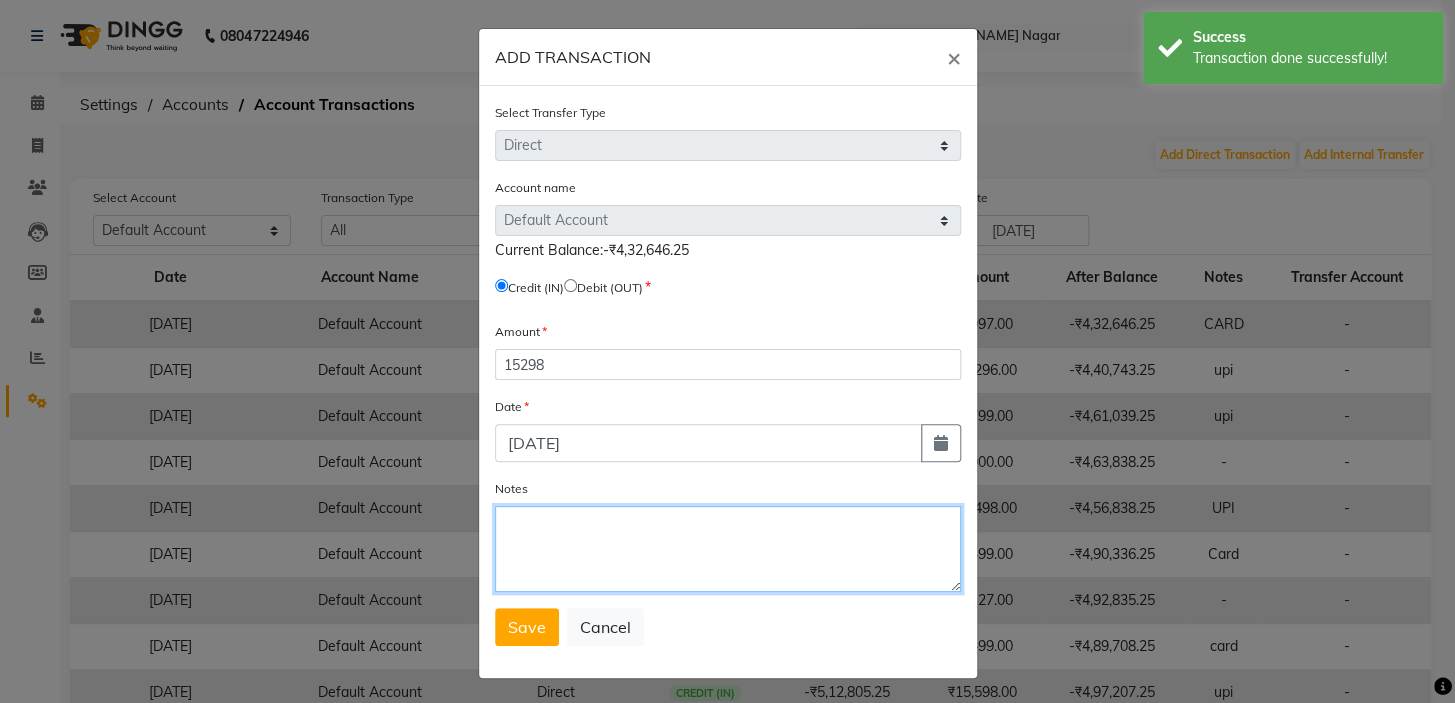 click on "Notes" at bounding box center [728, 549] 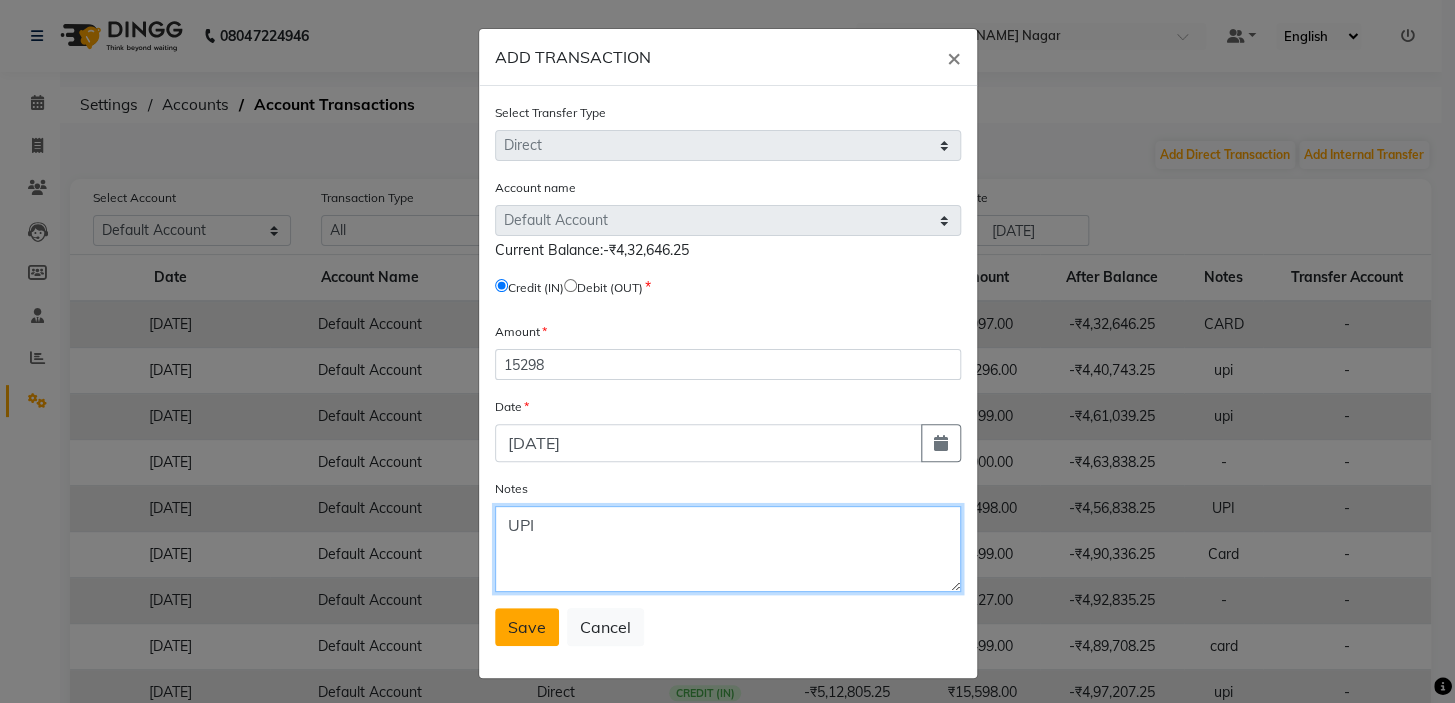 type on "UPI" 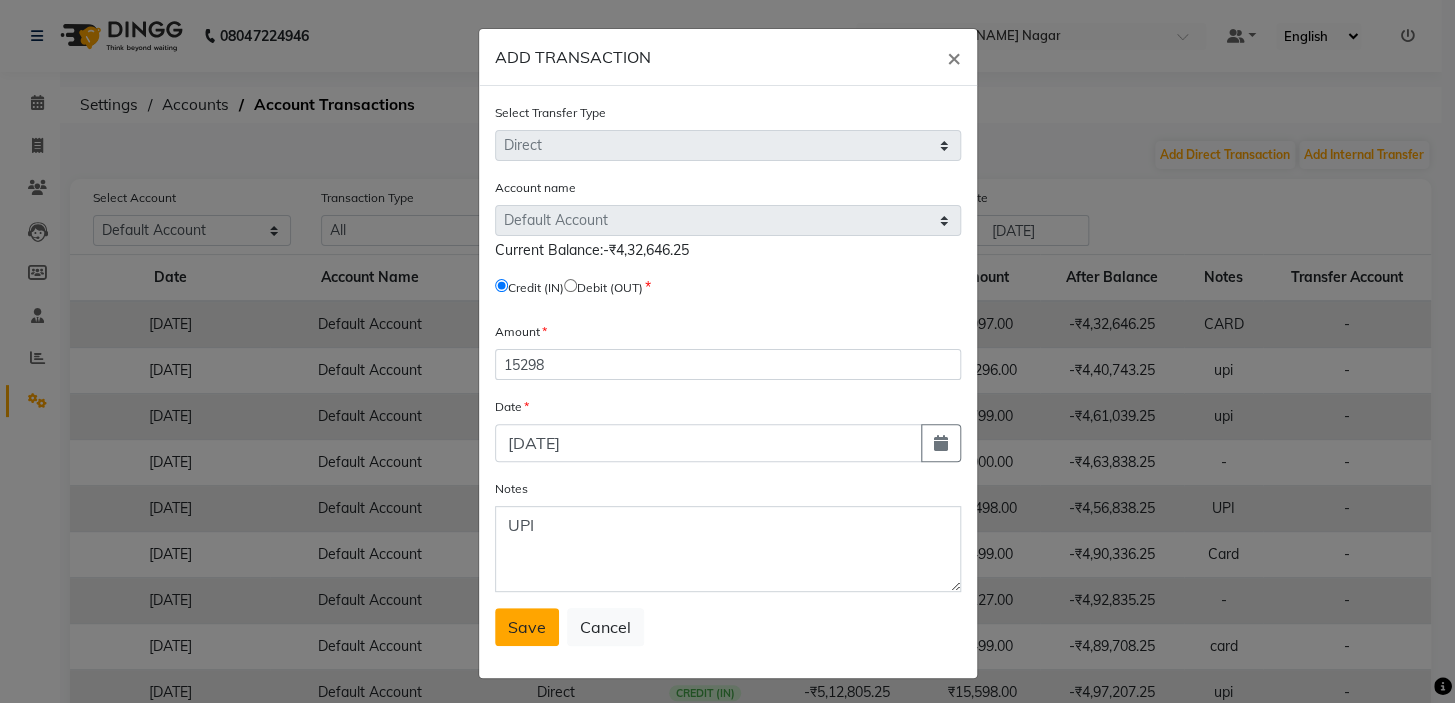 click on "Save" at bounding box center (527, 627) 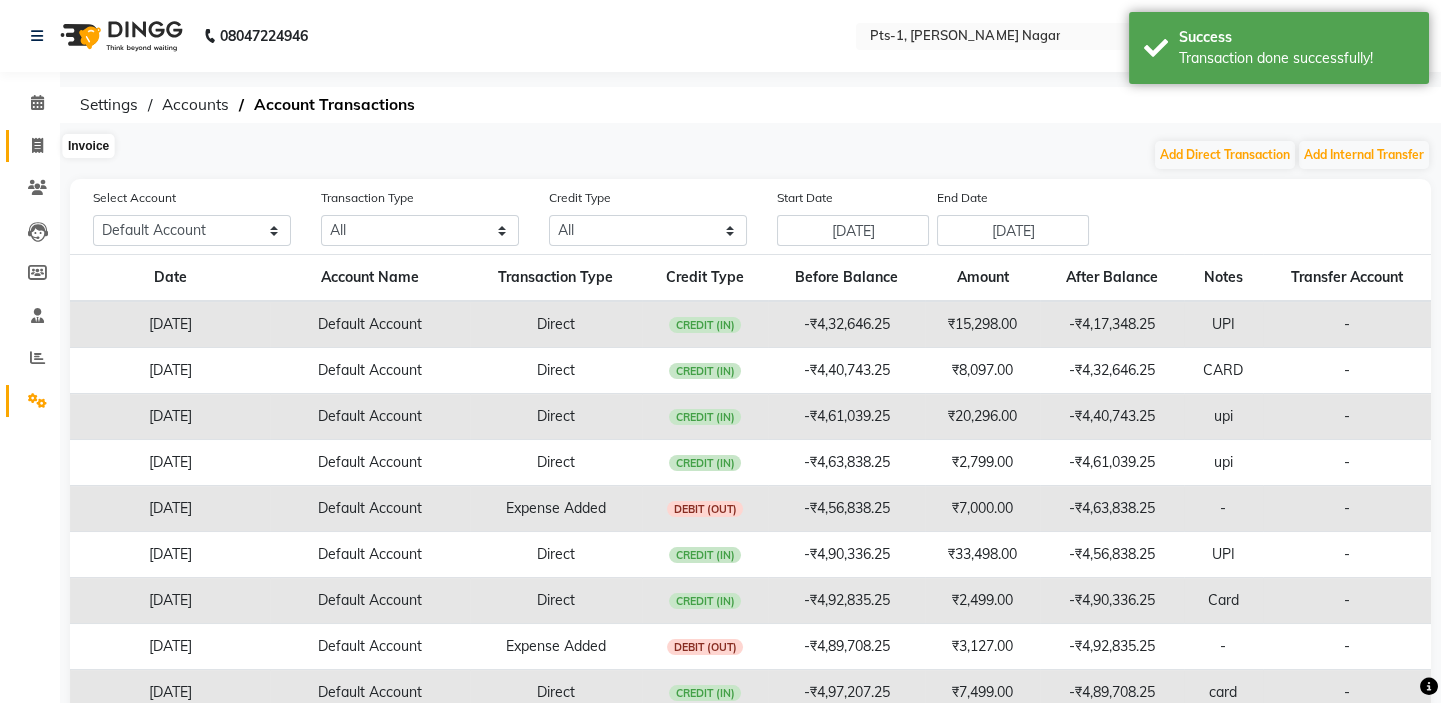 click 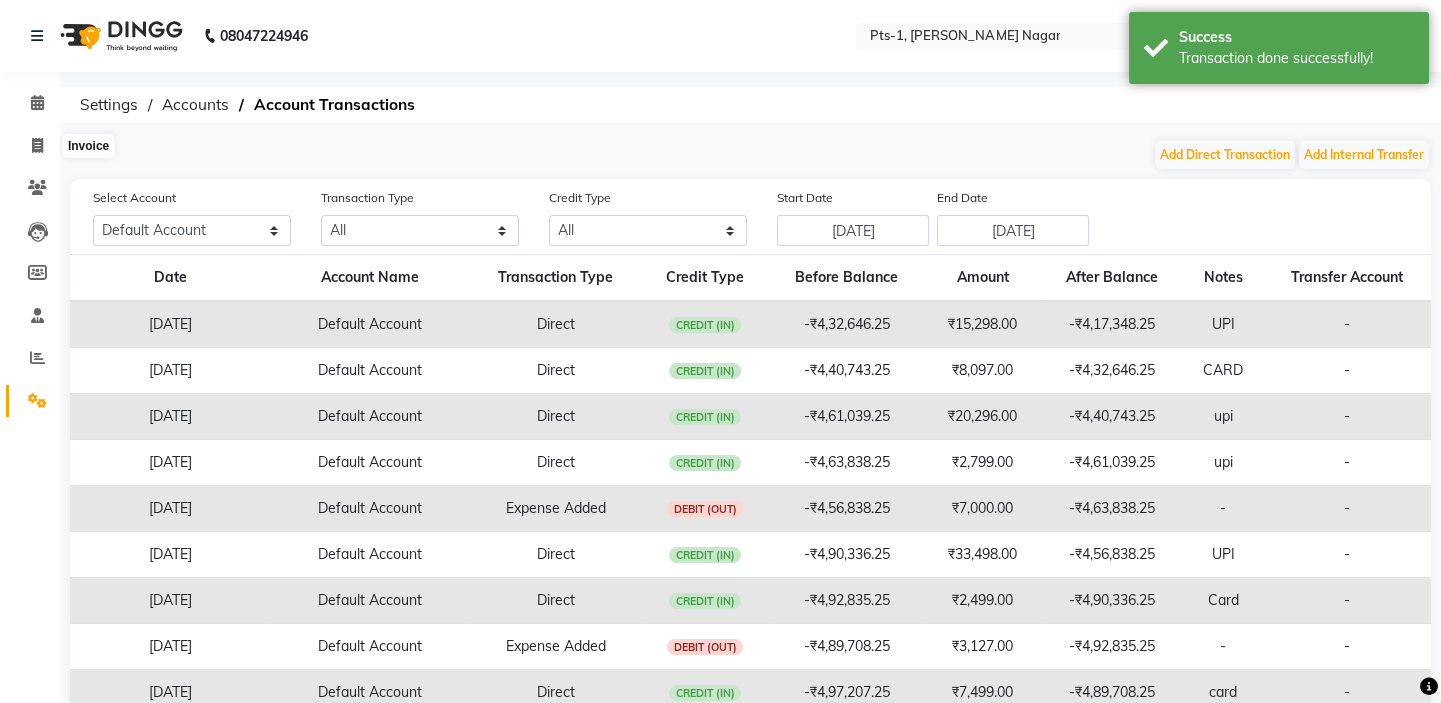 select on "5296" 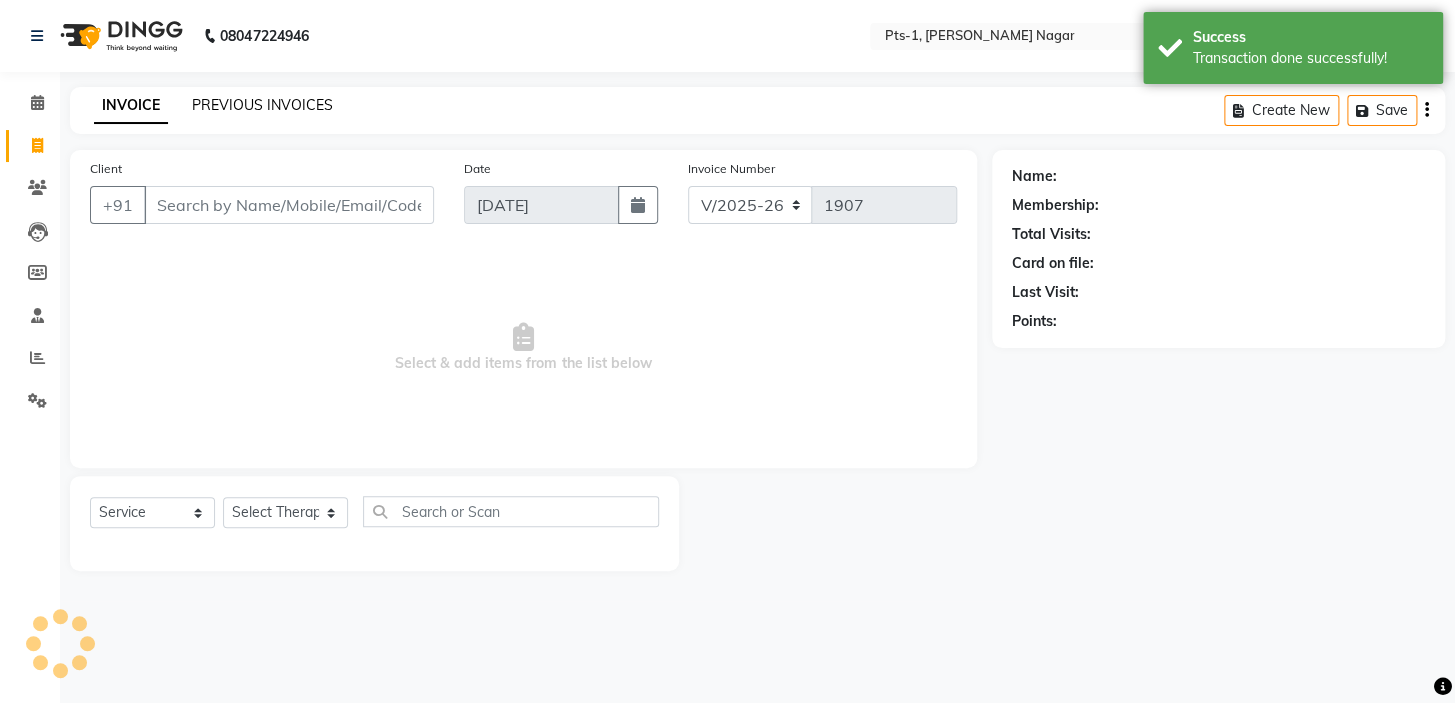 click on "PREVIOUS INVOICES" 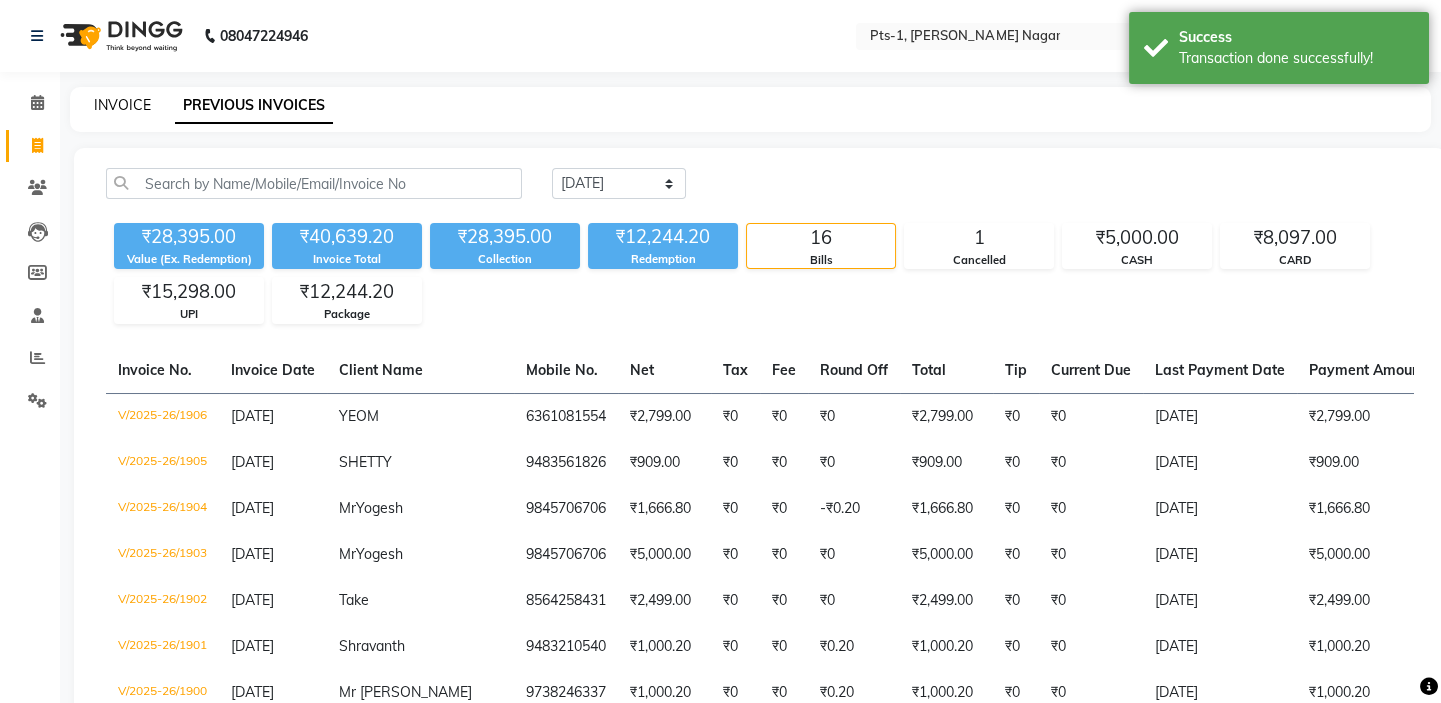 click on "INVOICE" 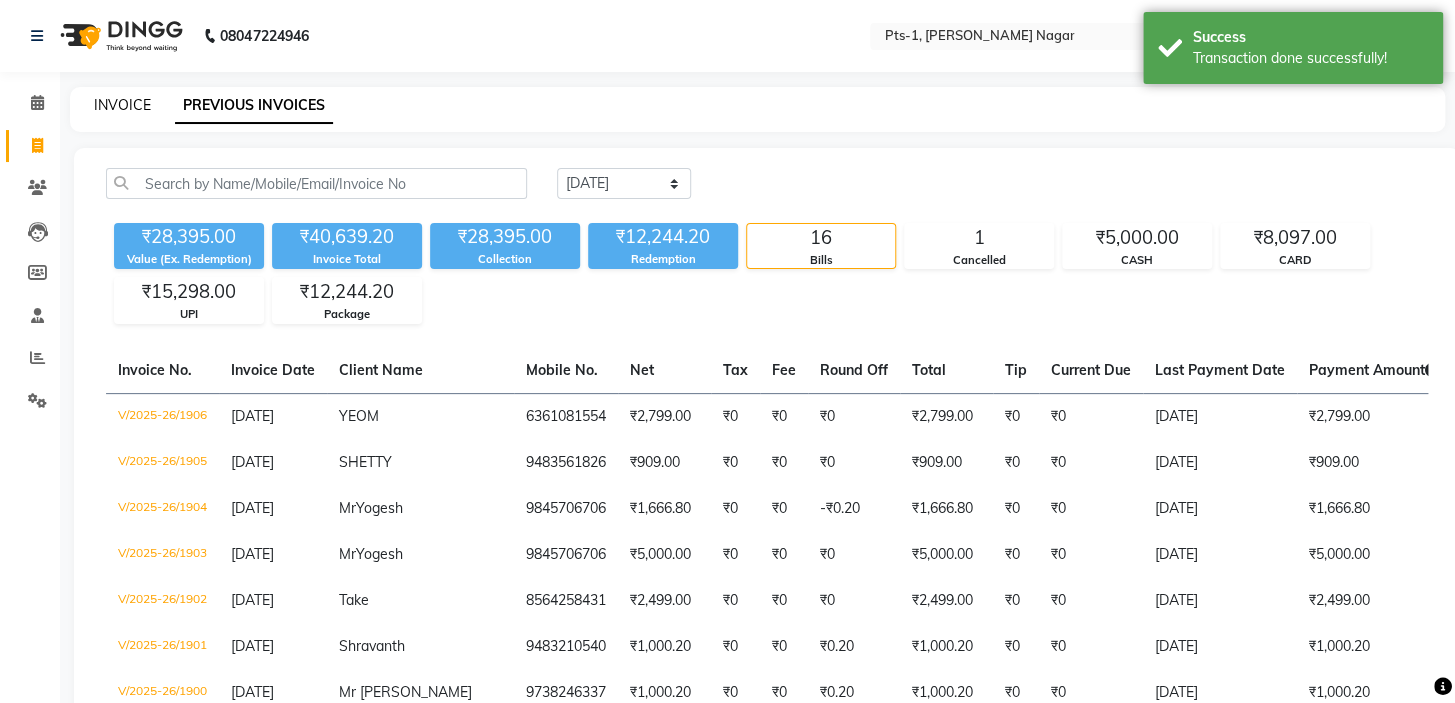 select on "5296" 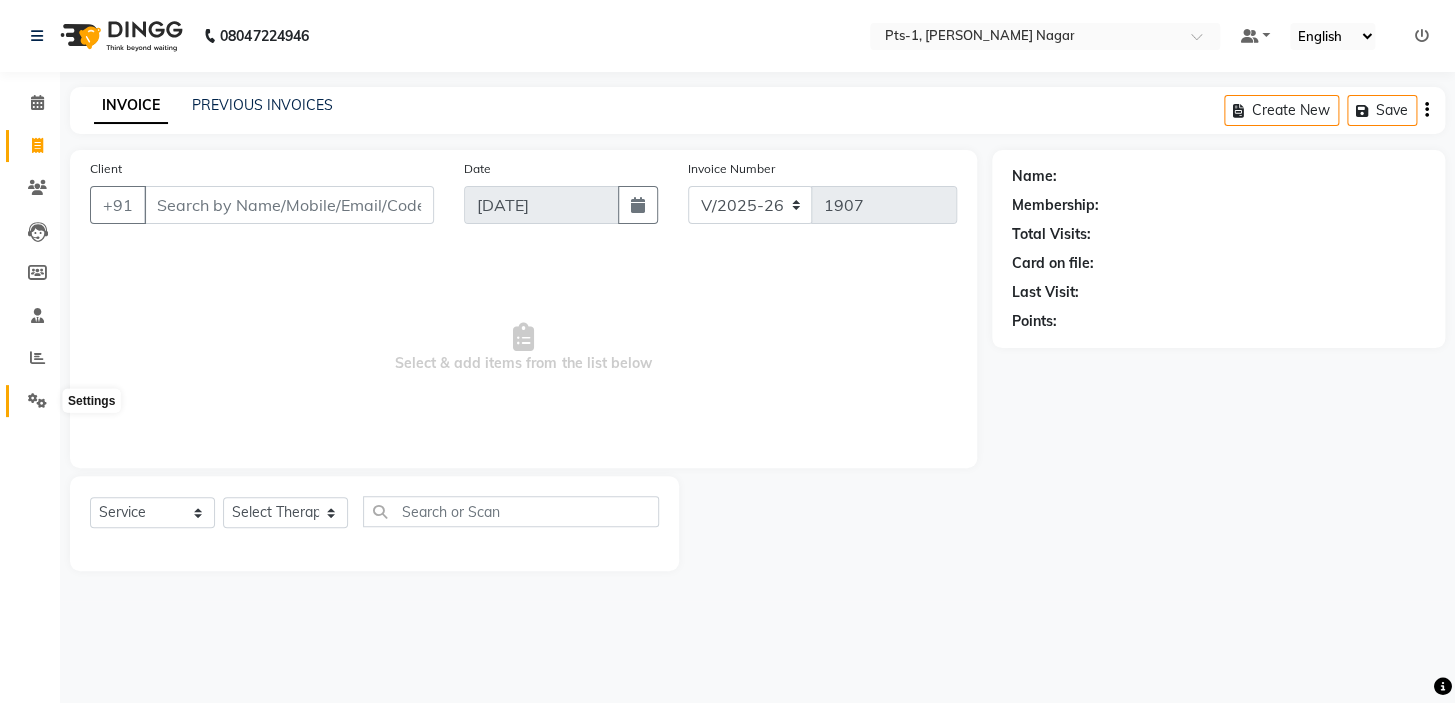 drag, startPoint x: 36, startPoint y: 396, endPoint x: 59, endPoint y: 371, distance: 33.970577 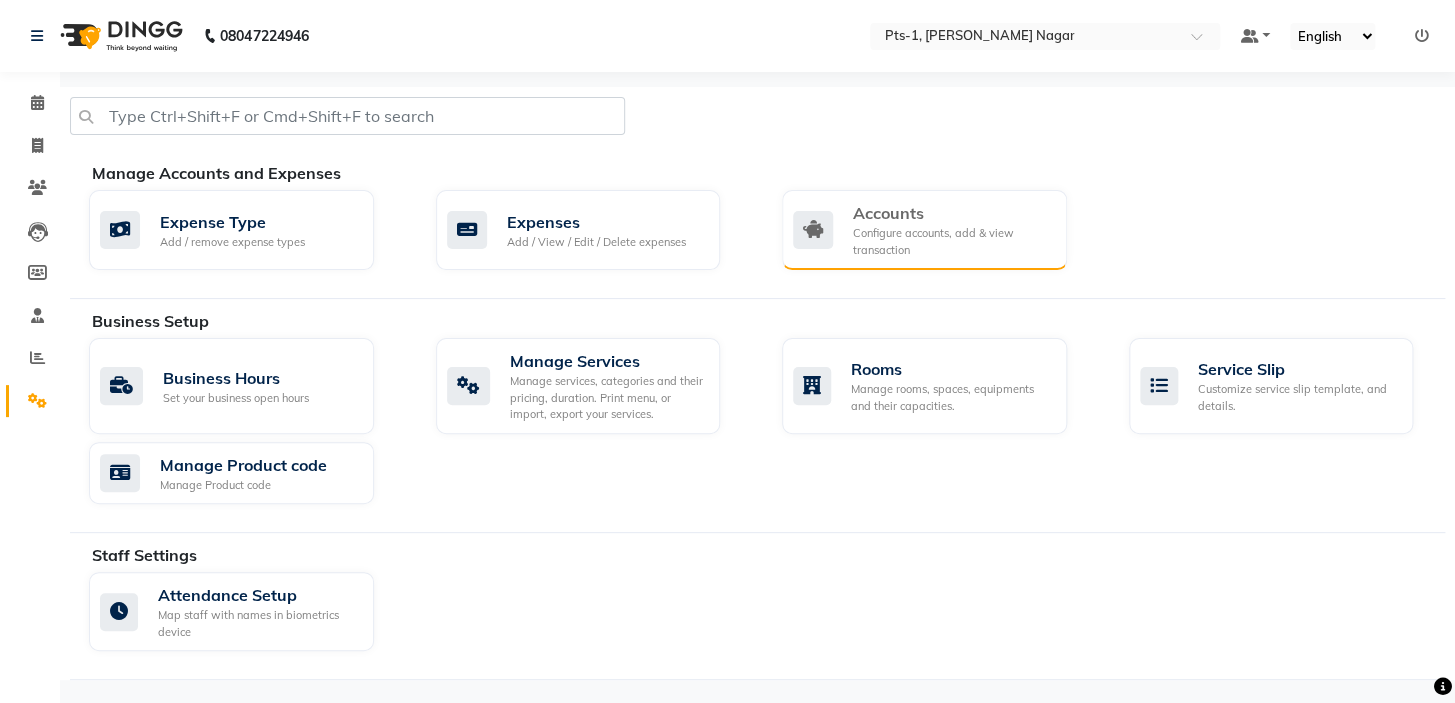 click on "Accounts" 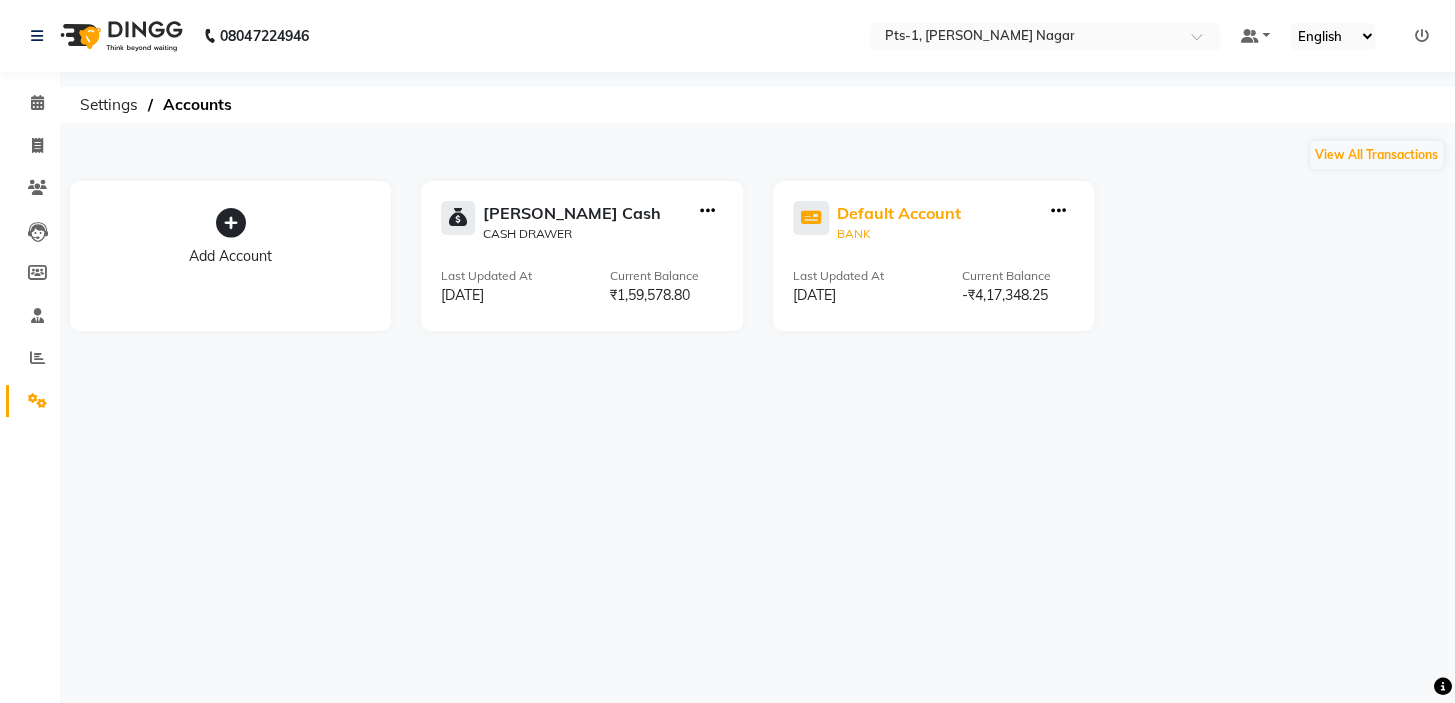 click on "Default Account" 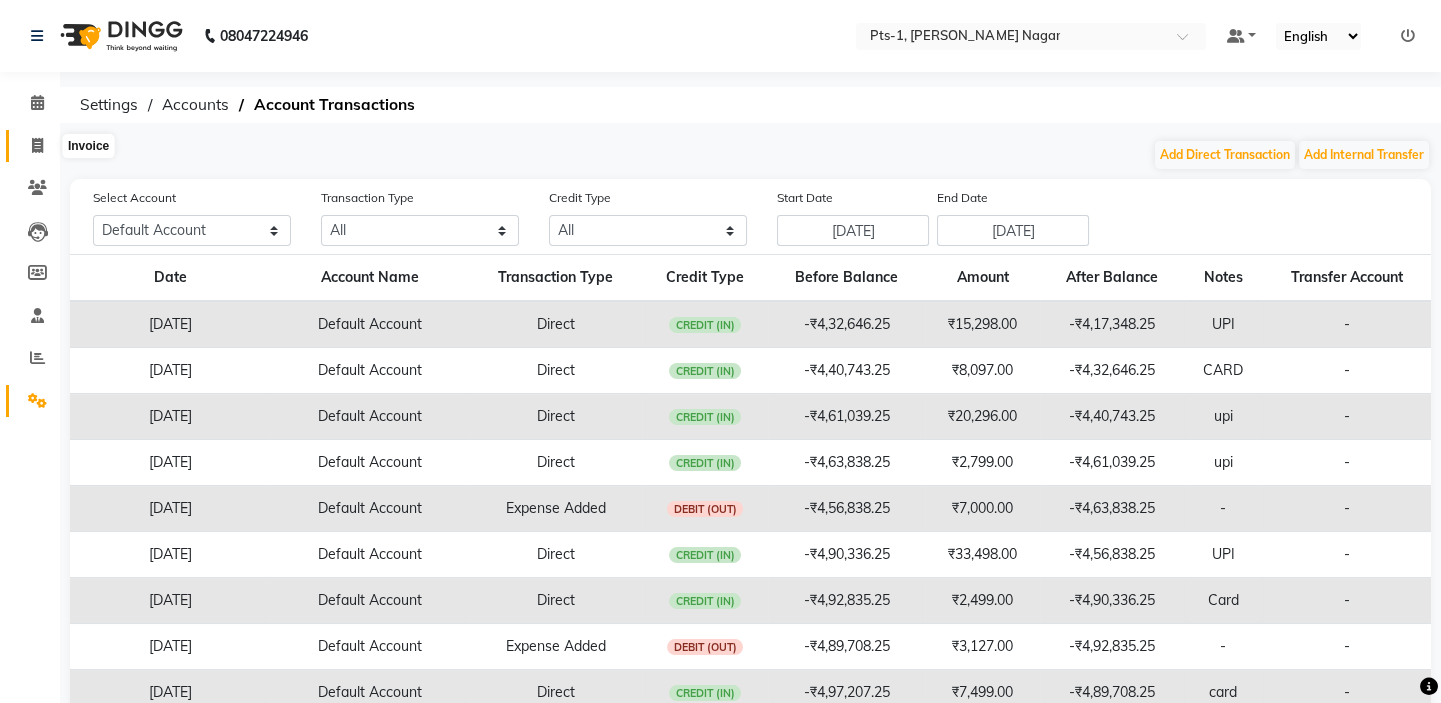 click 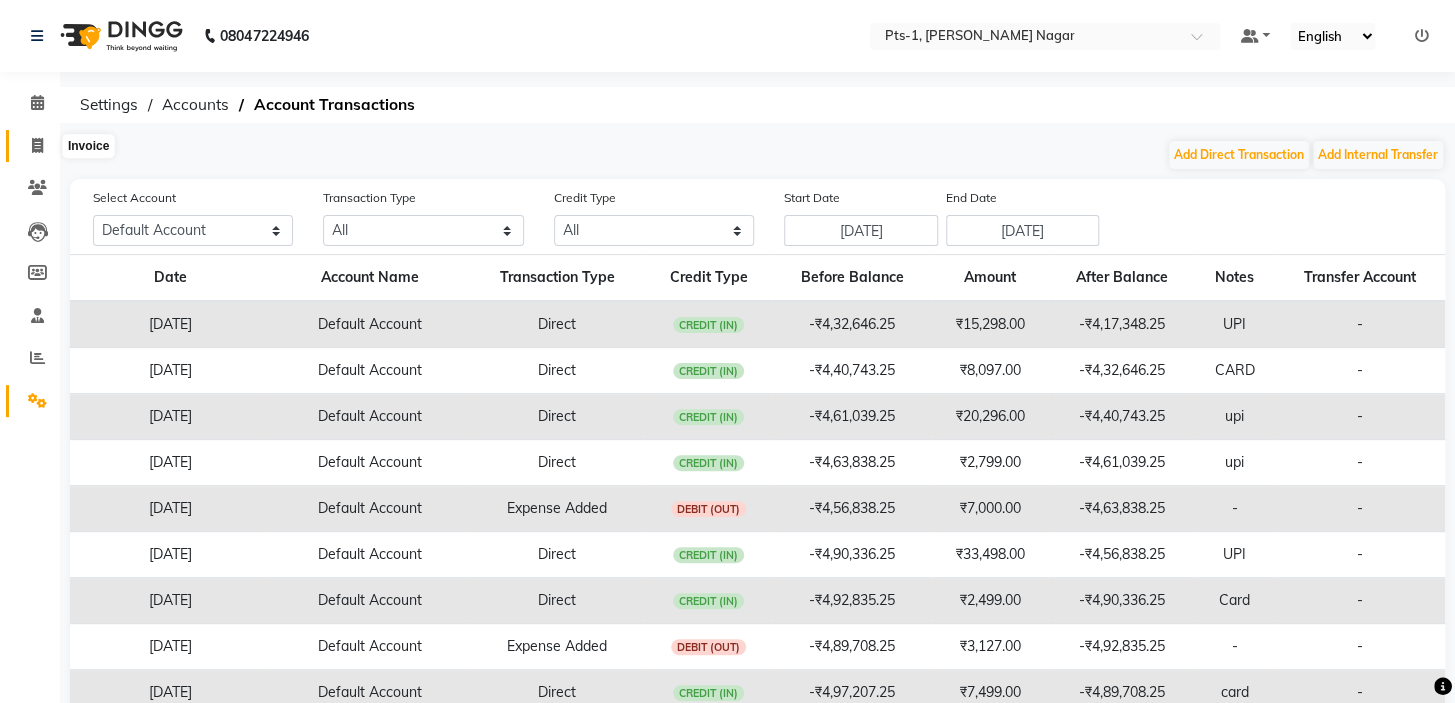 select on "service" 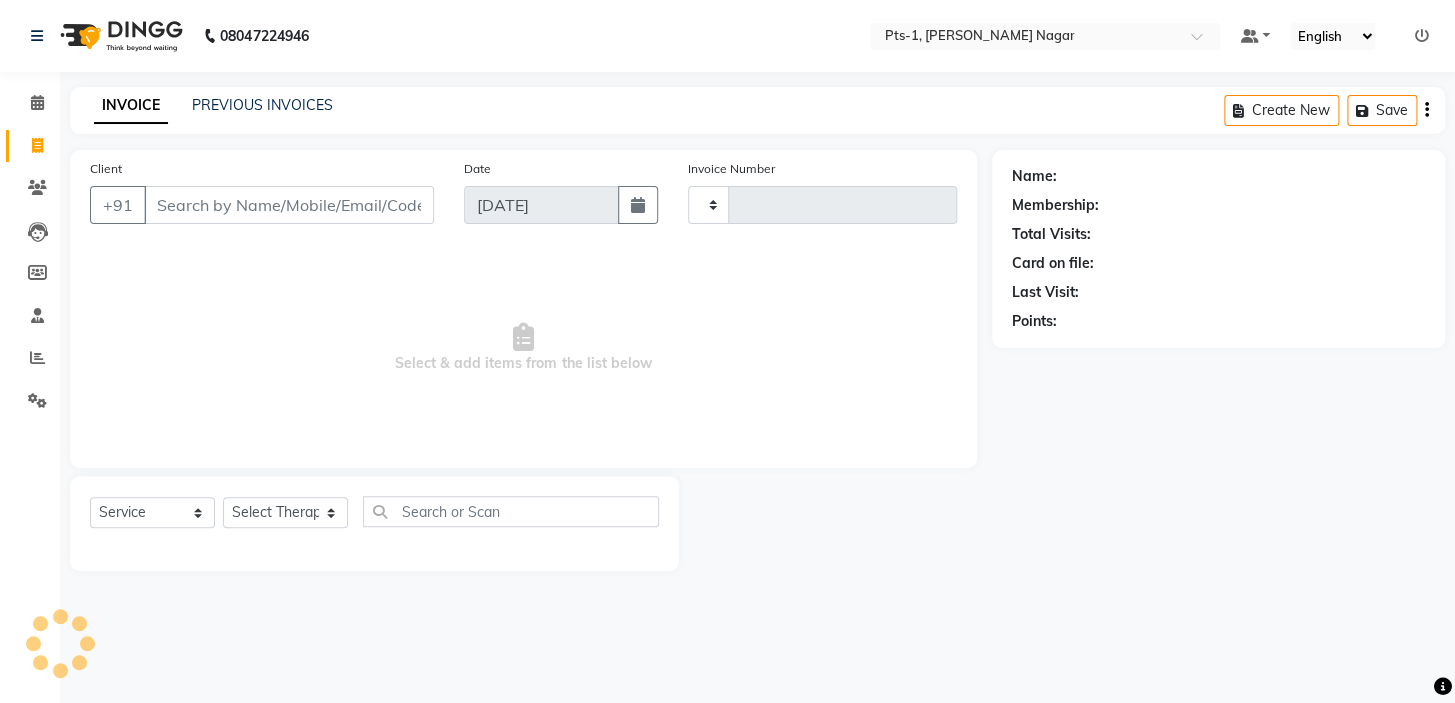 type on "1907" 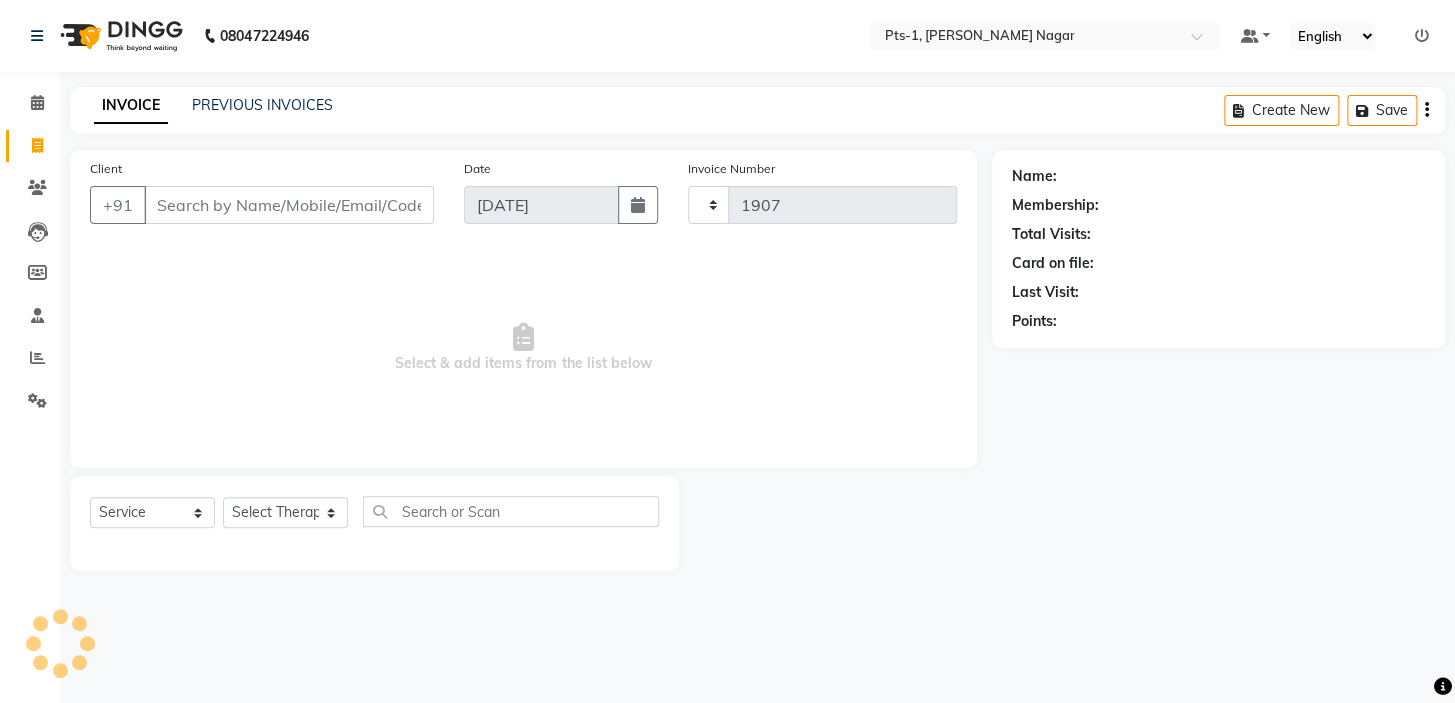 select on "5296" 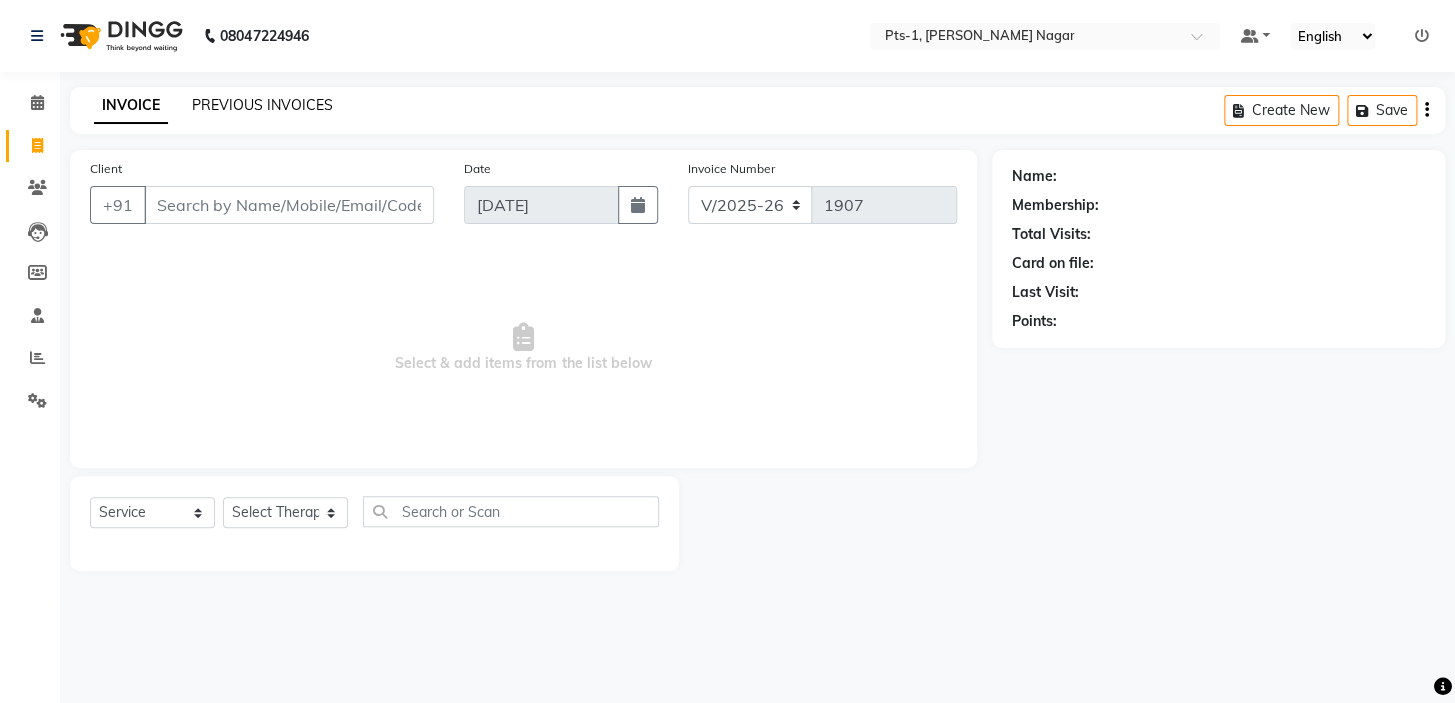 click on "PREVIOUS INVOICES" 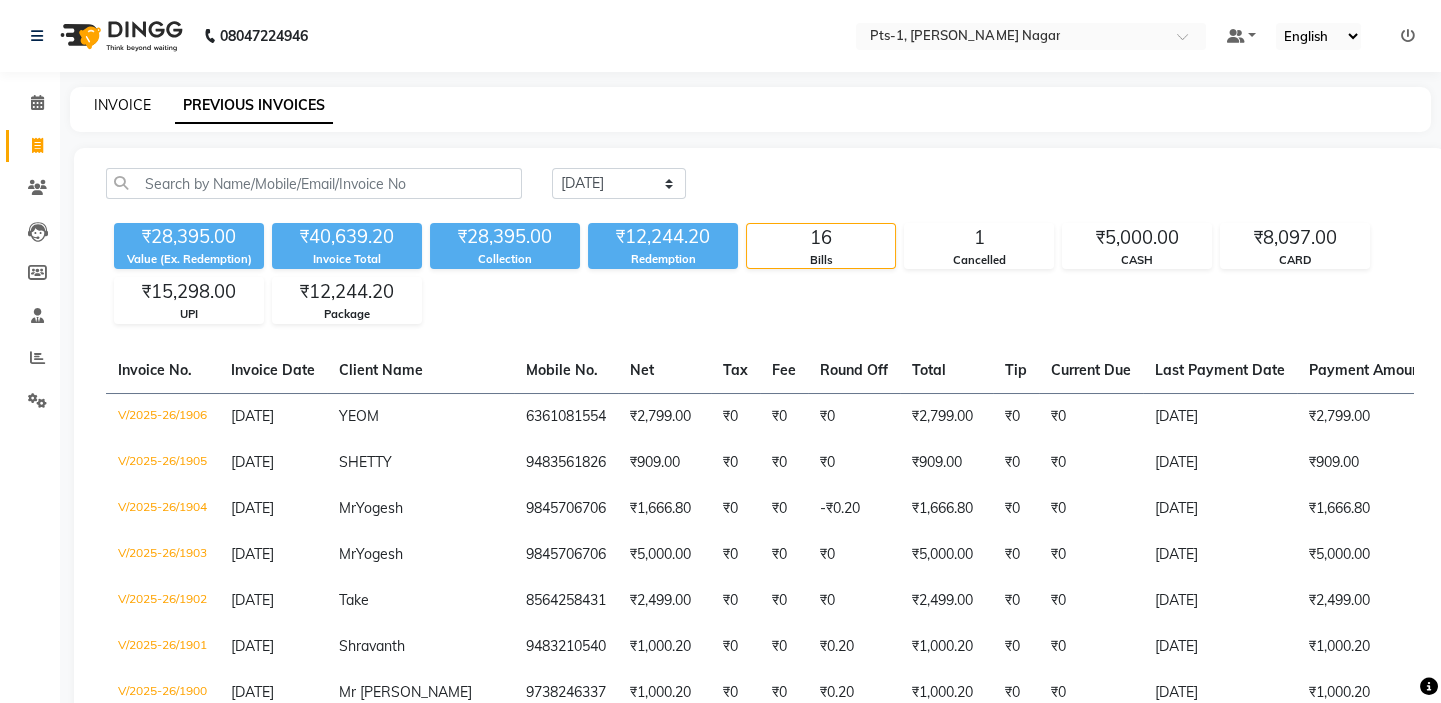 click on "INVOICE" 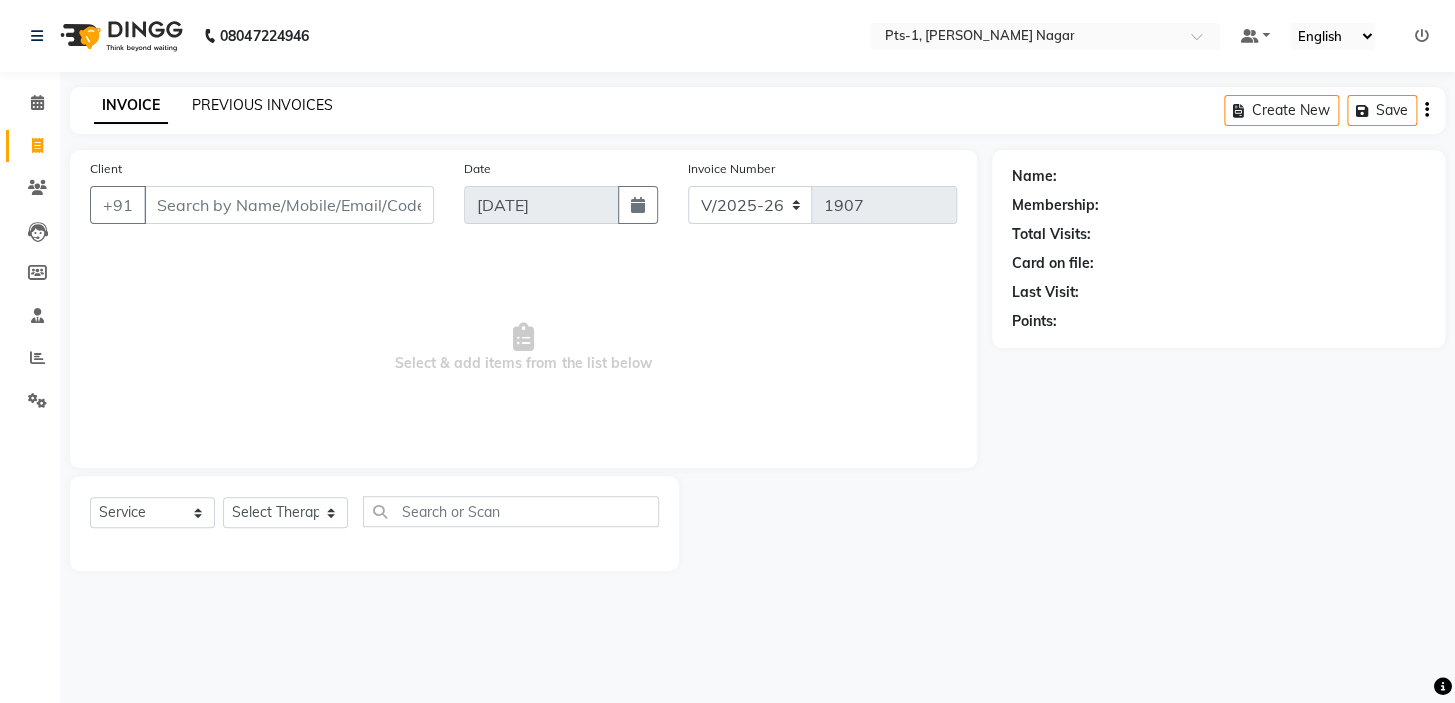click on "PREVIOUS INVOICES" 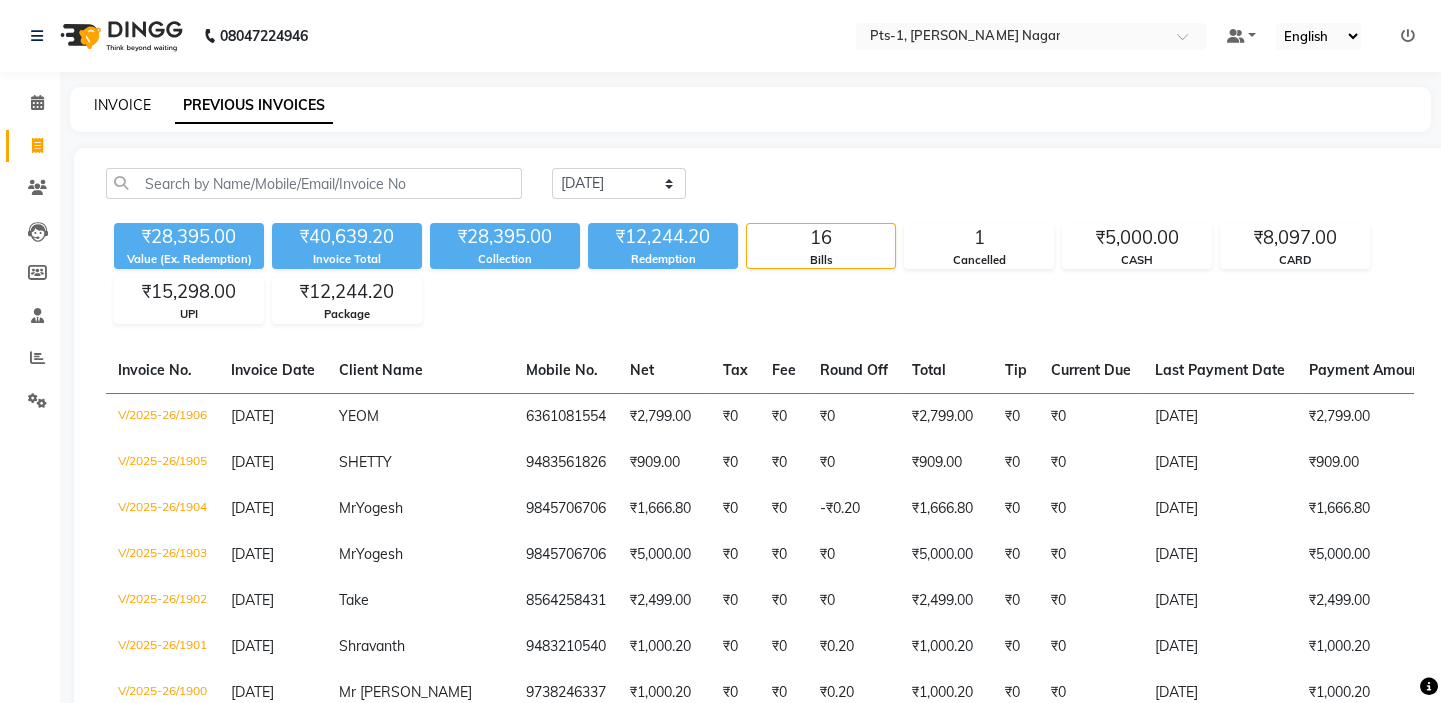 click on "INVOICE" 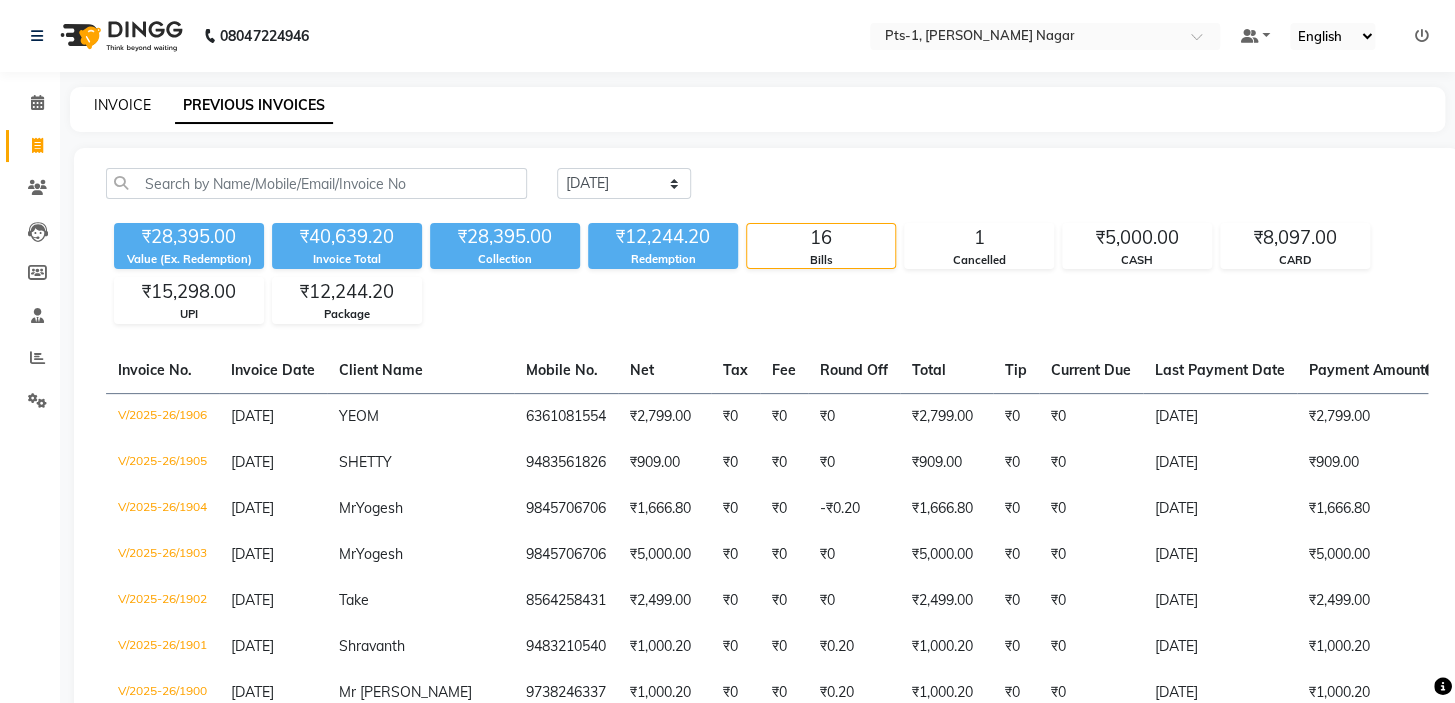 select on "5296" 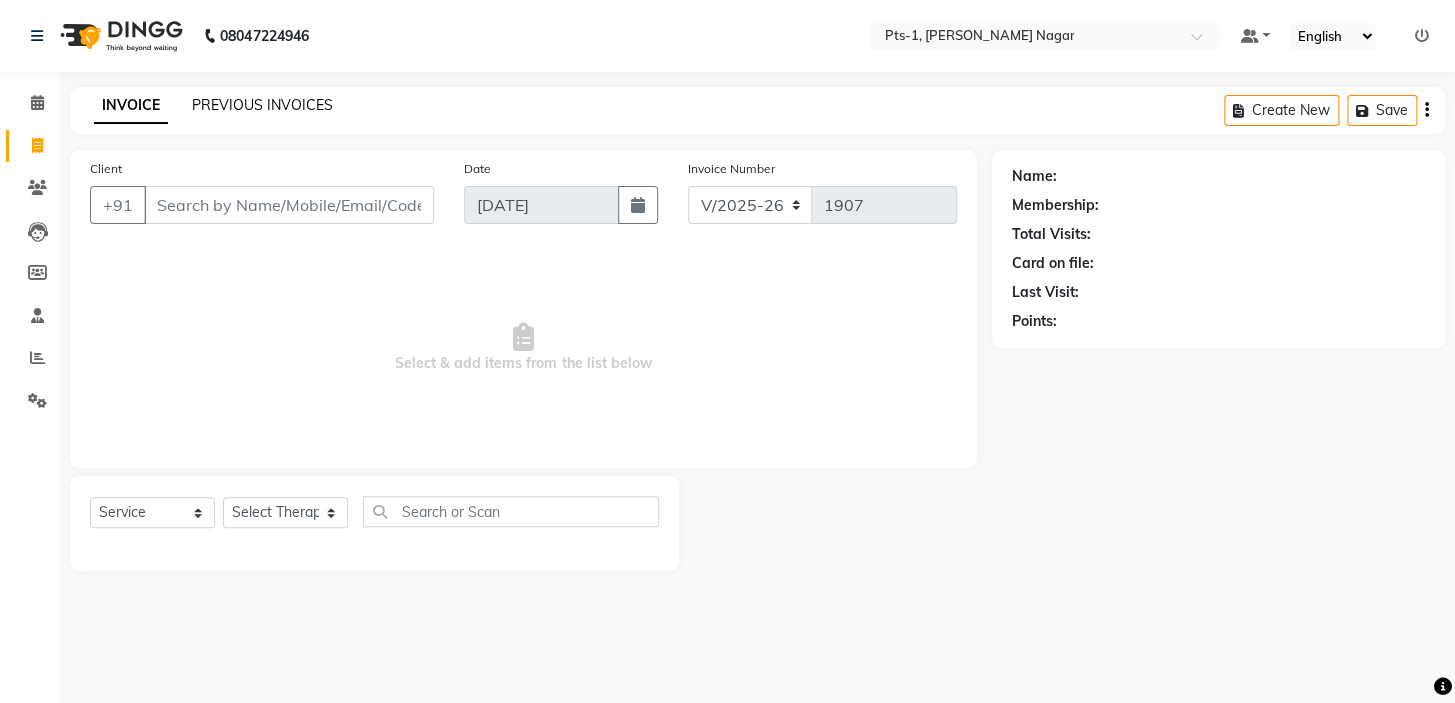 click on "PREVIOUS INVOICES" 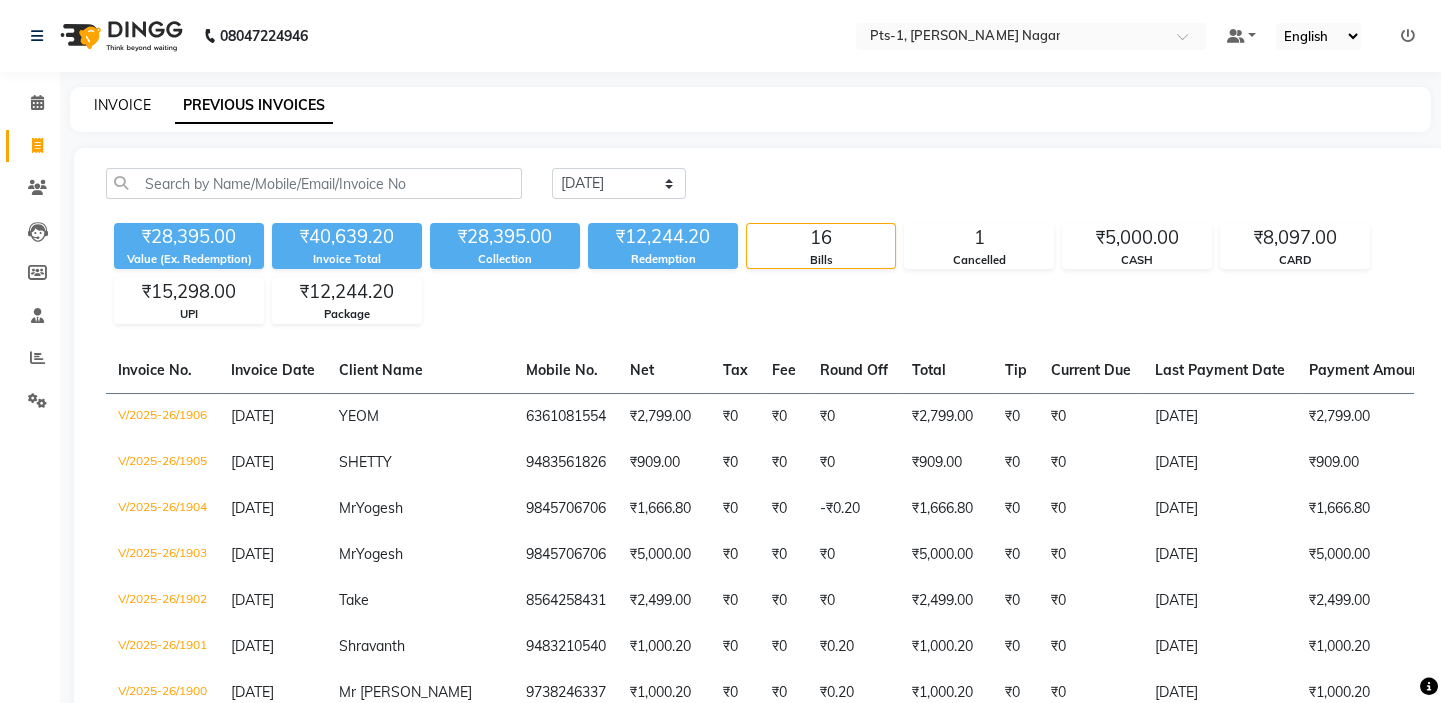 click on "INVOICE" 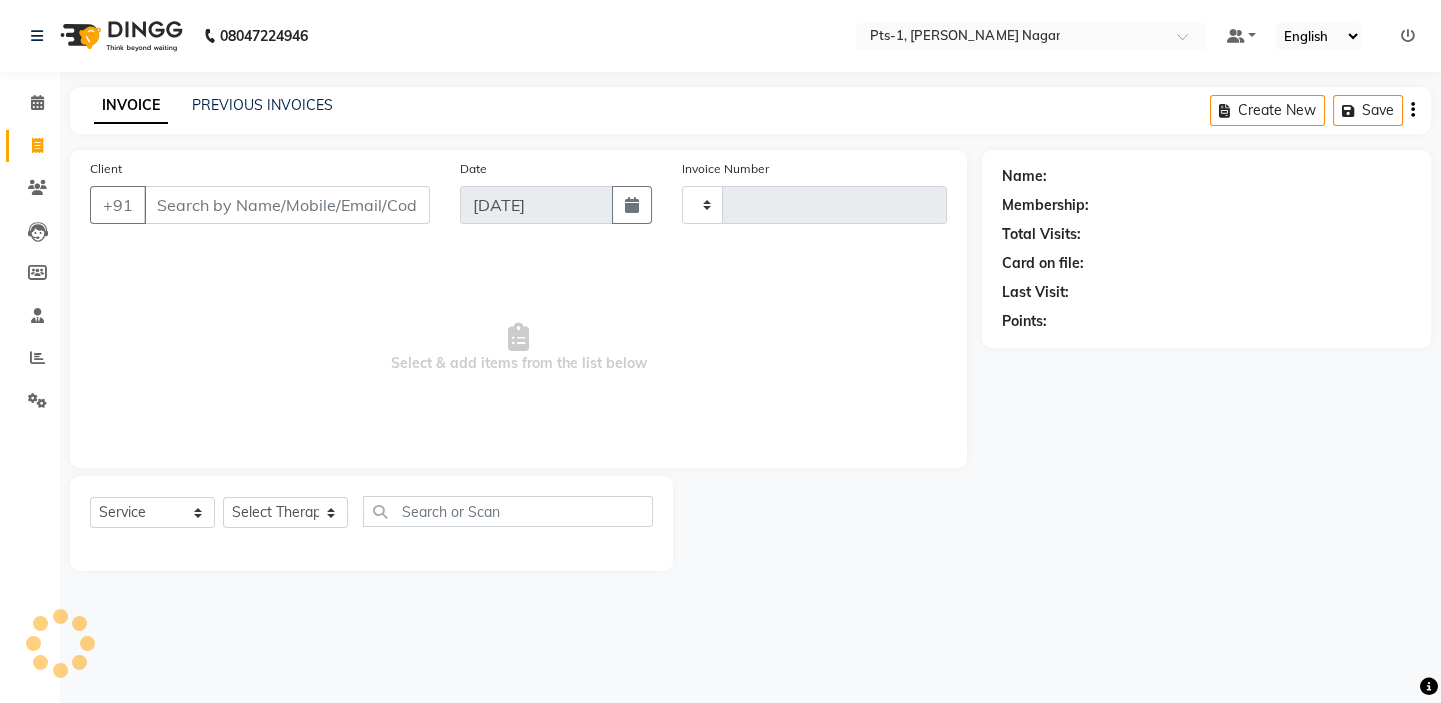 type on "1907" 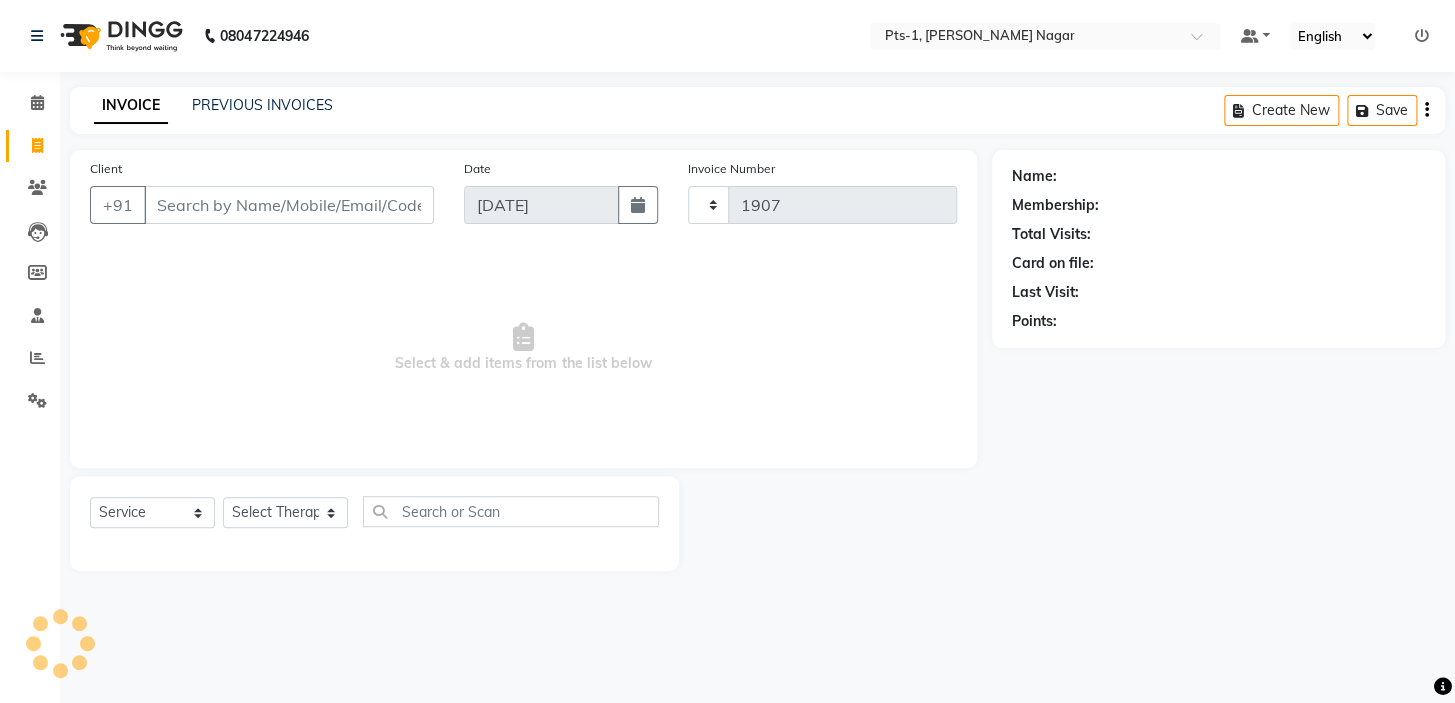 select on "5296" 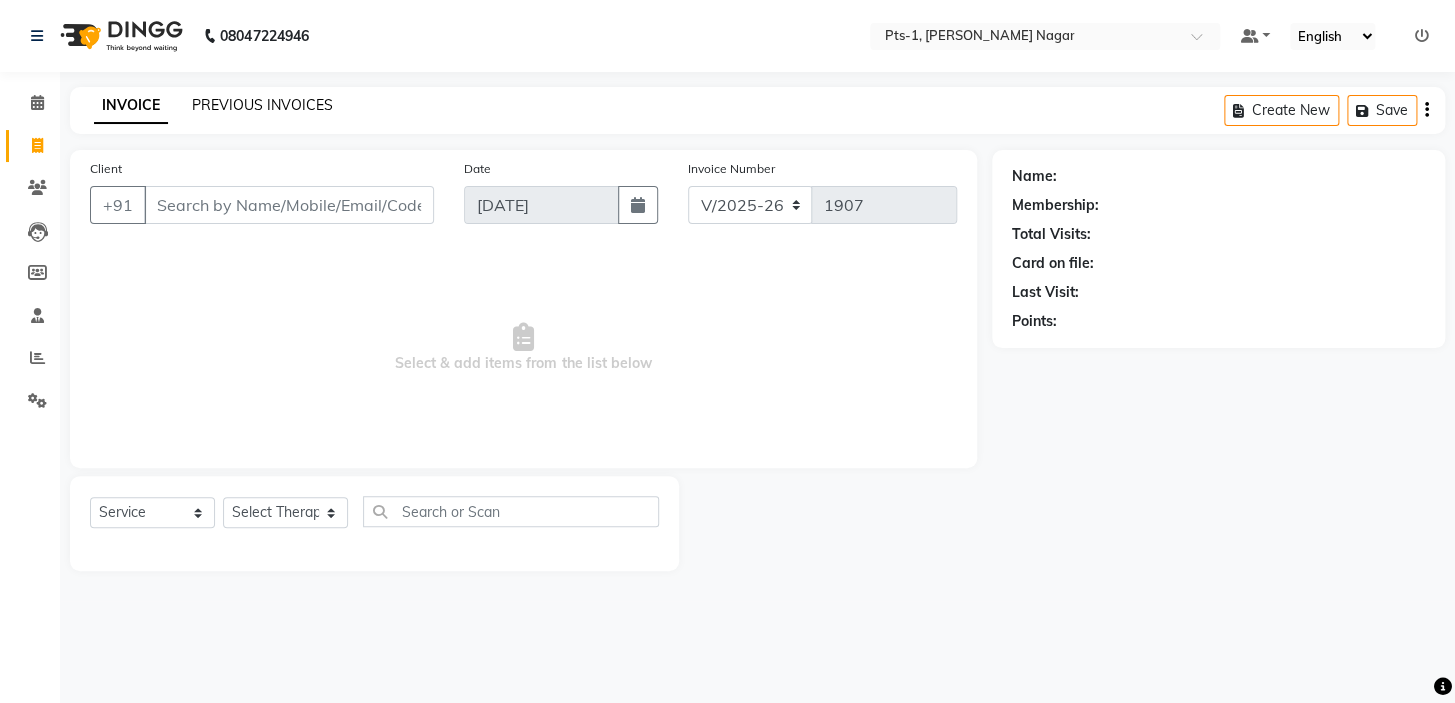 click on "PREVIOUS INVOICES" 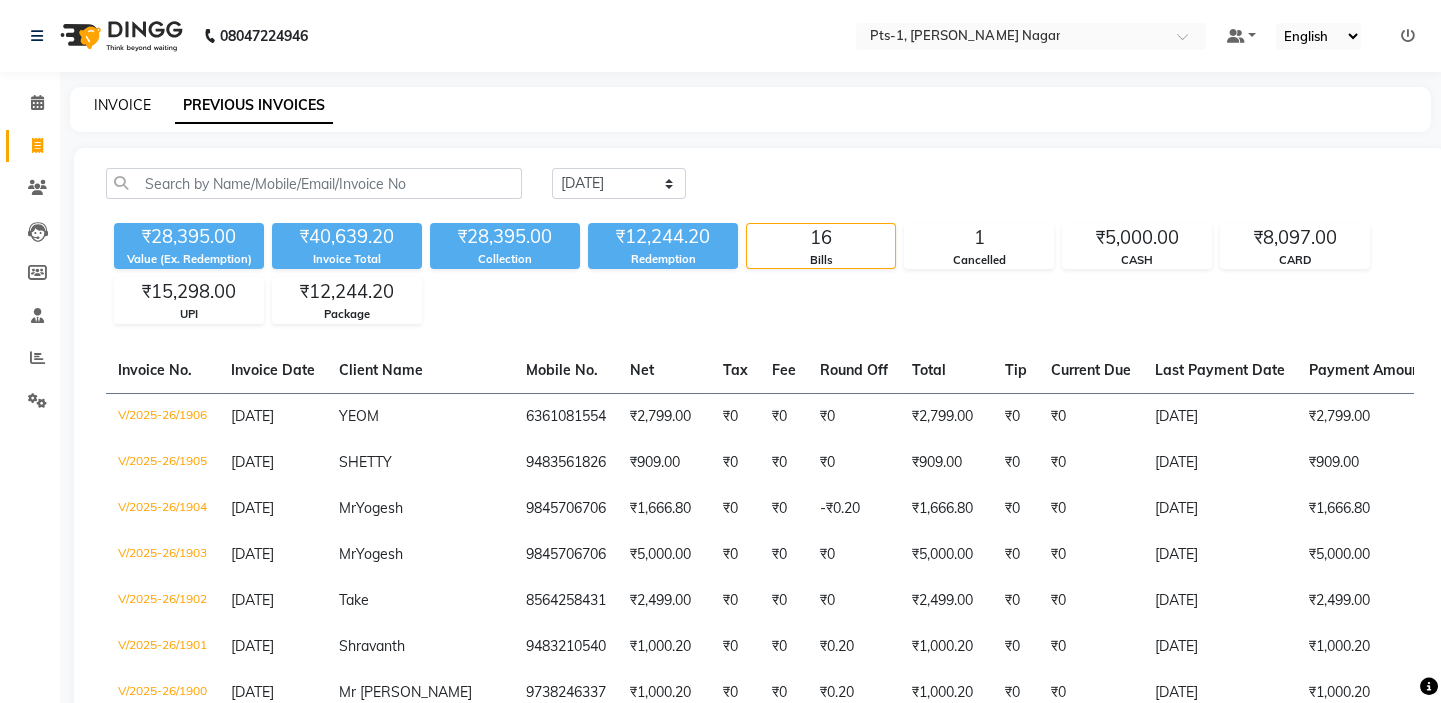 click on "INVOICE" 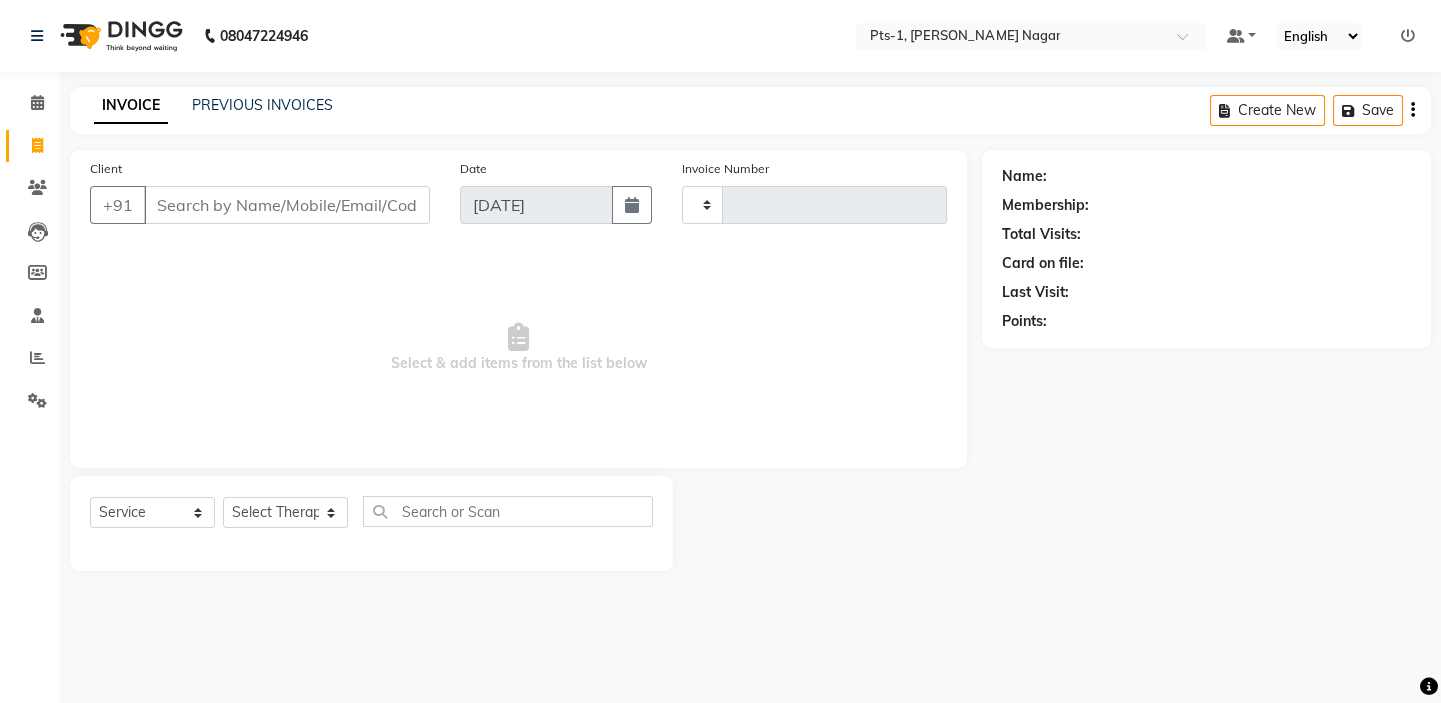 type on "1907" 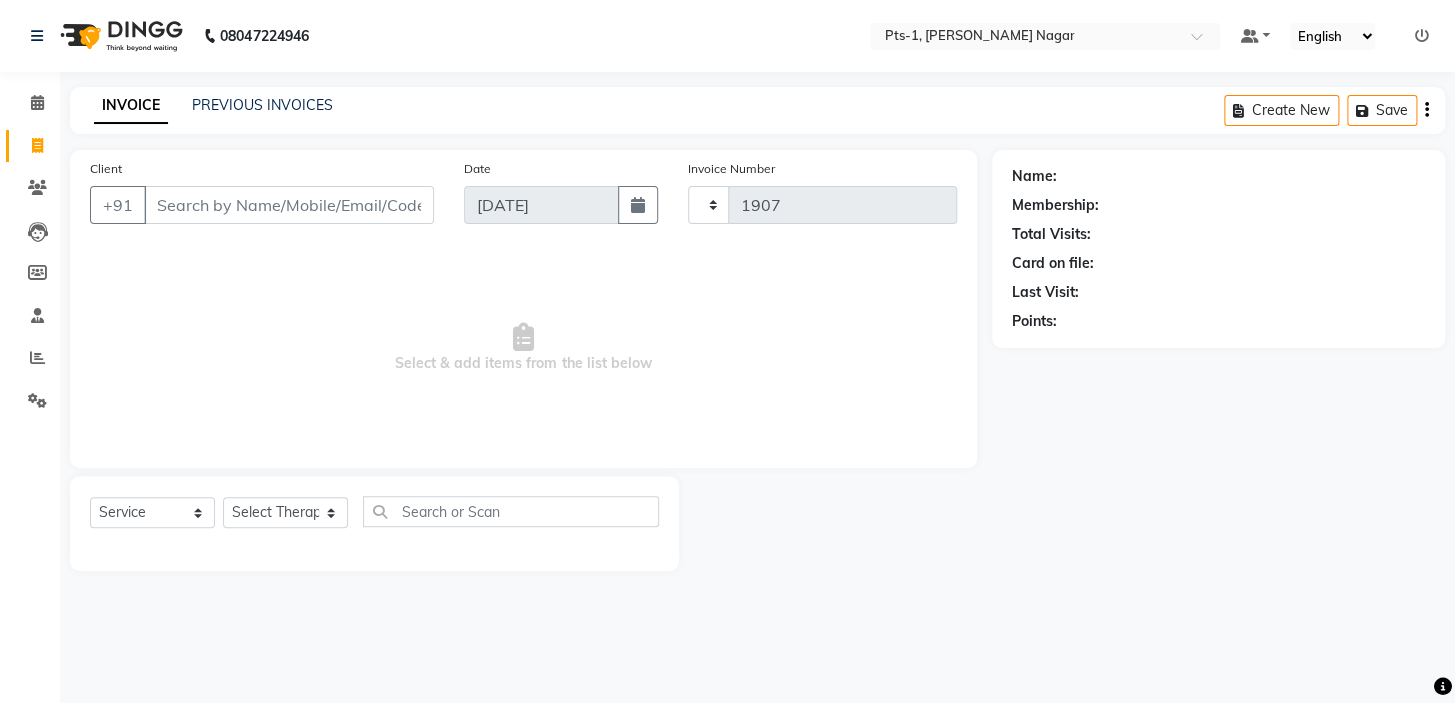 select on "5296" 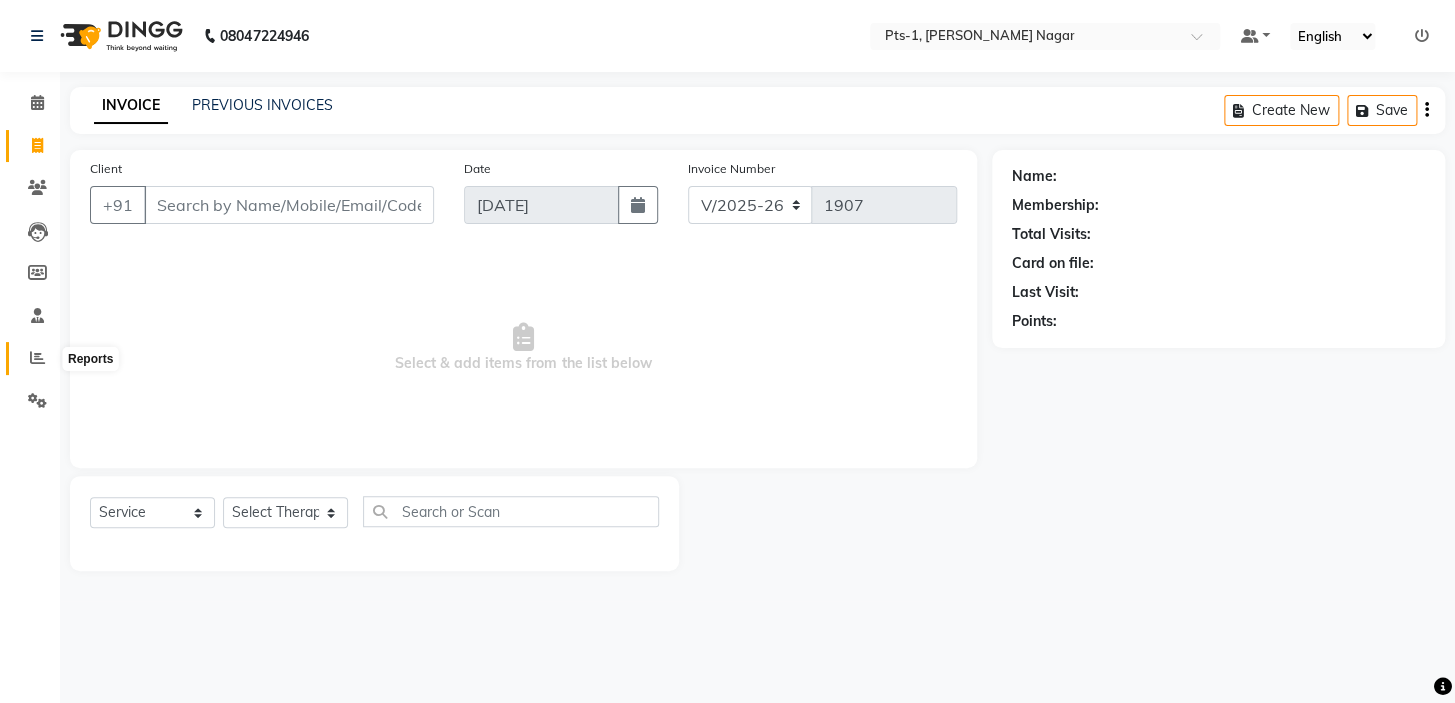 click 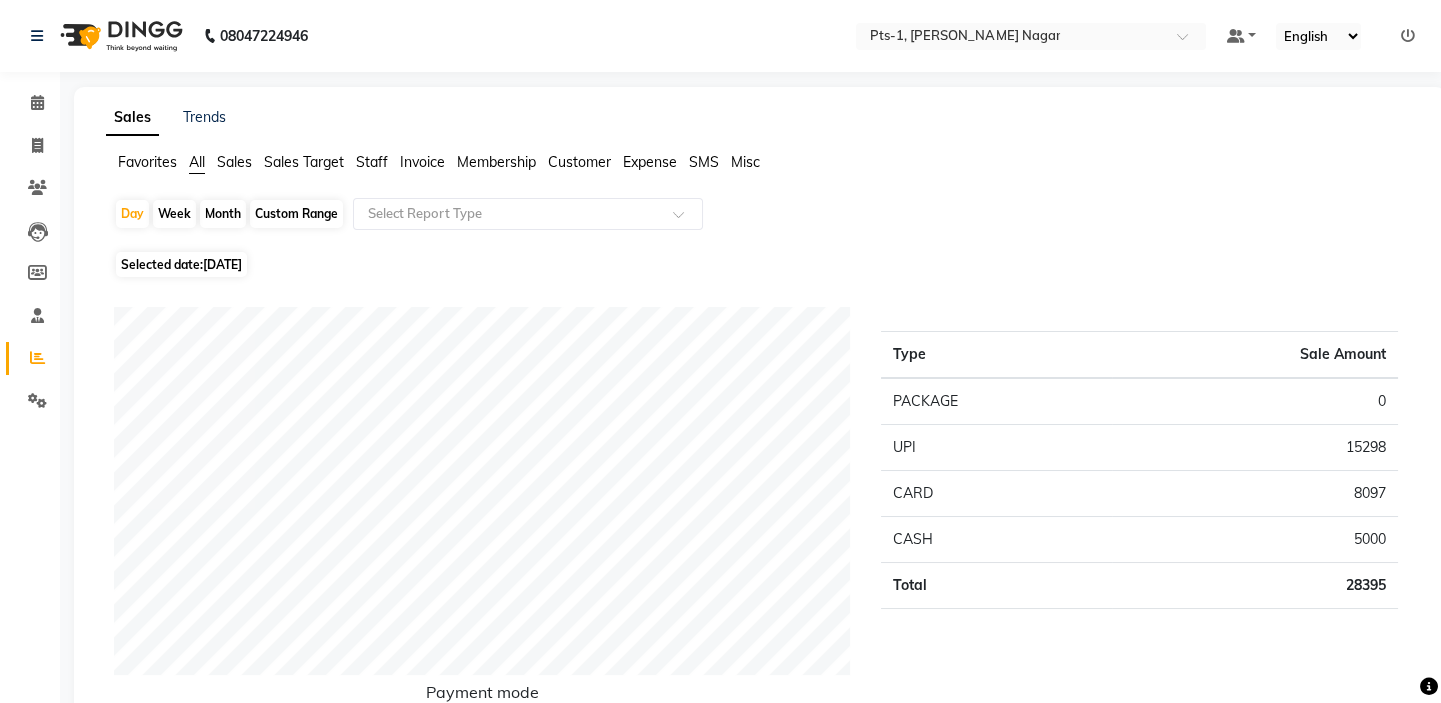 click on "Month" 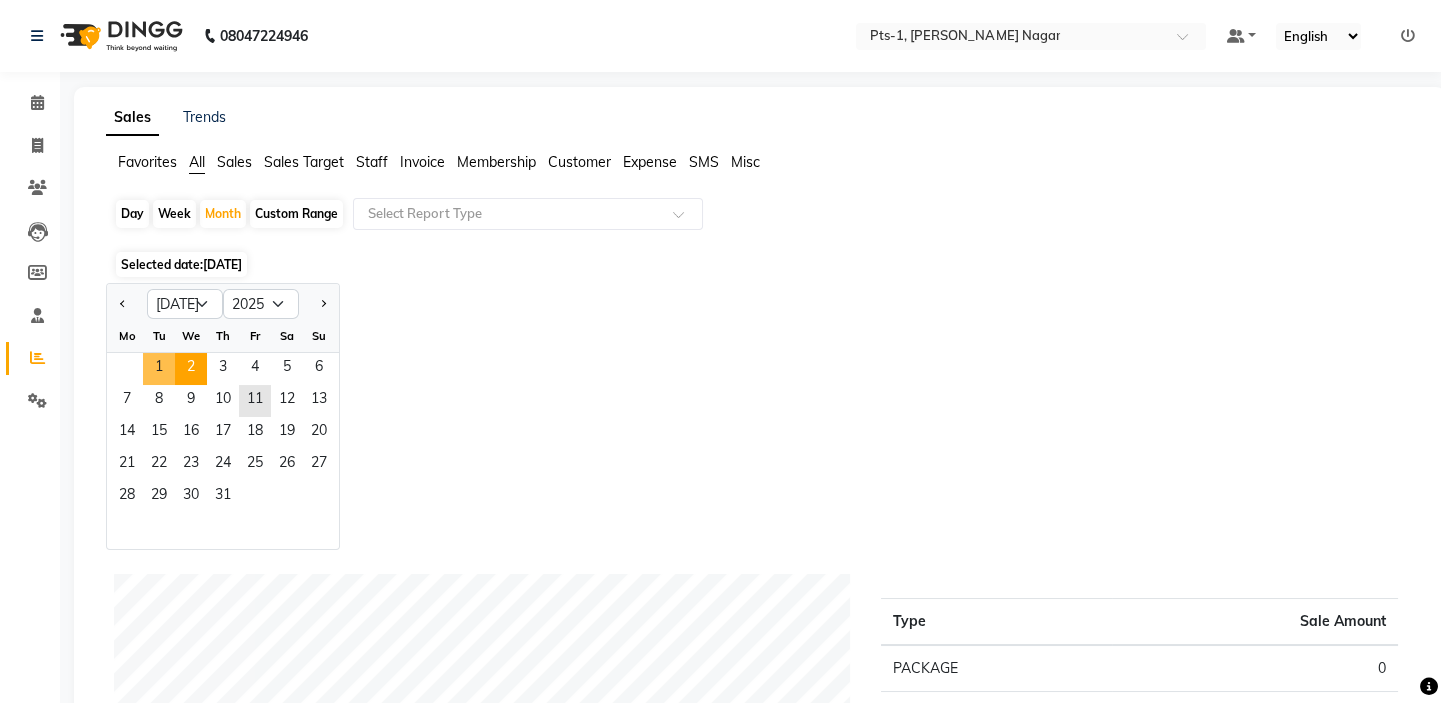 drag, startPoint x: 166, startPoint y: 363, endPoint x: 178, endPoint y: 357, distance: 13.416408 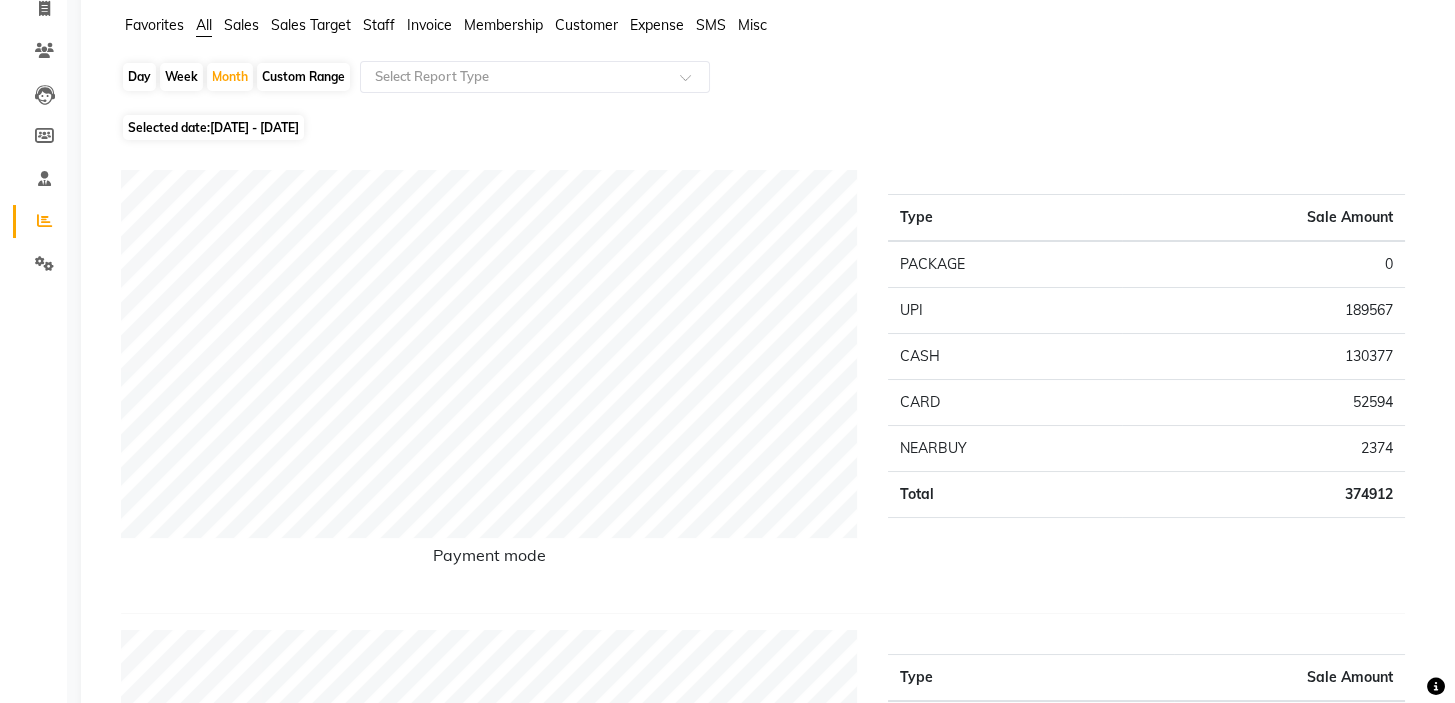 scroll, scrollTop: 0, scrollLeft: 0, axis: both 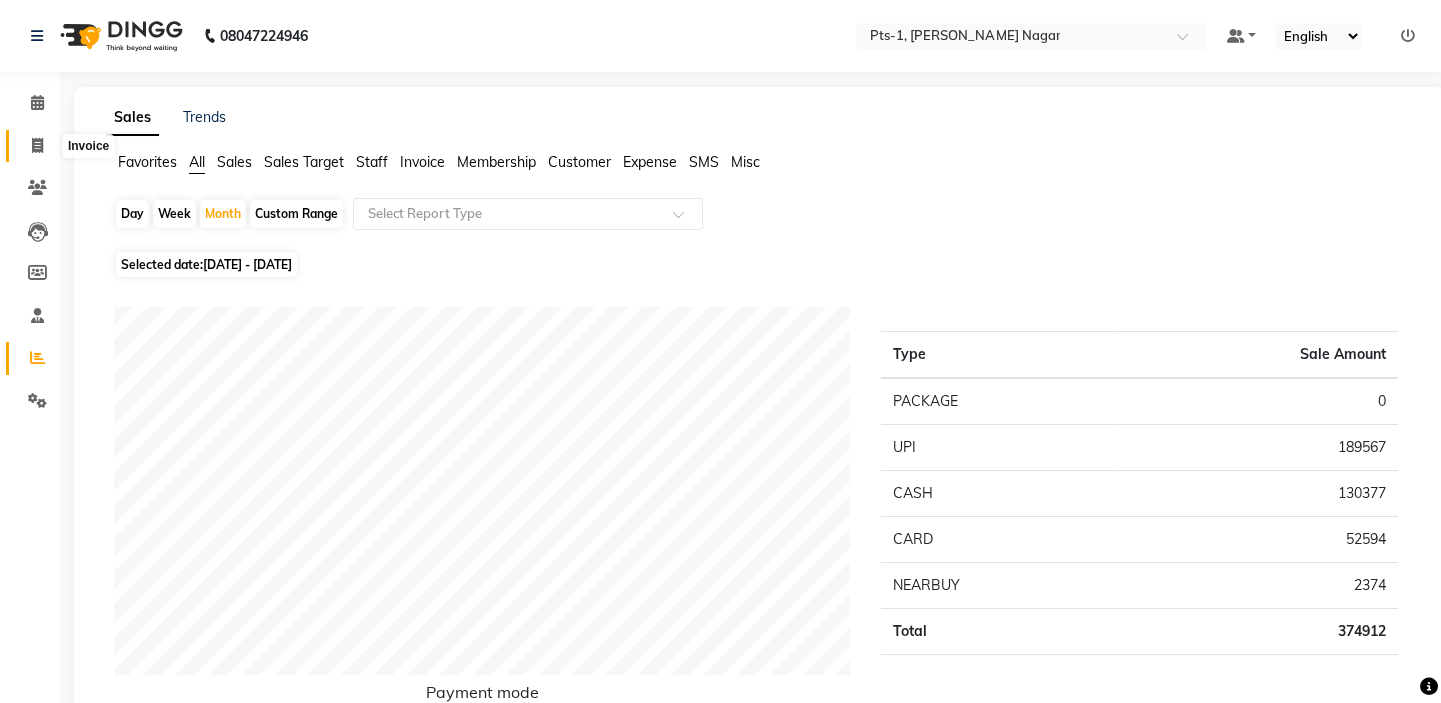 click 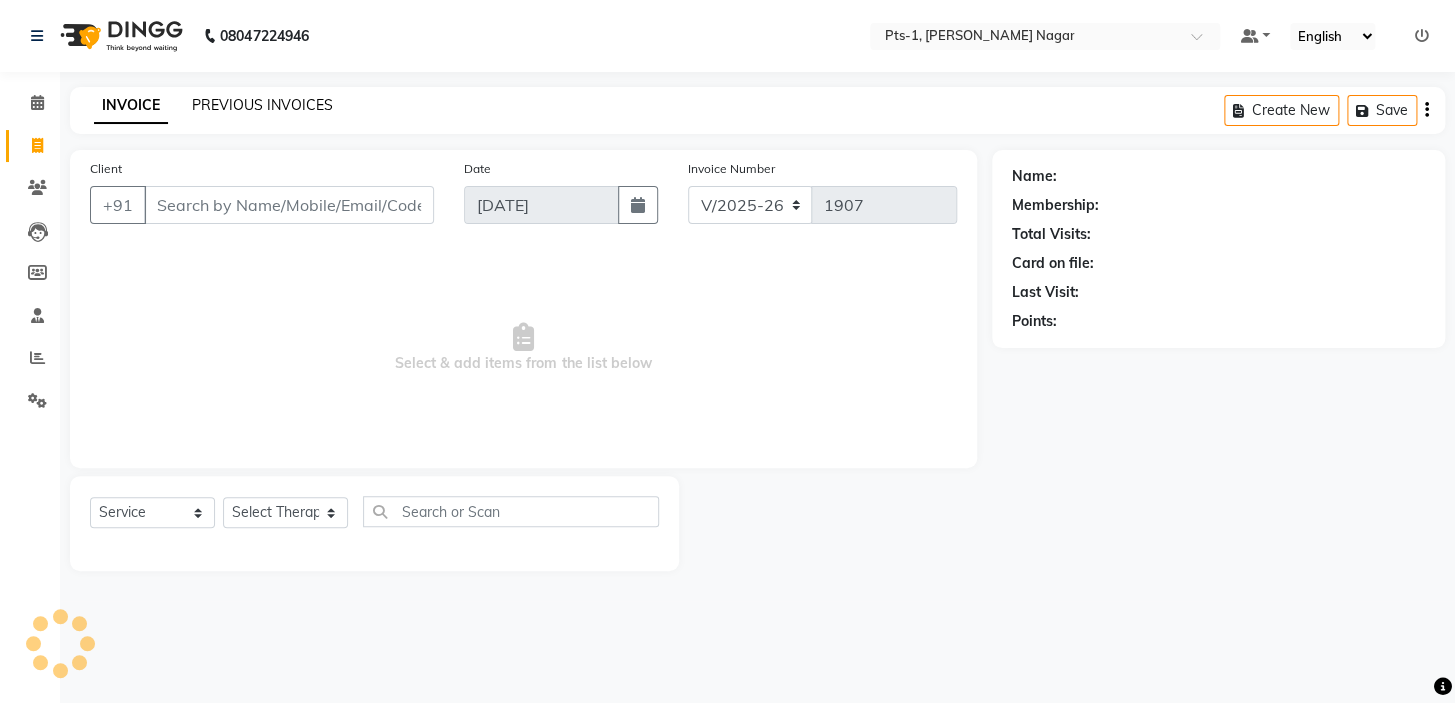 click on "PREVIOUS INVOICES" 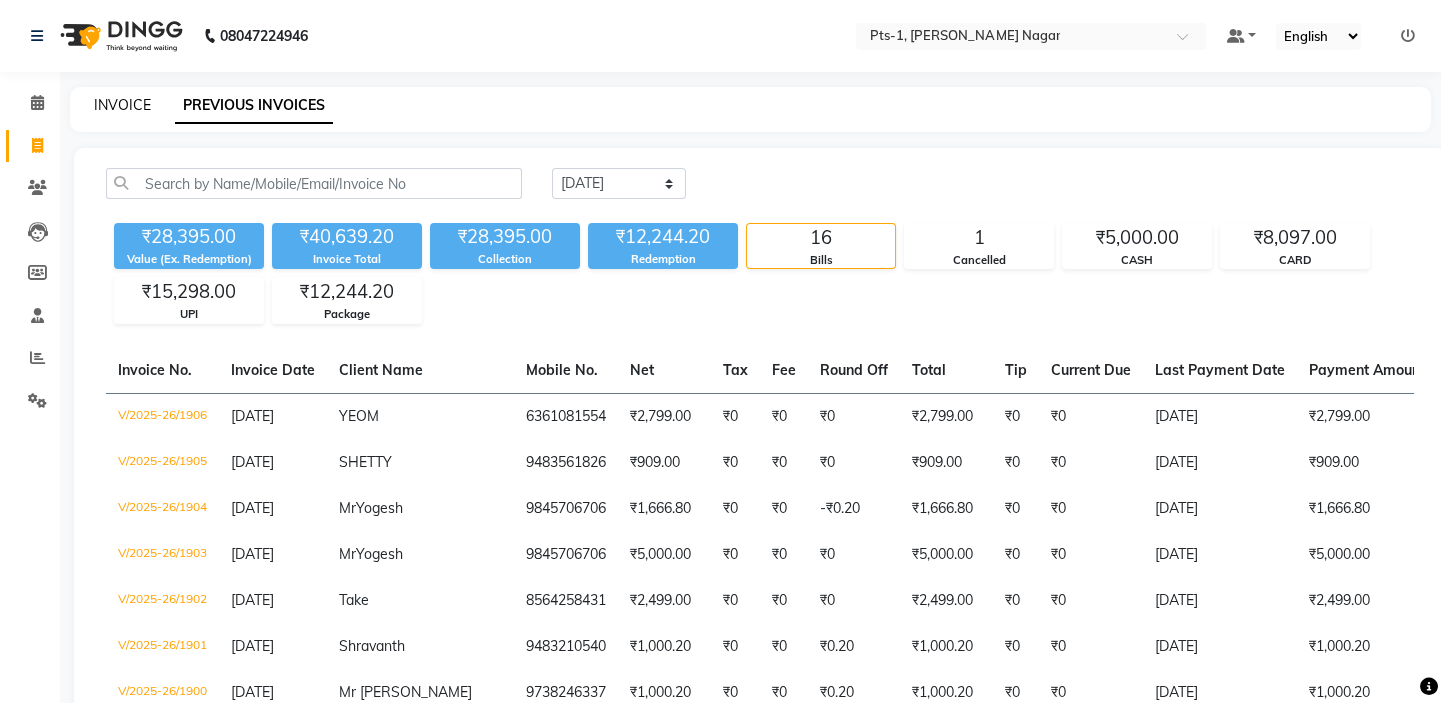 click on "INVOICE" 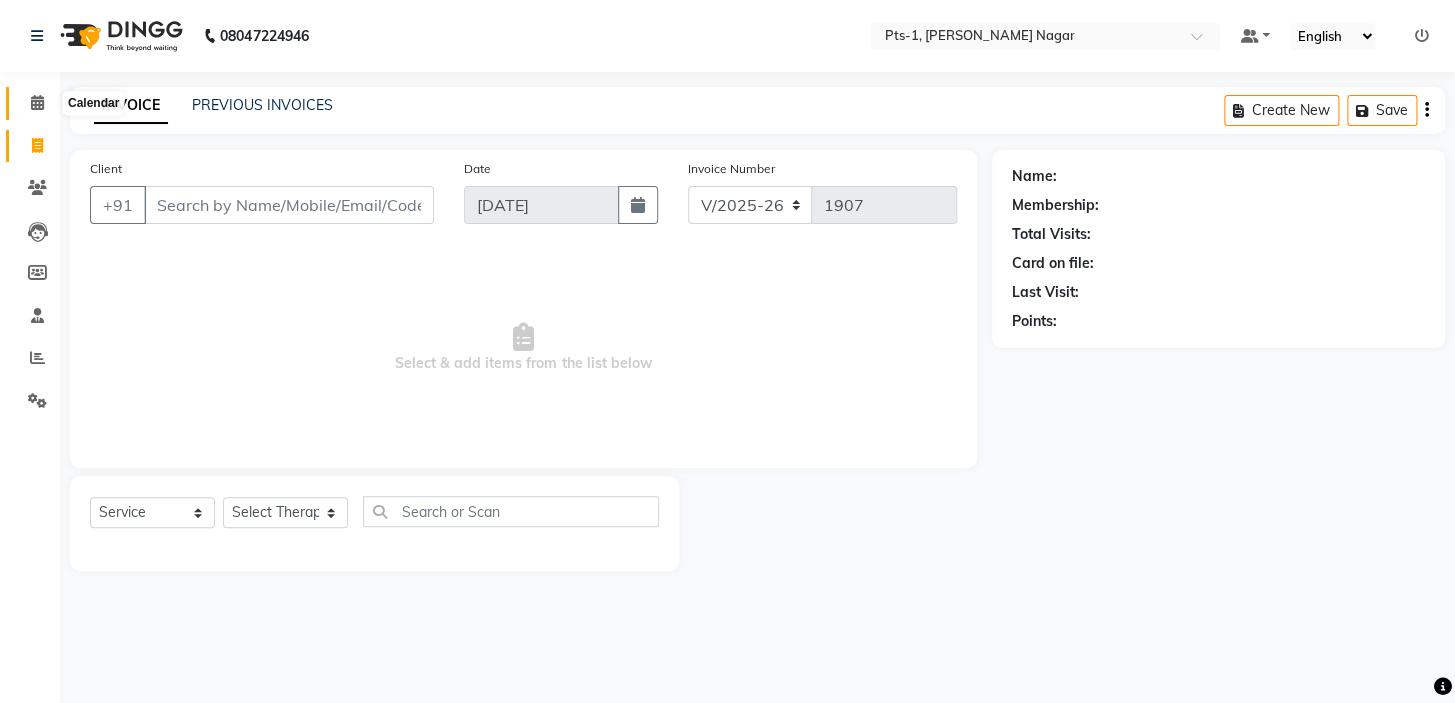 click 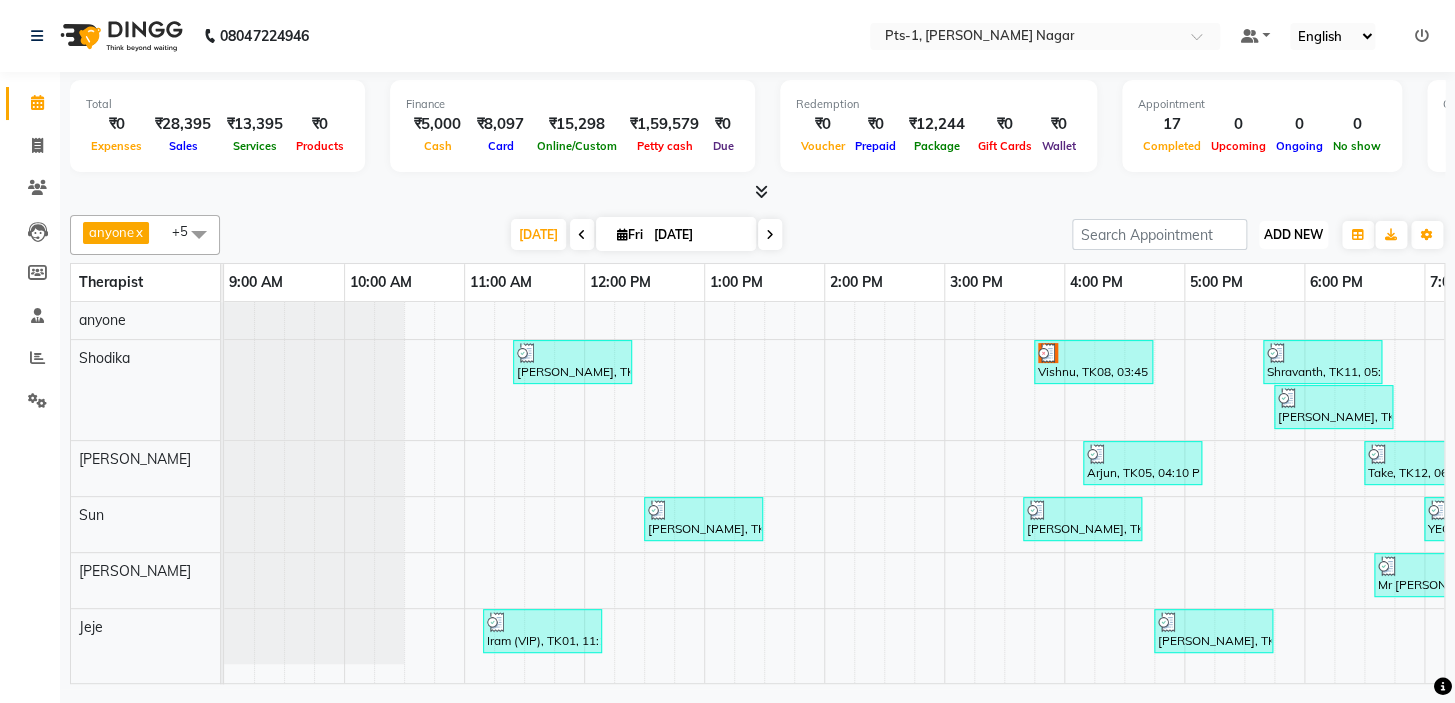 click on "ADD NEW" at bounding box center [1293, 234] 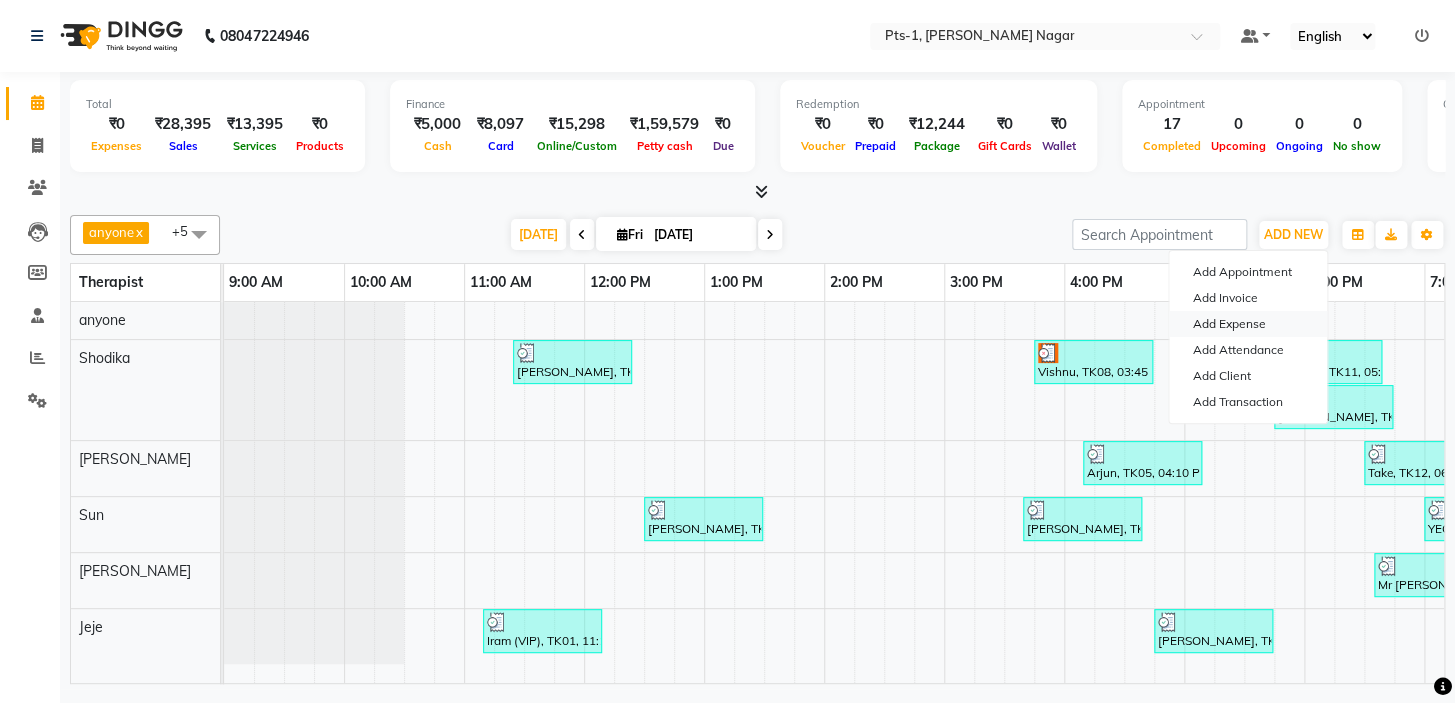 click on "Add Expense" at bounding box center [1248, 324] 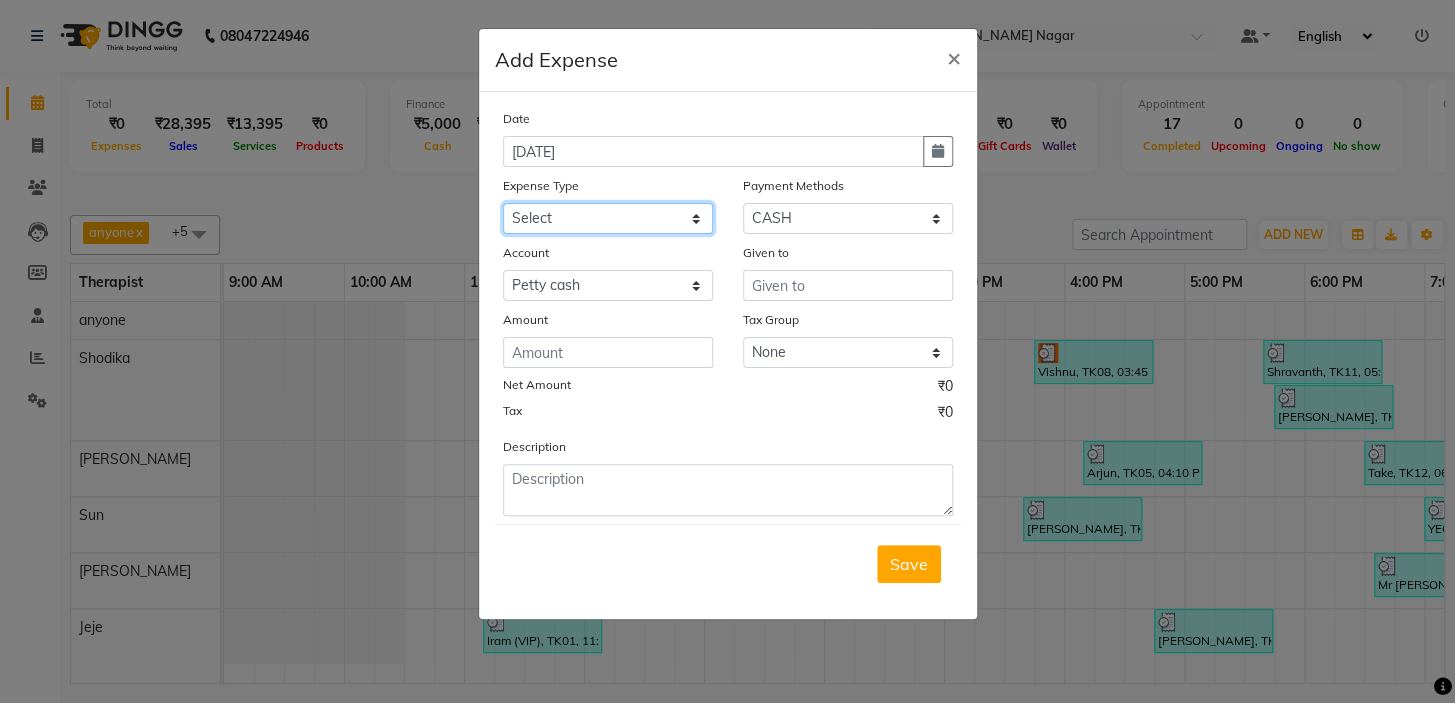 click on "Select Bank charges Cleaning and products Donation Electric and water charge Incentive Laundry Maintenance MAMU FEES Marketing Other P and L Recharge Salary SHOP Product Shop Puja Shop Rent Staff Rent Staff Room Rent and Exp TAX and Fee Tea & Refreshment" 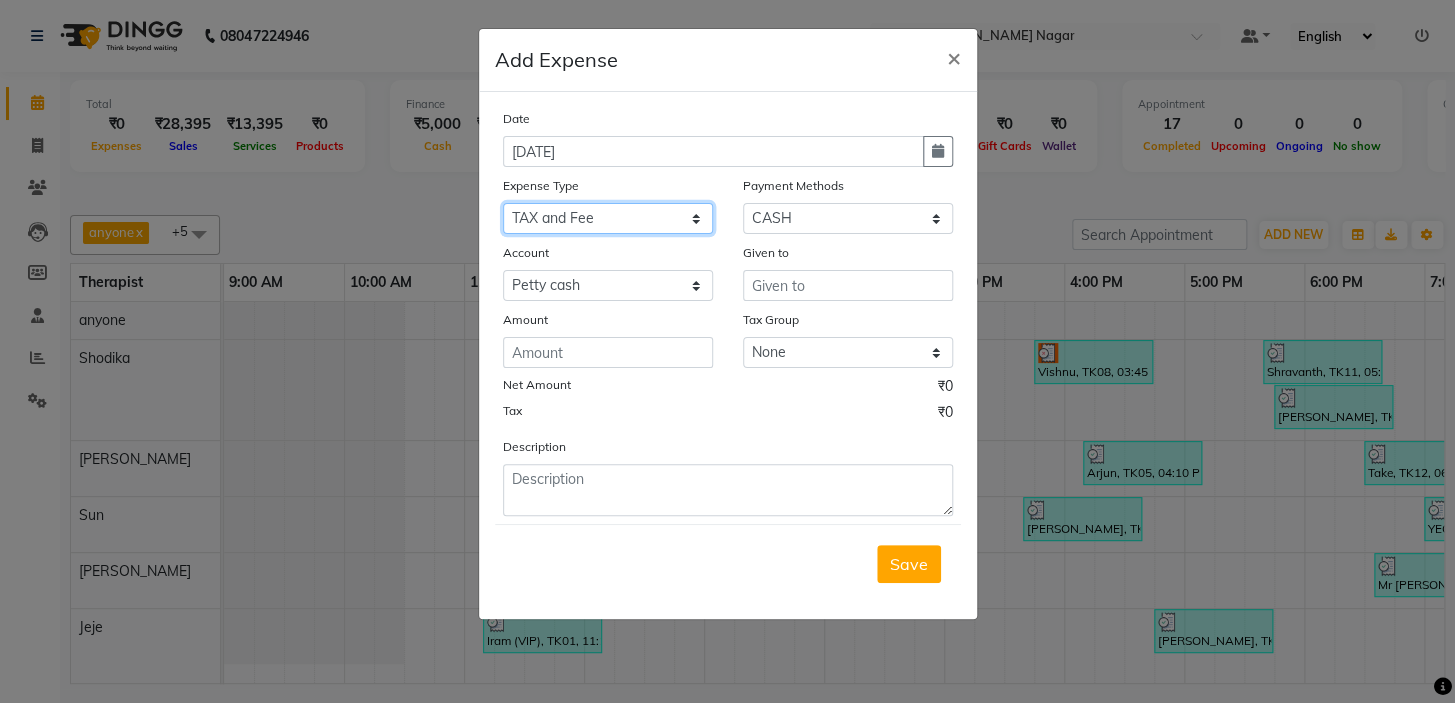 click on "Select Bank charges Cleaning and products Donation Electric and water charge Incentive Laundry Maintenance MAMU FEES Marketing Other P and L Recharge Salary SHOP Product Shop Puja Shop Rent Staff Rent Staff Room Rent and Exp TAX and Fee Tea & Refreshment" 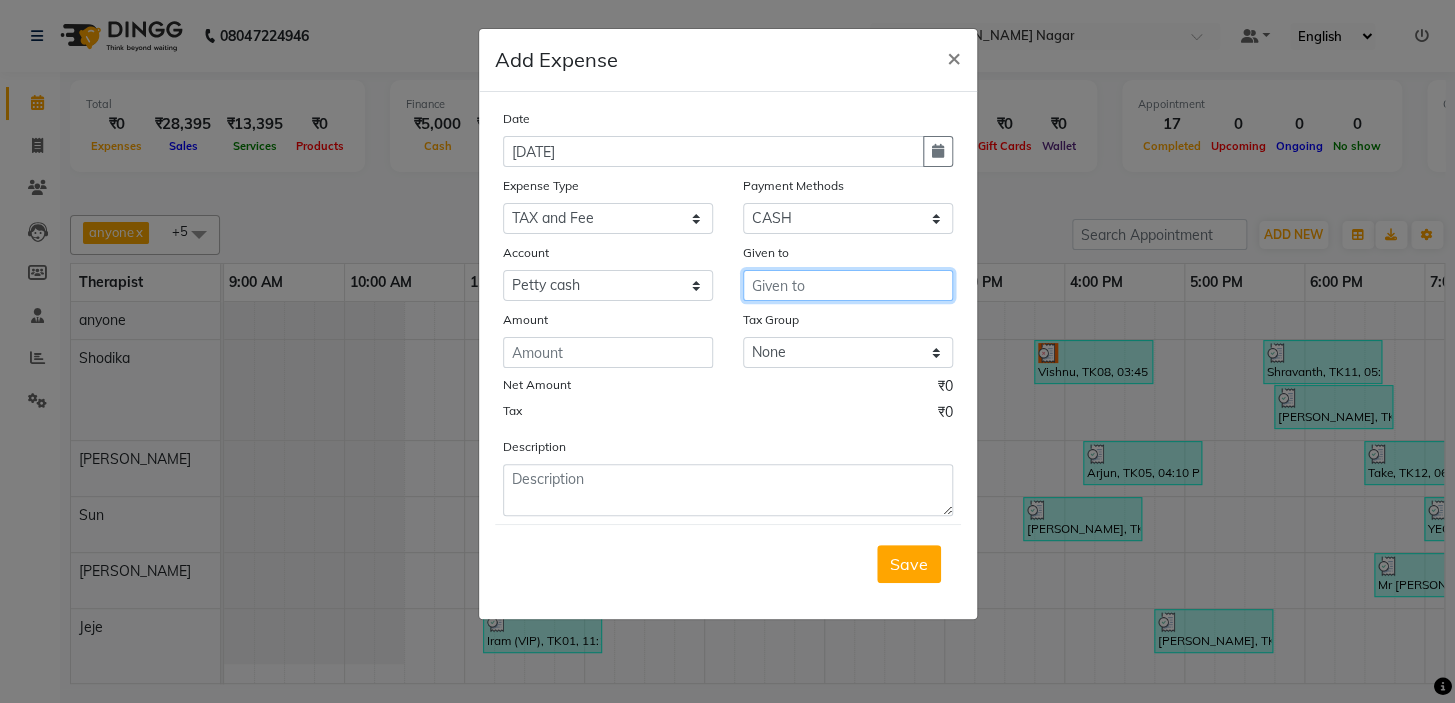 click at bounding box center [848, 285] 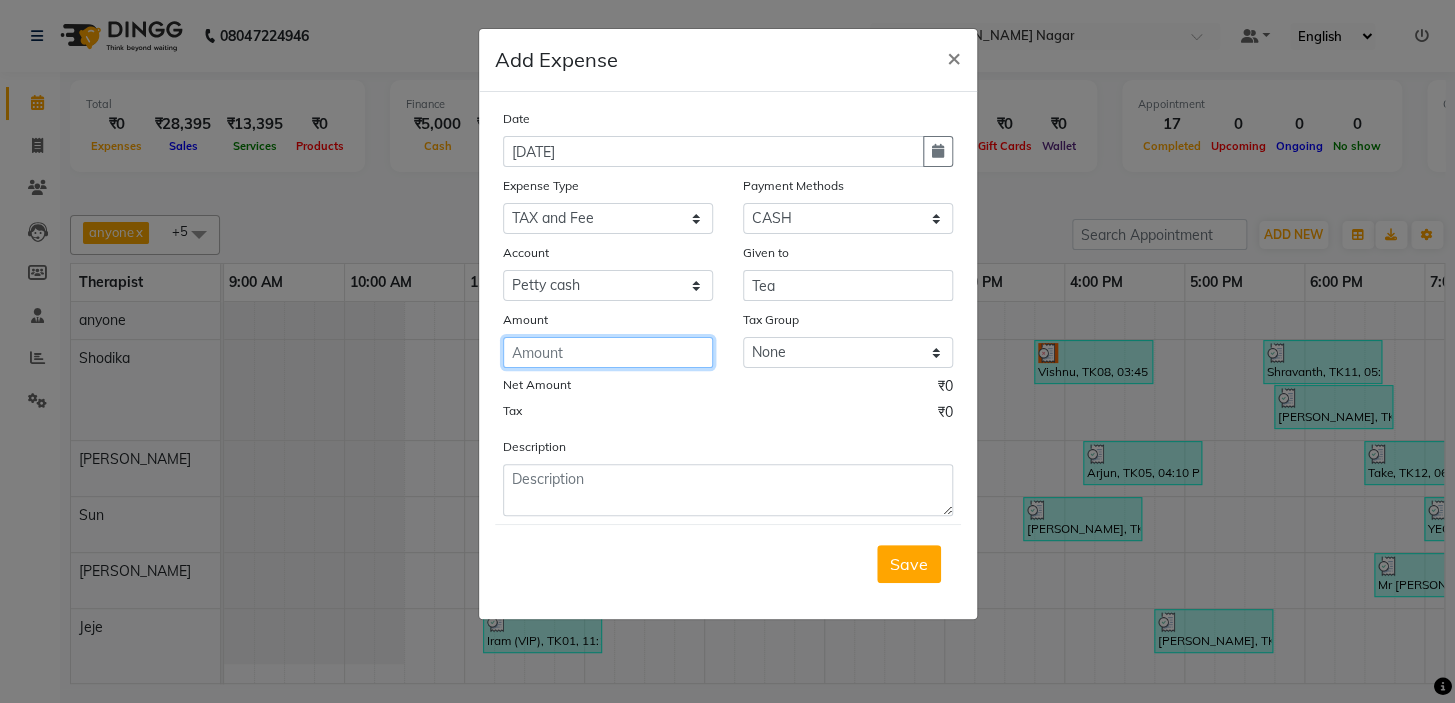 click 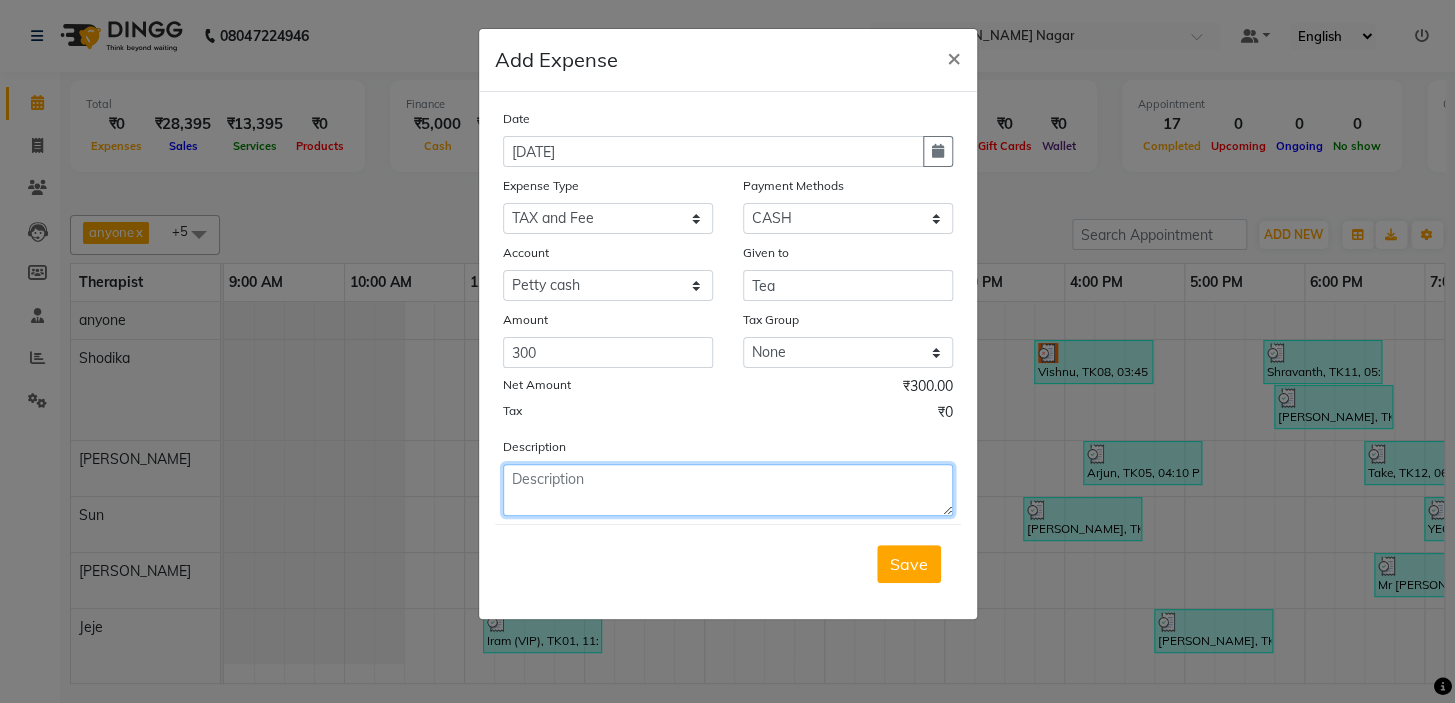 click 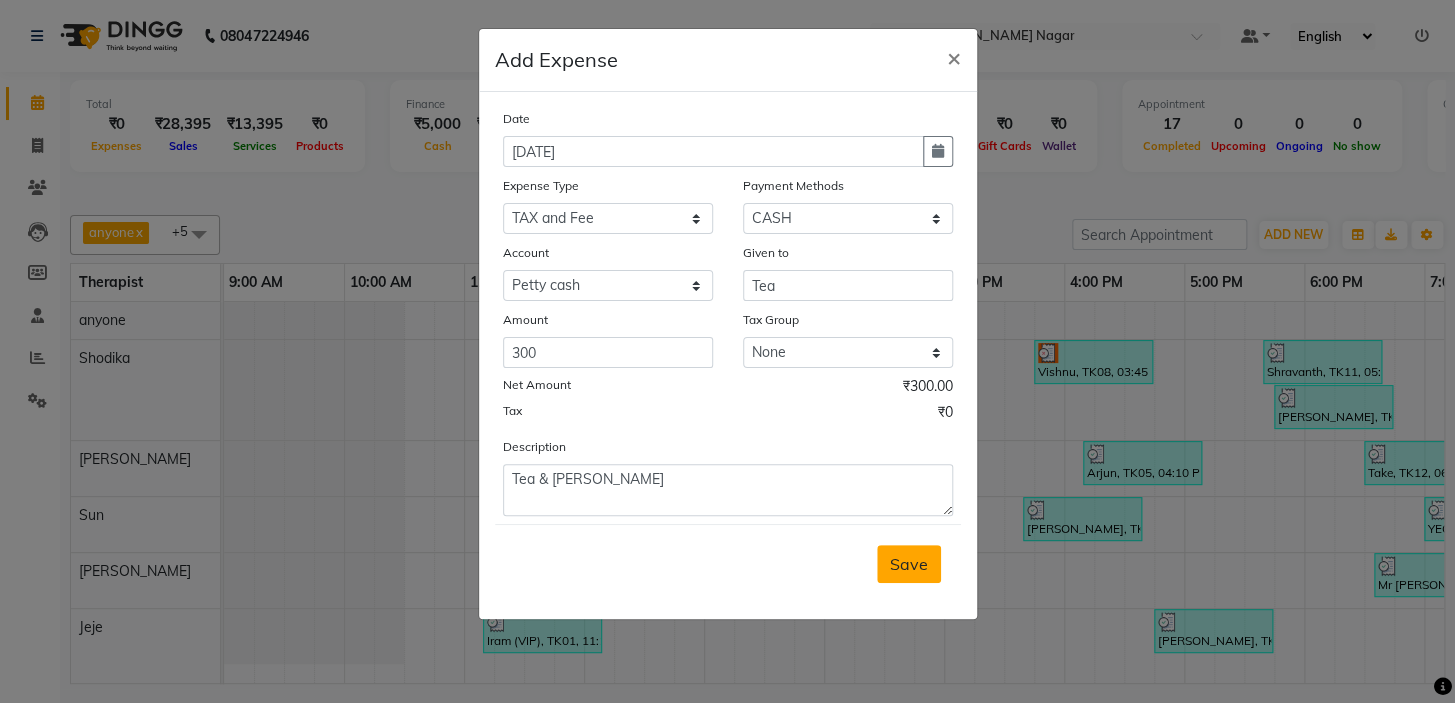 click on "Save" at bounding box center [909, 564] 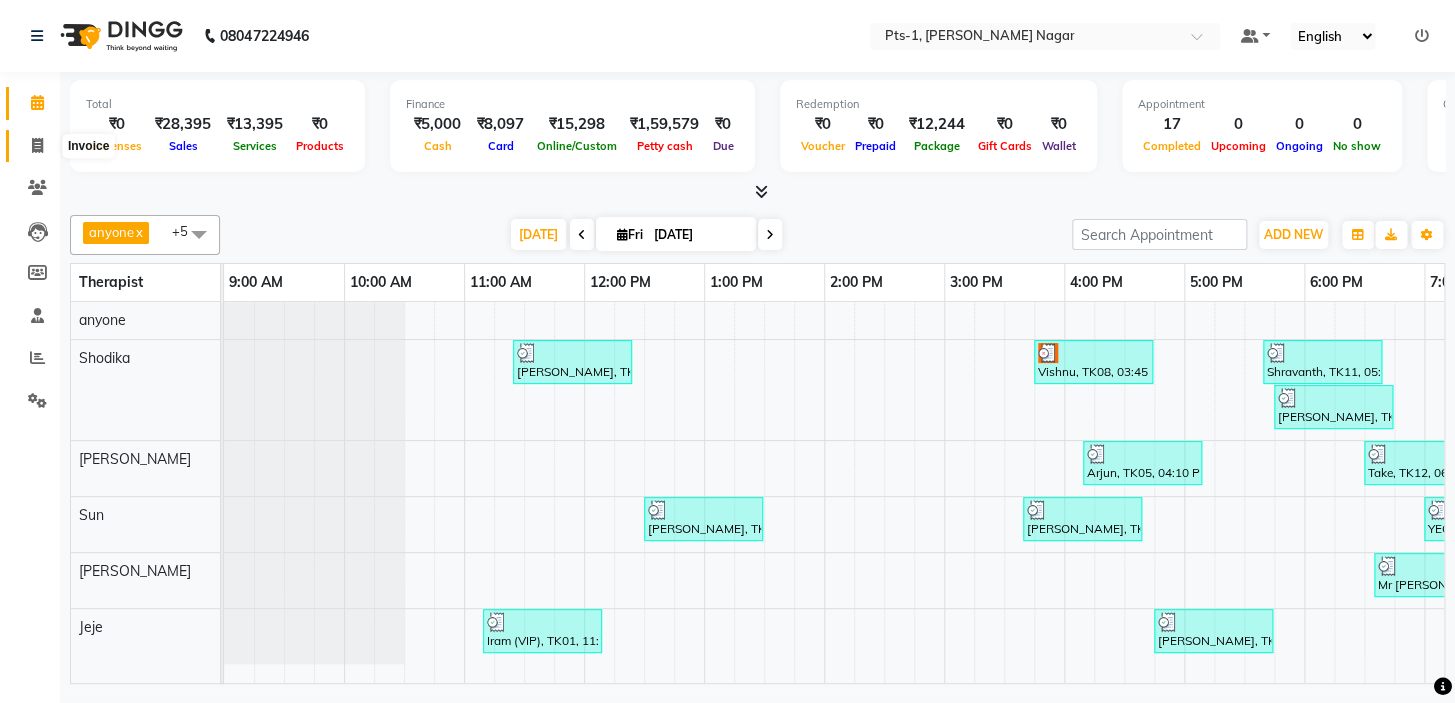 click 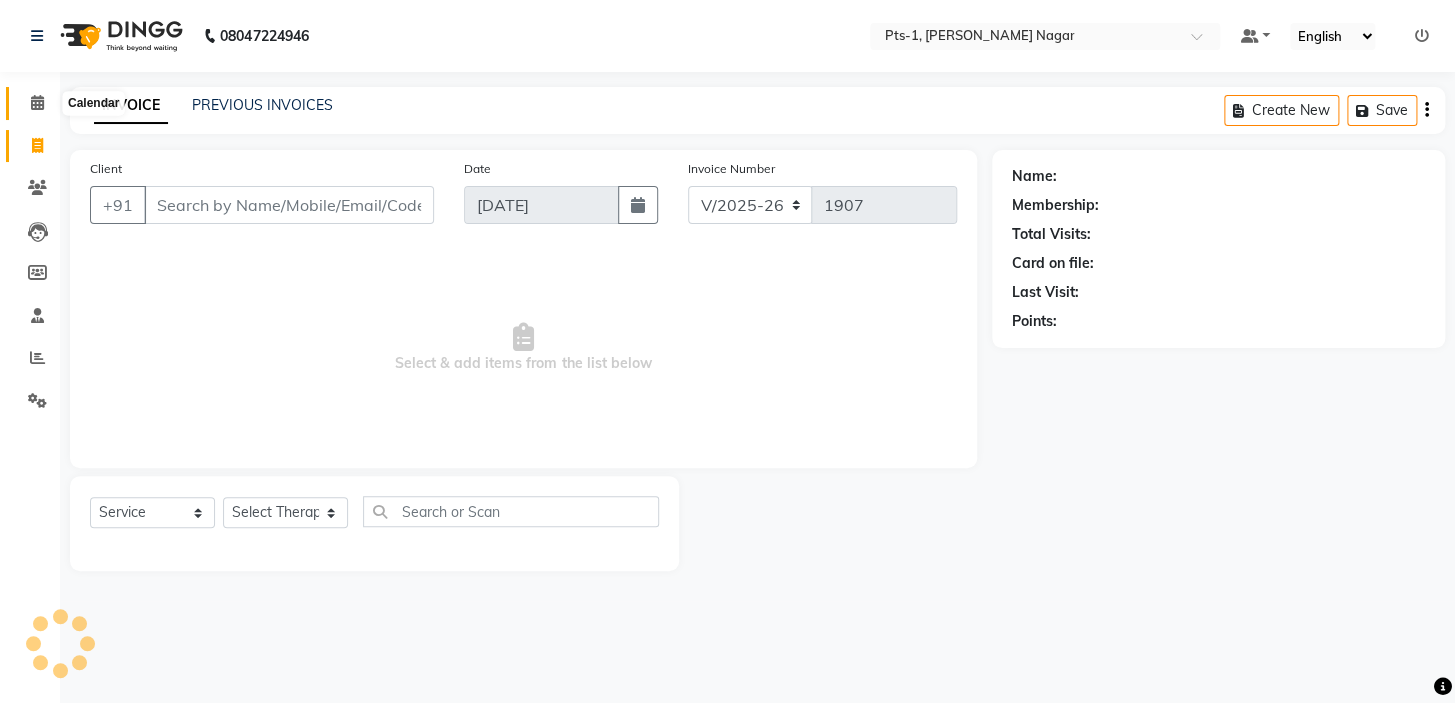 click 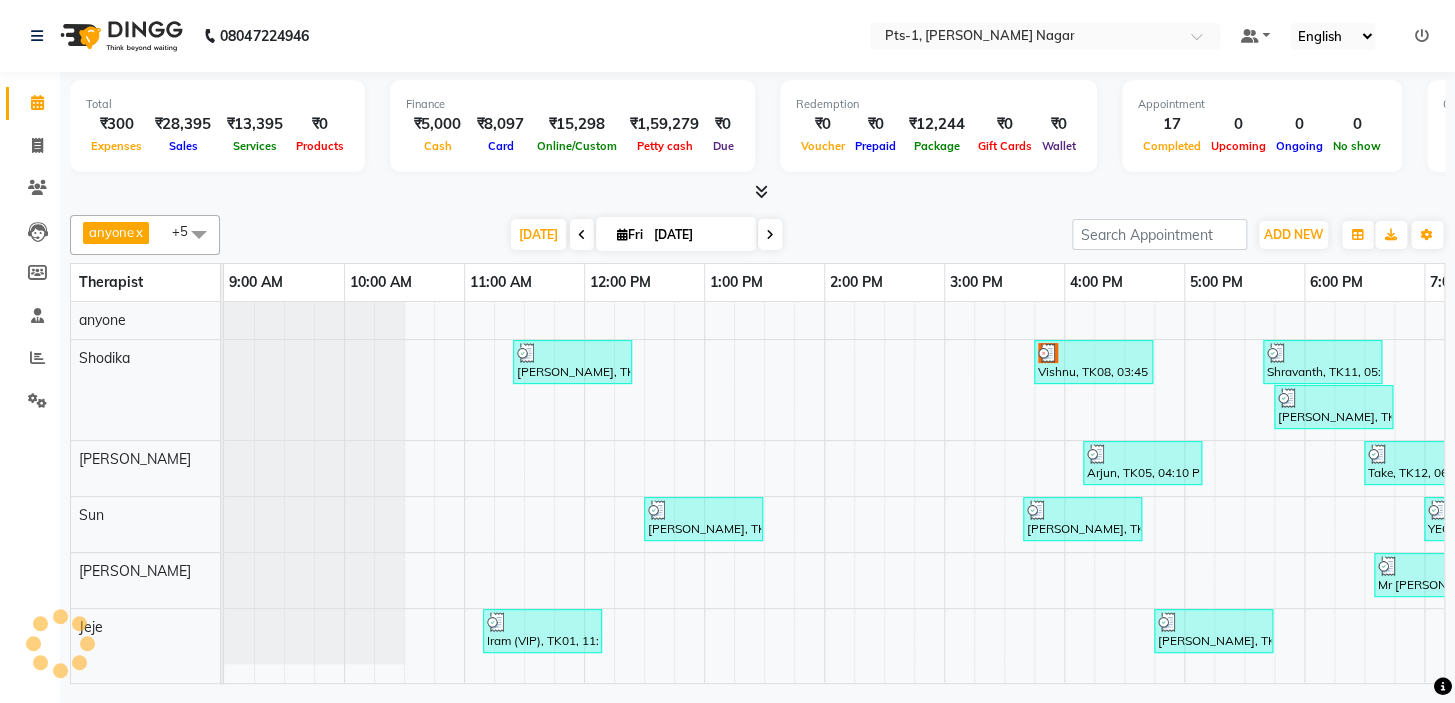 scroll, scrollTop: 0, scrollLeft: 0, axis: both 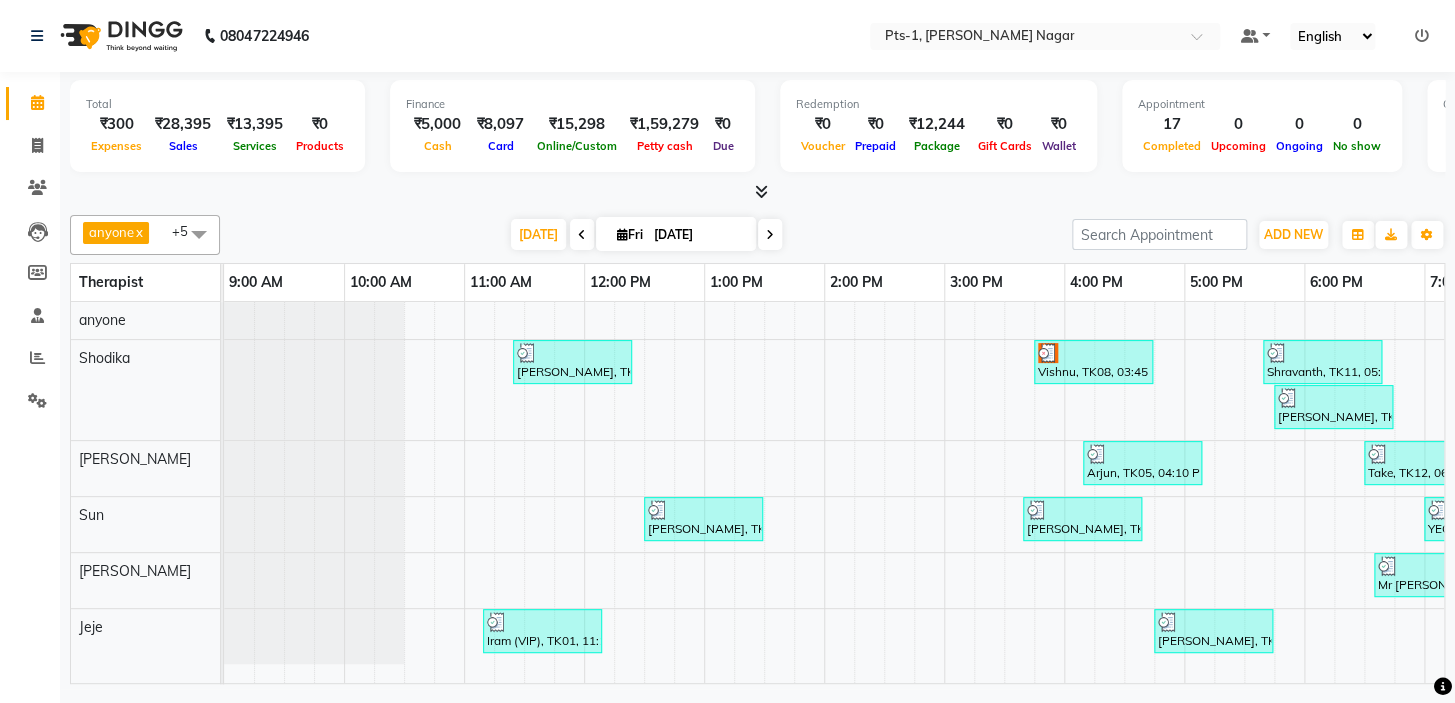 click at bounding box center (1422, 36) 